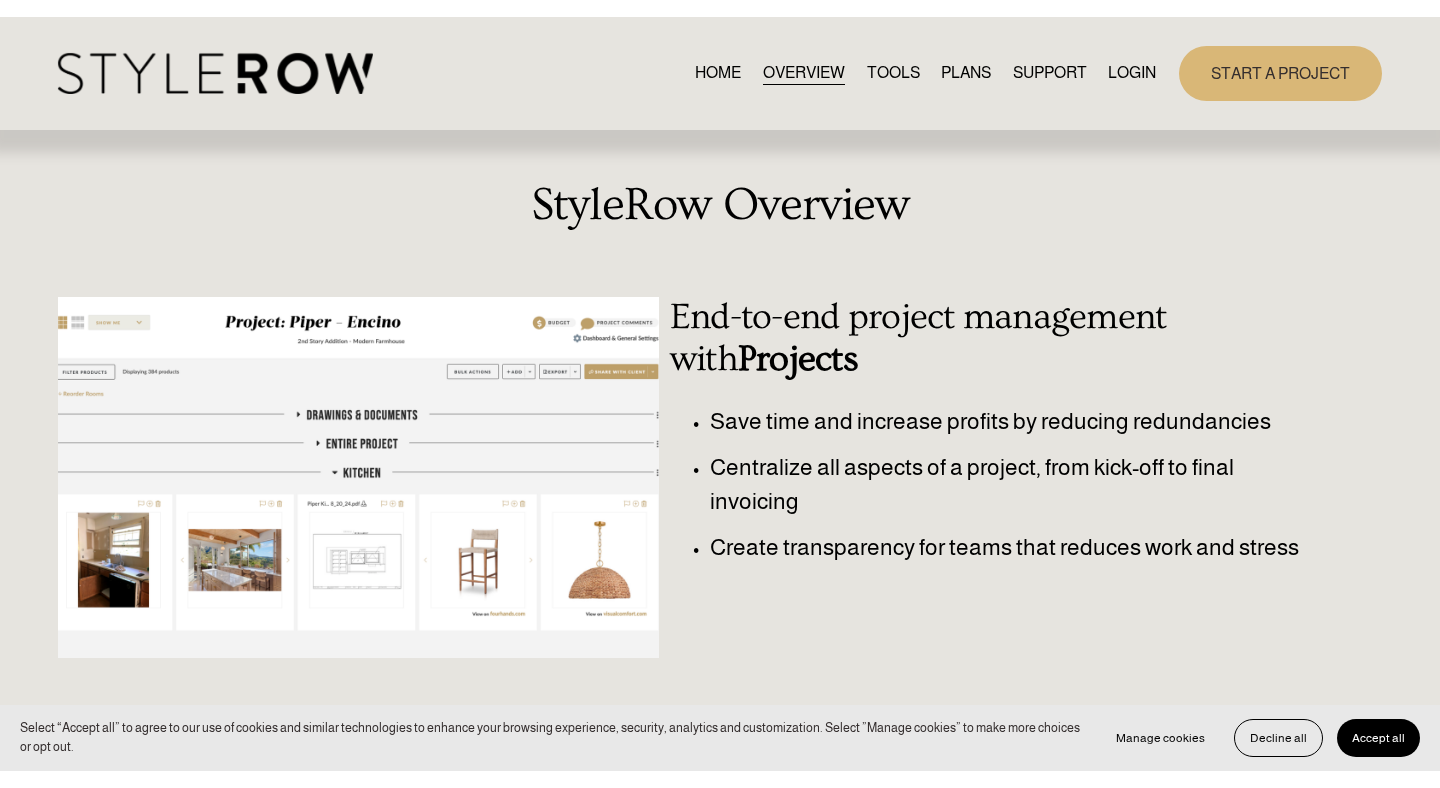 scroll, scrollTop: 0, scrollLeft: 0, axis: both 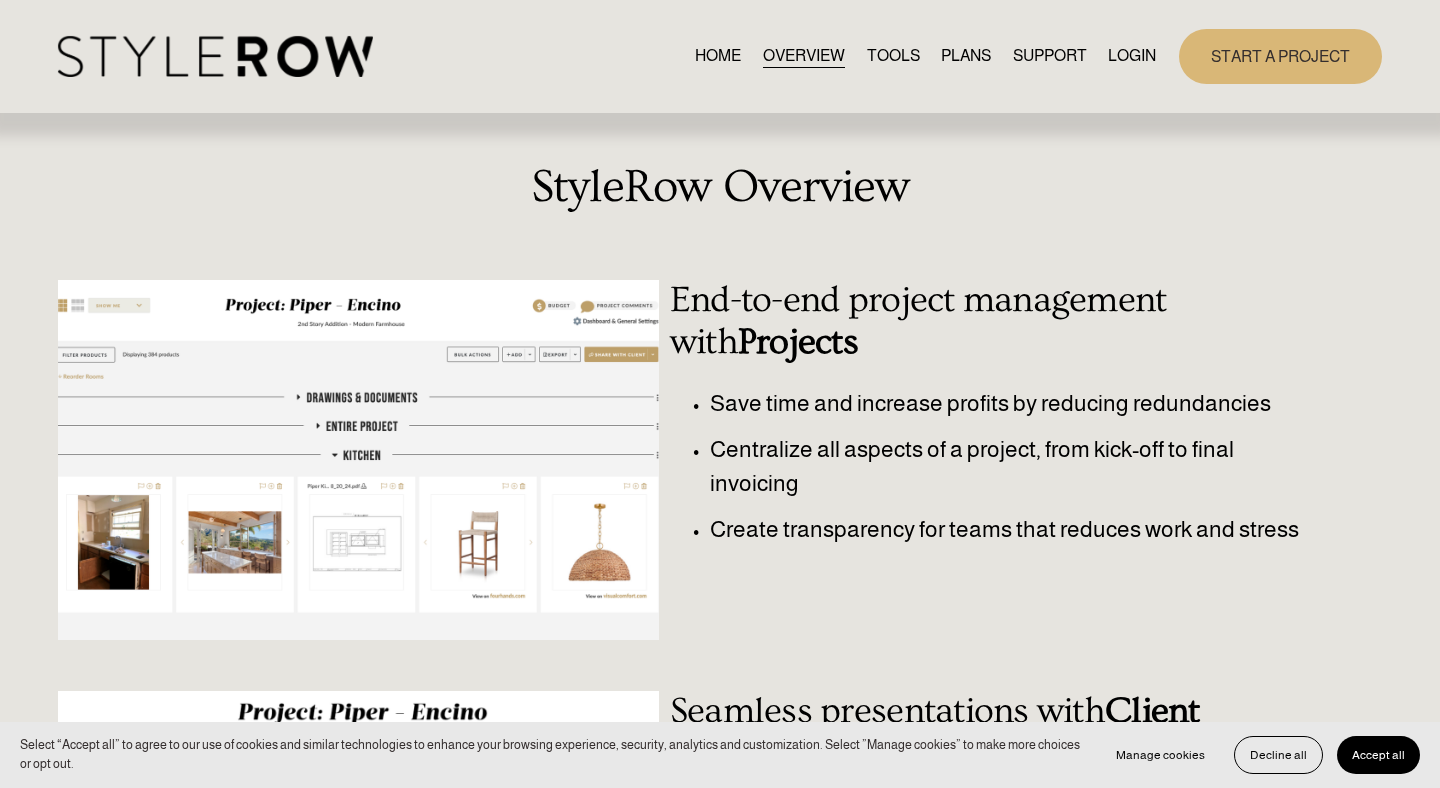 click on "HOME" at bounding box center [718, 56] 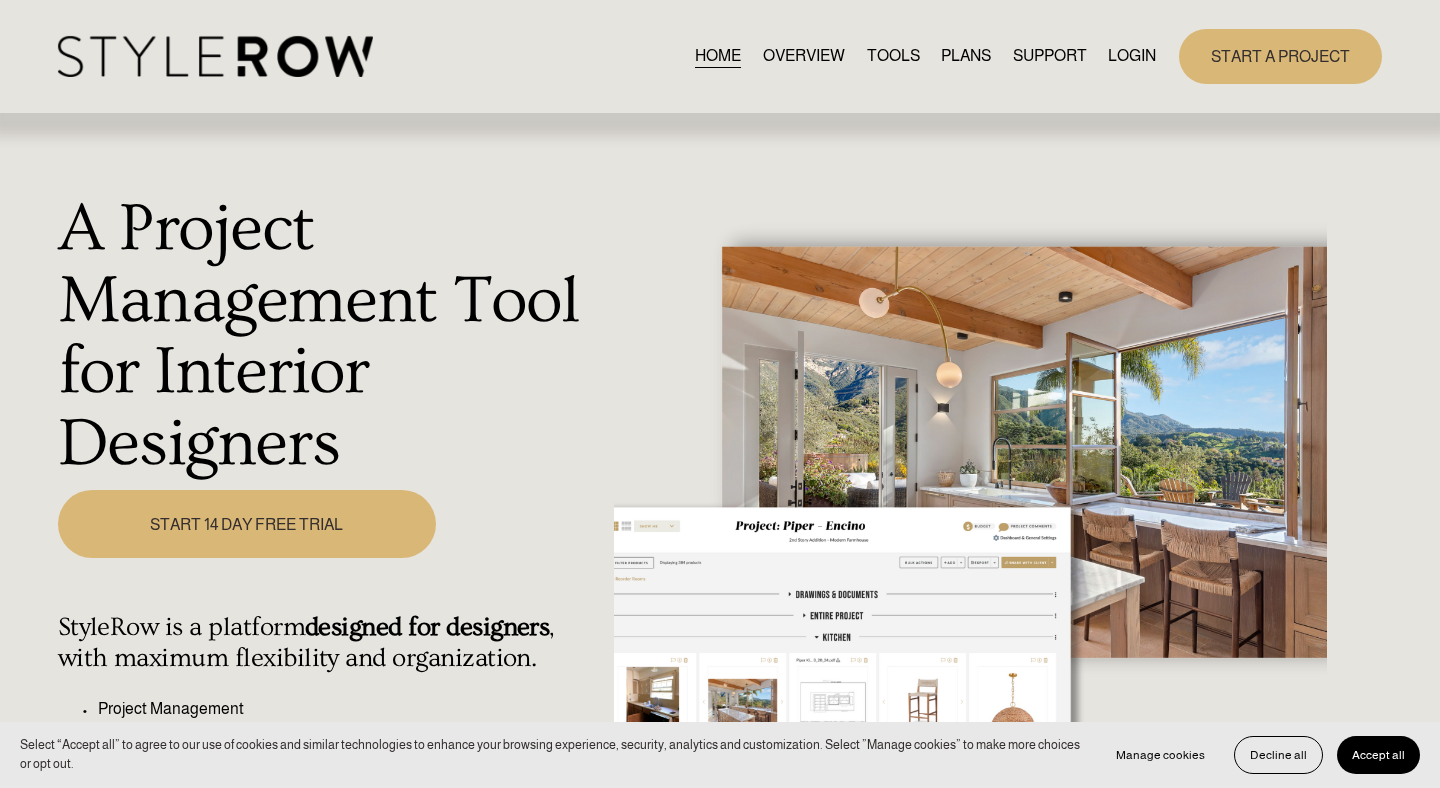 scroll, scrollTop: 0, scrollLeft: 0, axis: both 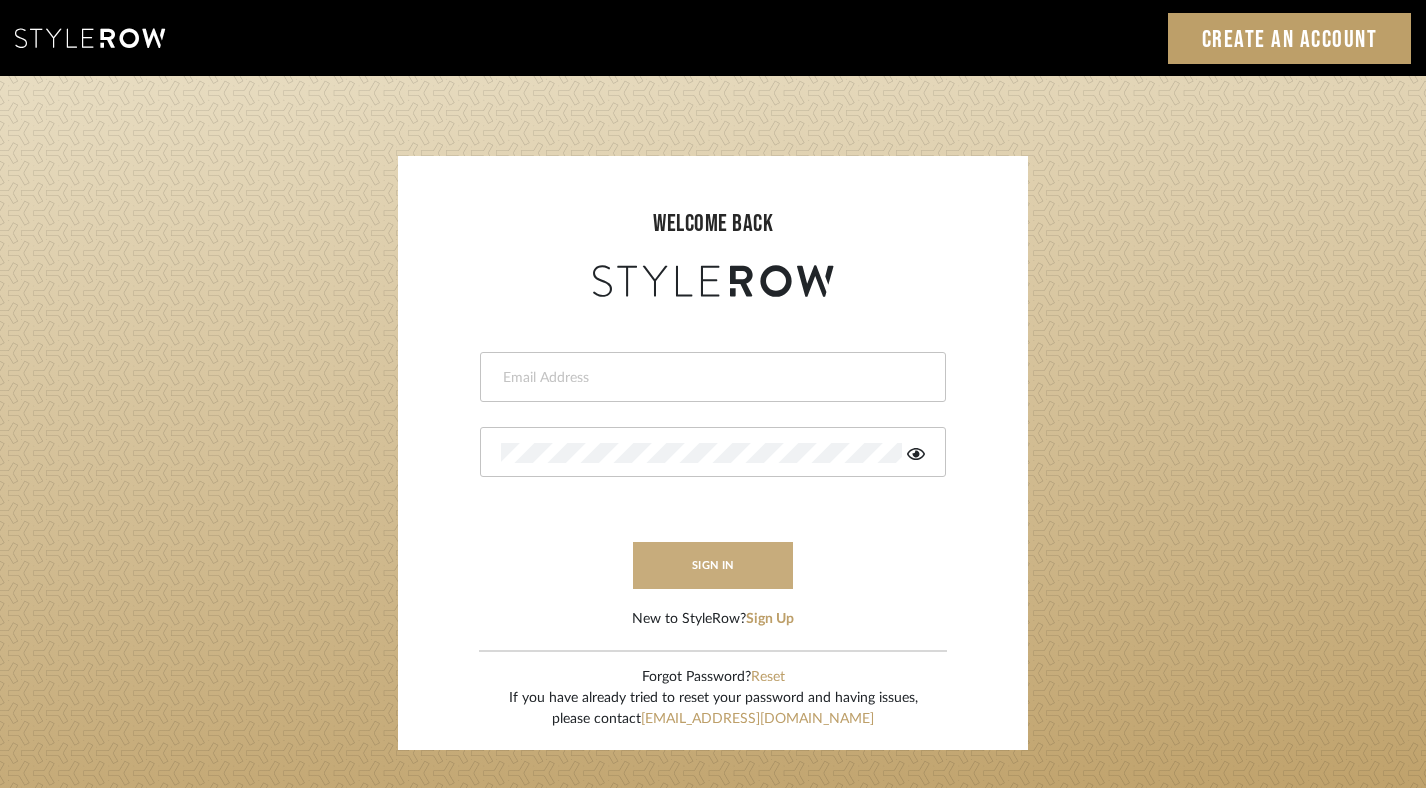 type on "[EMAIL_ADDRESS][DOMAIN_NAME]" 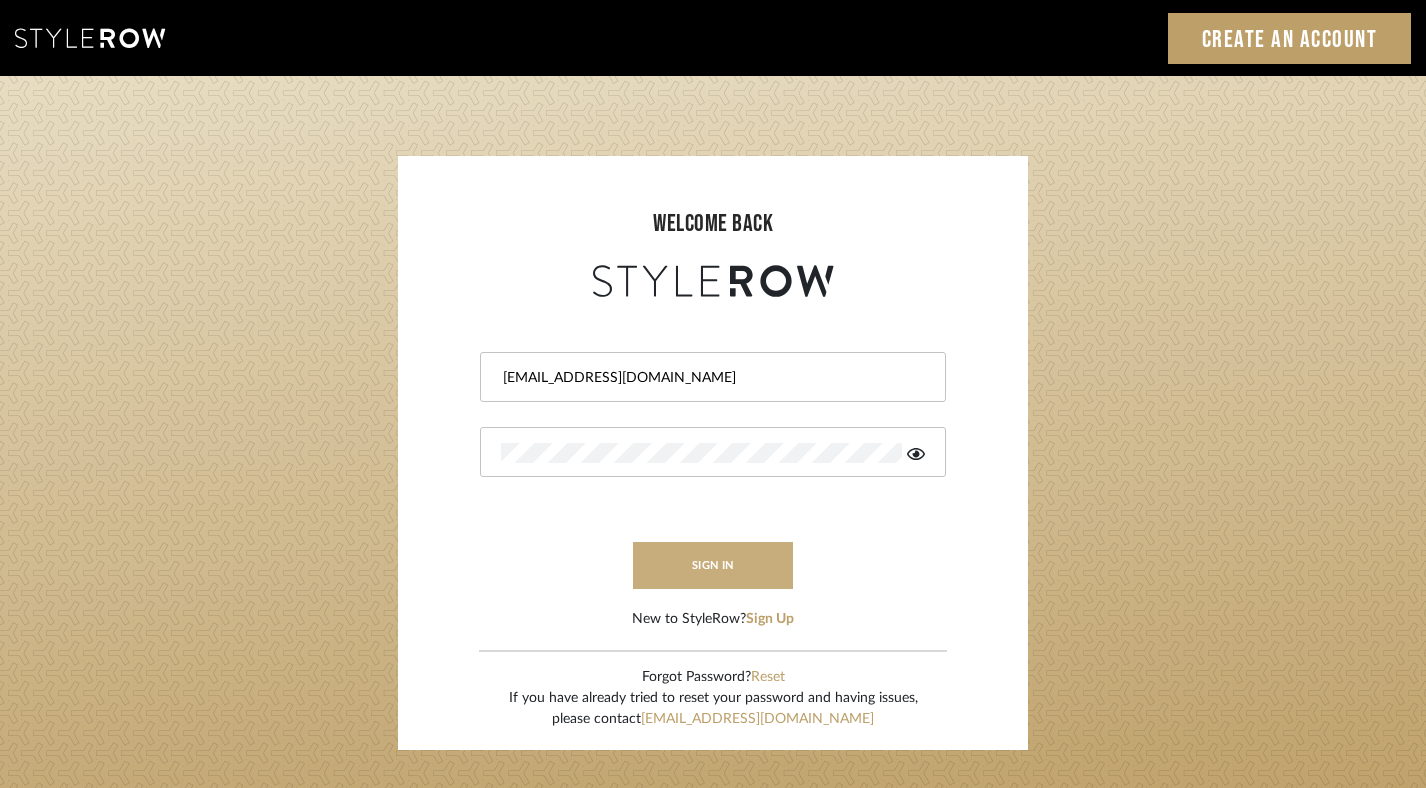 click on "sign in" at bounding box center (713, 565) 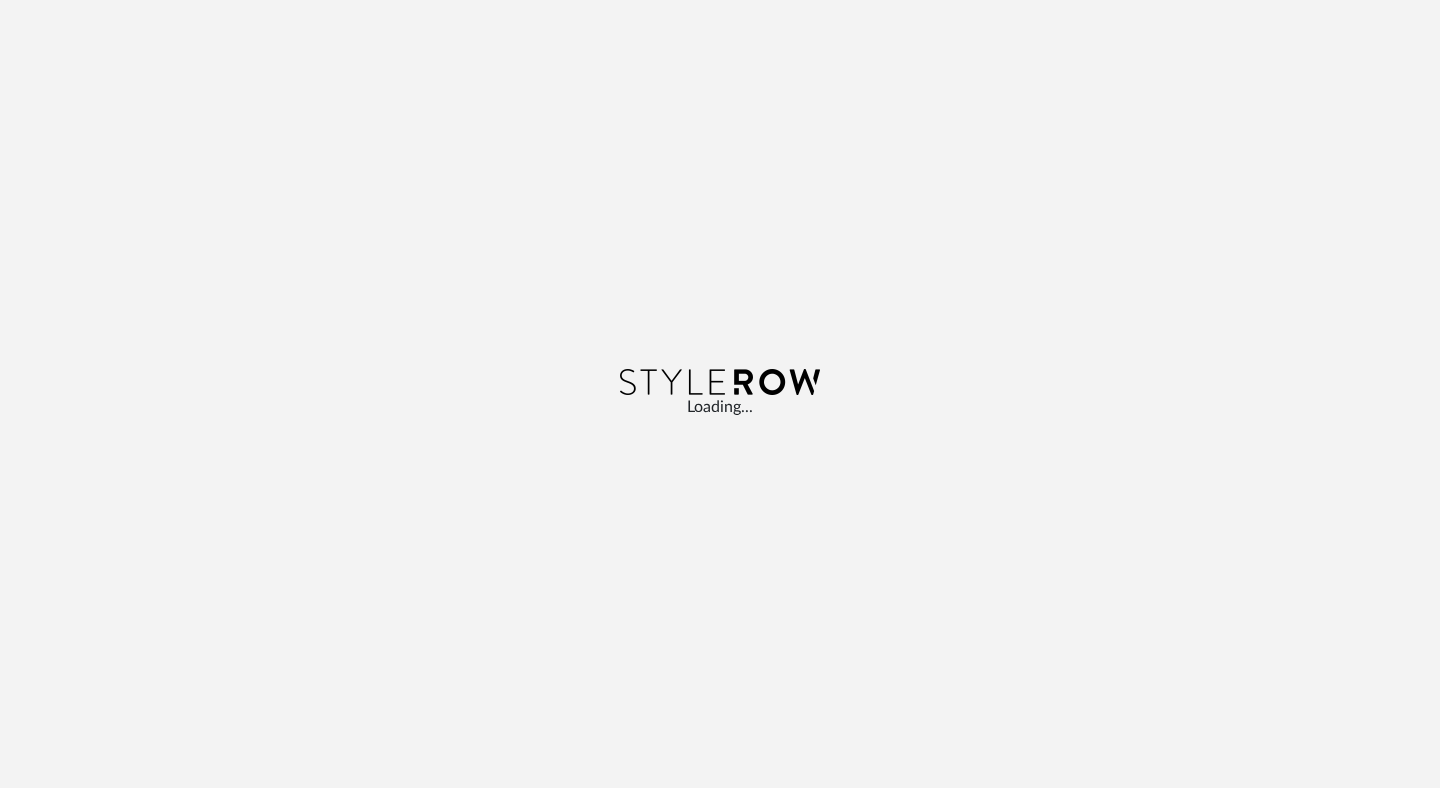 scroll, scrollTop: 0, scrollLeft: 0, axis: both 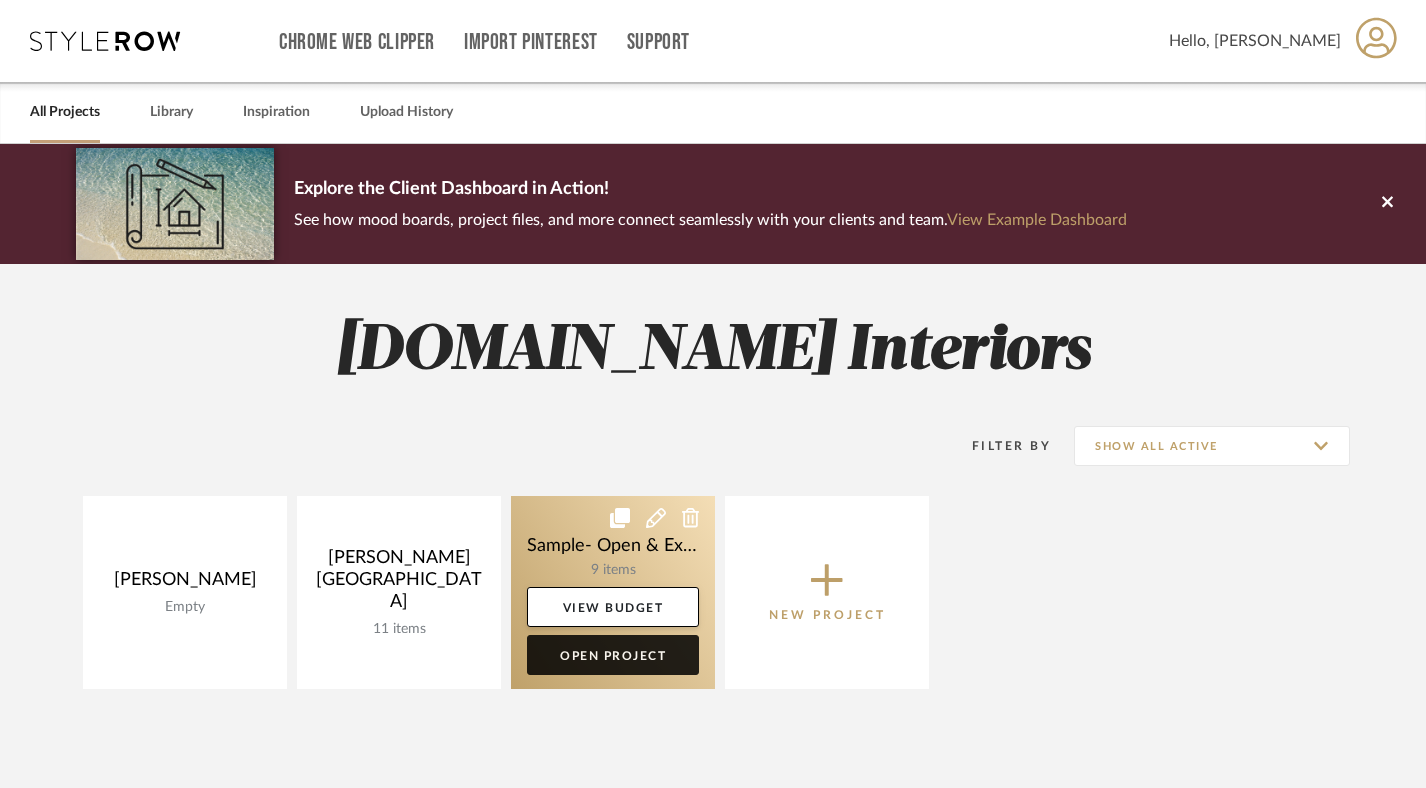 click on "Open Project" 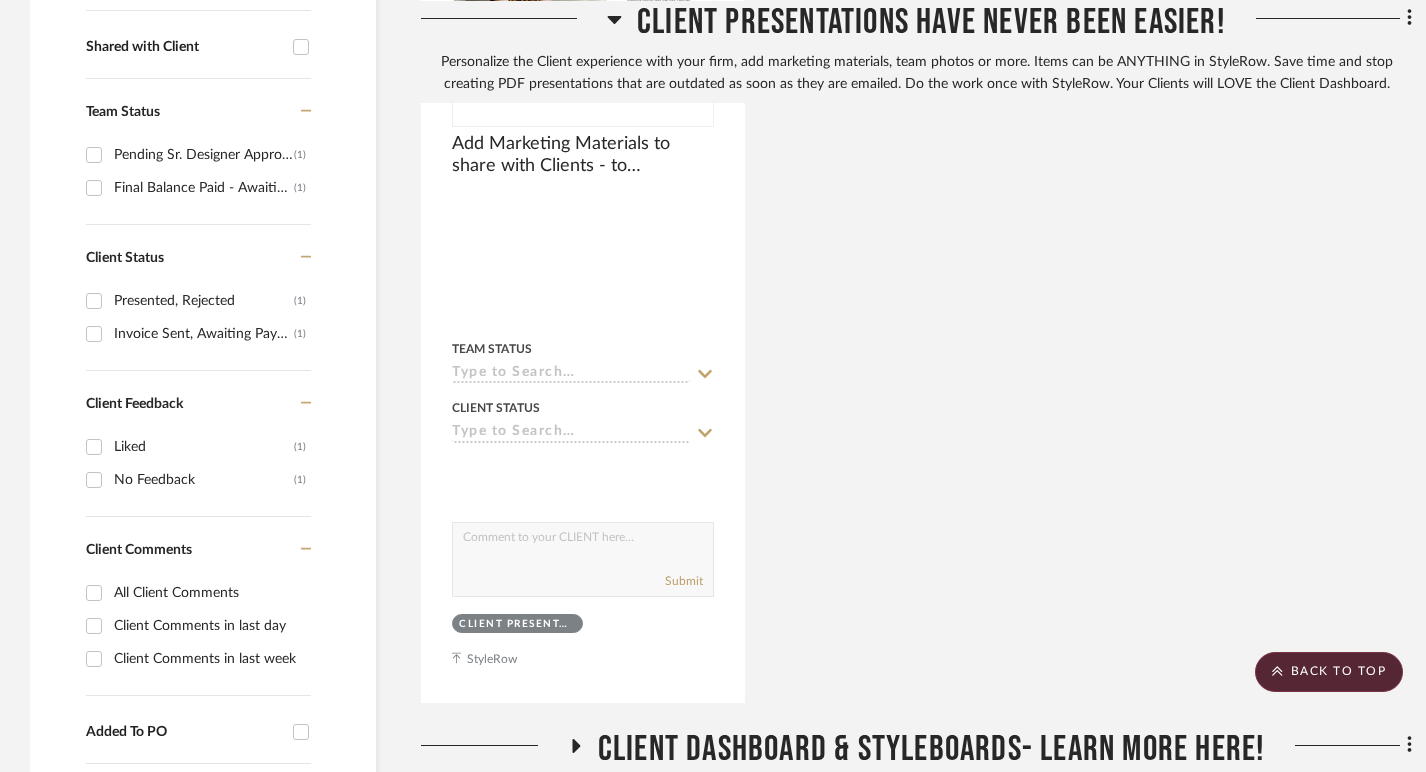 scroll, scrollTop: 364, scrollLeft: 0, axis: vertical 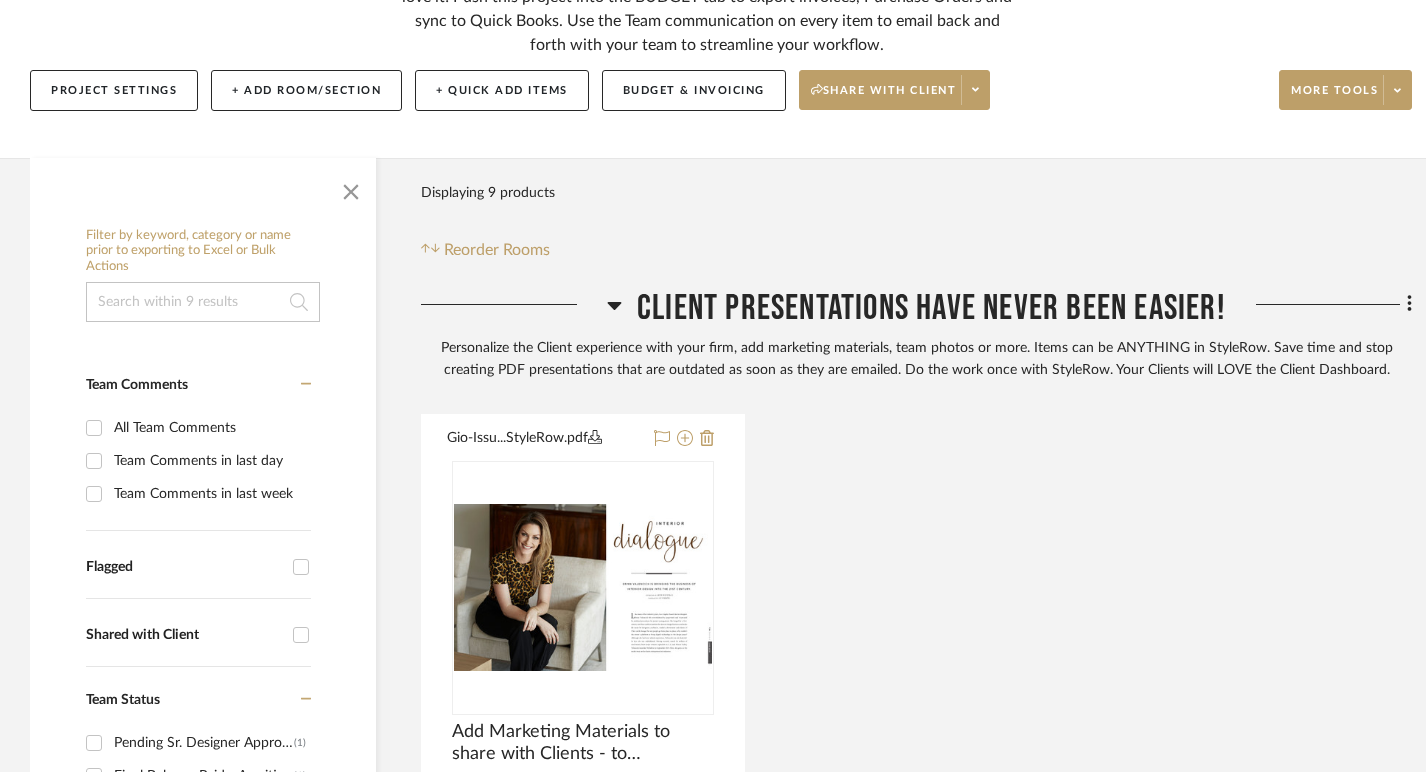 click on "Gio-Issu...StyleRow.pdf   Add Marketing Materials to share with Clients - to personalize the Client Dashboard presentations  By  Unknown
Team Status Client Status client Comments:  Submit   Client Presentations have never been easier!     StyleRow" 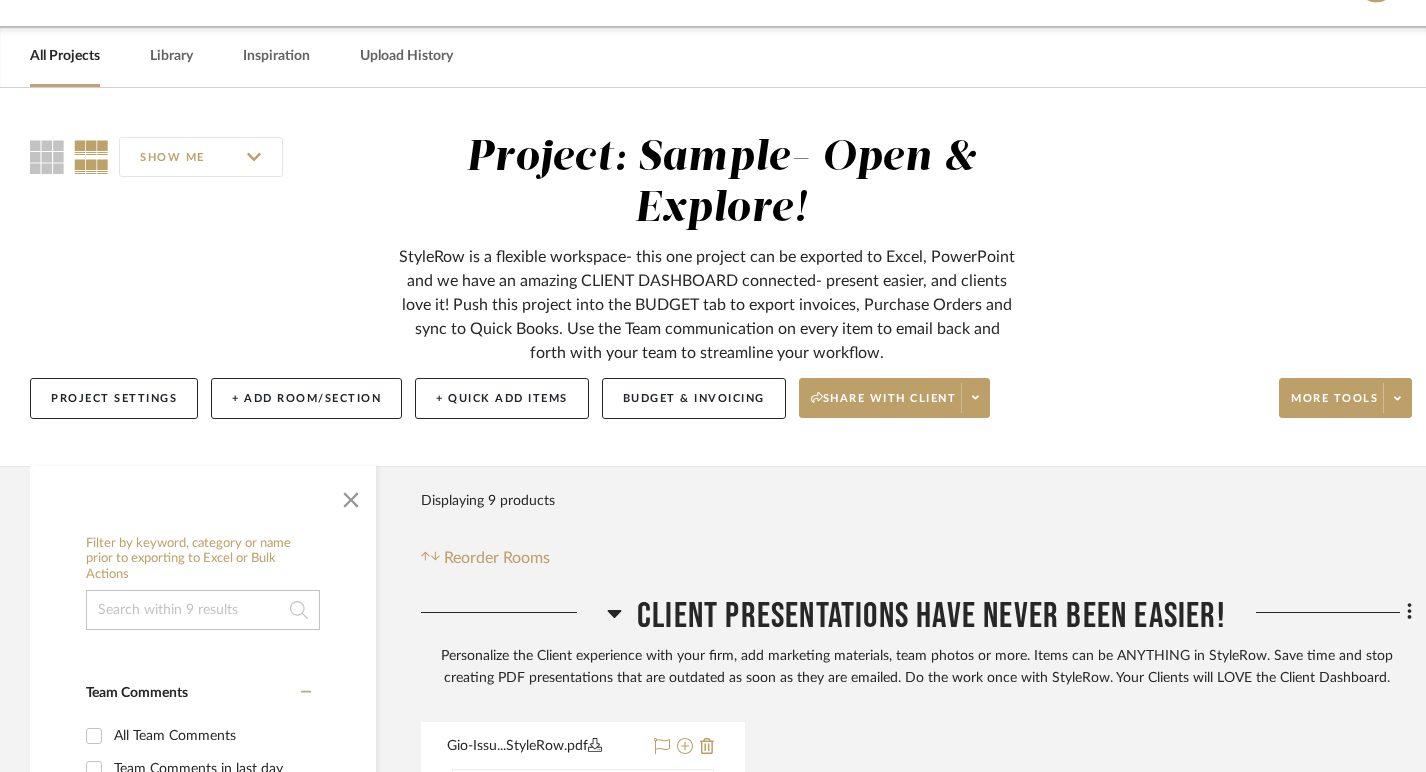 scroll, scrollTop: 0, scrollLeft: 0, axis: both 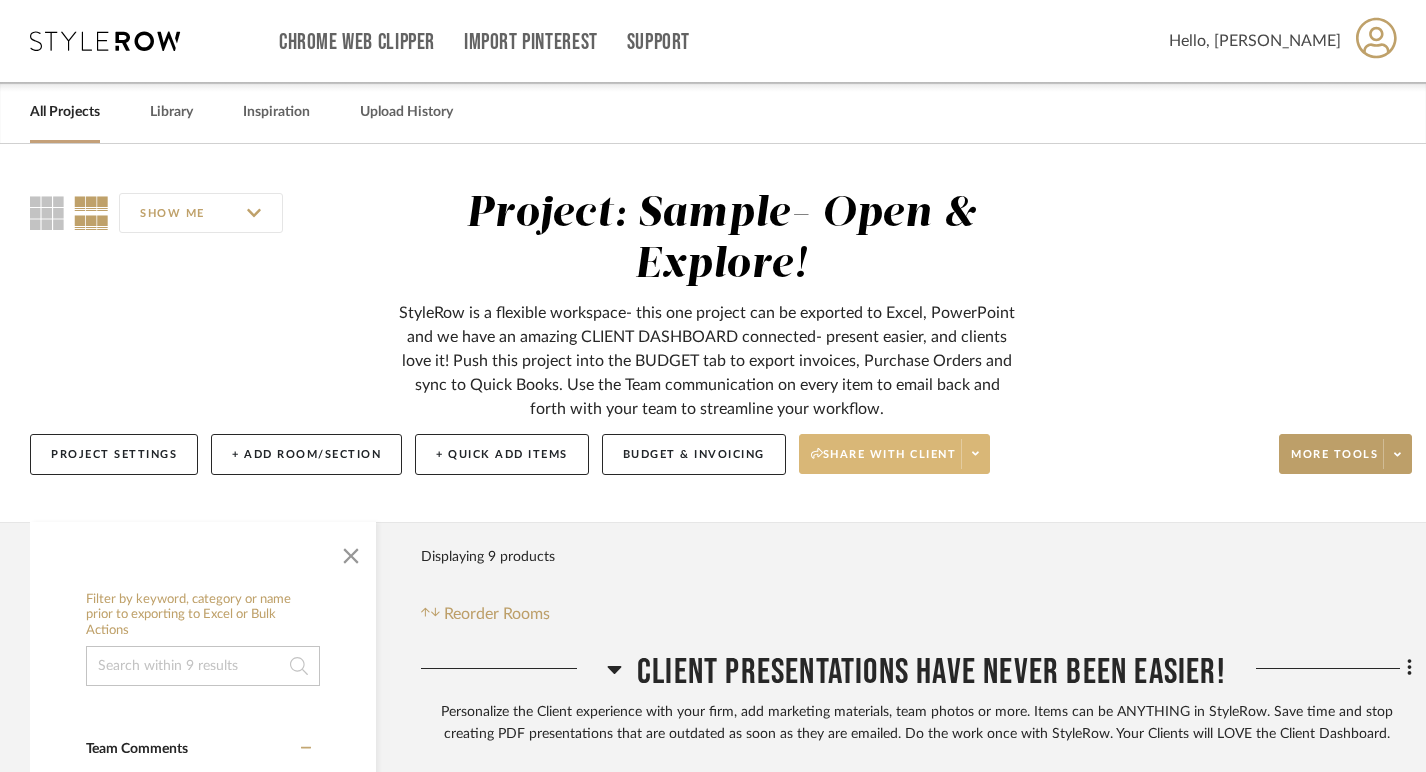 click 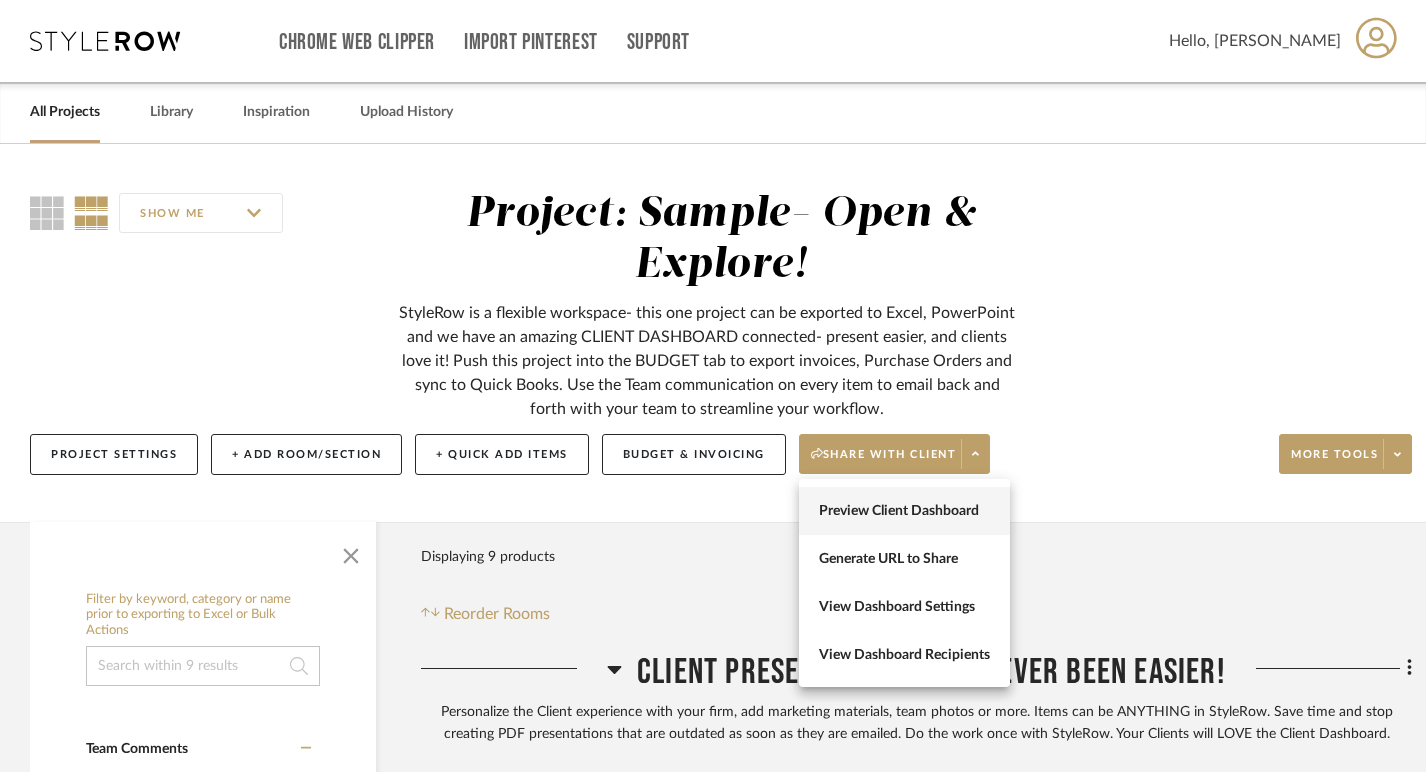 click on "Preview Client Dashboard" at bounding box center [904, 511] 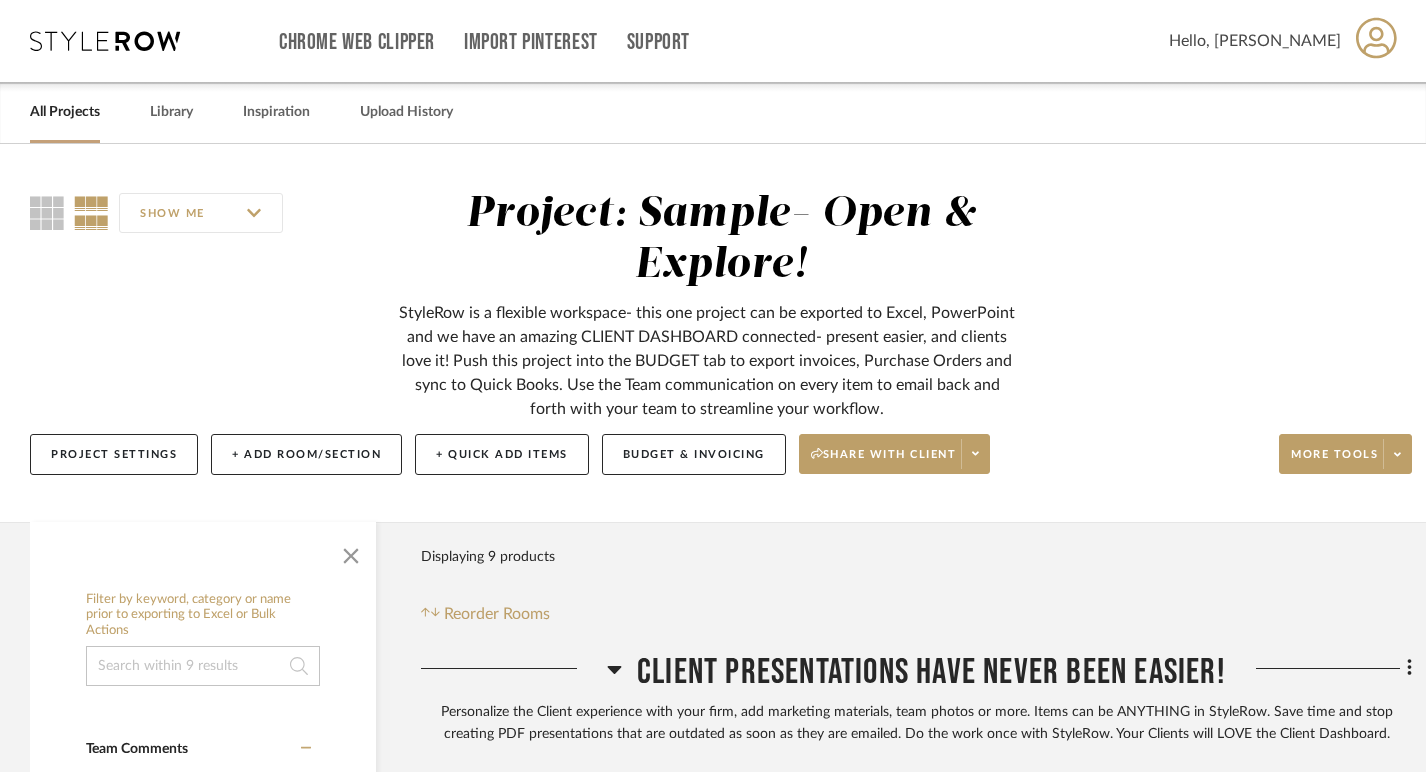 click on "StyleRow is a flexible workspace- this one project can be exported to Excel, PowerPoint and we have an amazing CLIENT DASHBOARD connected- present easier, and clients love it! Push this project into the BUDGET tab to export invoices, Purchase Orders and sync to Quick Books.  Use the Team communication on every item to email back and forth with your team to streamline your workflow." 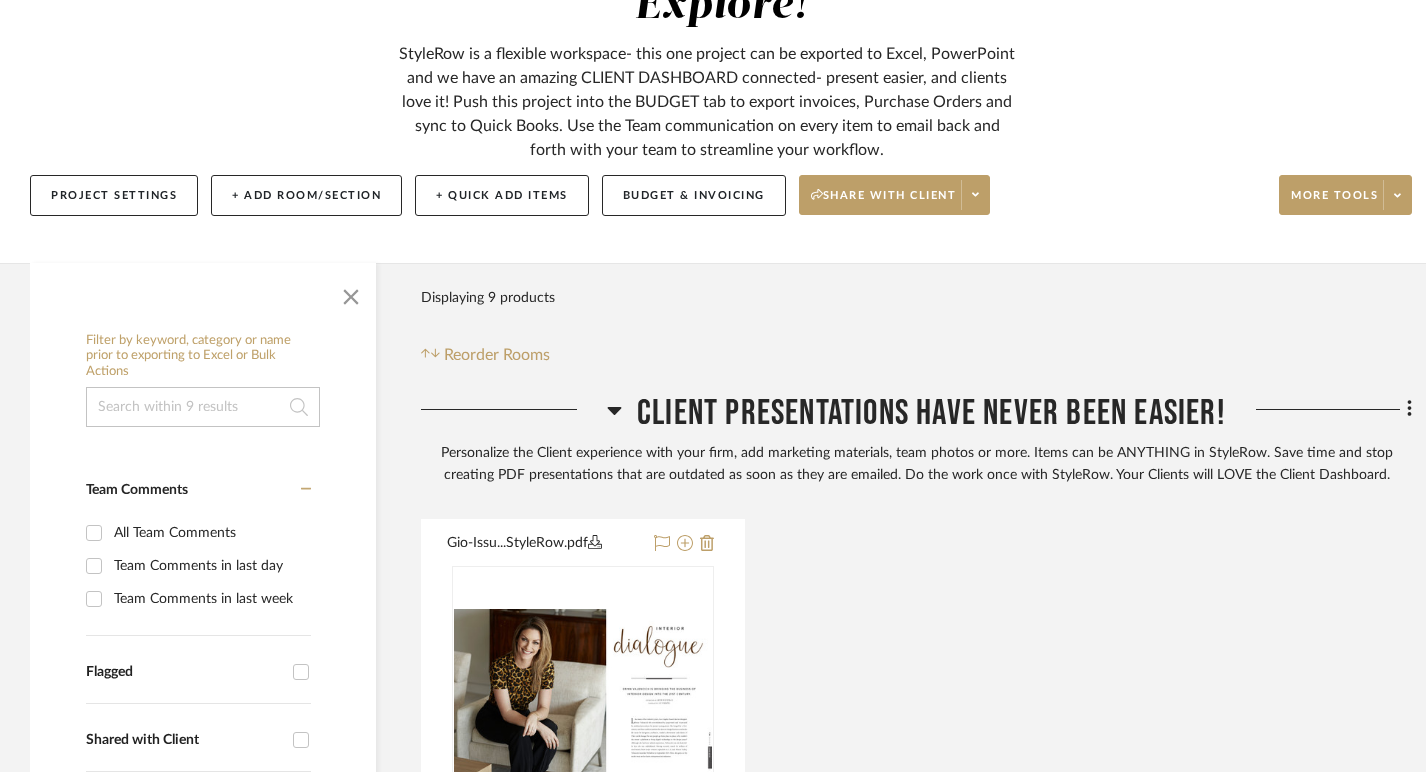 scroll, scrollTop: 258, scrollLeft: 0, axis: vertical 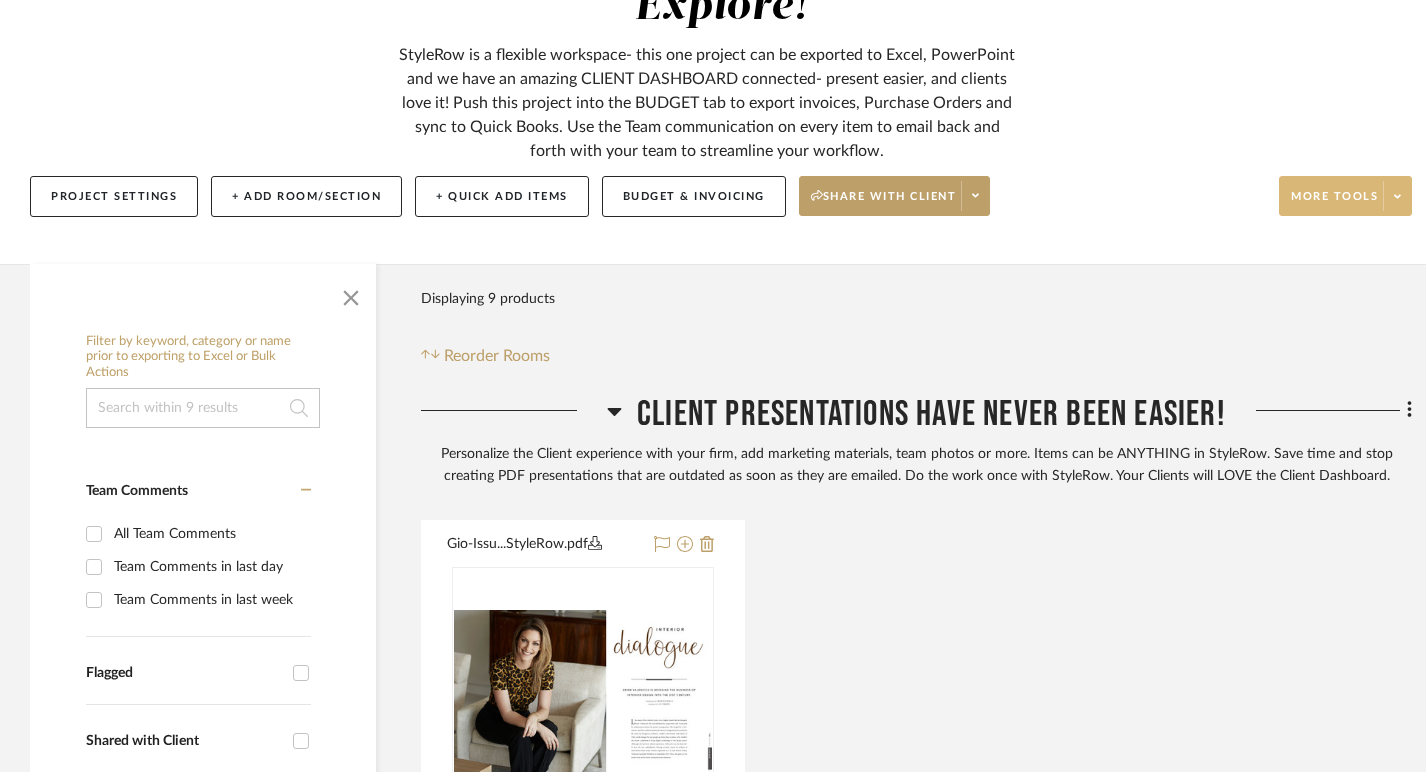 click 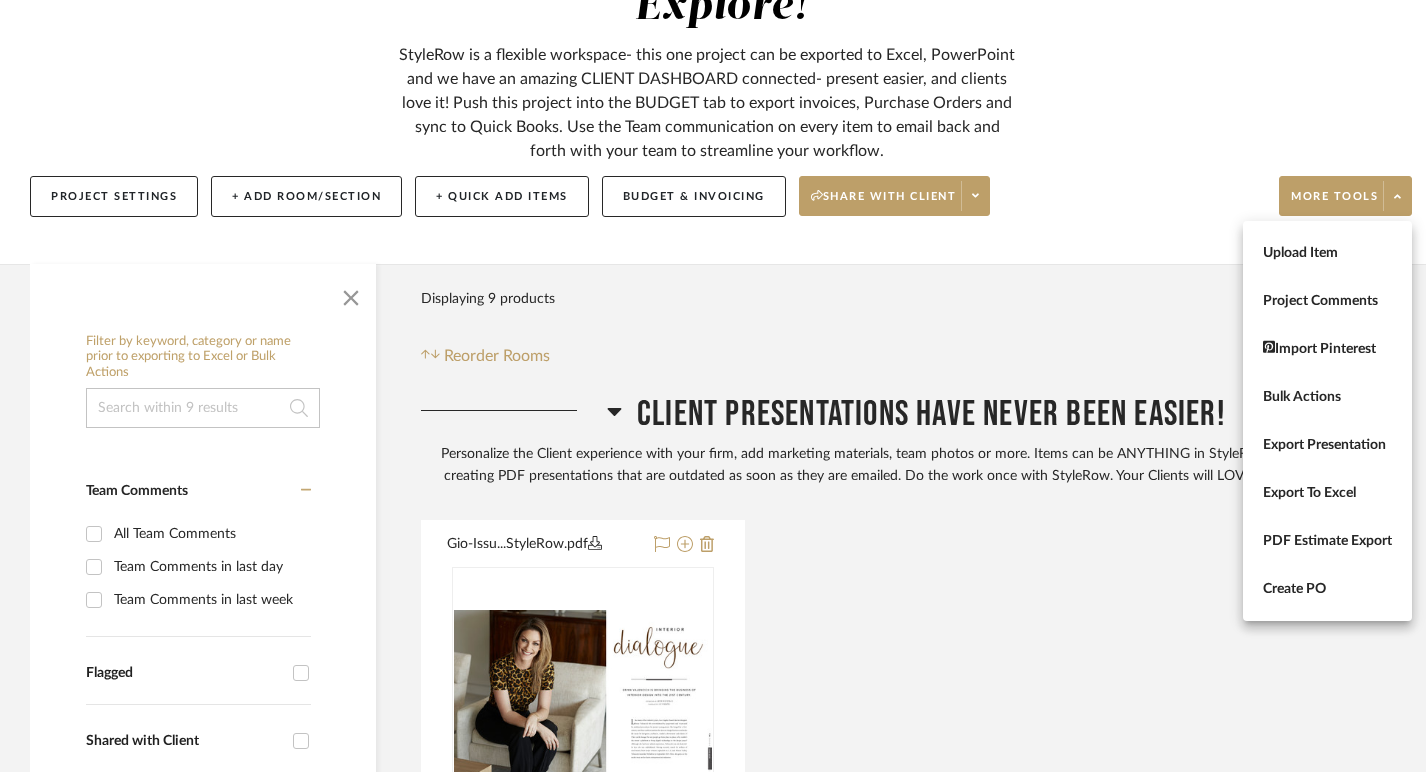 click at bounding box center [713, 386] 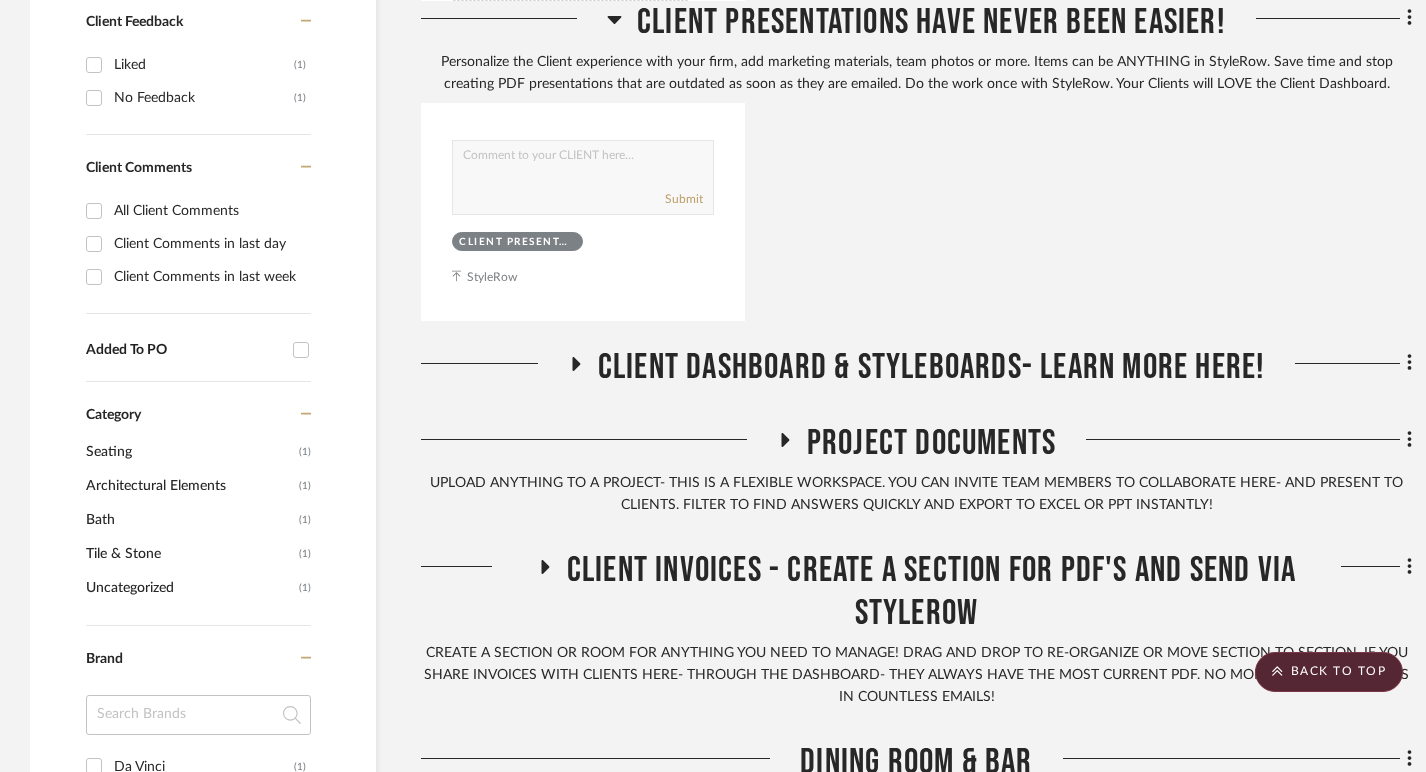 scroll, scrollTop: 1338, scrollLeft: 0, axis: vertical 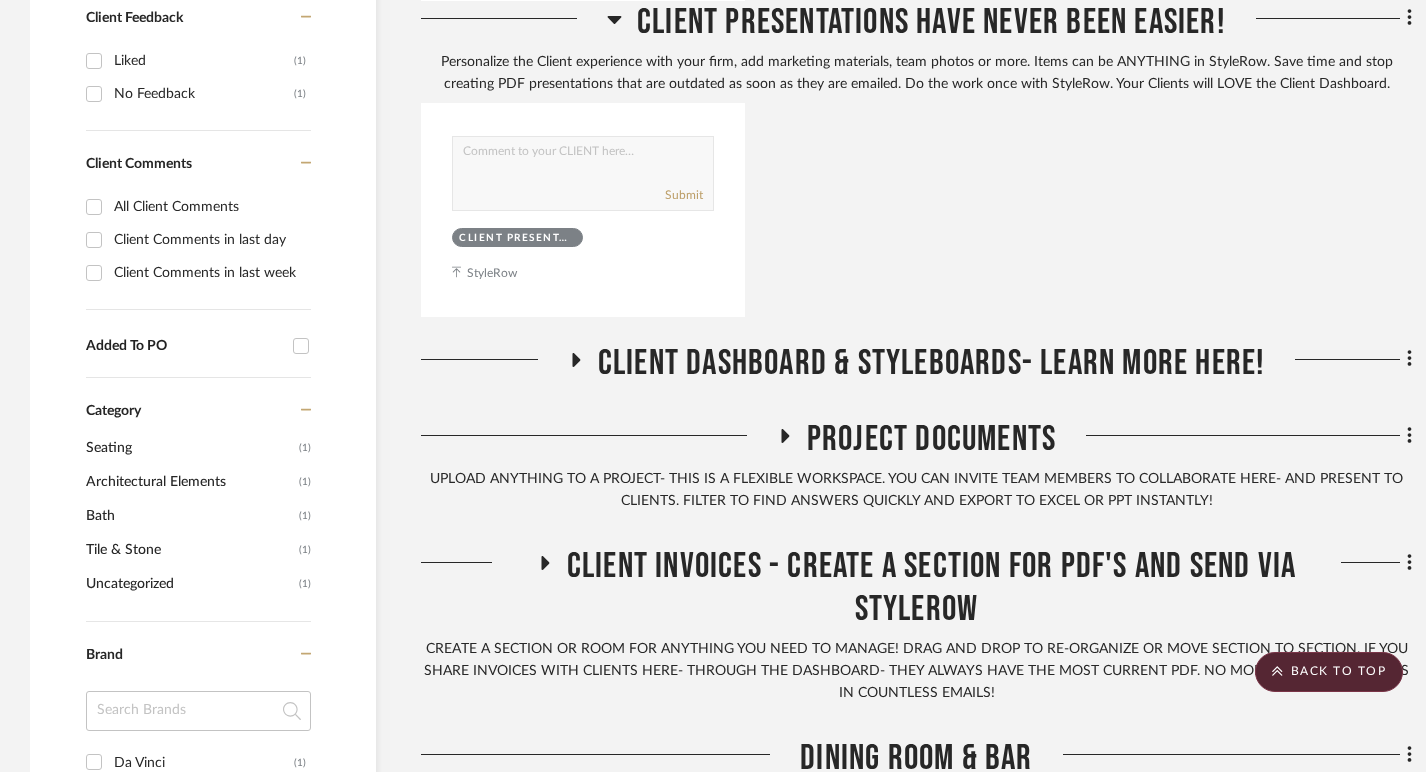 click 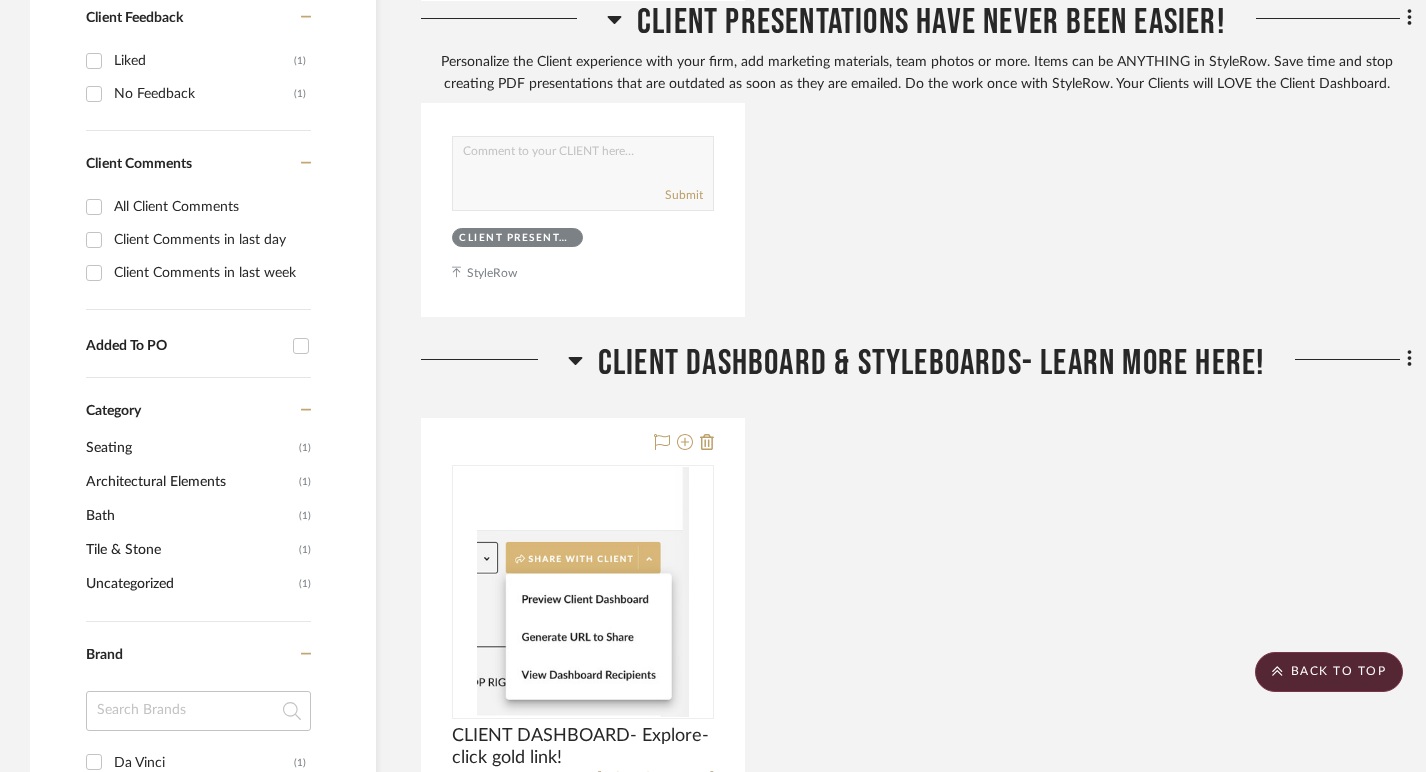 click on "CLIENT DASHBOARD- Explore- click gold link!  View on  app.stylerow.com  By  Unknown  Our Client Dashboard is the always-up-to-date CLIENT PRESENTATION you've always wanted. Stop emailing versions of invoices or PDF's to clients- share this link with your client and they always have the most up to date version.  Do the work once- and use StyleRow to share it. Instant time savings and increase in profitabiltiy!
Team Status Client Status client Comments:  Submit   Client Dashboard & StyleBoards- Learn more here!  (1)    StyleRow" 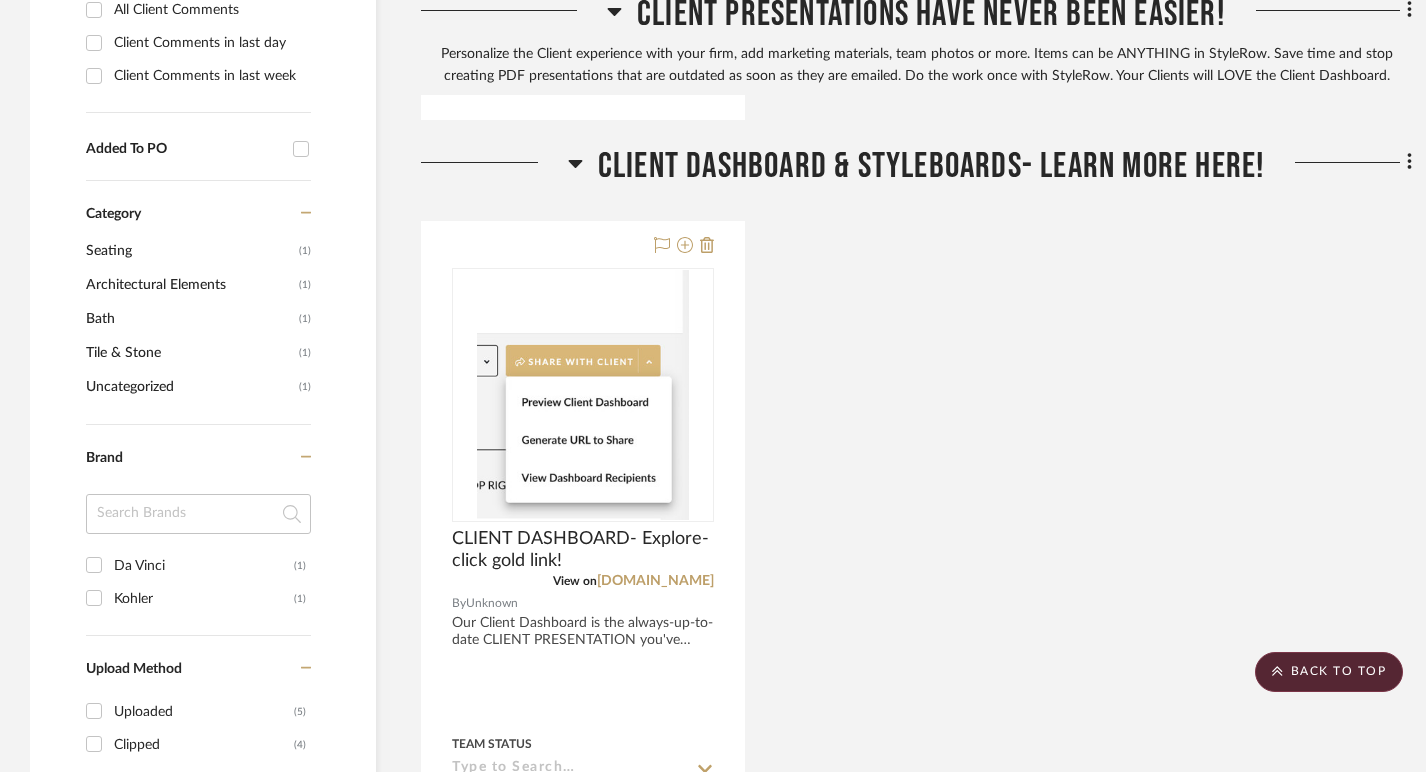 scroll, scrollTop: 1542, scrollLeft: 0, axis: vertical 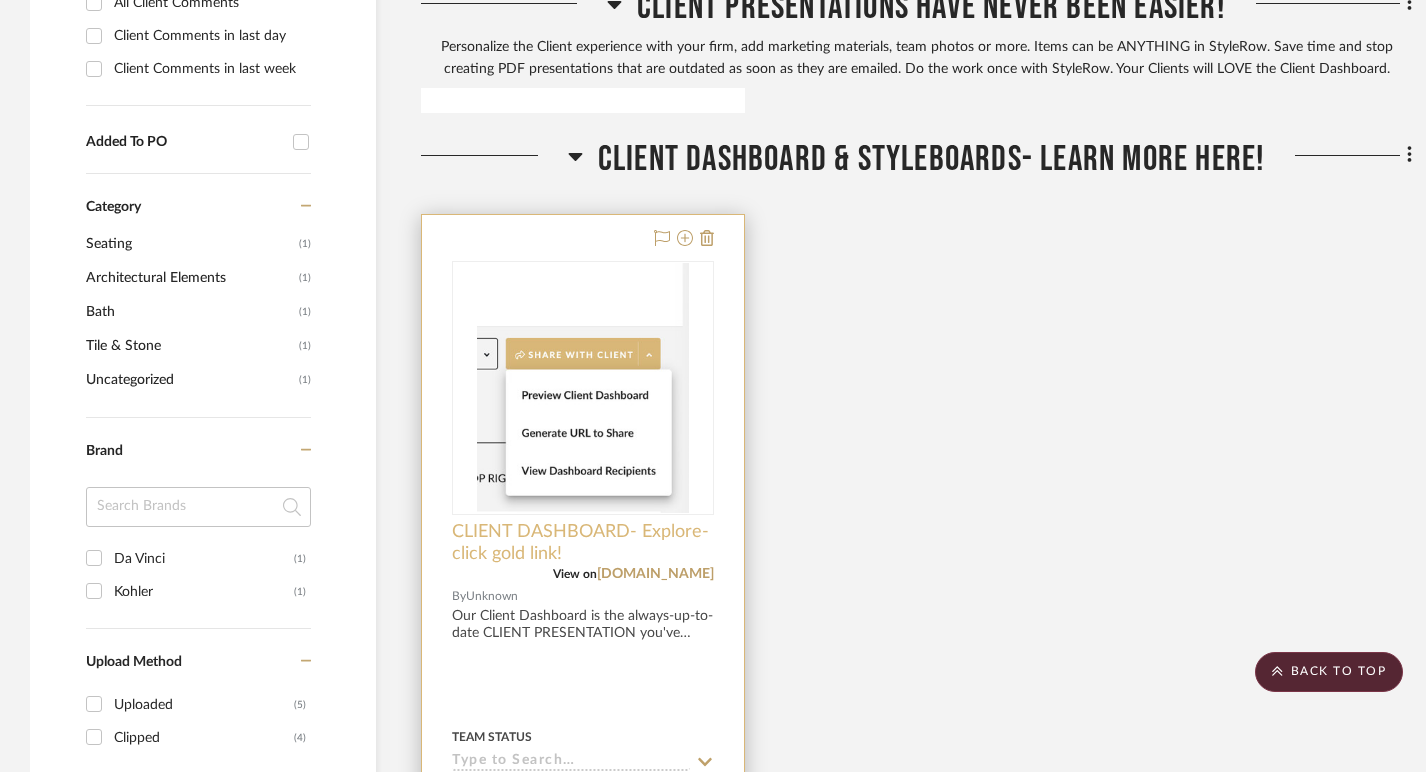 click on "CLIENT DASHBOARD- Explore- click gold link!" at bounding box center [583, 543] 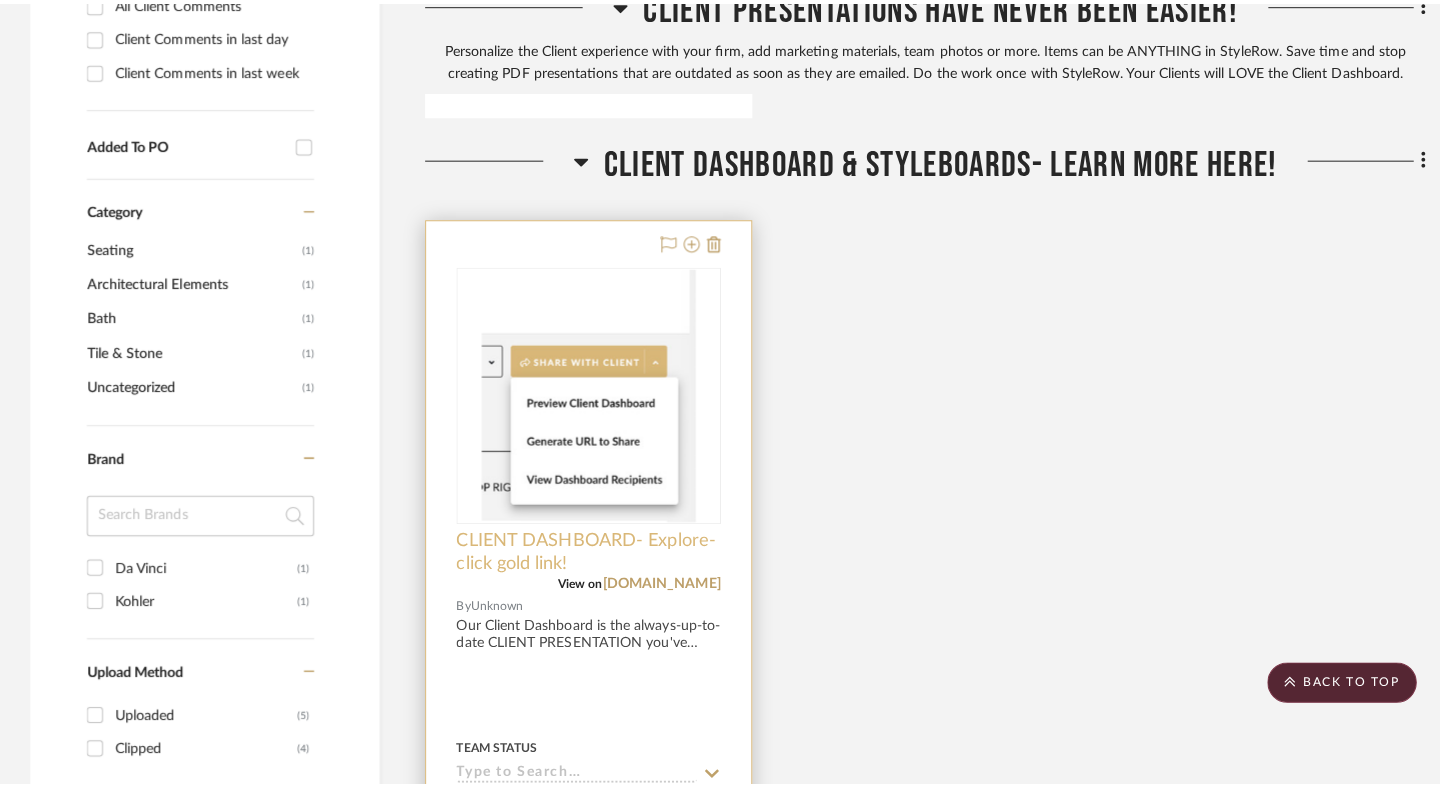 scroll, scrollTop: 0, scrollLeft: 0, axis: both 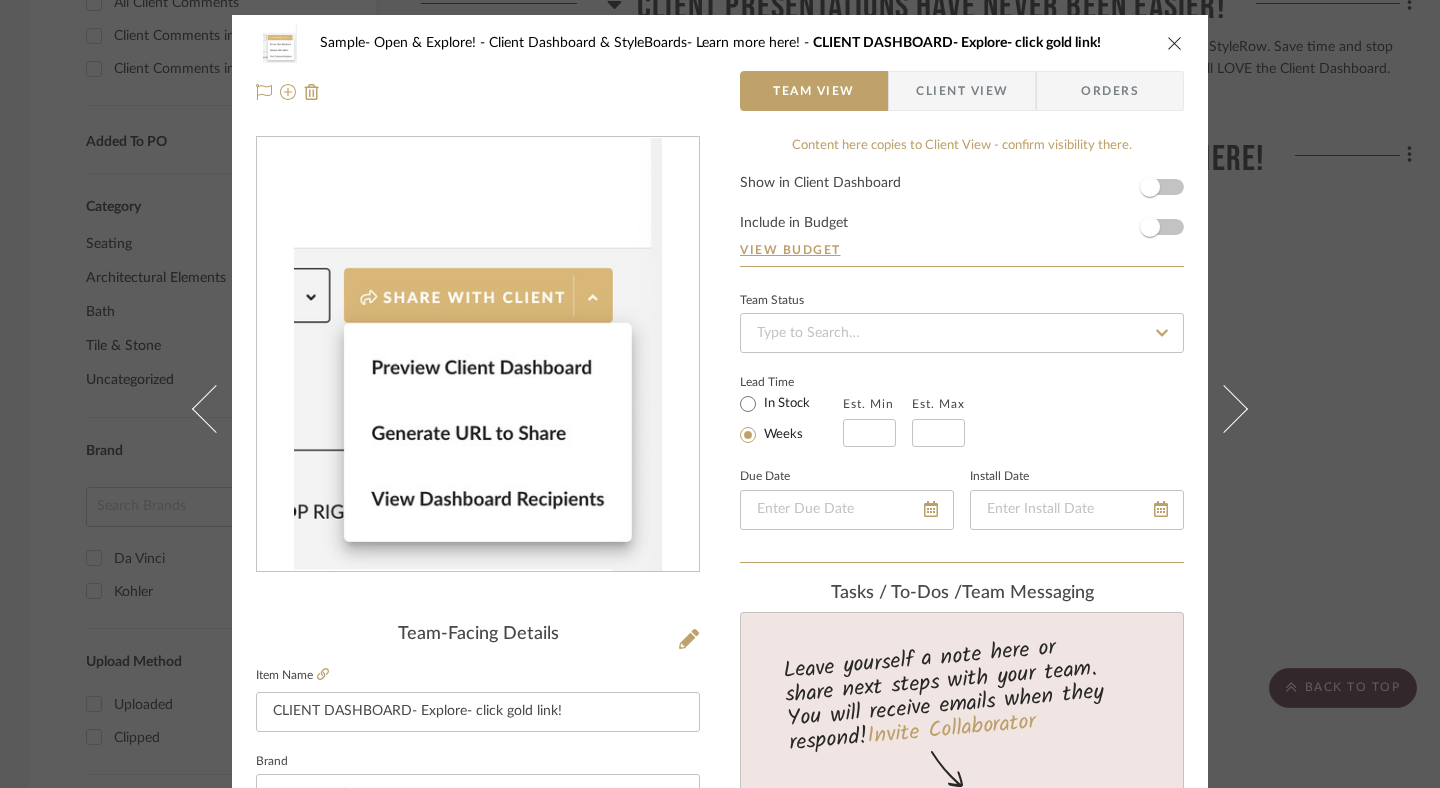 click on "Show in Client Dashboard   Include in Budget   View Budget" at bounding box center [962, 221] 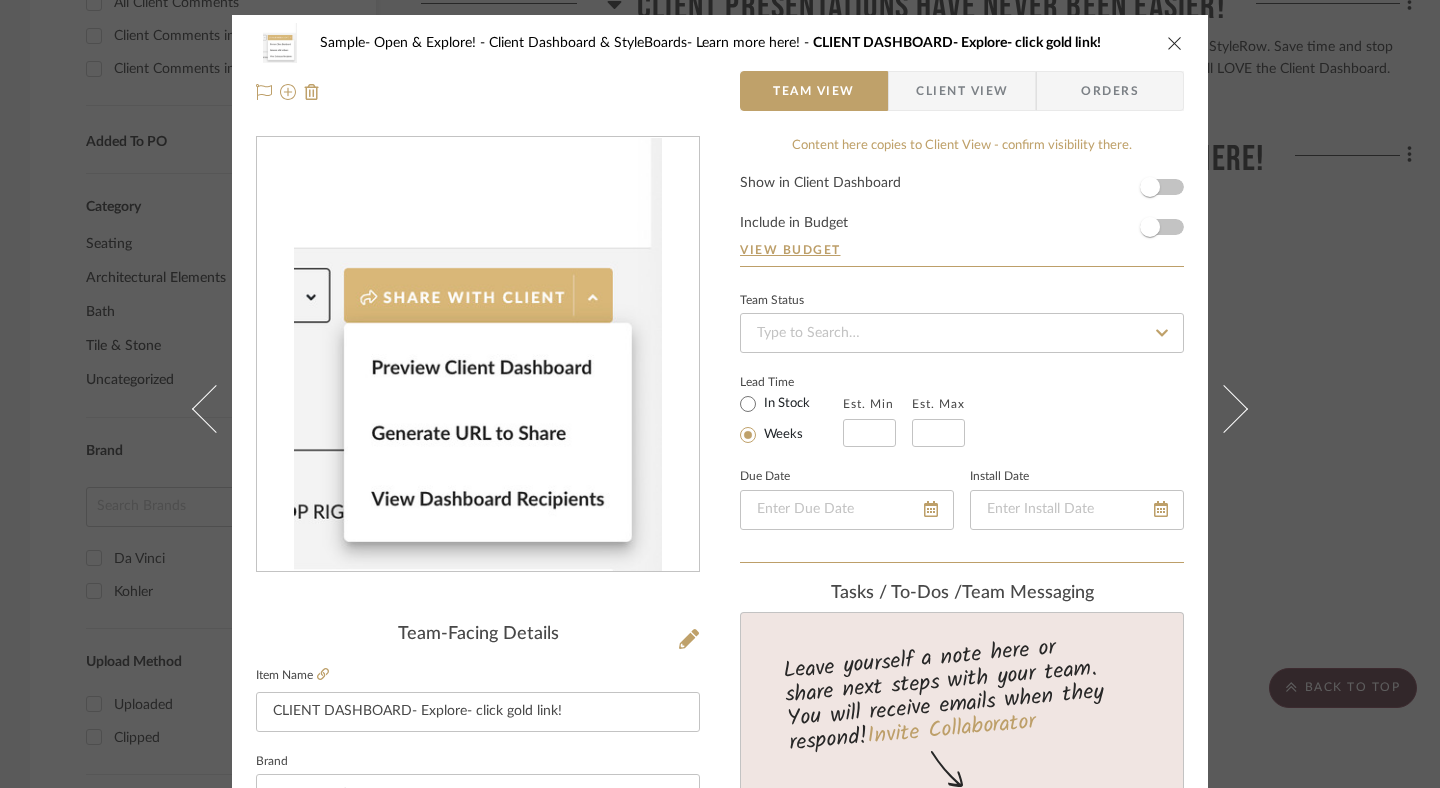 click on "Show in Client Dashboard   Include in Budget   View Budget" at bounding box center [962, 221] 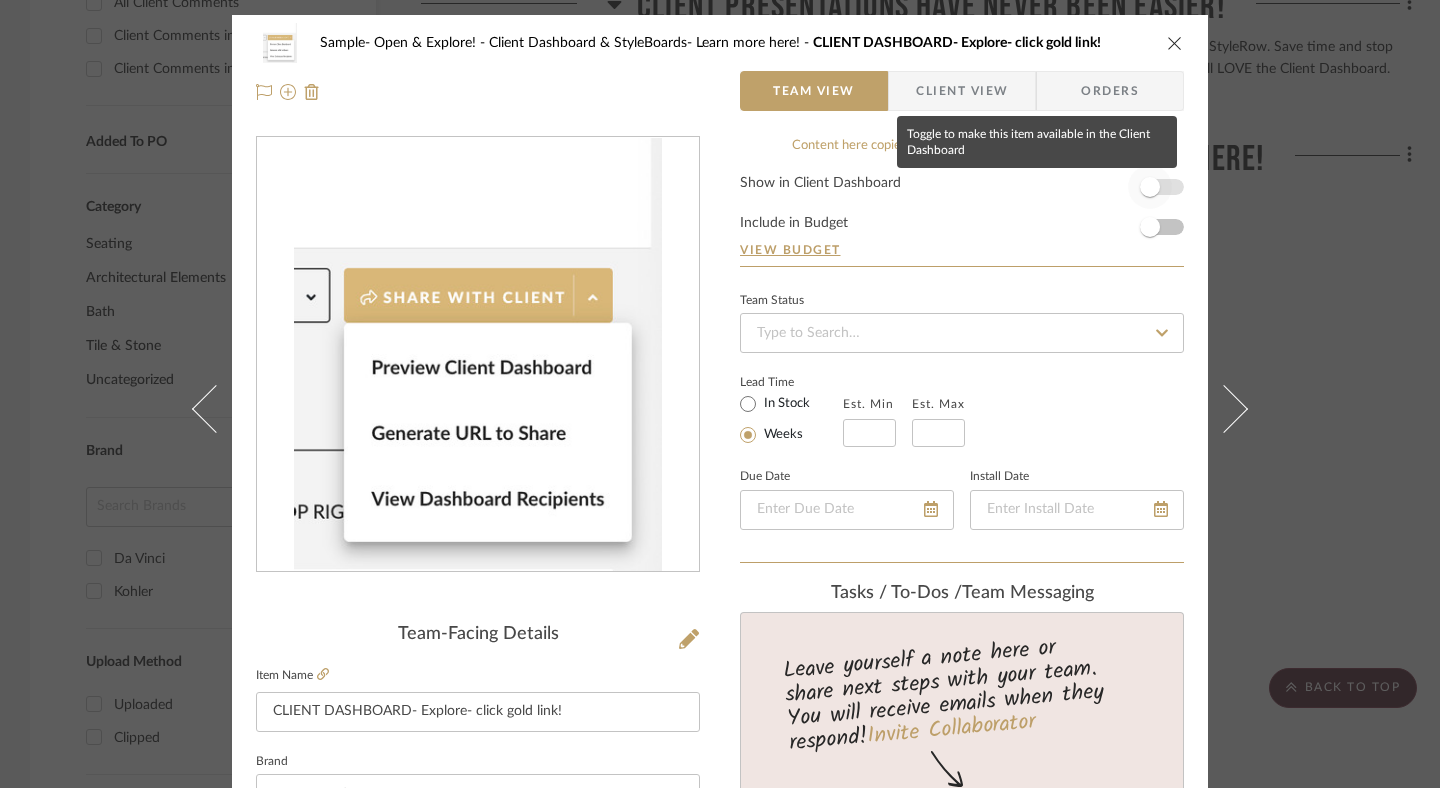 click at bounding box center (1150, 187) 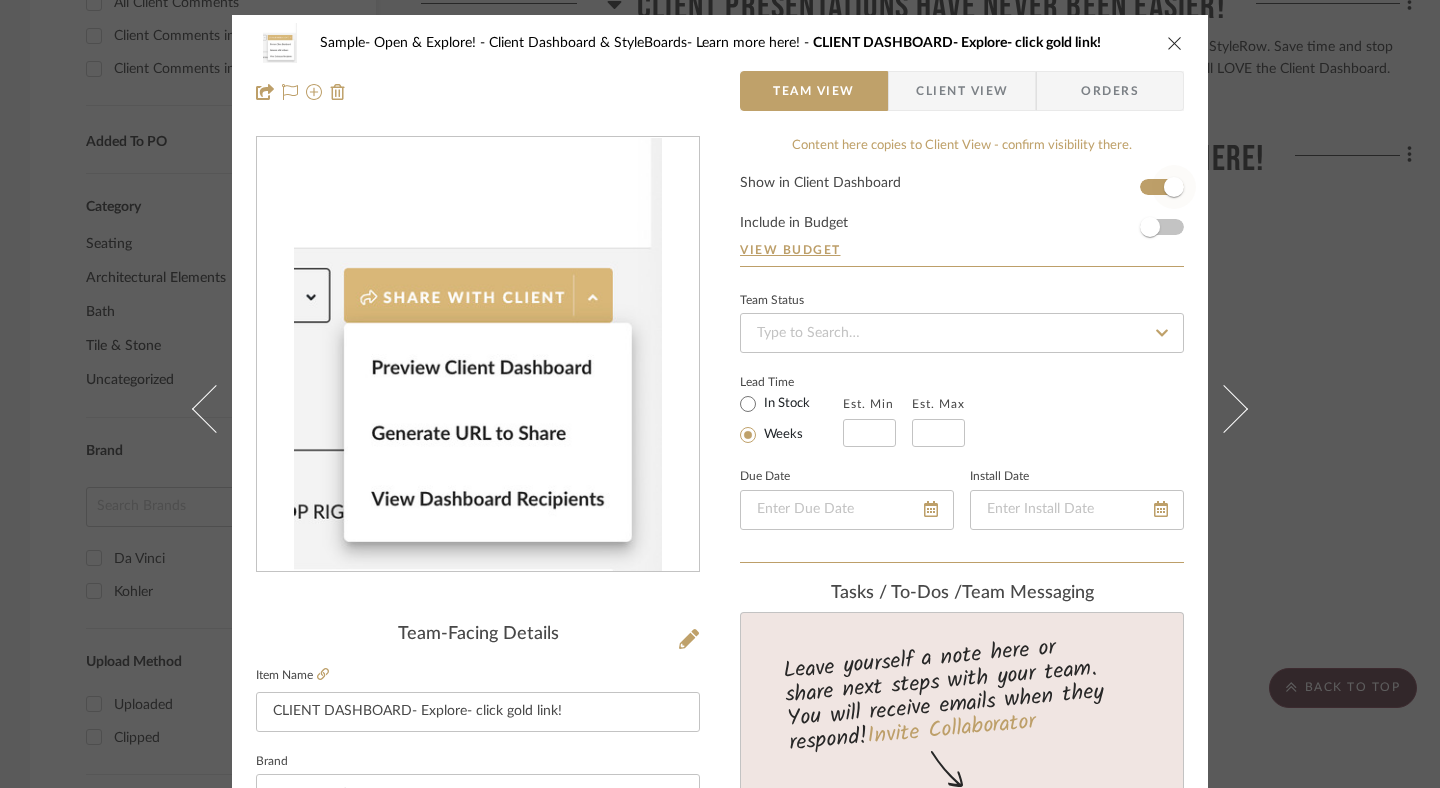 type 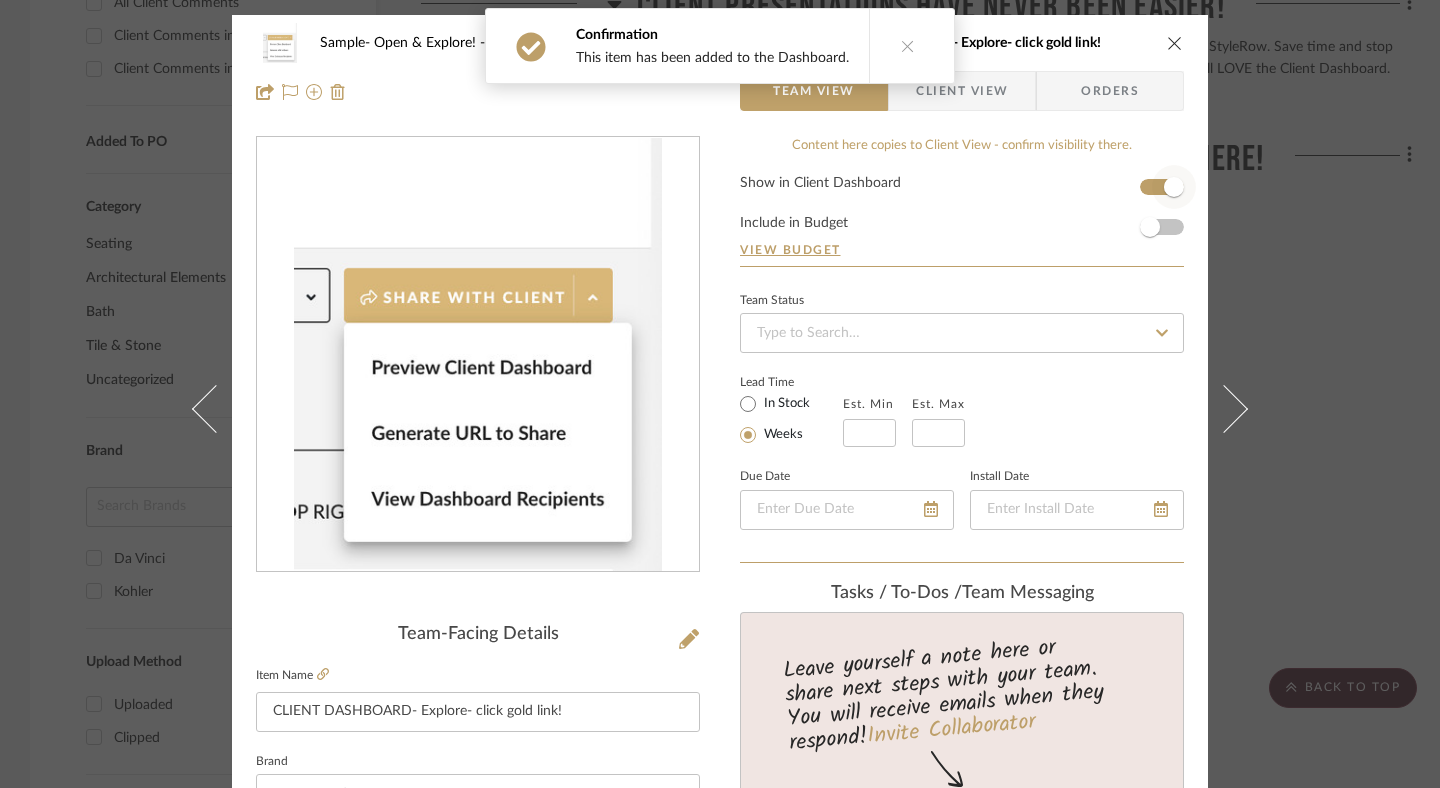 click at bounding box center (1174, 187) 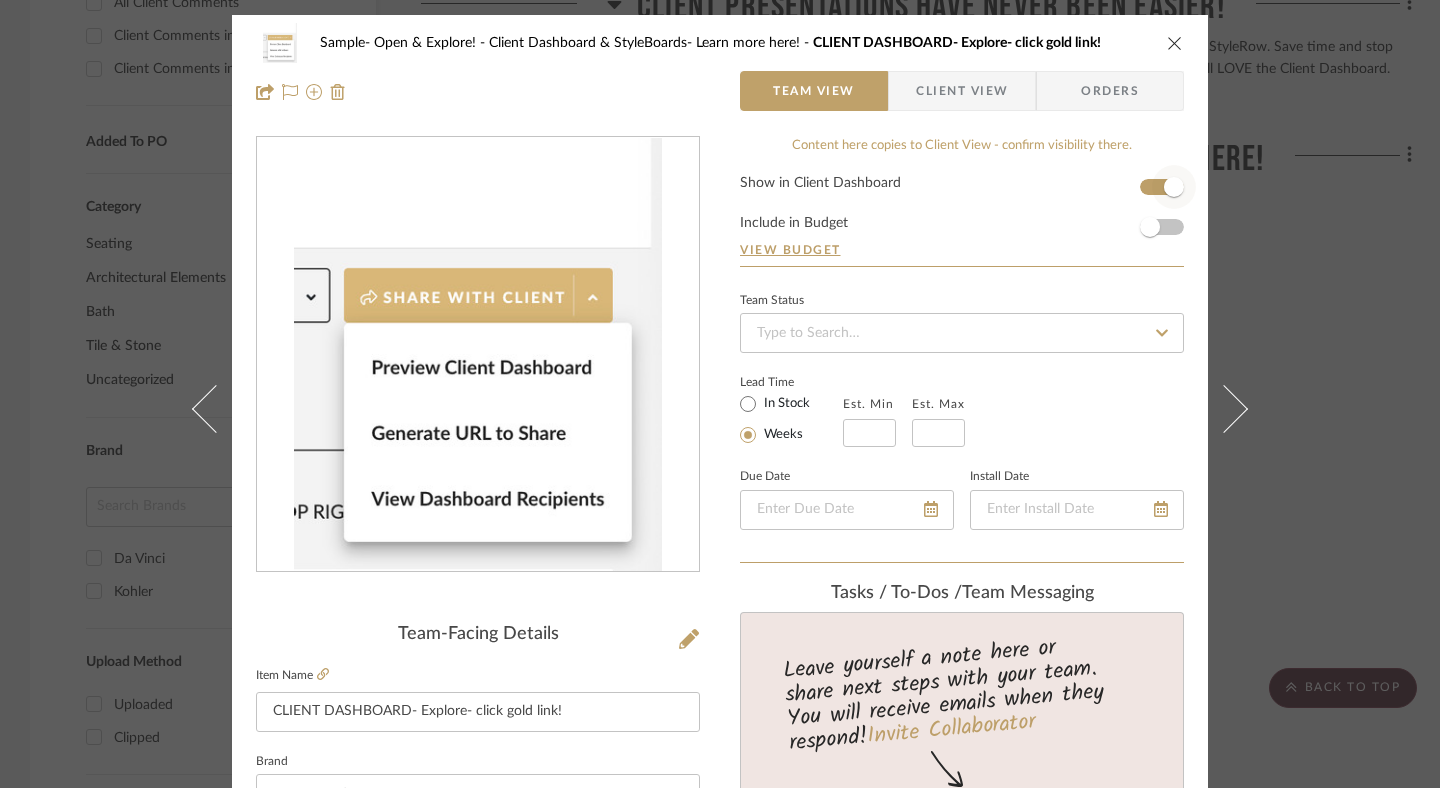 type 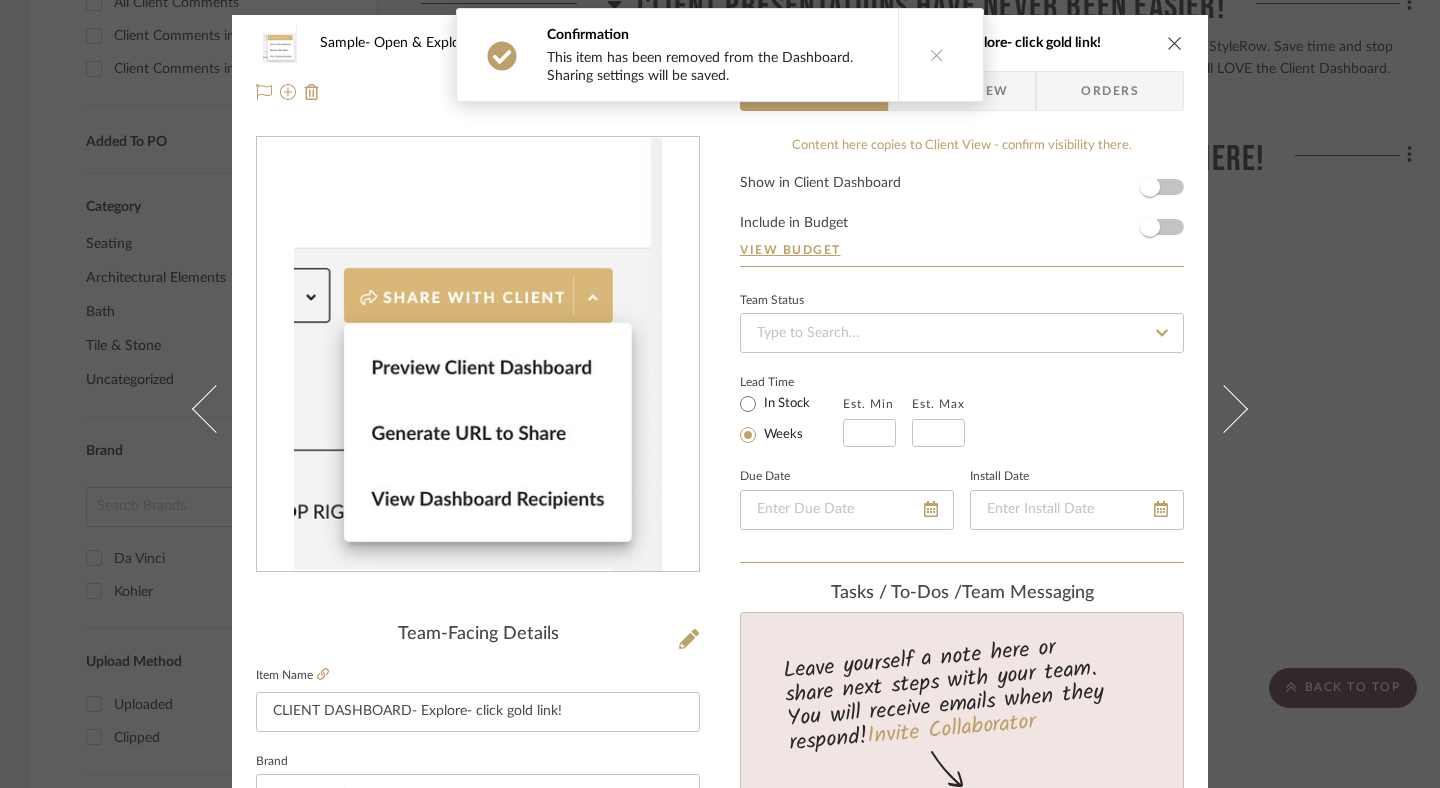 click on "Client View" at bounding box center (962, 91) 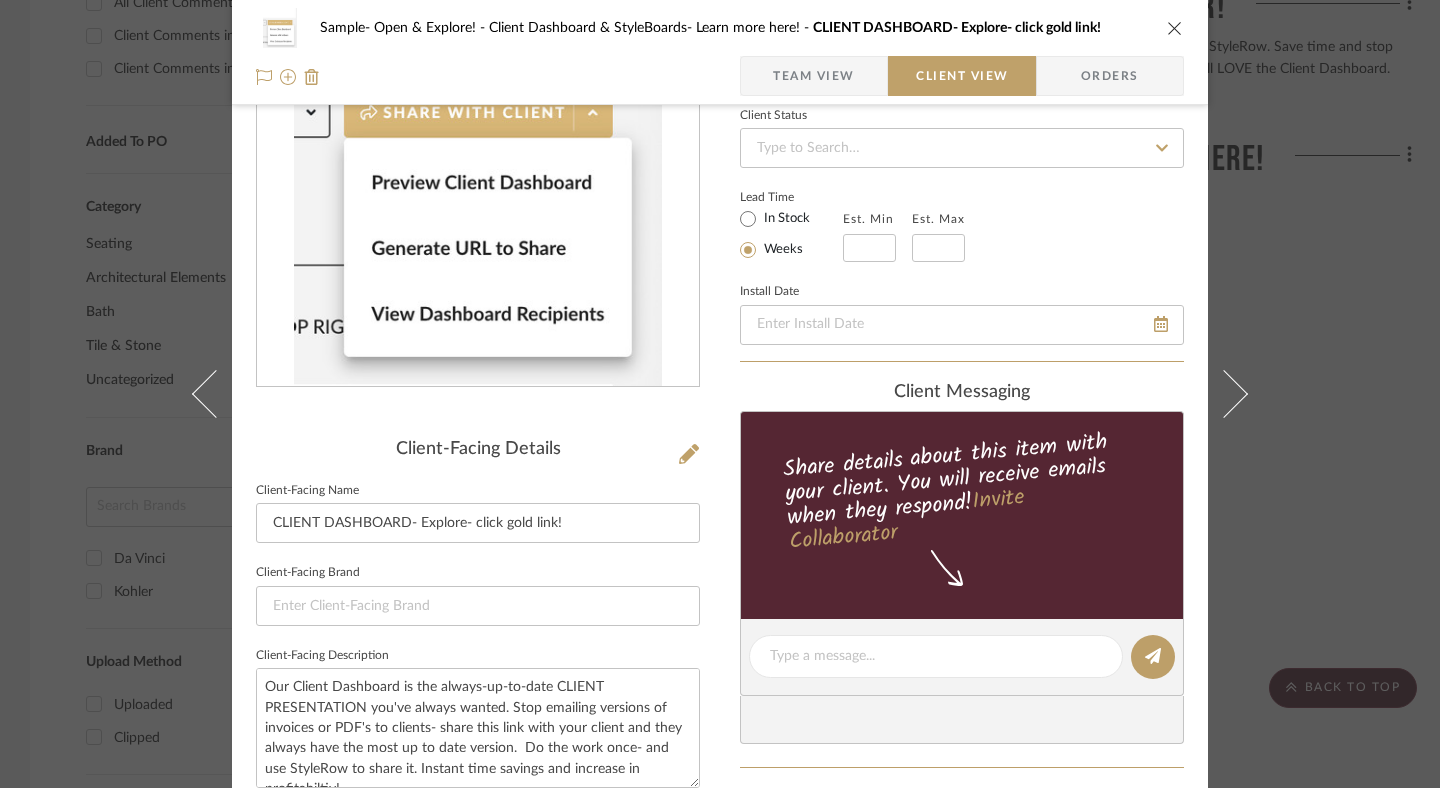 scroll, scrollTop: 0, scrollLeft: 0, axis: both 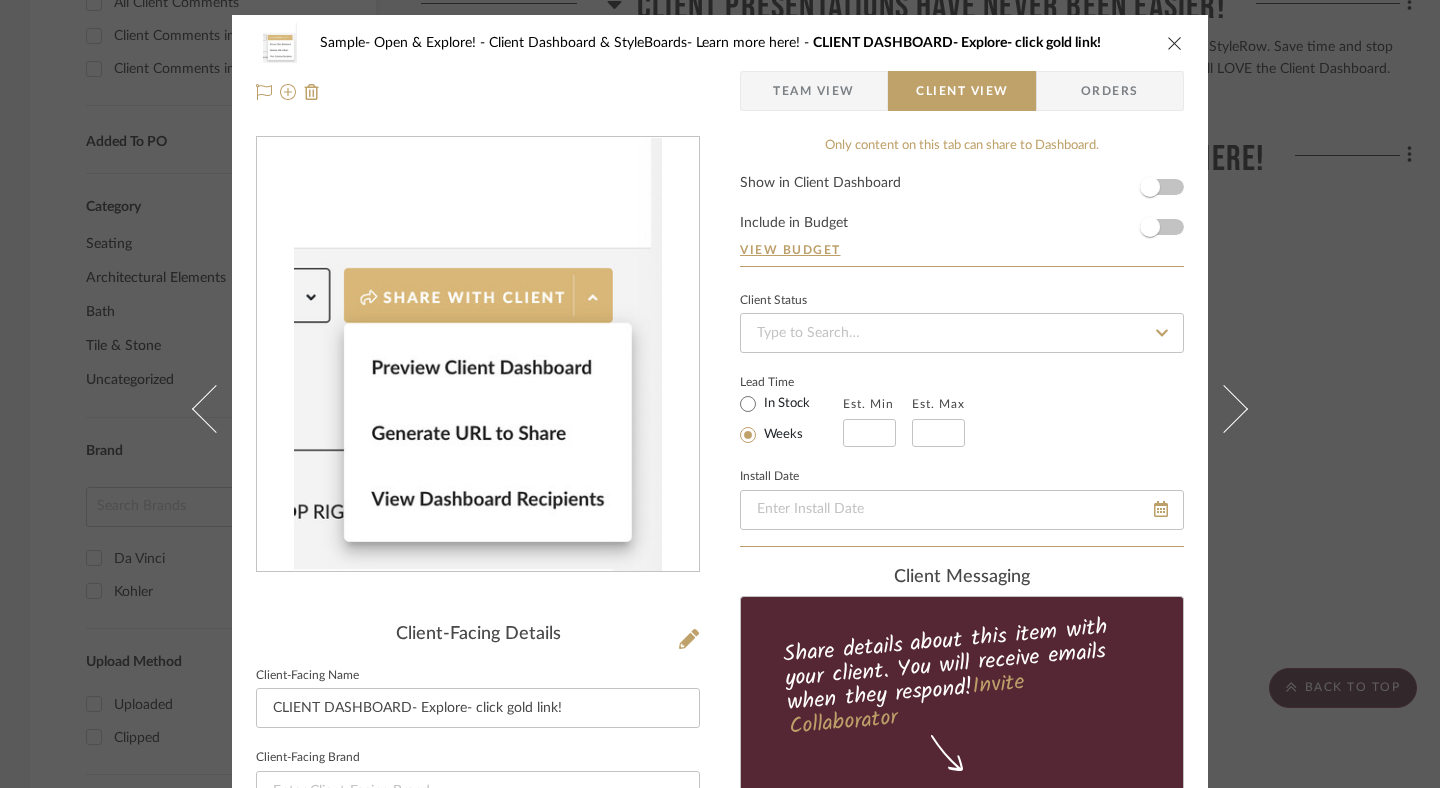 click on "Team View" at bounding box center [814, 91] 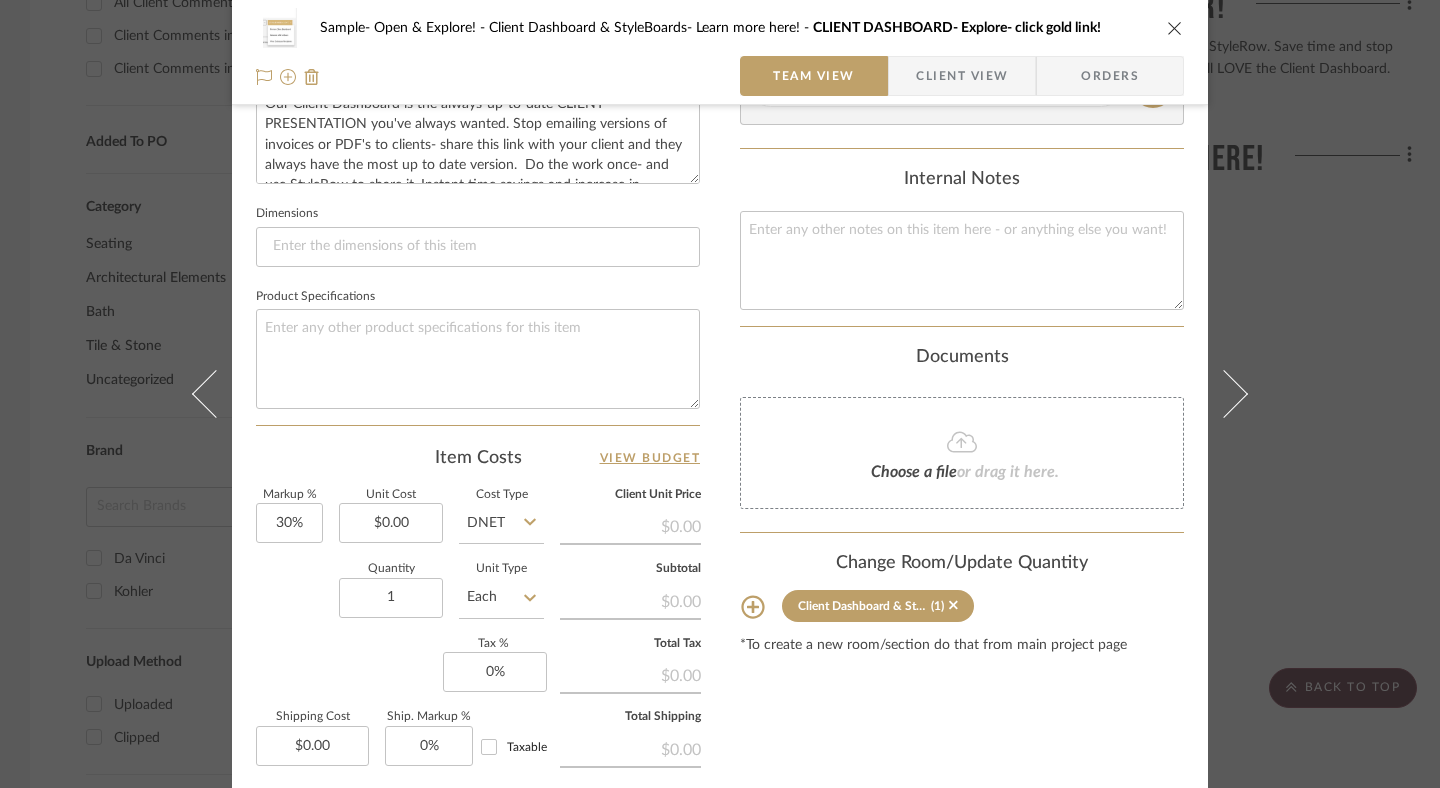 scroll, scrollTop: 769, scrollLeft: 0, axis: vertical 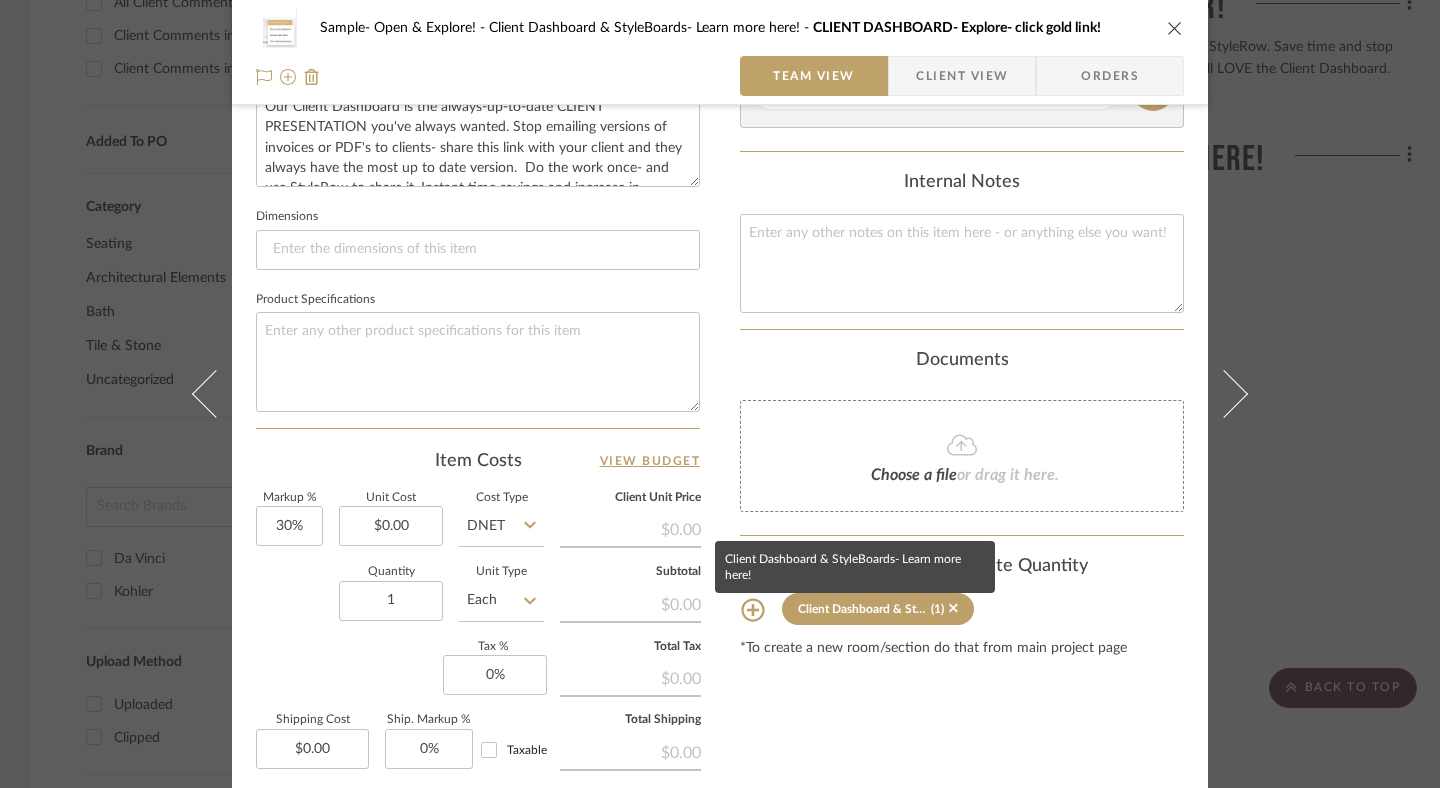 click on "Client Dashboard & StyleBoards- Learn more here!" 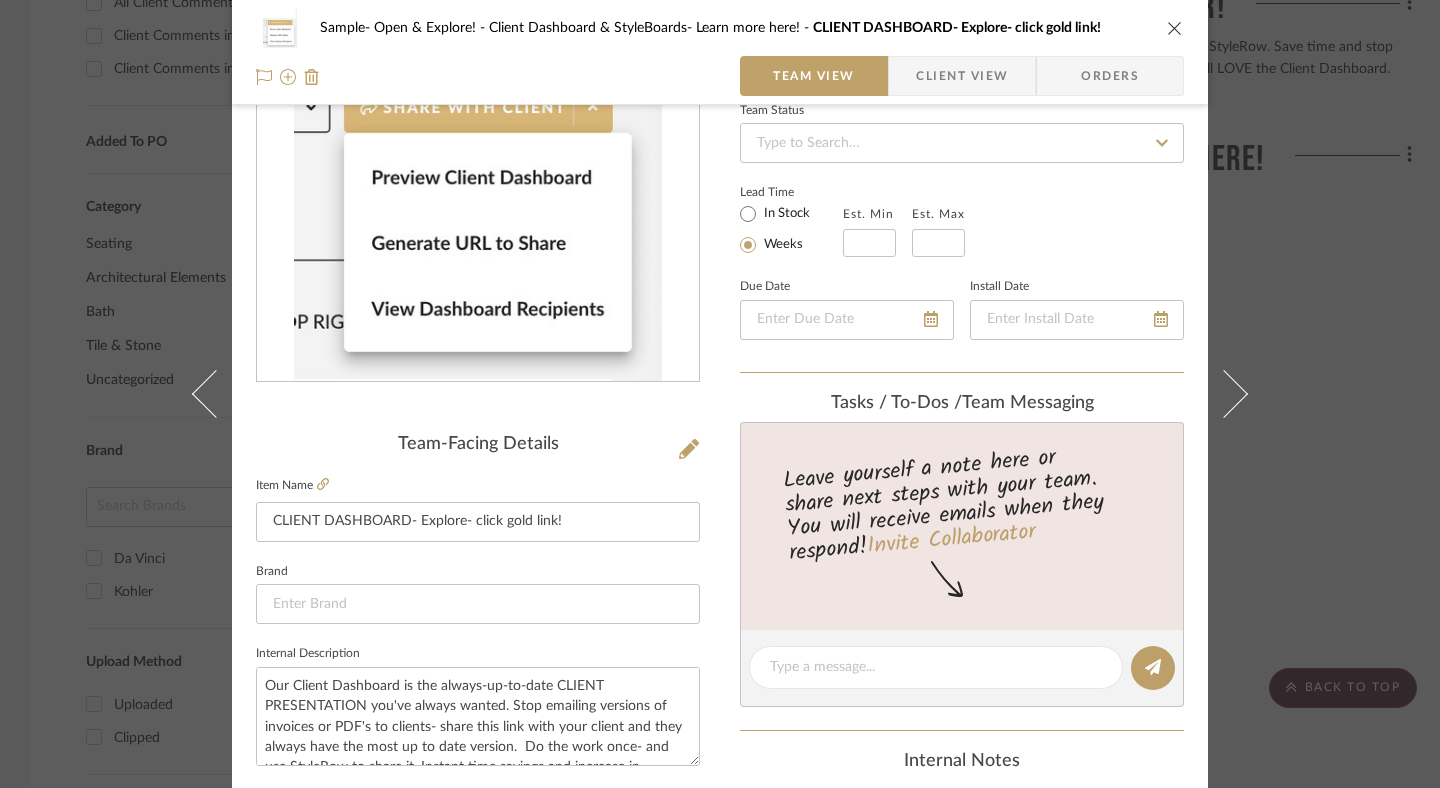 scroll, scrollTop: 0, scrollLeft: 0, axis: both 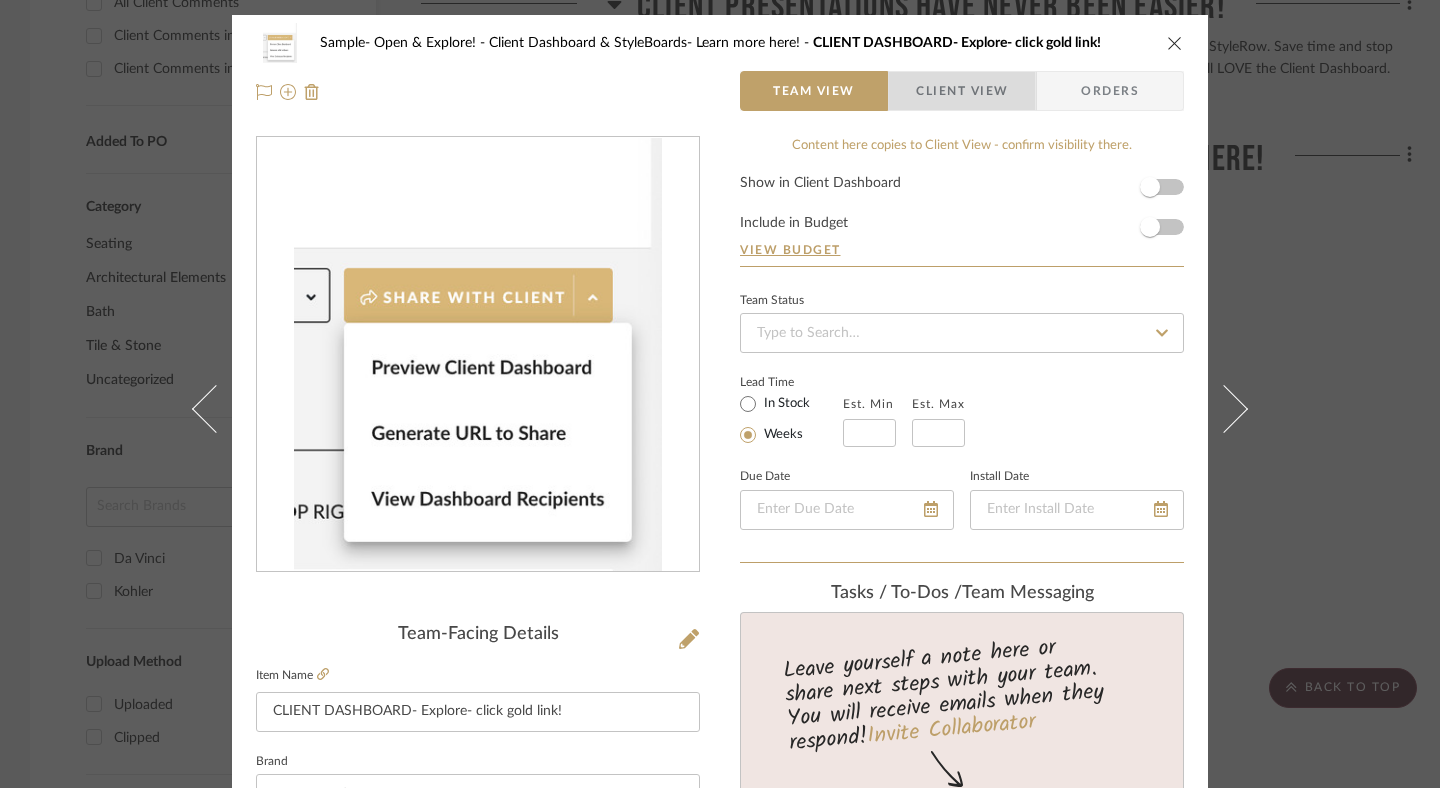 click on "Client View" at bounding box center [962, 91] 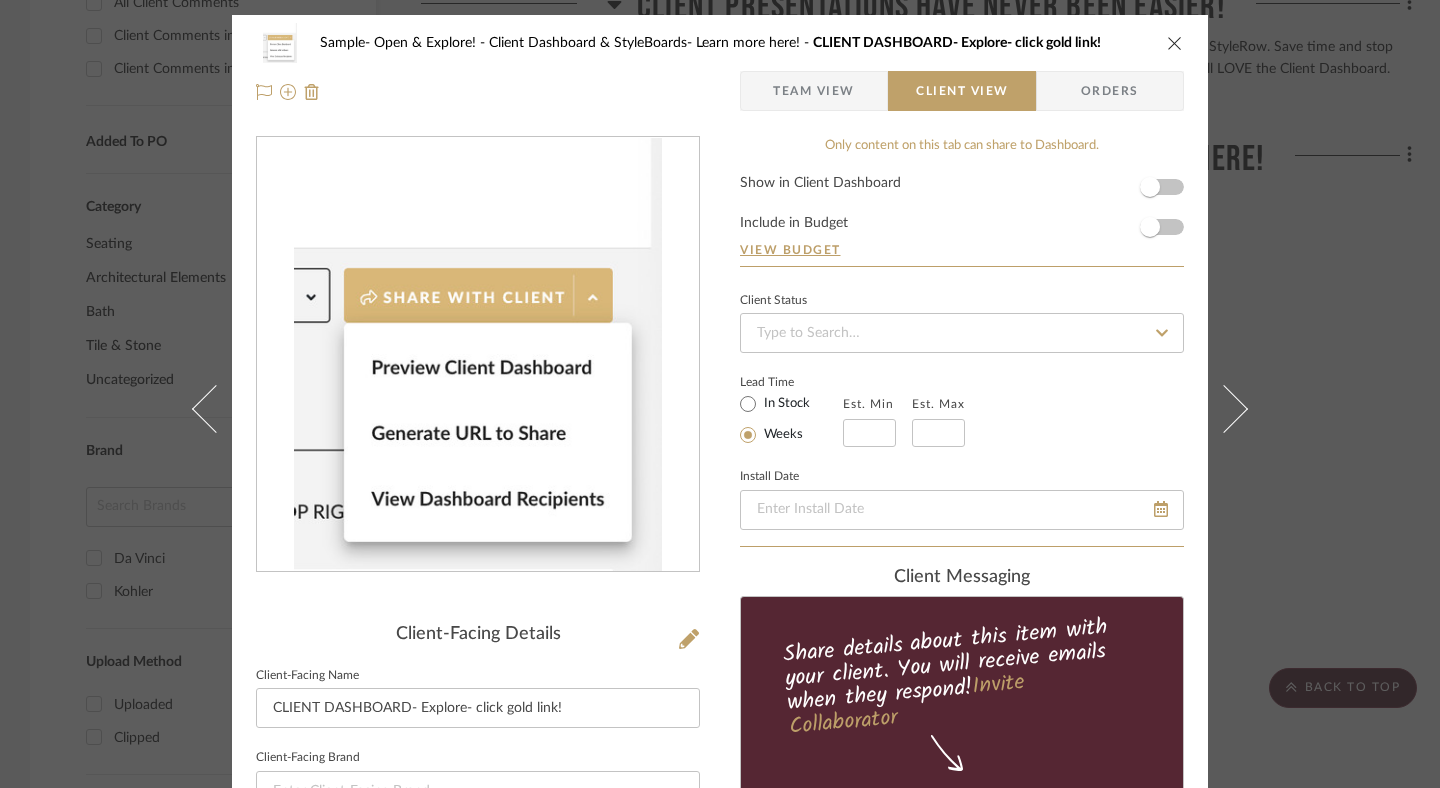 click on "Orders" at bounding box center (1110, 91) 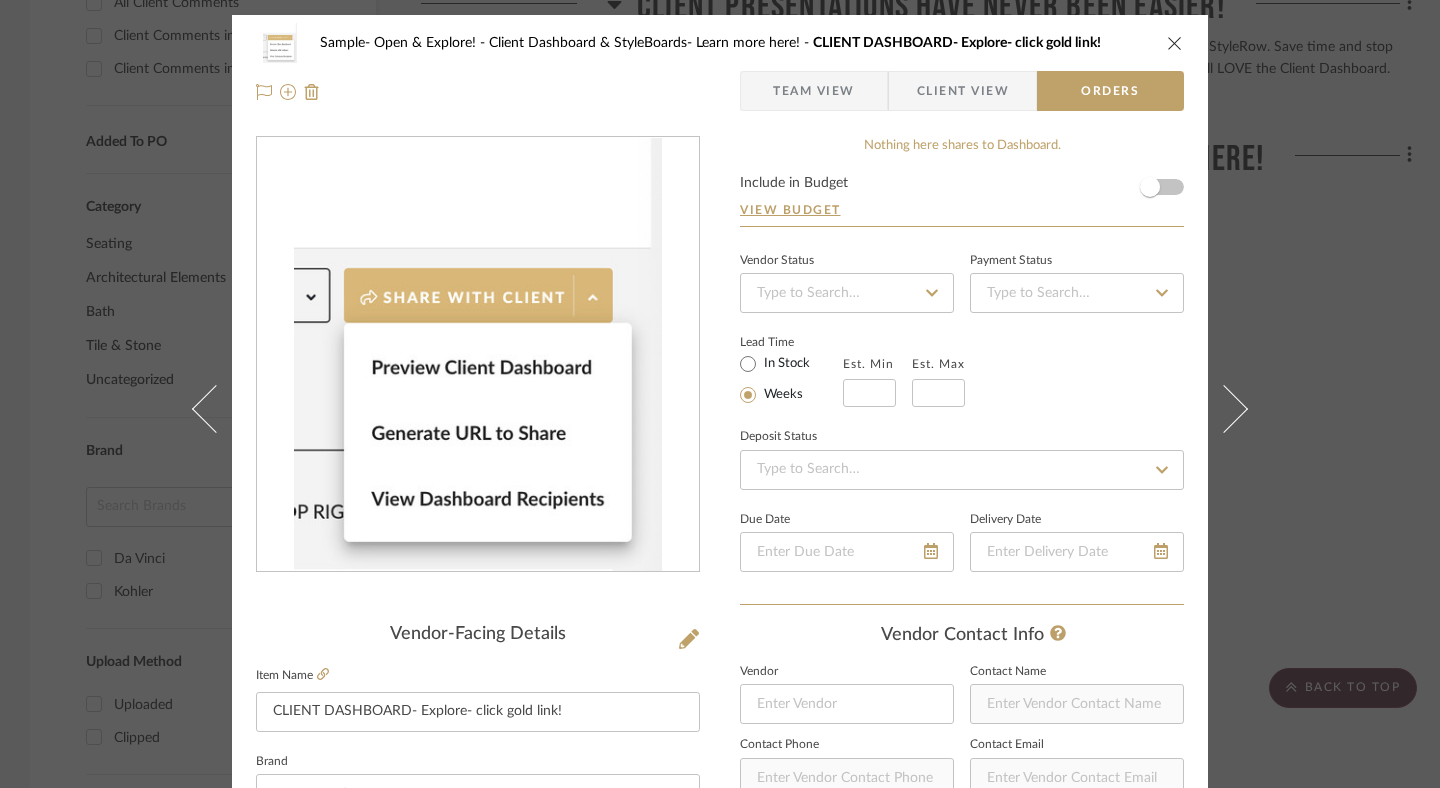 click at bounding box center [1175, 43] 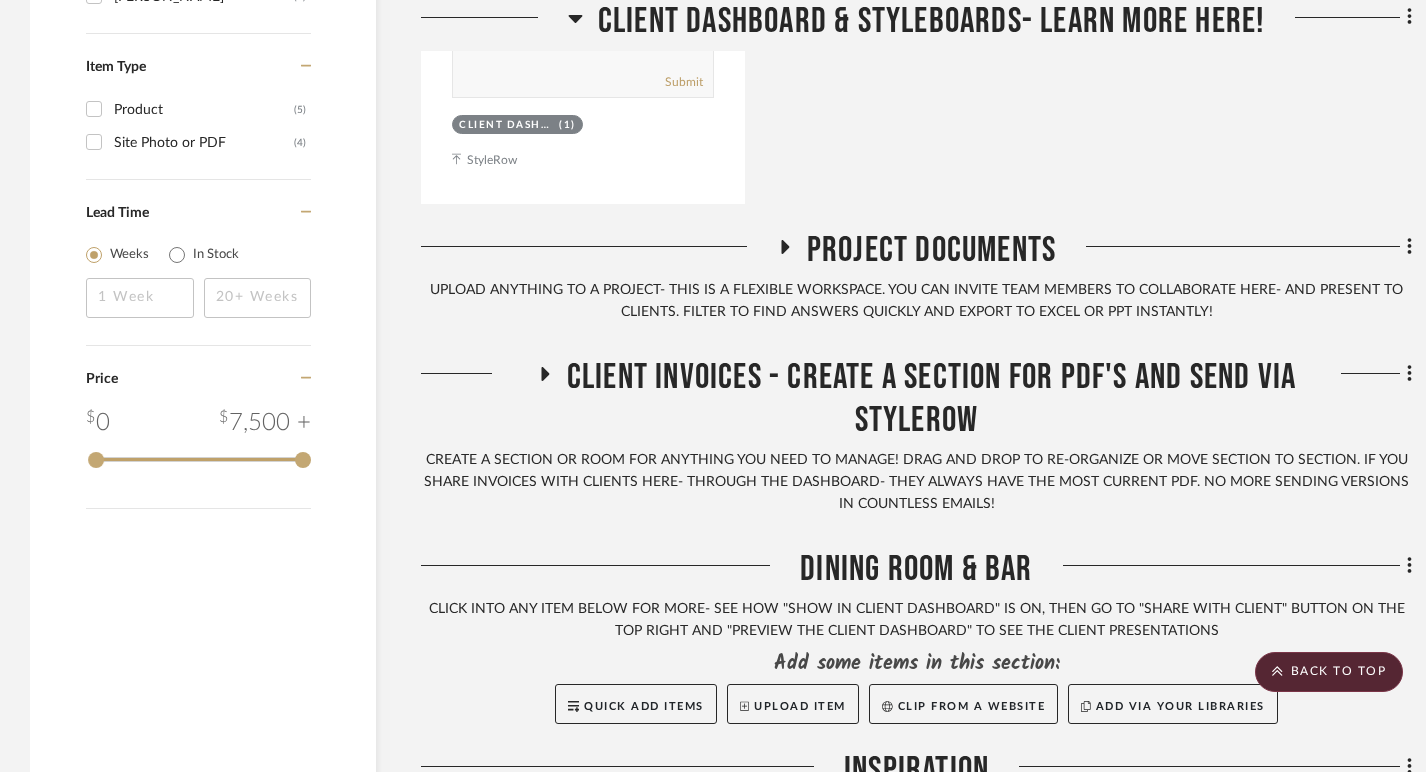scroll, scrollTop: 2432, scrollLeft: 0, axis: vertical 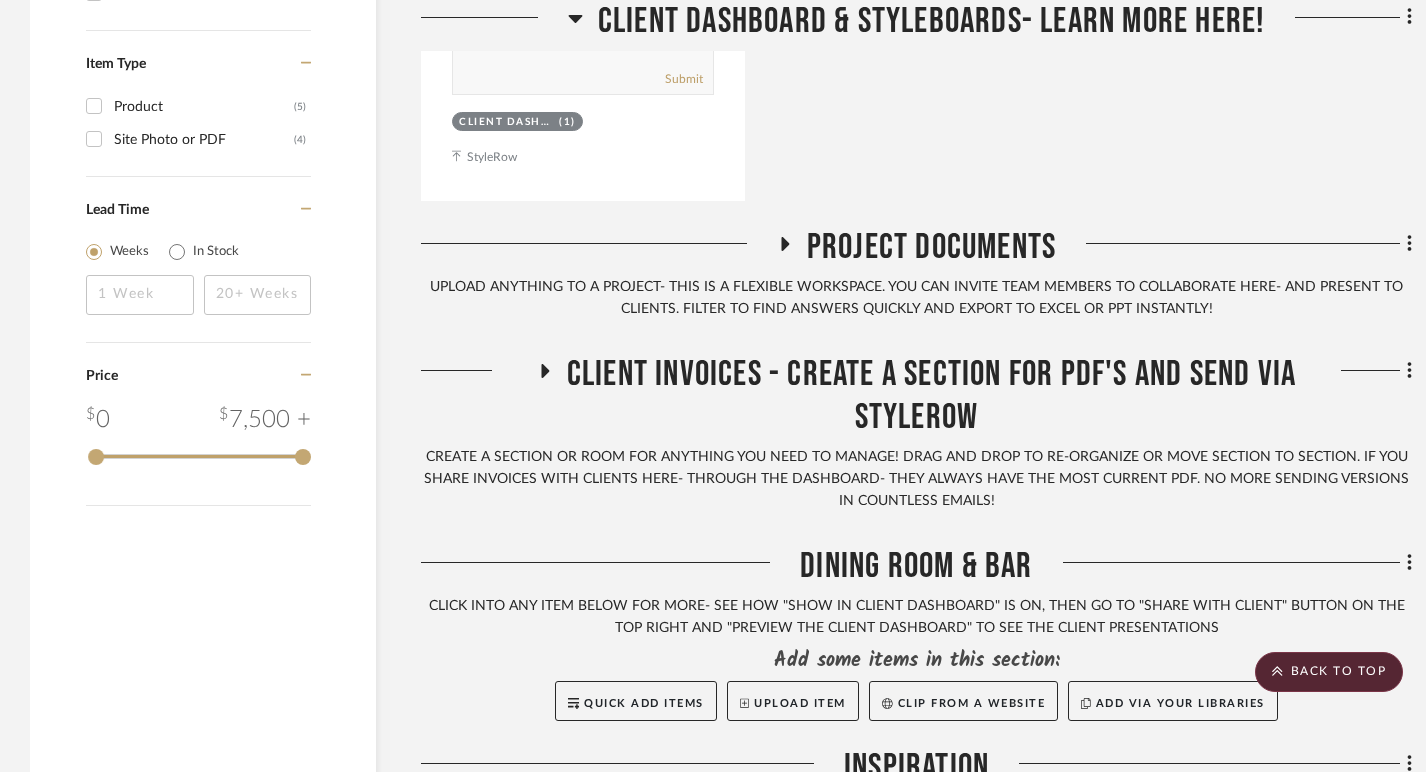 click 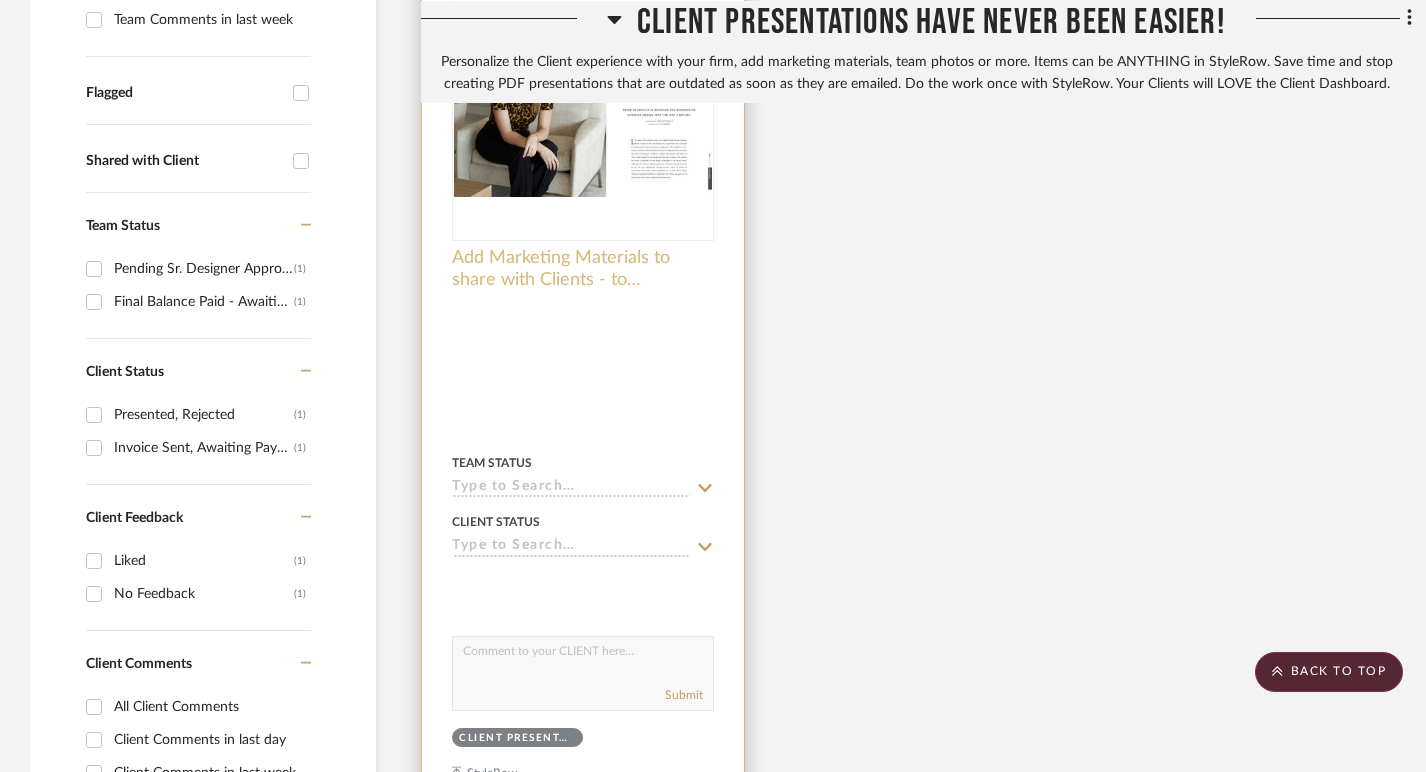 scroll, scrollTop: 785, scrollLeft: 0, axis: vertical 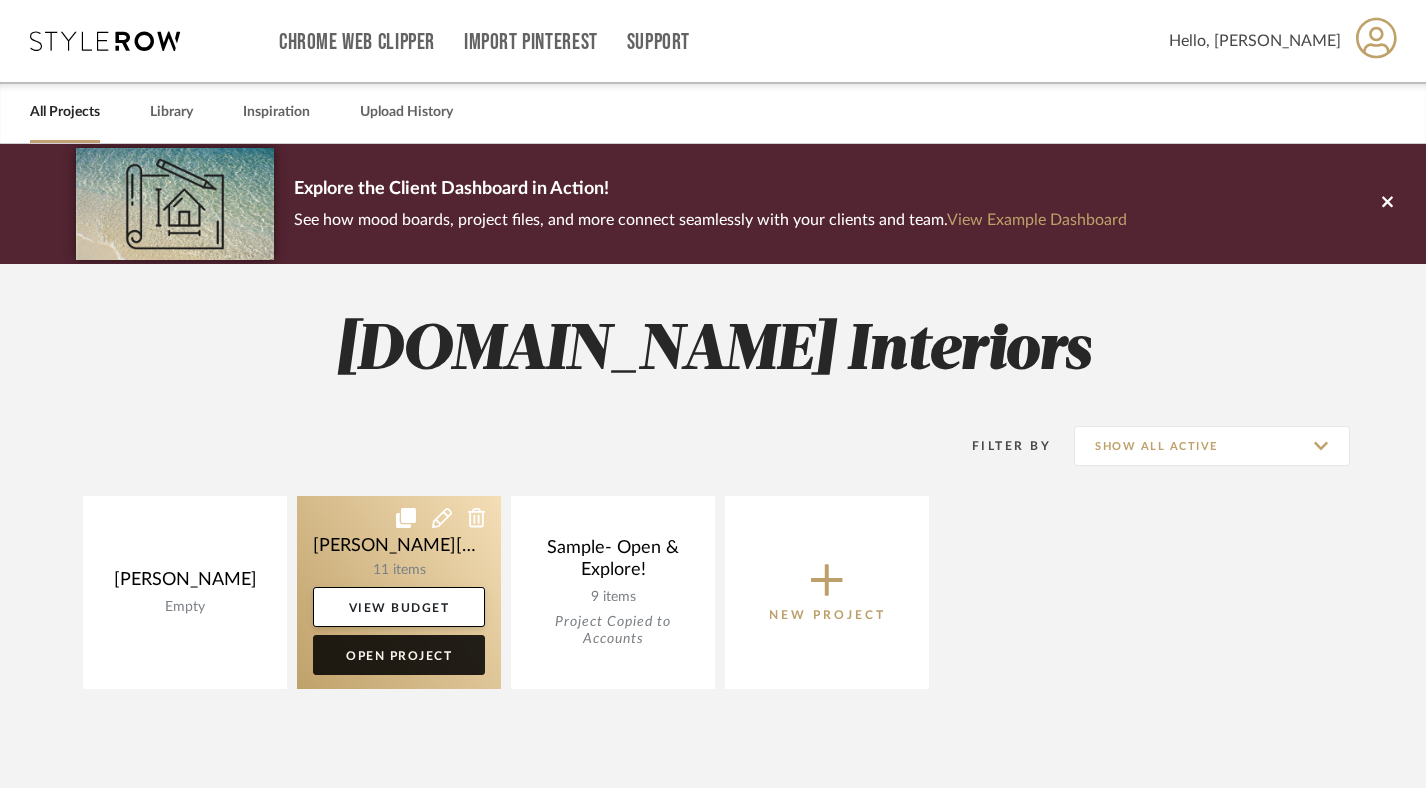 click on "Open Project" 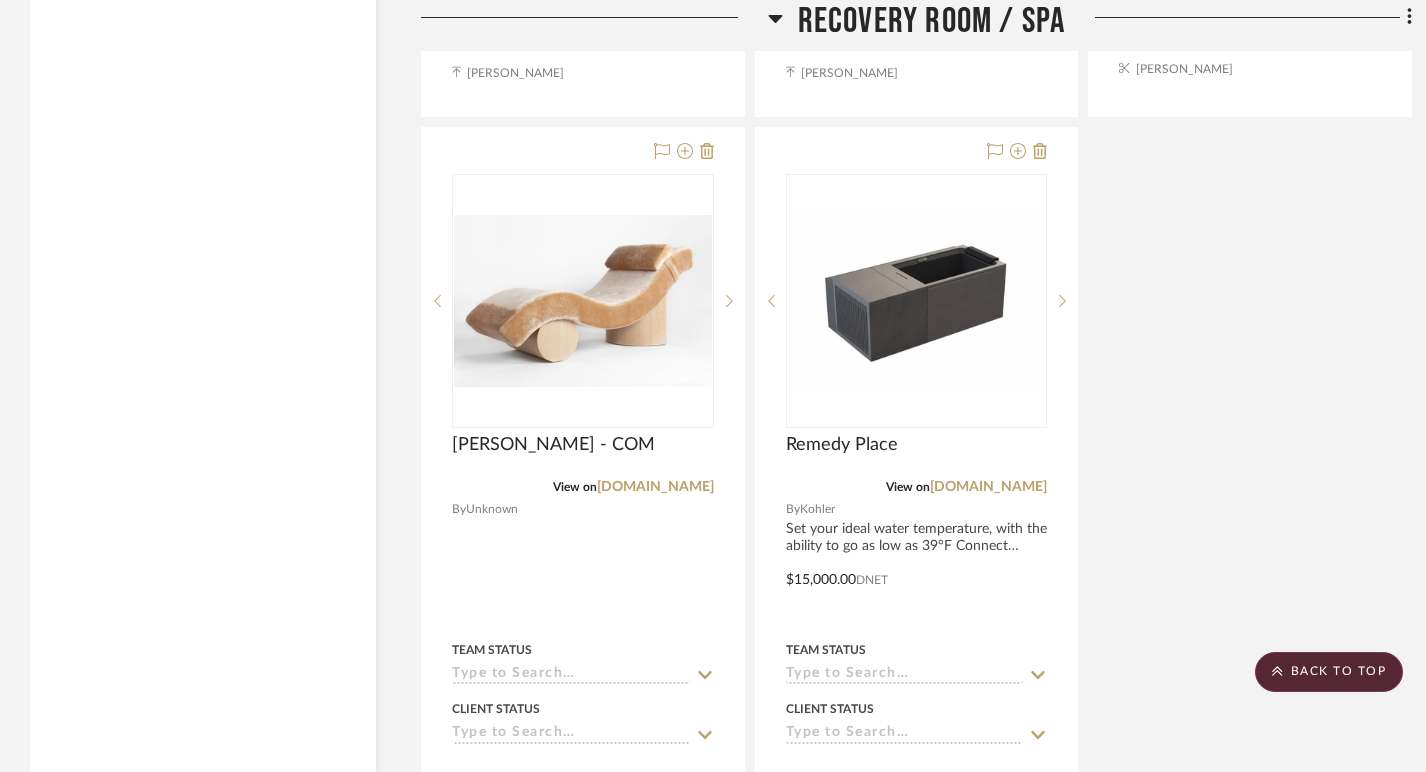 scroll, scrollTop: 4902, scrollLeft: 0, axis: vertical 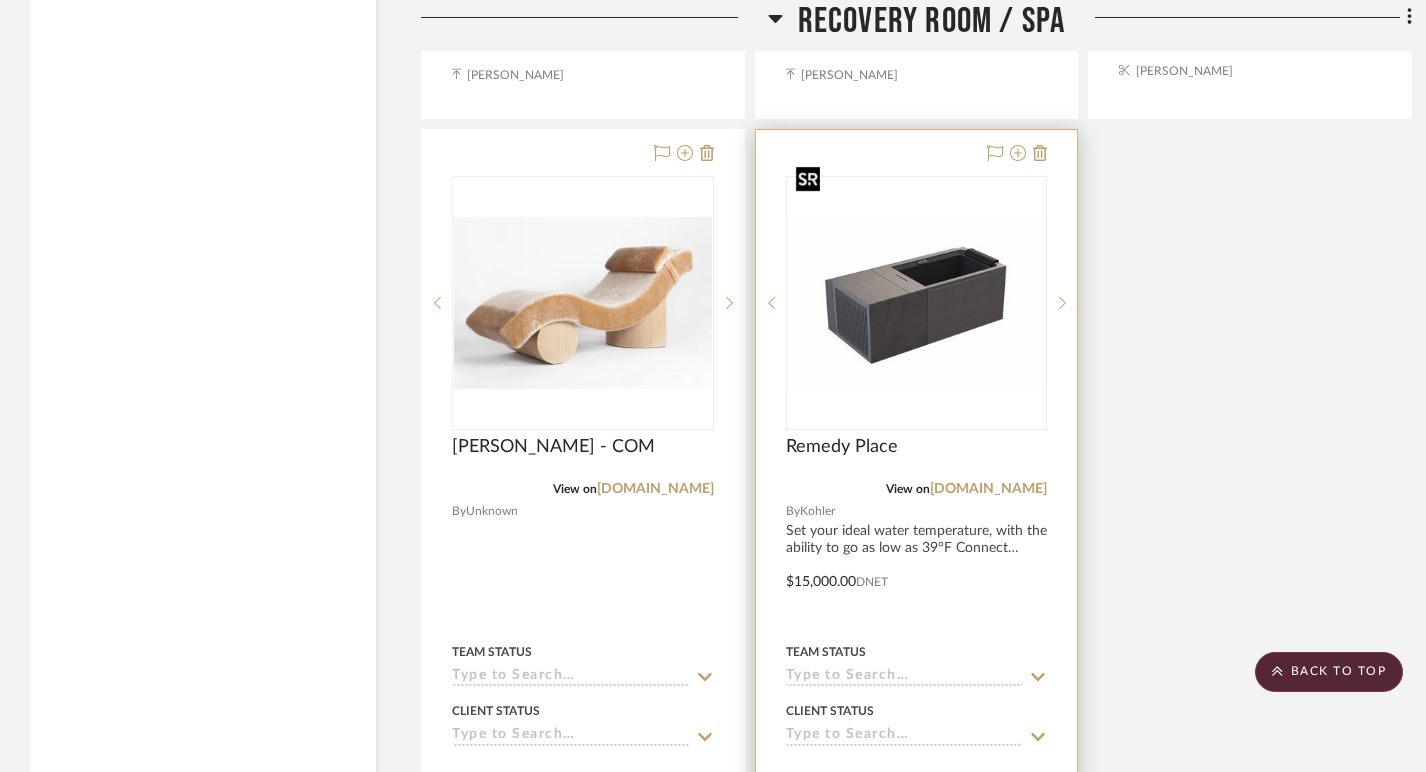 click at bounding box center (917, 302) 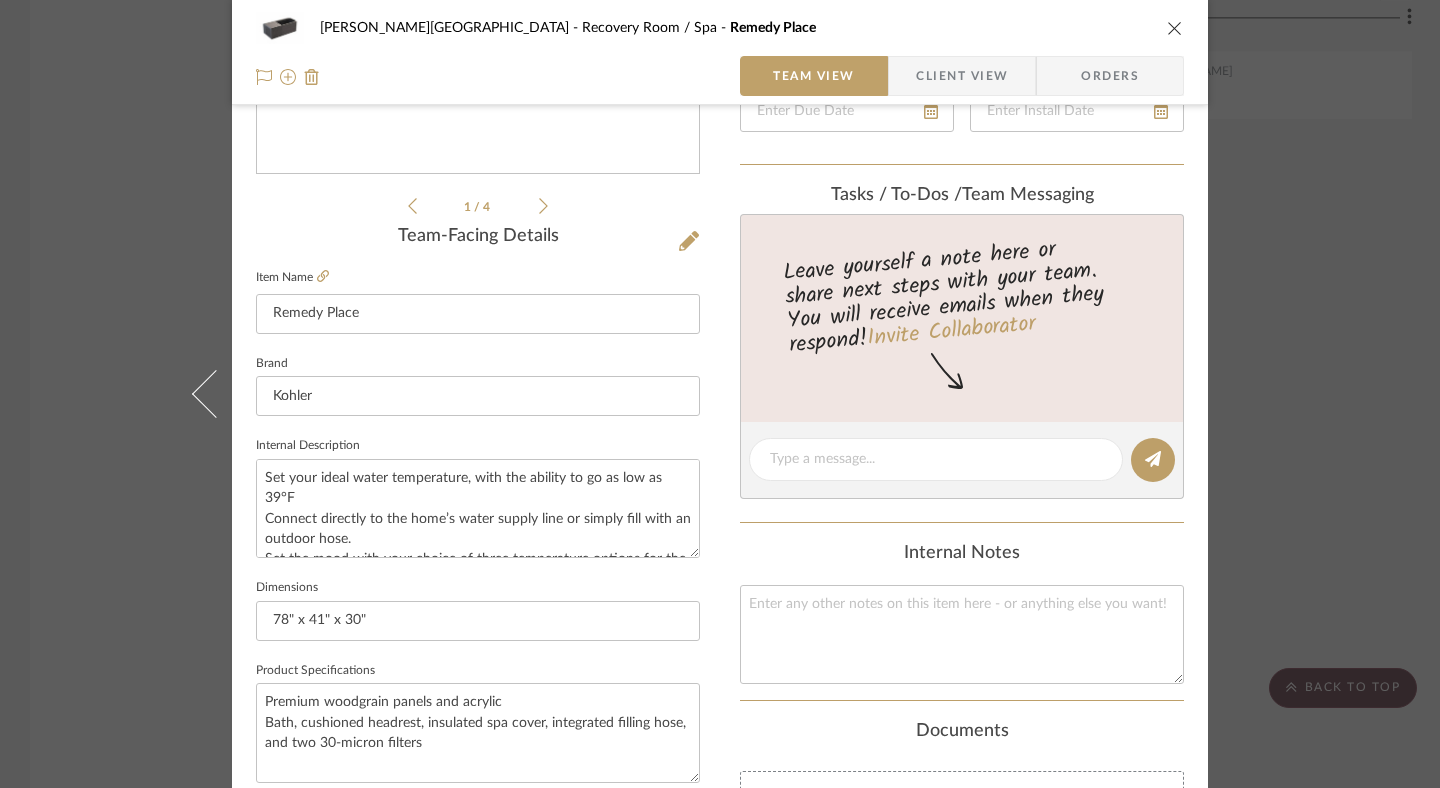 scroll, scrollTop: 404, scrollLeft: 0, axis: vertical 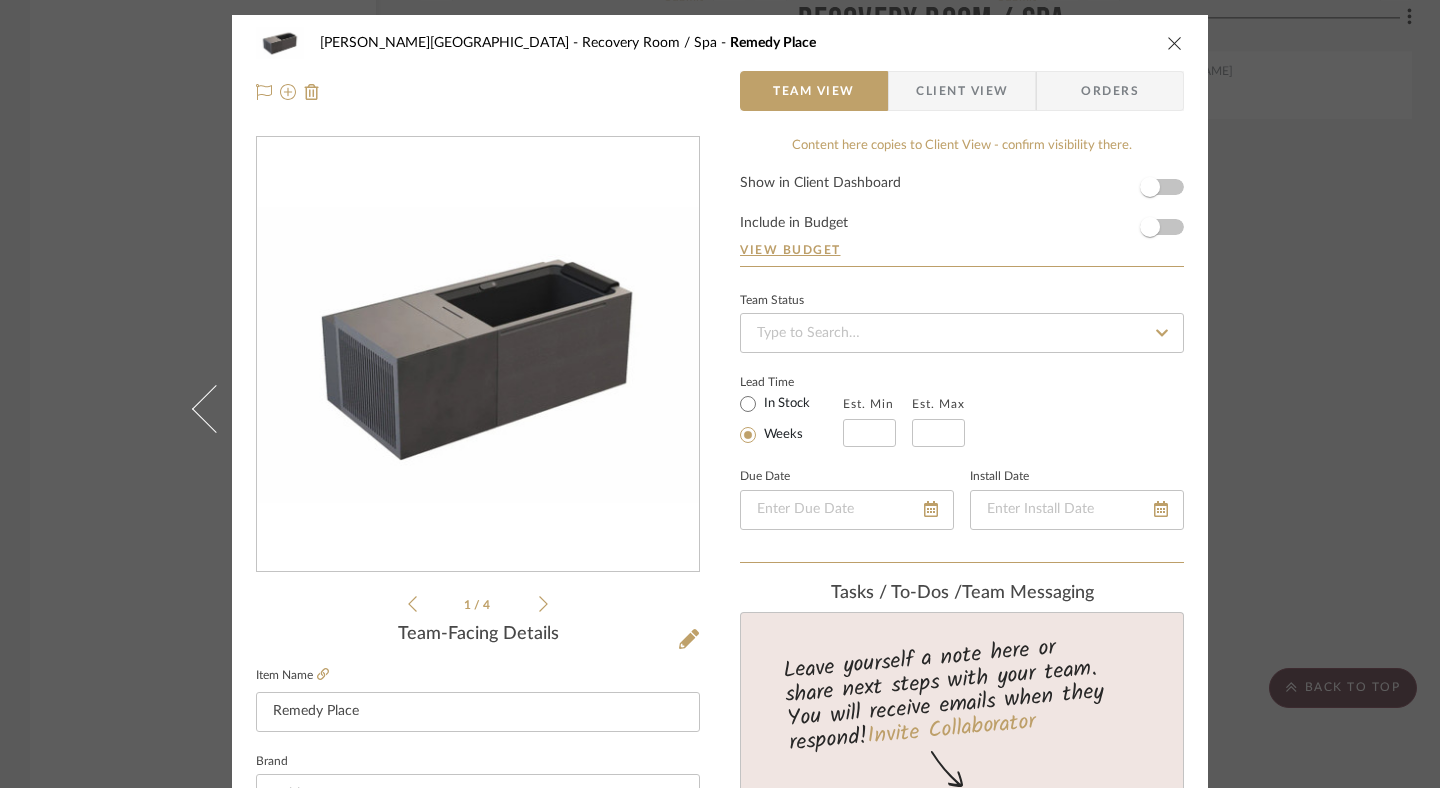 click on "Client View" at bounding box center (962, 91) 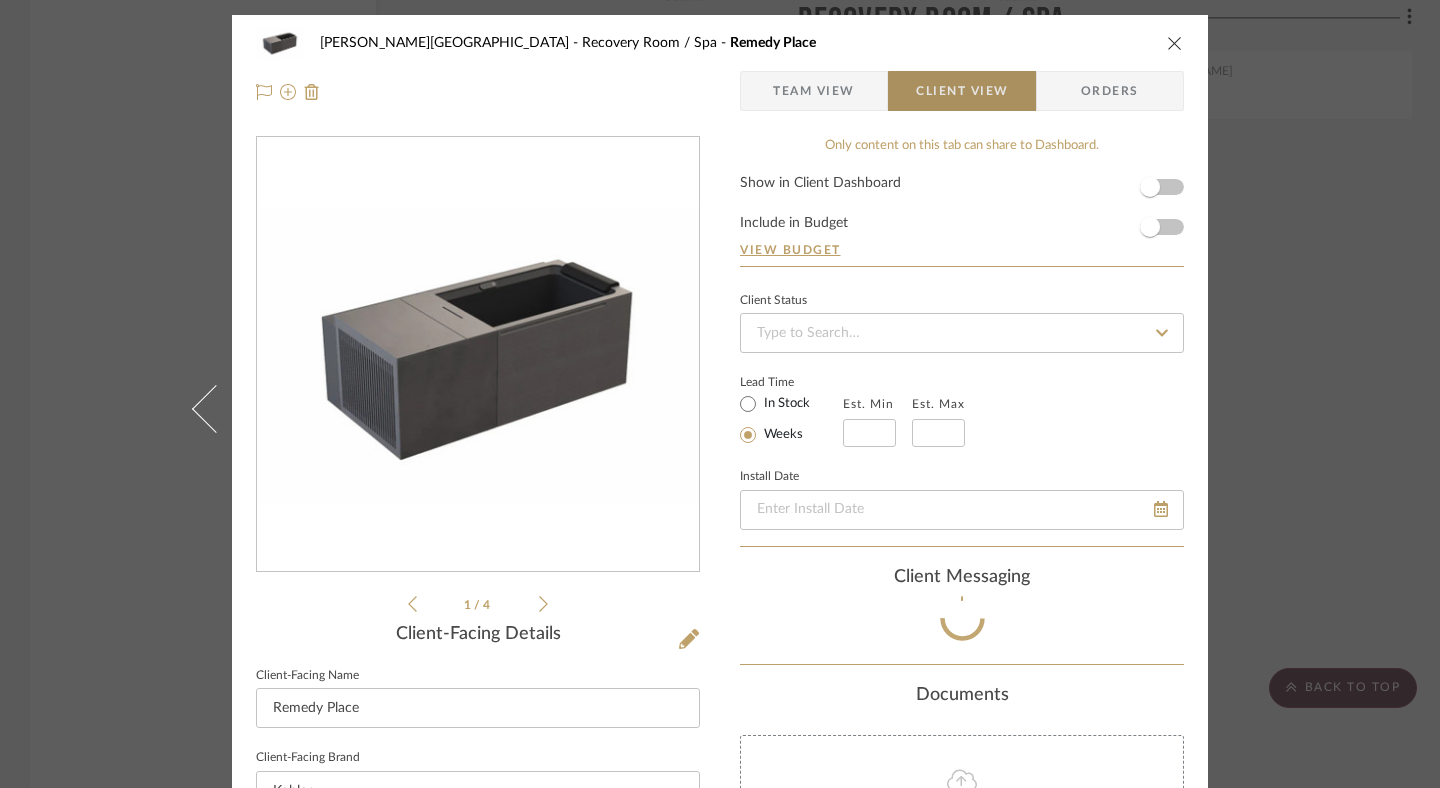 type 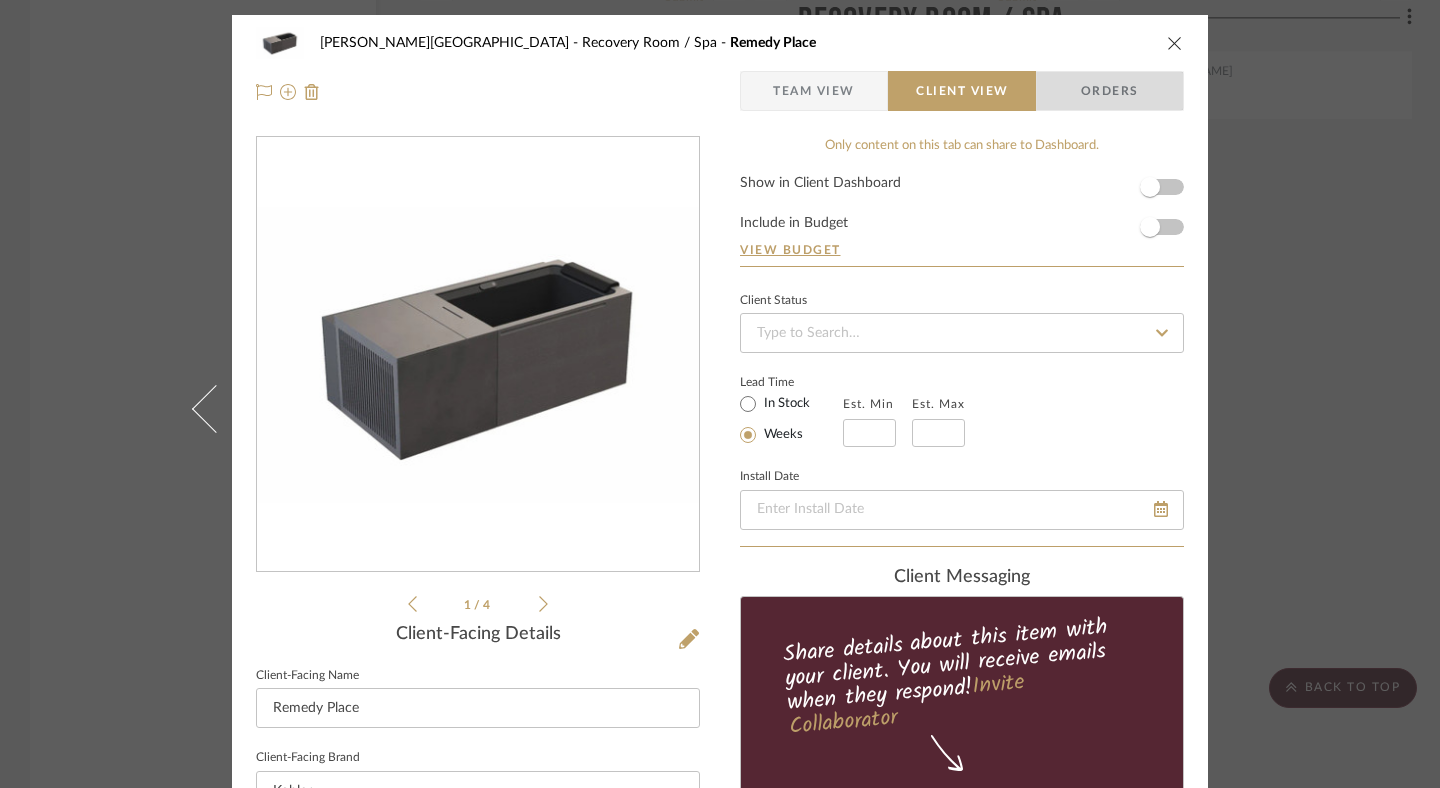 click on "Orders" at bounding box center [1110, 91] 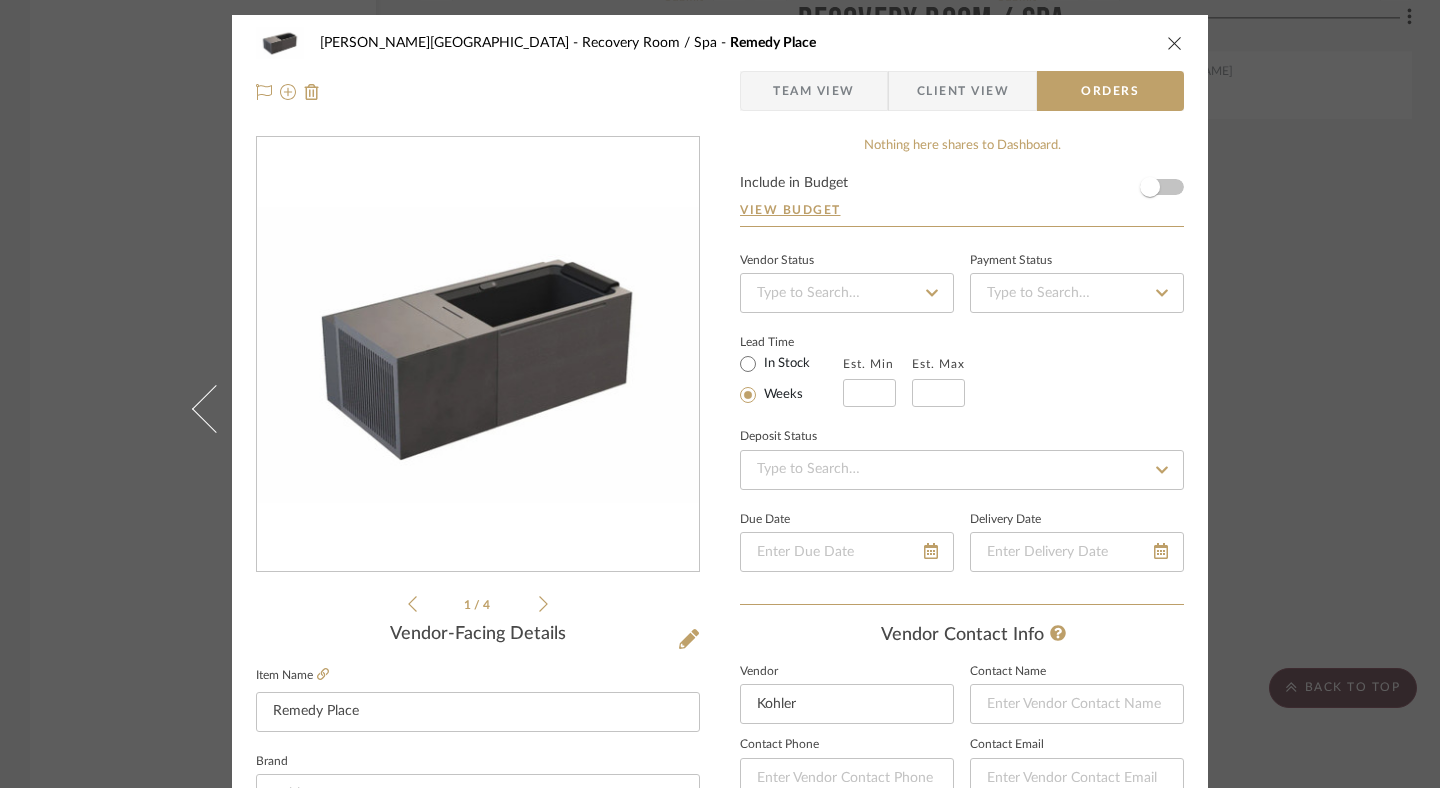 click on "Rankin Fieldhouse Recovery Room / Spa Remedy Place" at bounding box center [720, 43] 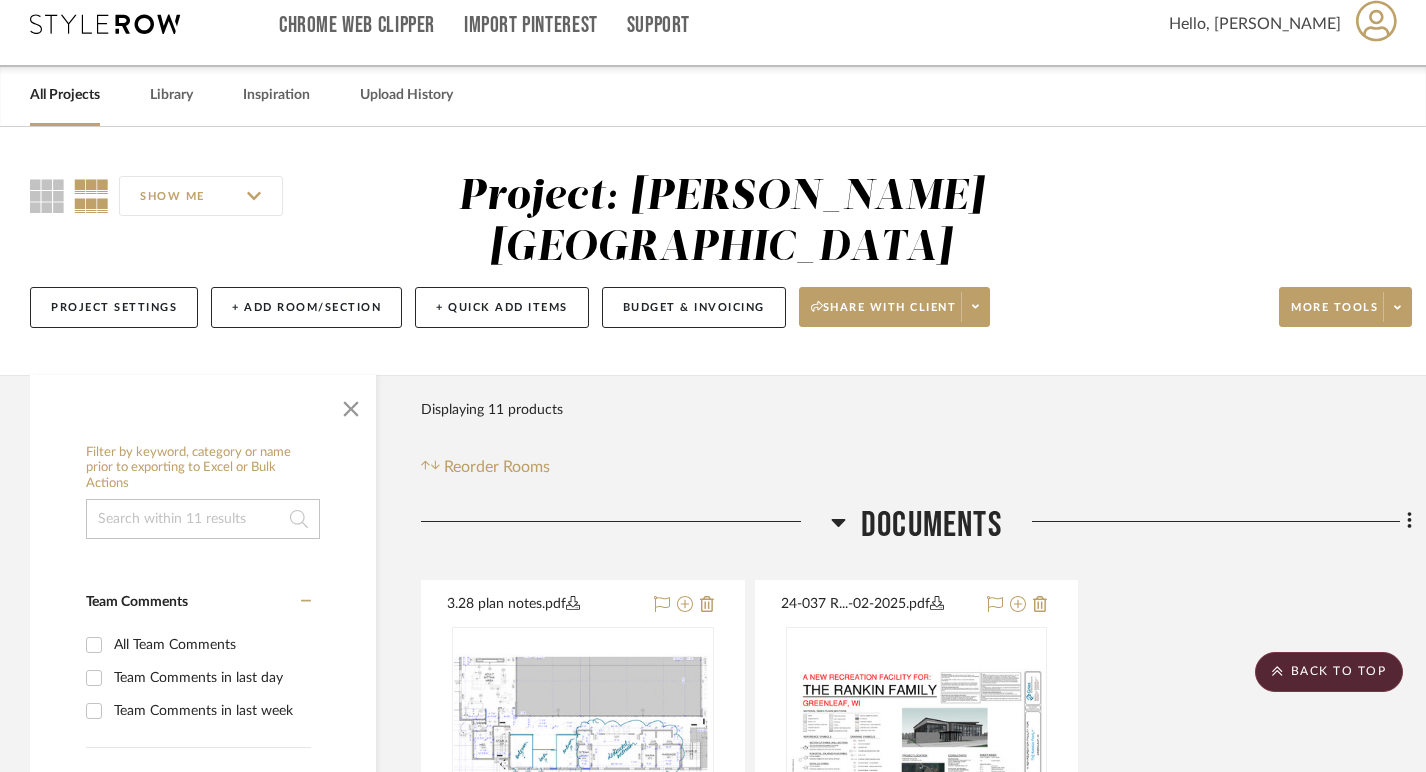 scroll, scrollTop: 0, scrollLeft: 0, axis: both 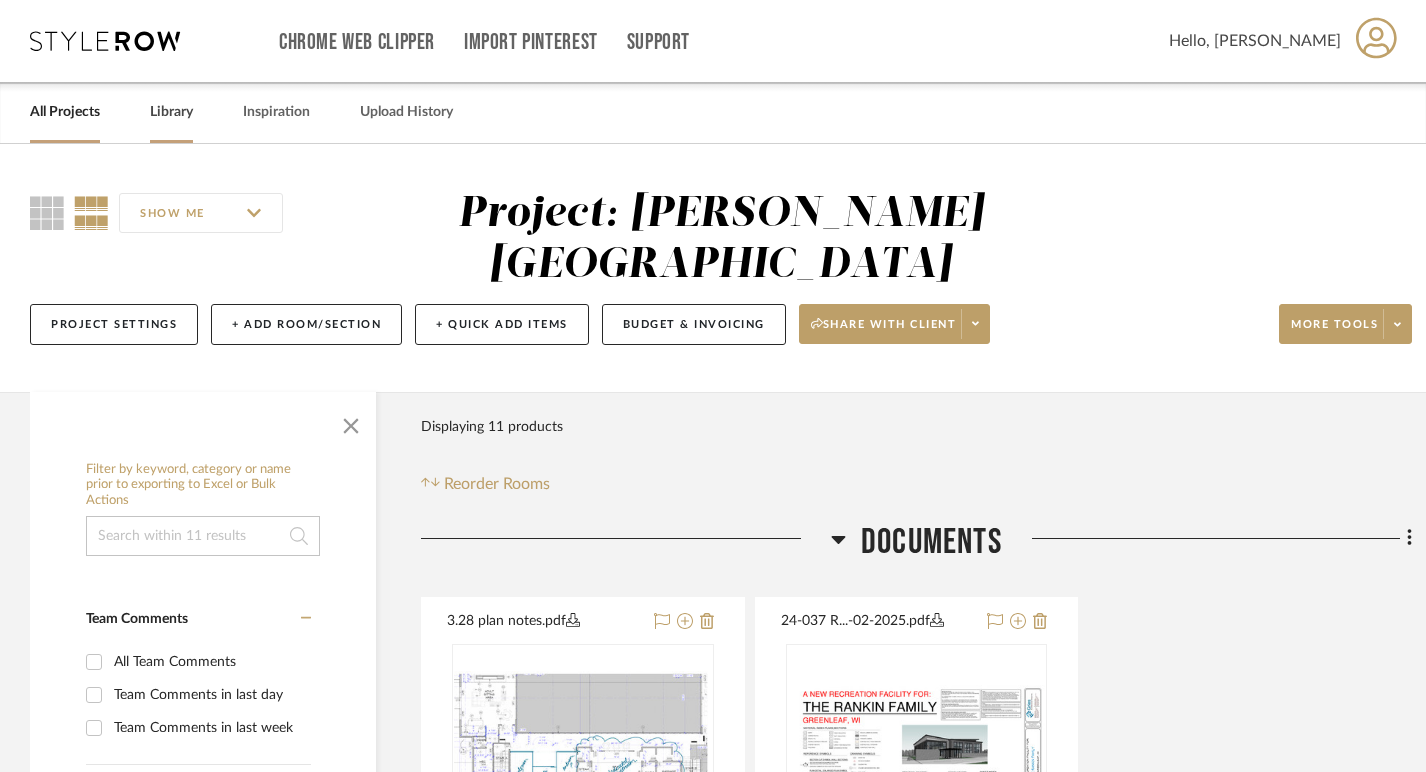 click on "Library" at bounding box center [171, 112] 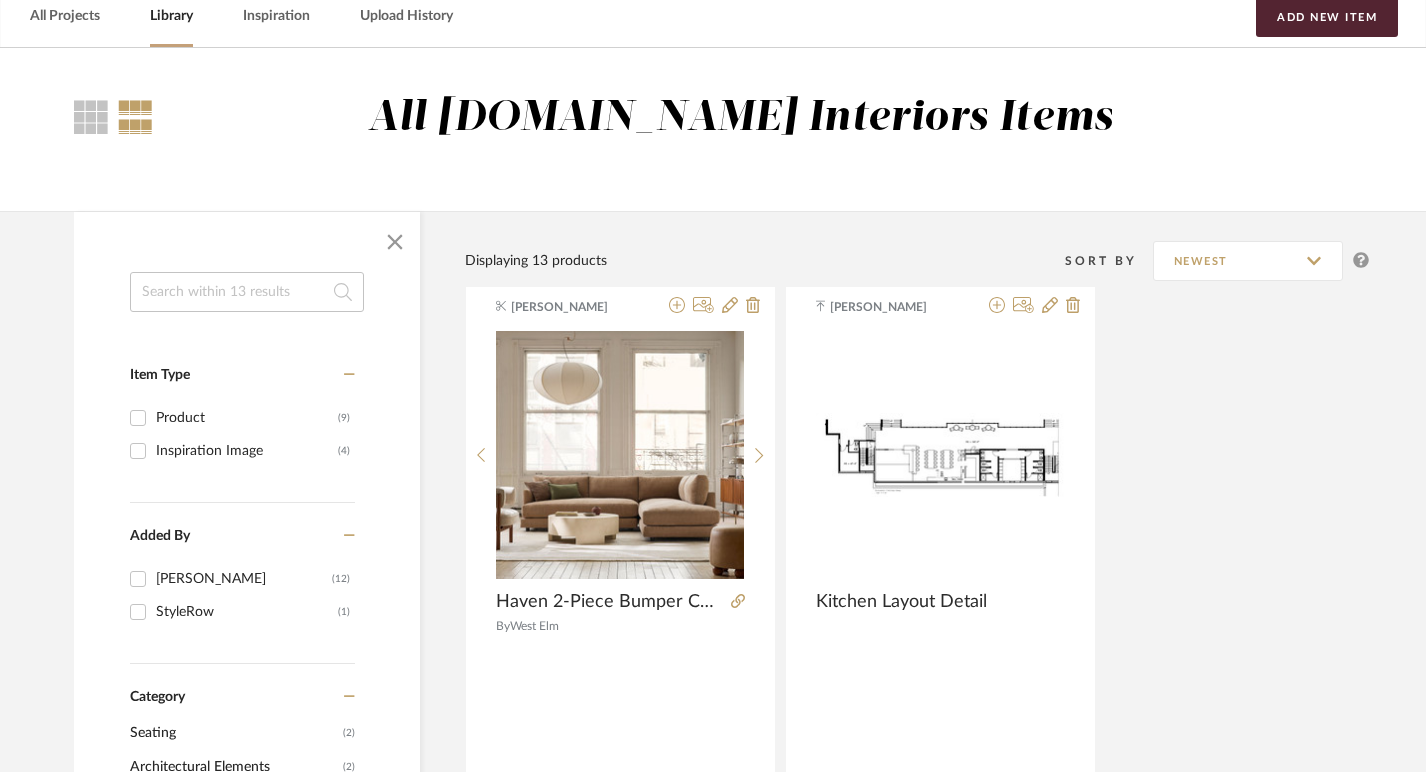 scroll, scrollTop: 111, scrollLeft: 0, axis: vertical 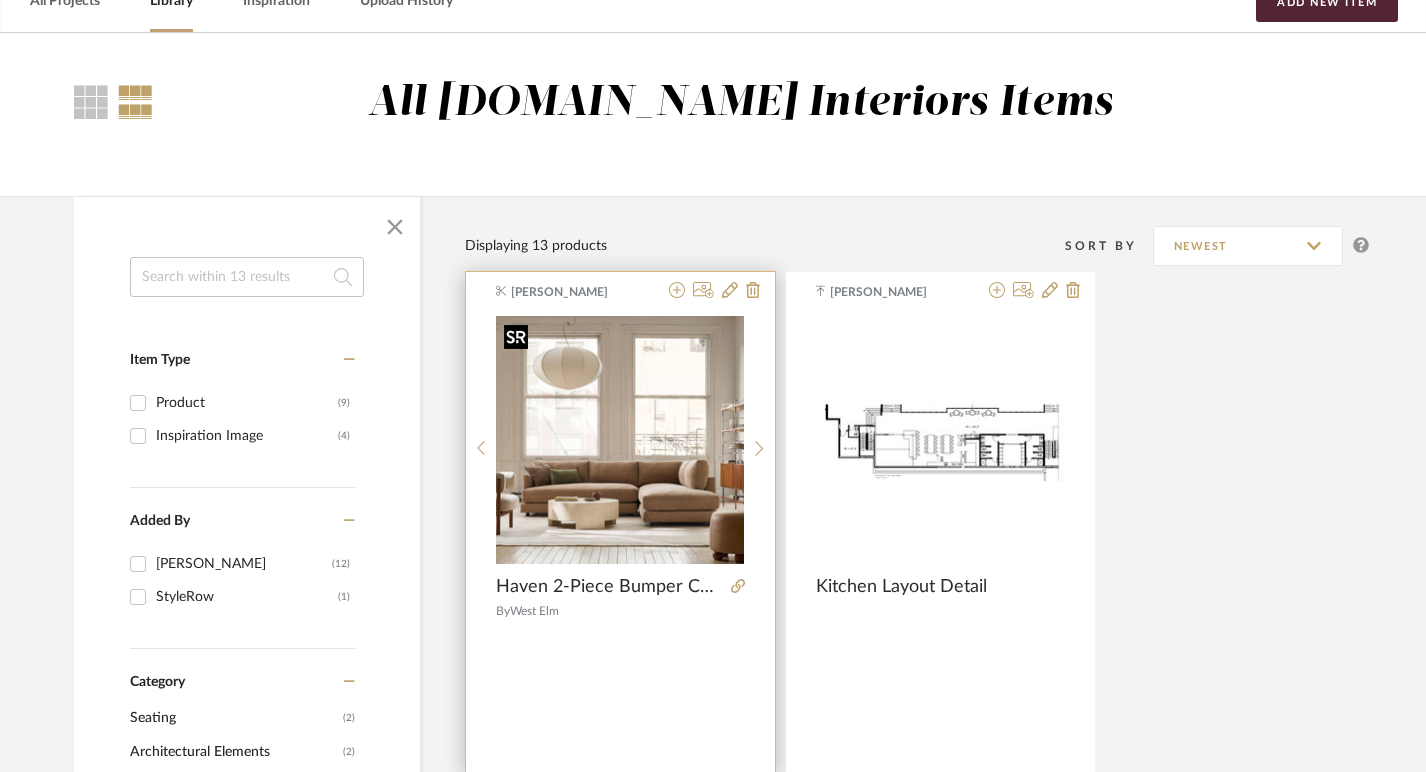 click at bounding box center (620, 440) 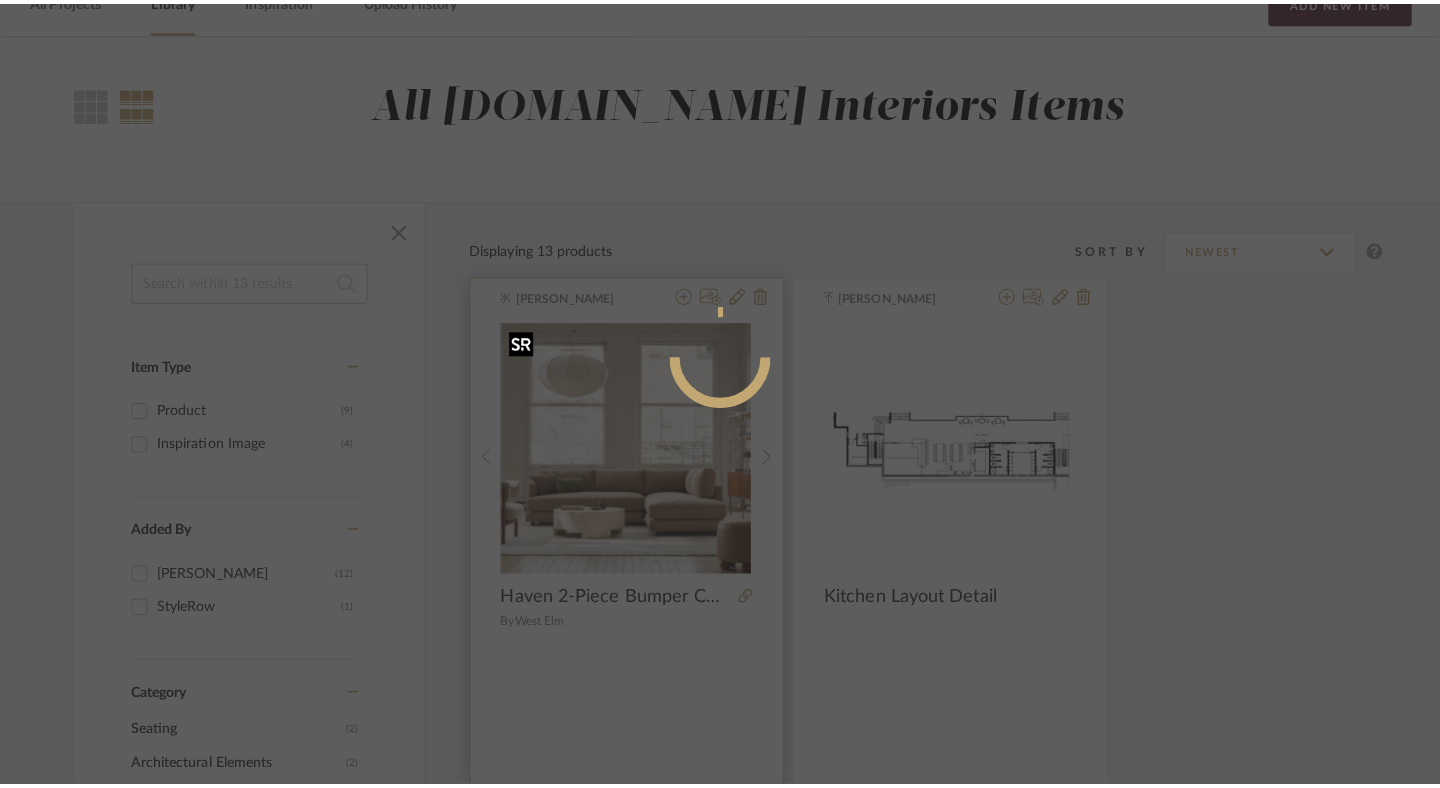 scroll, scrollTop: 0, scrollLeft: 0, axis: both 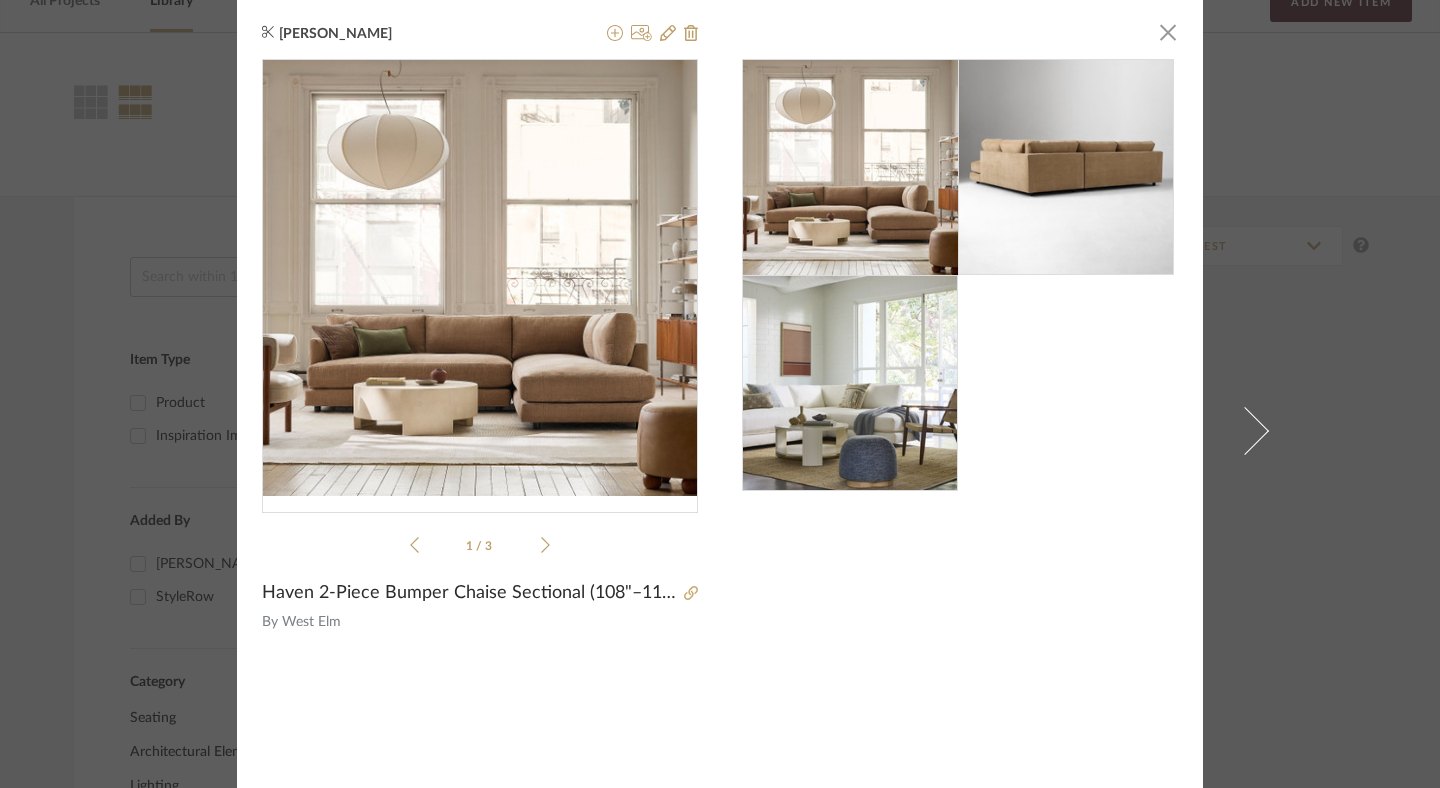 drag, startPoint x: 1050, startPoint y: 226, endPoint x: 1025, endPoint y: 245, distance: 31.400637 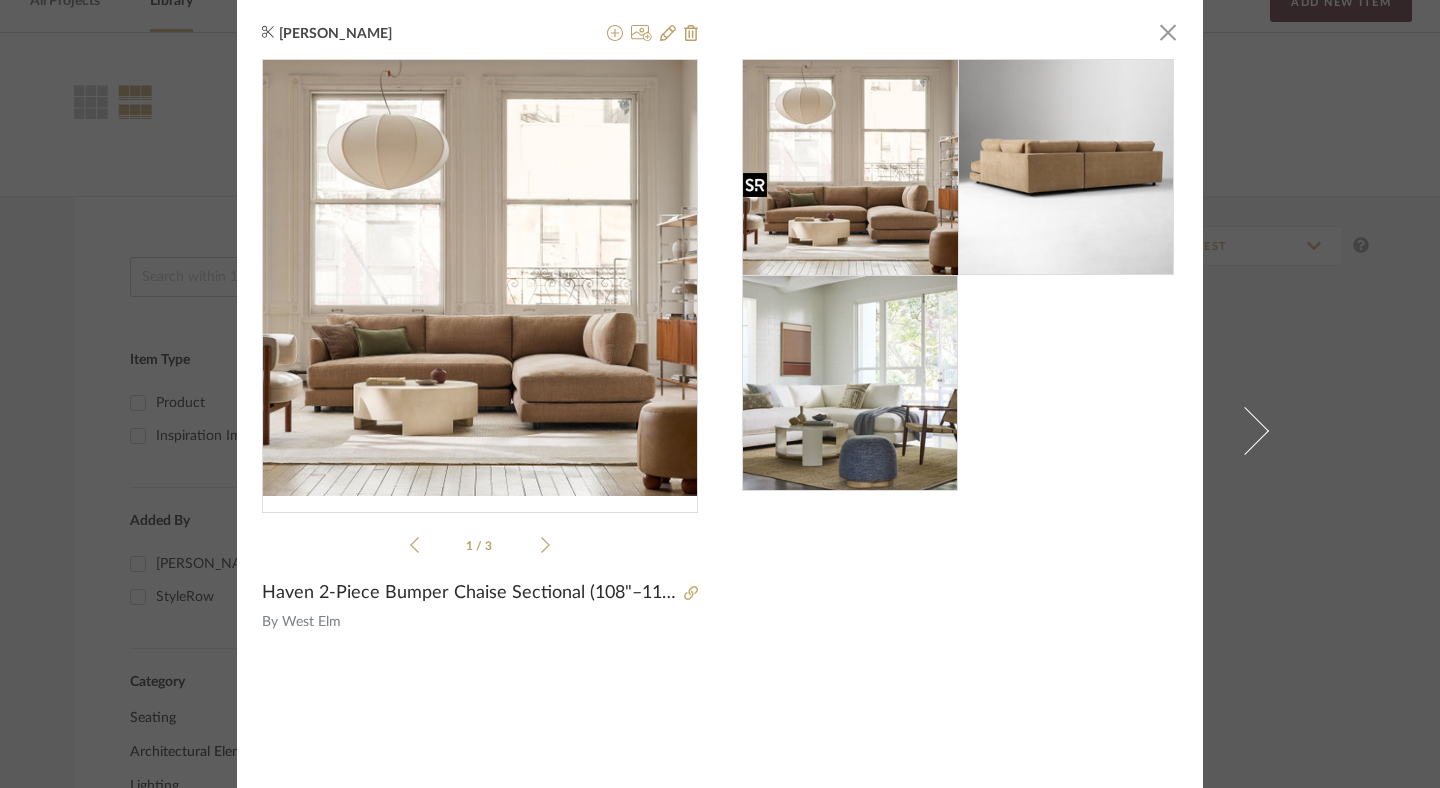 click at bounding box center (850, 383) 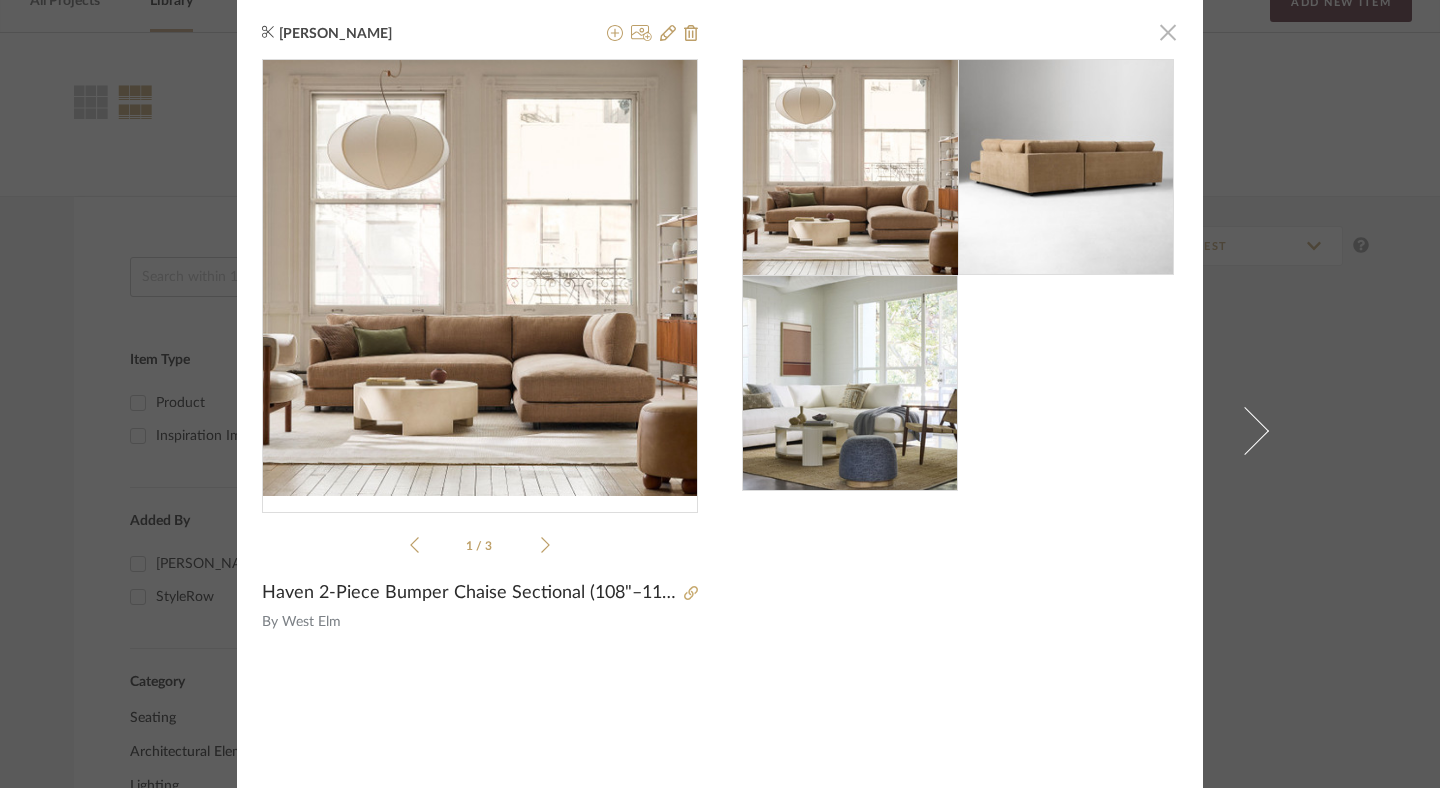 click 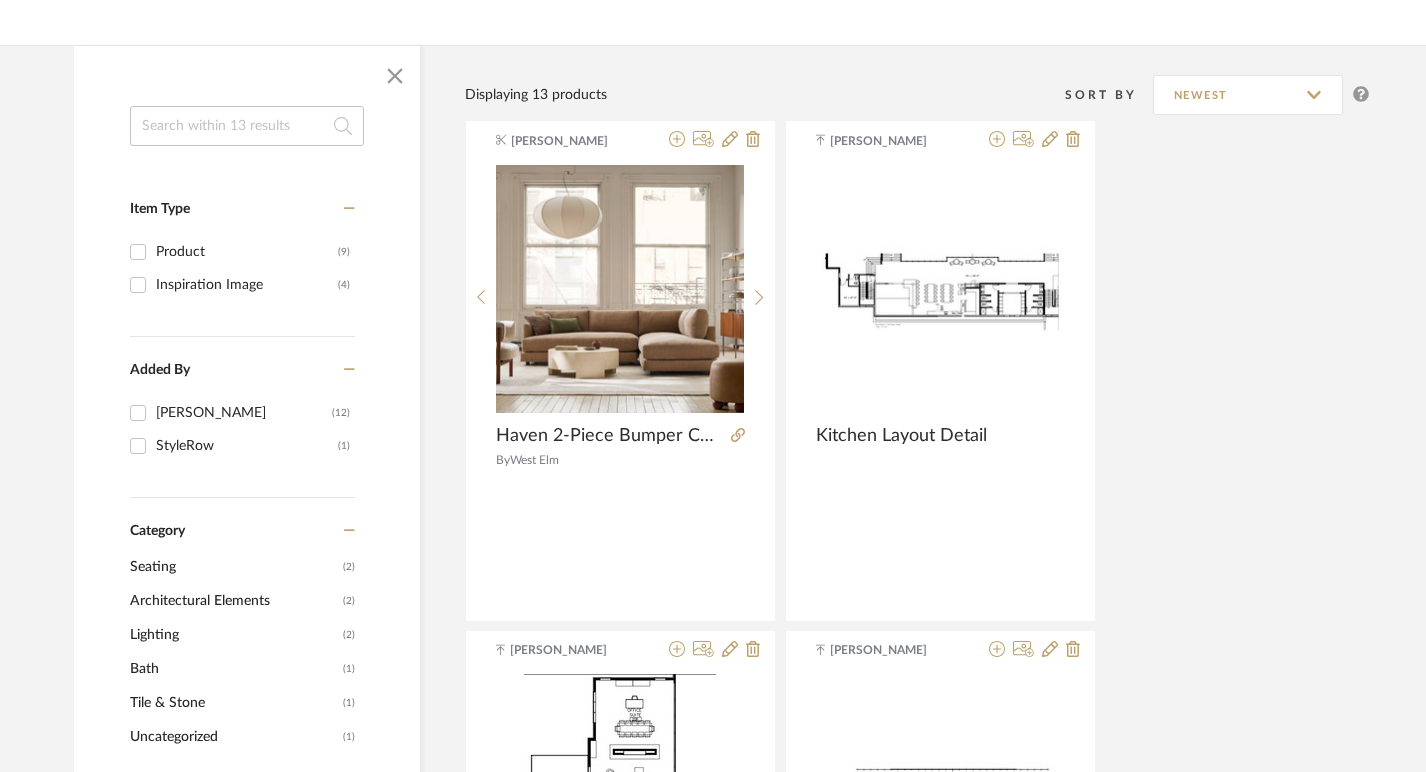 scroll, scrollTop: 354, scrollLeft: 0, axis: vertical 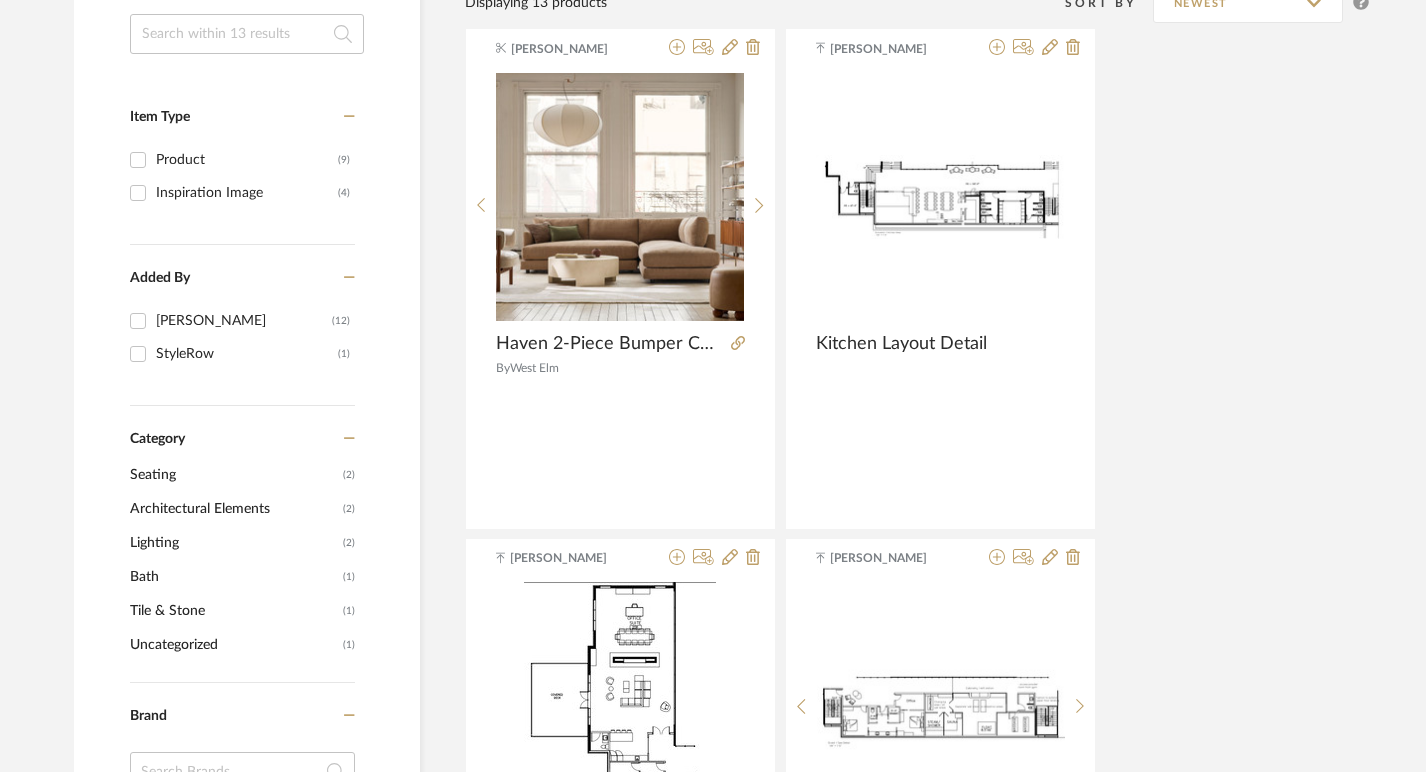 click on "Inspiration Image" at bounding box center (247, 193) 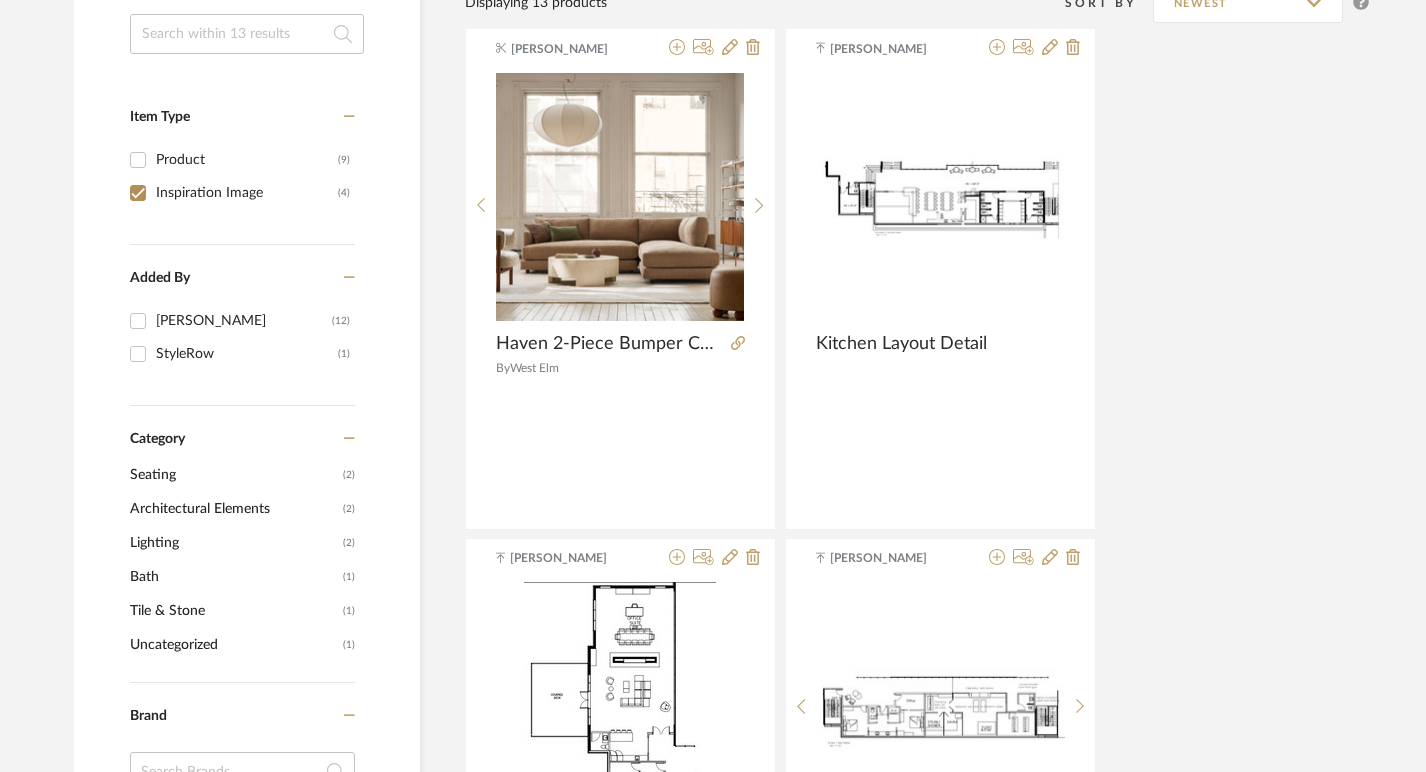 checkbox on "true" 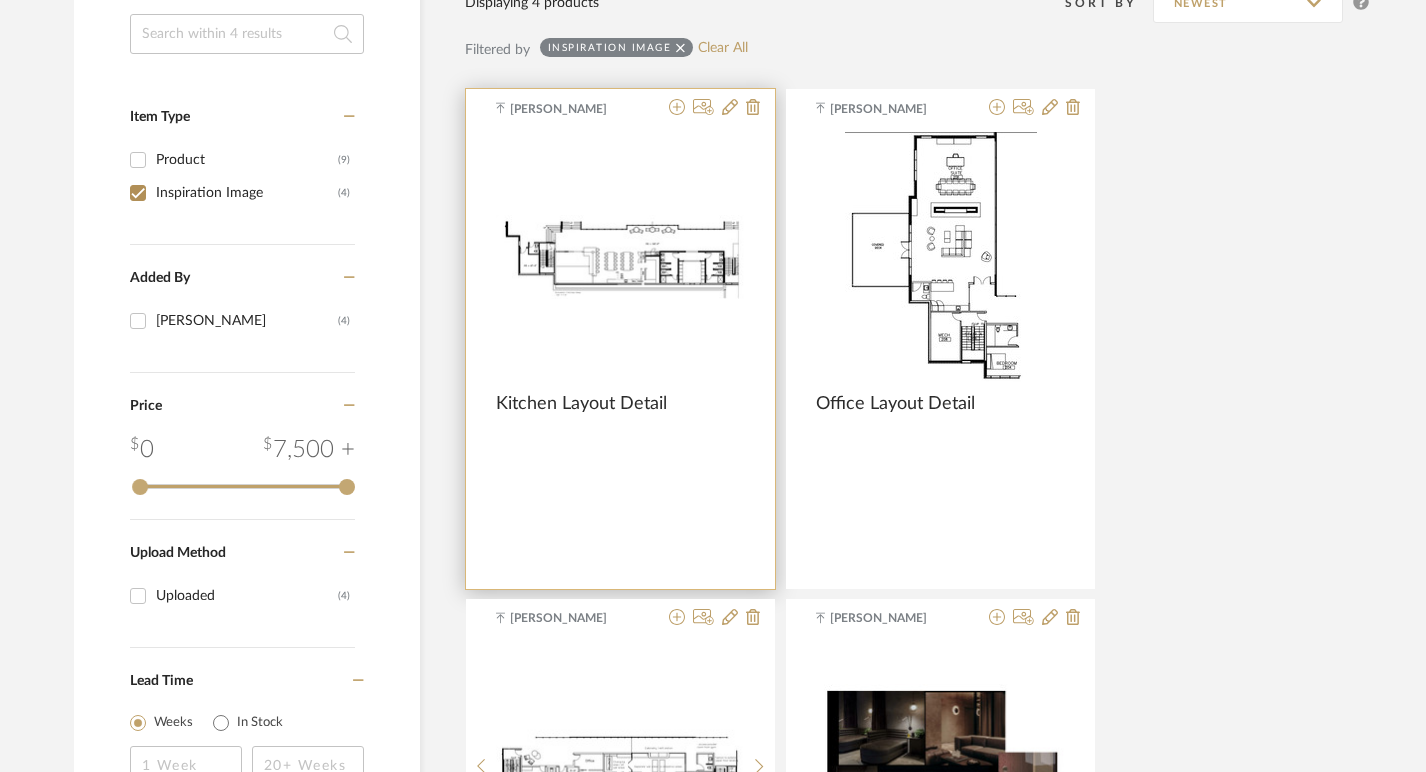 scroll, scrollTop: 0, scrollLeft: 0, axis: both 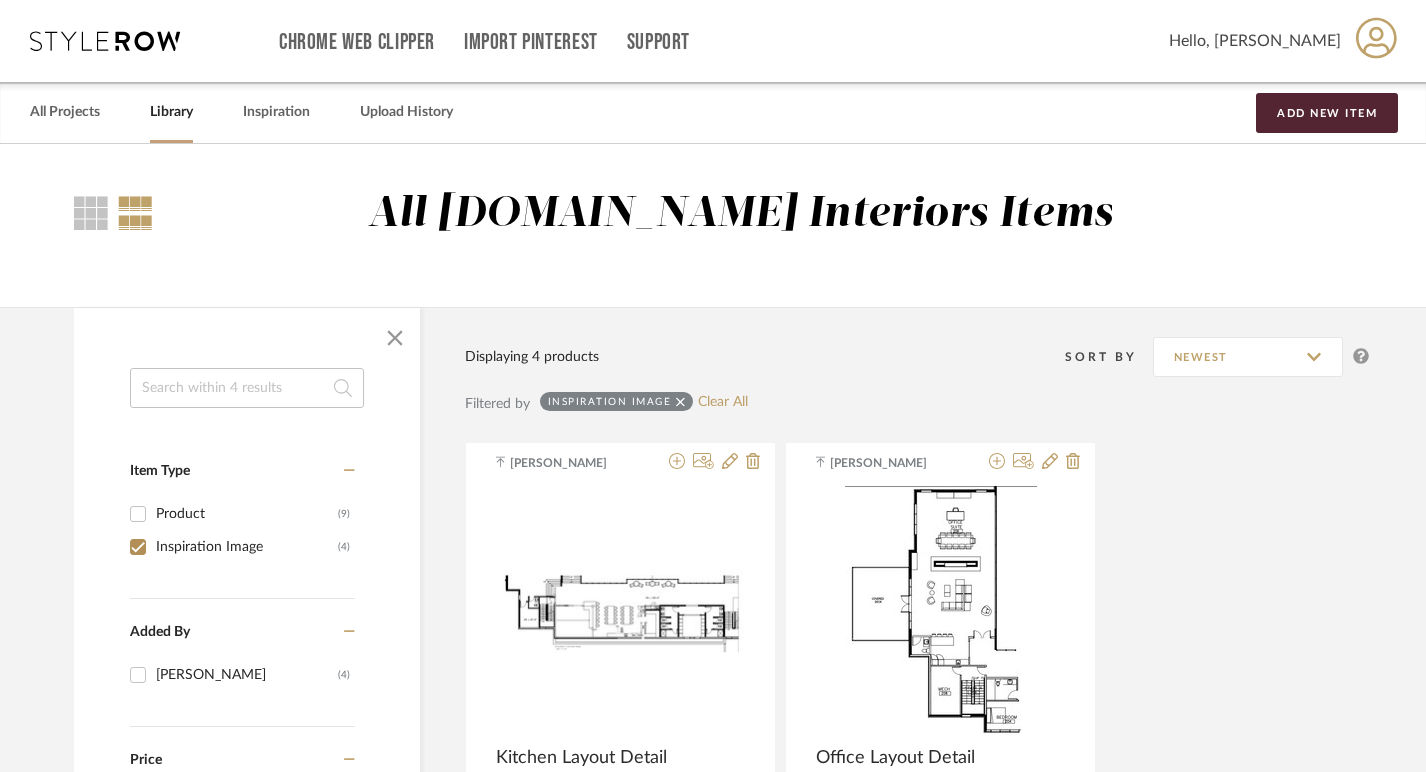 click on "Library" at bounding box center (171, 112) 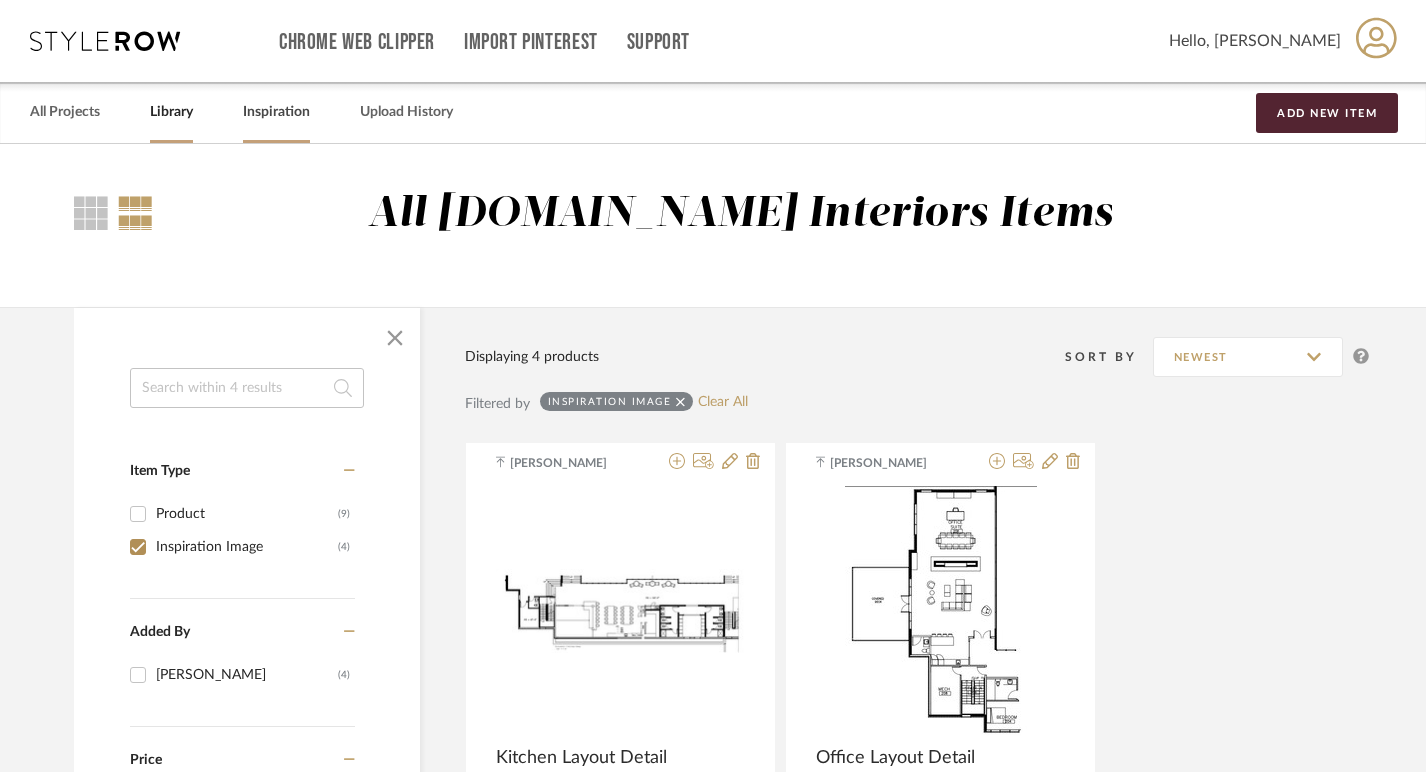 click on "Inspiration" at bounding box center [276, 112] 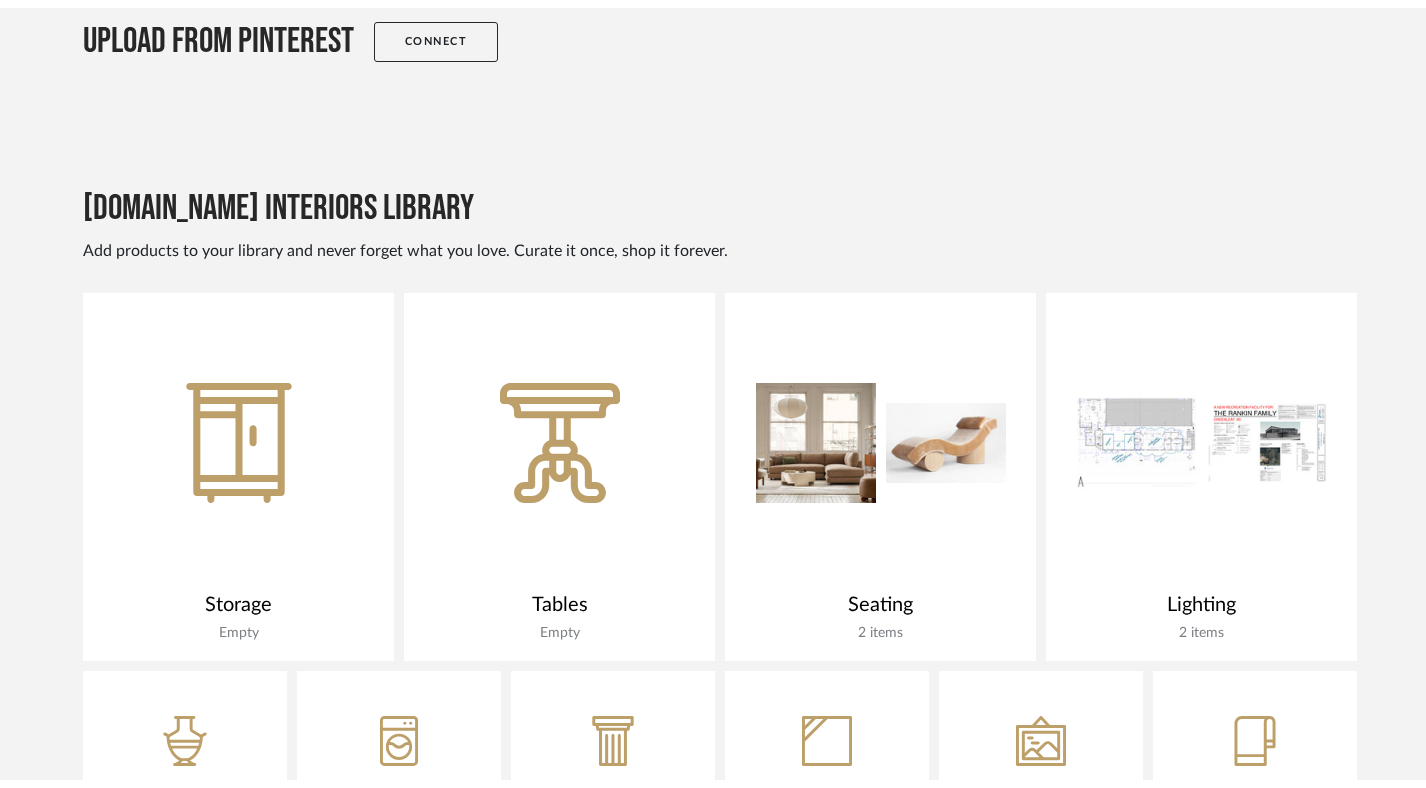 scroll, scrollTop: 0, scrollLeft: 0, axis: both 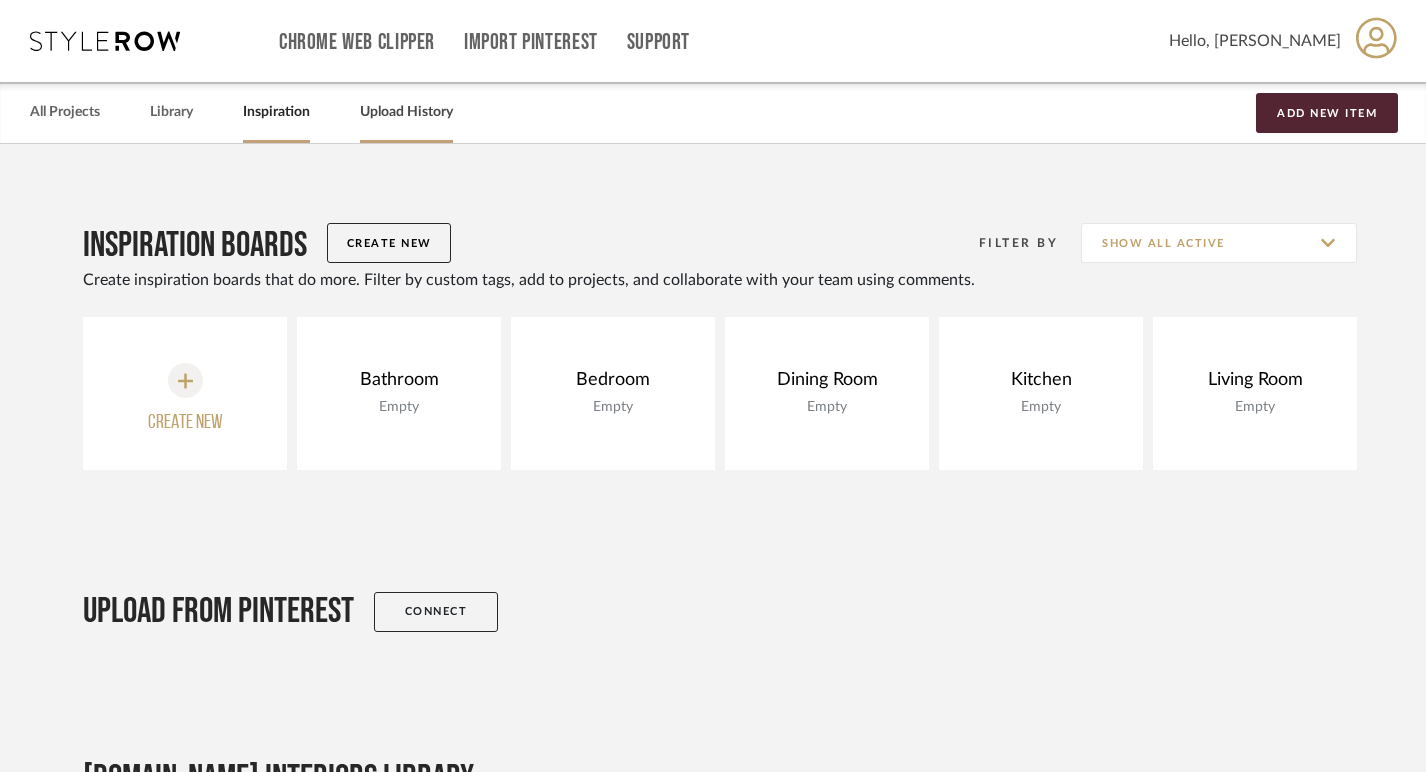 click on "Upload History" at bounding box center (406, 112) 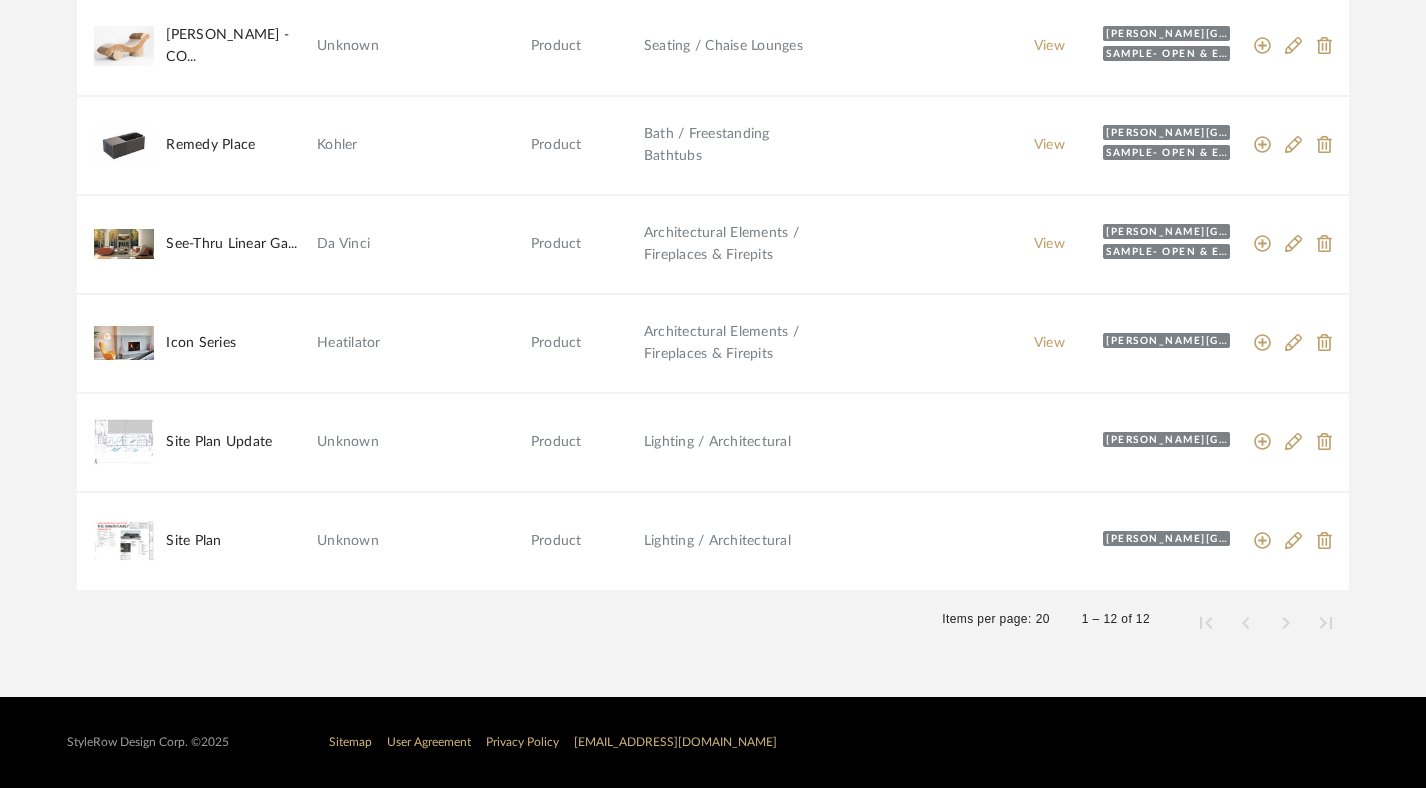 scroll, scrollTop: 0, scrollLeft: 0, axis: both 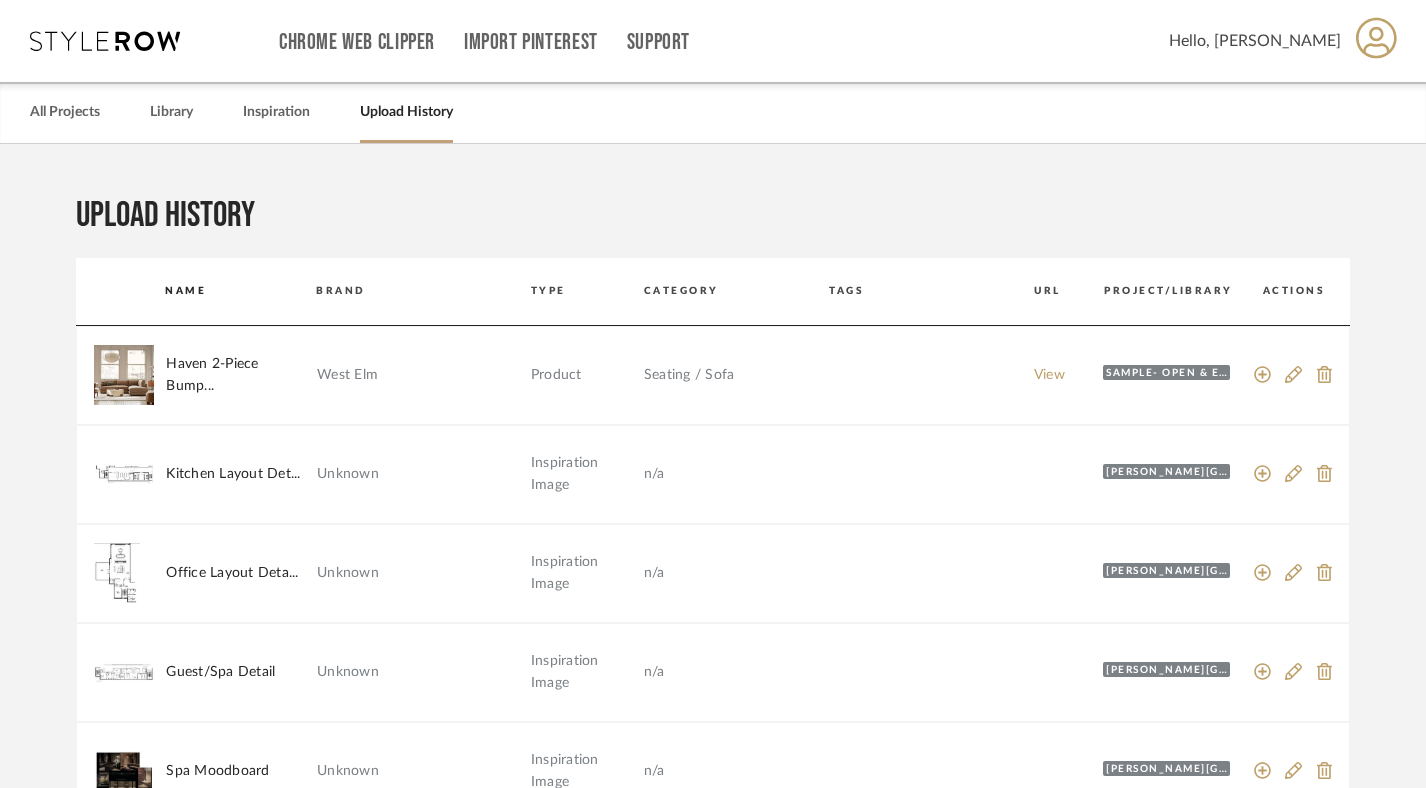 click at bounding box center [105, 41] 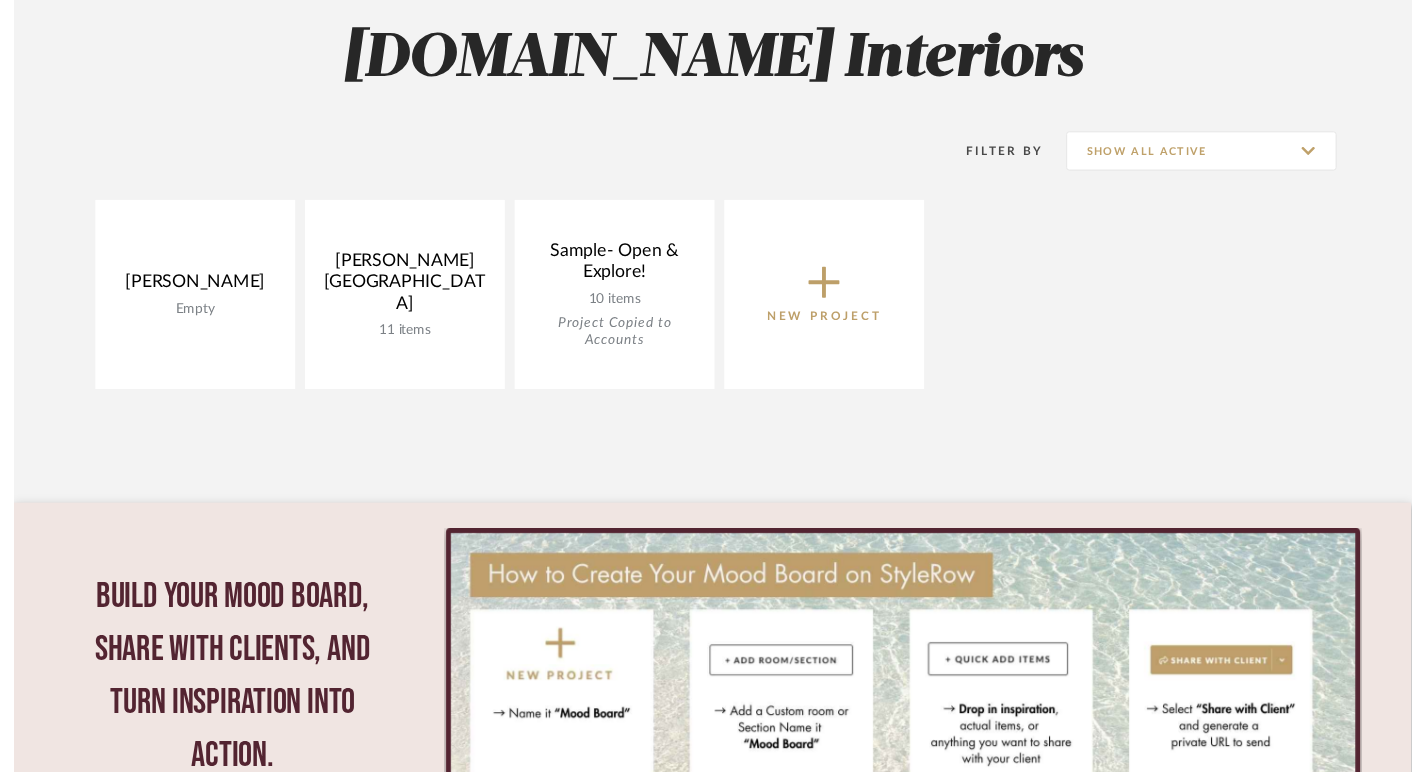 scroll, scrollTop: 0, scrollLeft: 0, axis: both 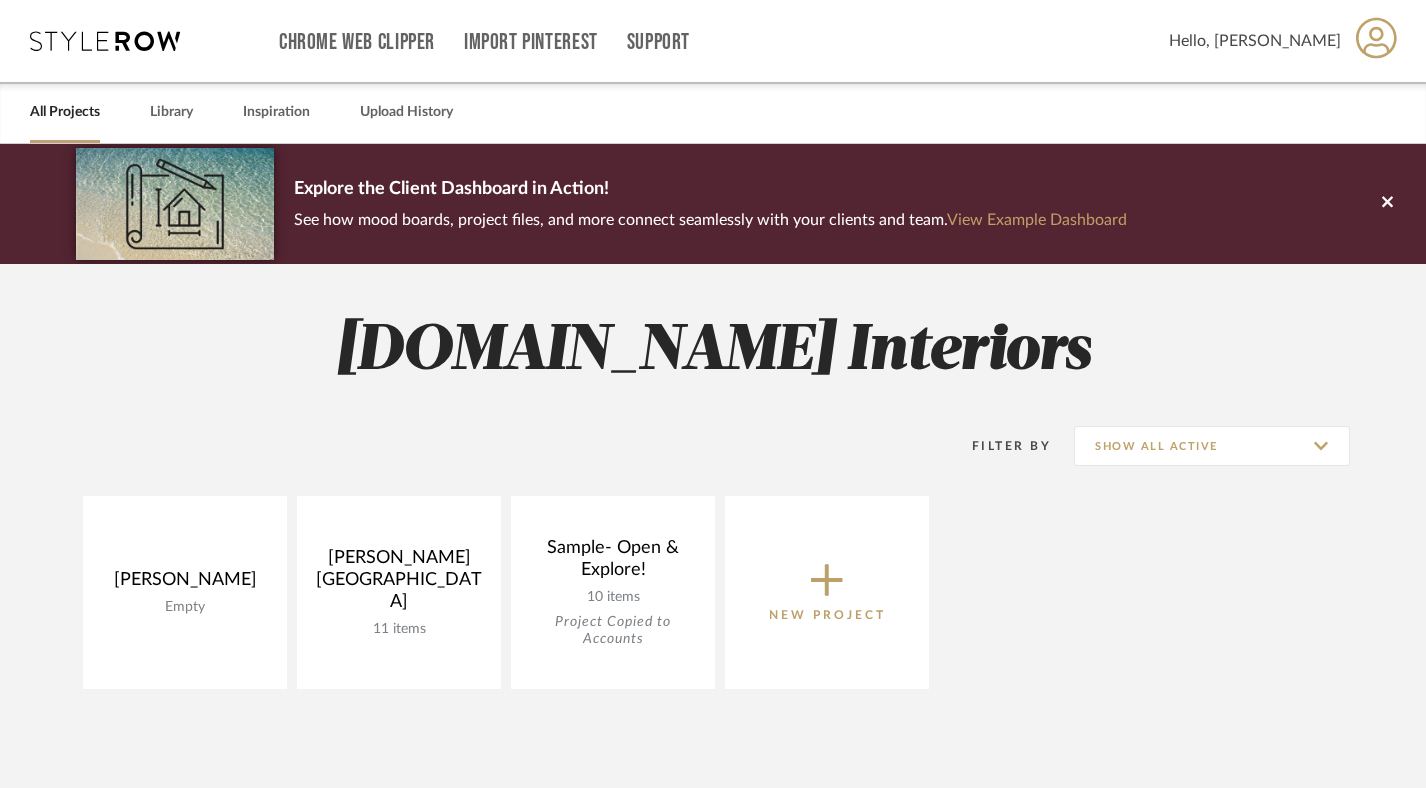 click at bounding box center [105, 41] 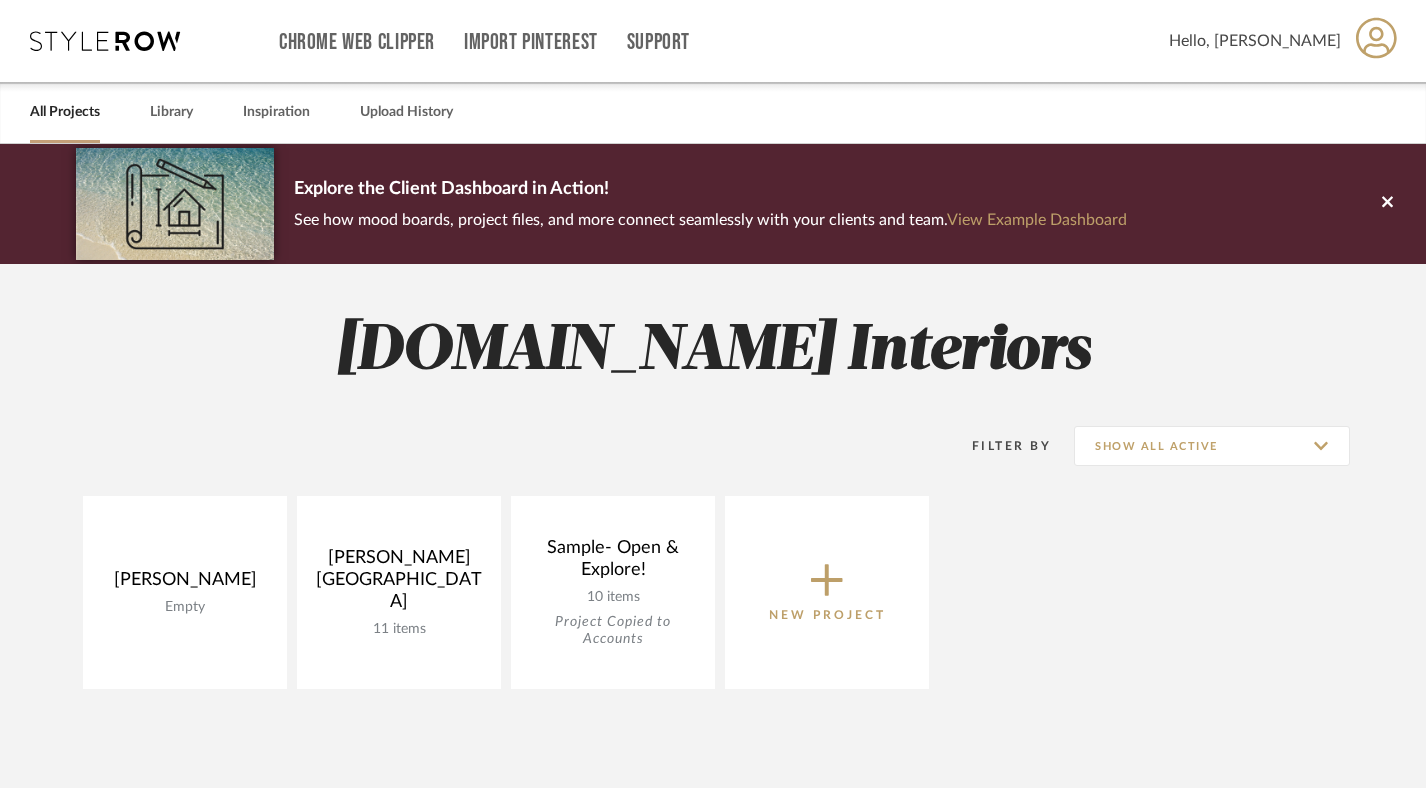click at bounding box center (105, 41) 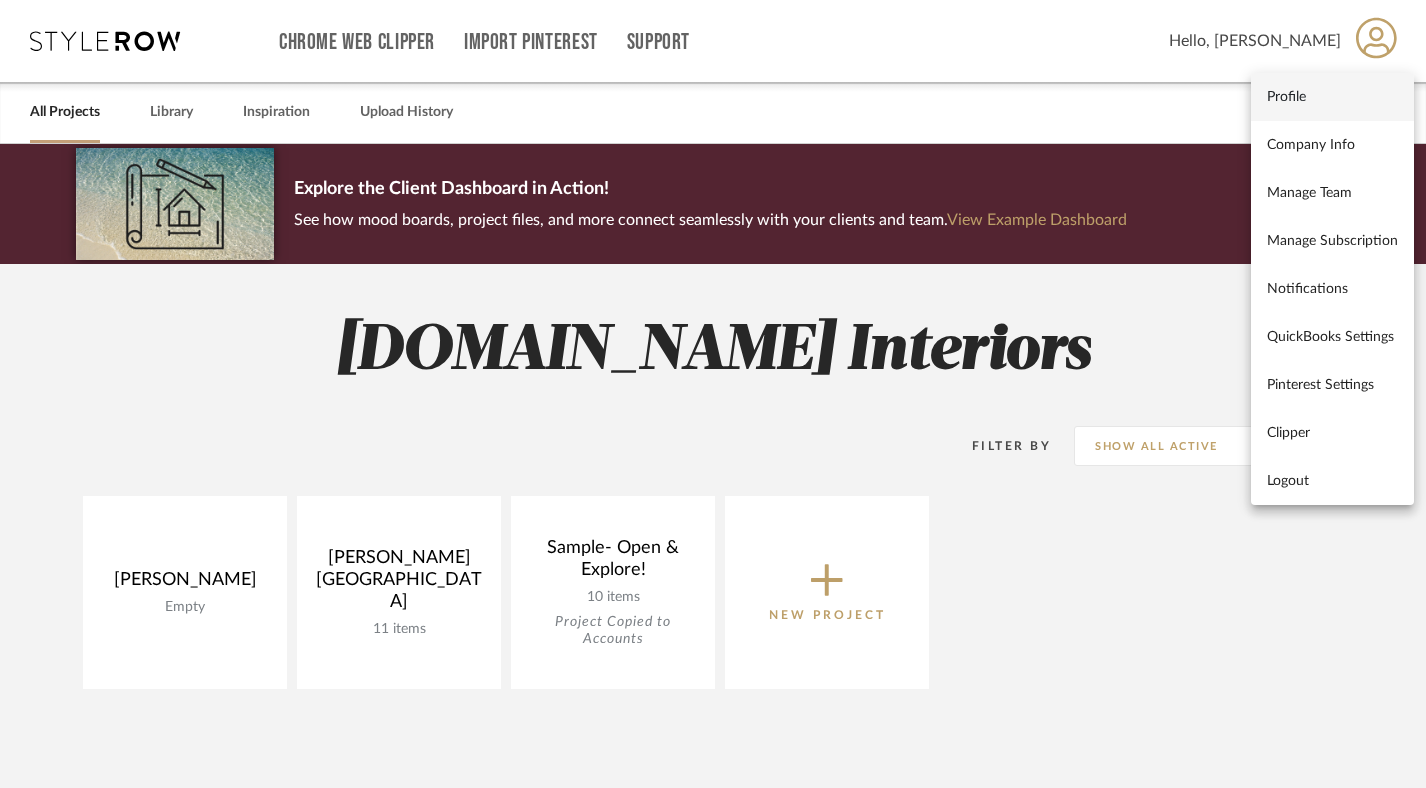 click on "Profile" at bounding box center [1332, 96] 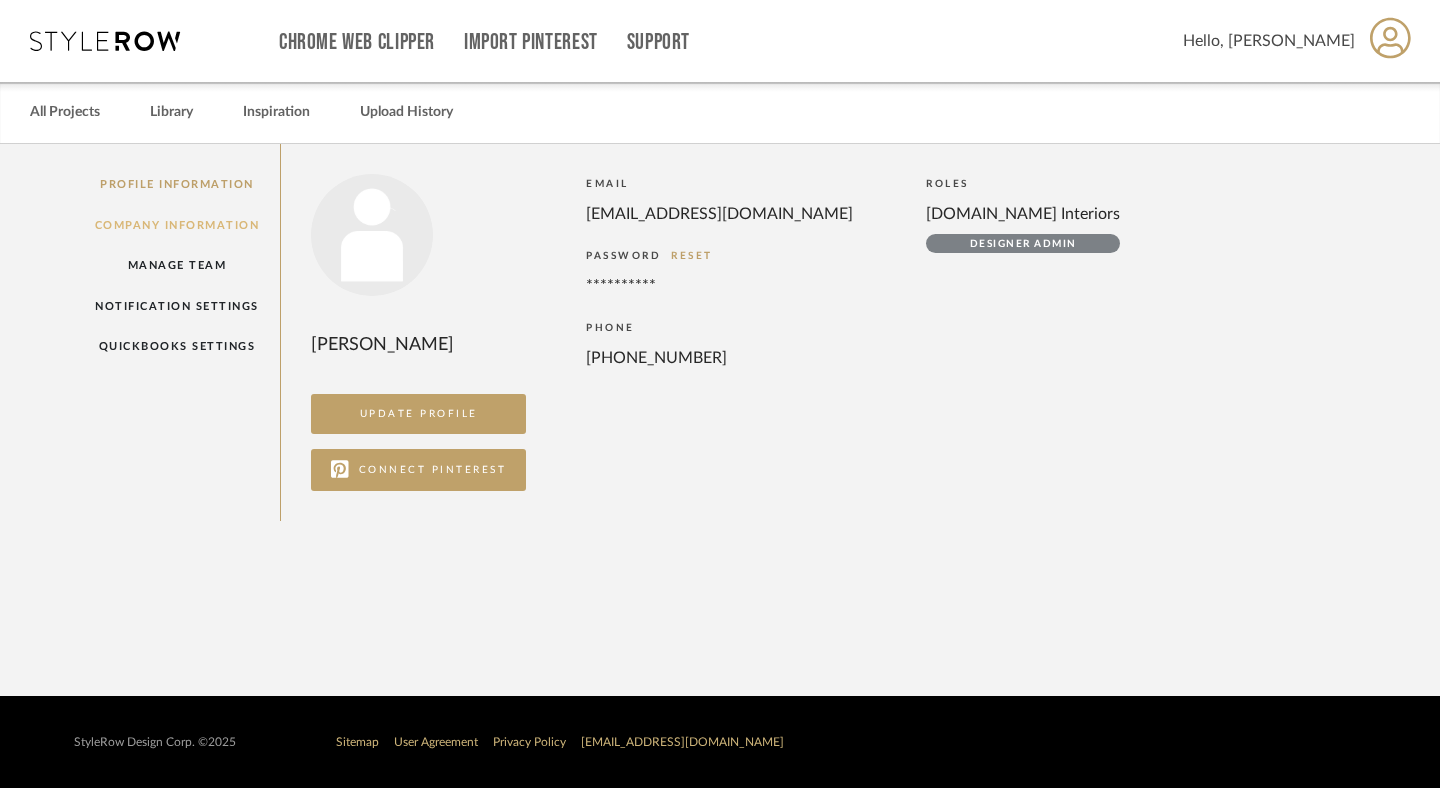 click on "Company Information" 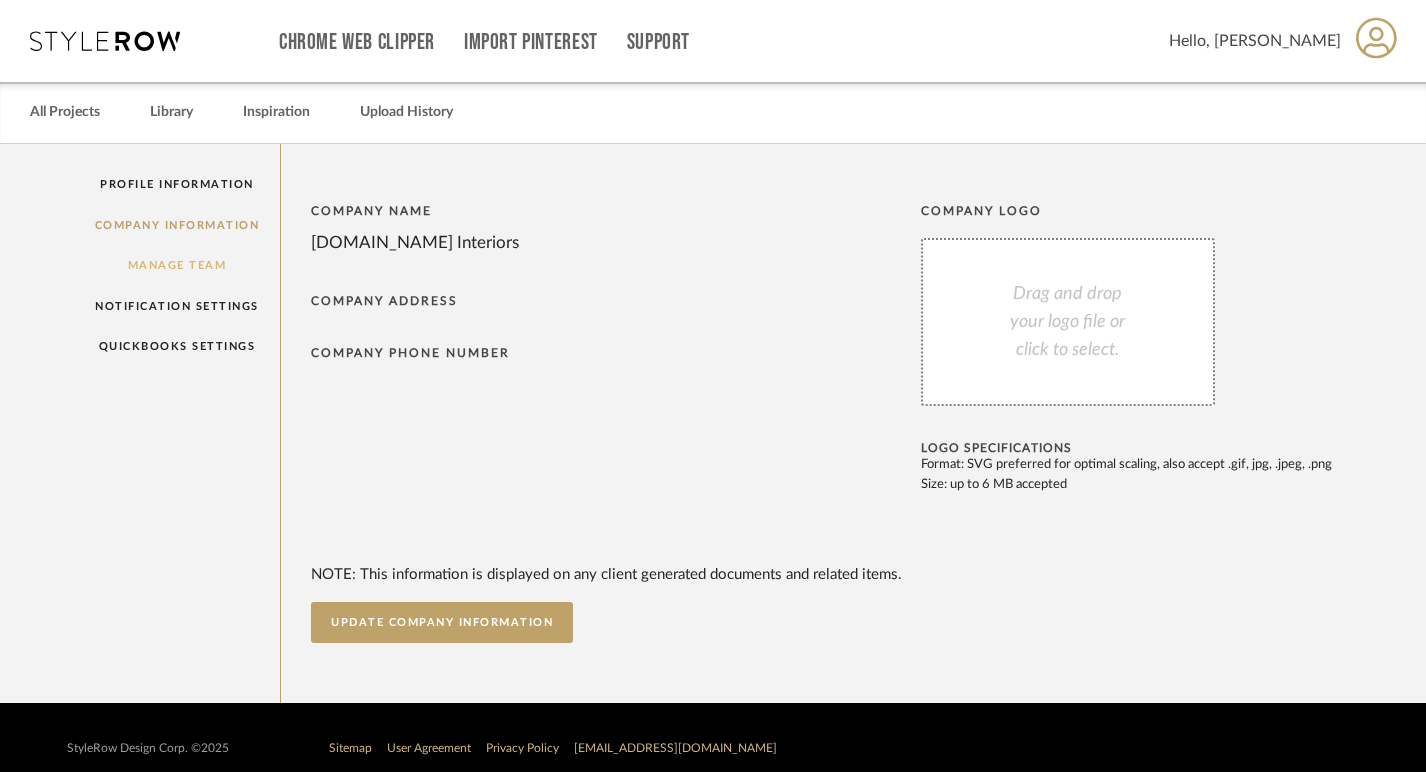 click on "Manage Team" 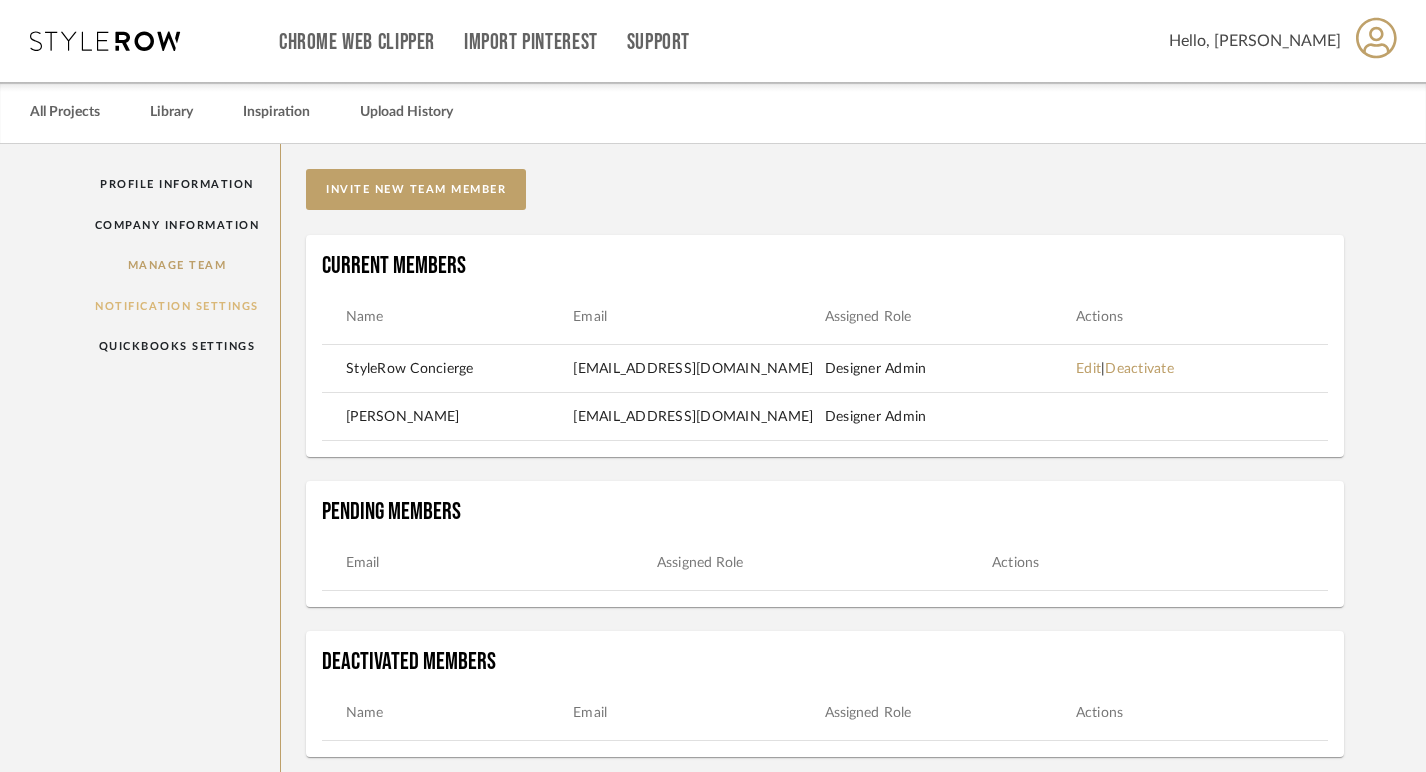 click on "Notification Settings" 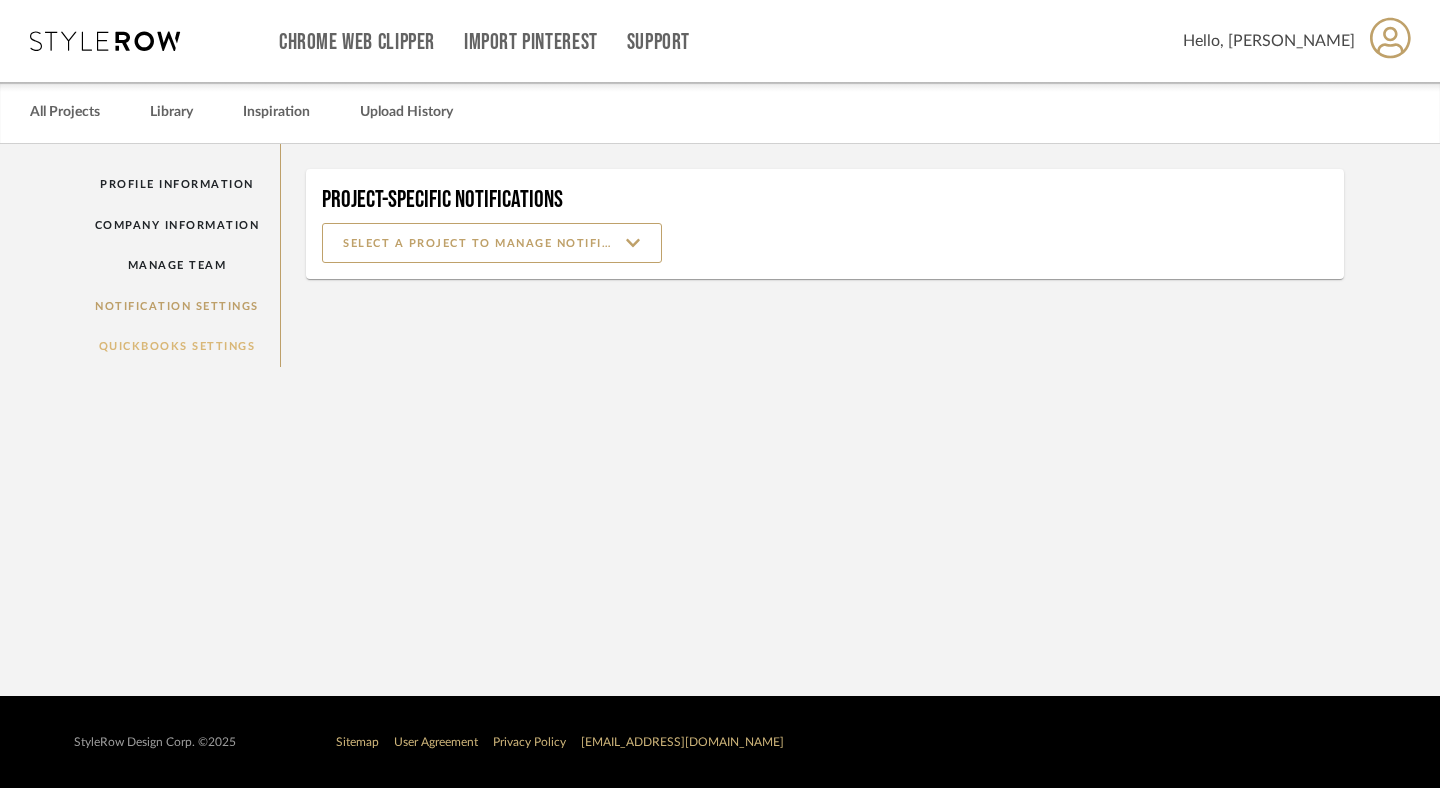 click on "QuickBooks Settings" 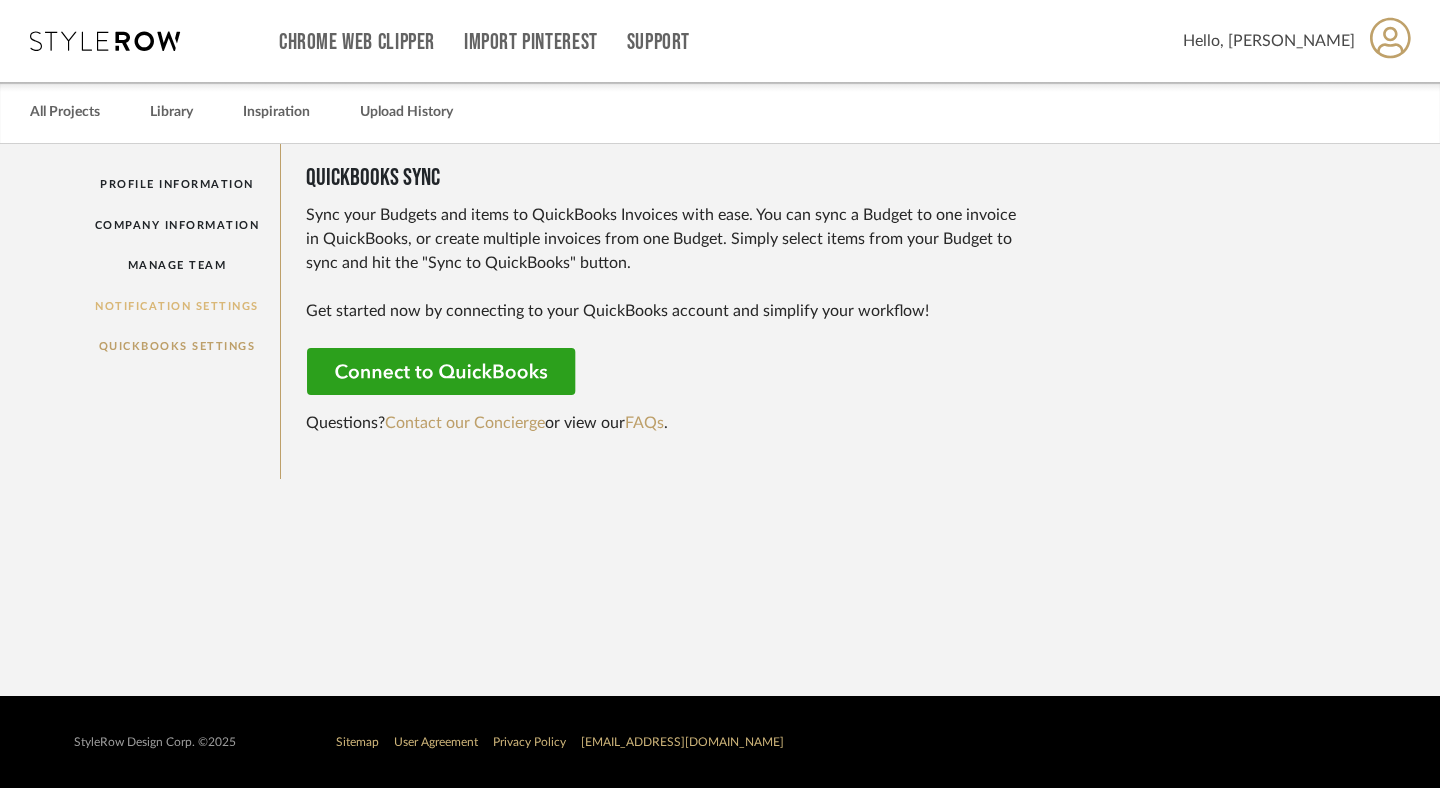 click on "Notification Settings" 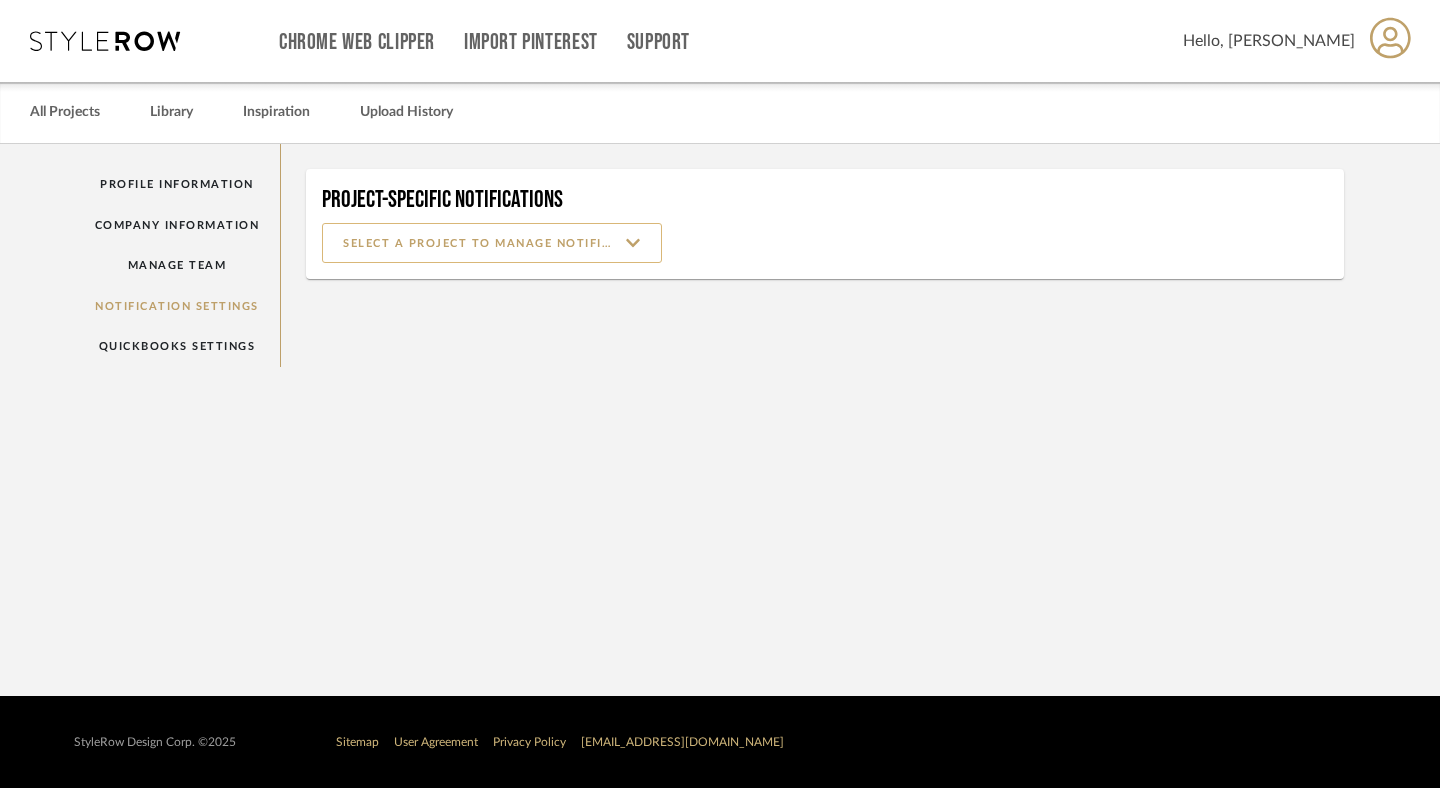 click 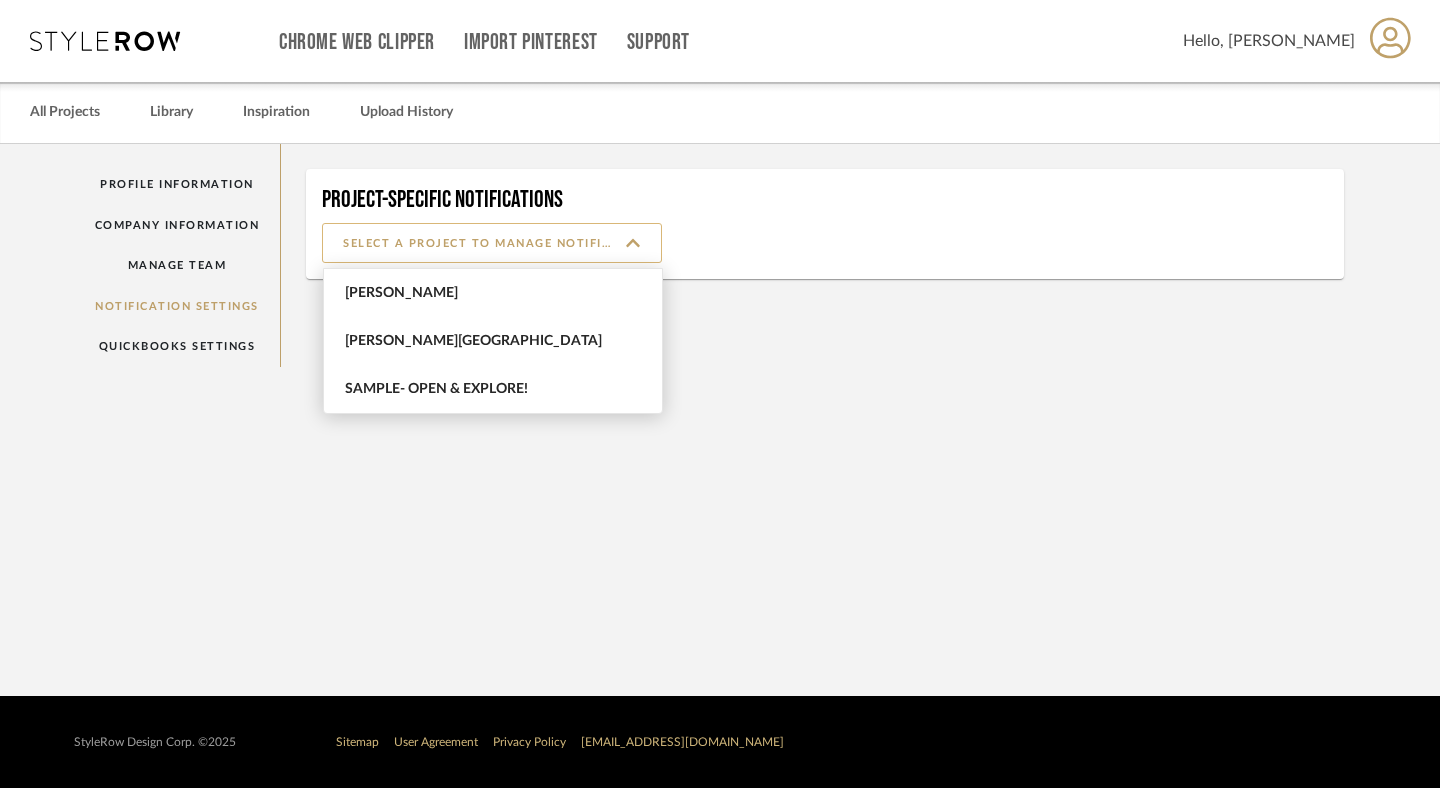 click 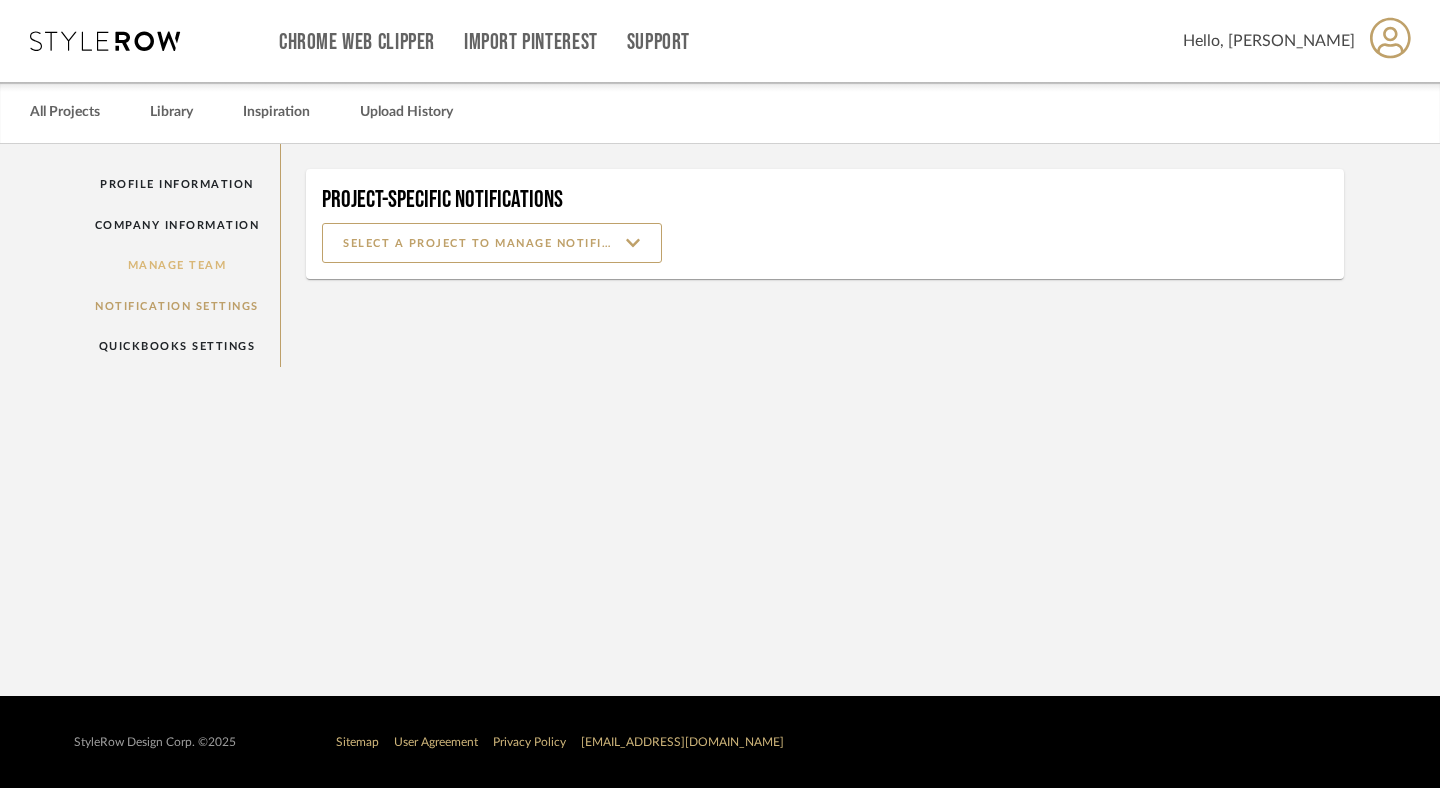 click on "Manage Team" 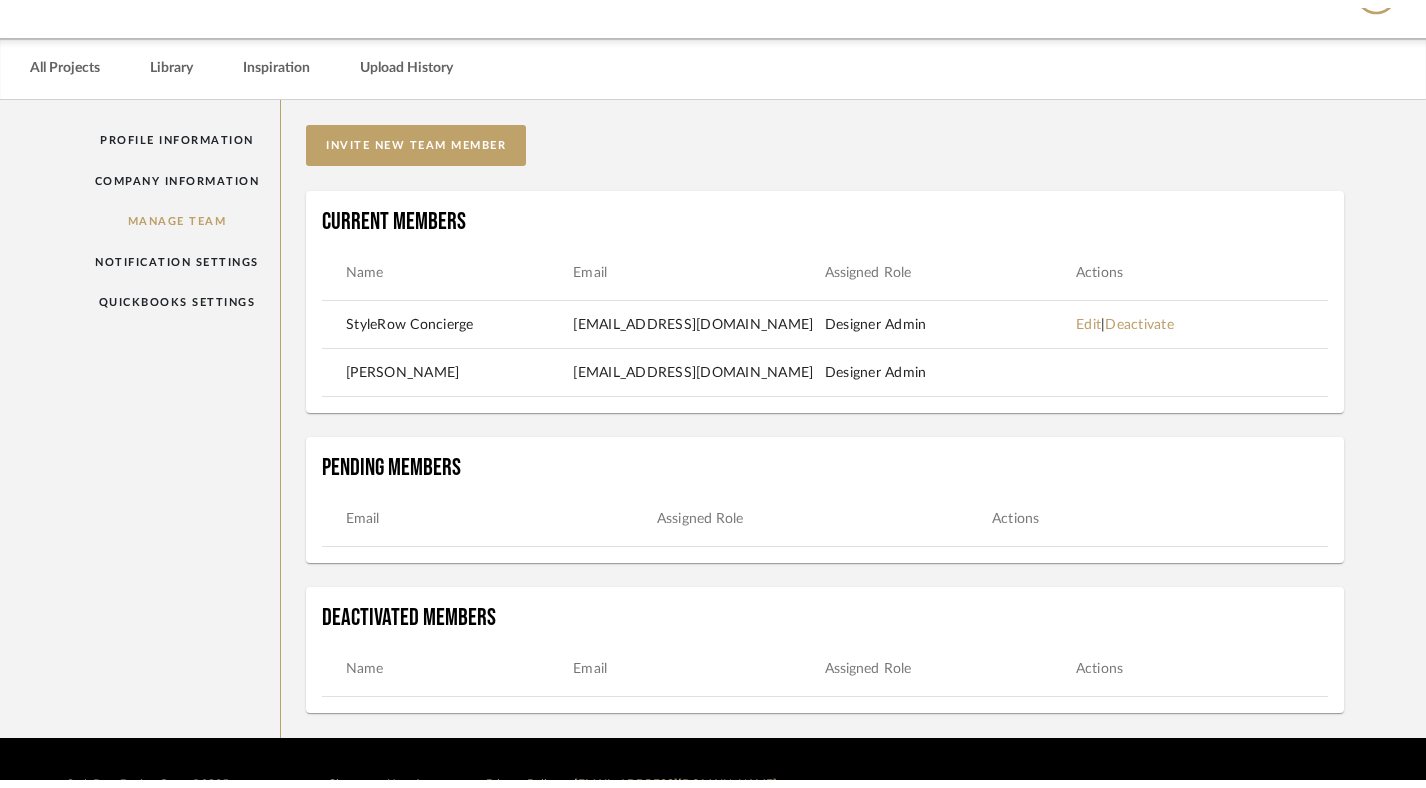 scroll, scrollTop: 0, scrollLeft: 0, axis: both 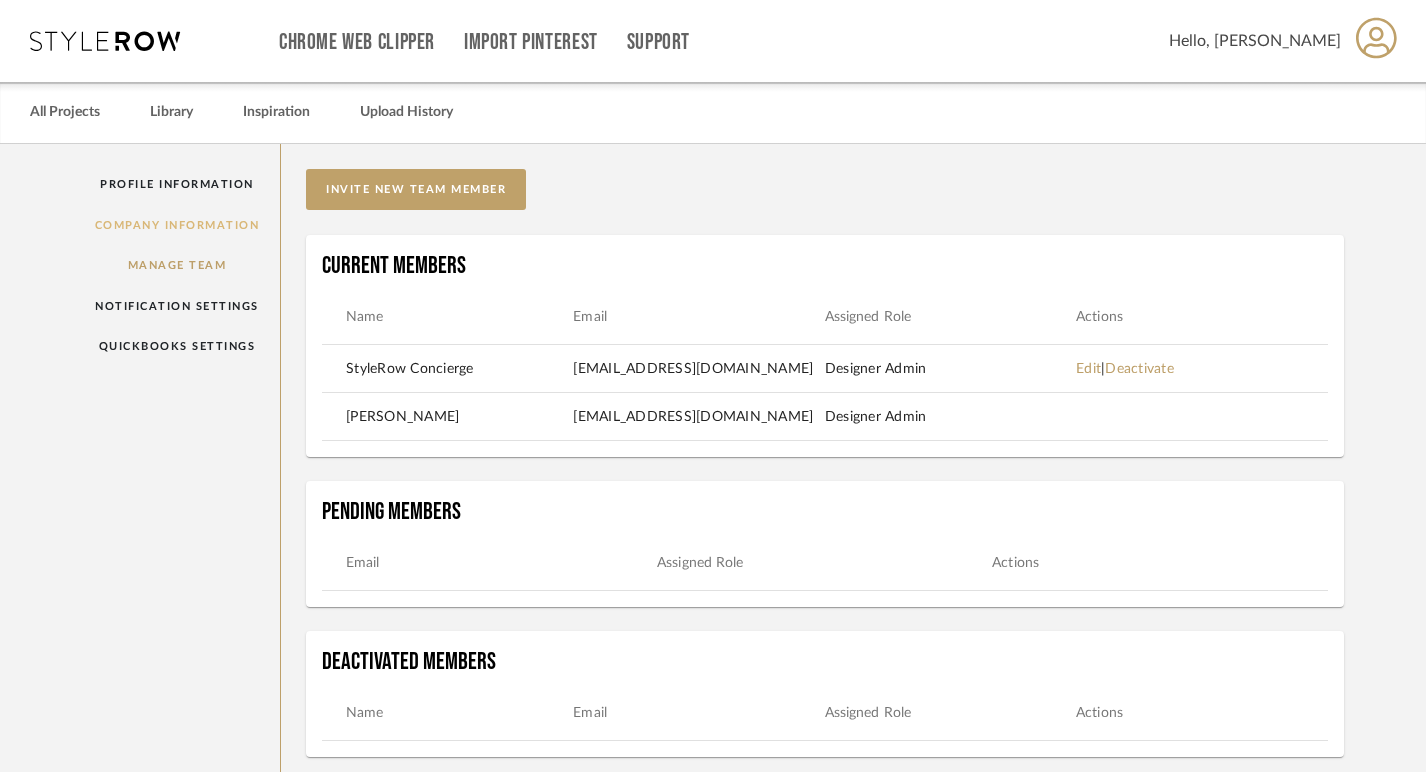 click on "Company Information" 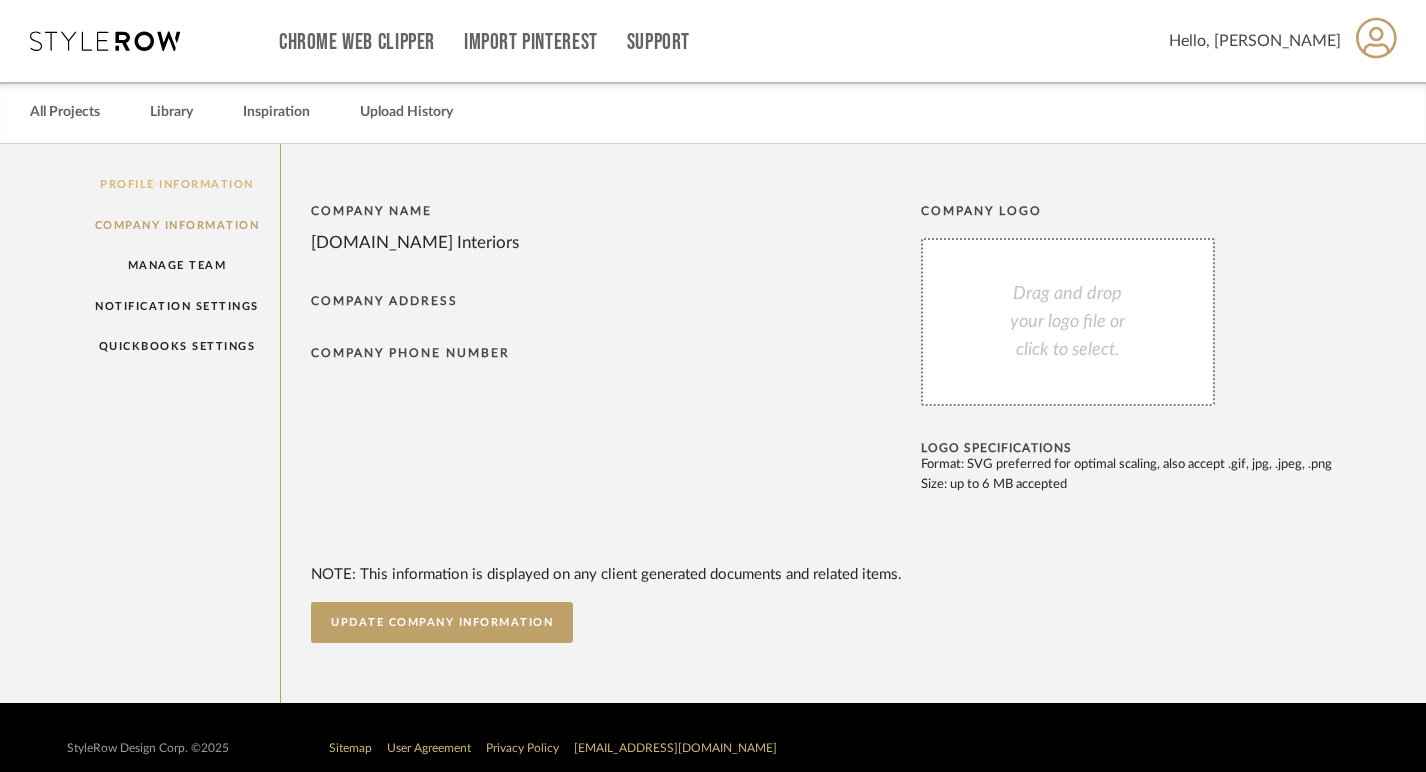 click on "Profile Information" 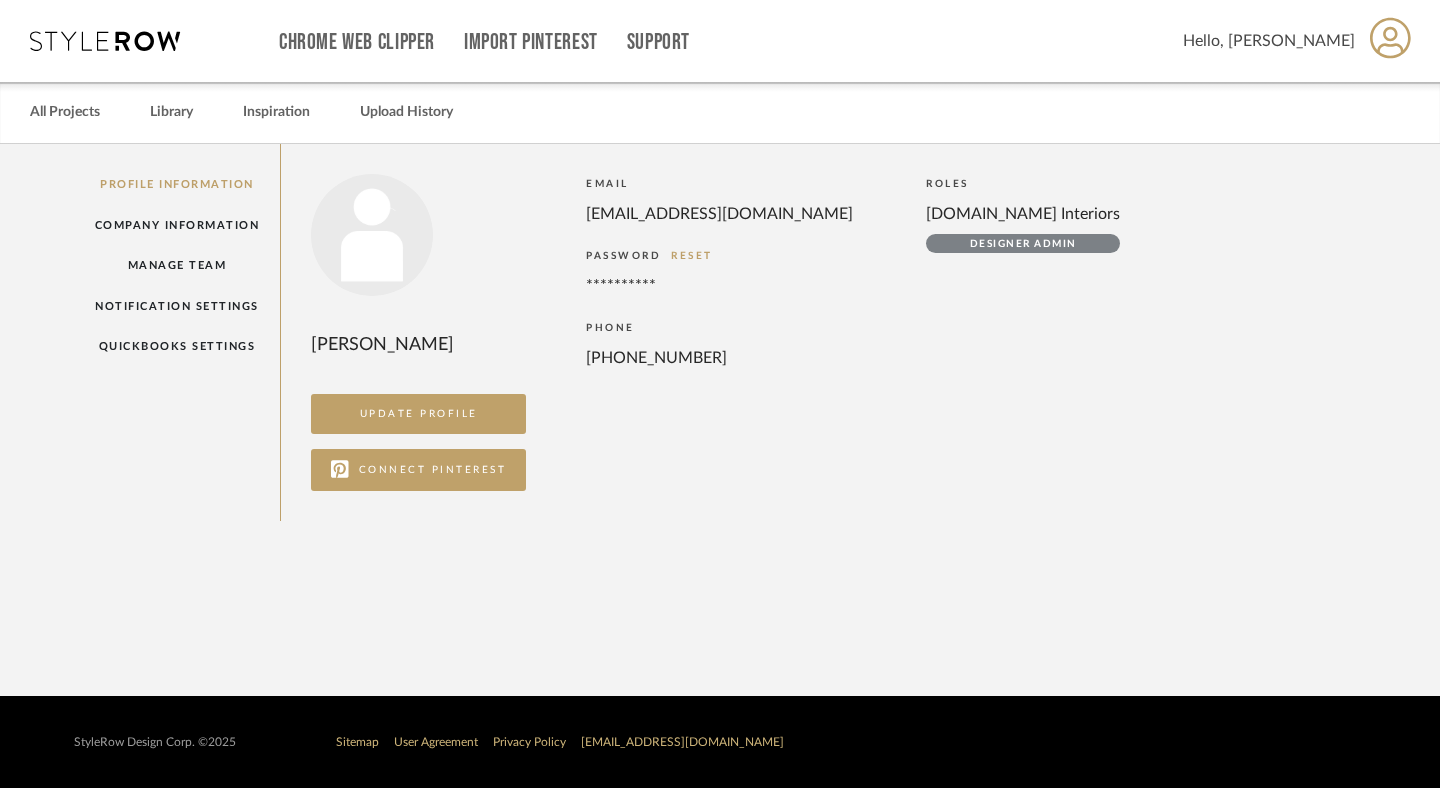 click at bounding box center [105, 41] 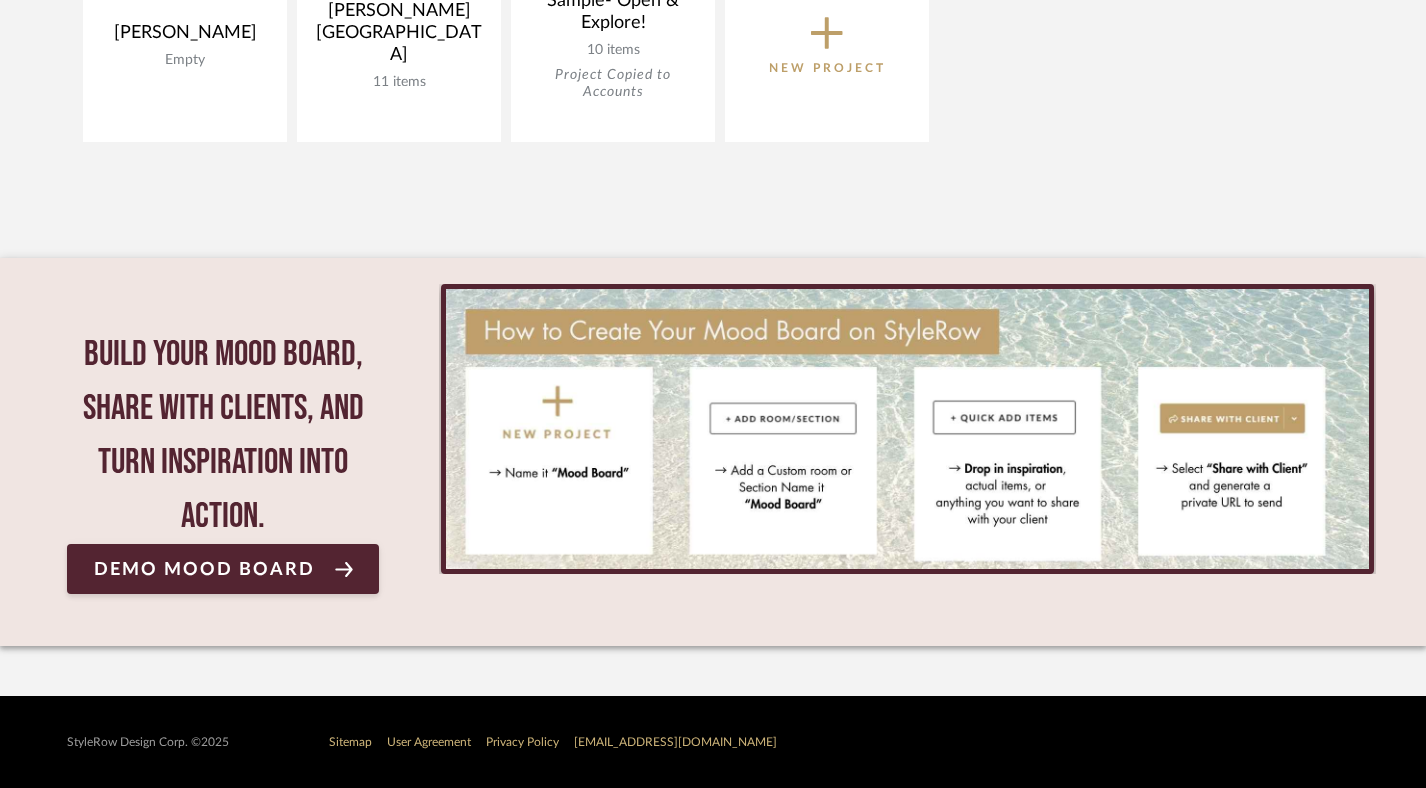scroll, scrollTop: 0, scrollLeft: 0, axis: both 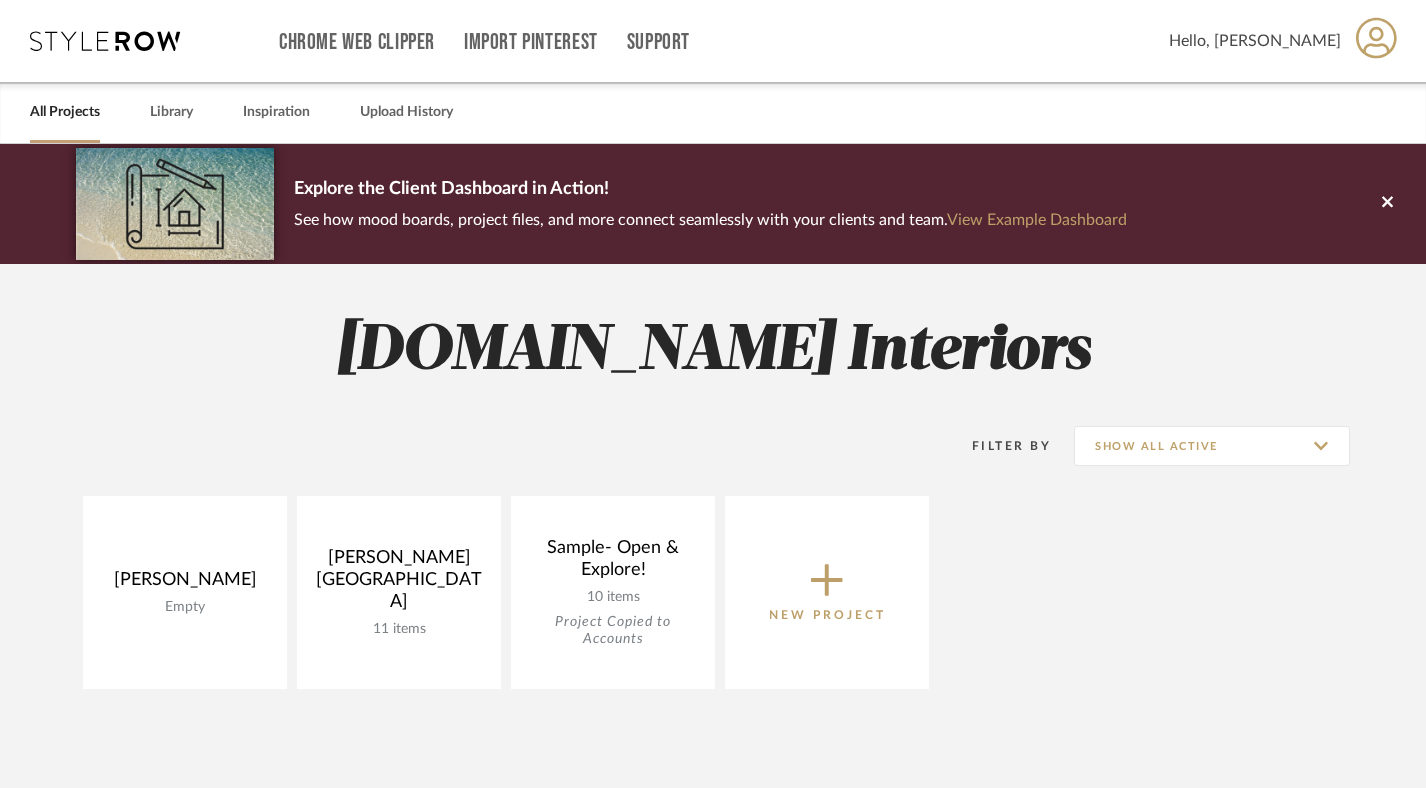 click at bounding box center [105, 41] 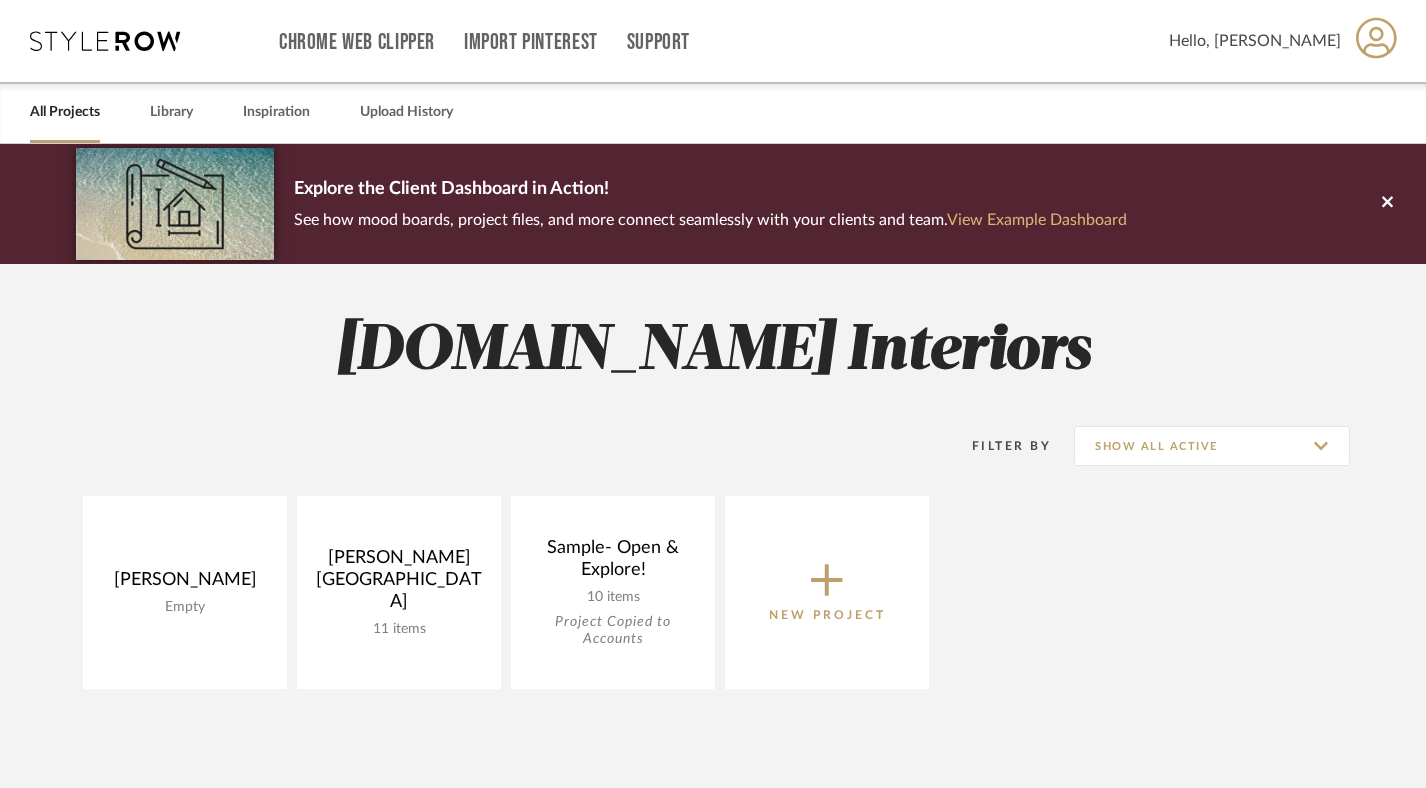 click on "View Example Dashboard" 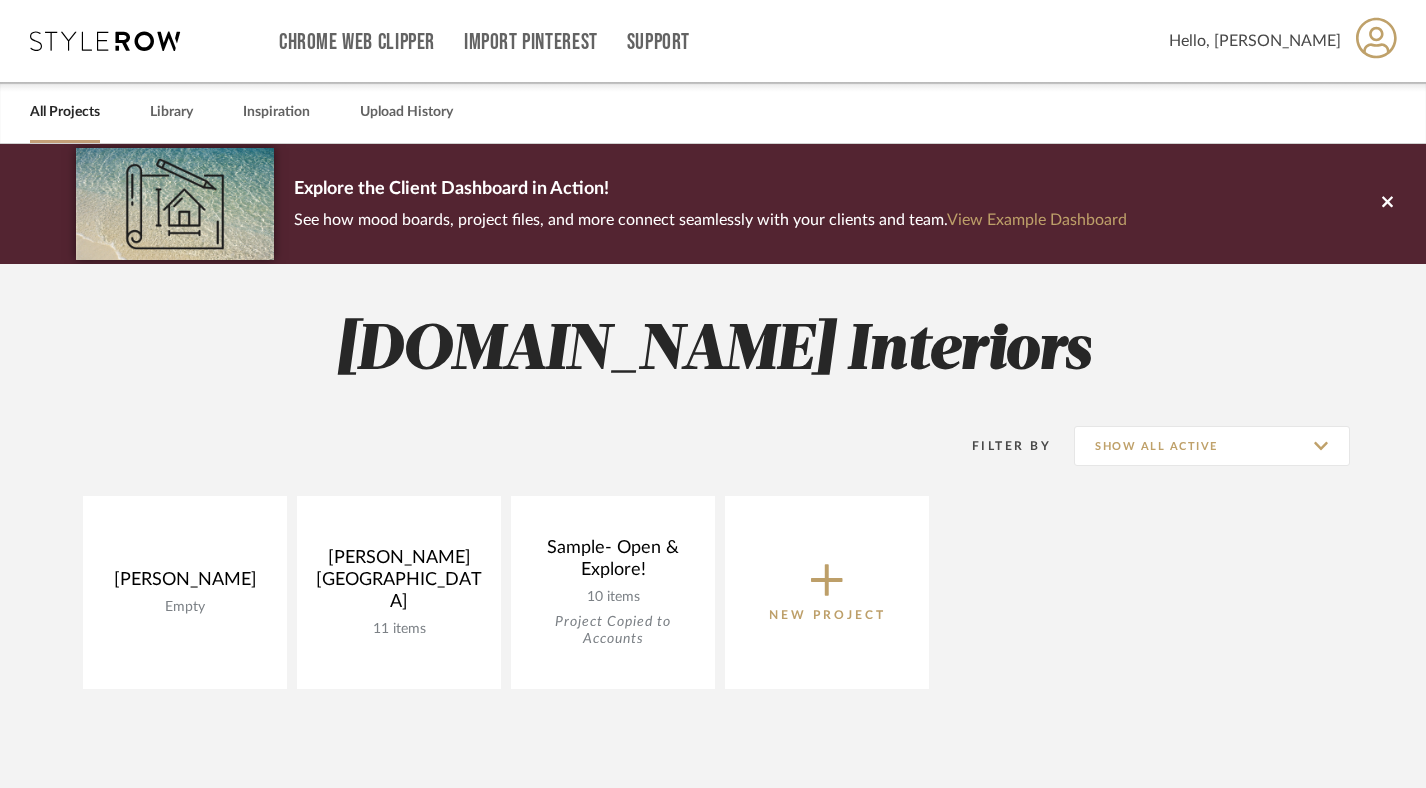 click at bounding box center (105, 41) 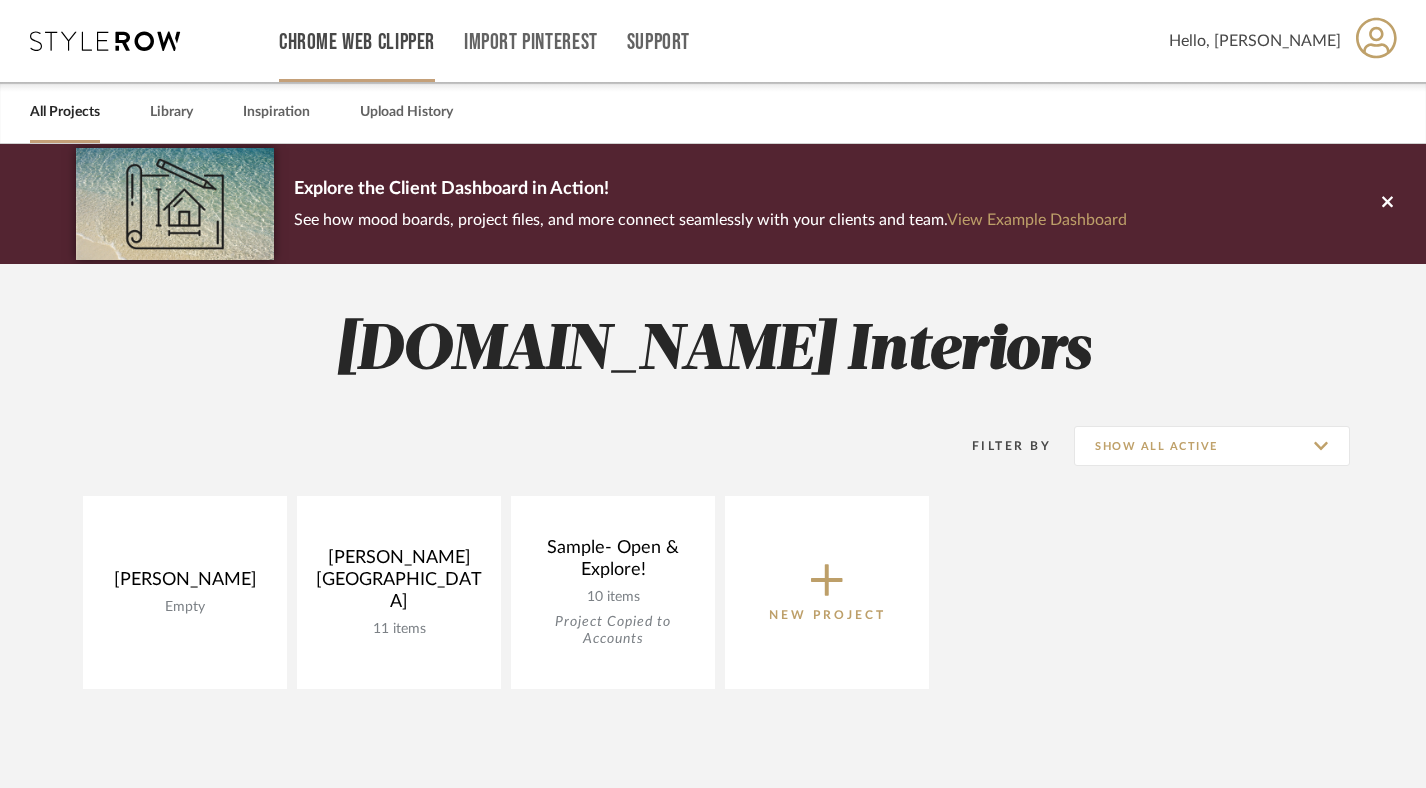 click on "Chrome Web Clipper" at bounding box center [357, 42] 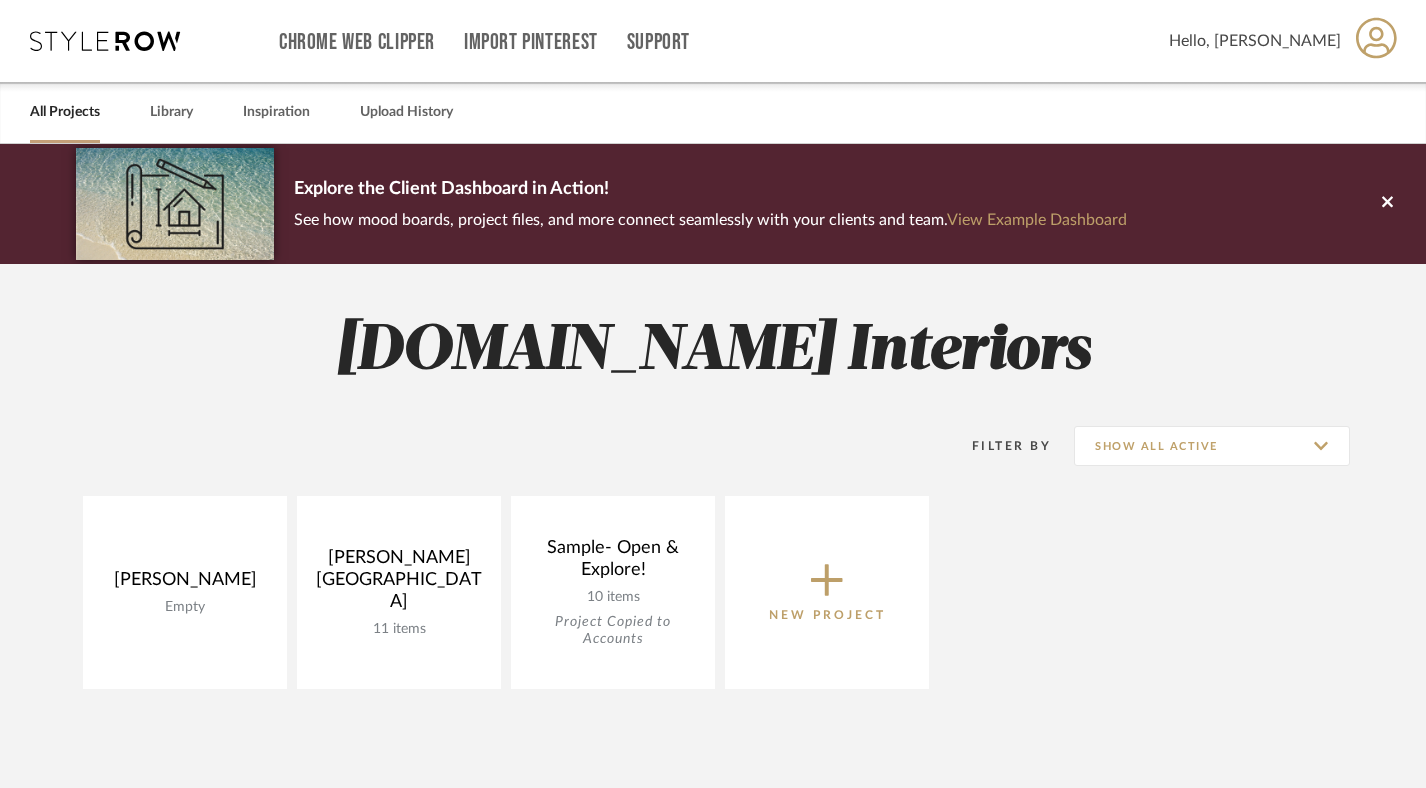 click on "Hello, [PERSON_NAME]" at bounding box center [1255, 41] 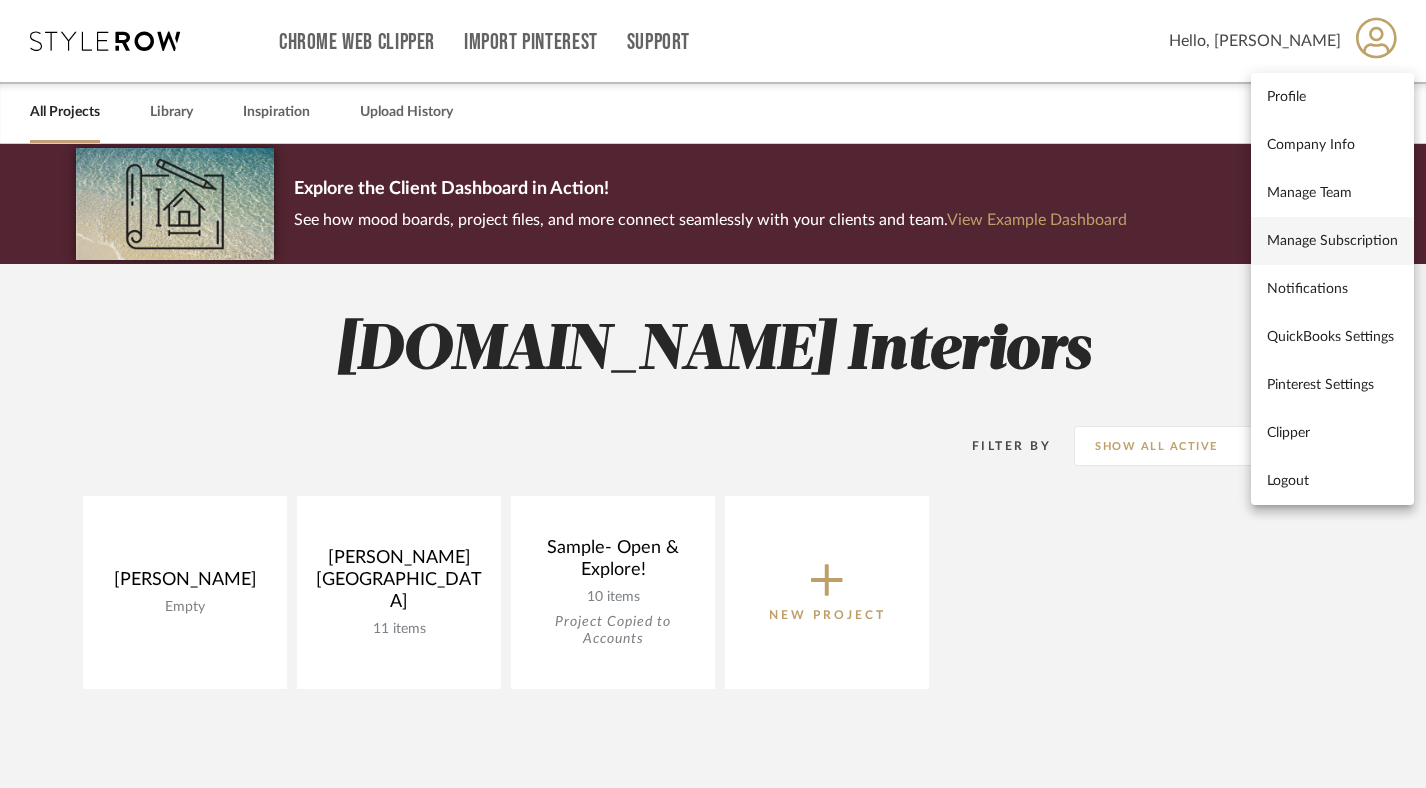 click on "Manage Subscription" at bounding box center [1332, 240] 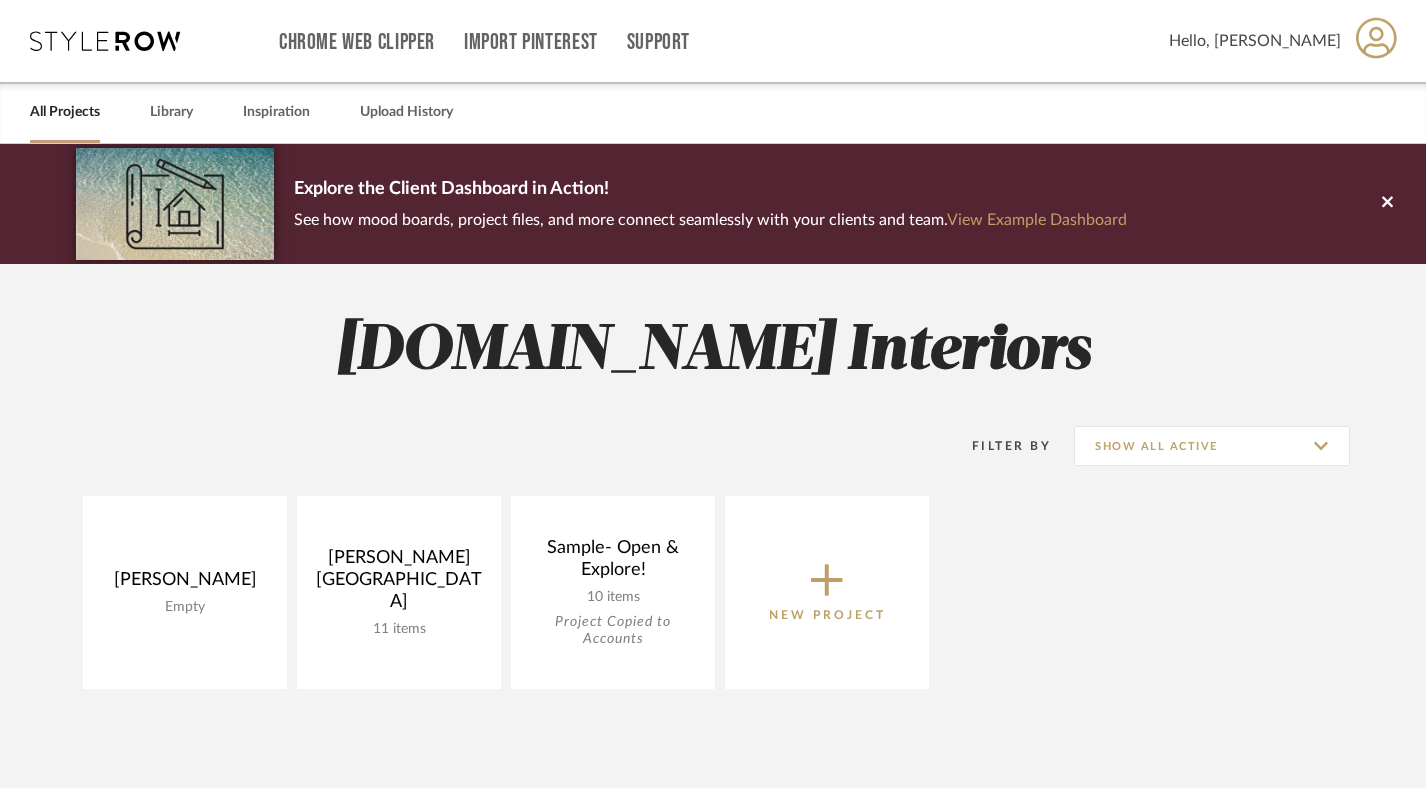 click on "Hello, [PERSON_NAME]" at bounding box center (1255, 41) 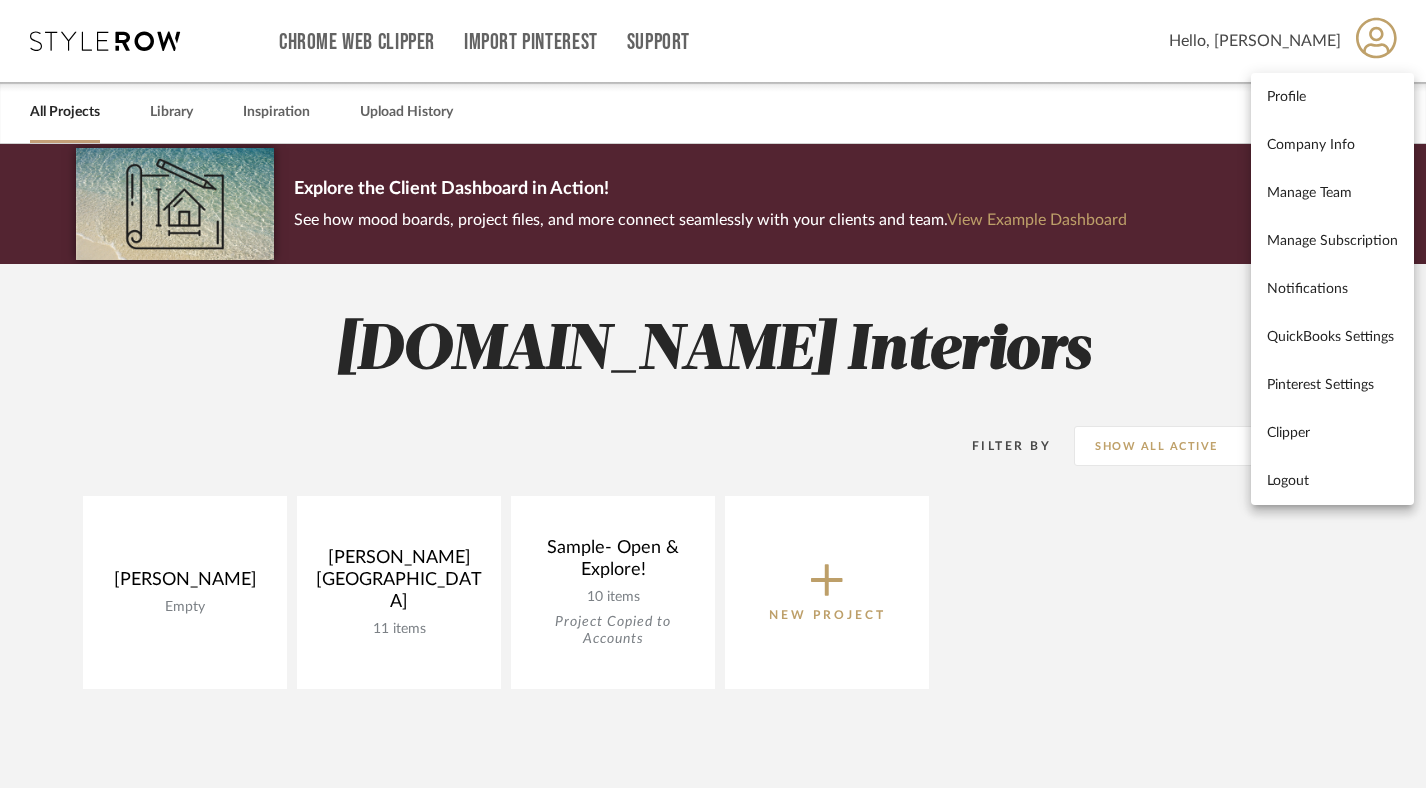 click at bounding box center (713, 394) 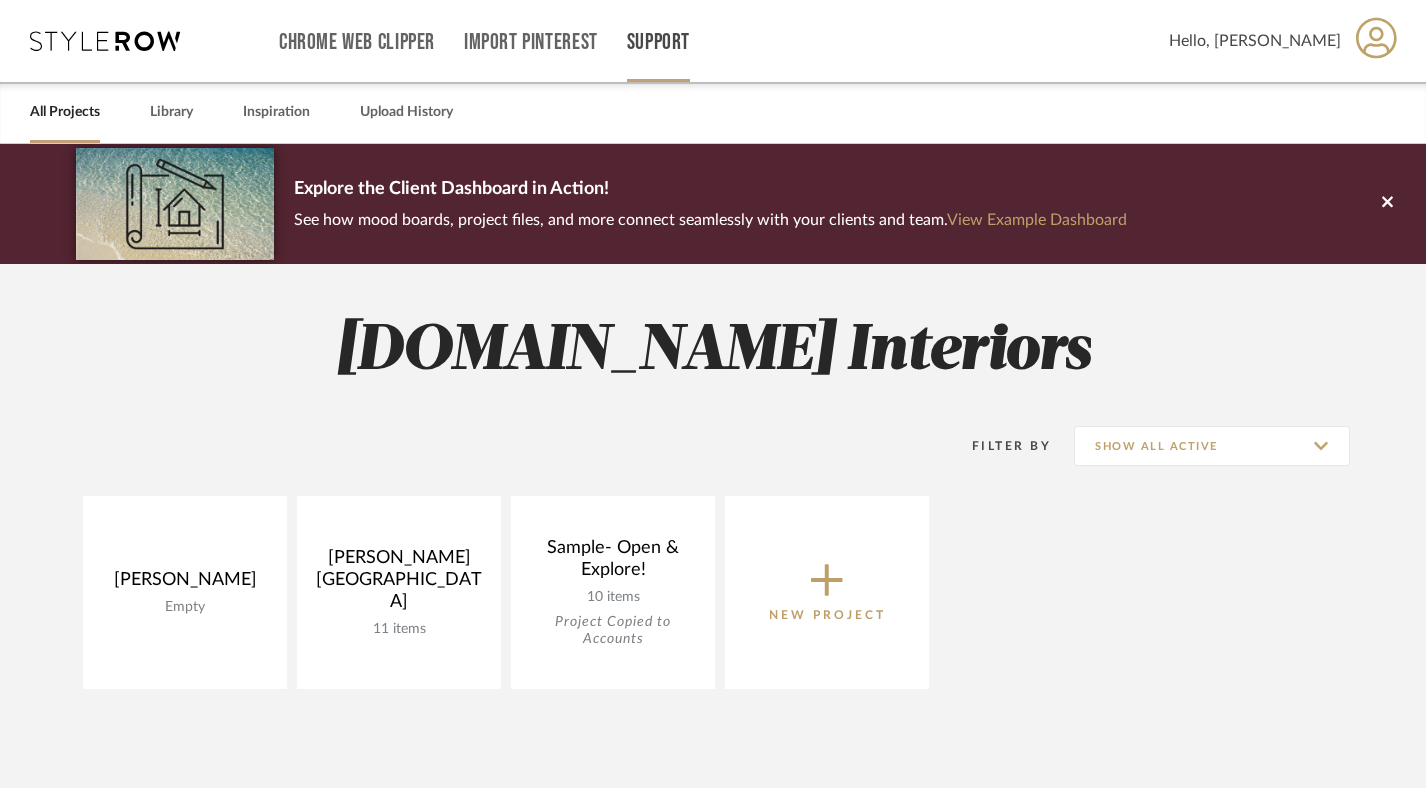 click on "Support" at bounding box center [658, 42] 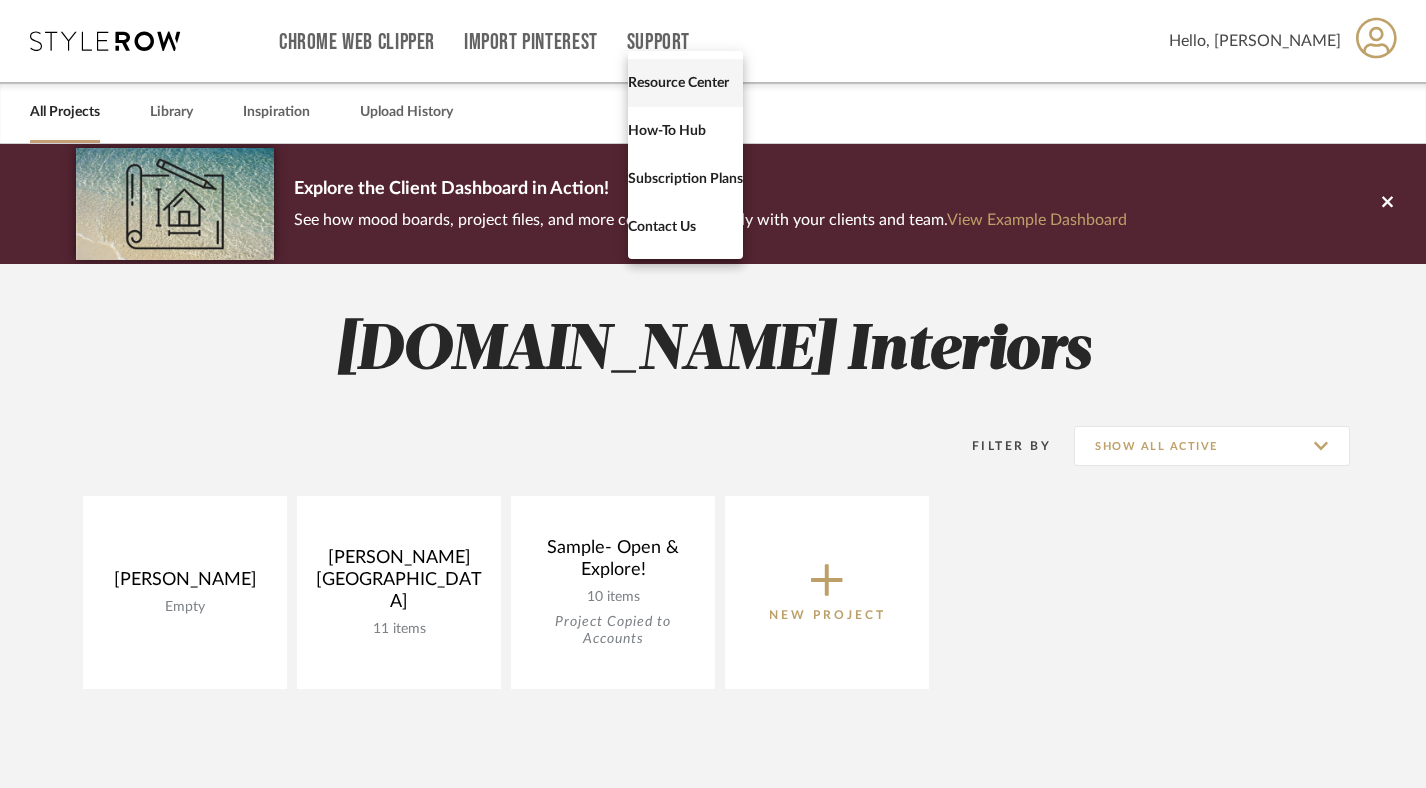click on "Resource Center" at bounding box center [685, 82] 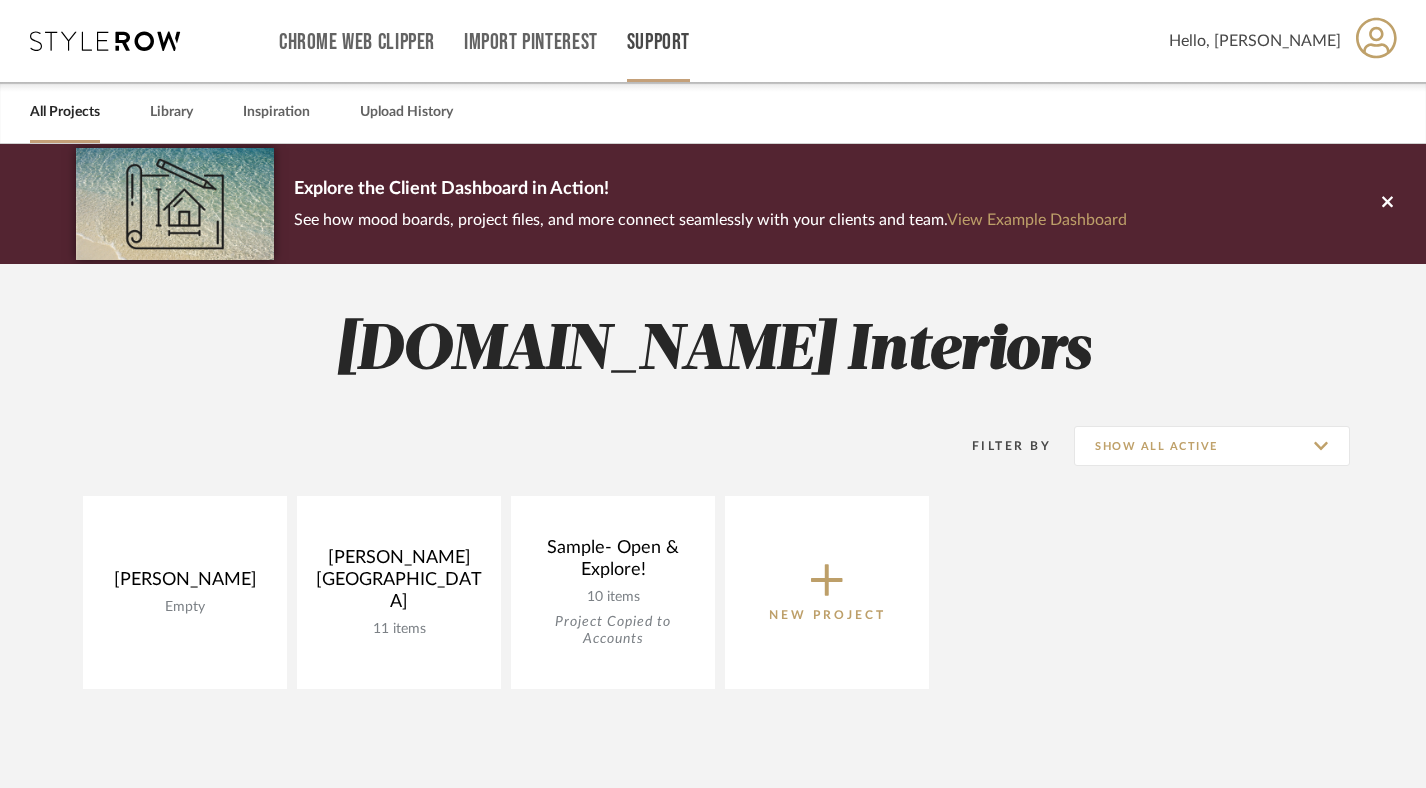 click on "Support" at bounding box center (658, 42) 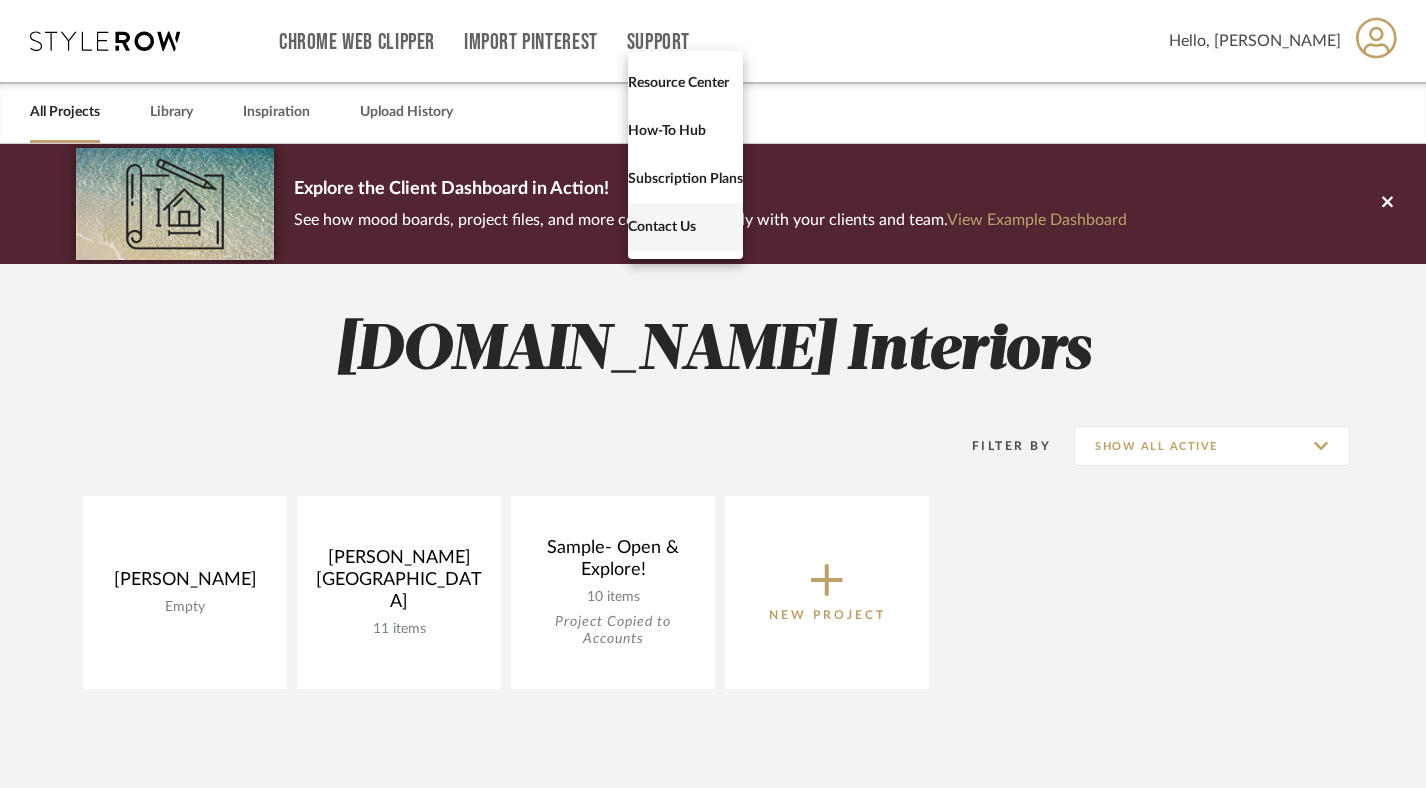click on "Contact Us" at bounding box center [685, 226] 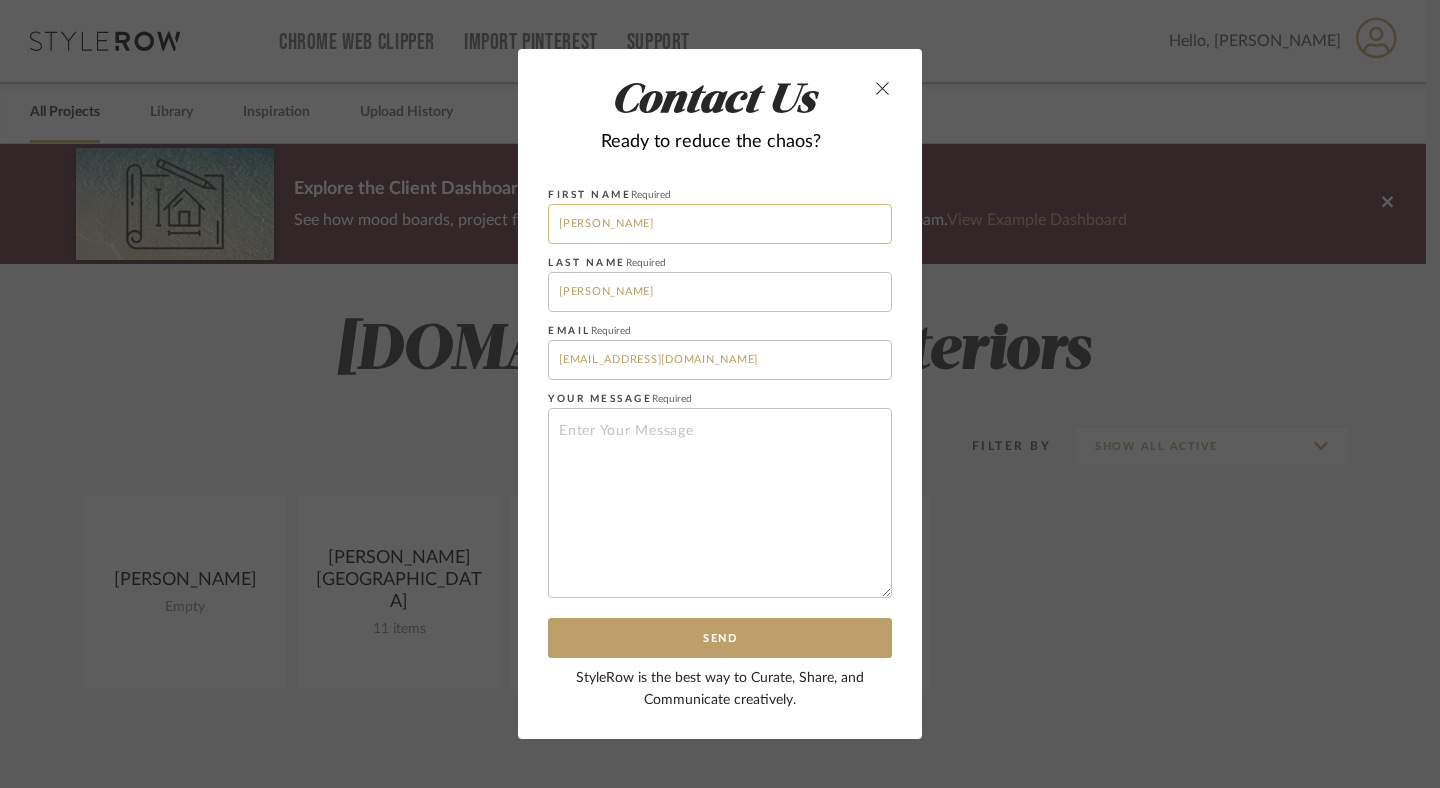 click on "Nancy" at bounding box center (720, 224) 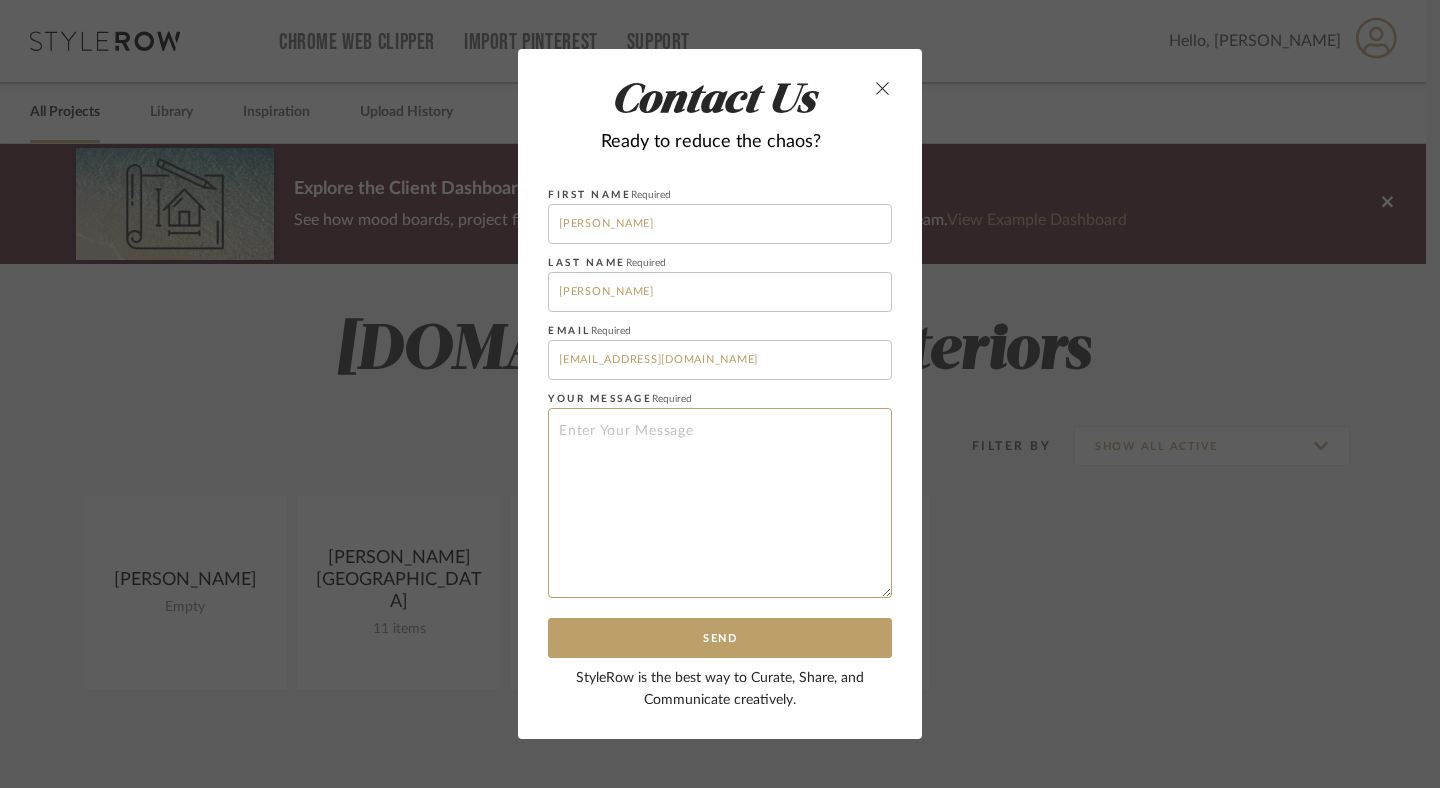 click at bounding box center (720, 503) 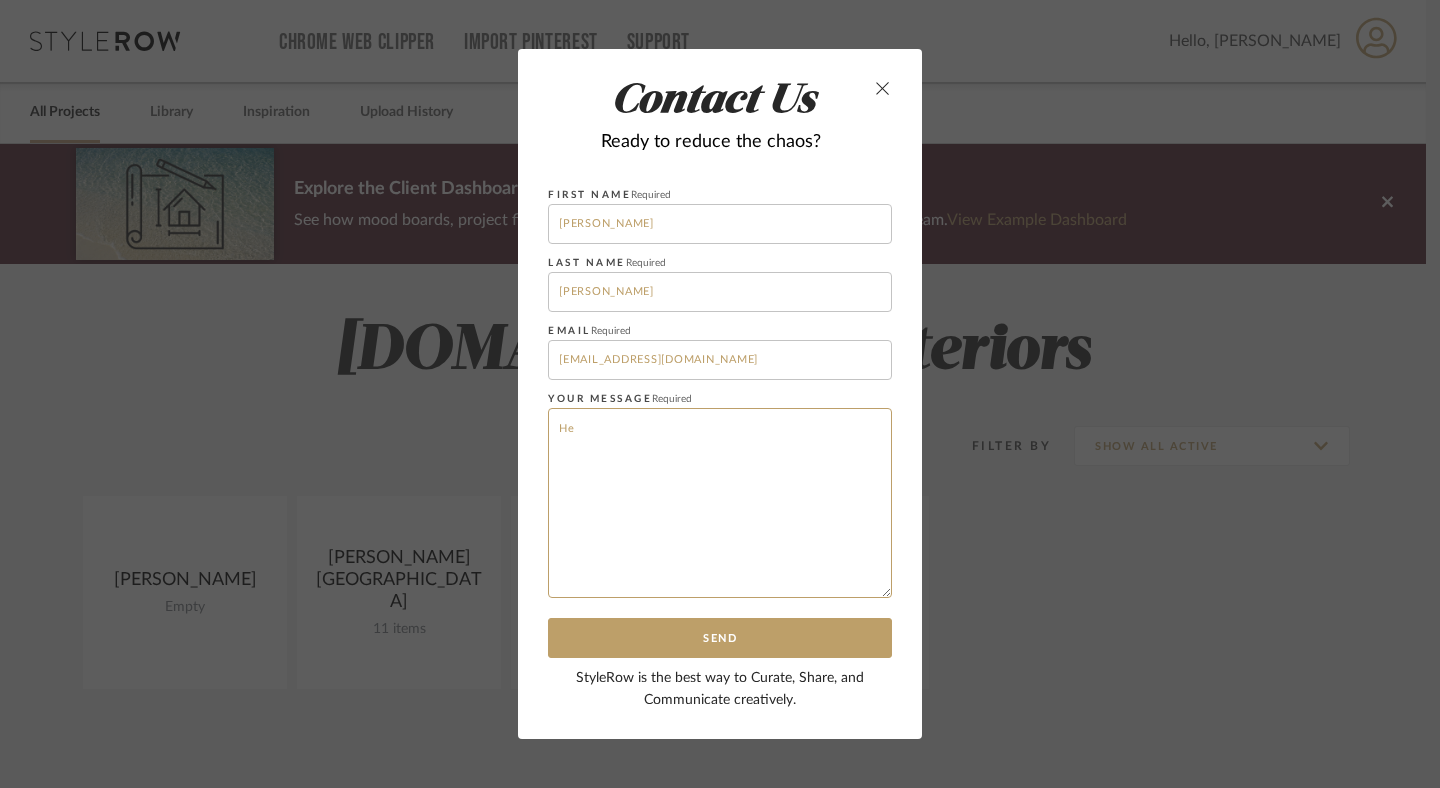 type on "H" 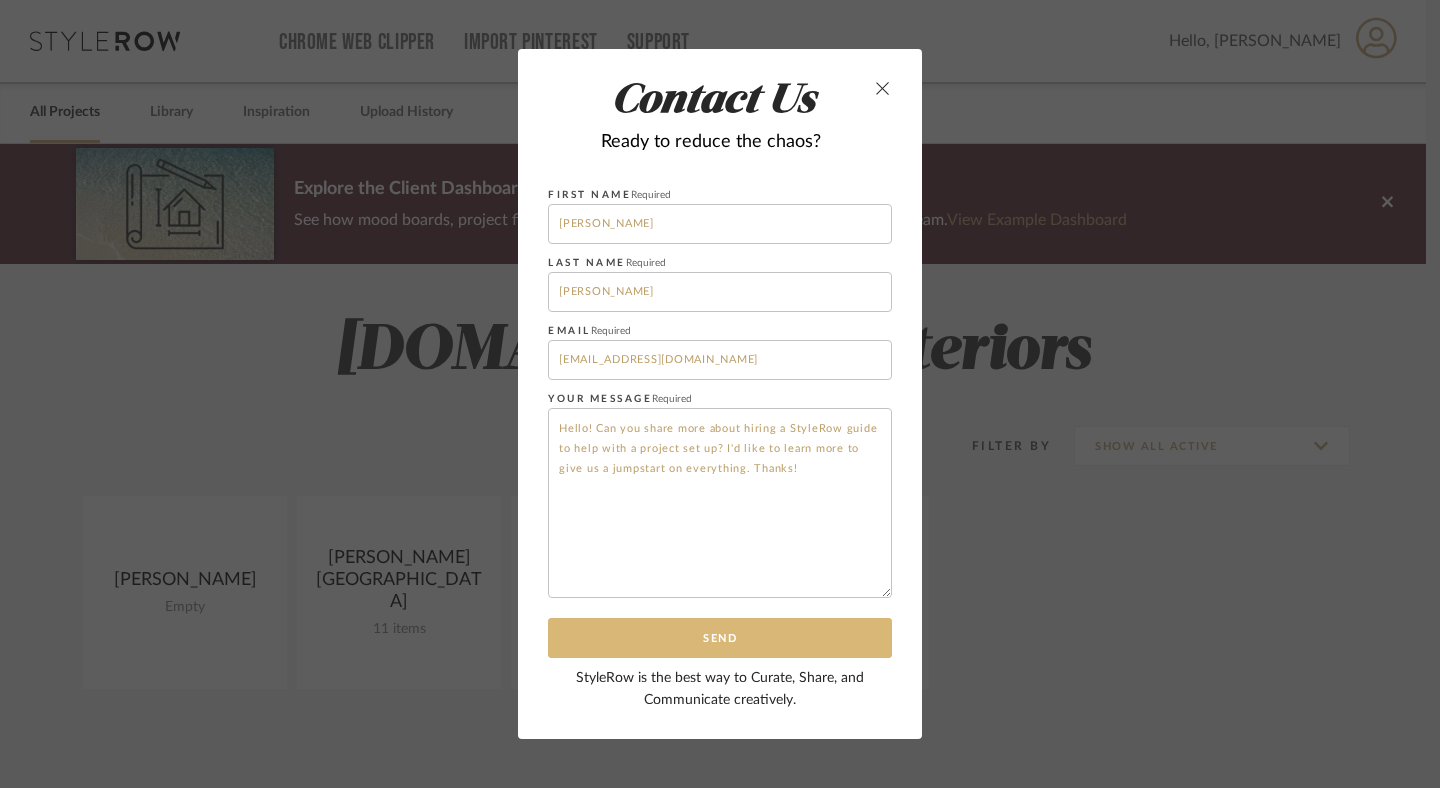 type on "Hello! Can you share more about hiring a StyleRow guide to help with a project set up? I'd like to learn more to give us a jumpstart on everything. Thanks!" 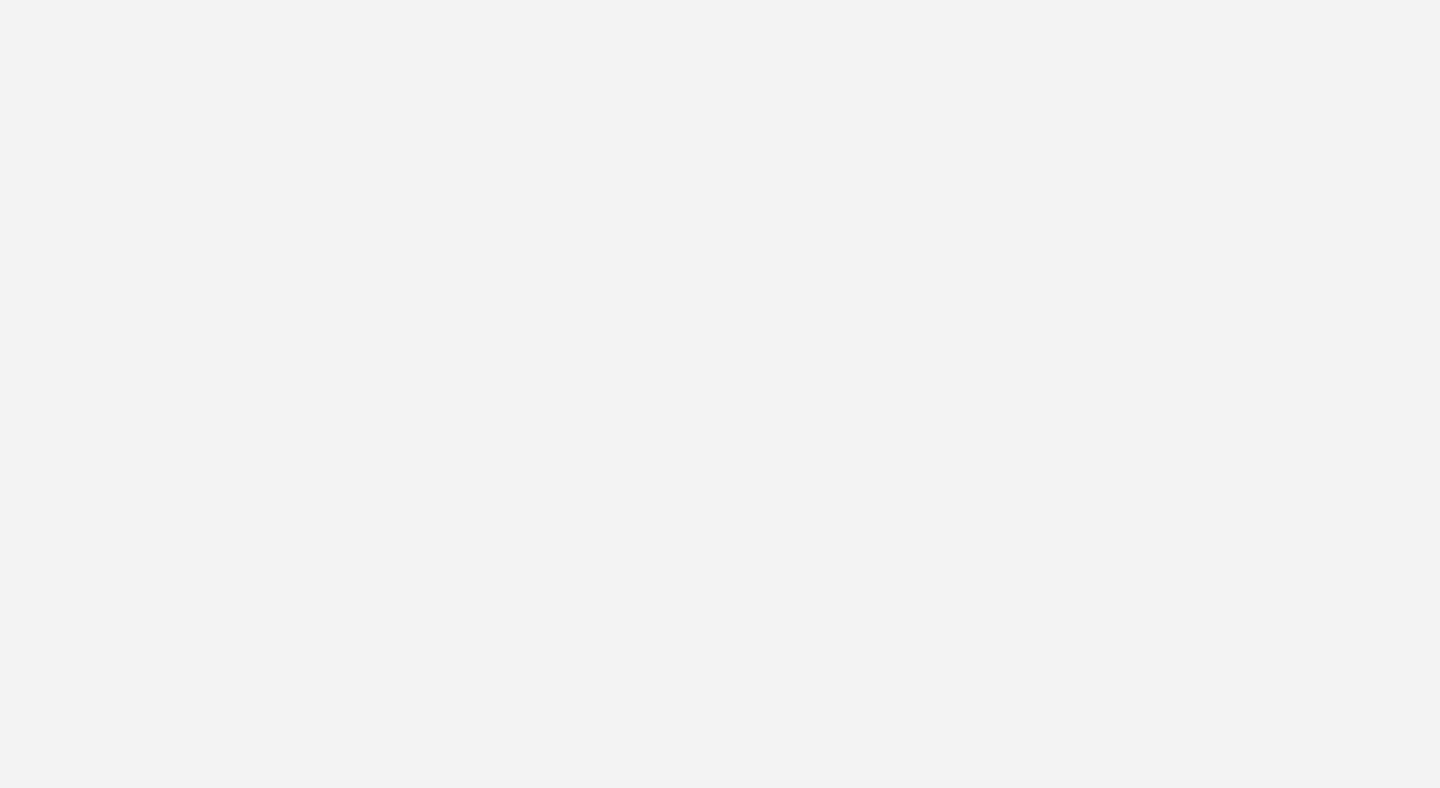 scroll, scrollTop: 0, scrollLeft: 0, axis: both 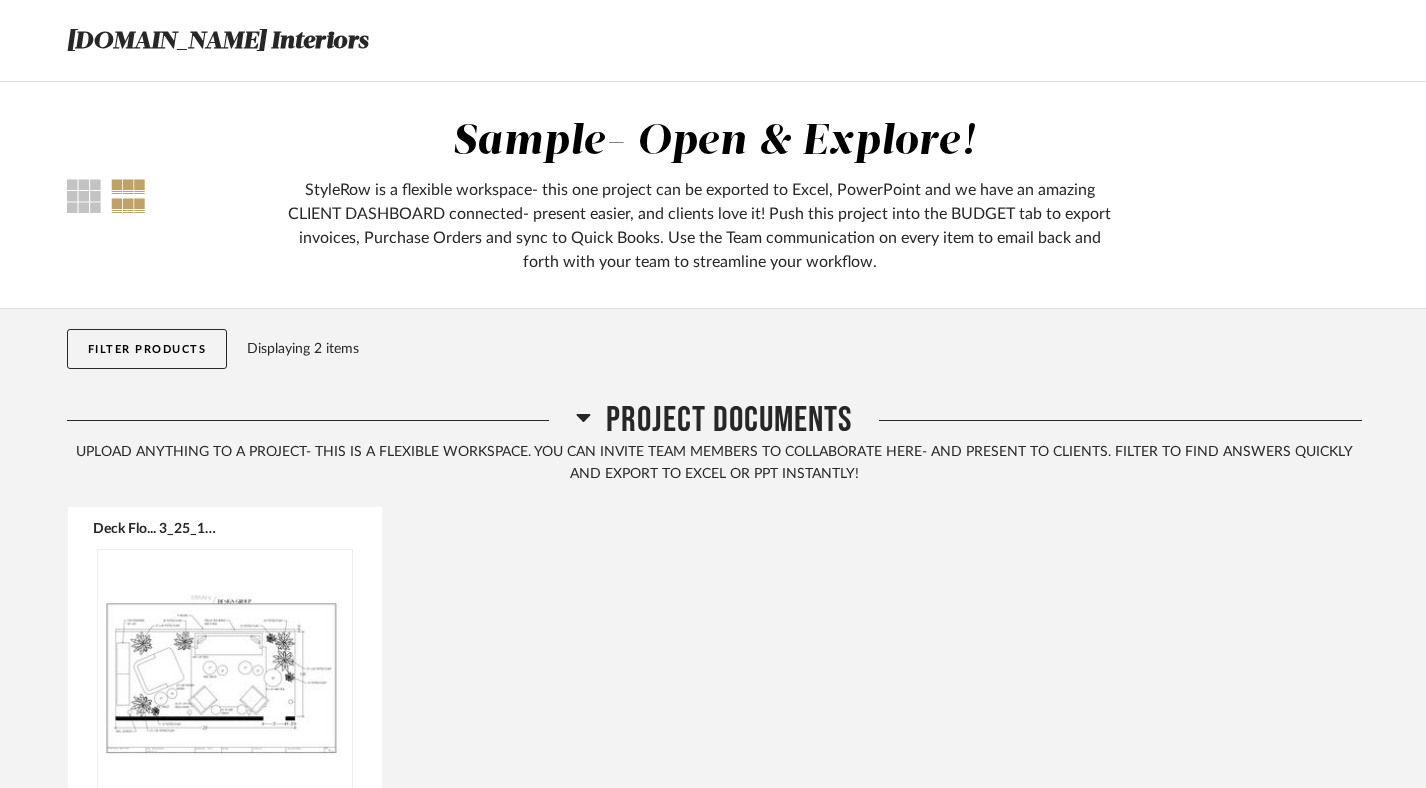 click on "Deck Flo... 3_25_19.pdf  Deck Floor Plan Final Here is the final layout approved by the client Comments:       Submit" 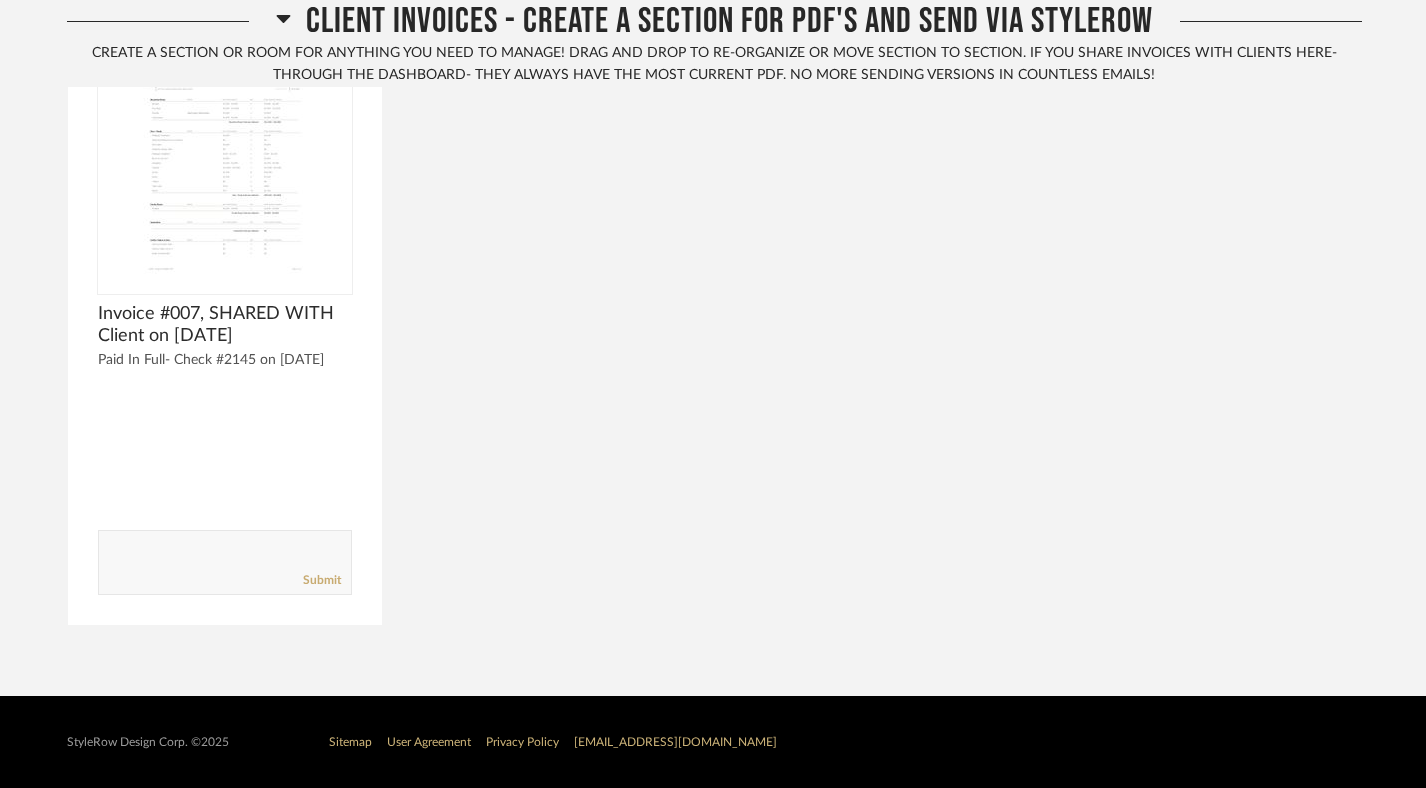 scroll, scrollTop: 0, scrollLeft: 0, axis: both 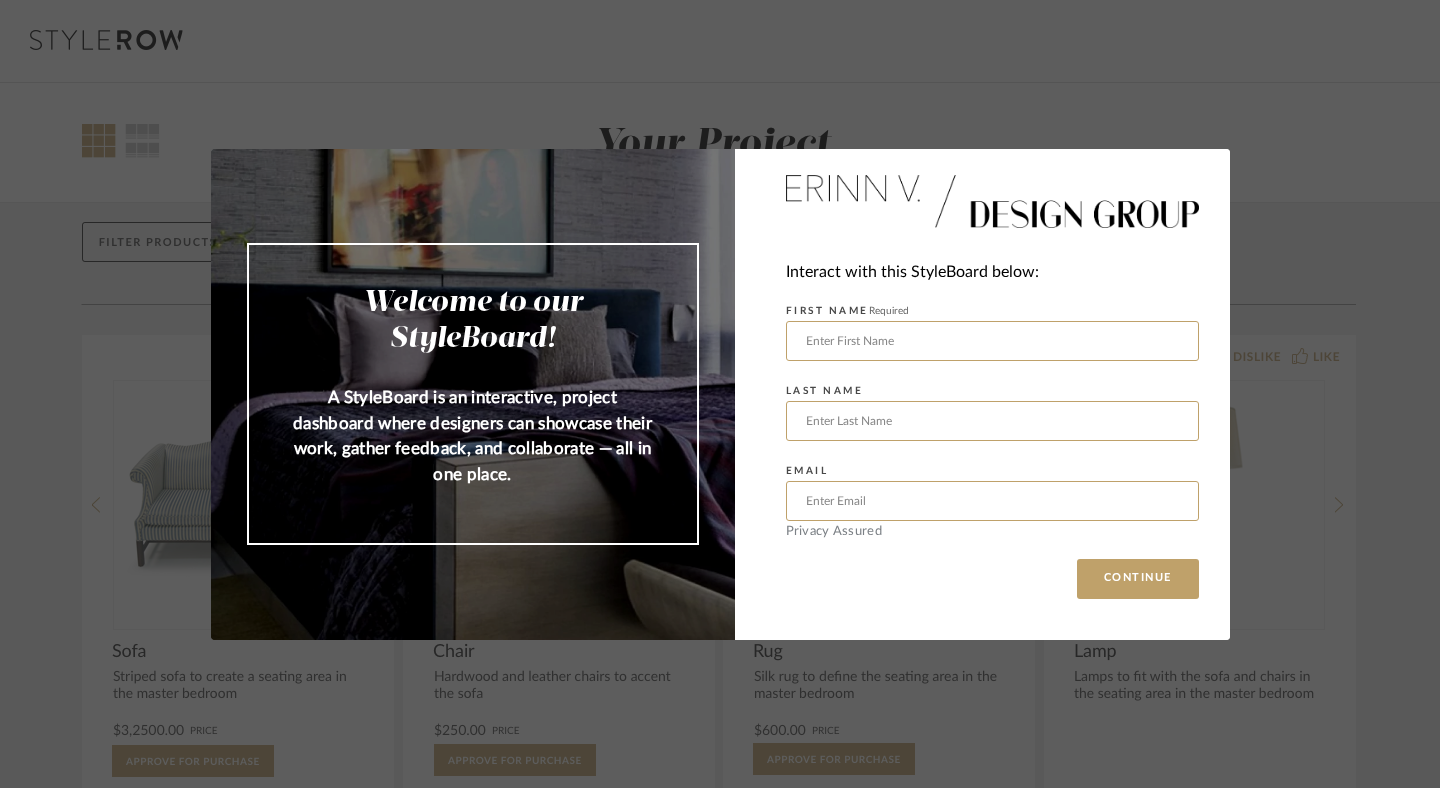 click on "Welcome to our StyleBoard! A StyleBoard is an interactive, project dashboard where designers can showcase their work, gather feedback, and collaborate — all in one place.  Interact with this StyleBoard below:   FIRST NAME  Required  LAST NAME   EMAIL  Privacy Assured CONTINUE" at bounding box center (720, 394) 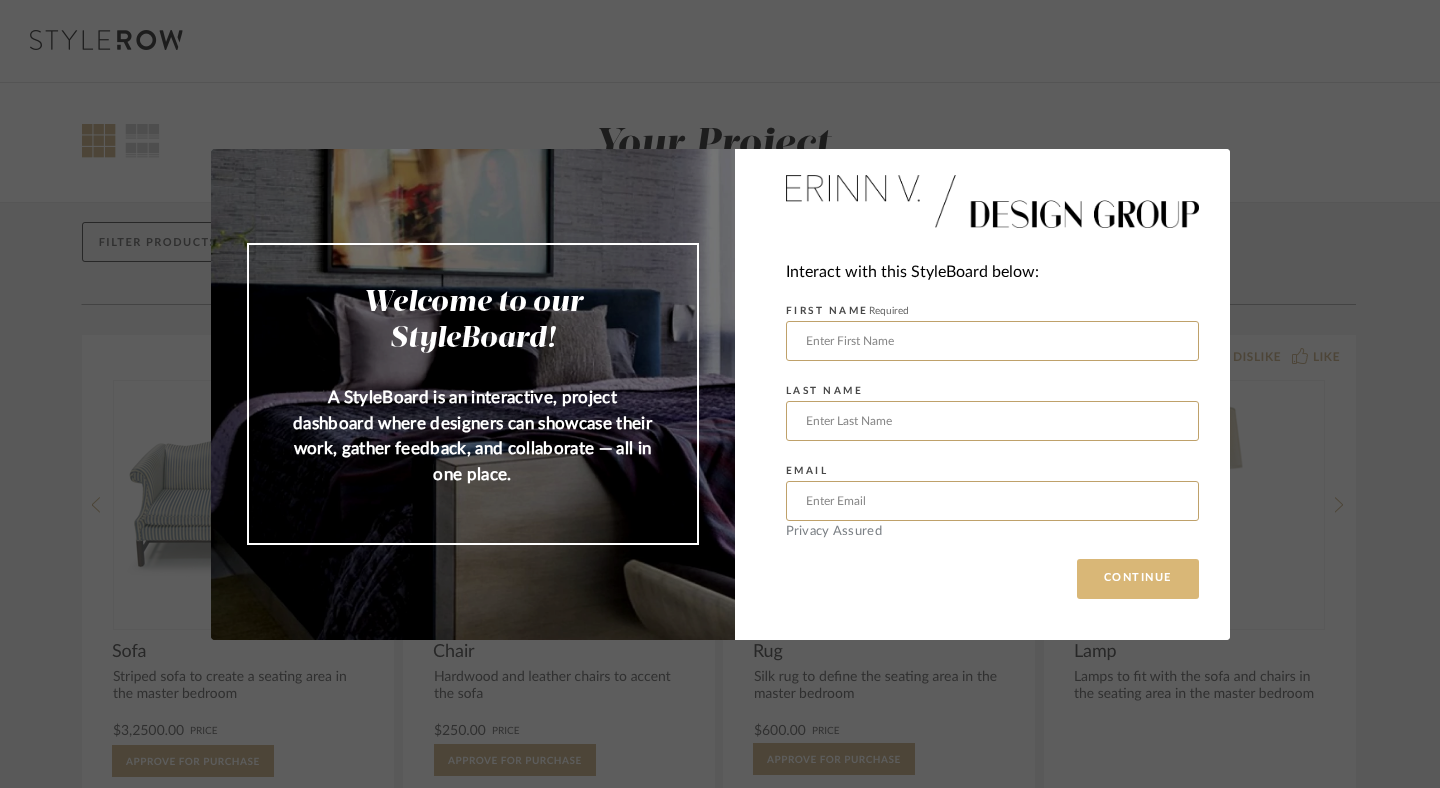 click on "CONTINUE" at bounding box center [1138, 579] 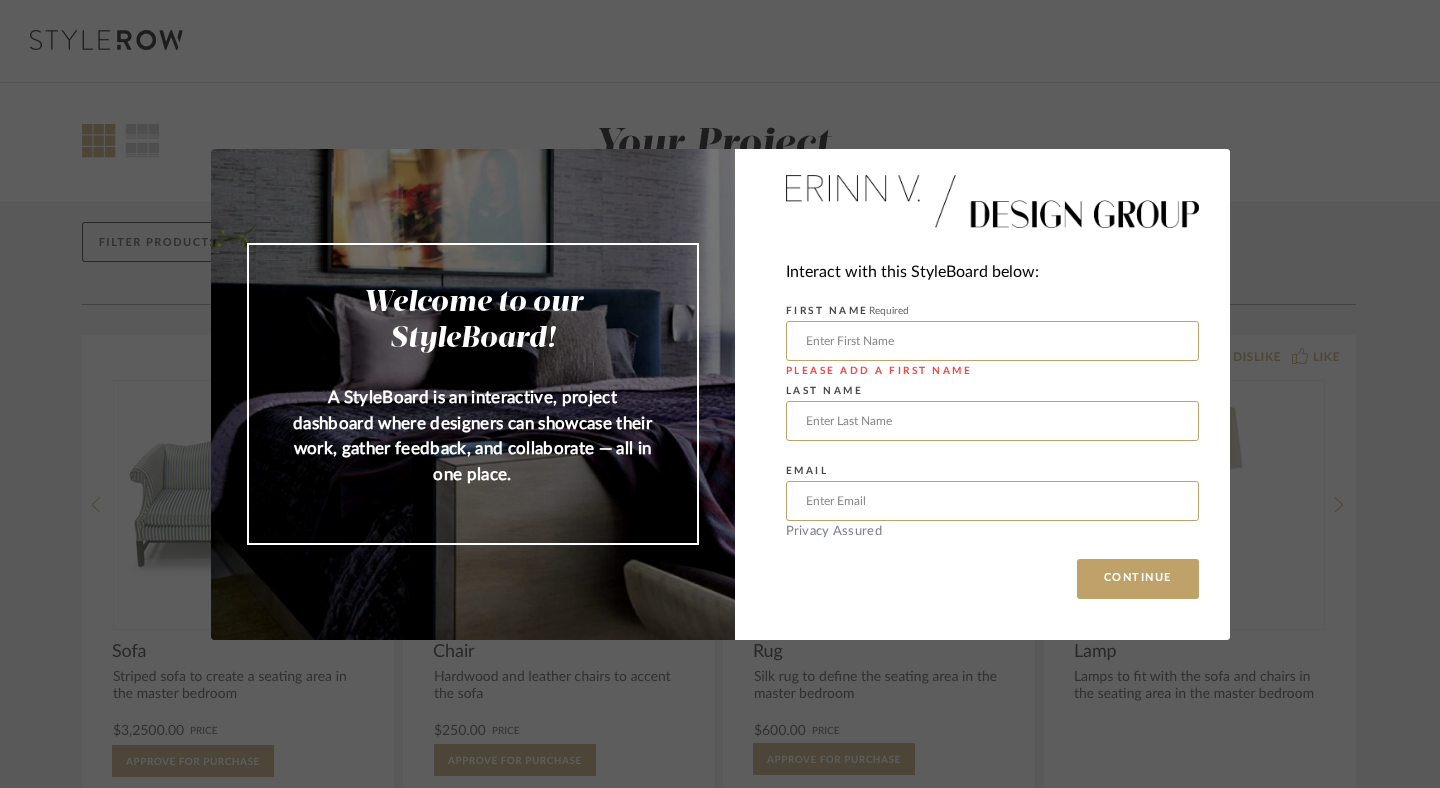 click on "Welcome to our StyleBoard! A StyleBoard is an interactive, project dashboard where designers can showcase their work, gather feedback, and collaborate — all in one place.  Interact with this StyleBoard below:   FIRST NAME  Required Please add a first name  LAST NAME   EMAIL  Privacy Assured CONTINUE" at bounding box center (720, 394) 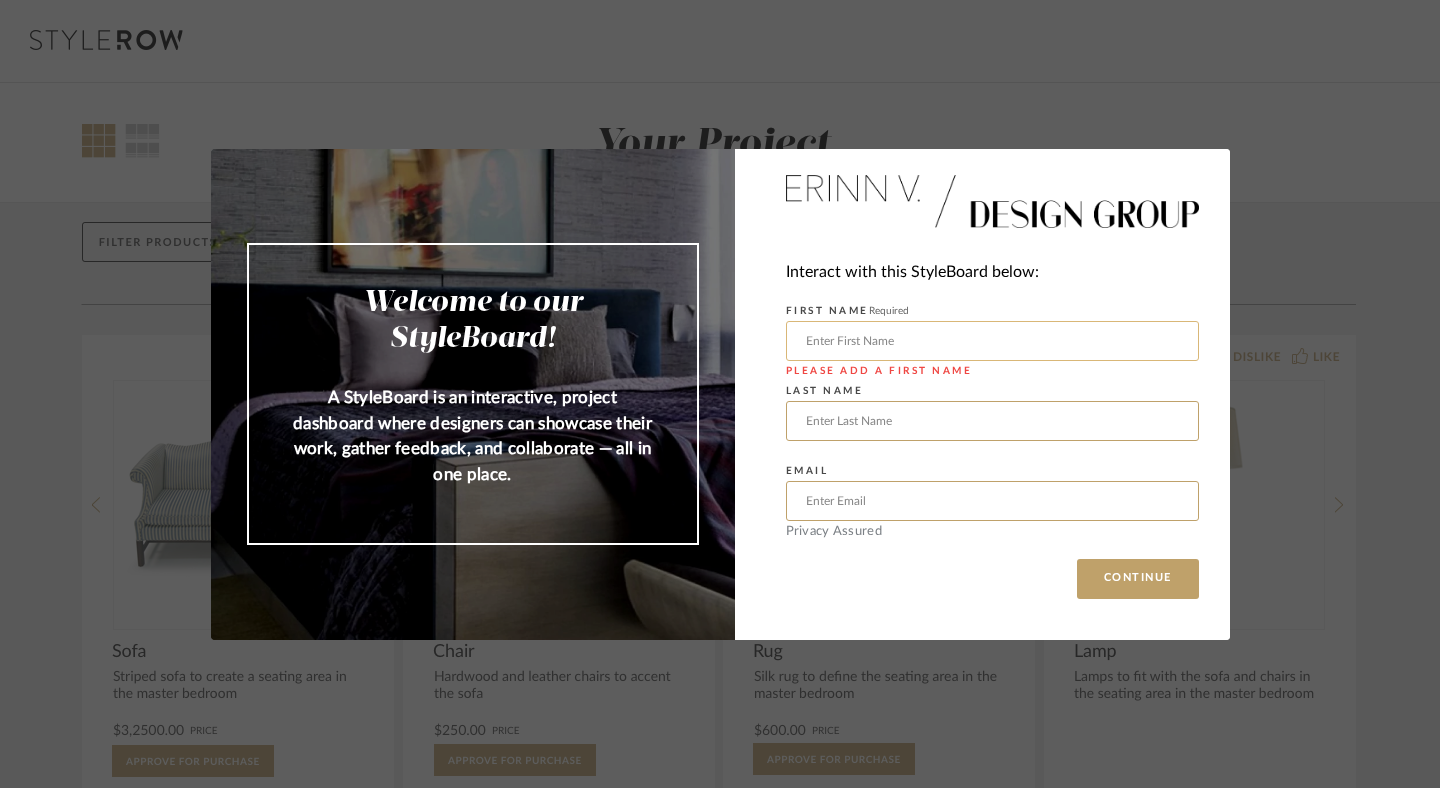 click at bounding box center [992, 341] 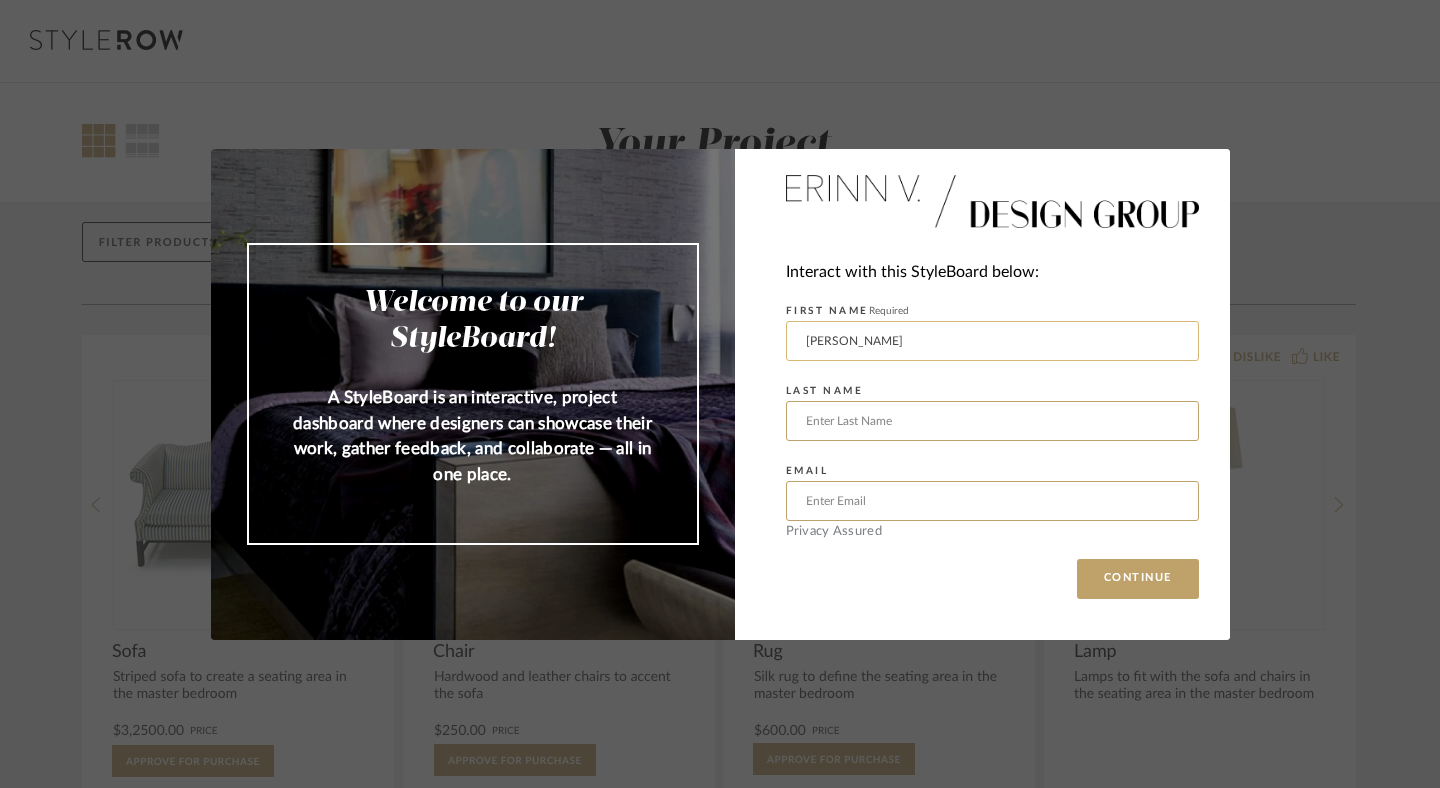 type on "Nancy" 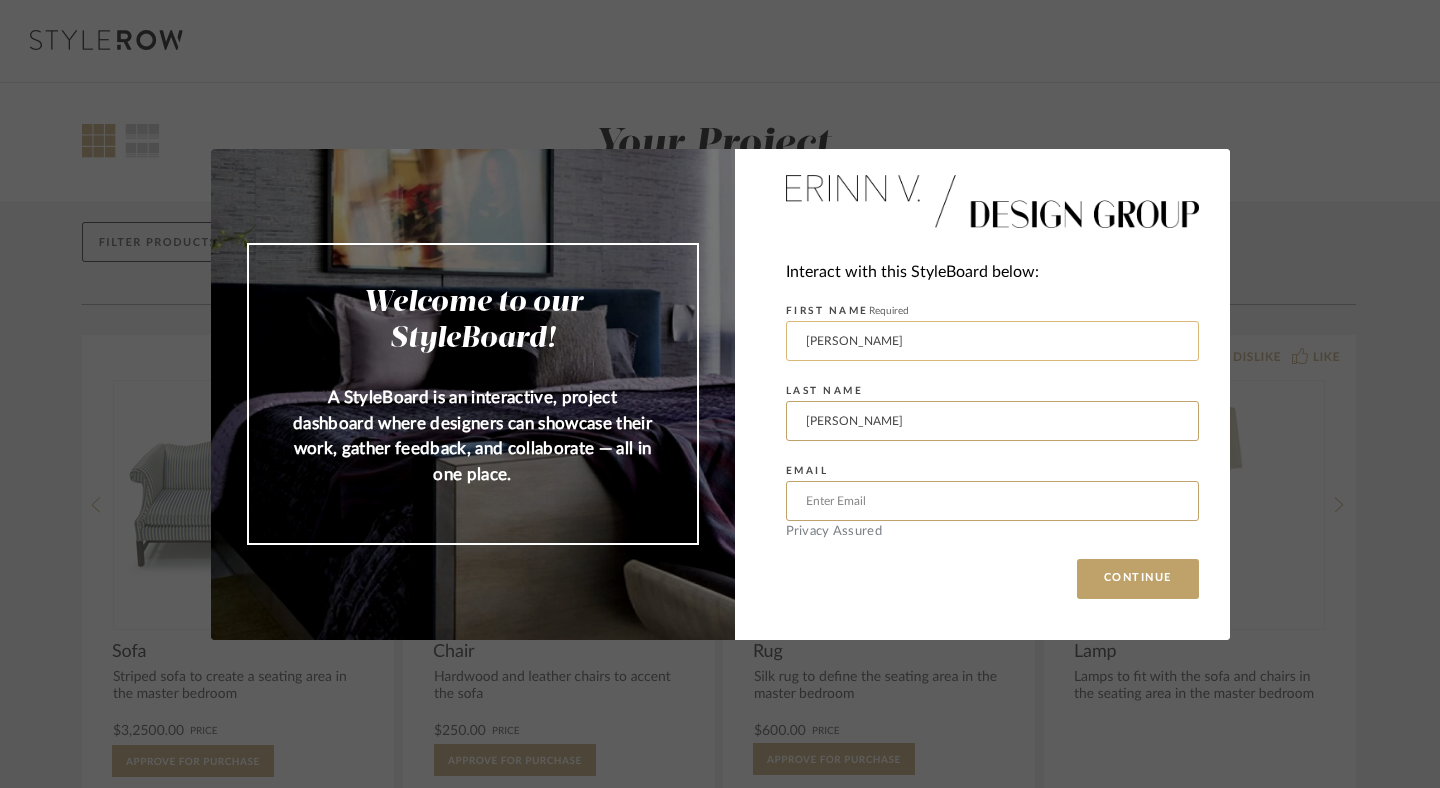 type on "Gruse" 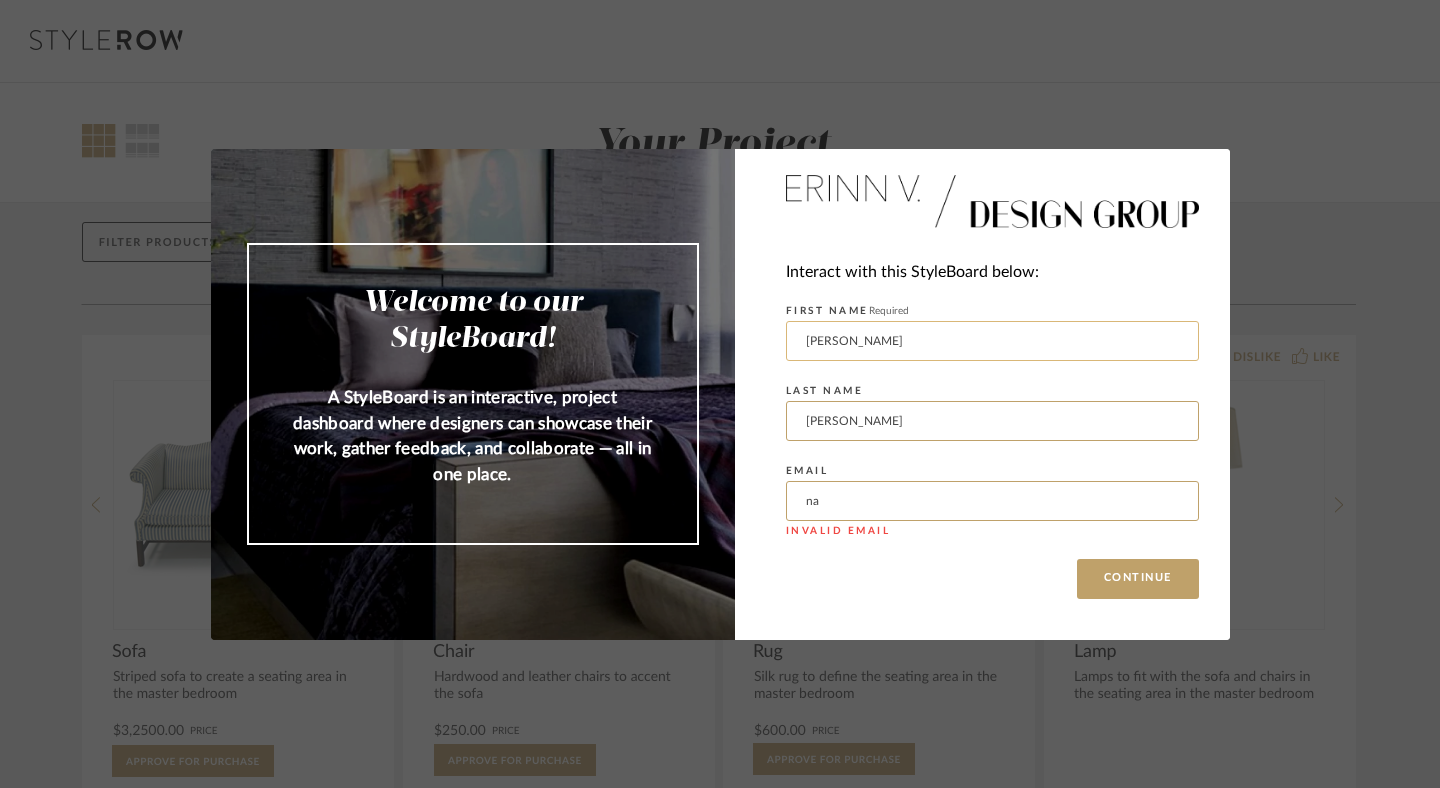 type on "n" 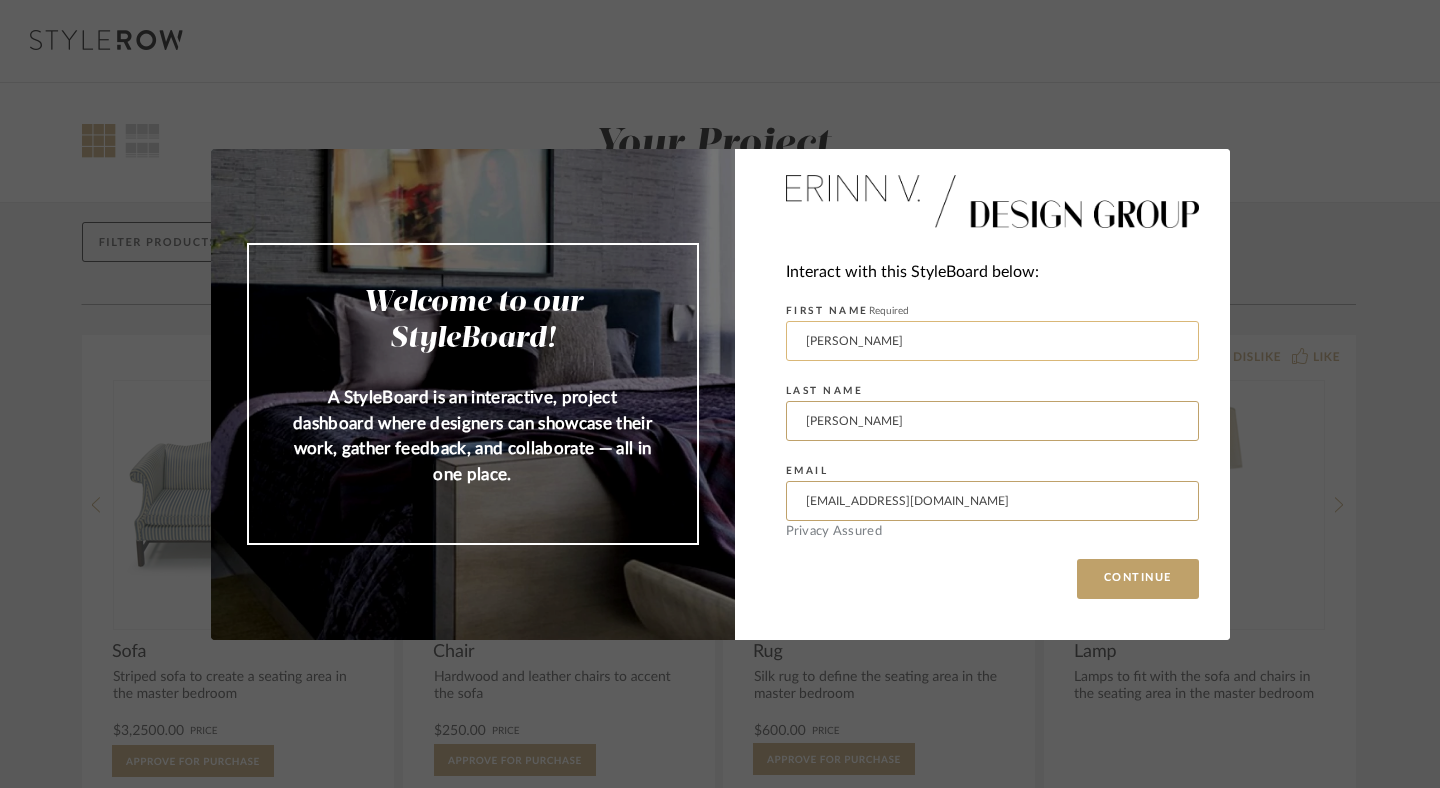 type on "admin@adesigninteriors.com" 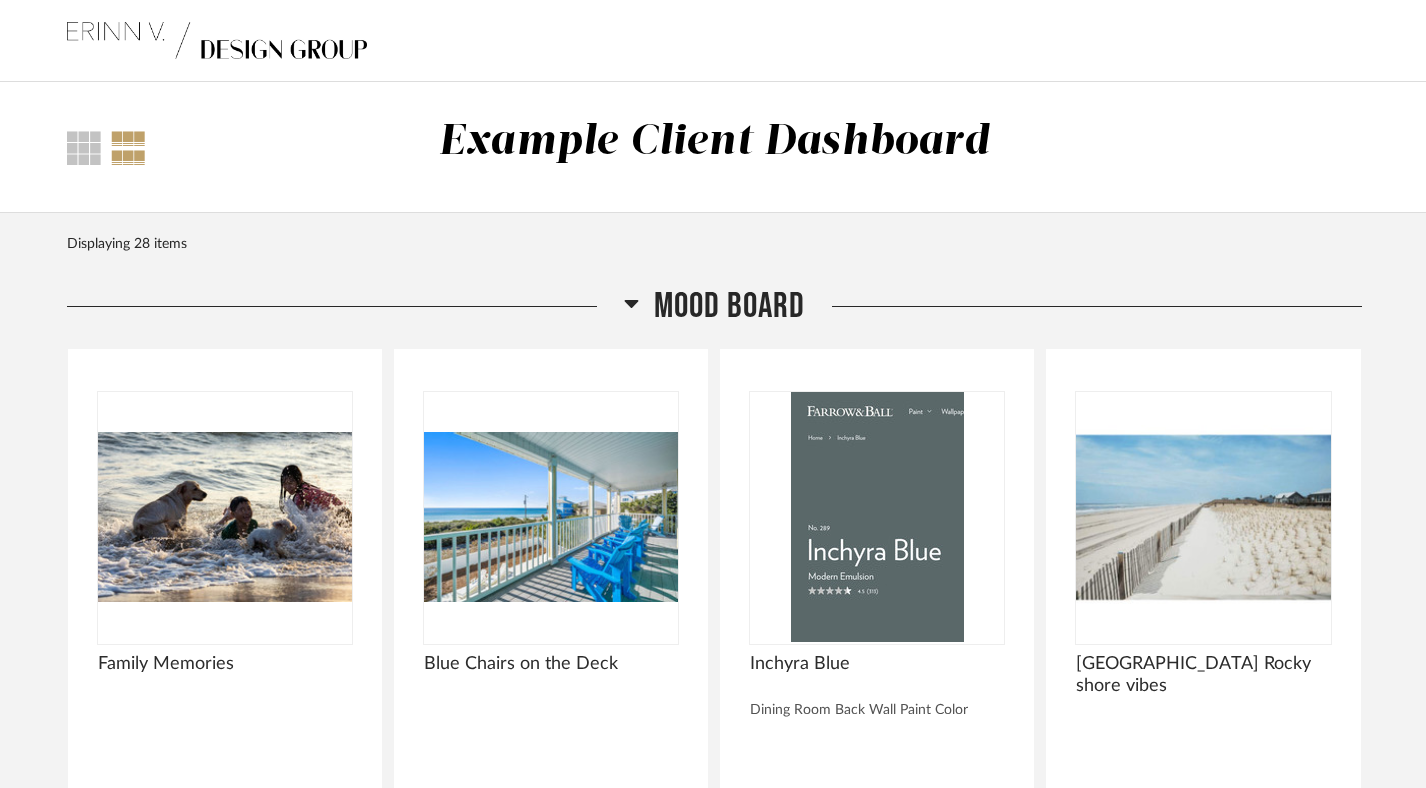 click on "Thumbnail View Full View  Example Client Dashboard" 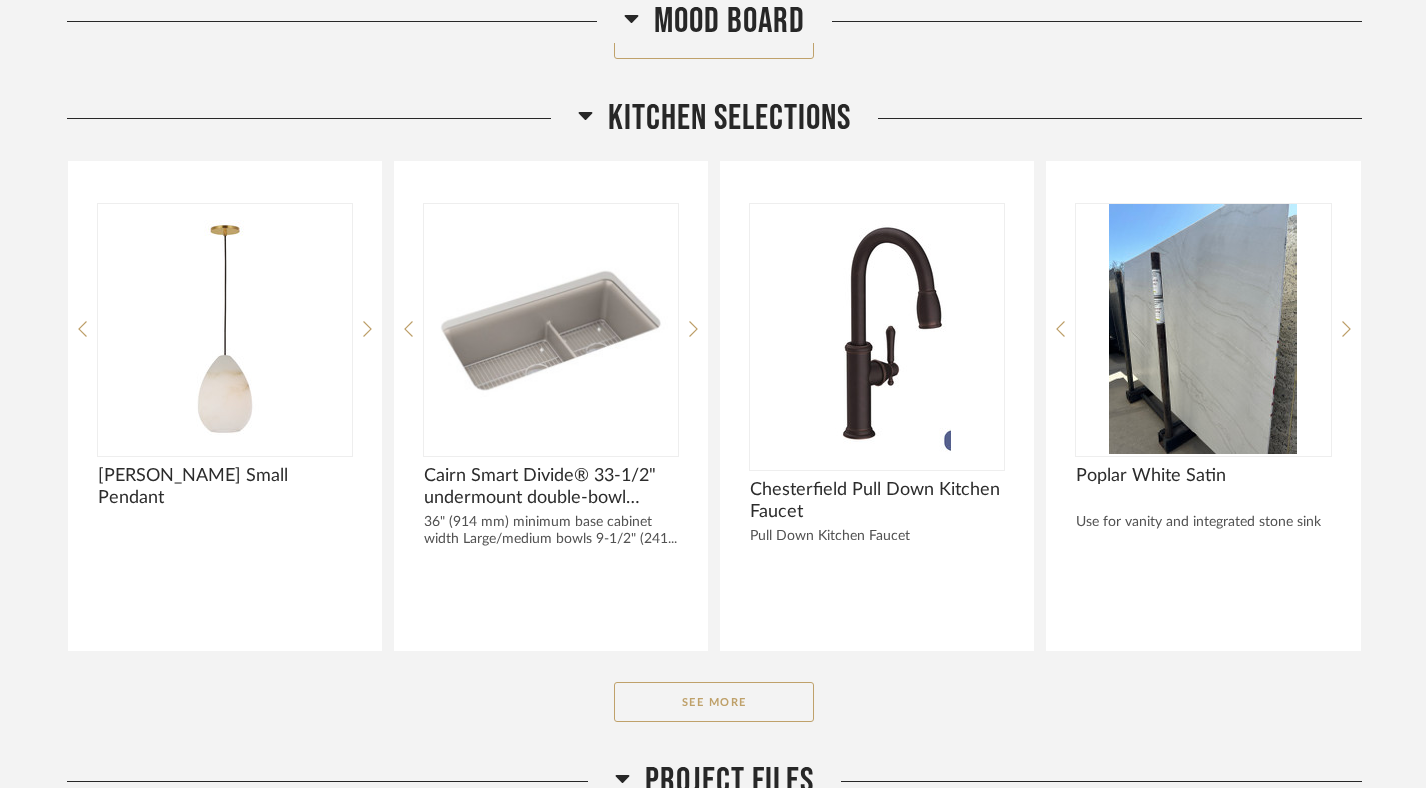 scroll, scrollTop: 838, scrollLeft: 0, axis: vertical 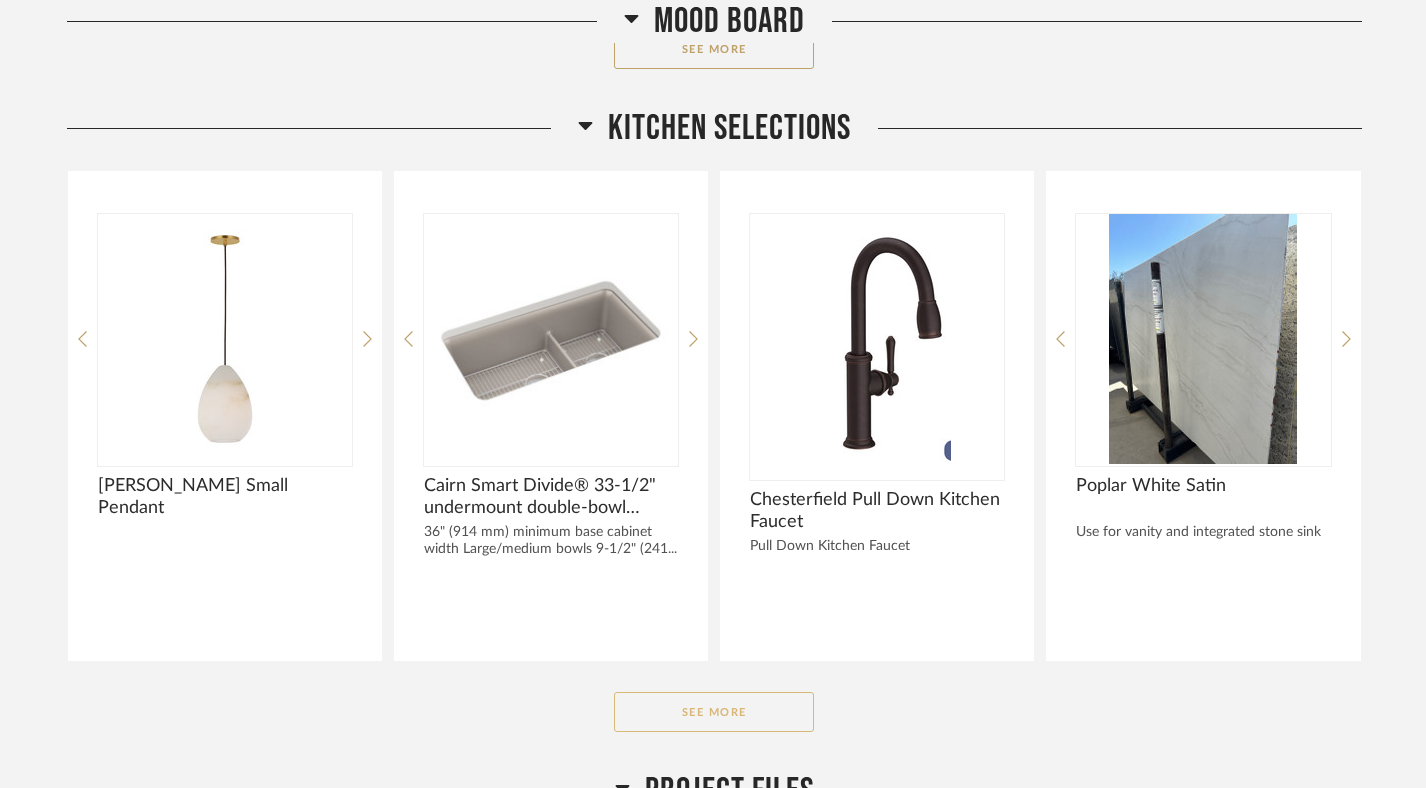 click on "See More" 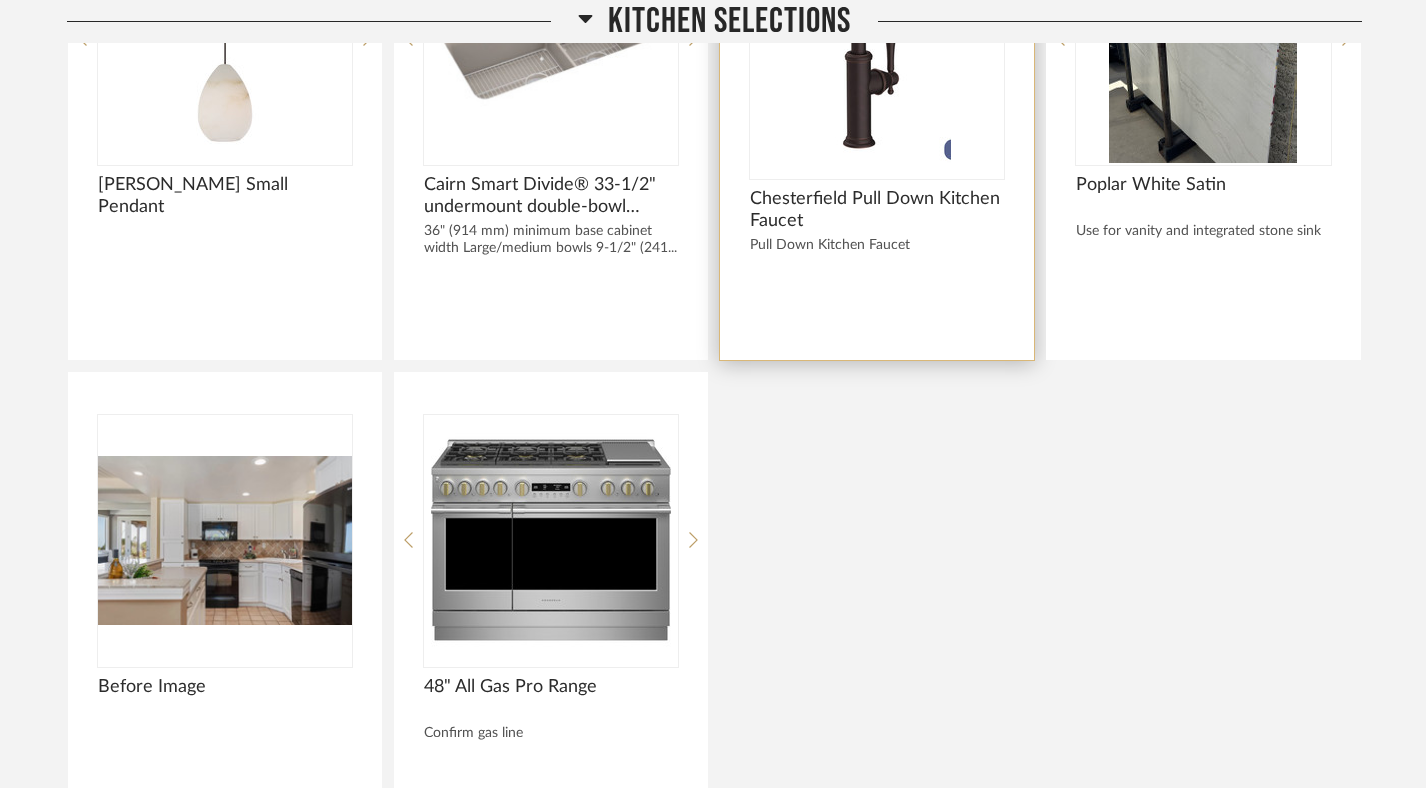 scroll, scrollTop: 1144, scrollLeft: 0, axis: vertical 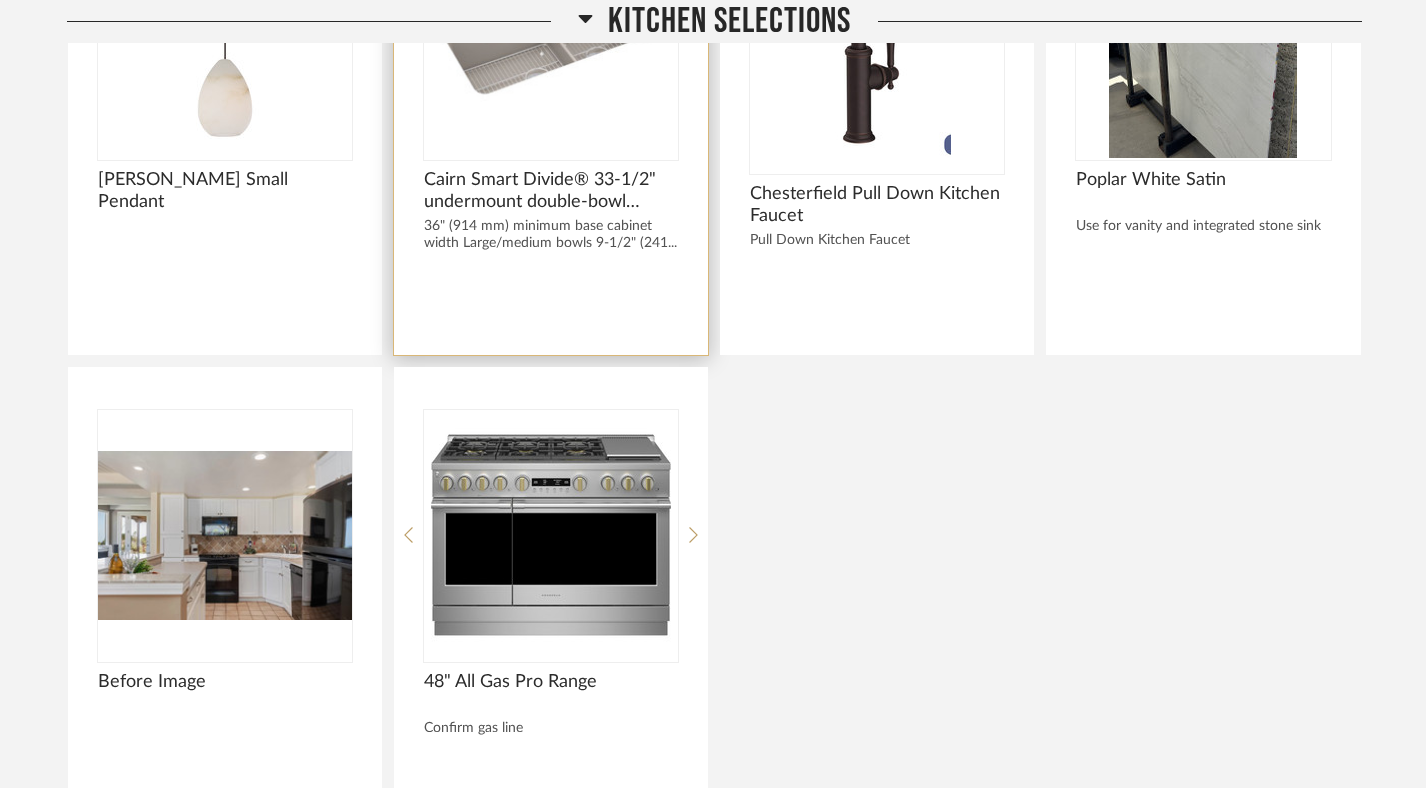 click on "36" (914 mm) minimum base cabinet width
Large/medium bowls
9-1/2" (241..." 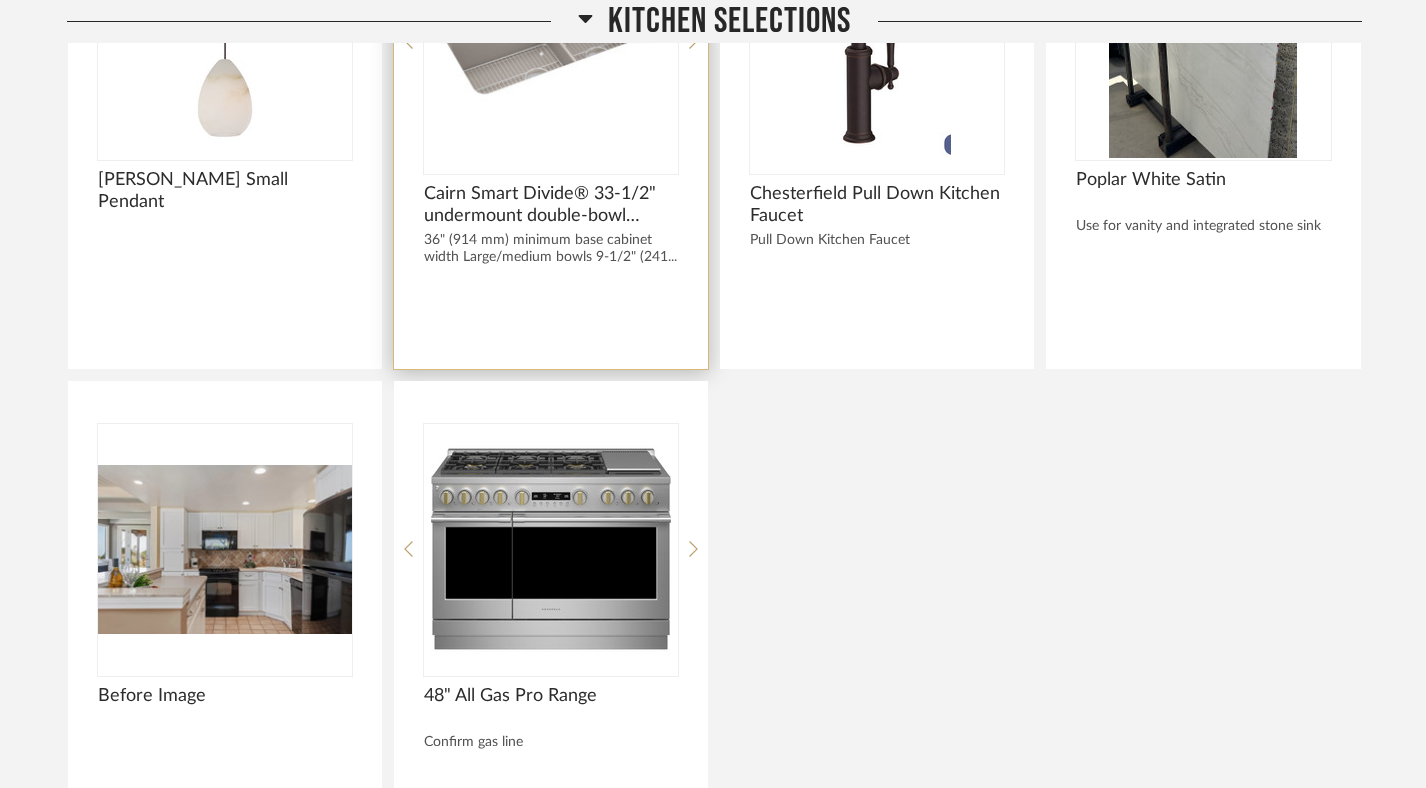 click 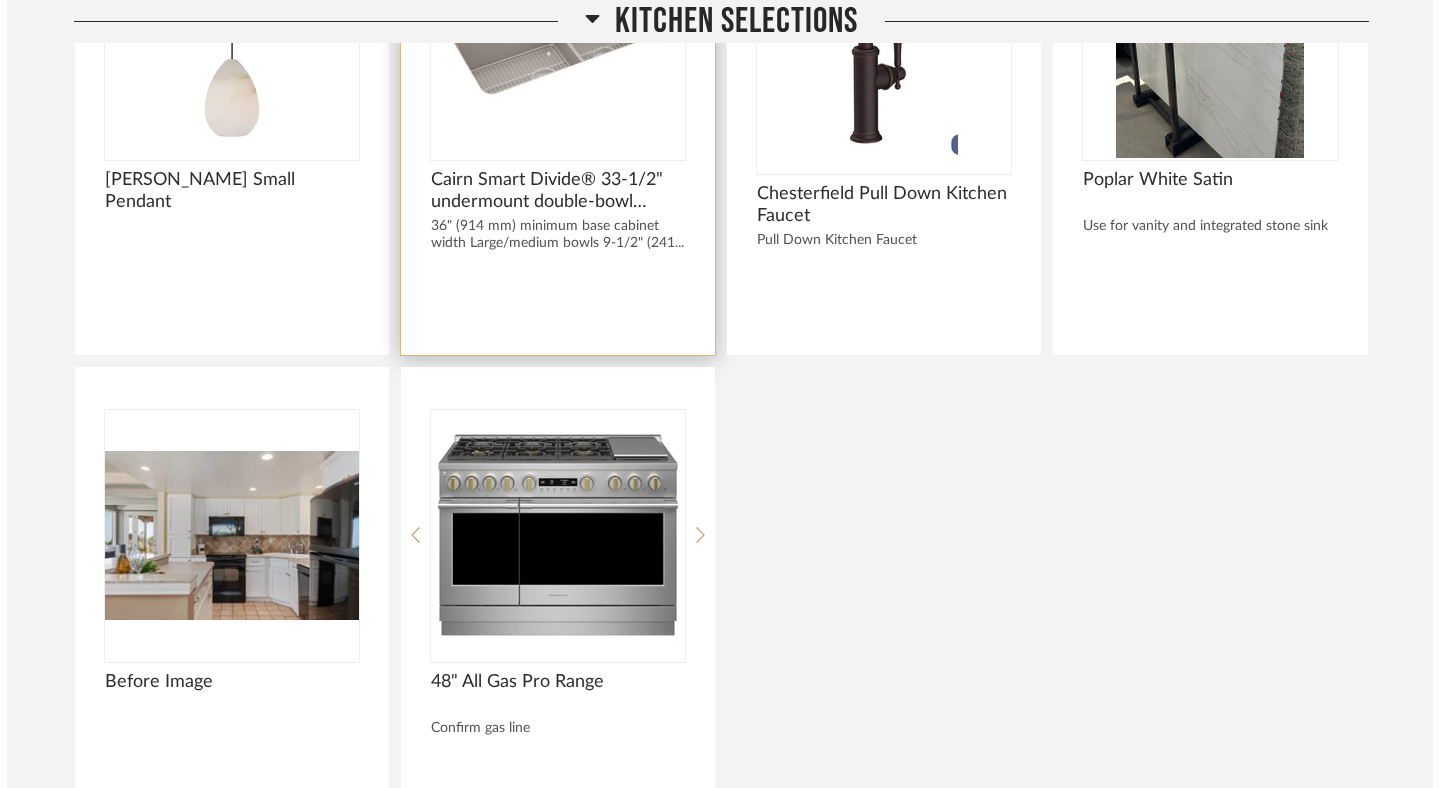 scroll, scrollTop: 0, scrollLeft: 0, axis: both 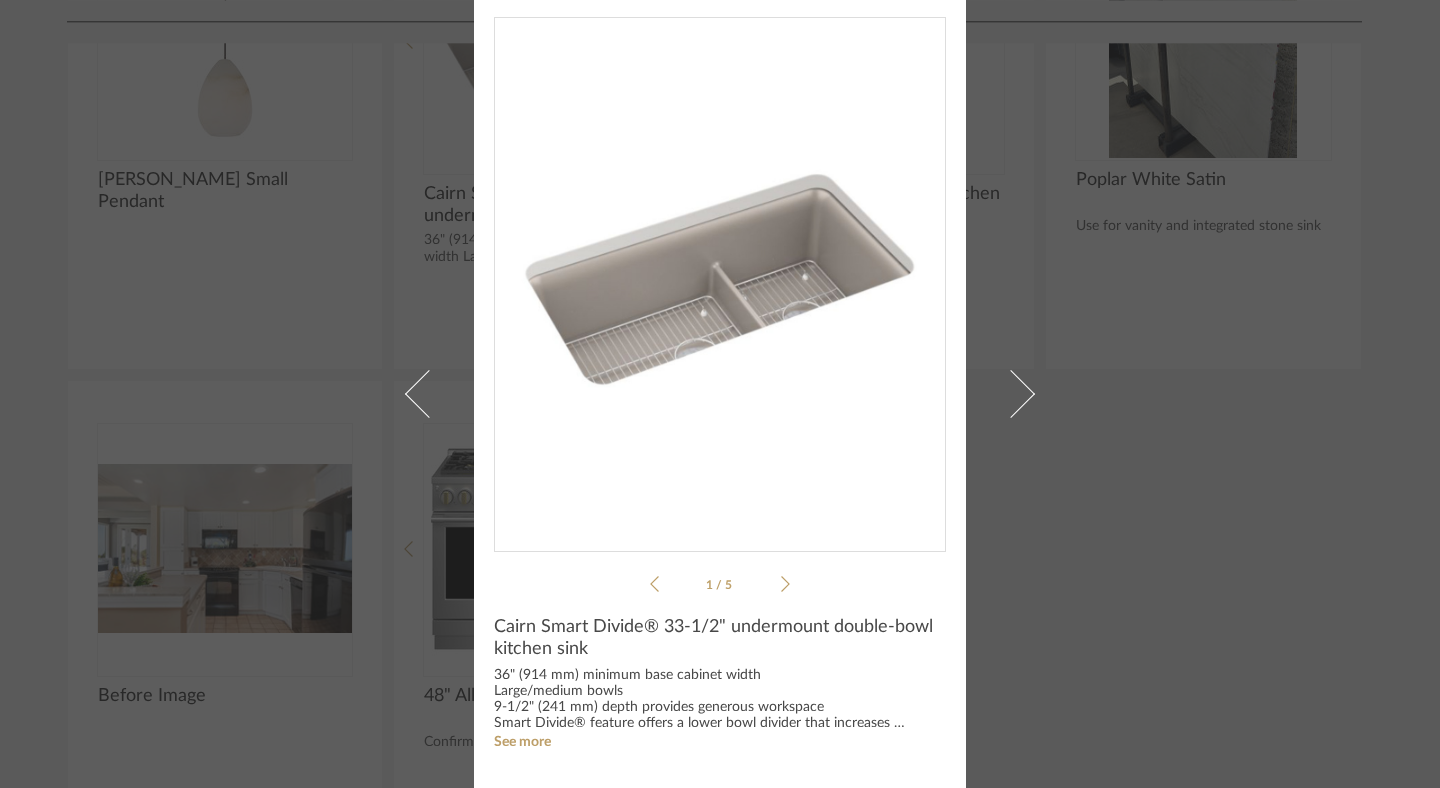 click at bounding box center (720, 748) 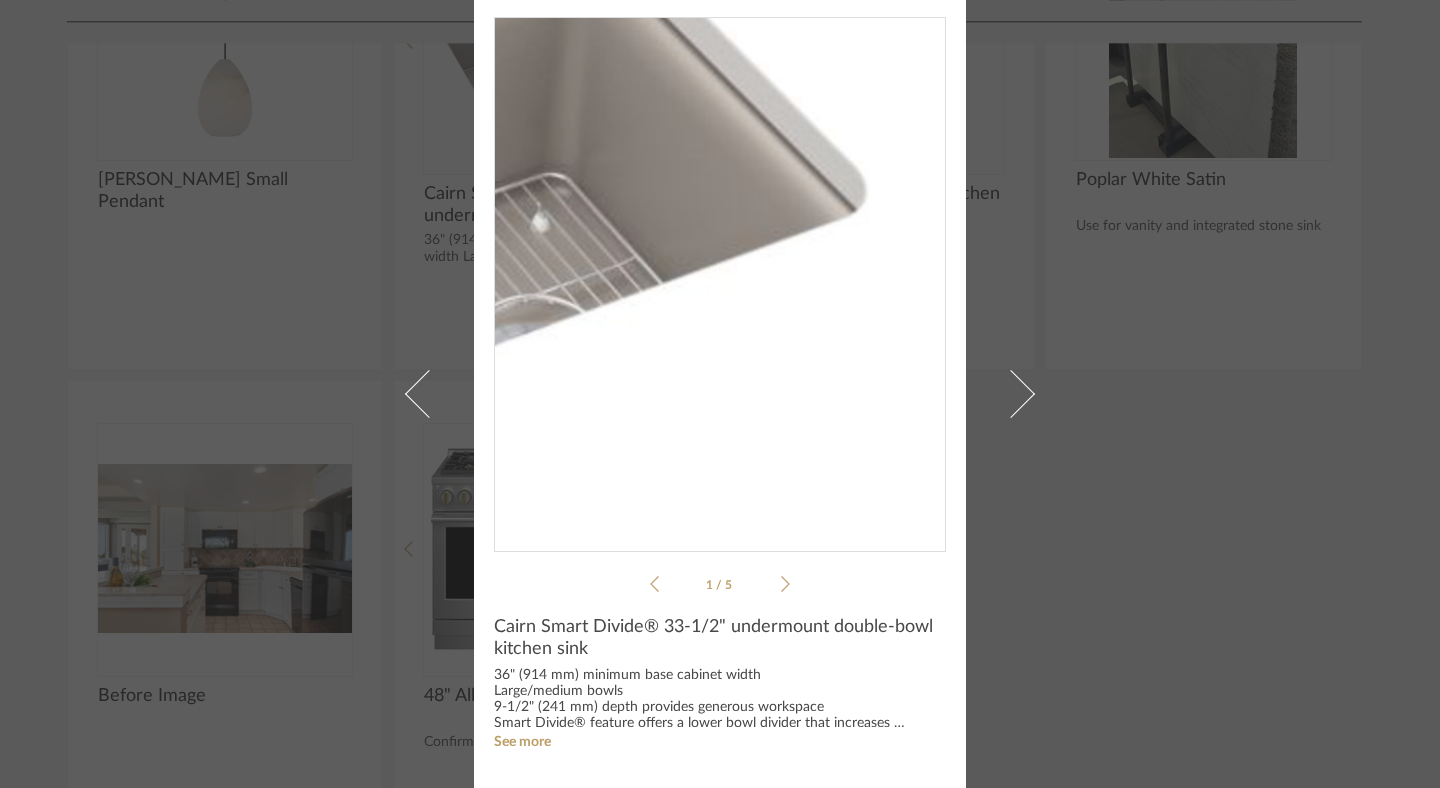scroll, scrollTop: 0, scrollLeft: 0, axis: both 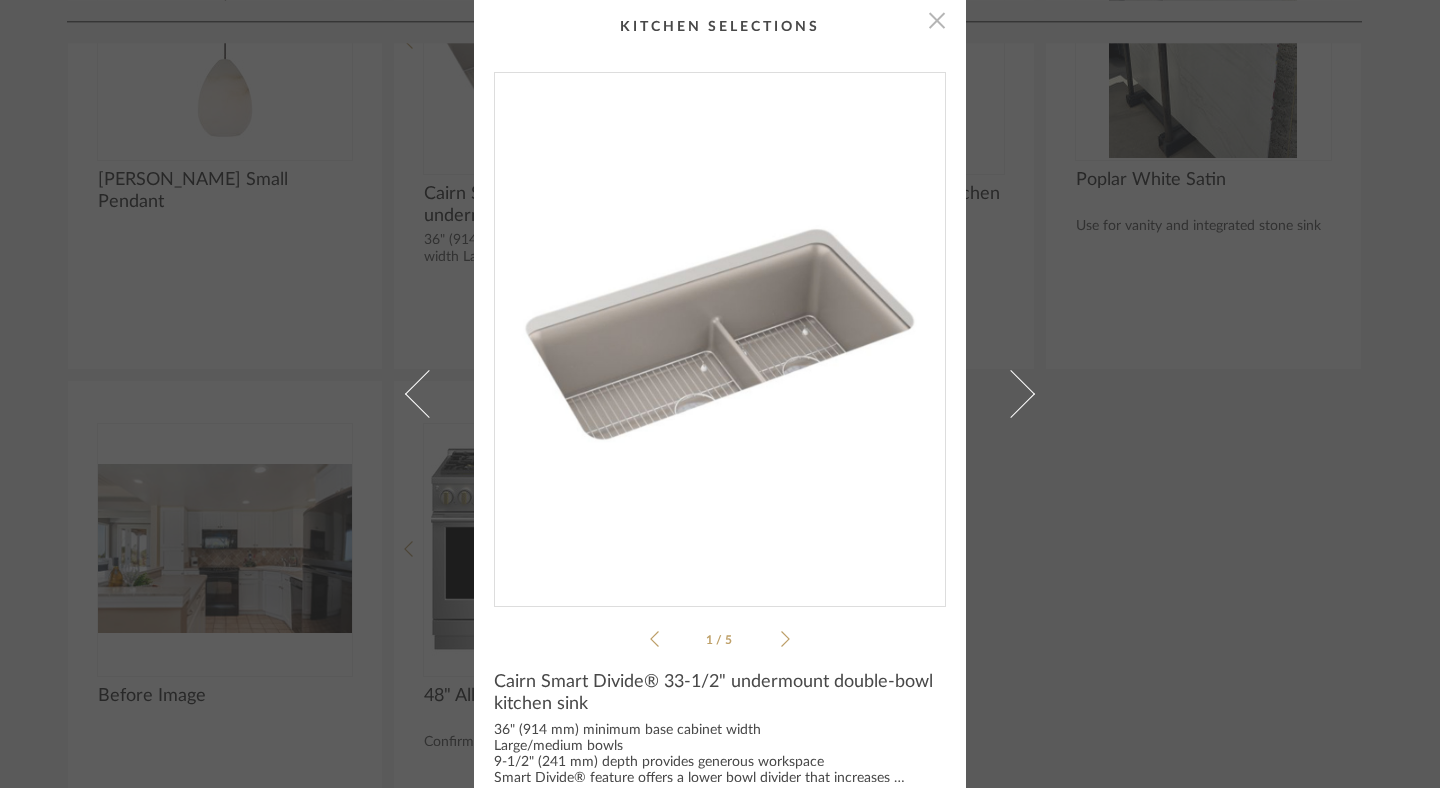 click at bounding box center [937, 20] 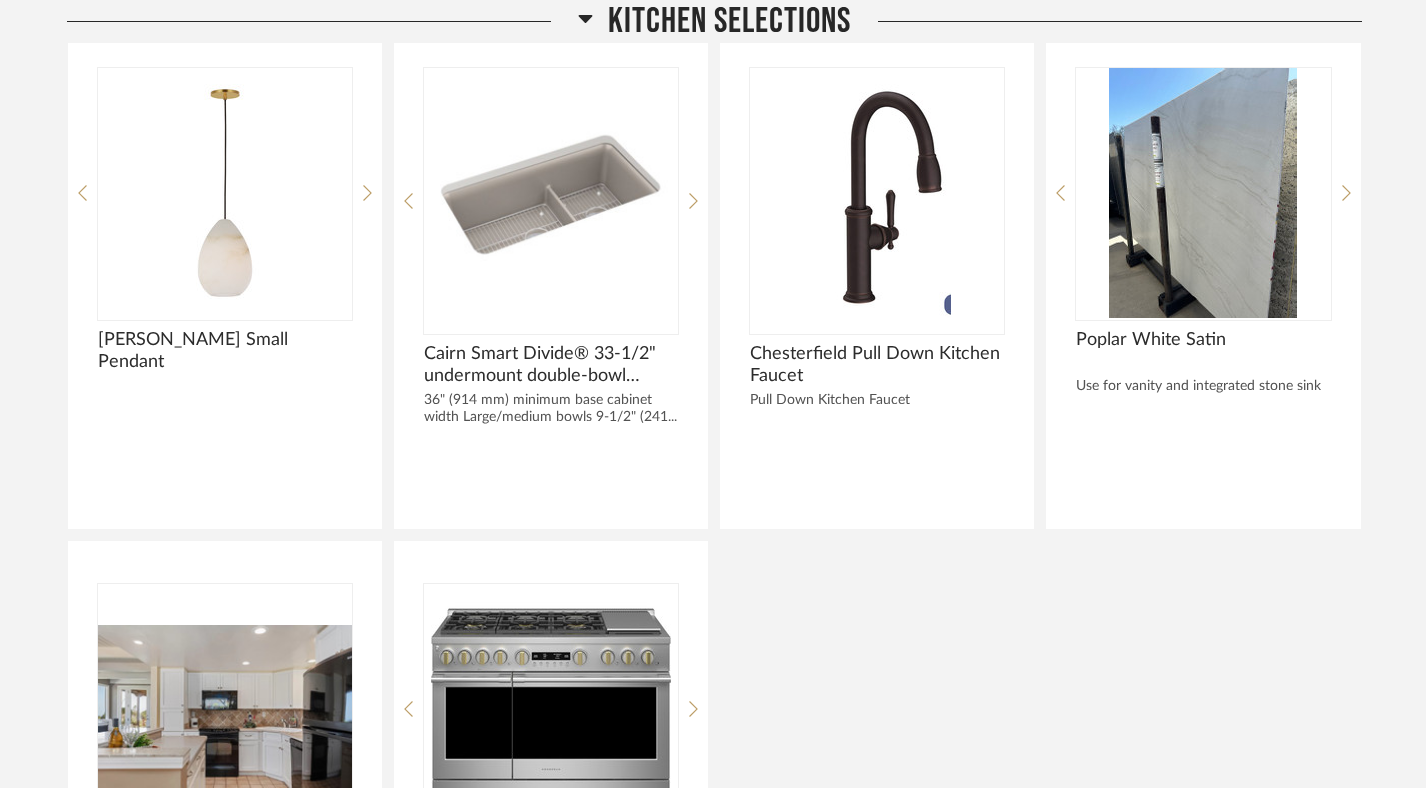 scroll, scrollTop: 960, scrollLeft: 0, axis: vertical 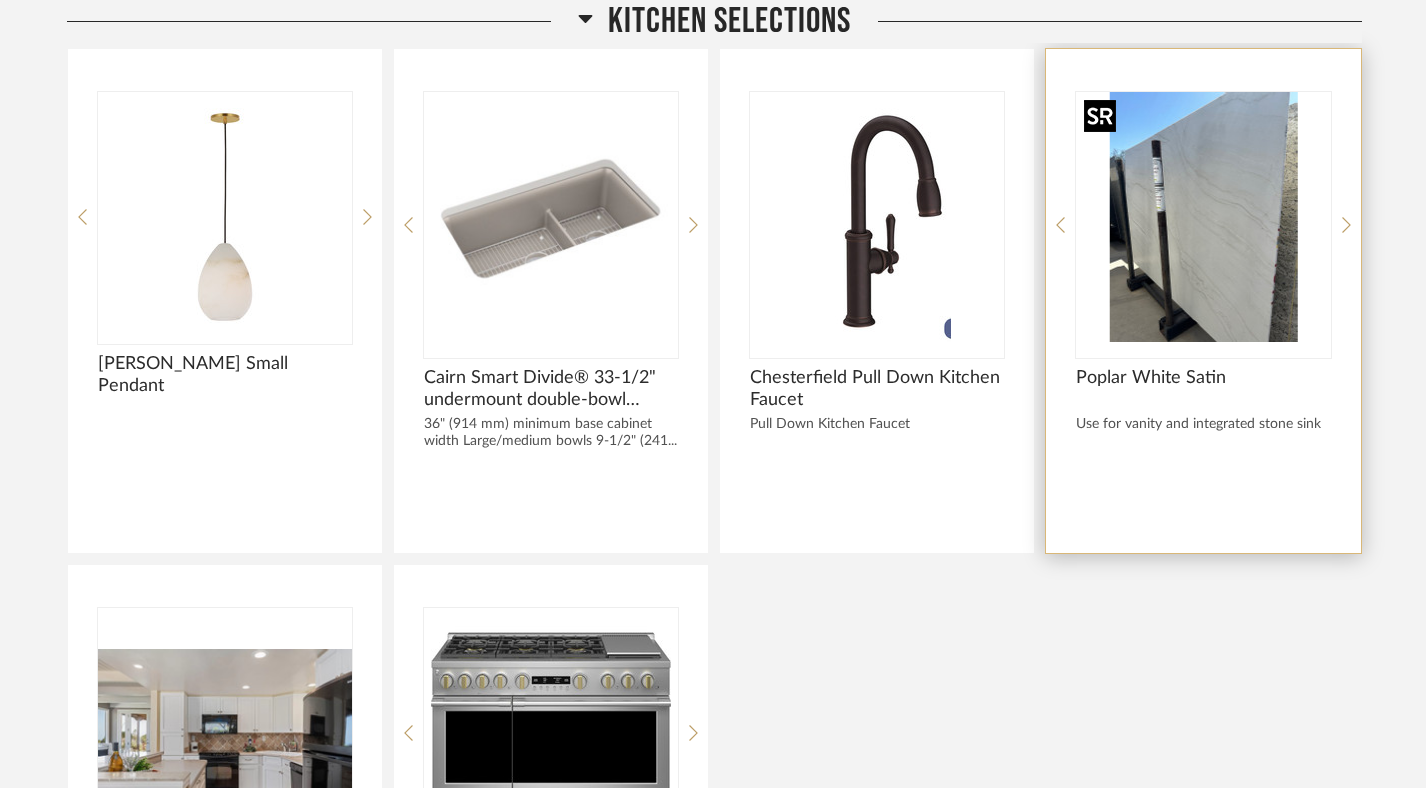 click 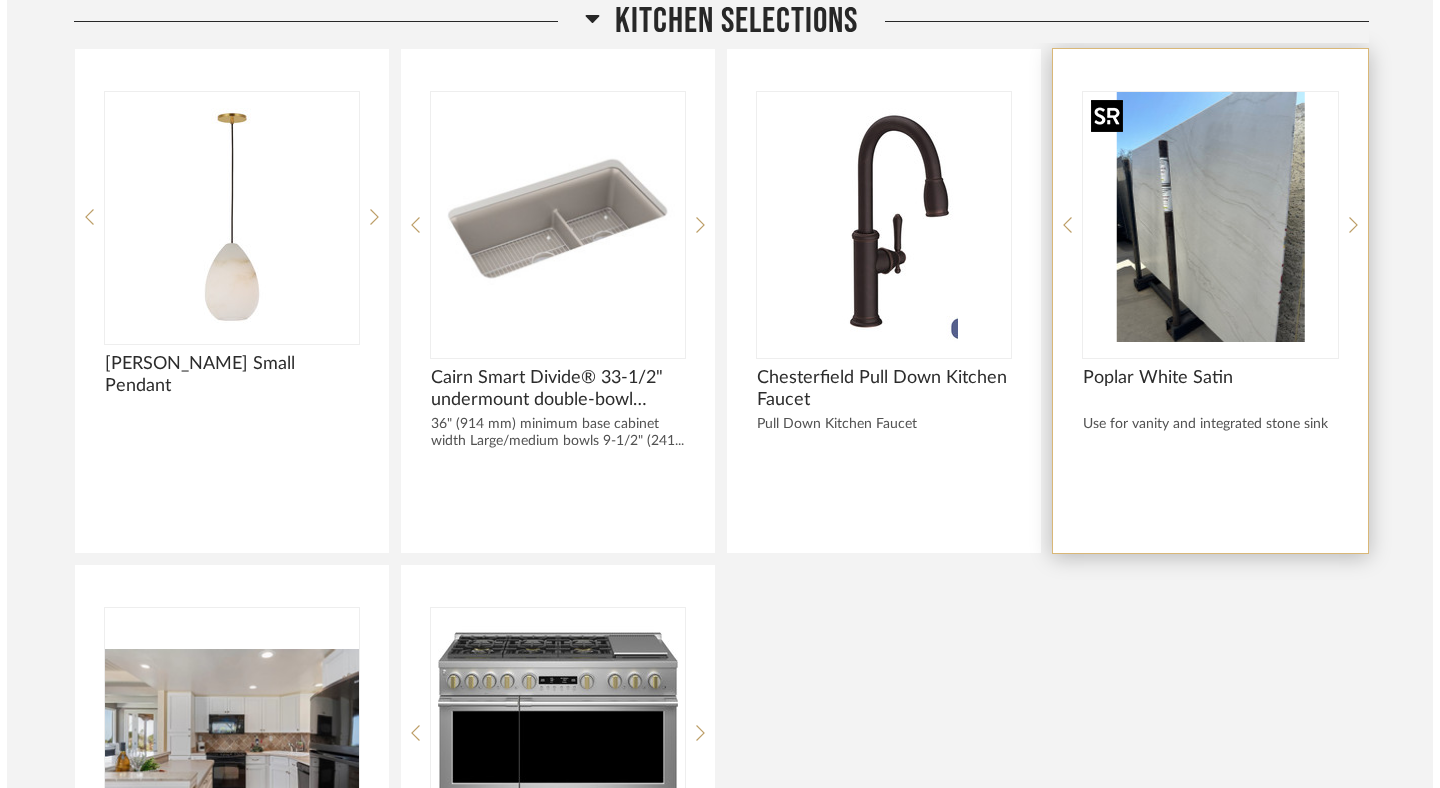scroll, scrollTop: 0, scrollLeft: 0, axis: both 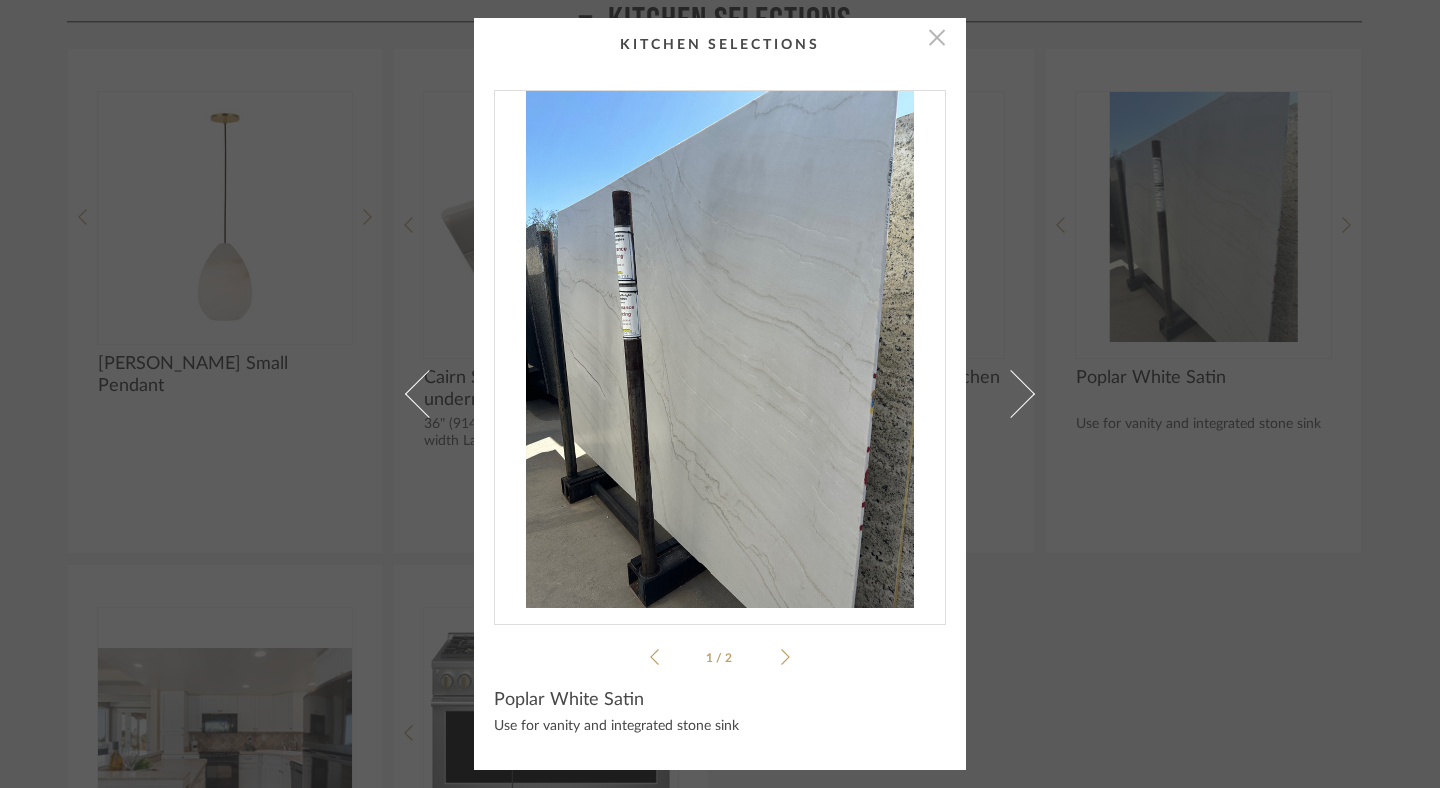 click at bounding box center [937, 38] 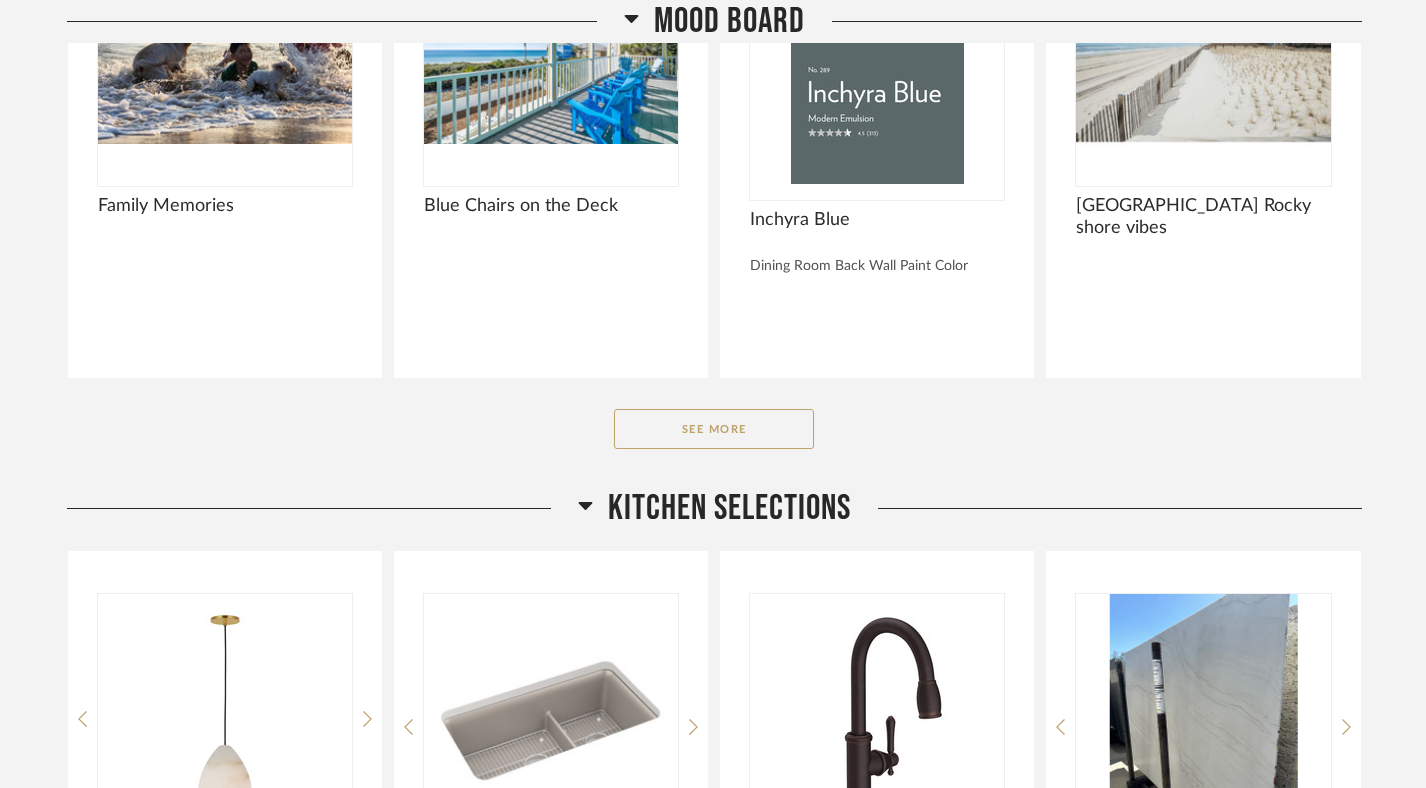 scroll, scrollTop: 0, scrollLeft: 0, axis: both 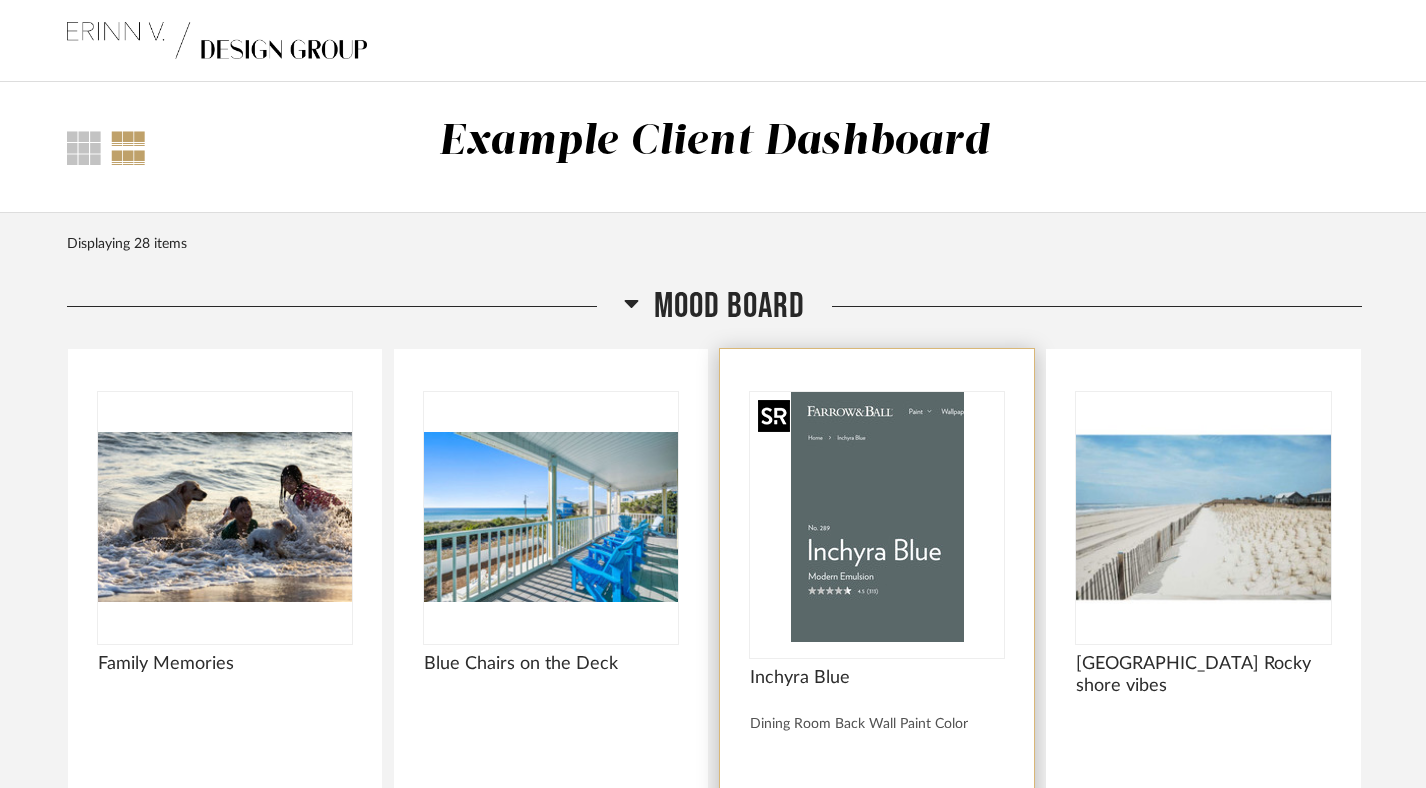 click at bounding box center [877, 517] 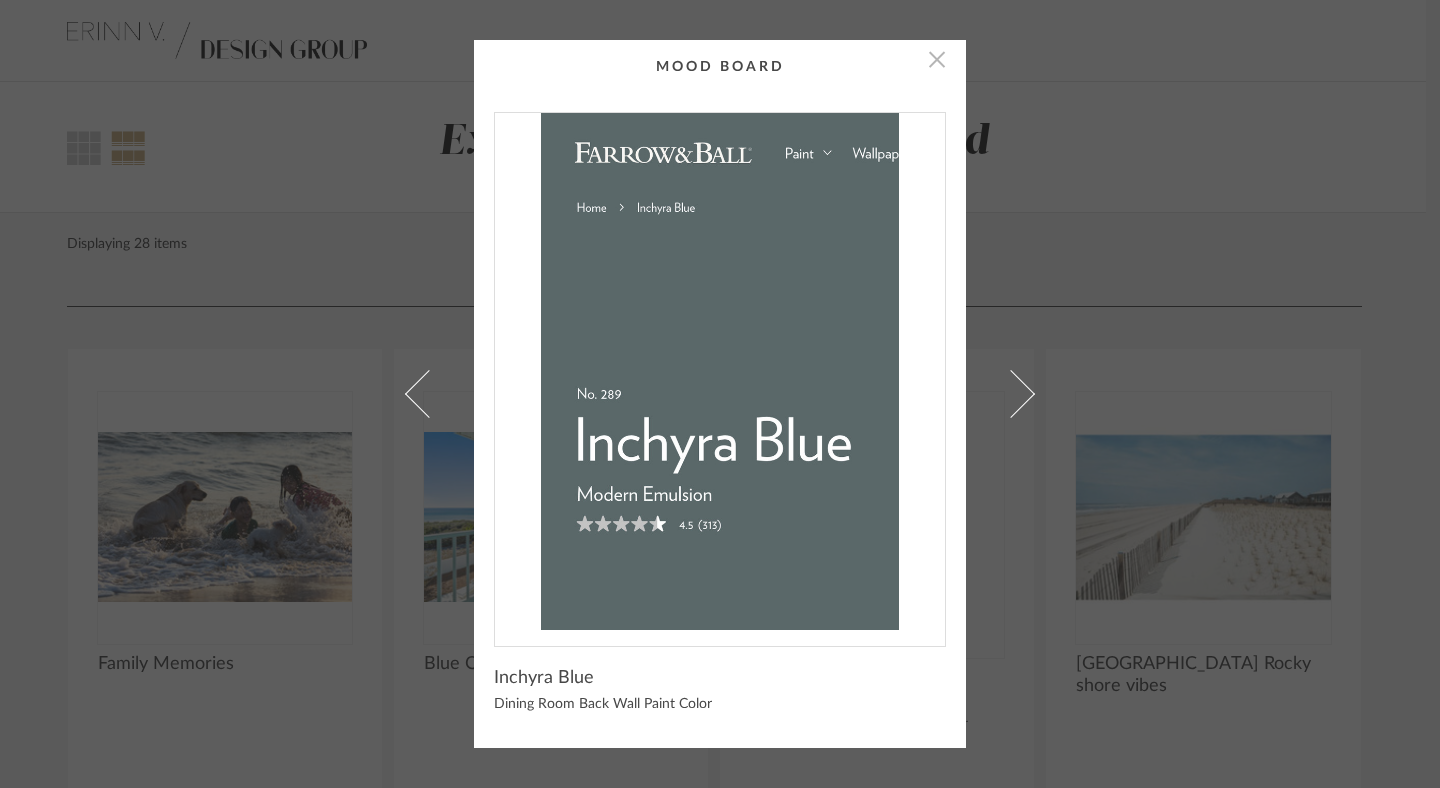 click at bounding box center (937, 60) 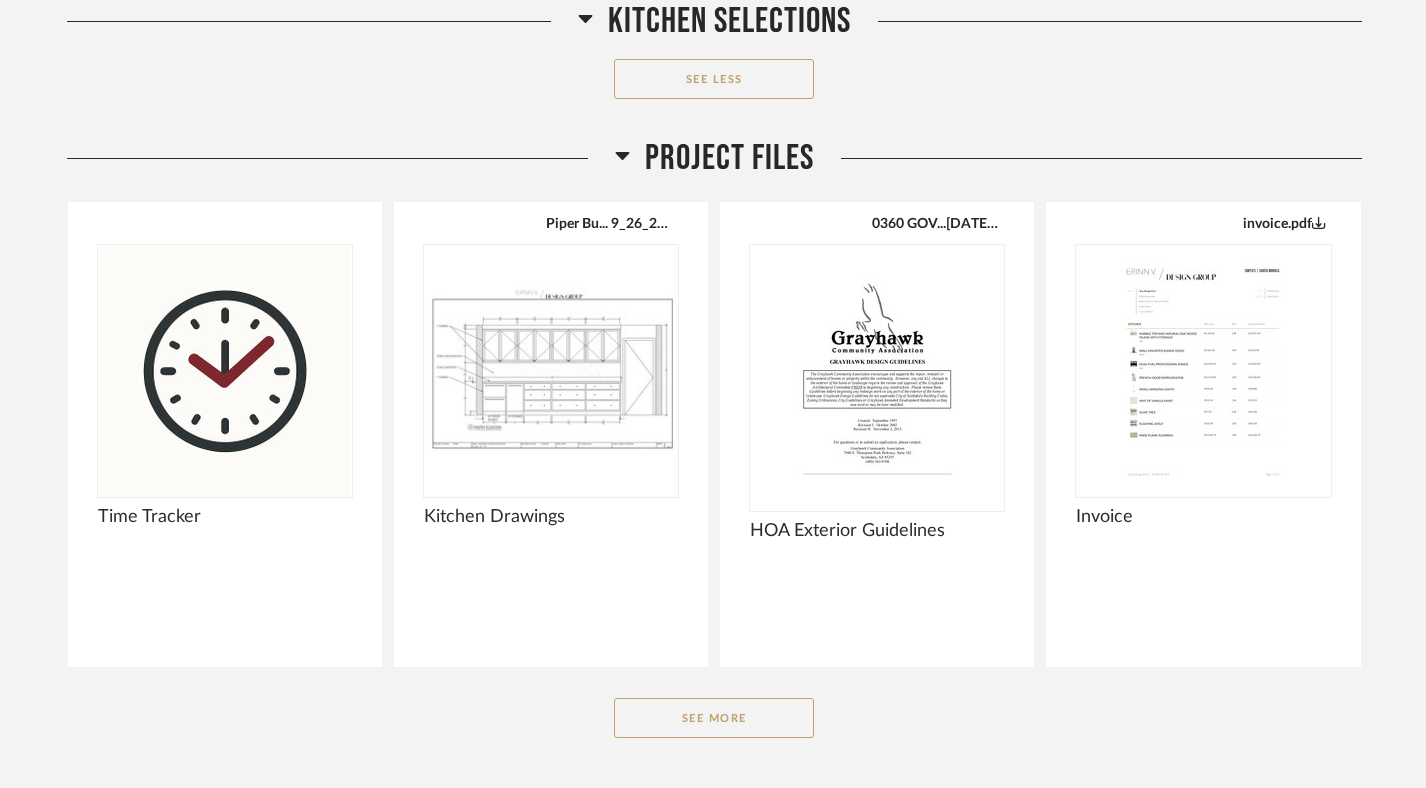 scroll, scrollTop: 2089, scrollLeft: 0, axis: vertical 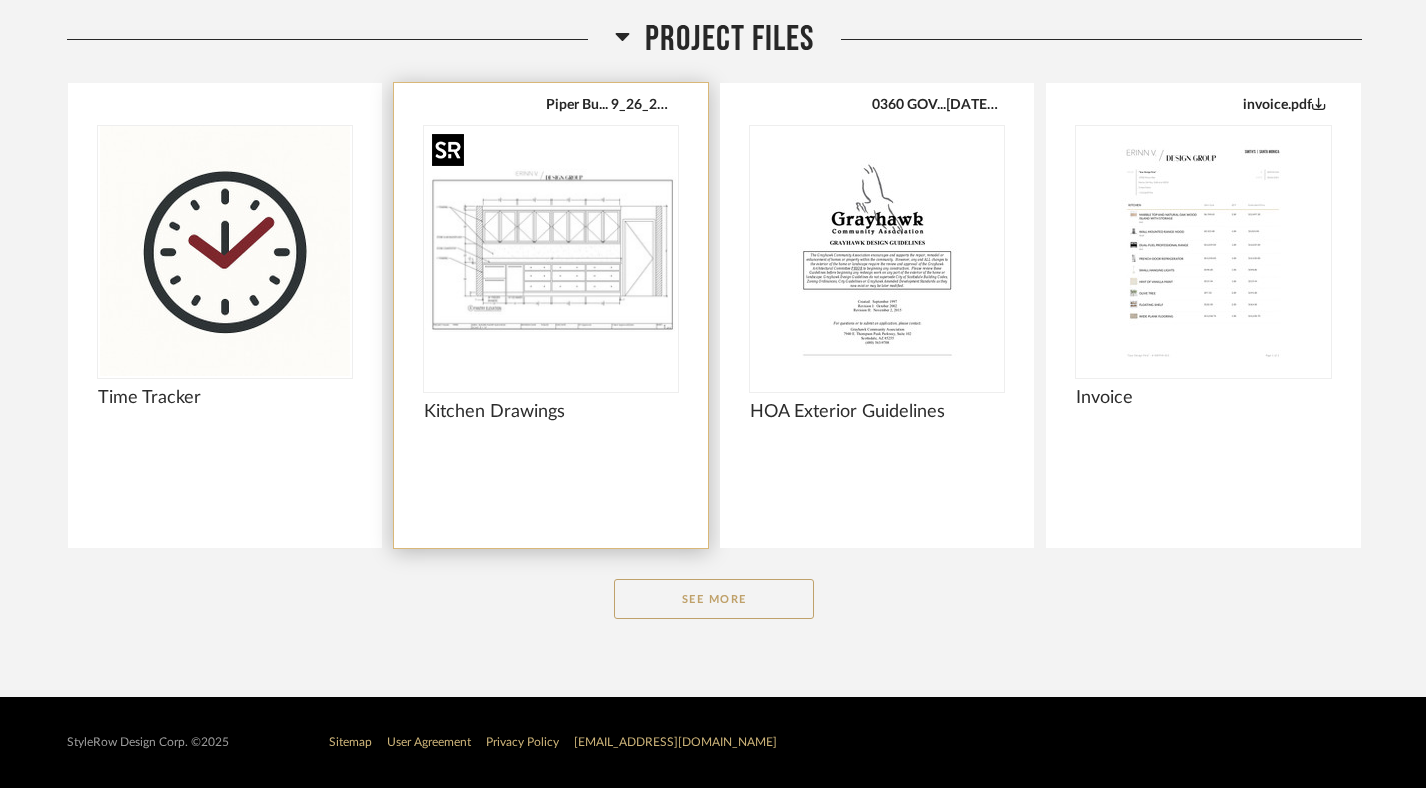 click 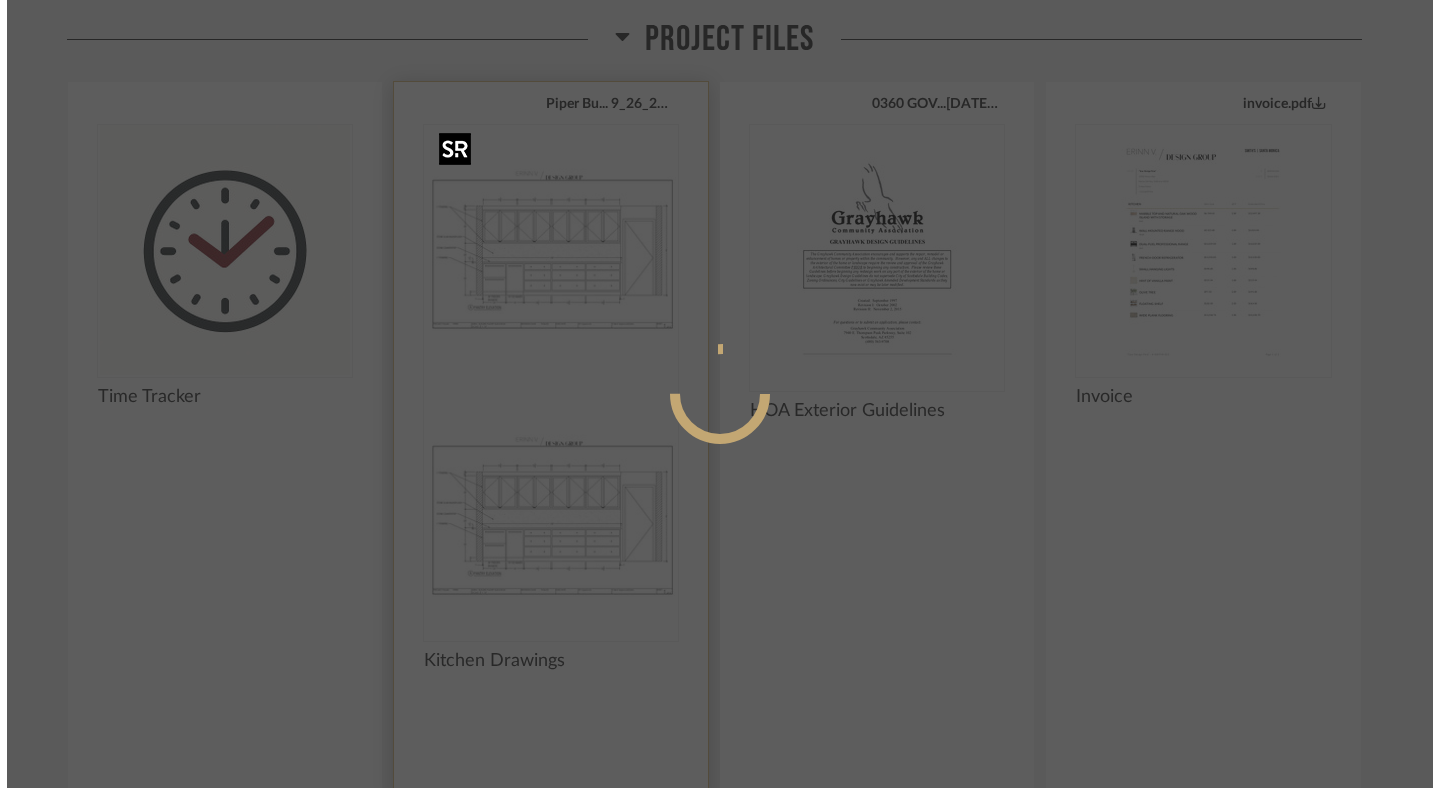 scroll, scrollTop: 0, scrollLeft: 0, axis: both 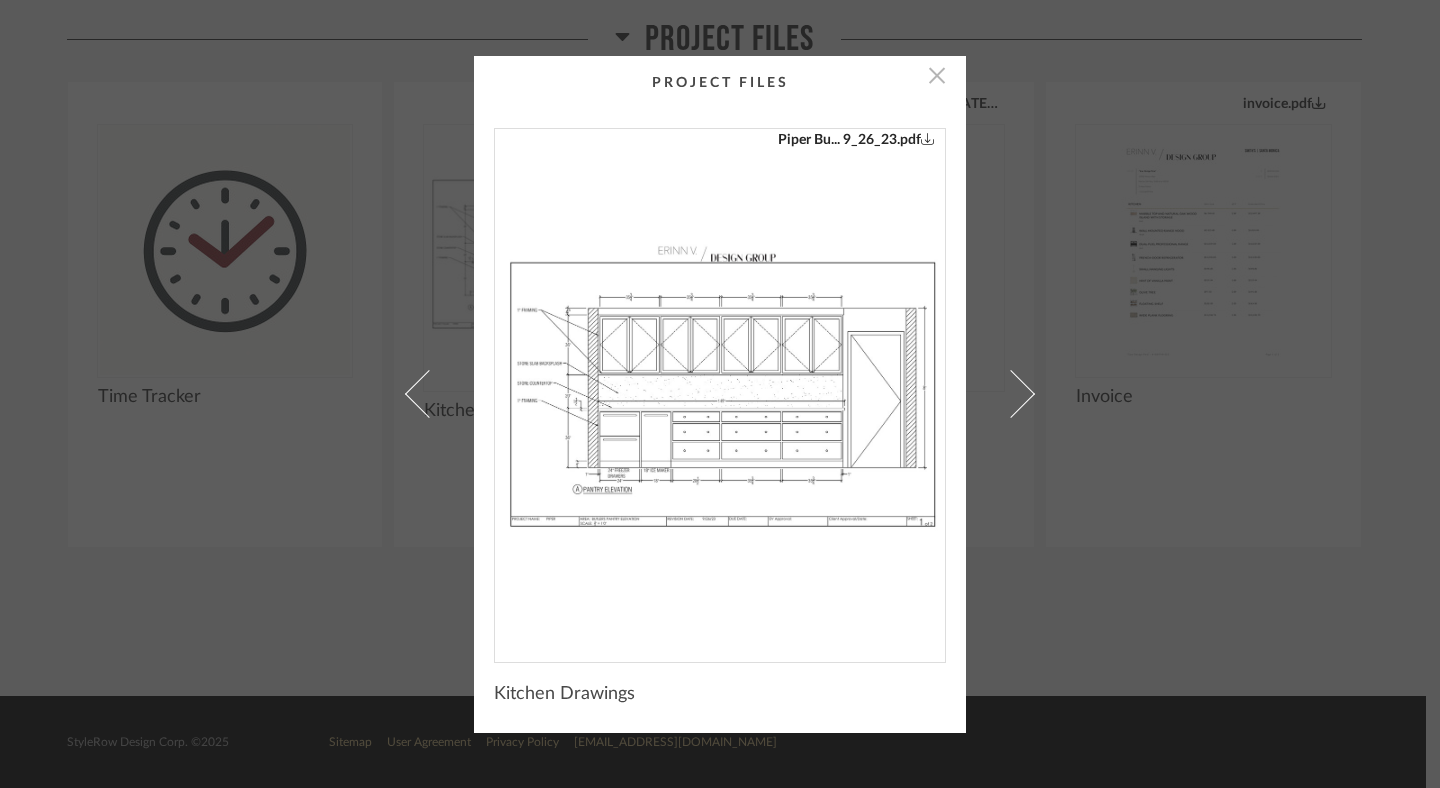 click at bounding box center [937, 76] 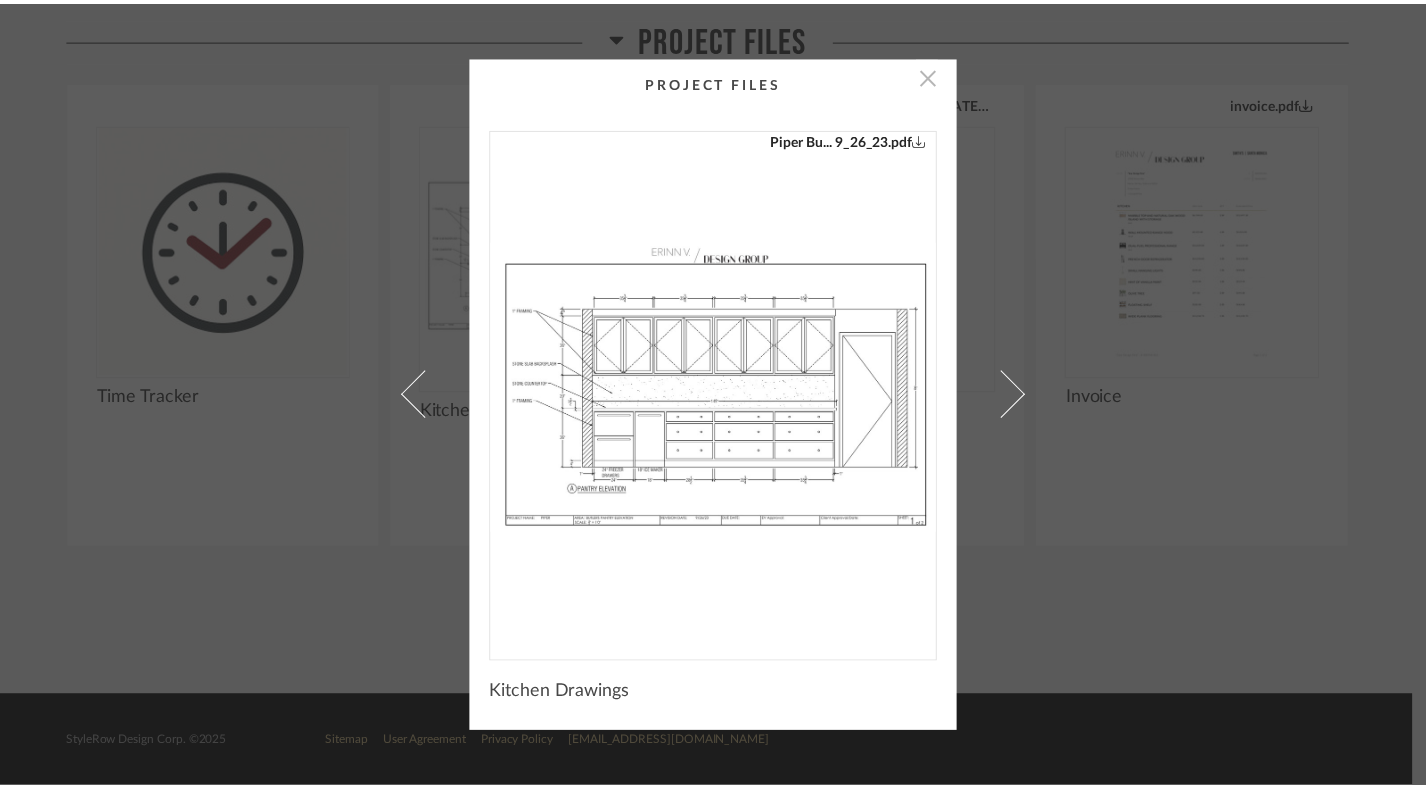 scroll, scrollTop: 2089, scrollLeft: 0, axis: vertical 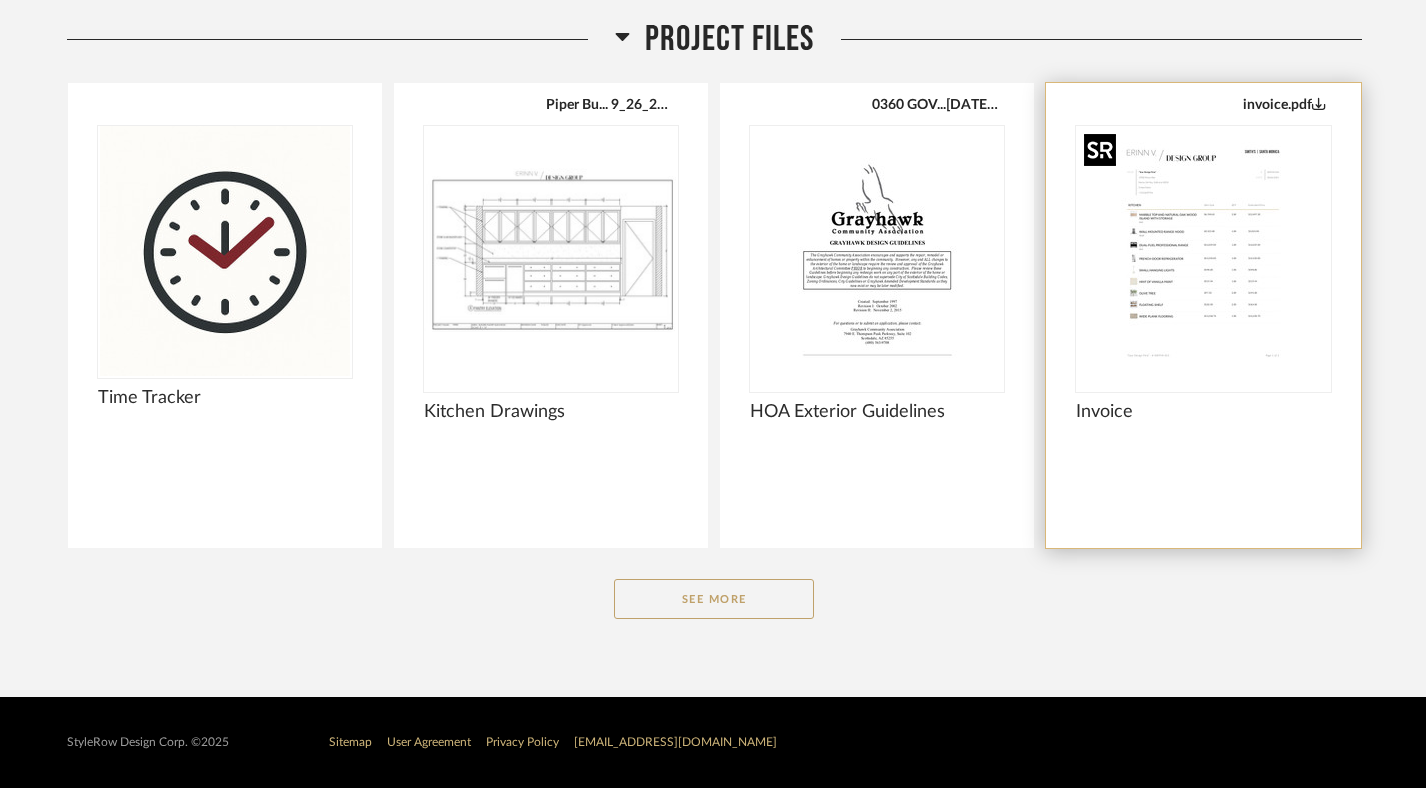click at bounding box center [1203, 251] 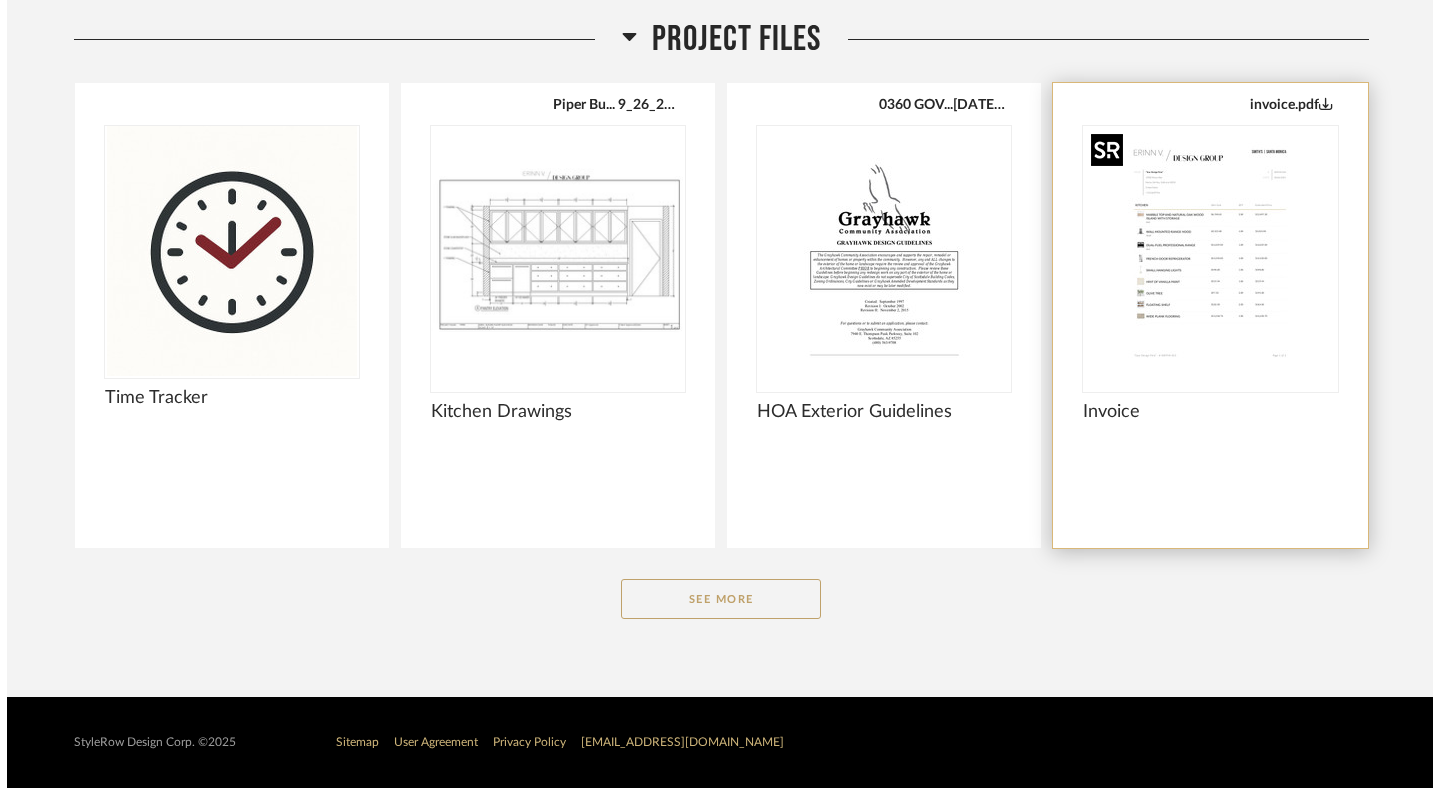 scroll, scrollTop: 0, scrollLeft: 0, axis: both 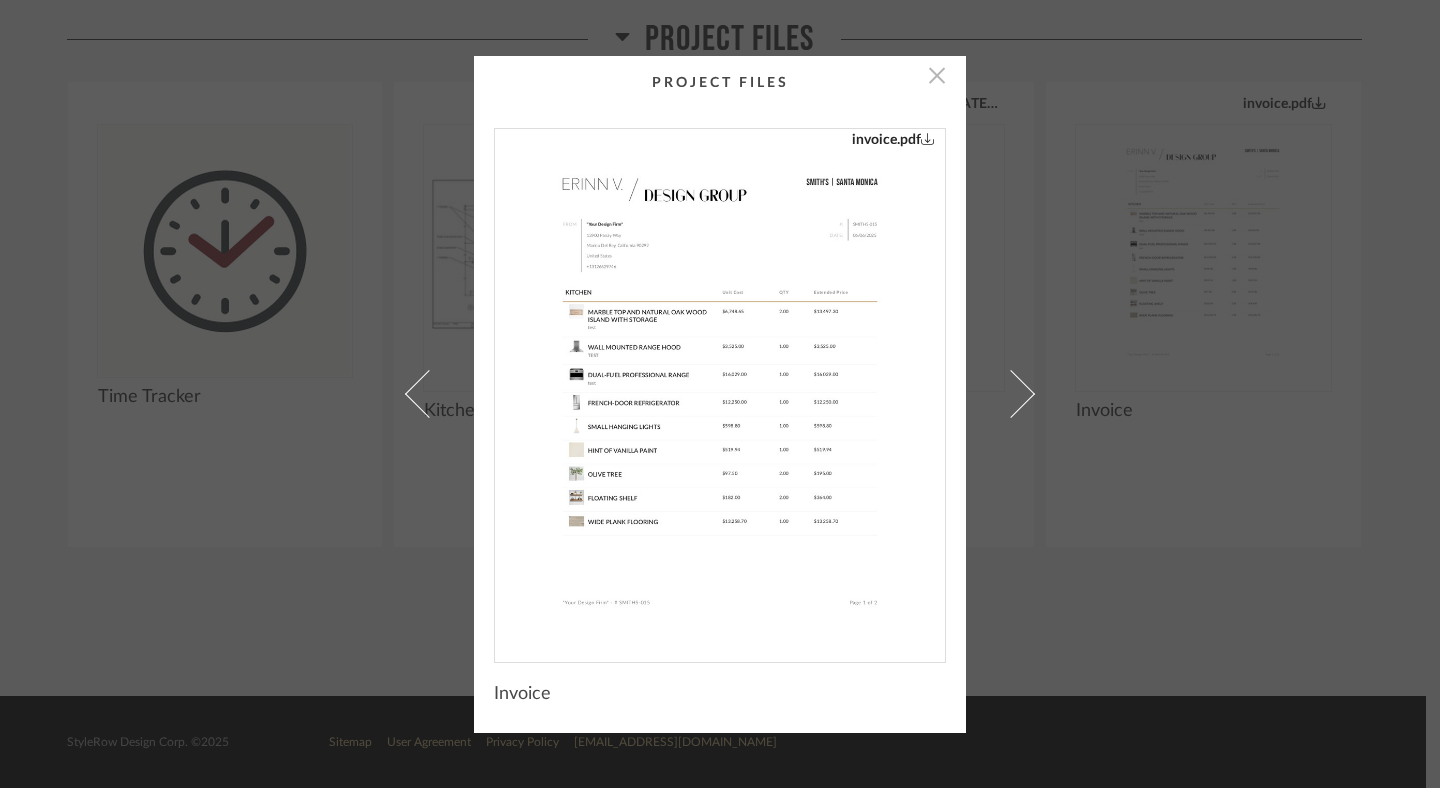 click at bounding box center [937, 76] 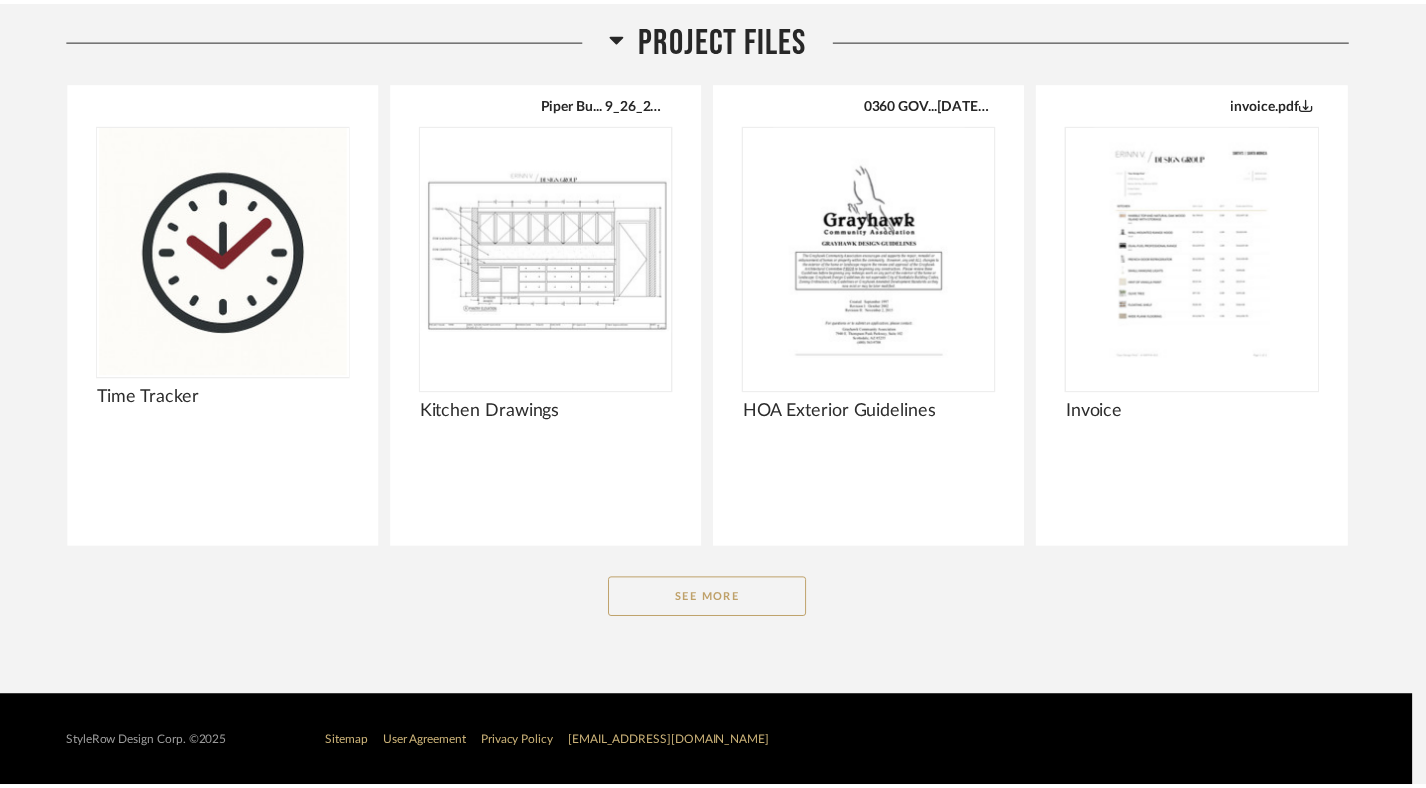 scroll, scrollTop: 2089, scrollLeft: 0, axis: vertical 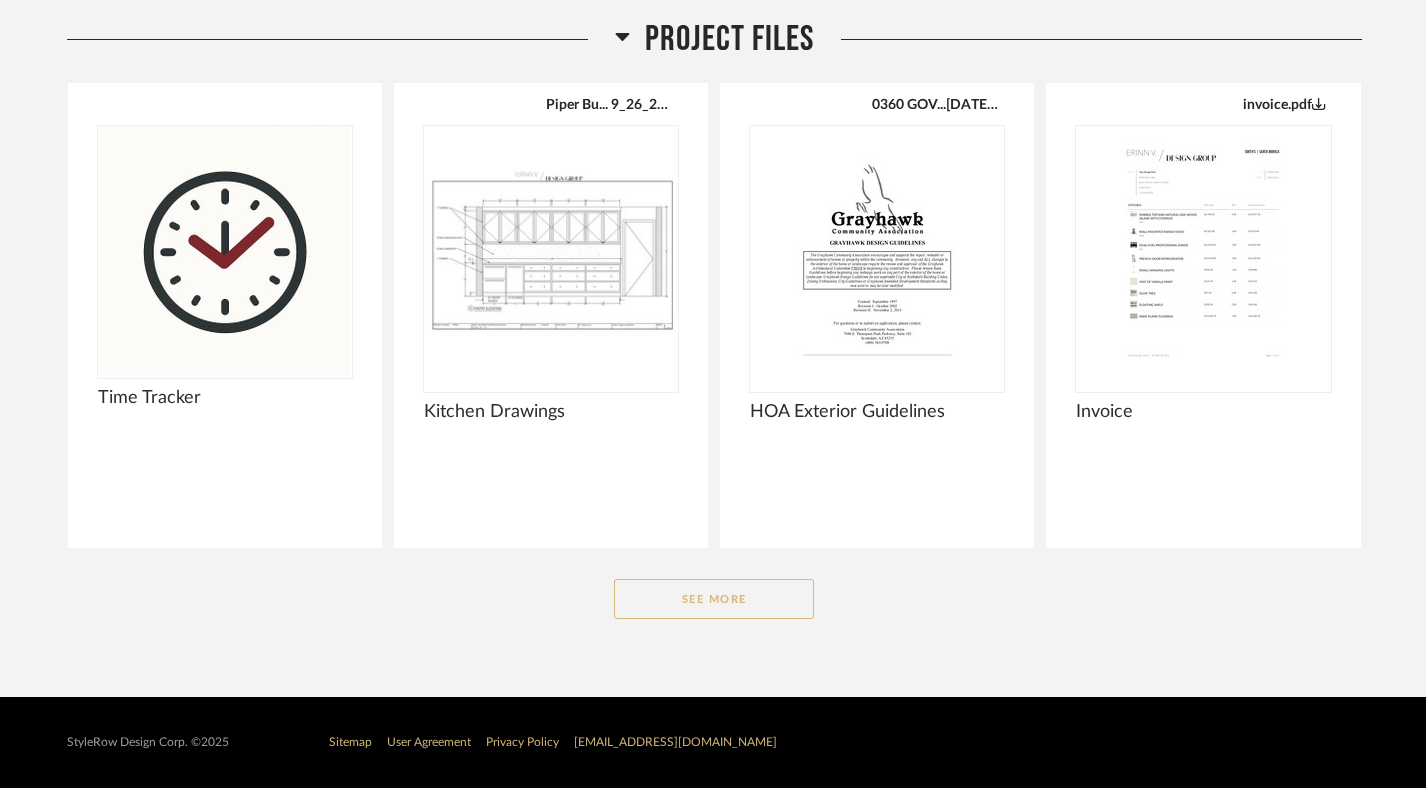 click on "See More" 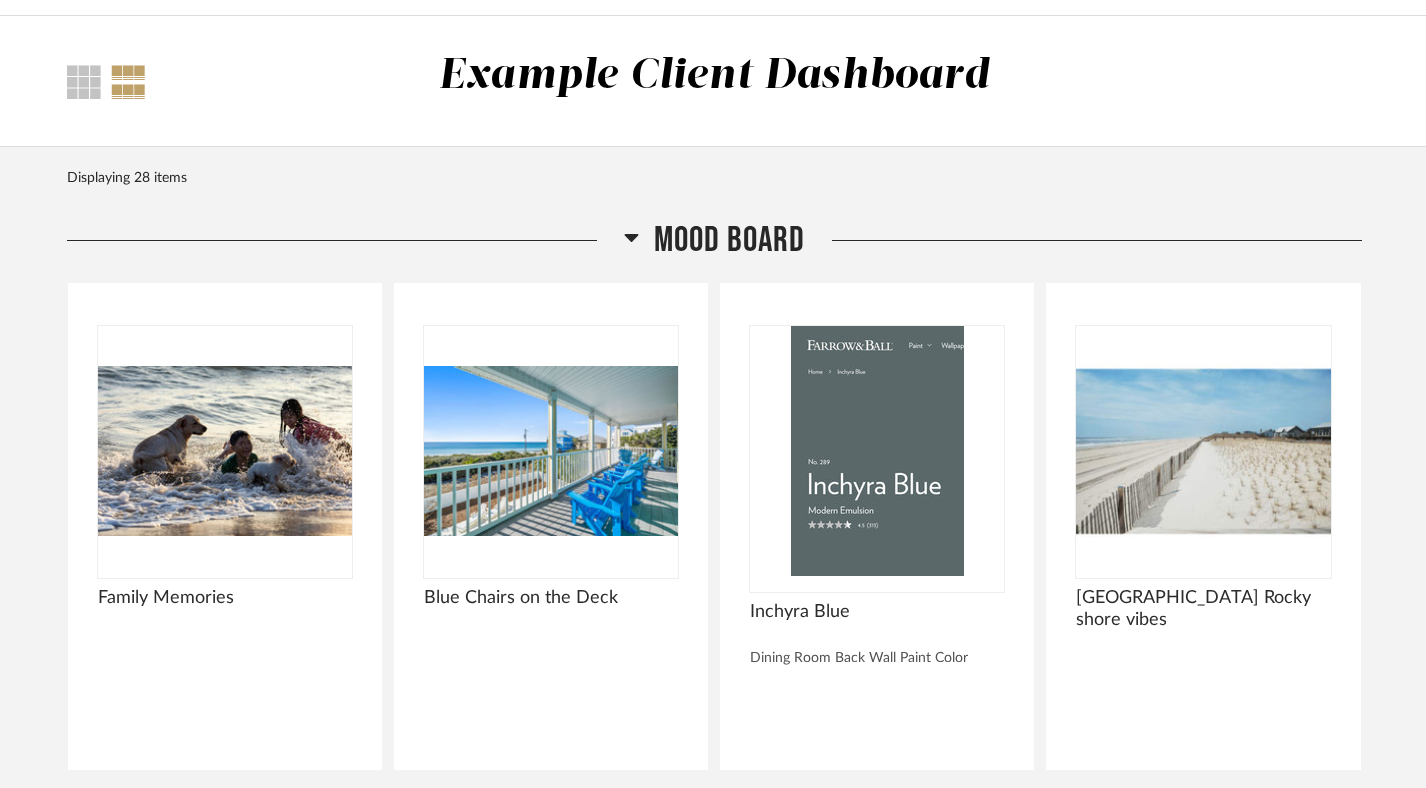 scroll, scrollTop: 0, scrollLeft: 0, axis: both 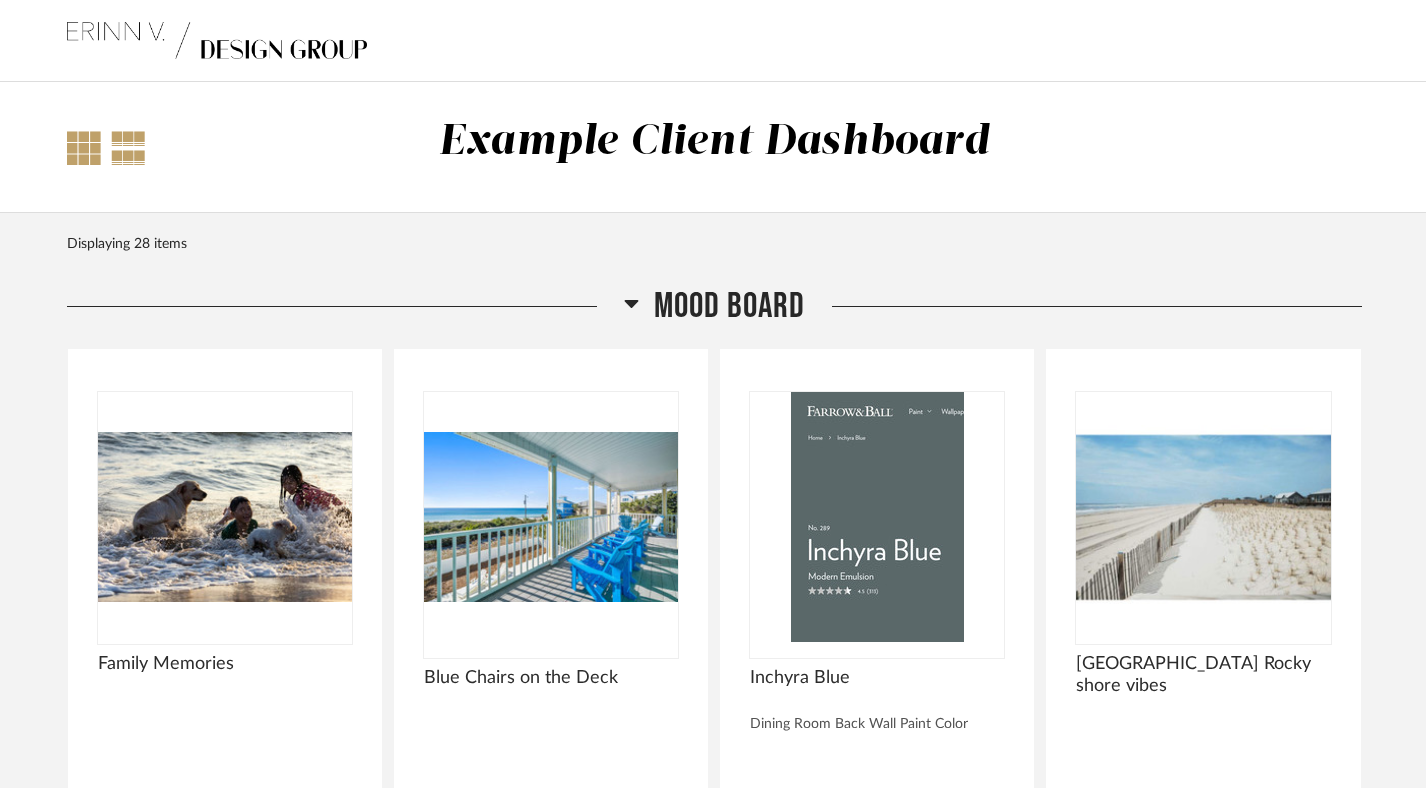click 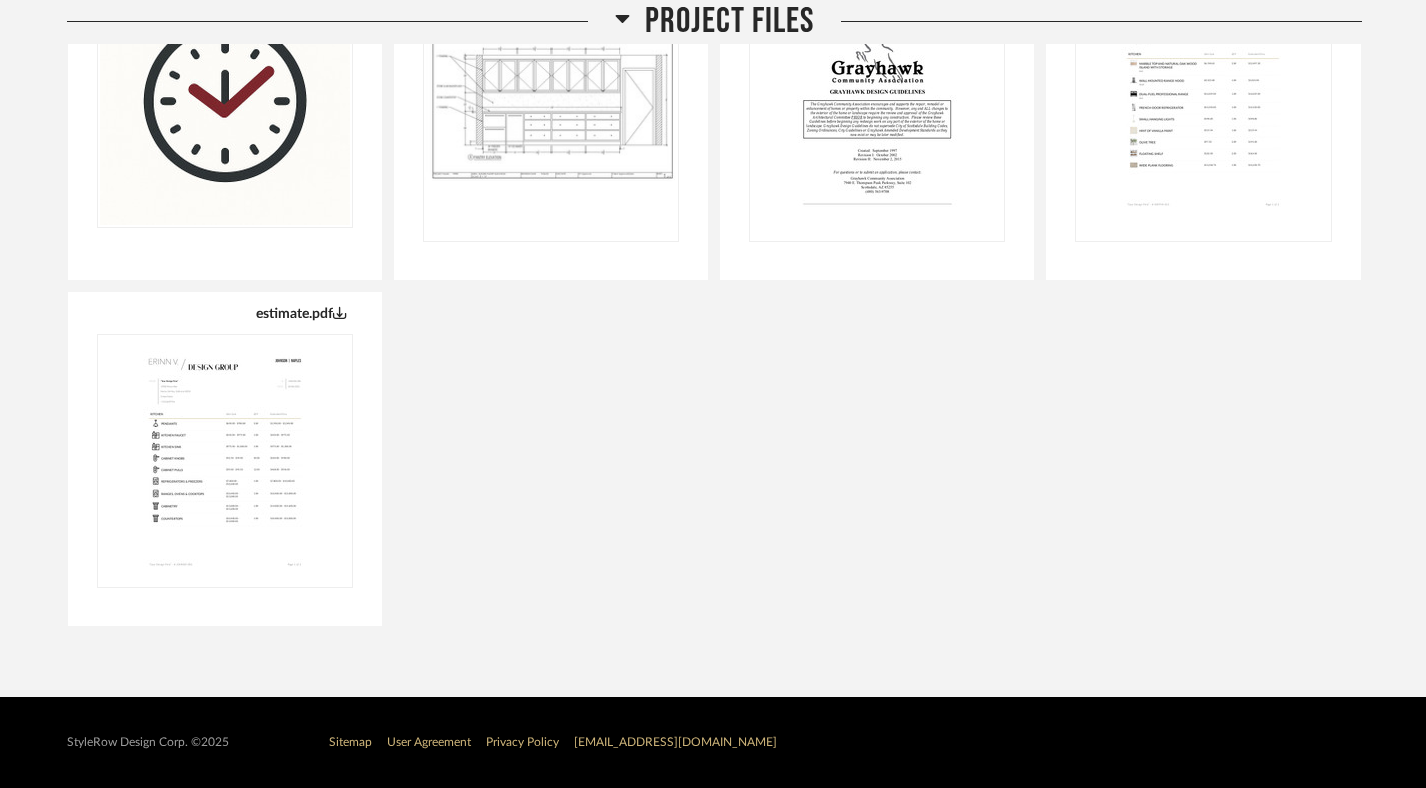 scroll, scrollTop: 0, scrollLeft: 0, axis: both 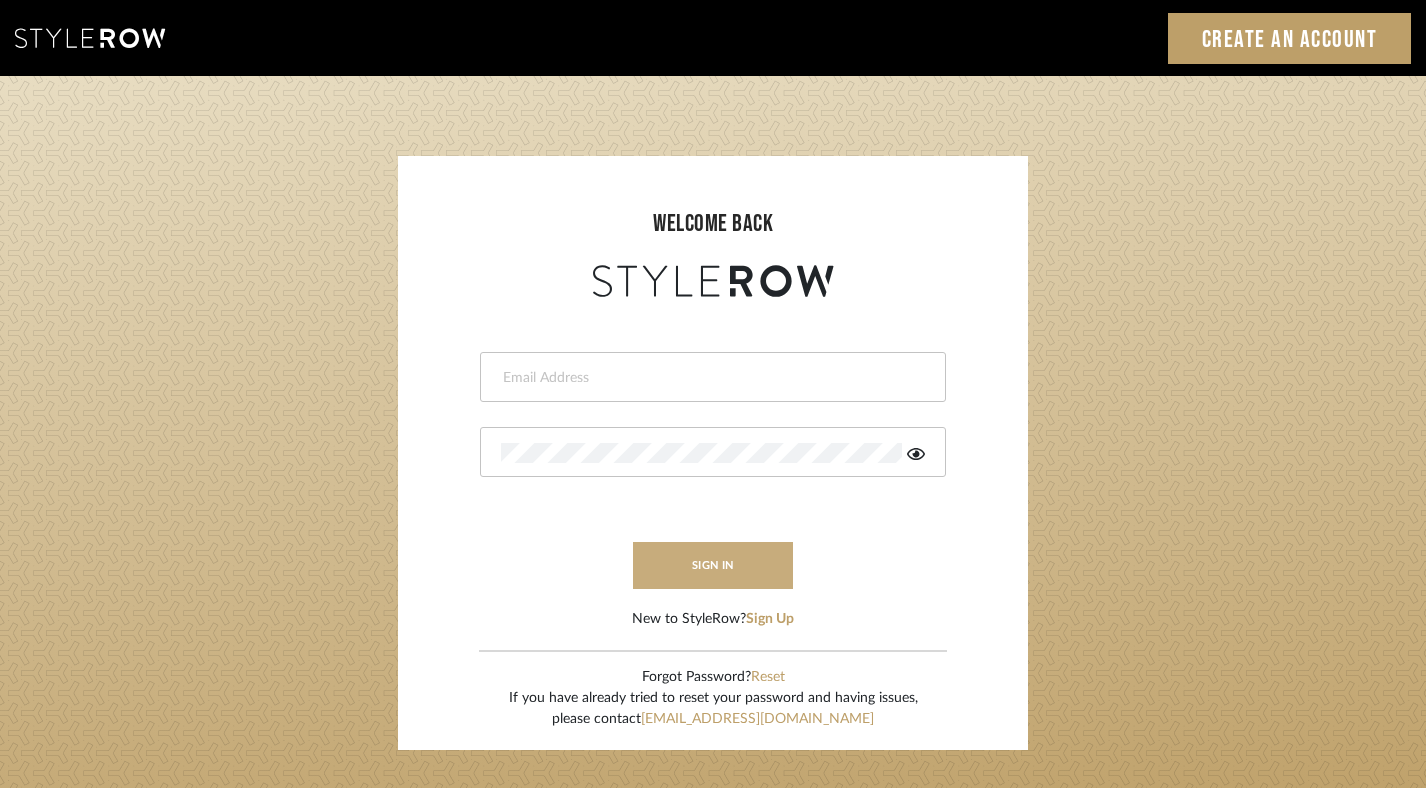 type on "admin@adesigninteriors.com" 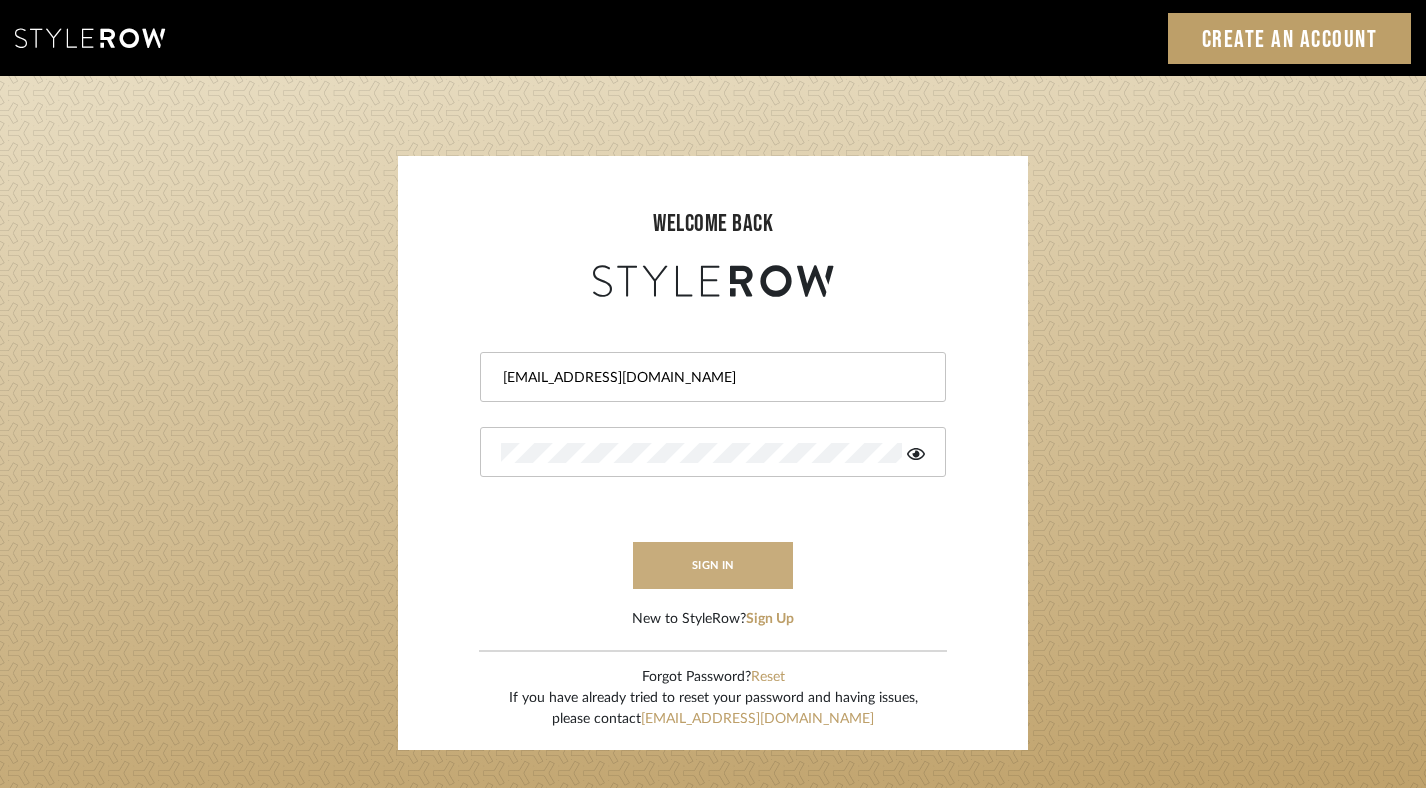 click on "sign in" at bounding box center (713, 565) 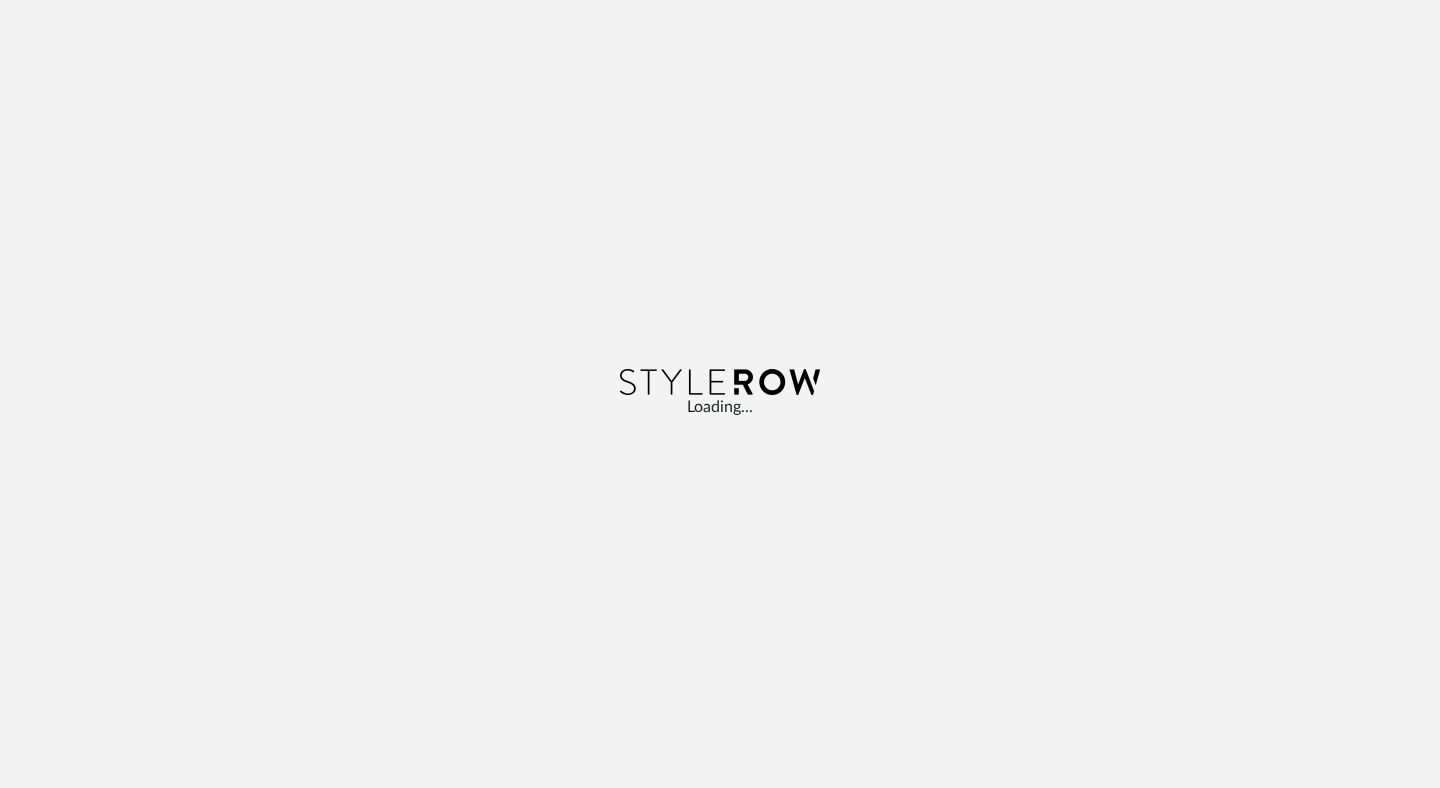 scroll, scrollTop: 0, scrollLeft: 0, axis: both 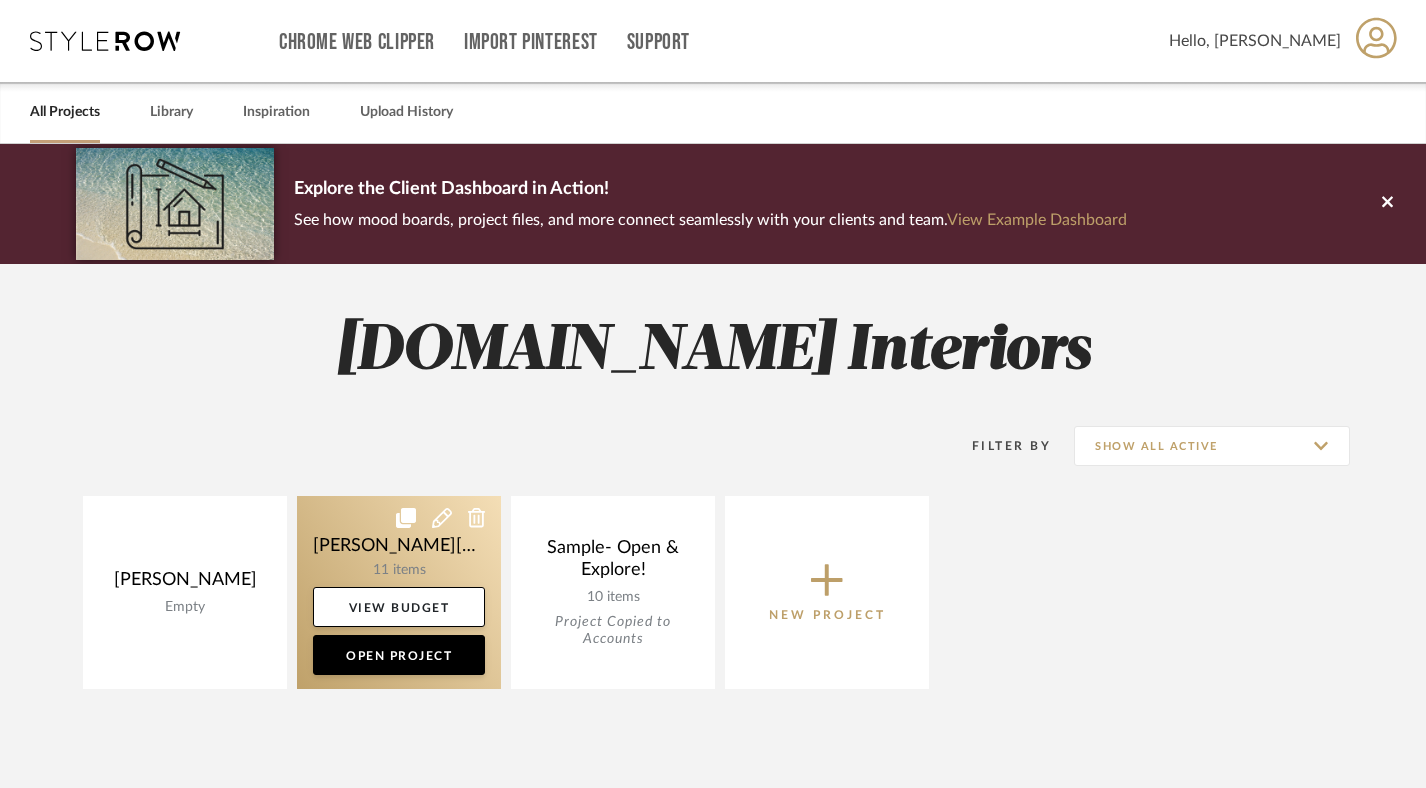 click 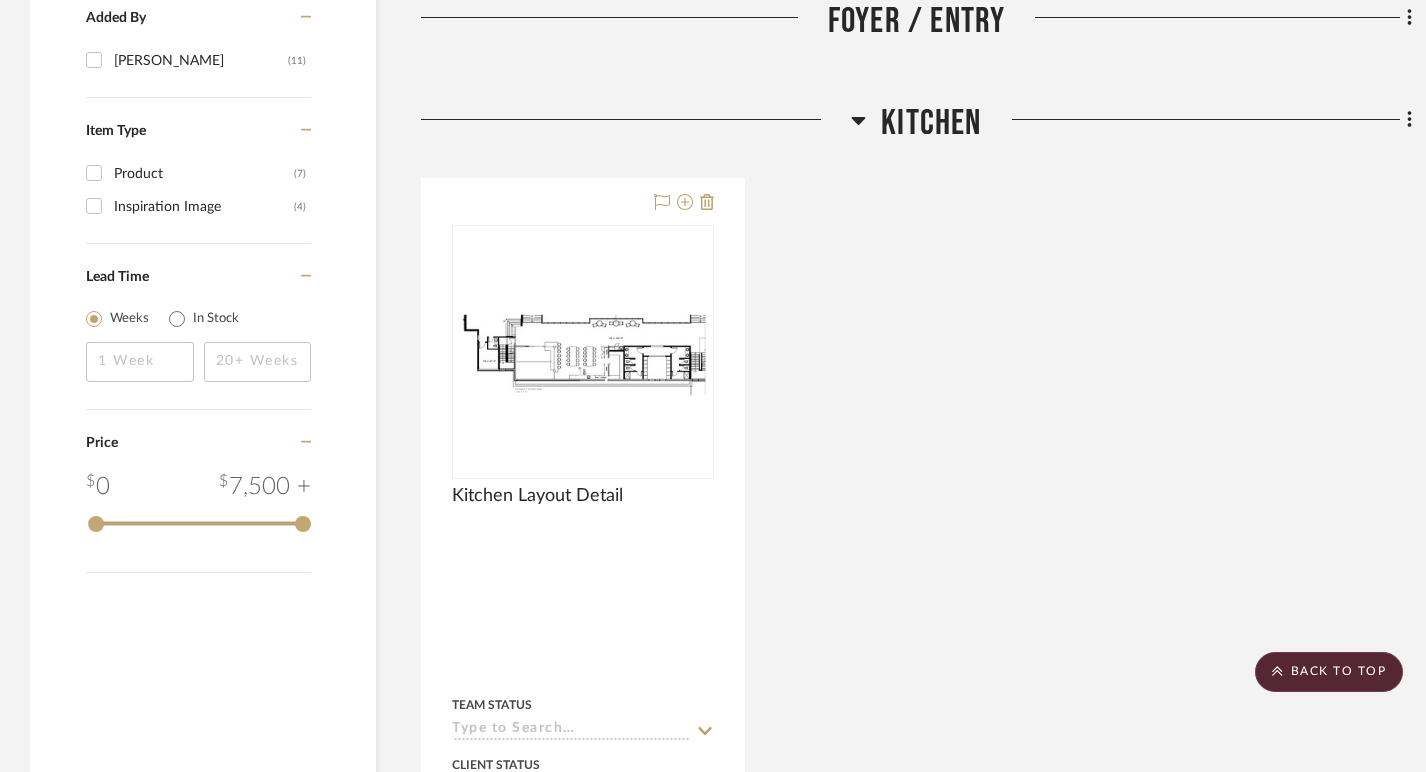 scroll, scrollTop: 1211, scrollLeft: 0, axis: vertical 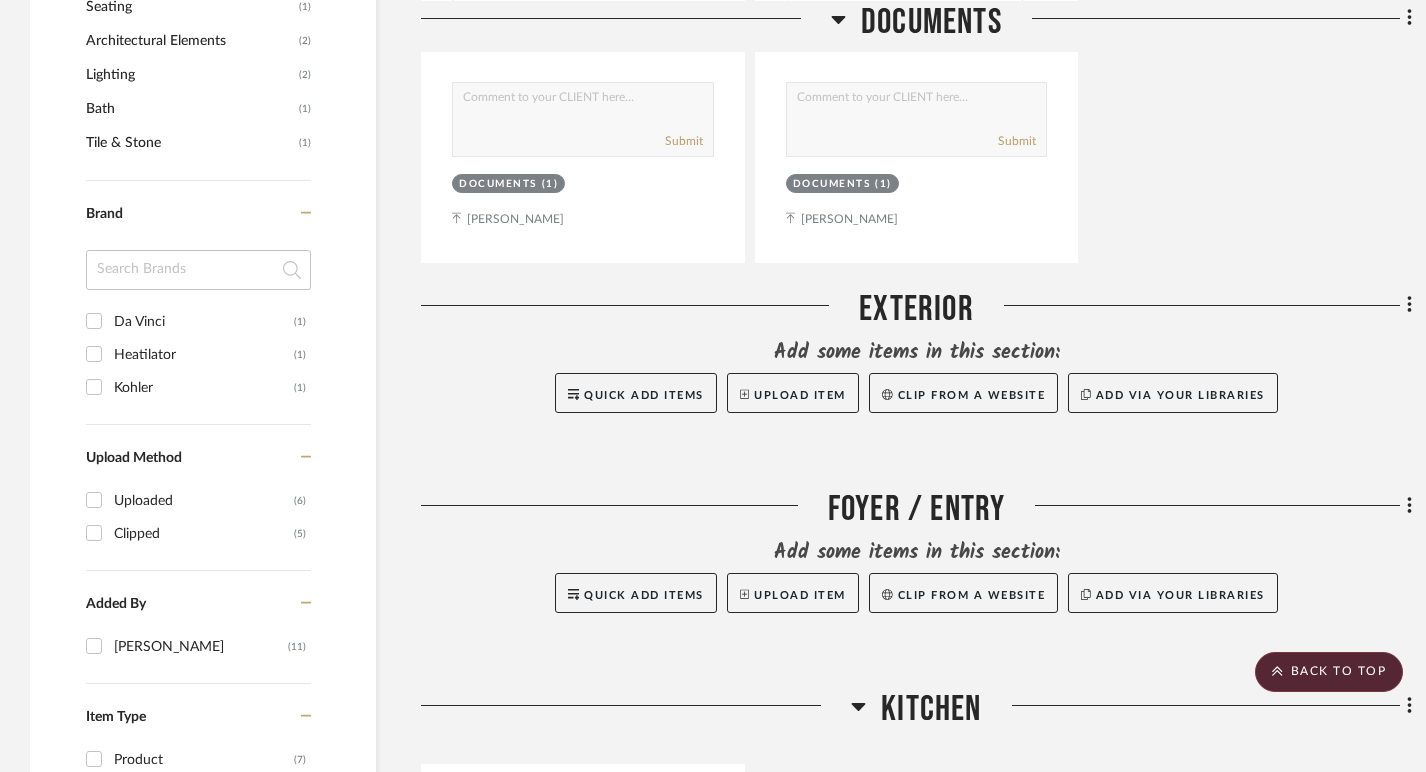 click 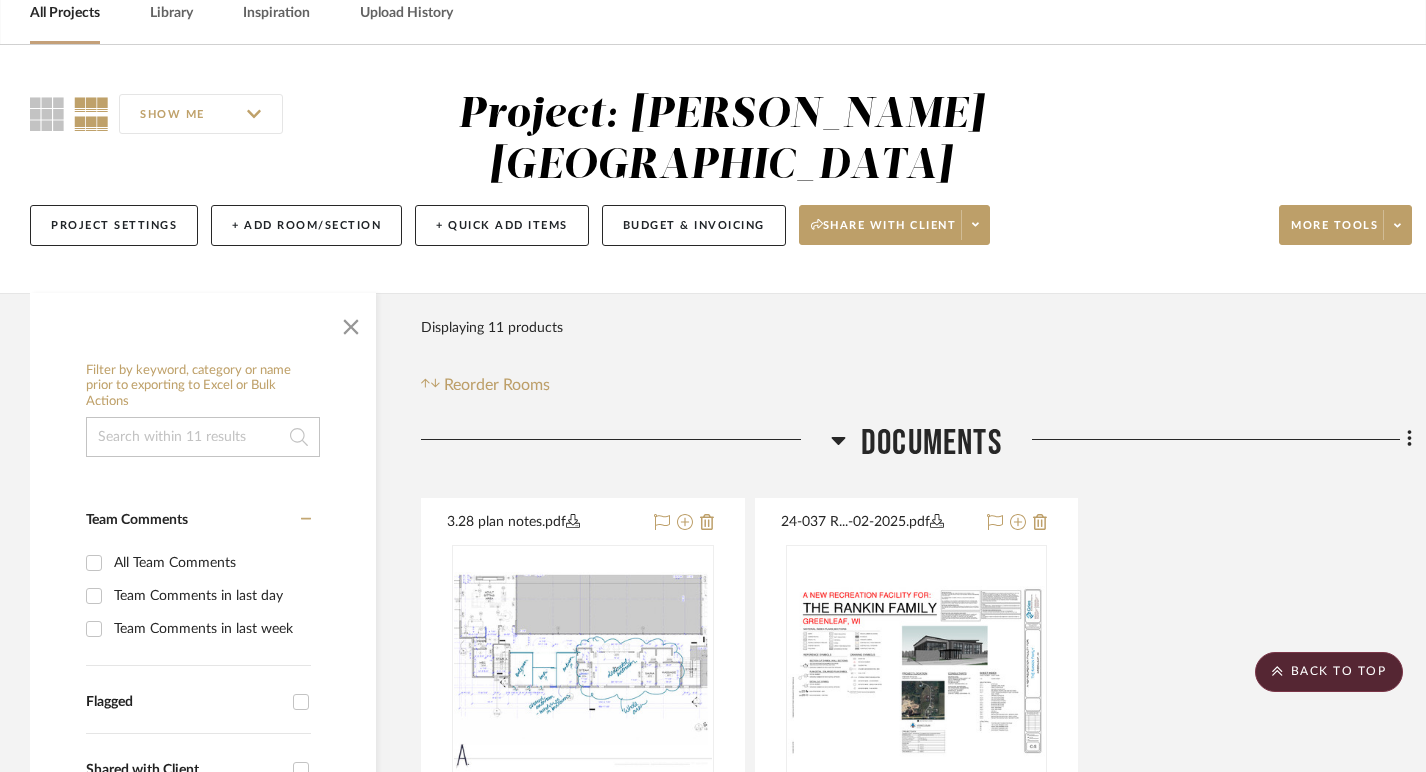 scroll, scrollTop: 0, scrollLeft: 0, axis: both 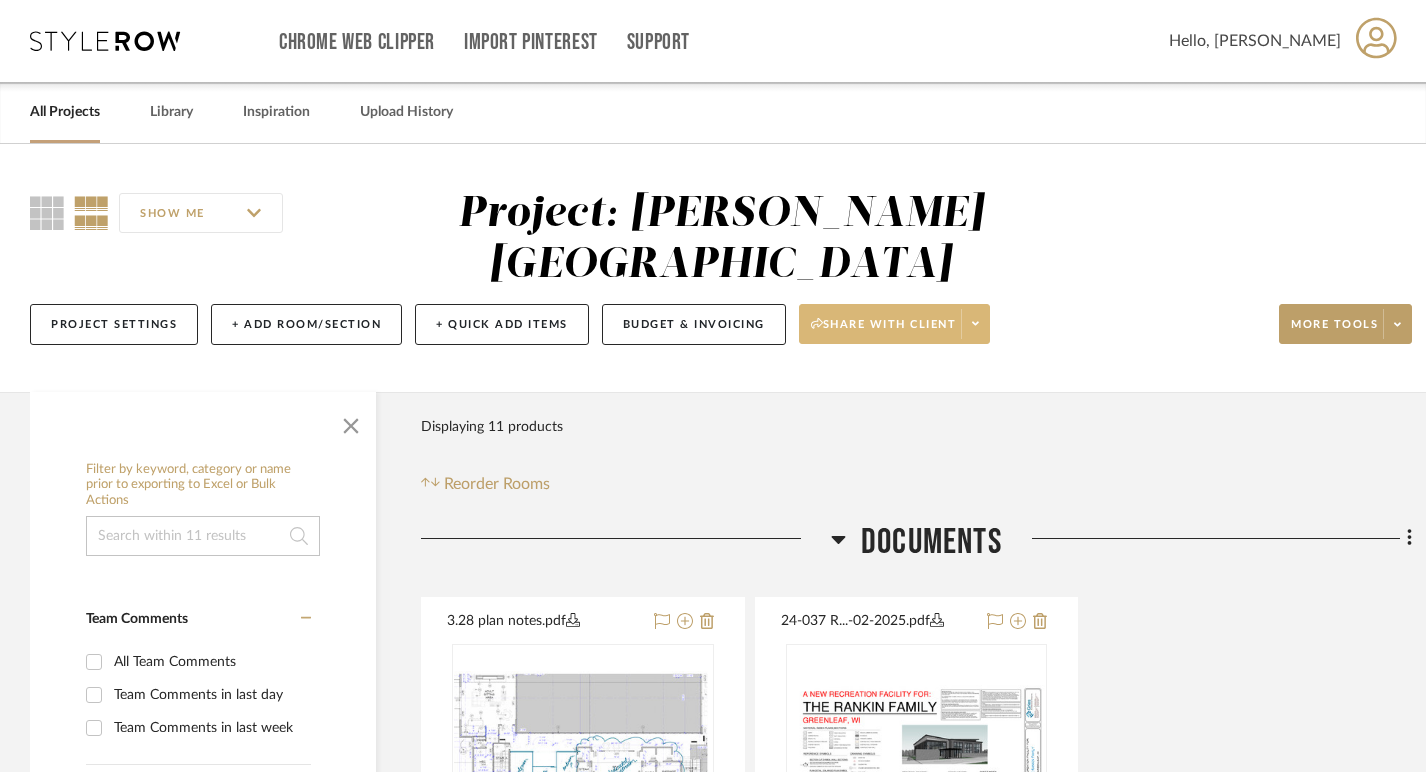 click on "Share with client" 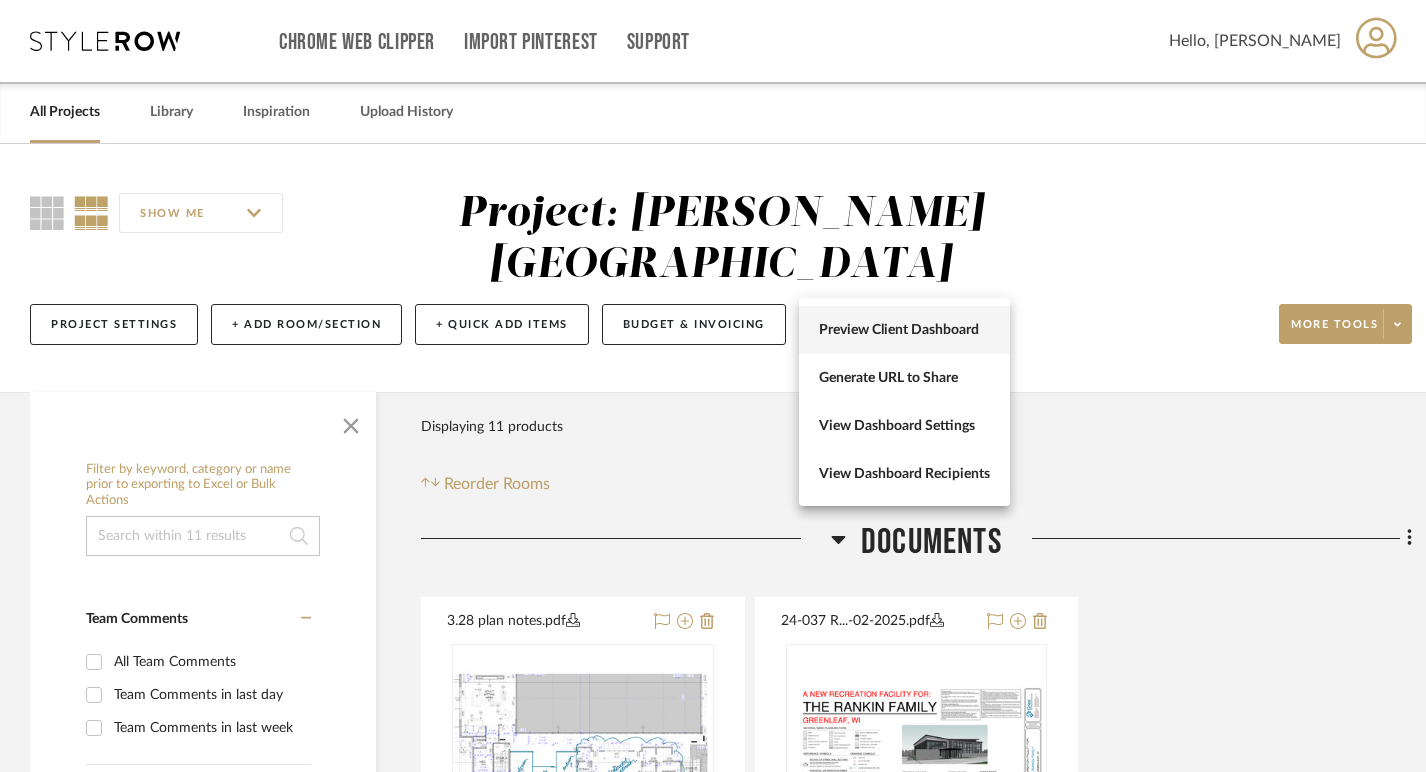 click on "Preview Client Dashboard" at bounding box center (904, 330) 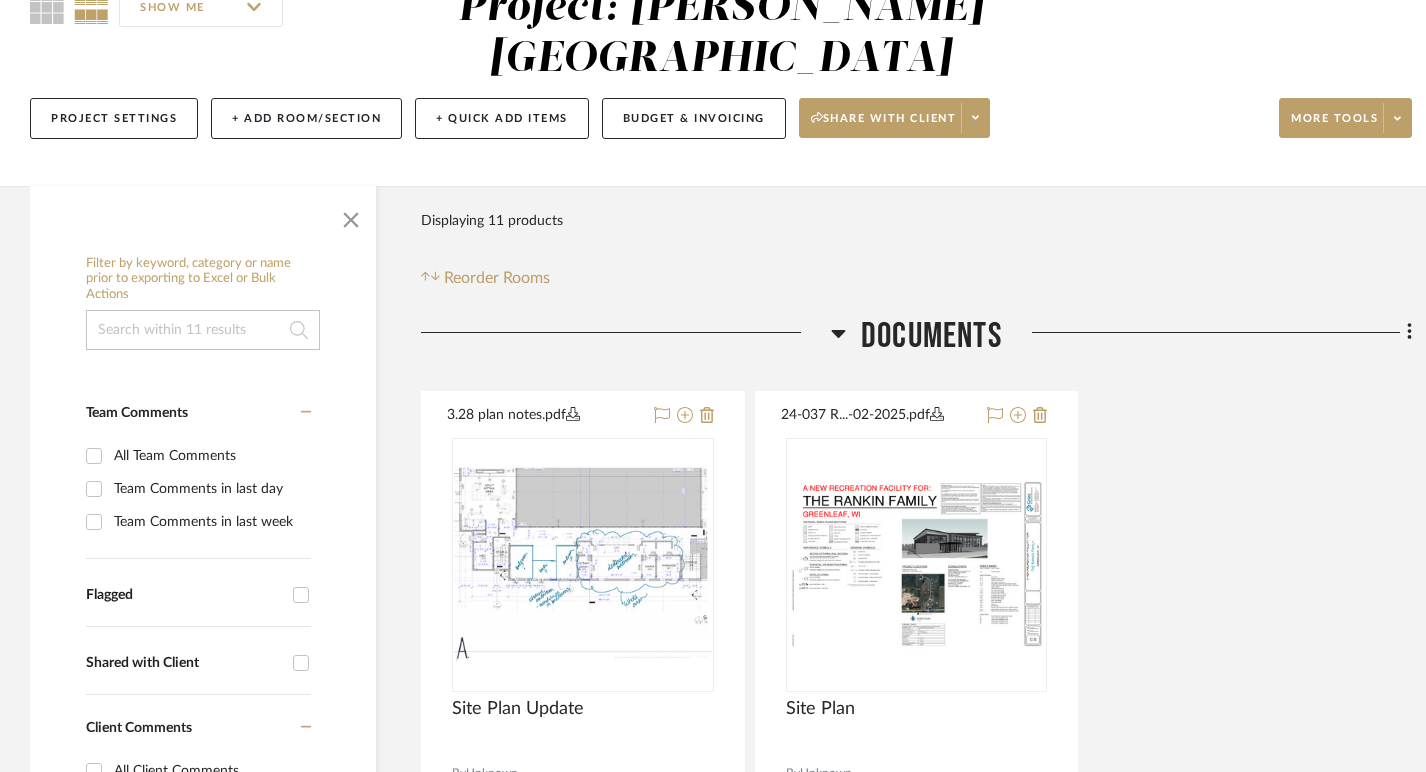 scroll, scrollTop: 204, scrollLeft: 0, axis: vertical 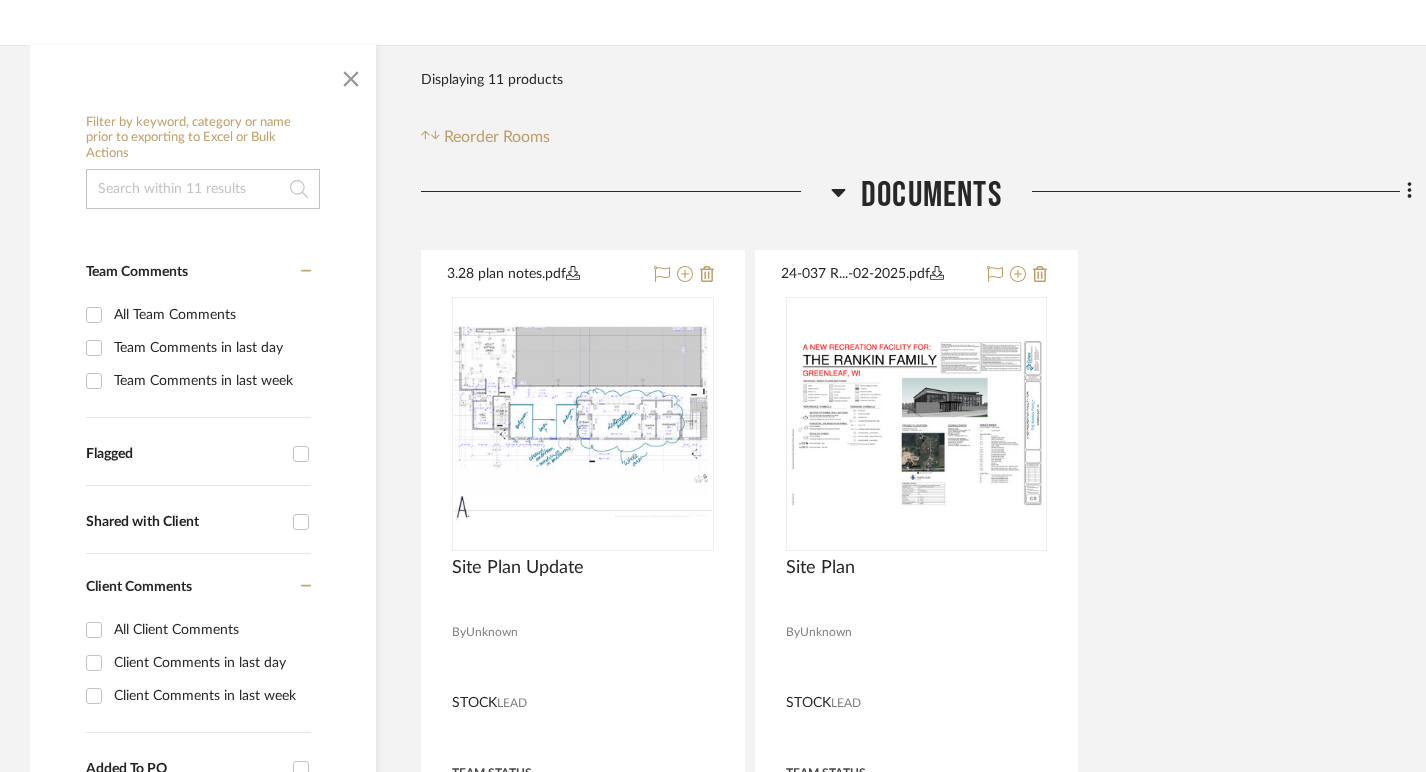 click 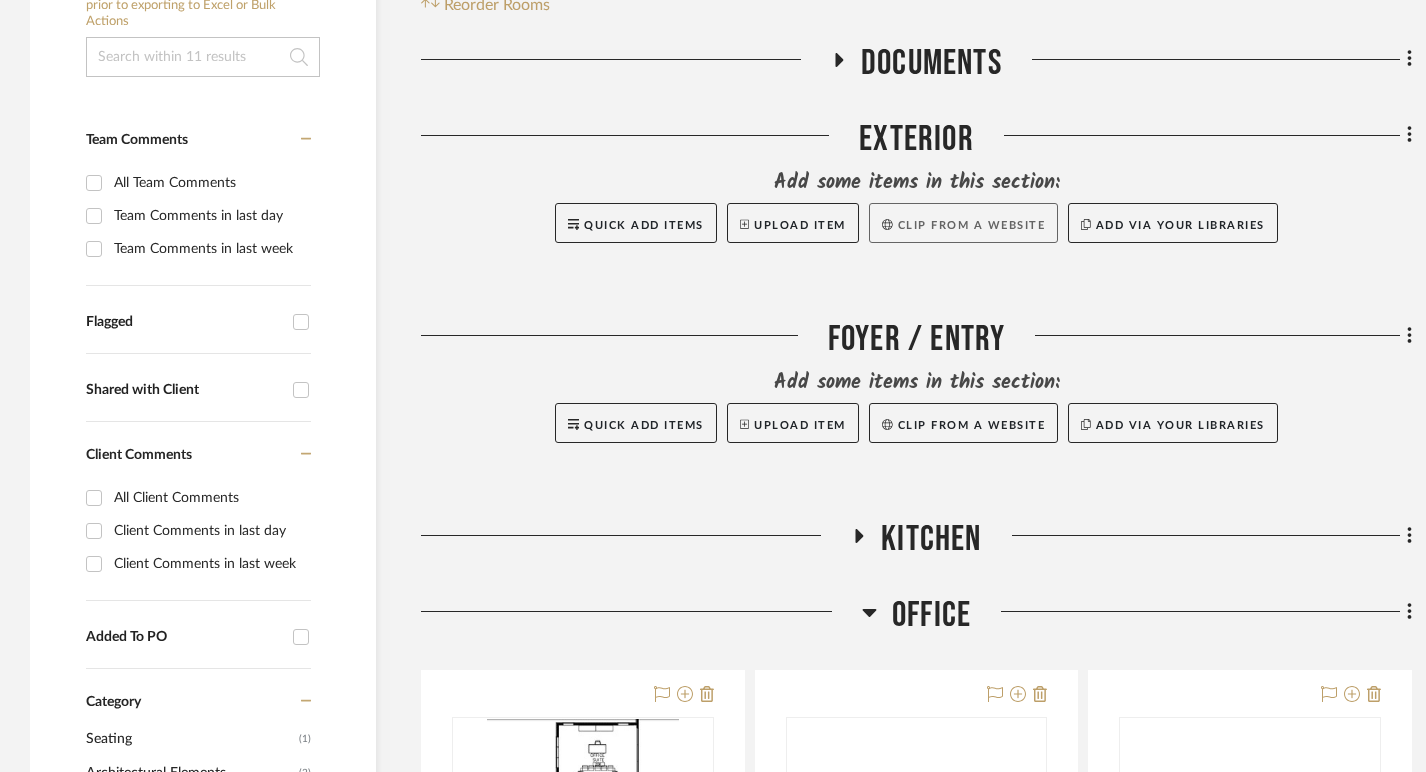 scroll, scrollTop: 482, scrollLeft: 0, axis: vertical 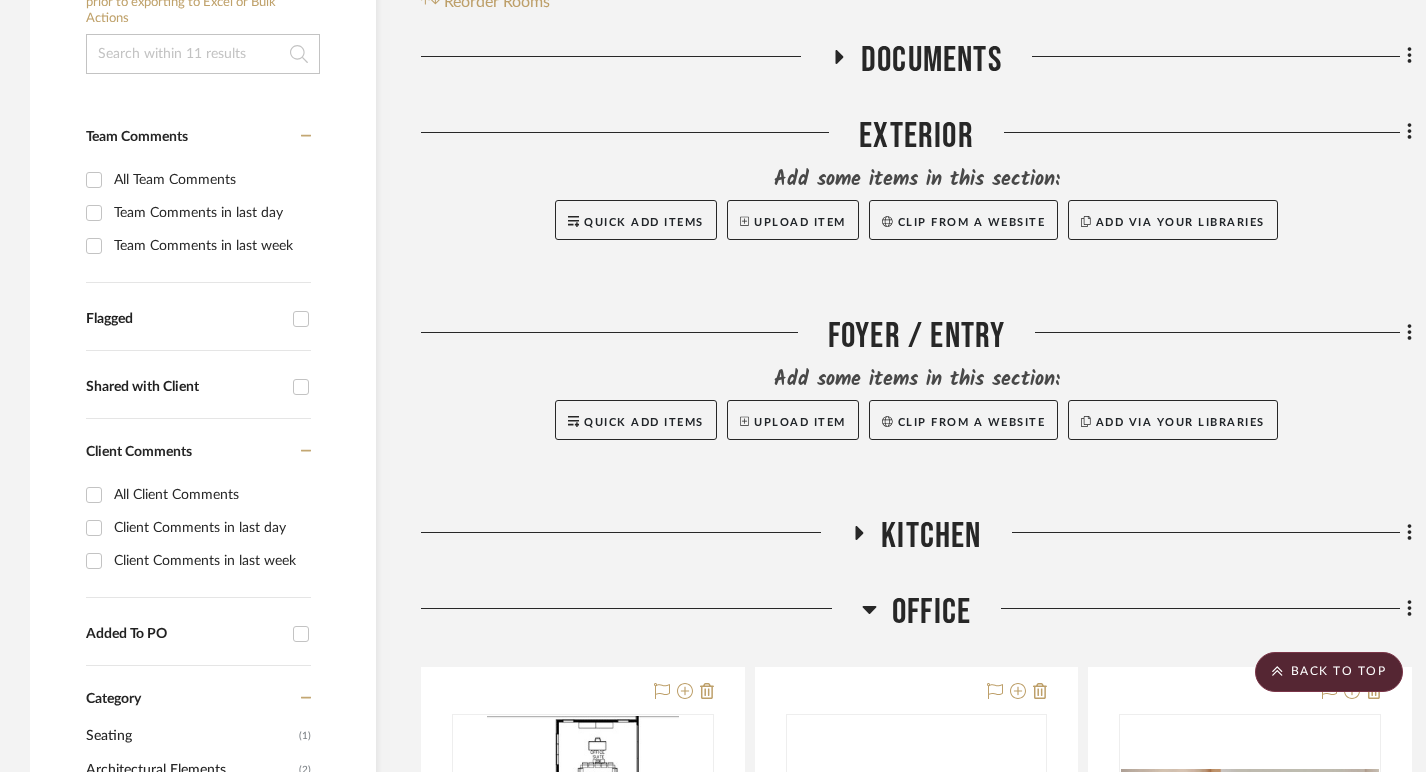 click 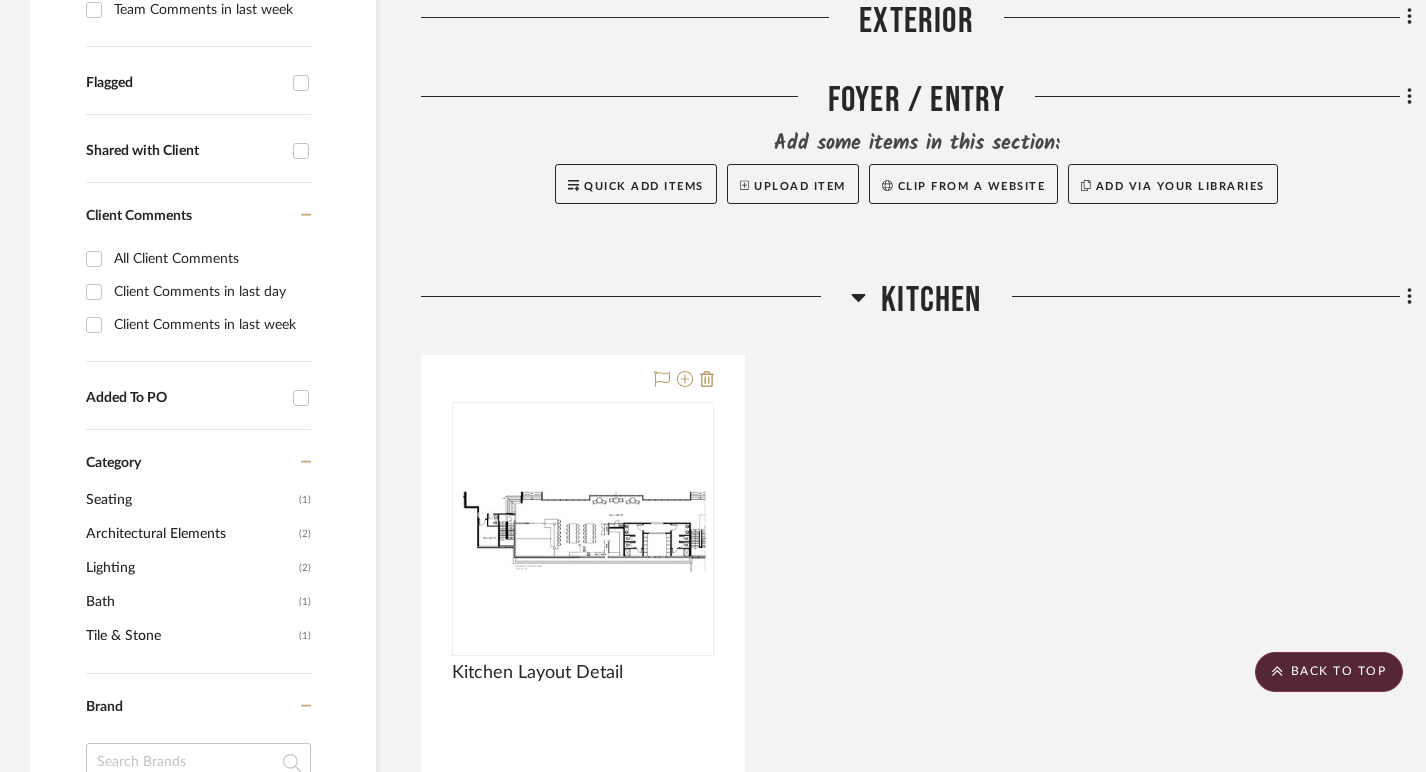 scroll, scrollTop: 843, scrollLeft: 0, axis: vertical 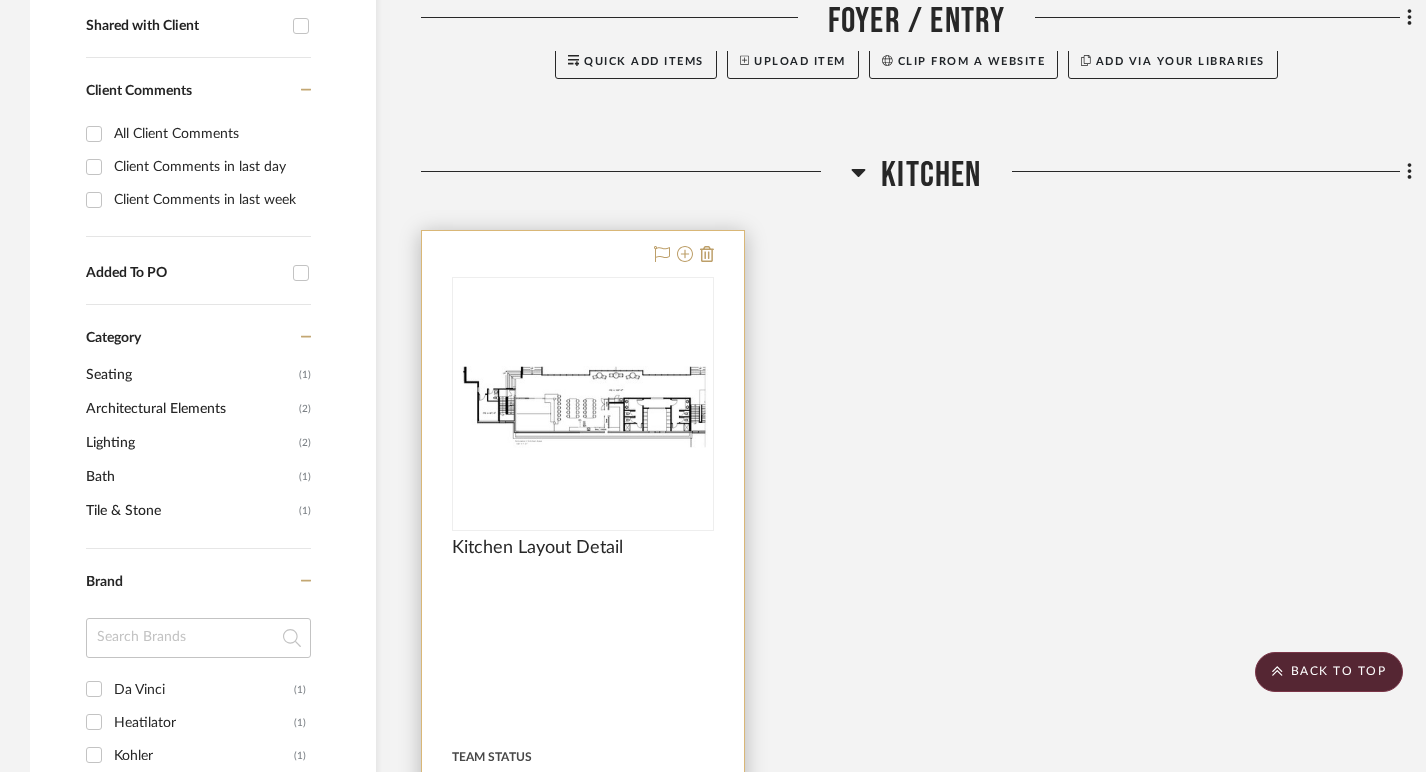 click at bounding box center [583, 404] 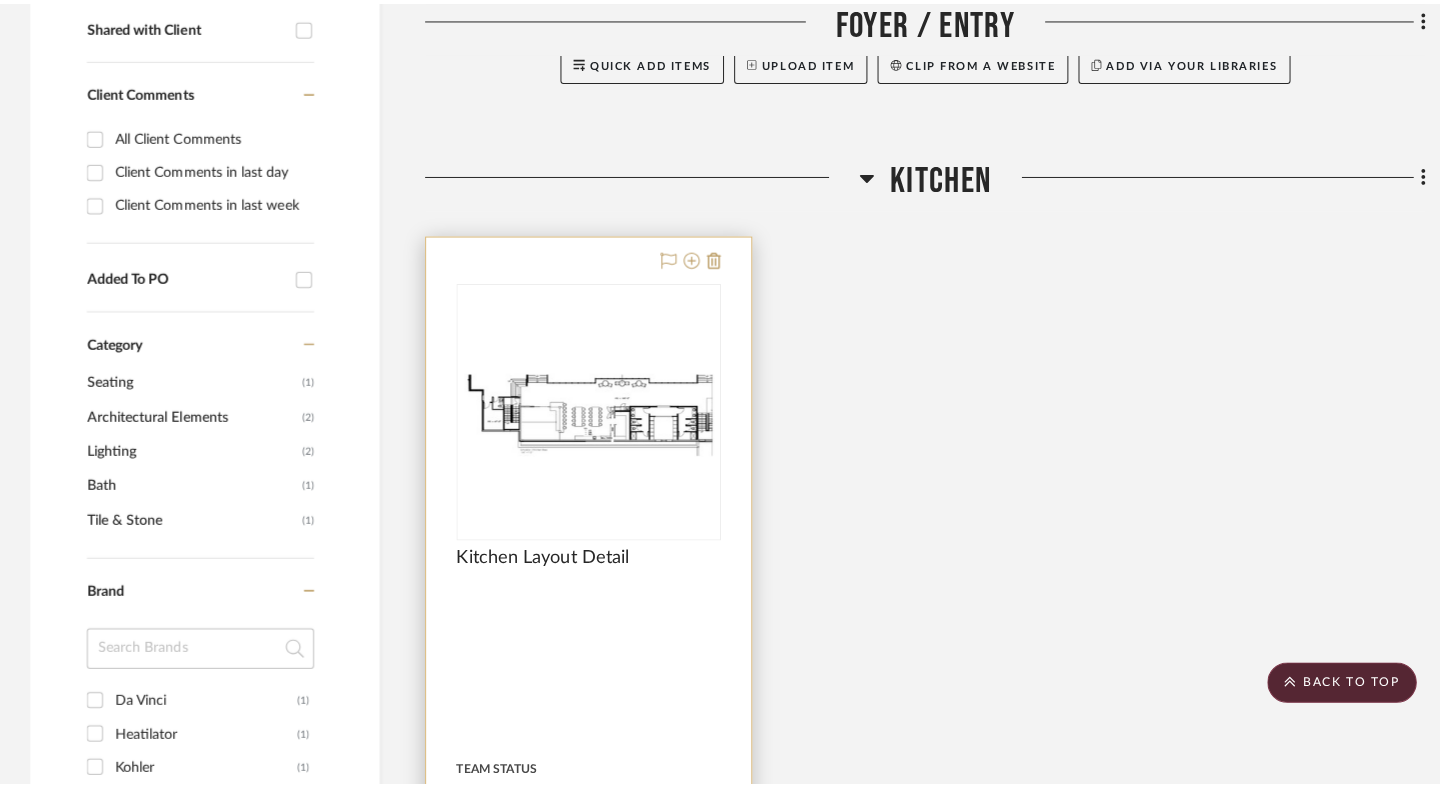 scroll, scrollTop: 0, scrollLeft: 0, axis: both 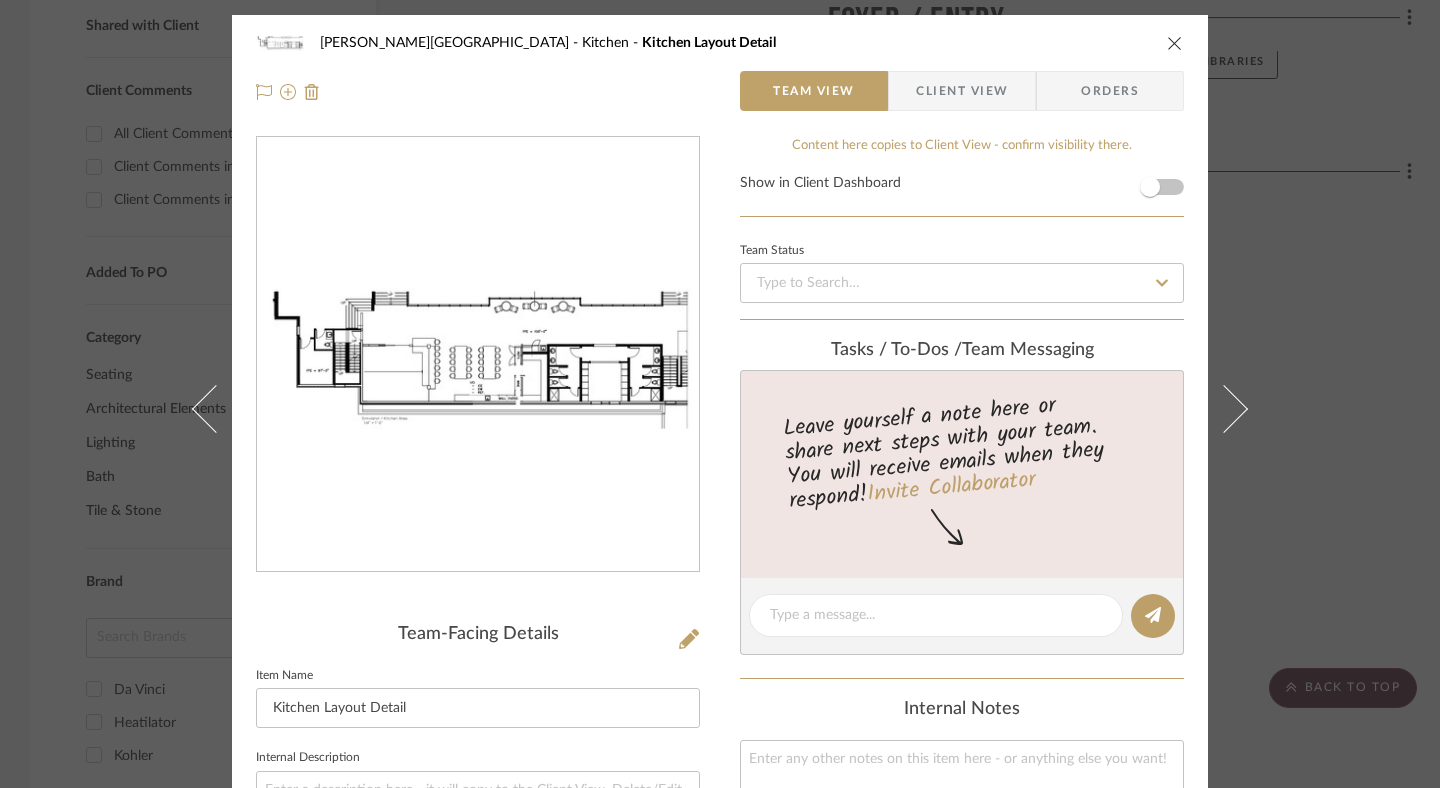 click at bounding box center [1175, 43] 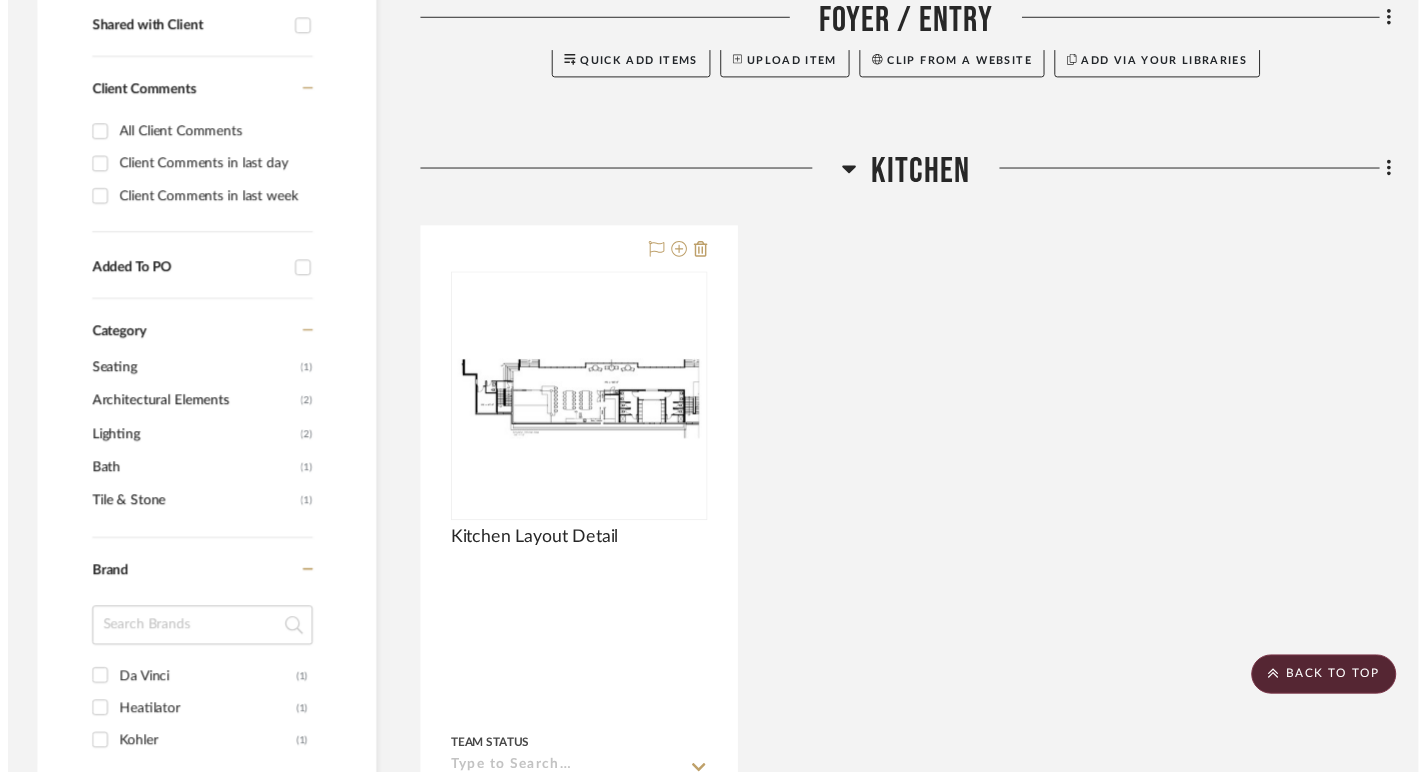 scroll, scrollTop: 843, scrollLeft: 0, axis: vertical 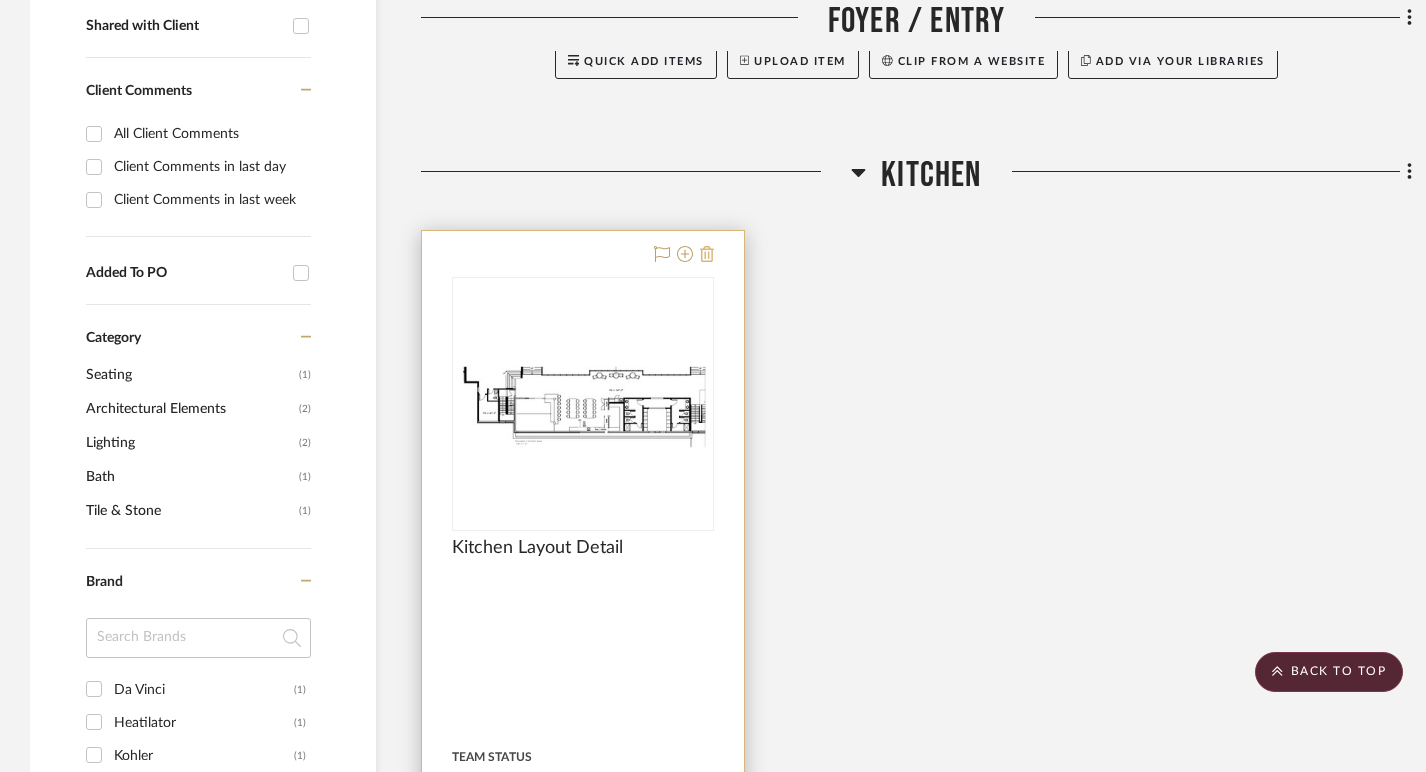 click 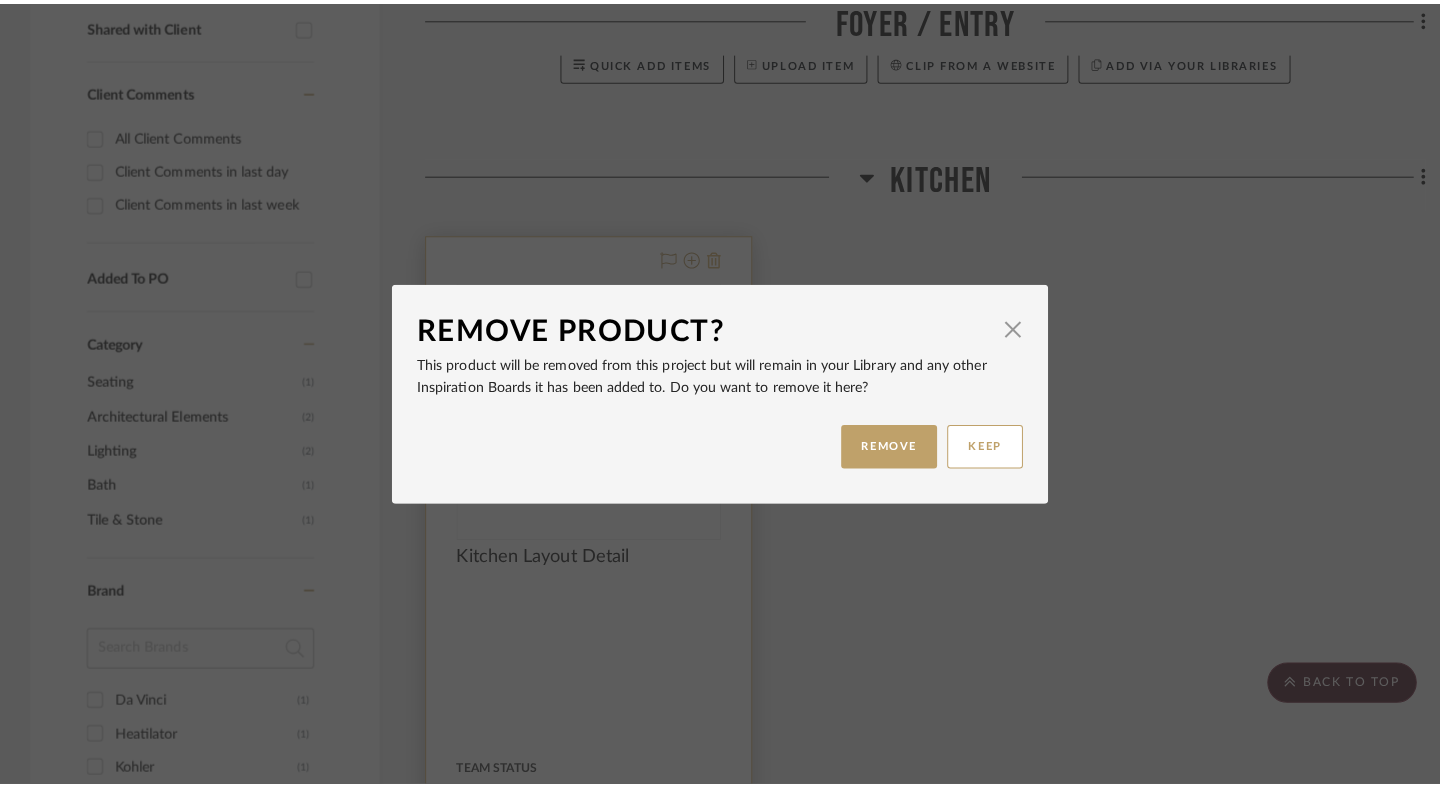 scroll, scrollTop: 0, scrollLeft: 0, axis: both 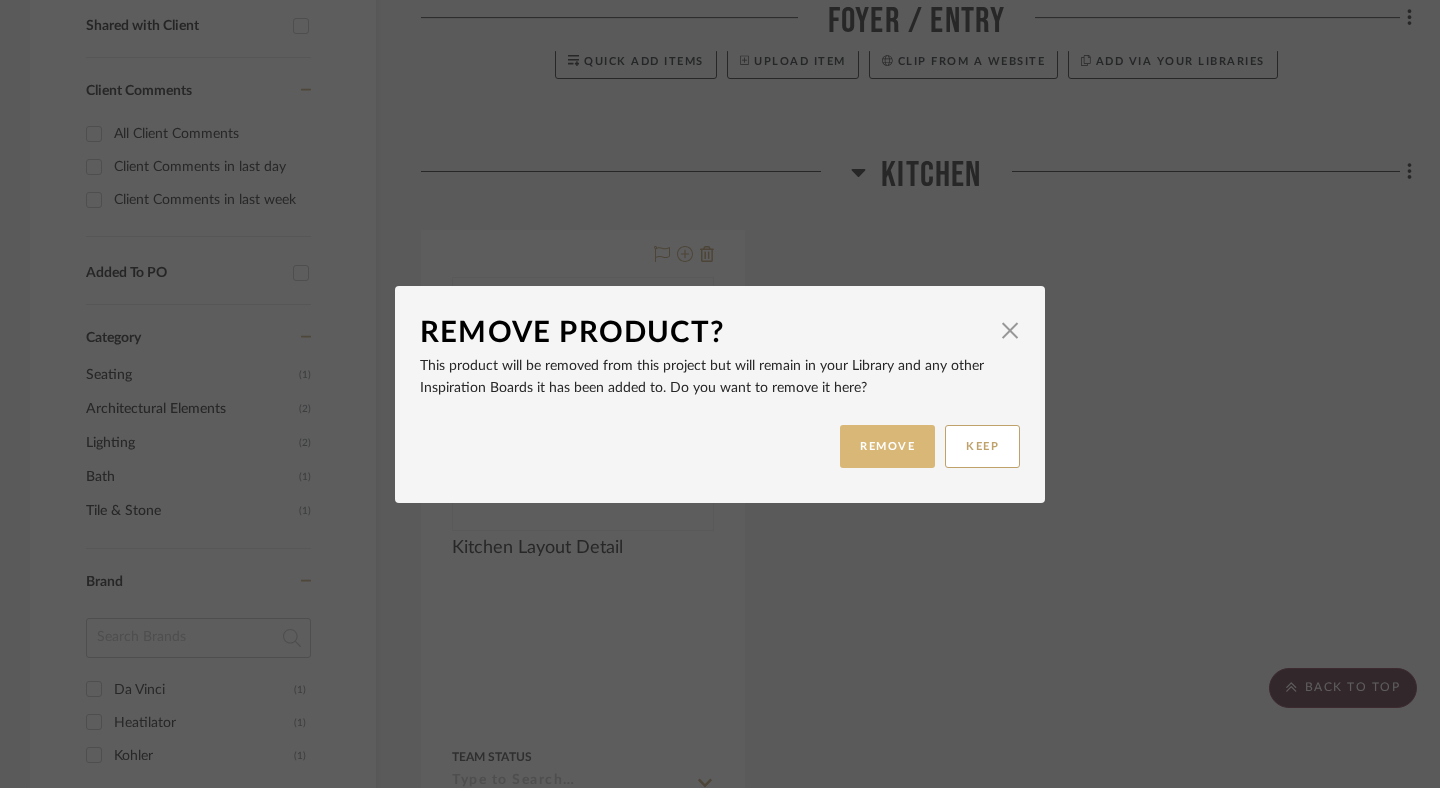 click on "REMOVE" at bounding box center [887, 446] 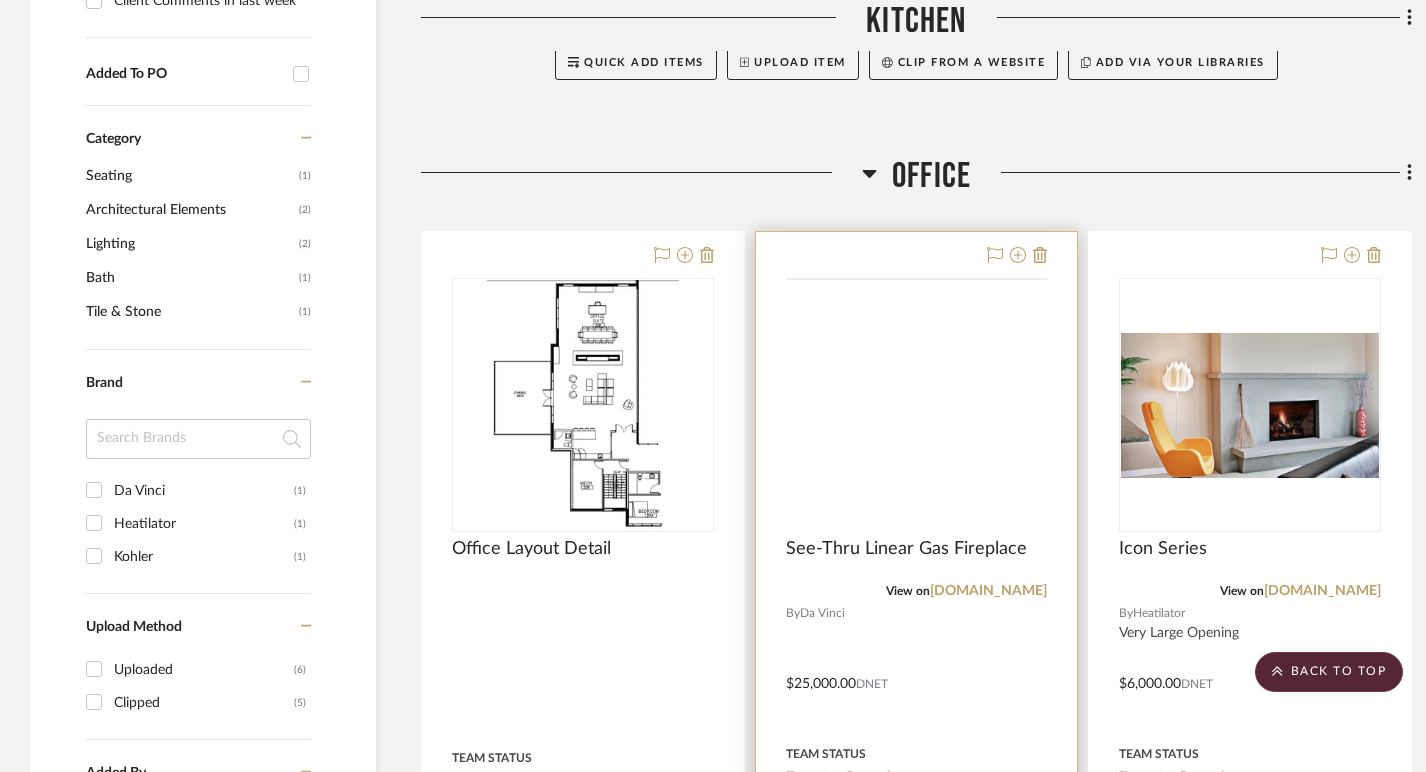 scroll, scrollTop: 1048, scrollLeft: 0, axis: vertical 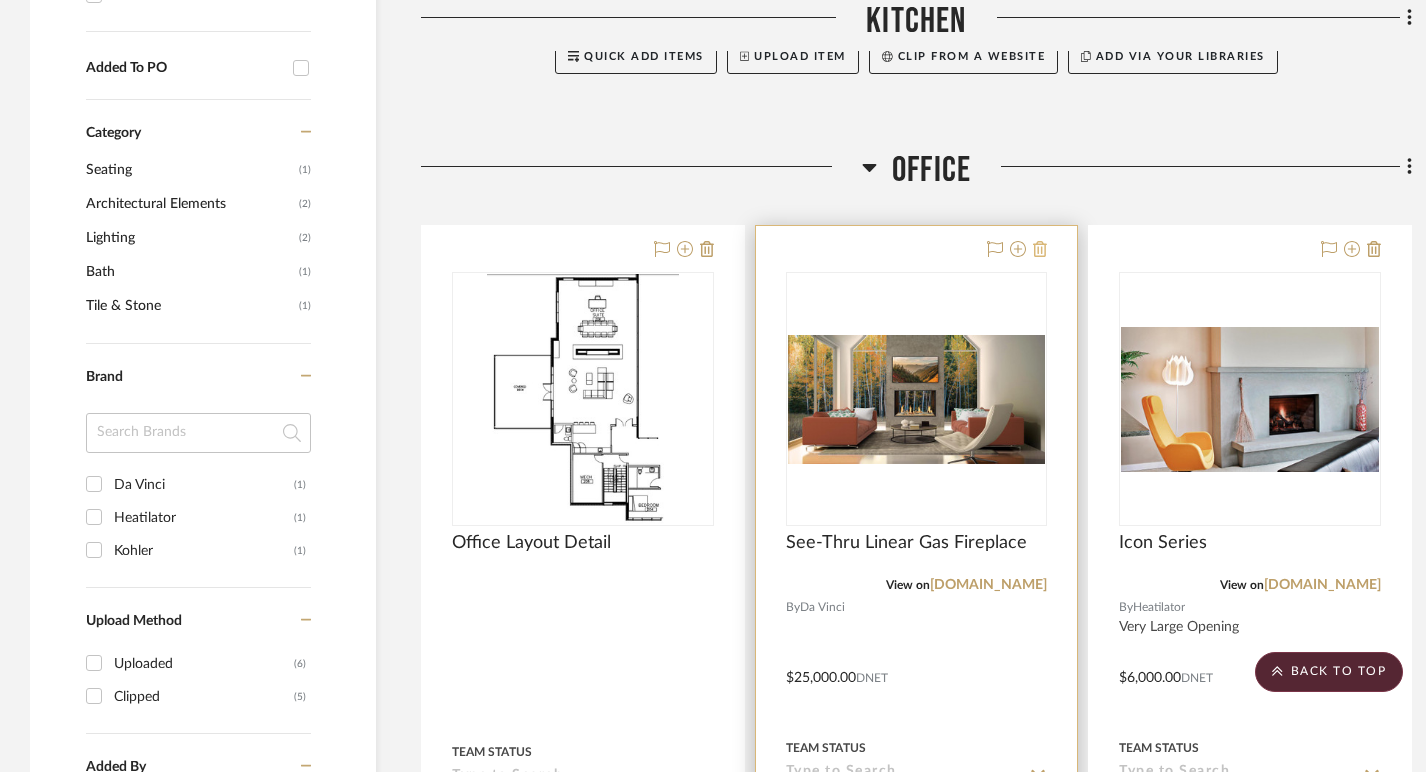 click 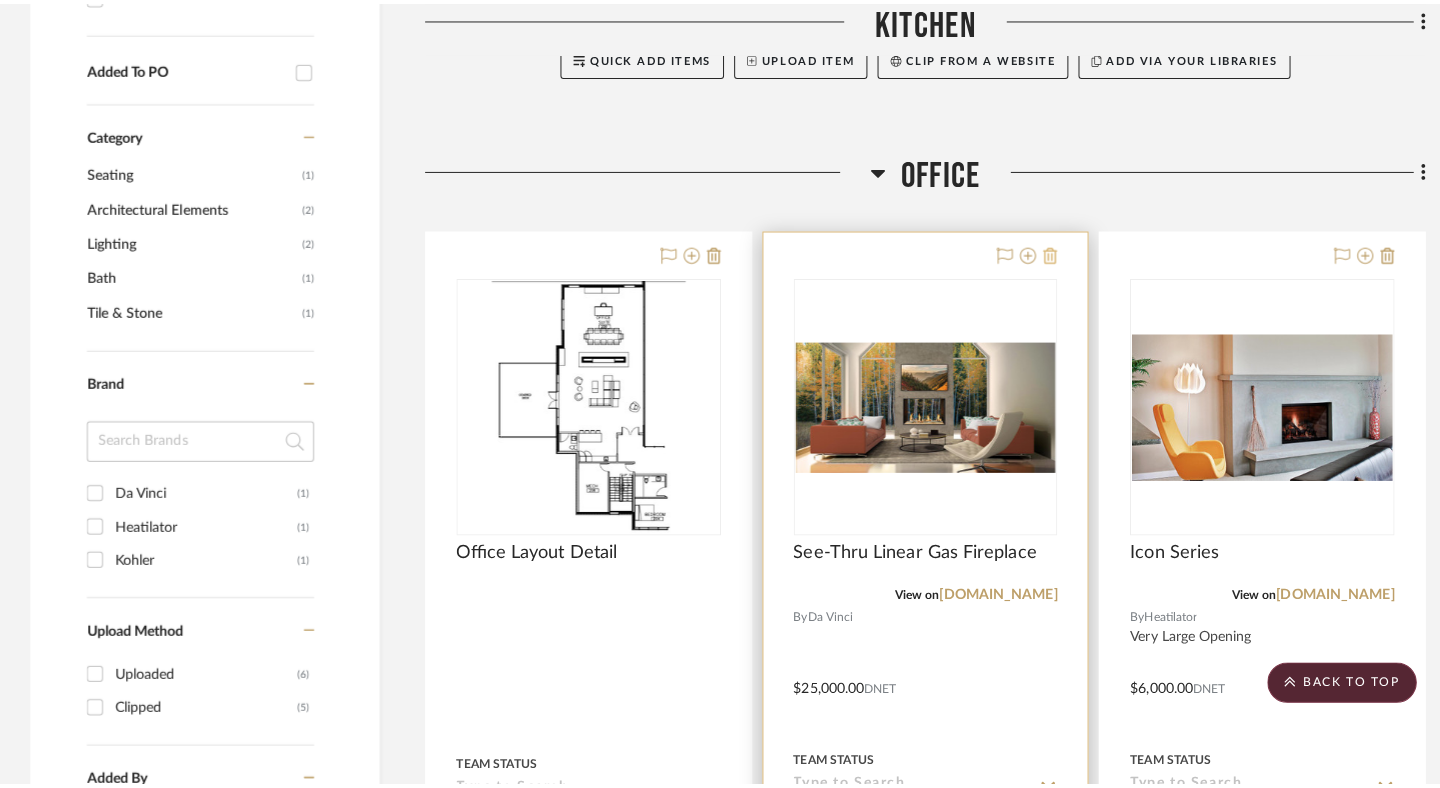 scroll, scrollTop: 0, scrollLeft: 0, axis: both 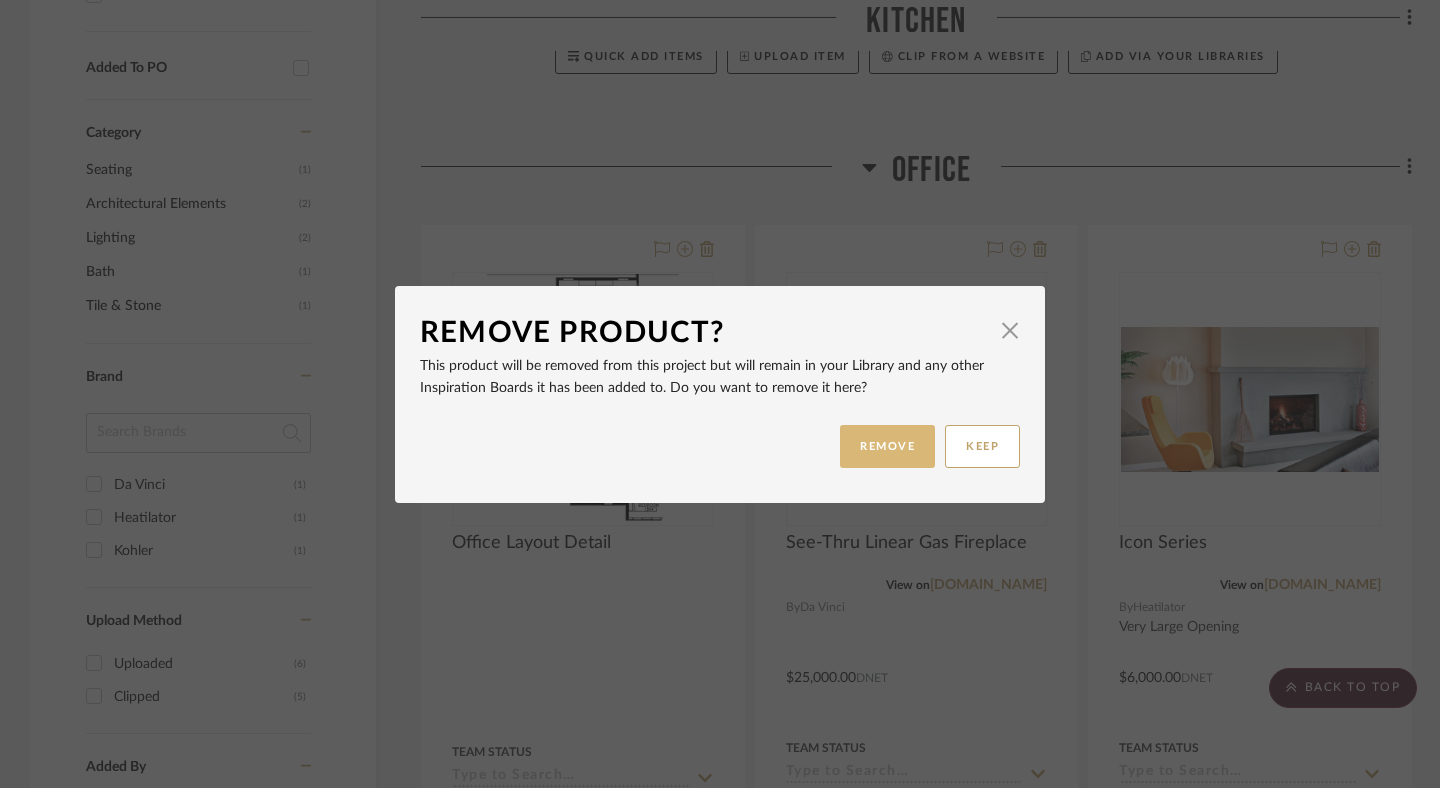 click on "REMOVE" at bounding box center [887, 446] 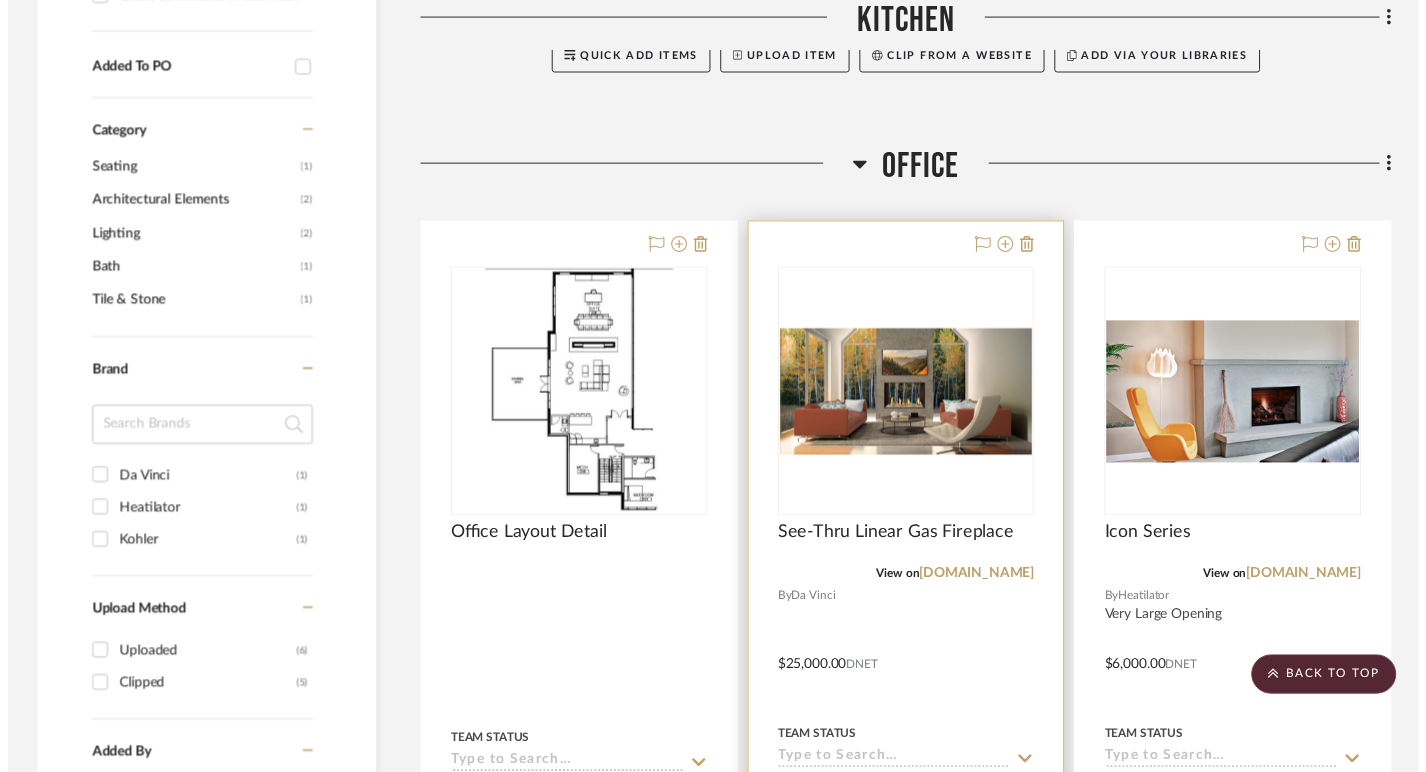 scroll, scrollTop: 1048, scrollLeft: 0, axis: vertical 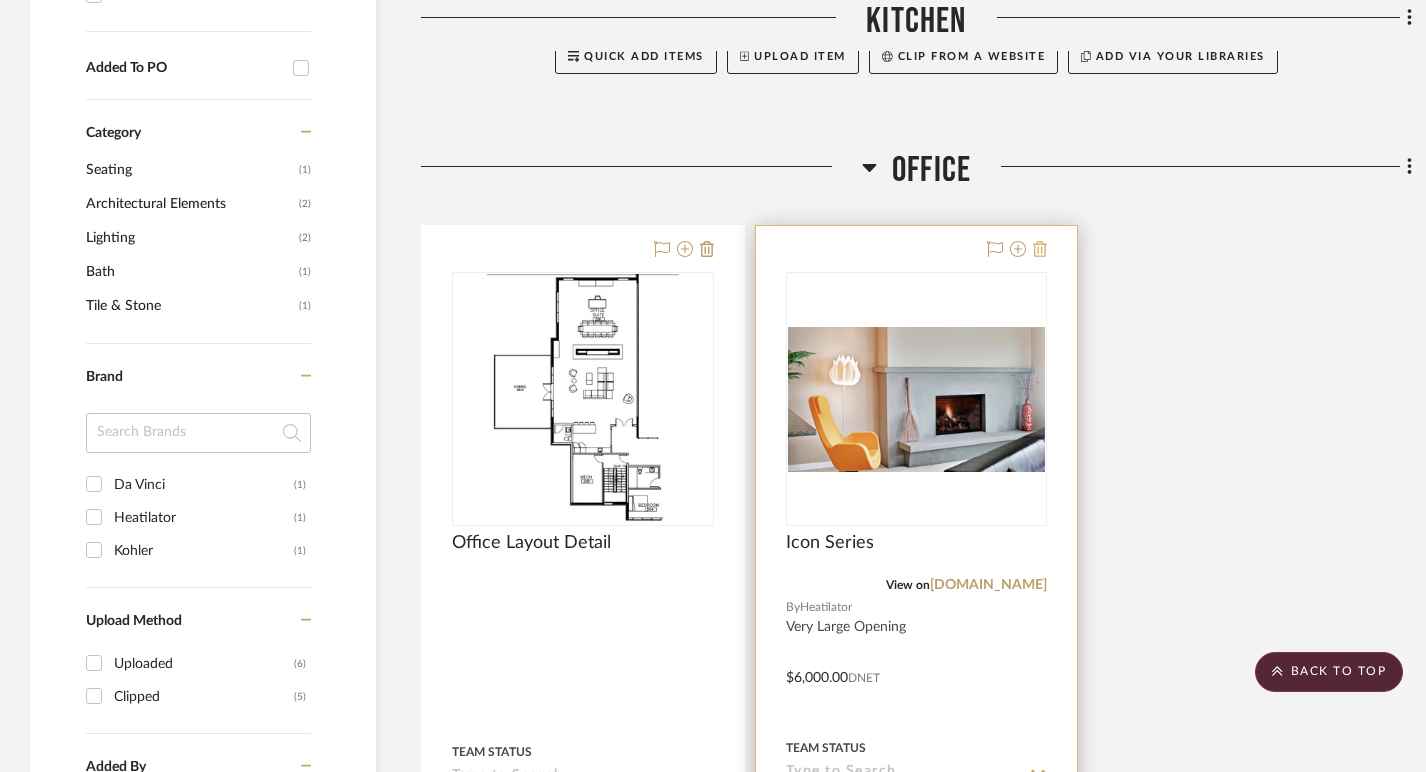 click 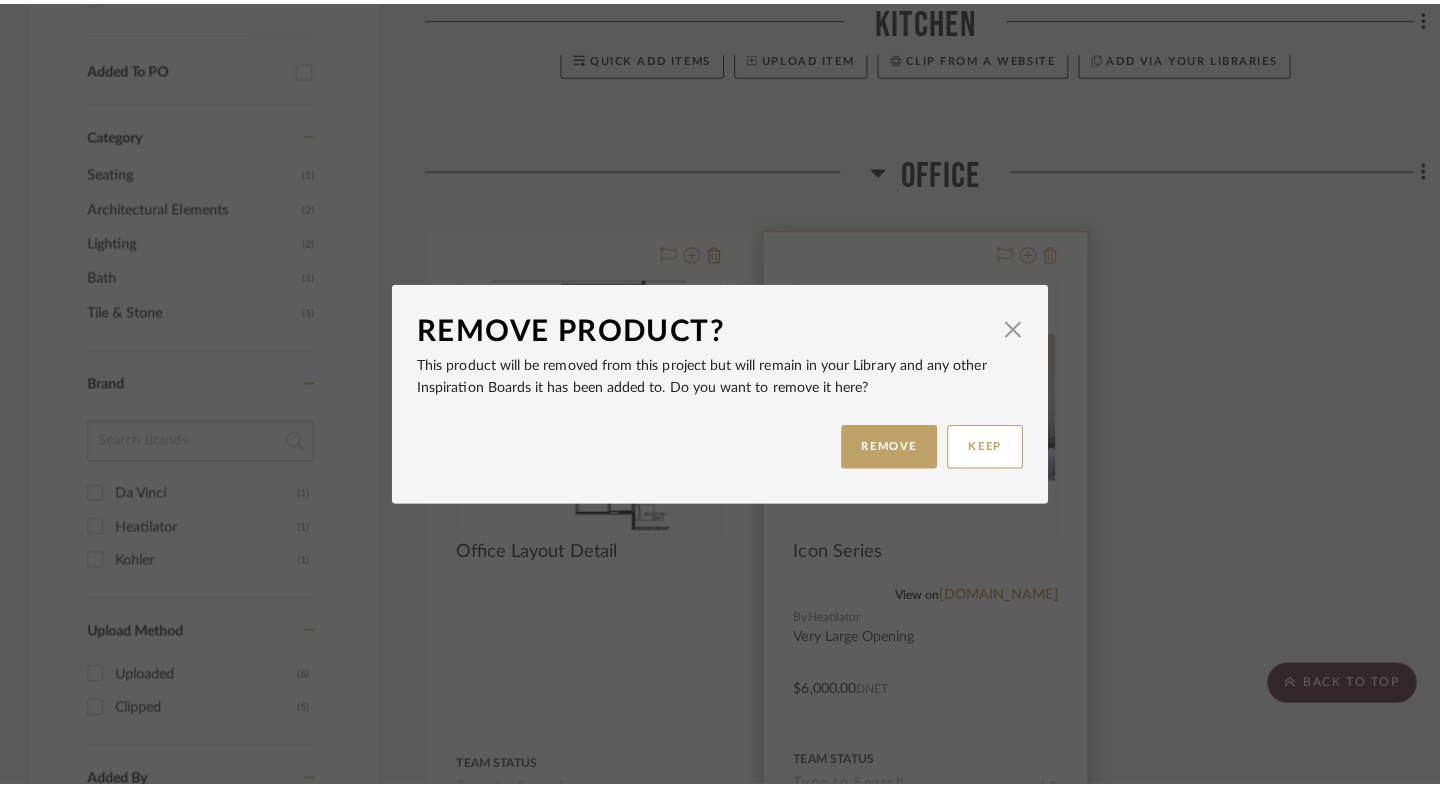 scroll, scrollTop: 0, scrollLeft: 0, axis: both 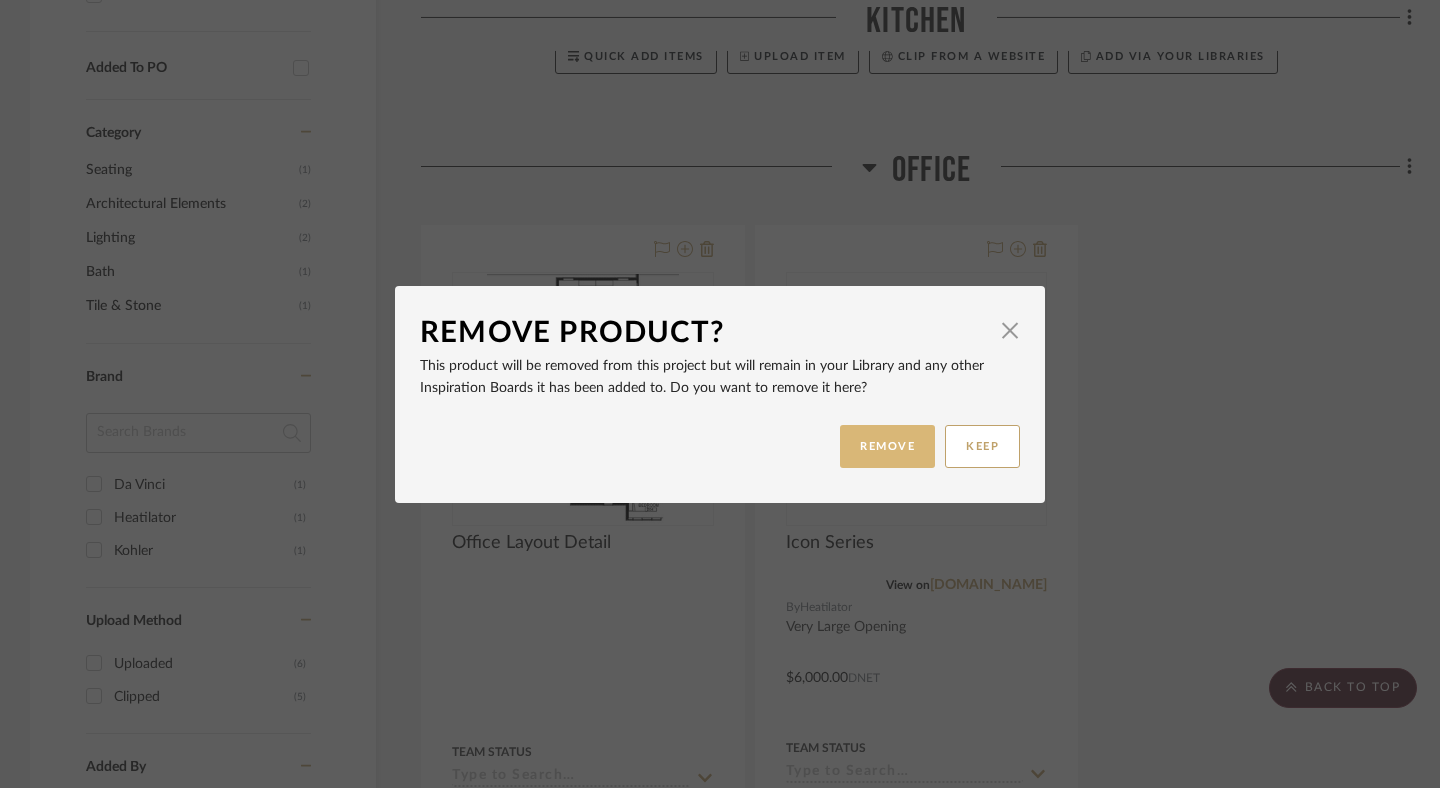 click on "REMOVE" at bounding box center [887, 446] 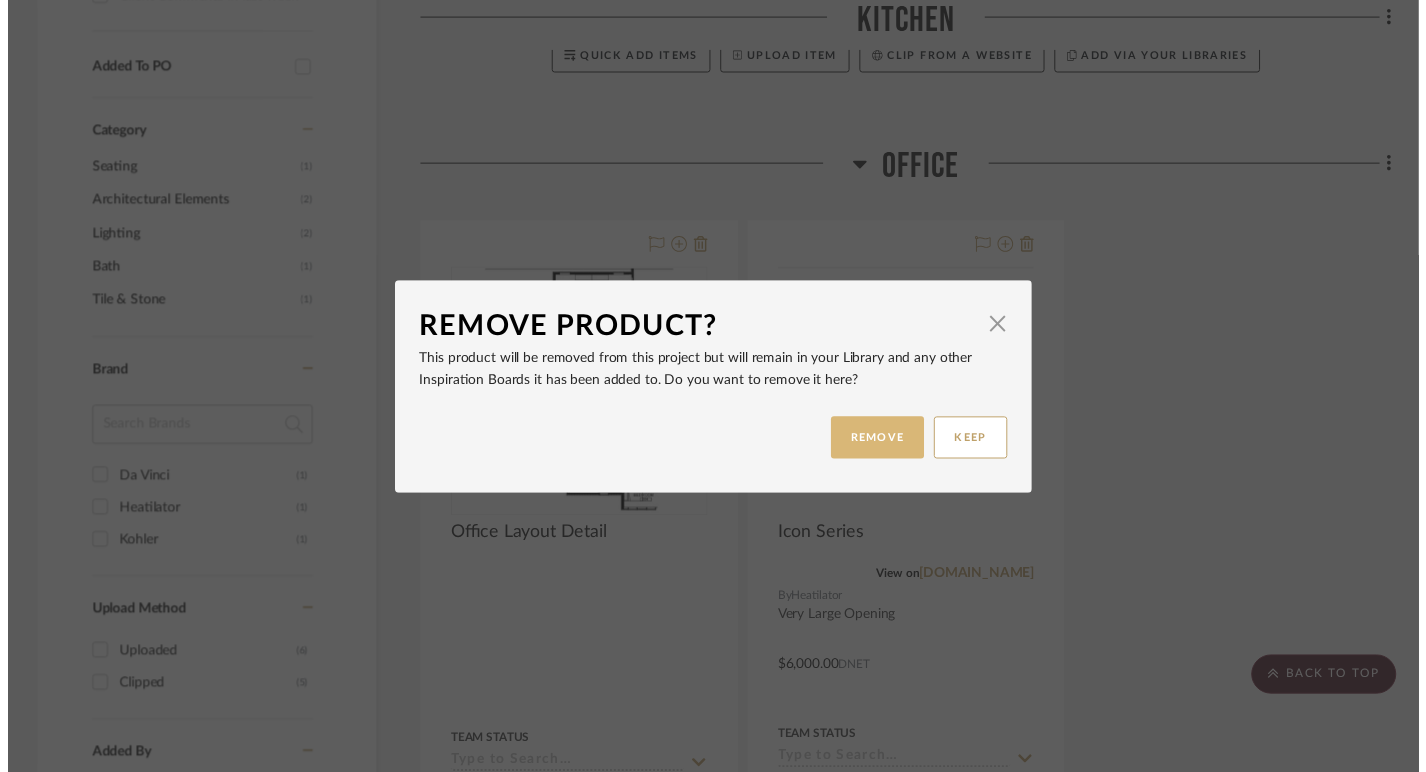 scroll, scrollTop: 1048, scrollLeft: 0, axis: vertical 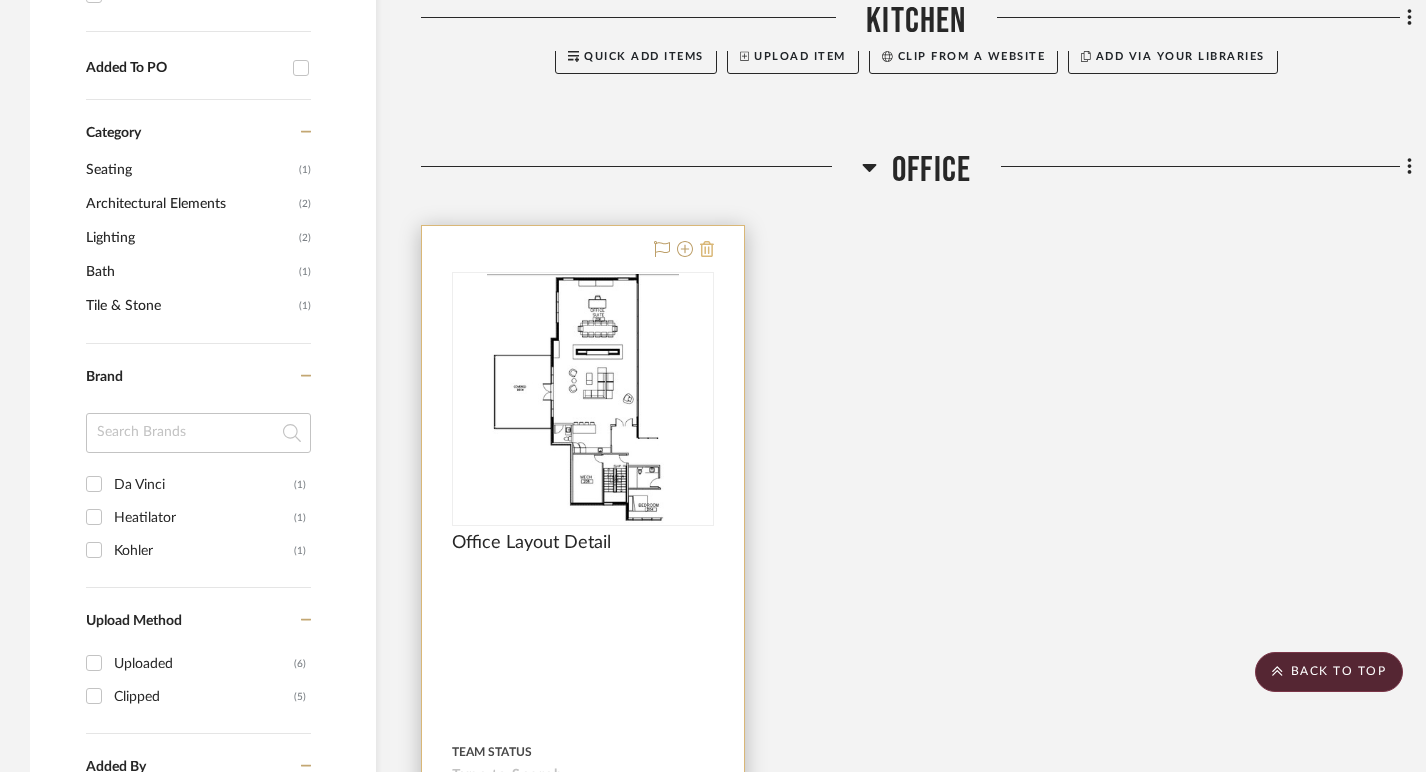 click 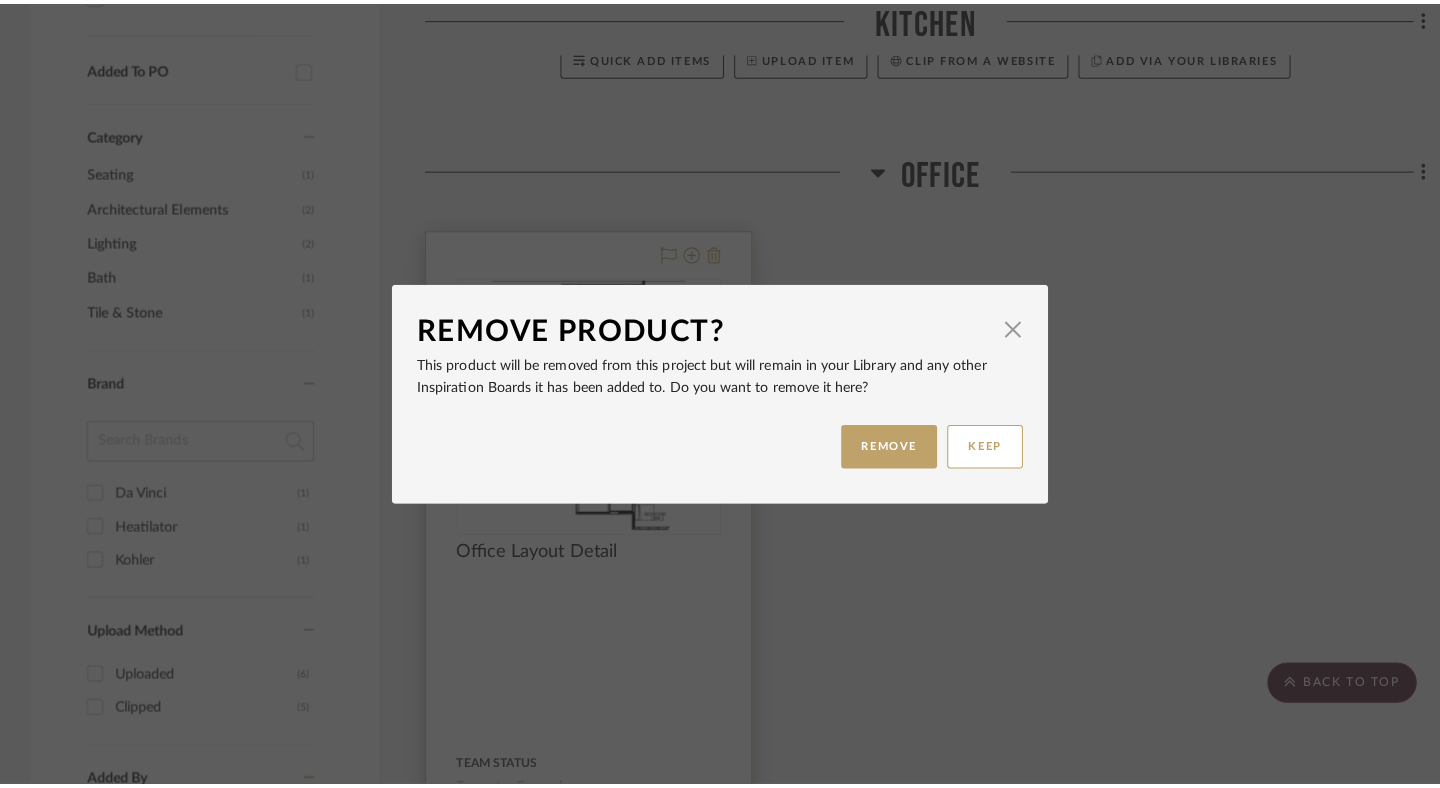 scroll, scrollTop: 0, scrollLeft: 0, axis: both 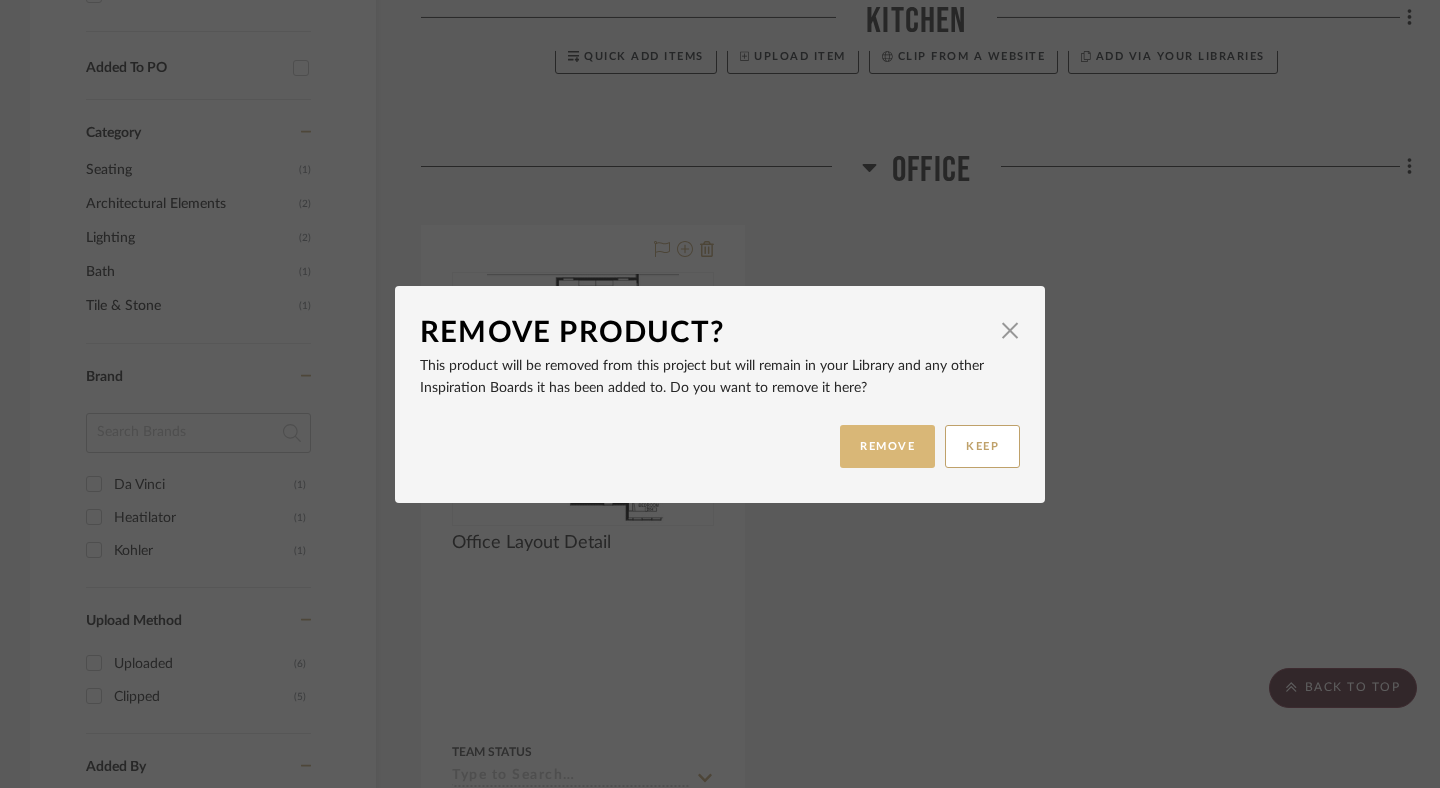 click on "REMOVE" at bounding box center (887, 446) 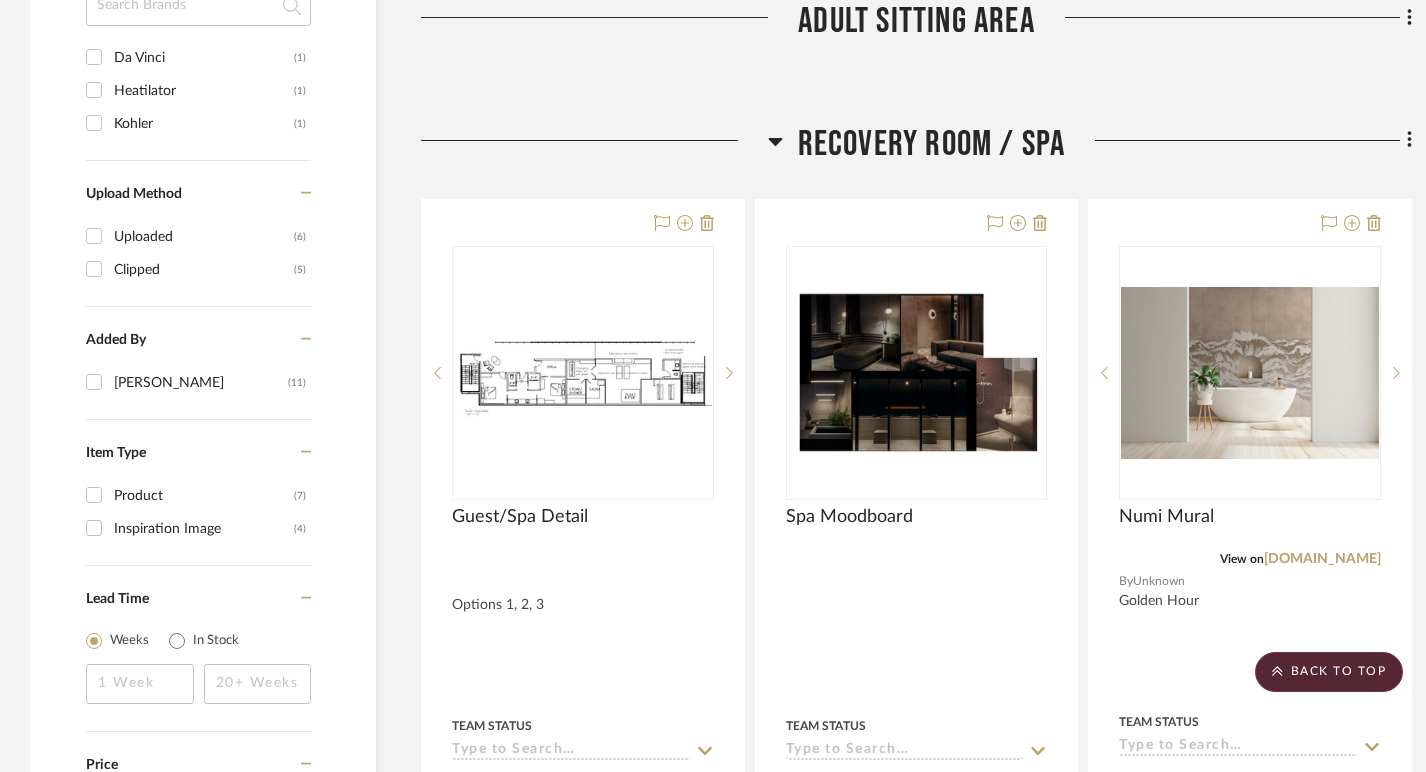scroll, scrollTop: 1480, scrollLeft: 0, axis: vertical 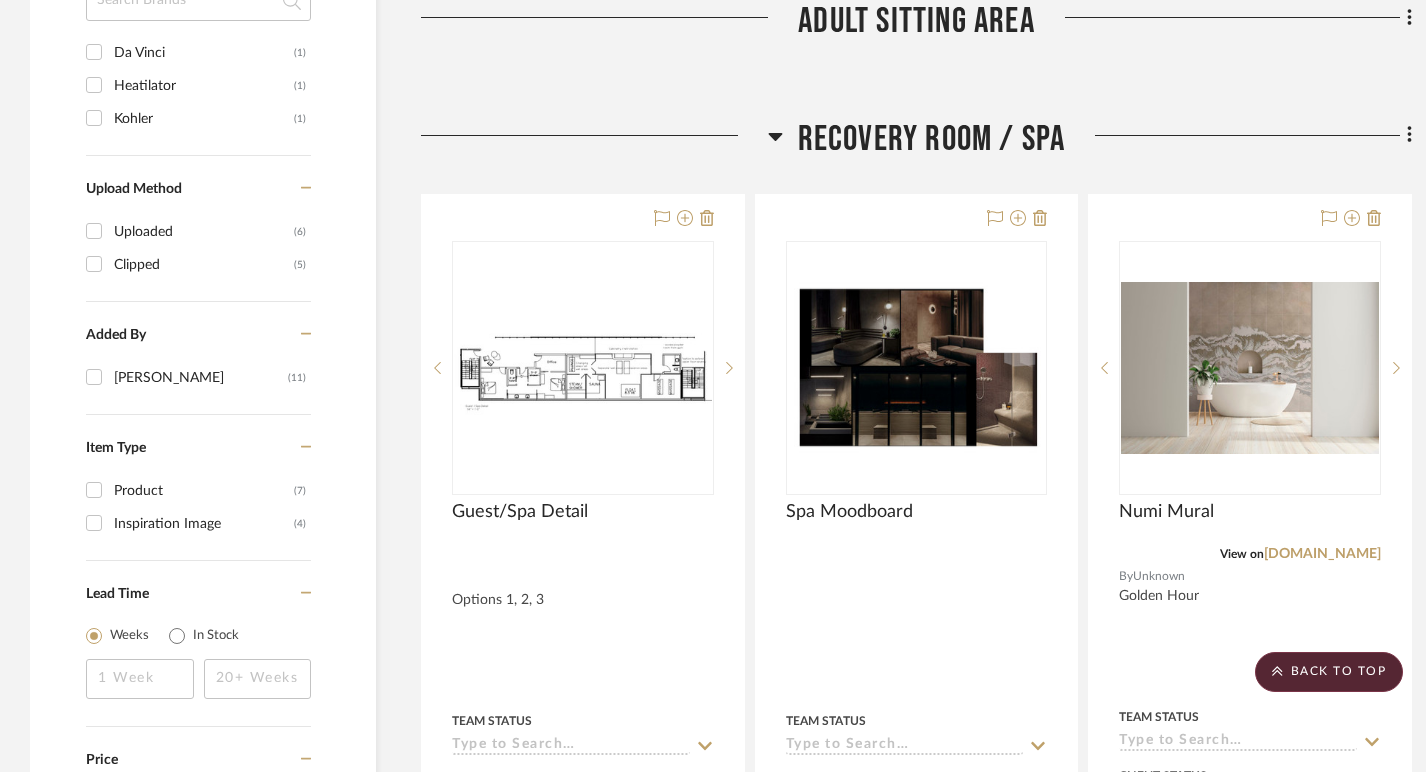 click 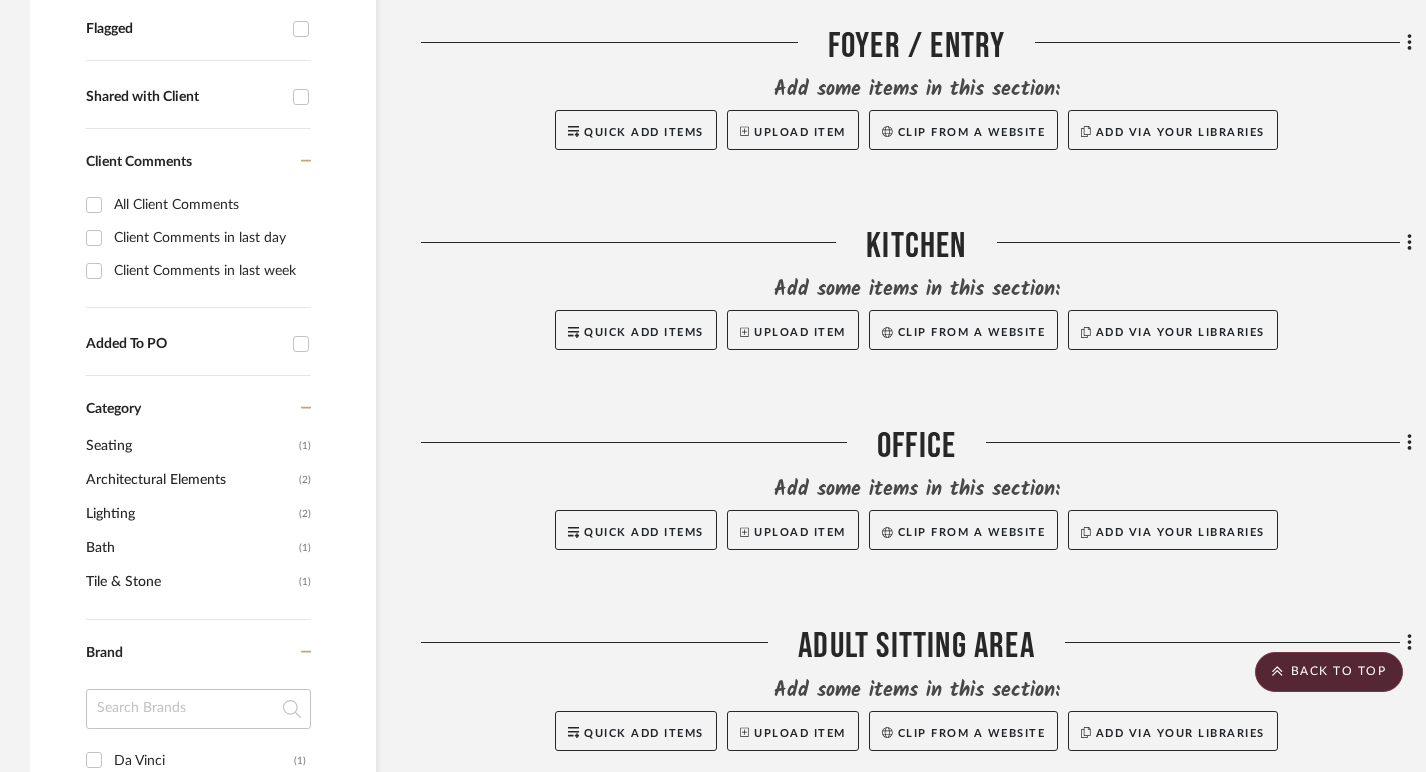 scroll, scrollTop: 770, scrollLeft: 0, axis: vertical 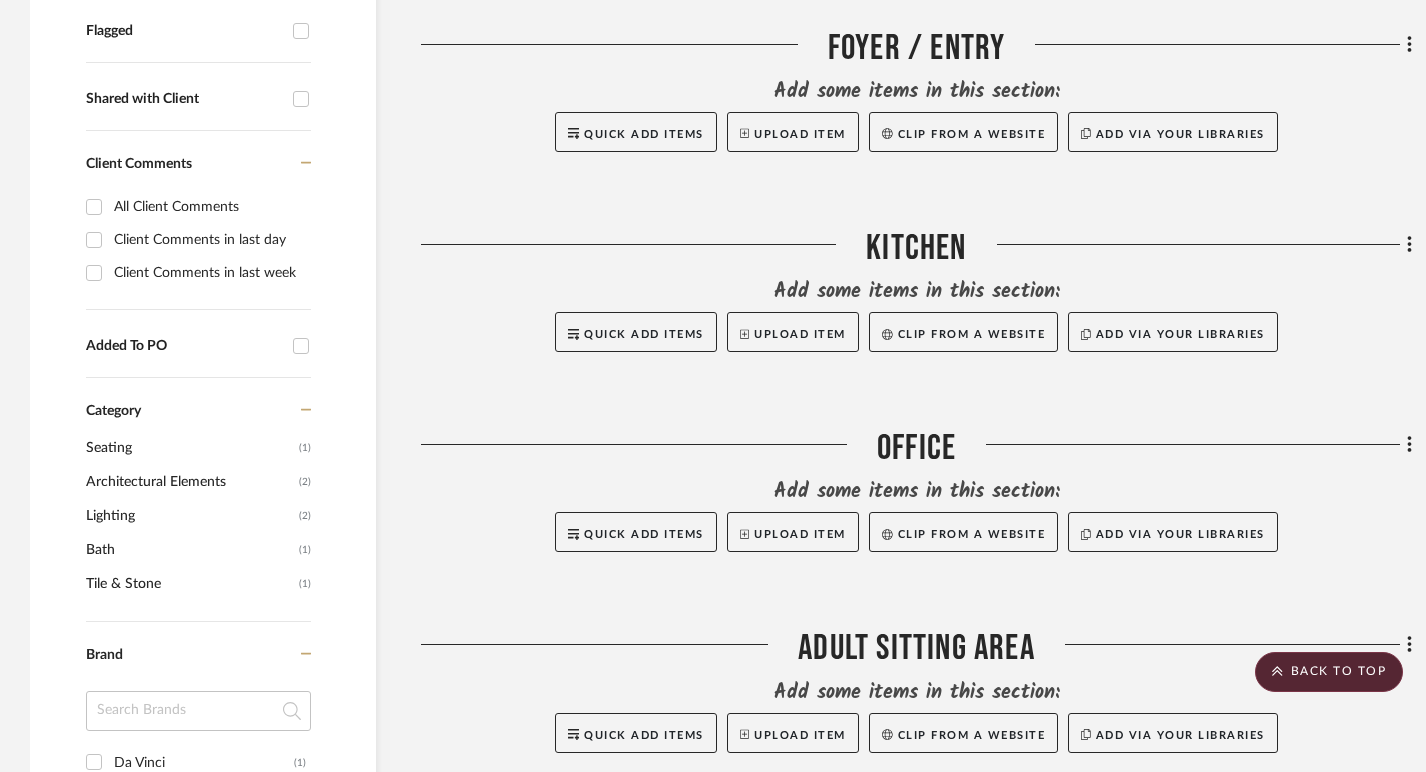click on "Bath" 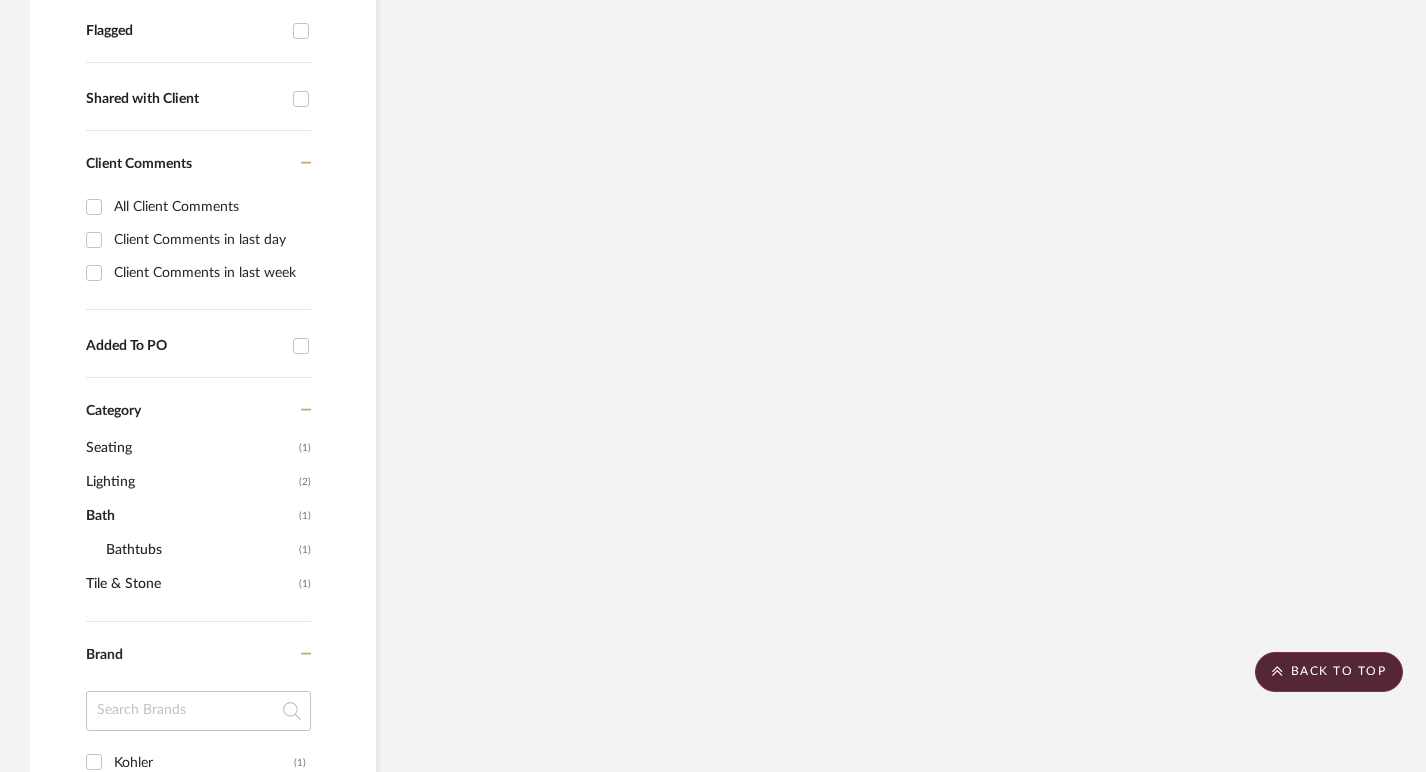 click on "Bath" 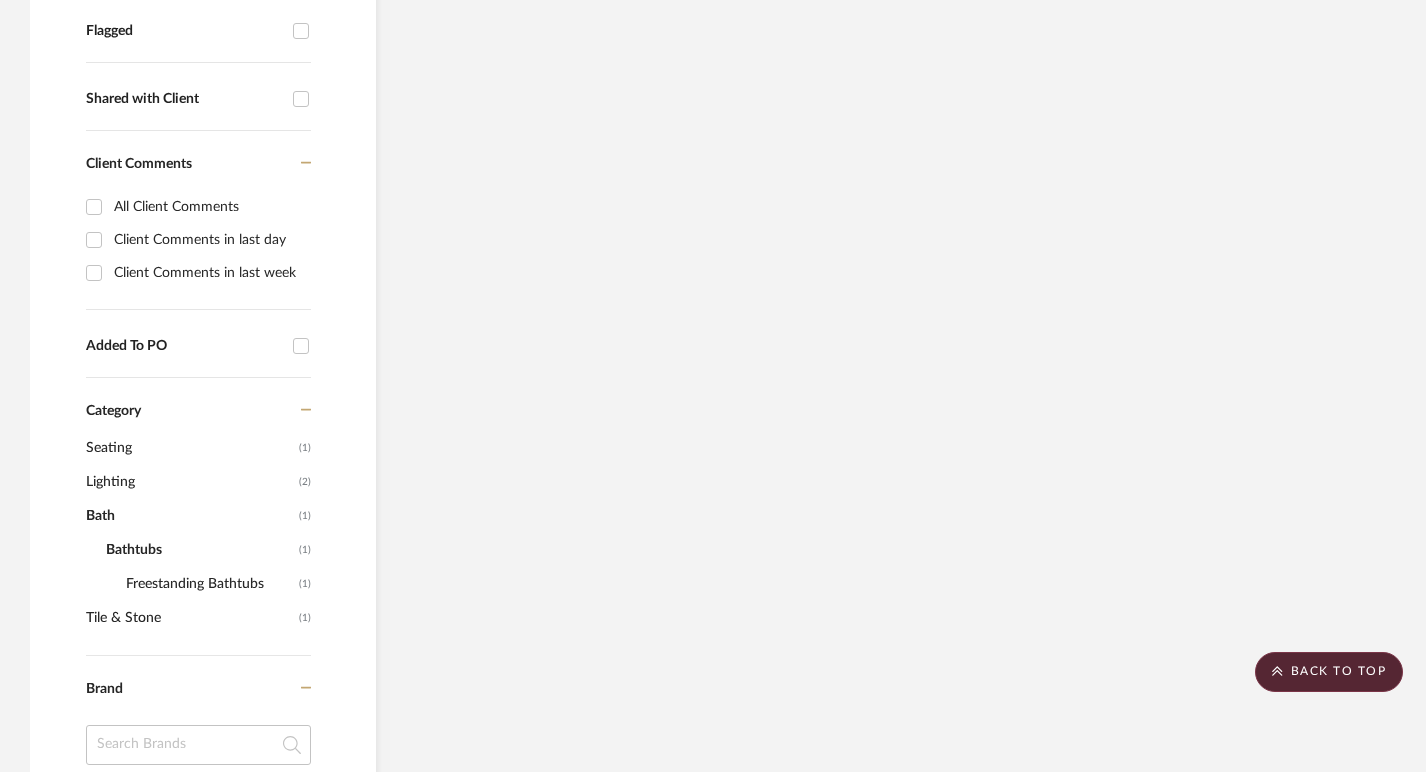 click on "Bathtubs" 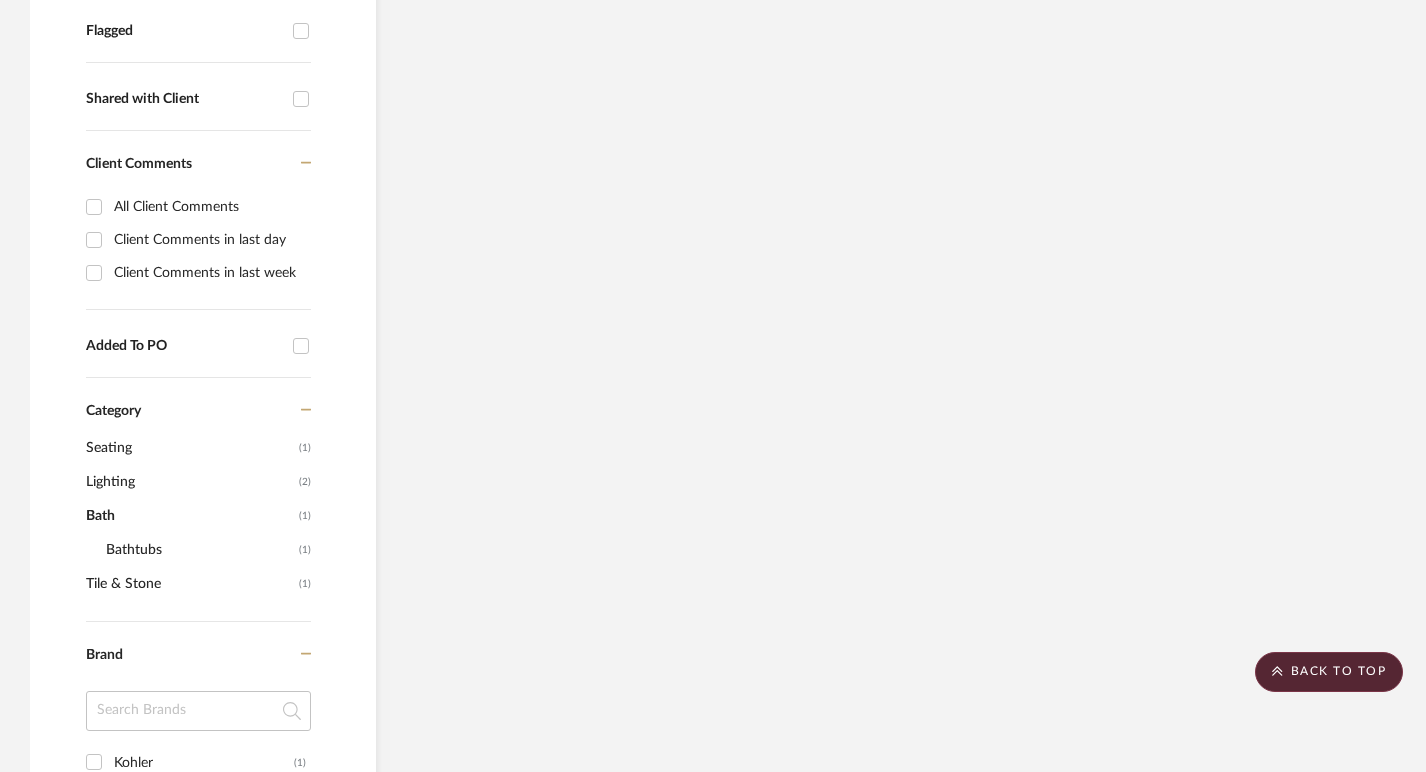 click on "Bath" 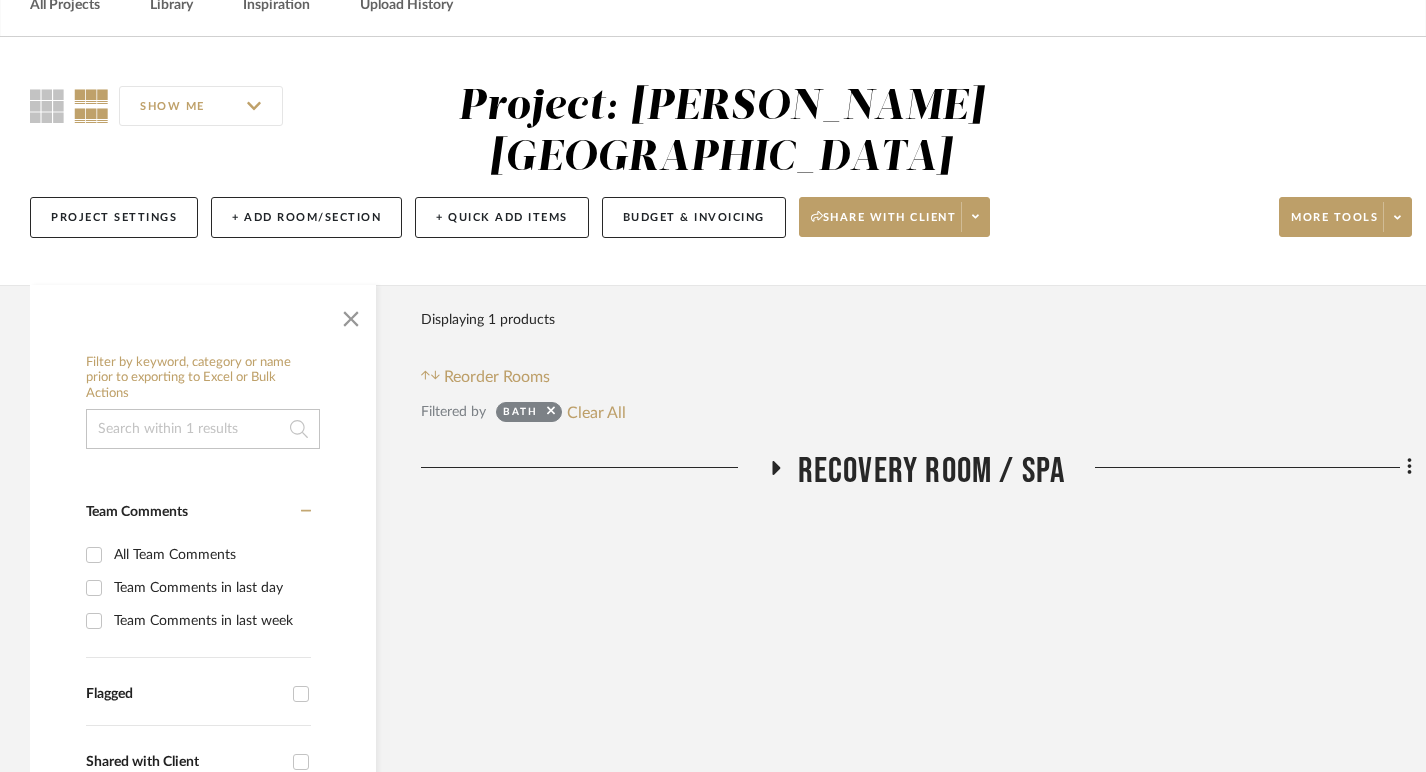 scroll, scrollTop: 108, scrollLeft: 0, axis: vertical 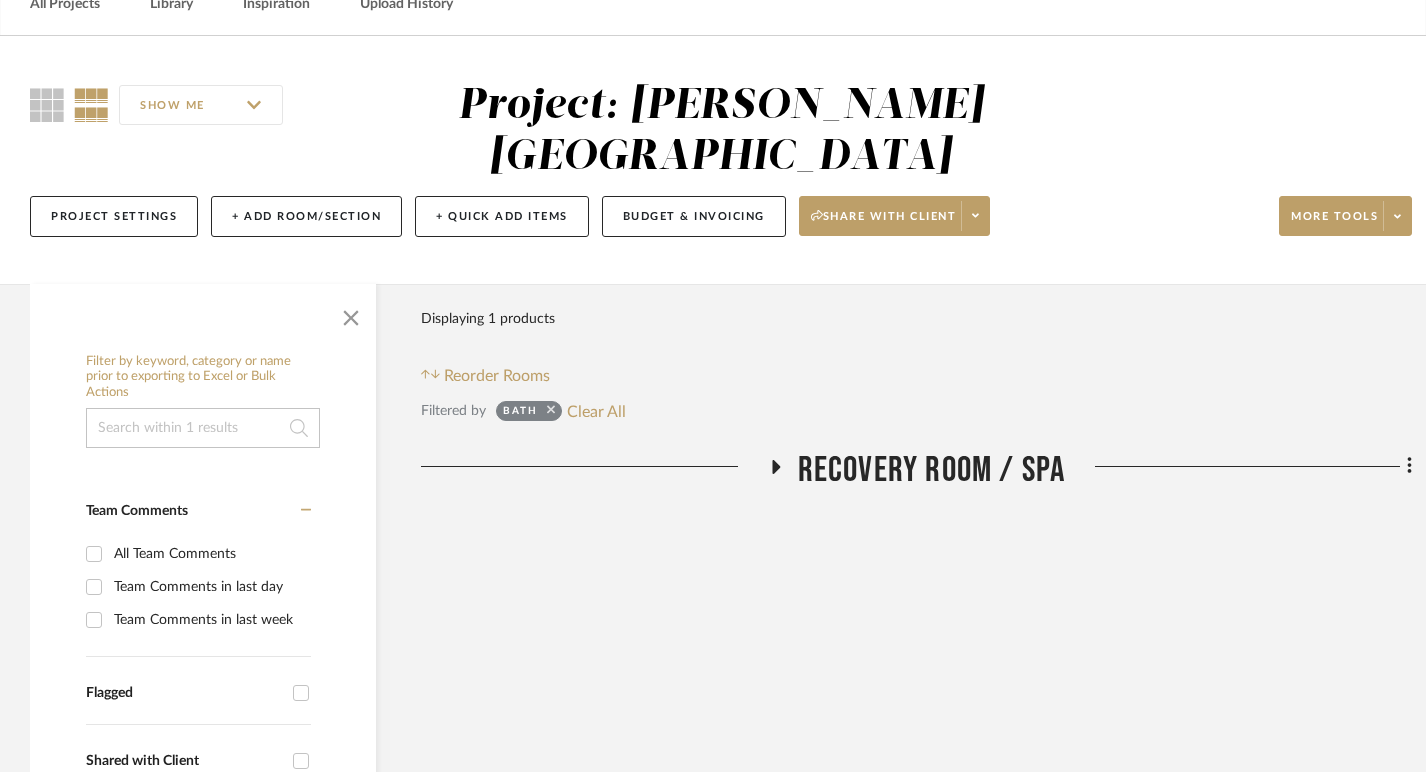 click 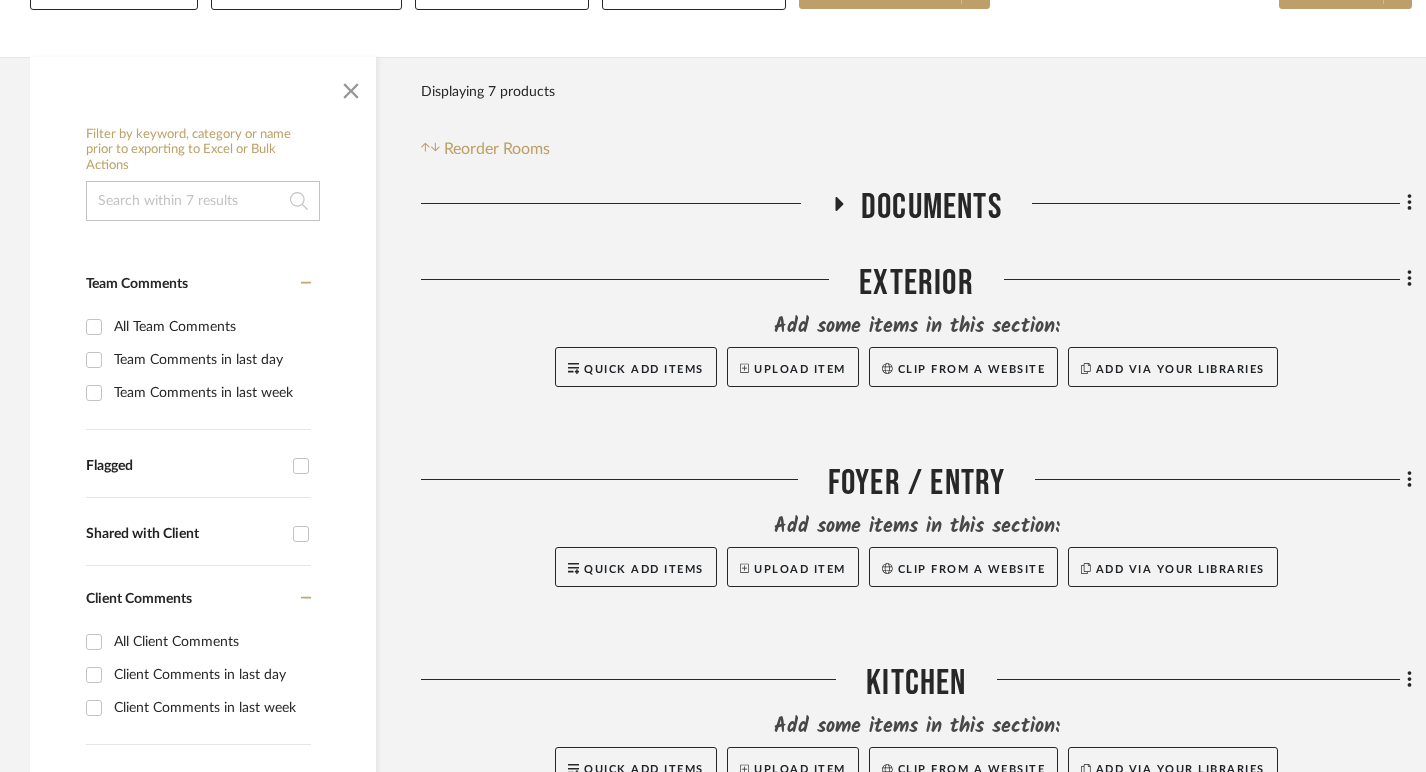 scroll, scrollTop: 335, scrollLeft: 0, axis: vertical 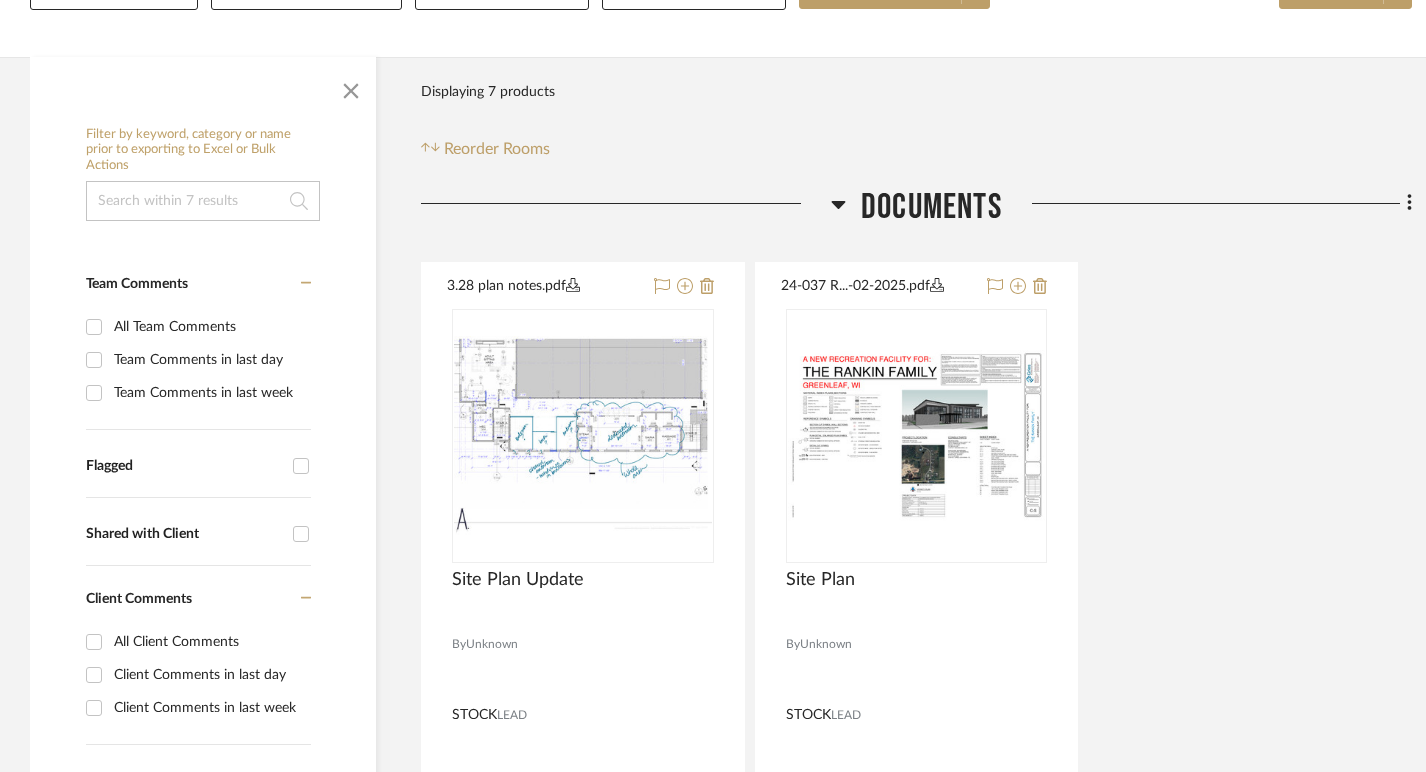 click 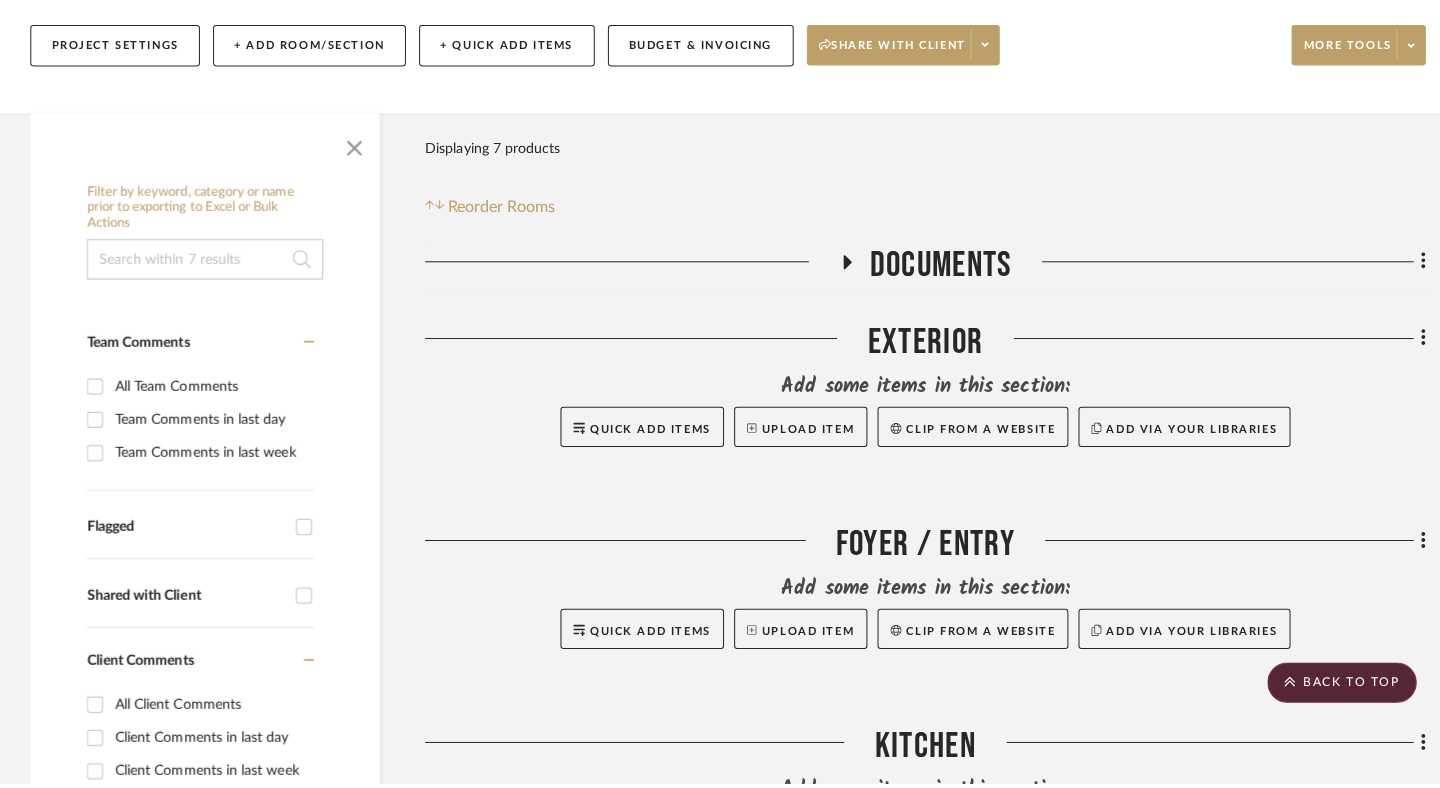 scroll, scrollTop: 0, scrollLeft: 0, axis: both 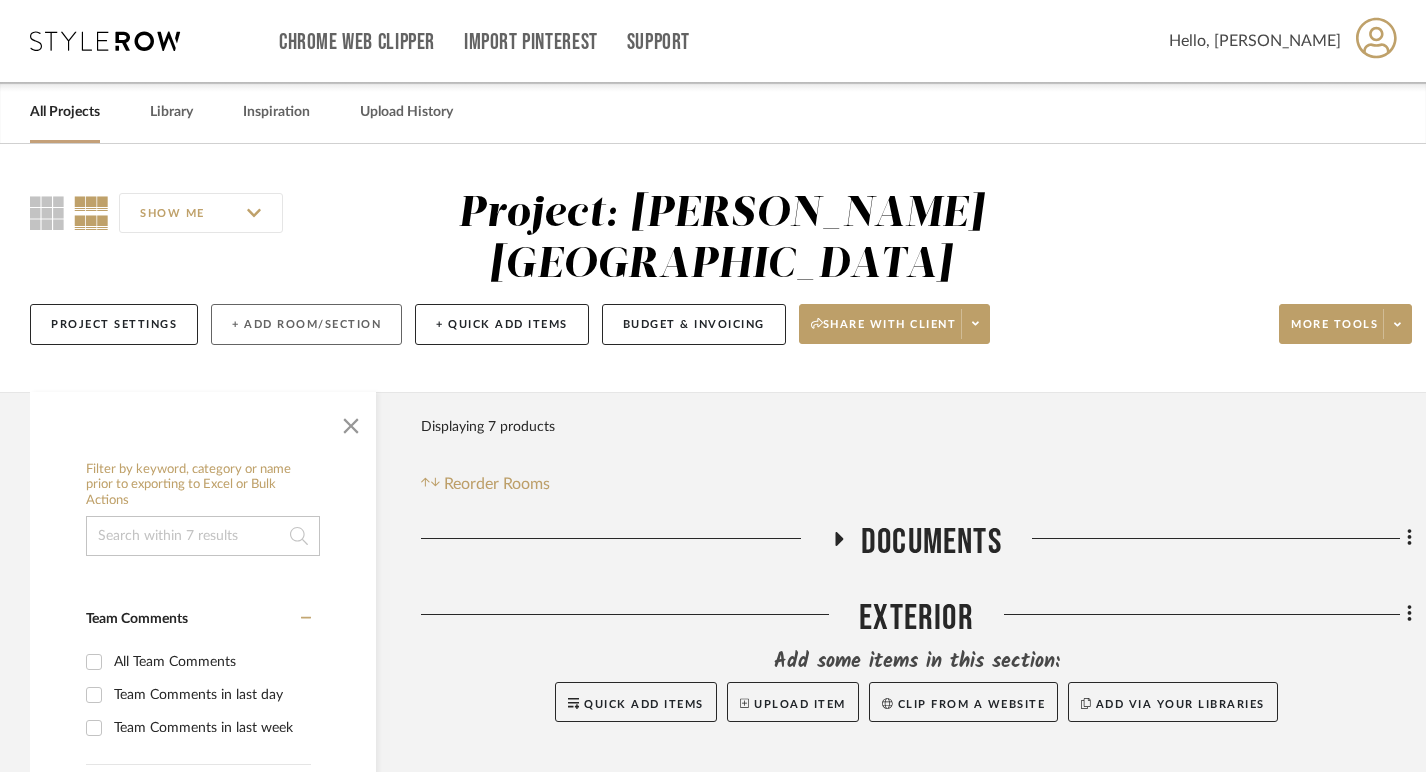 click on "+ Add Room/Section" 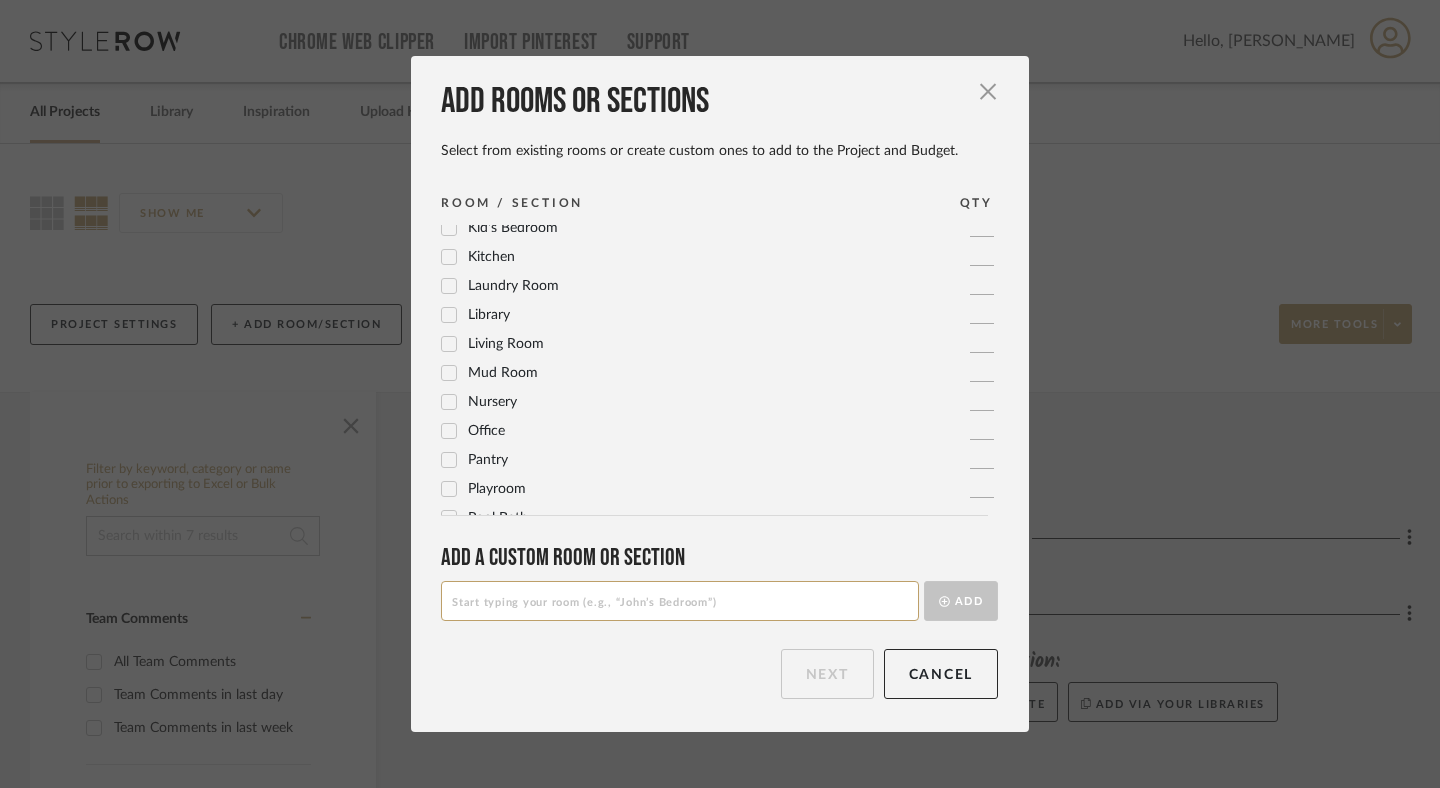 scroll, scrollTop: 667, scrollLeft: 0, axis: vertical 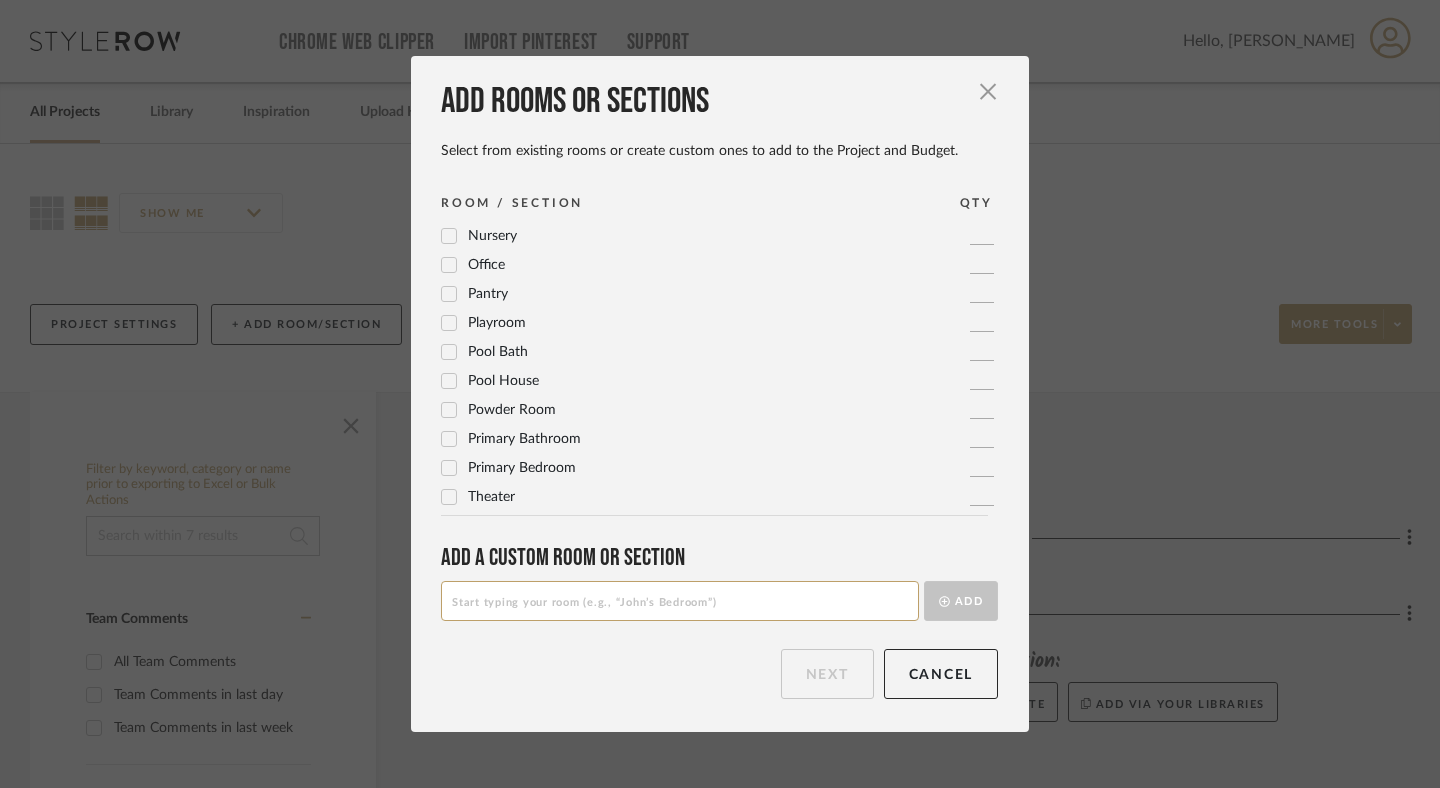 click at bounding box center [680, 601] 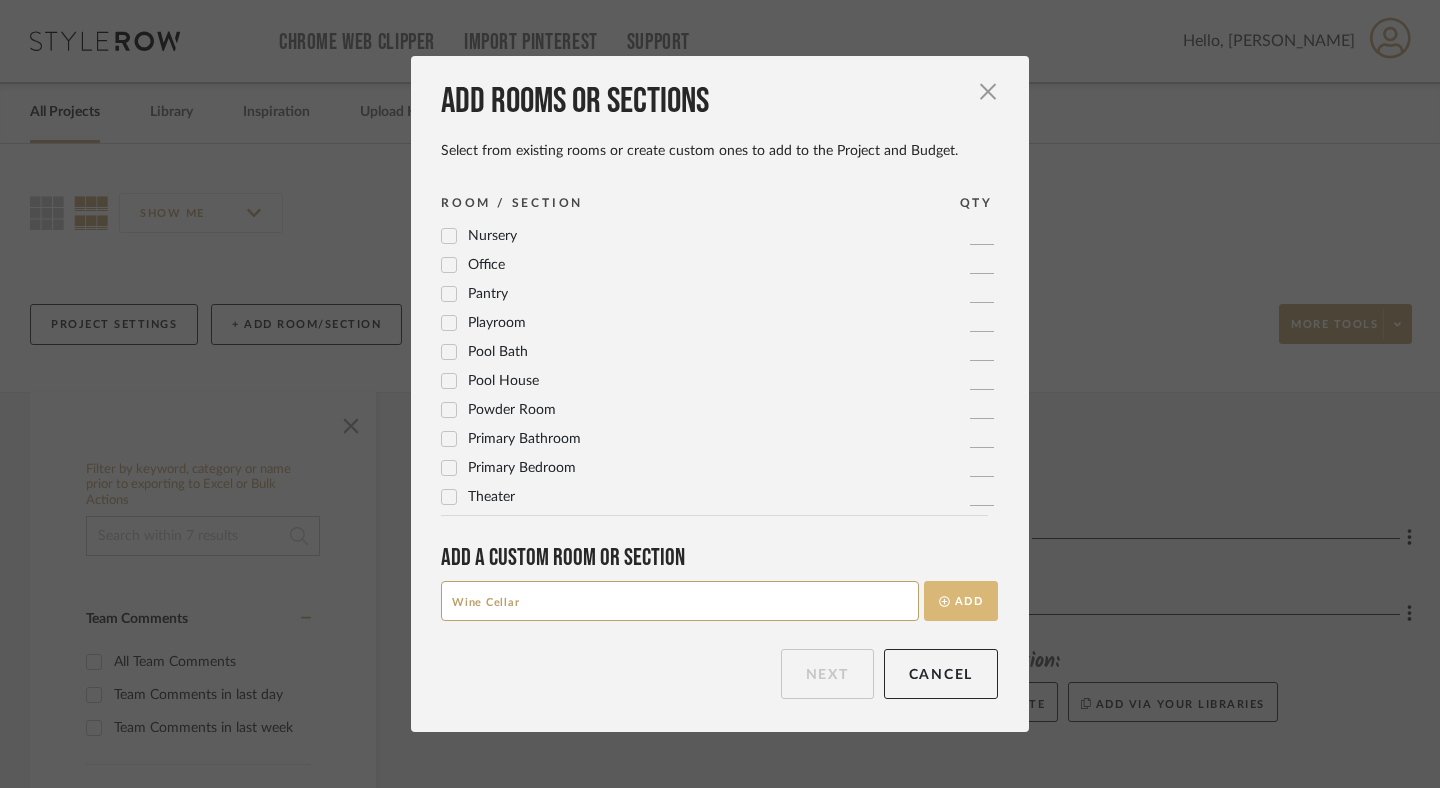 type on "Wine Cellar" 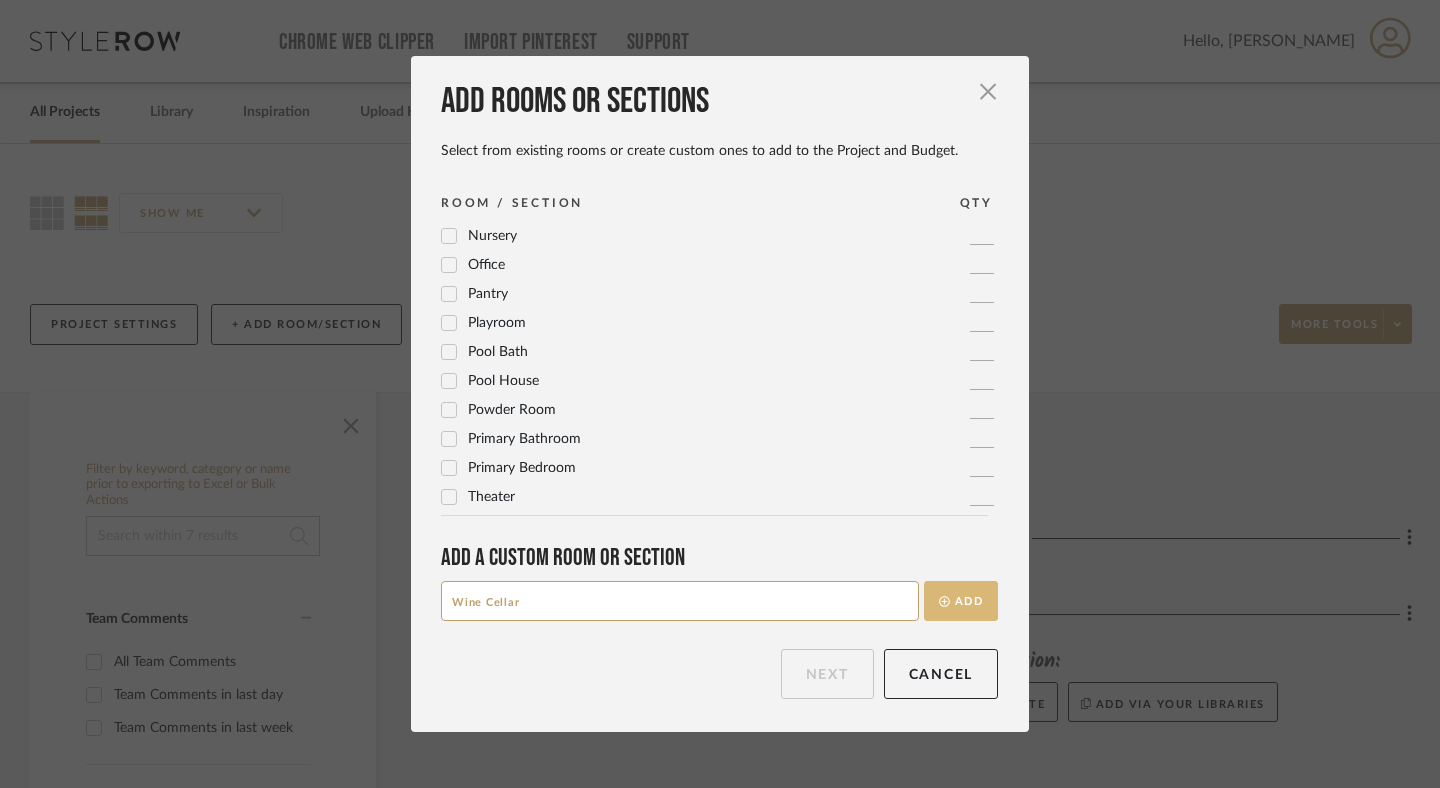 click on "Add" at bounding box center (961, 601) 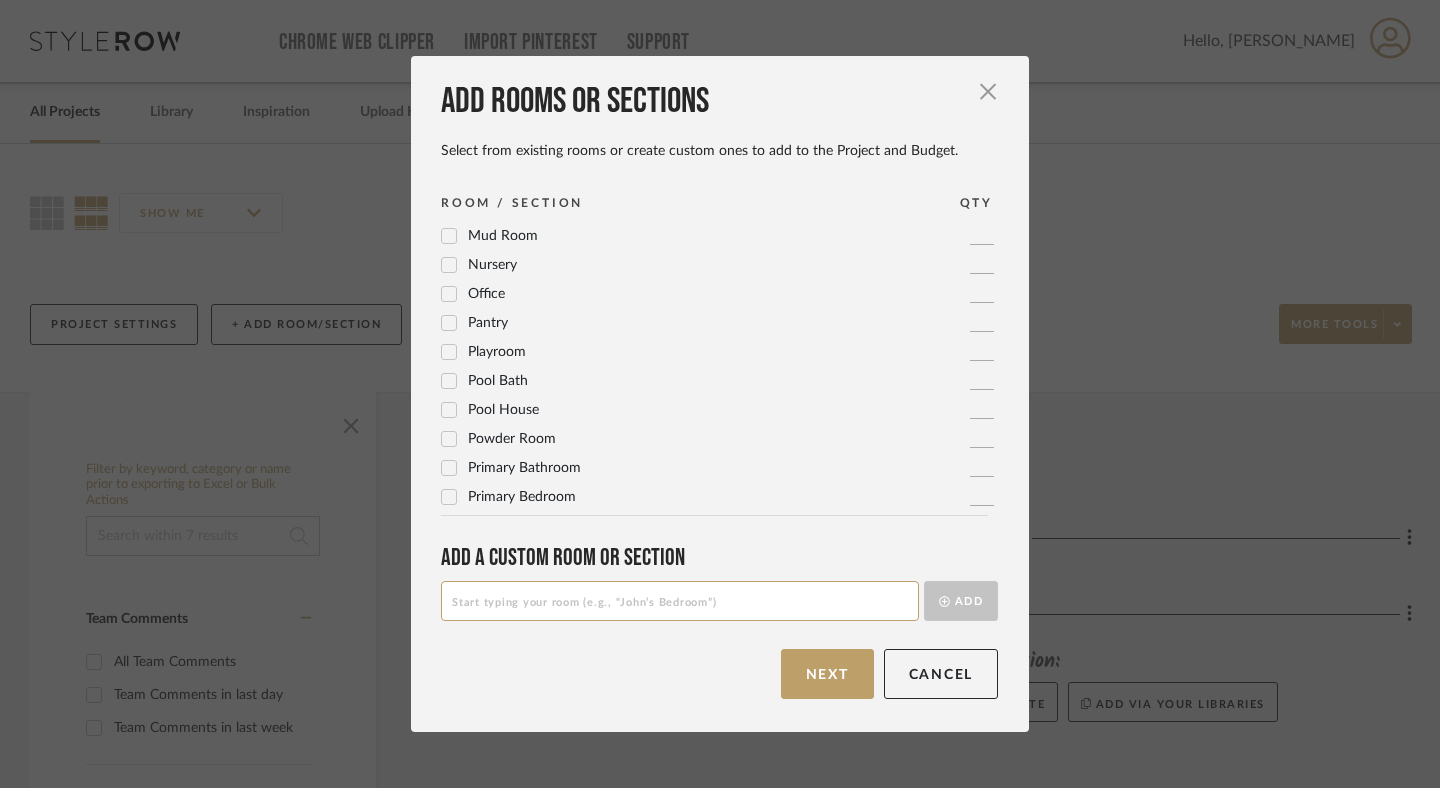 scroll, scrollTop: 0, scrollLeft: 0, axis: both 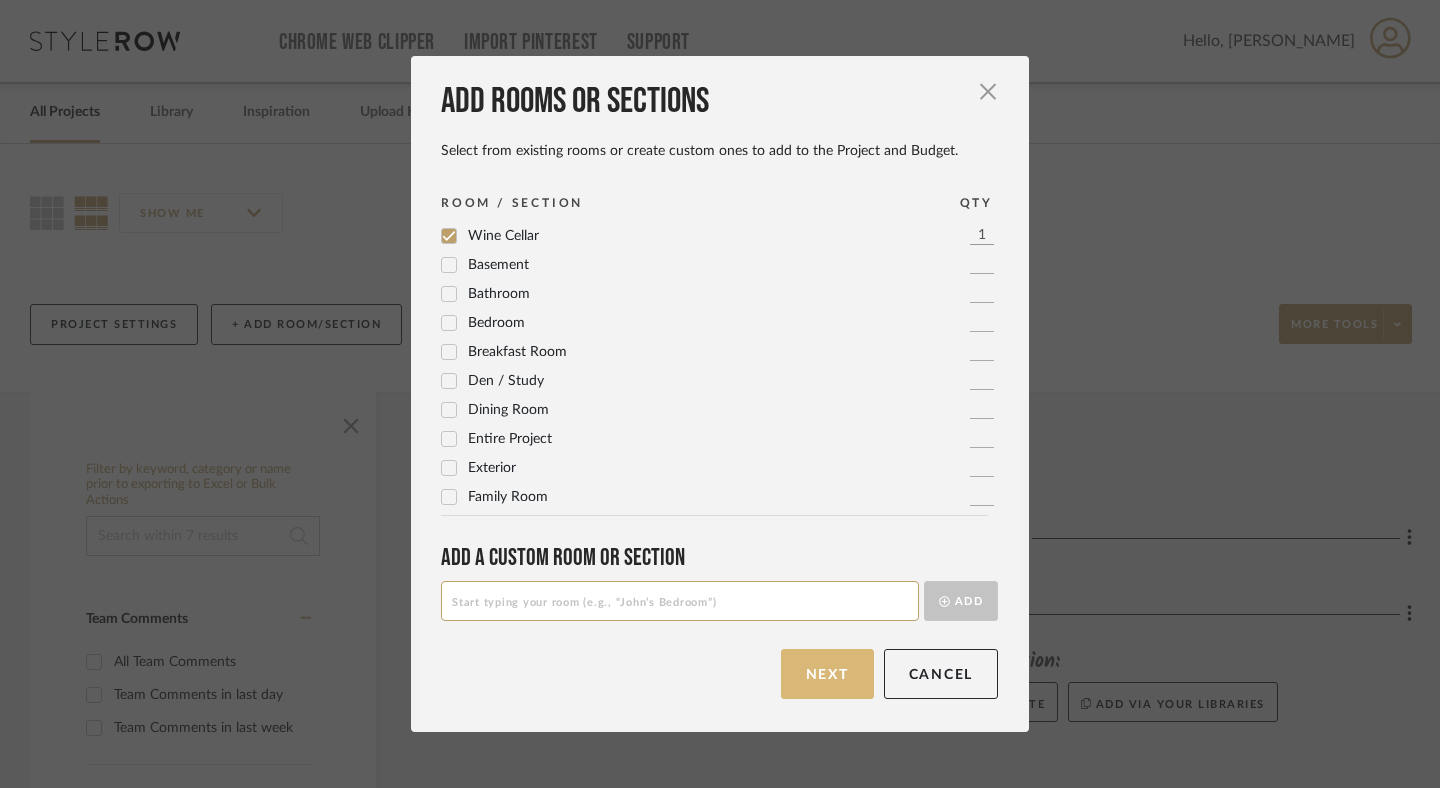 click on "Next" at bounding box center [827, 674] 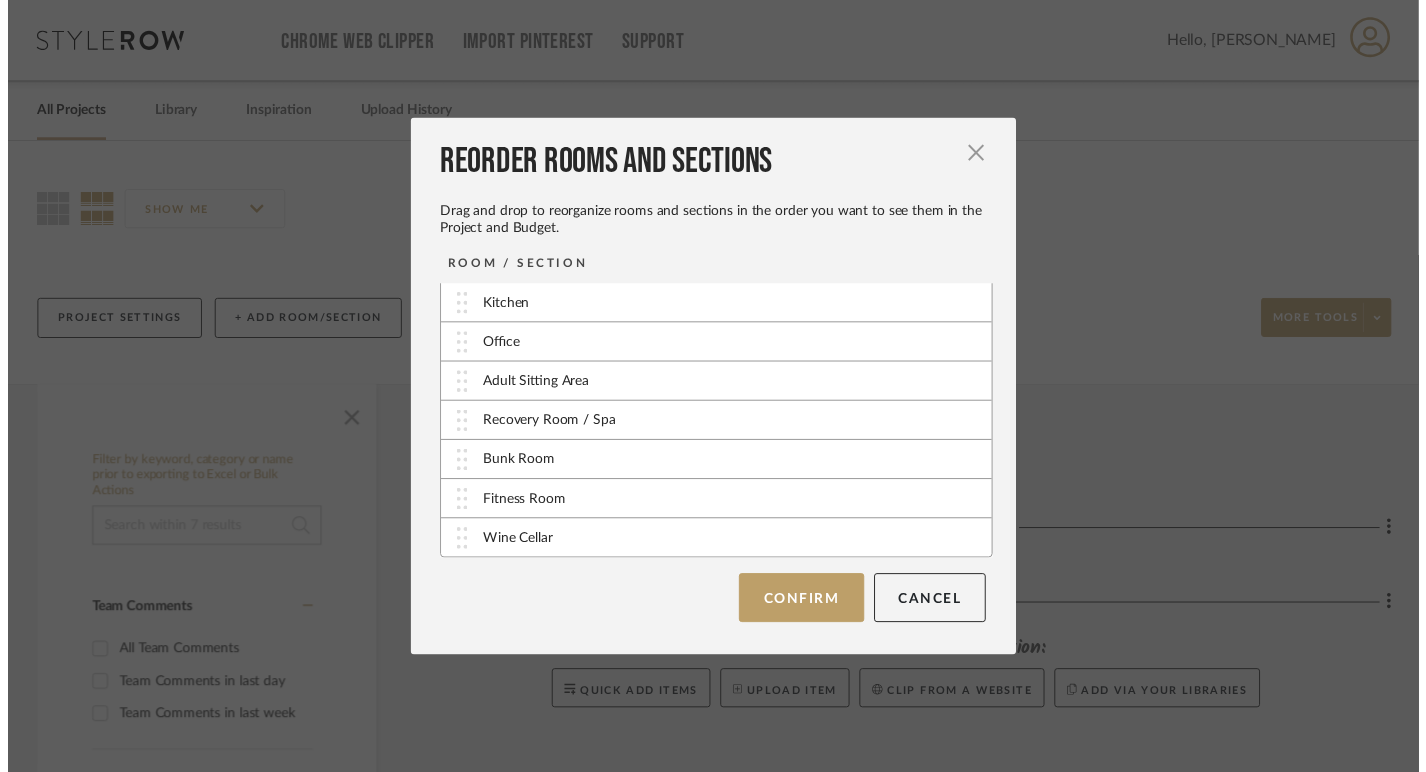 scroll, scrollTop: 119, scrollLeft: 0, axis: vertical 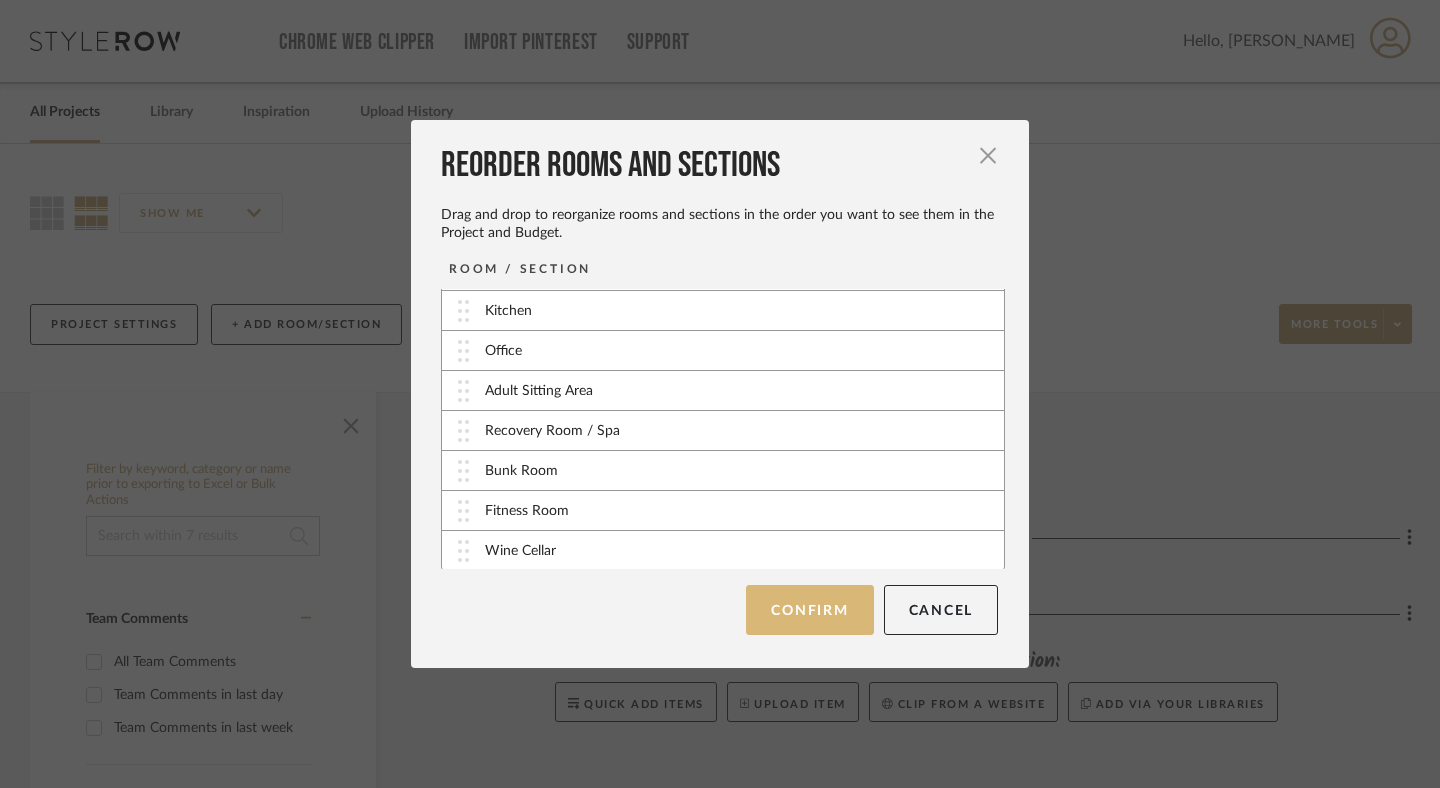 click on "Confirm" at bounding box center (809, 610) 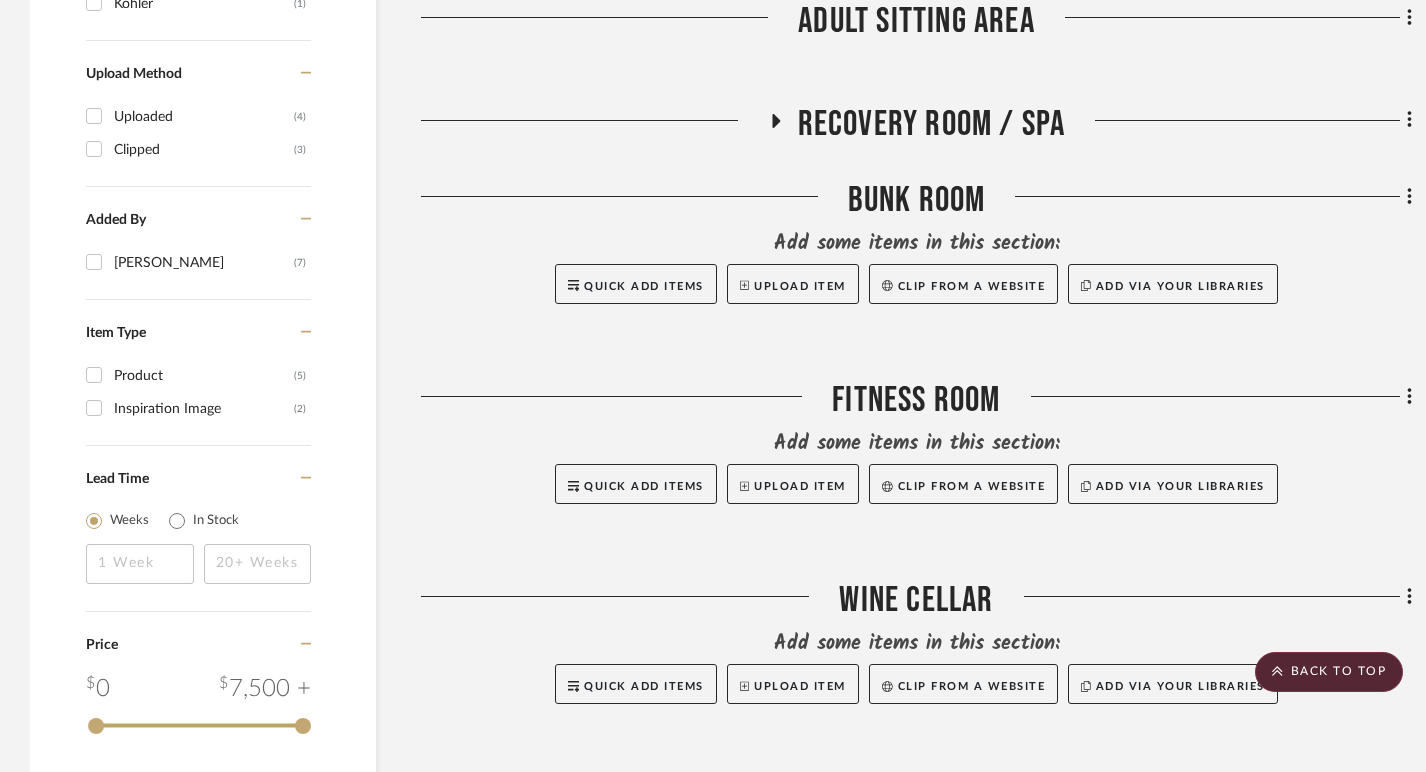 scroll, scrollTop: 1558, scrollLeft: 0, axis: vertical 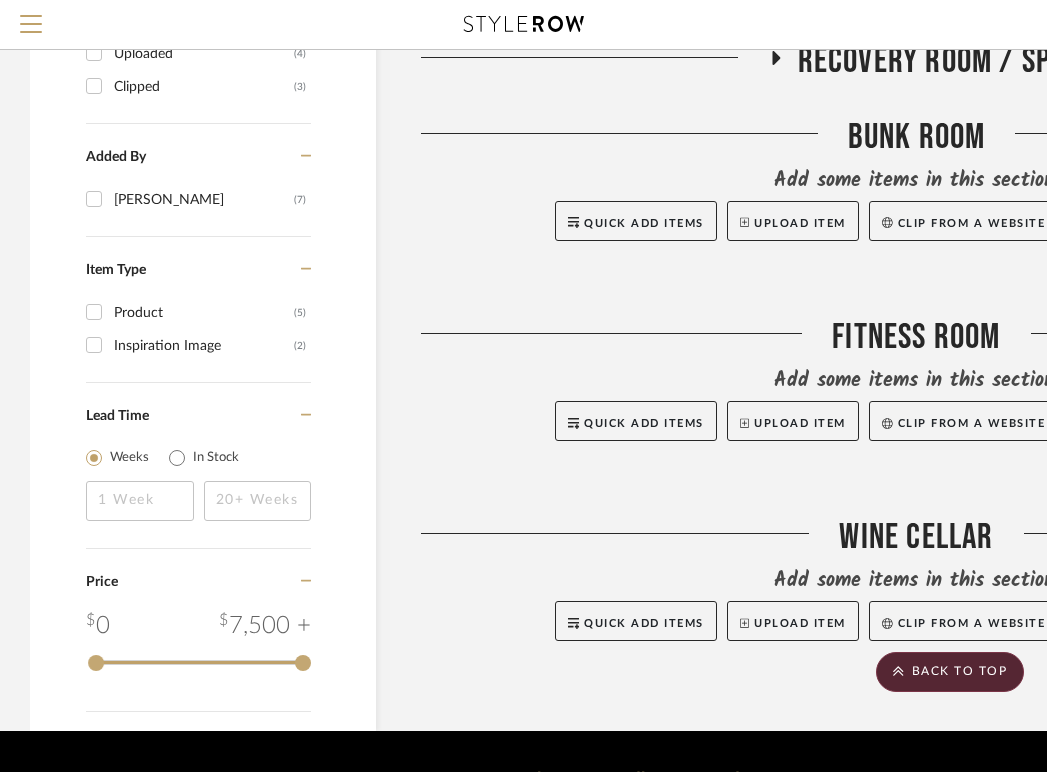 type 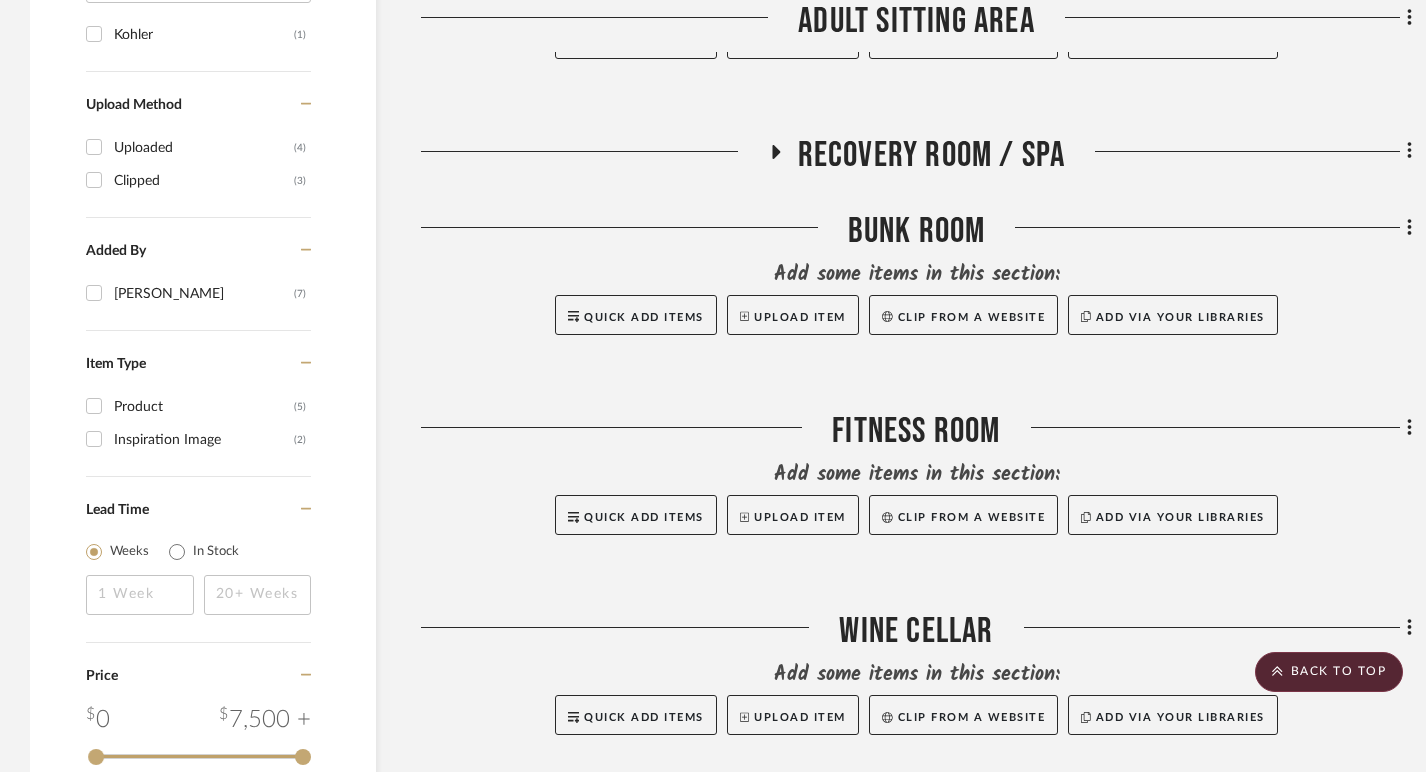 scroll, scrollTop: 1558, scrollLeft: 0, axis: vertical 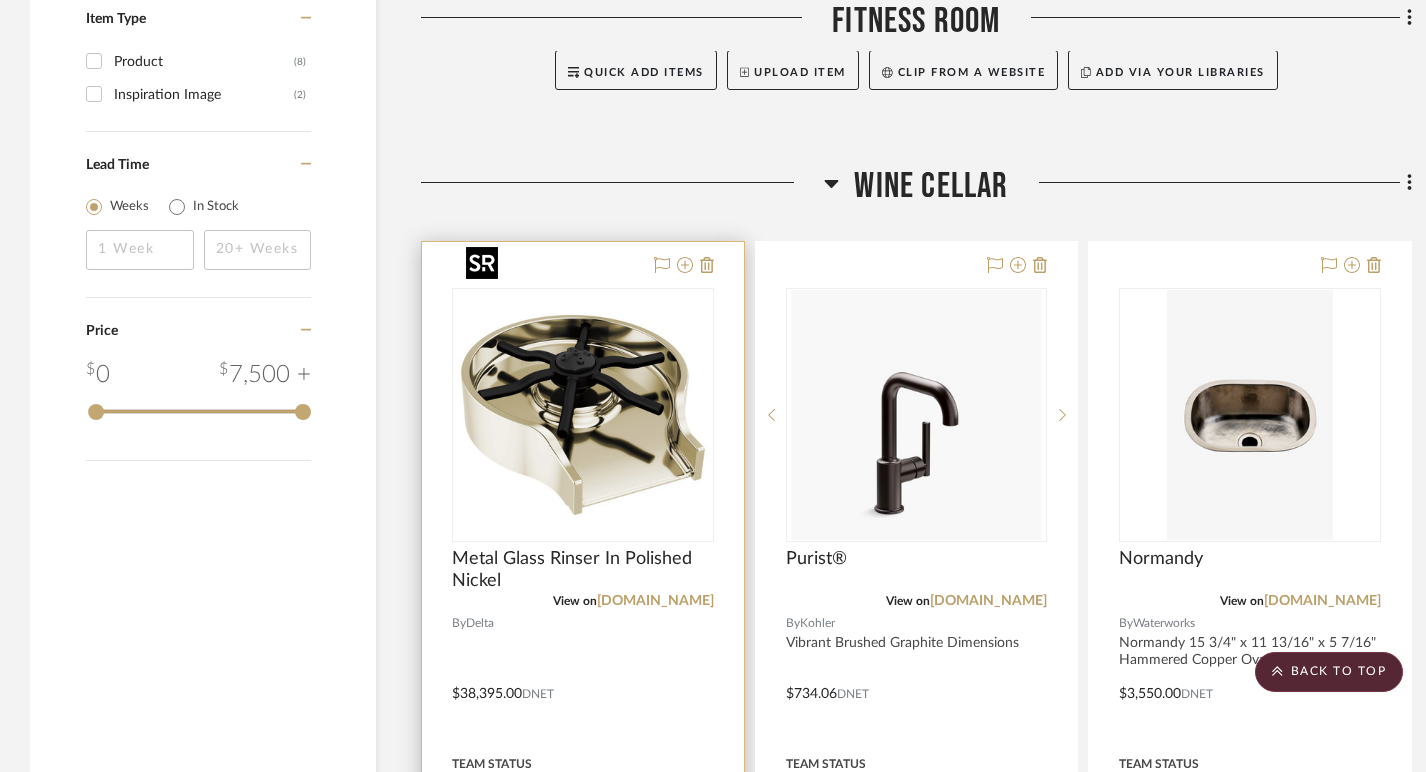 click at bounding box center [583, 415] 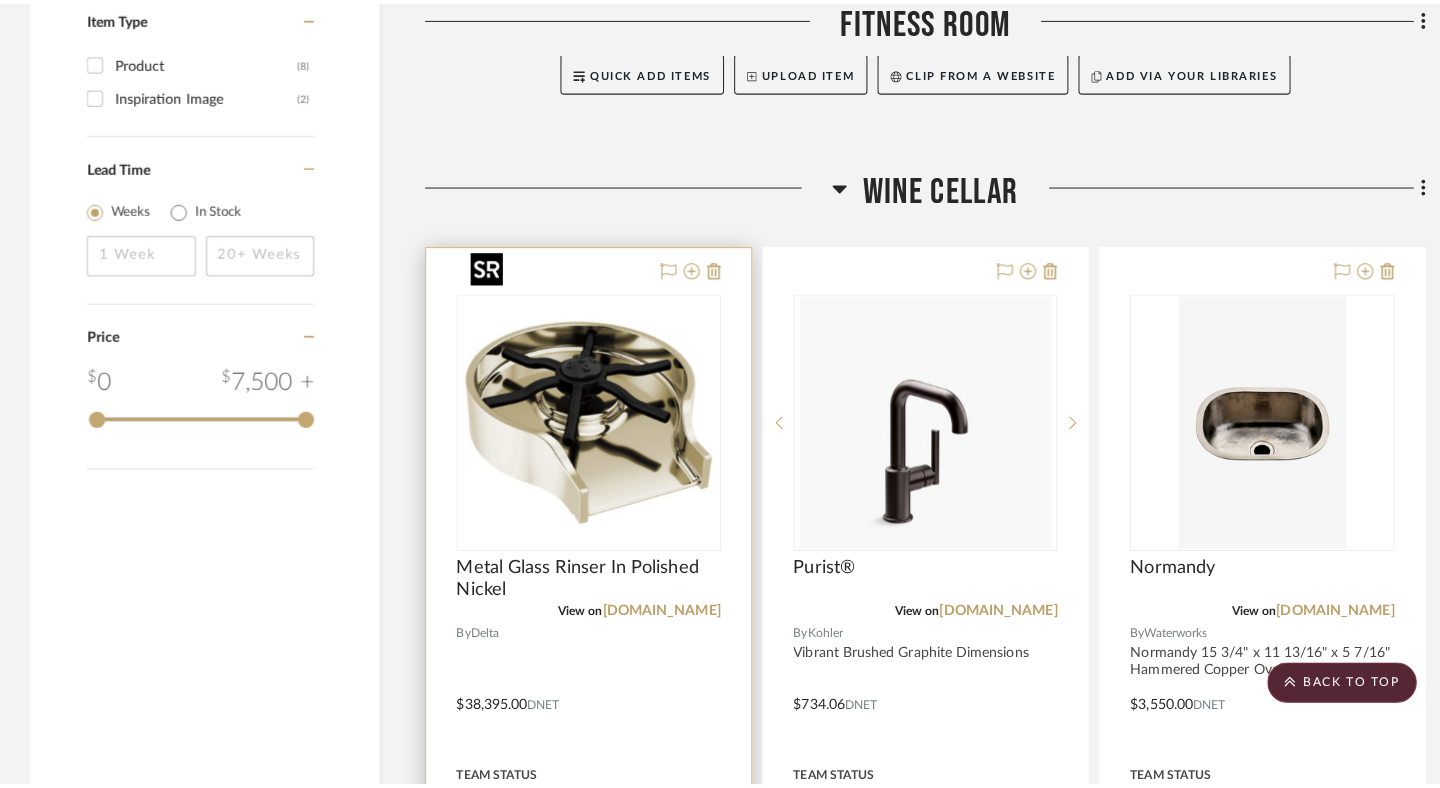 scroll, scrollTop: 0, scrollLeft: 0, axis: both 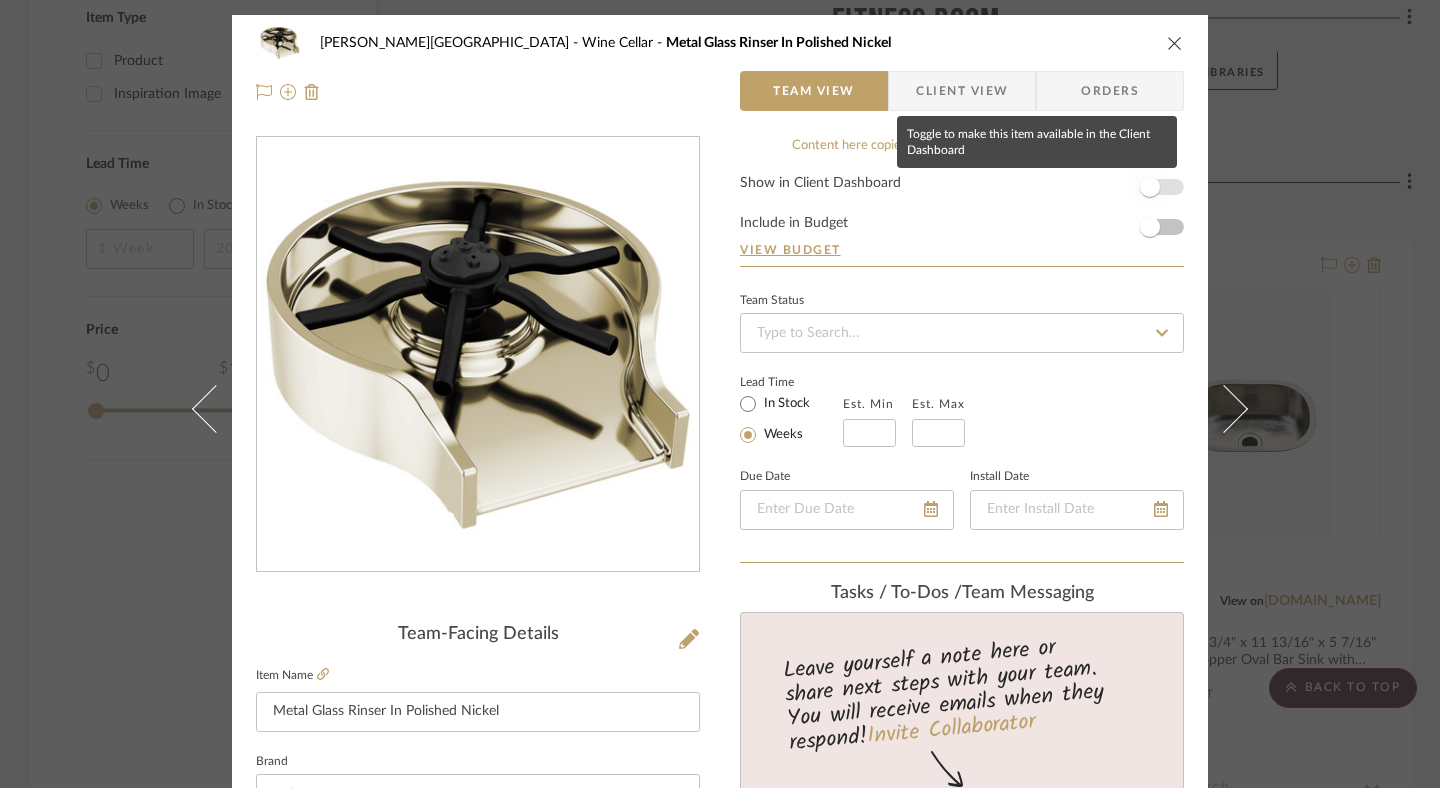 click at bounding box center (1150, 187) 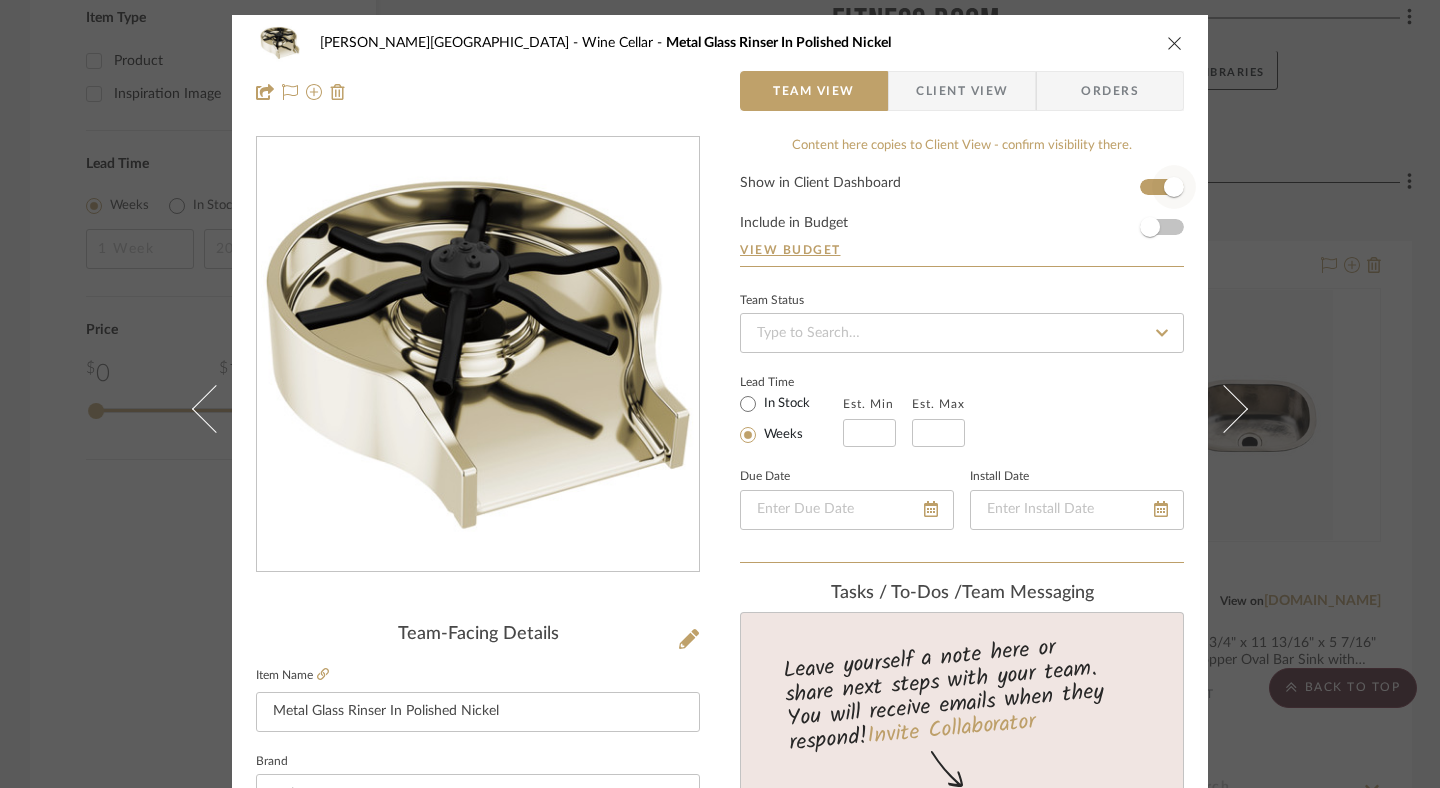 type 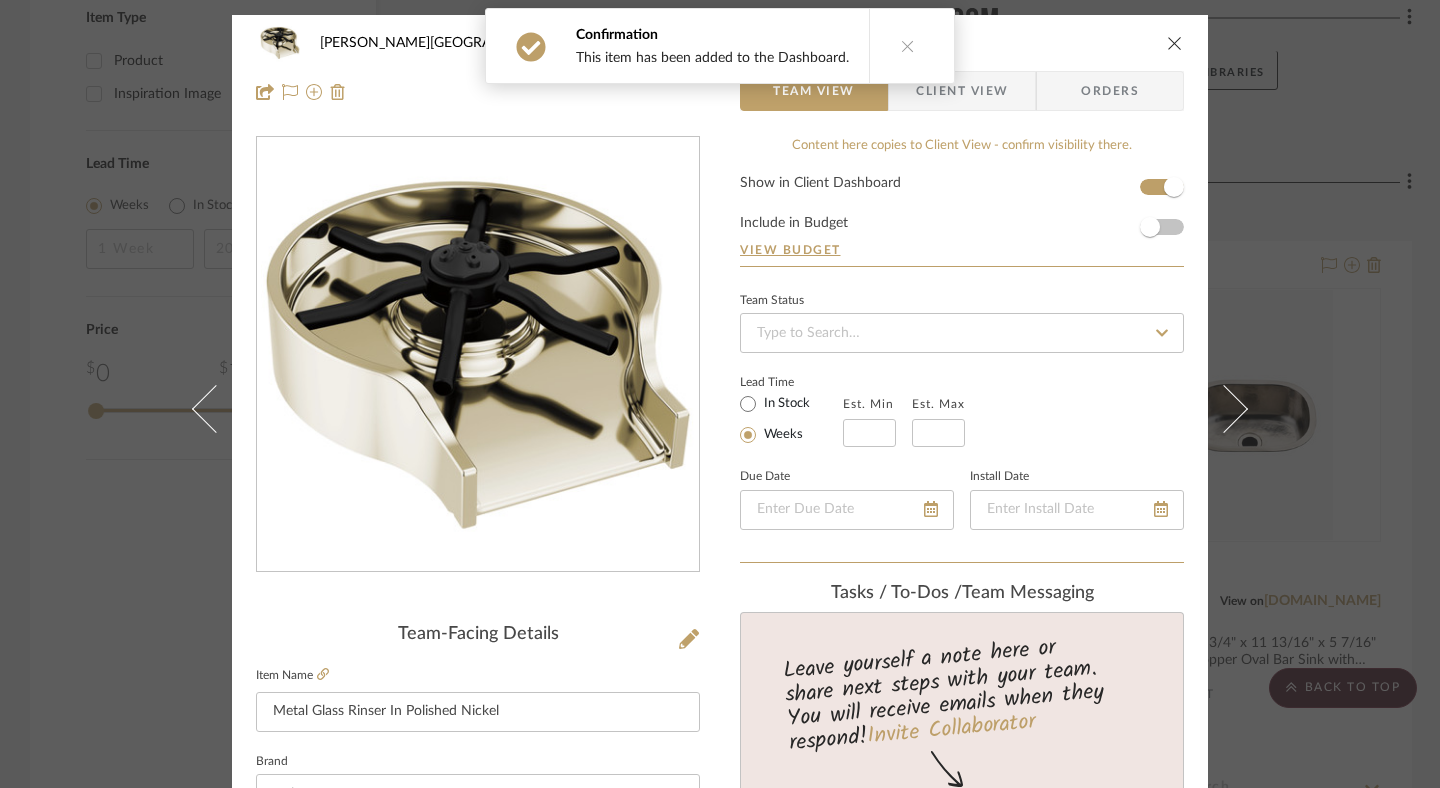 click at bounding box center (1175, 43) 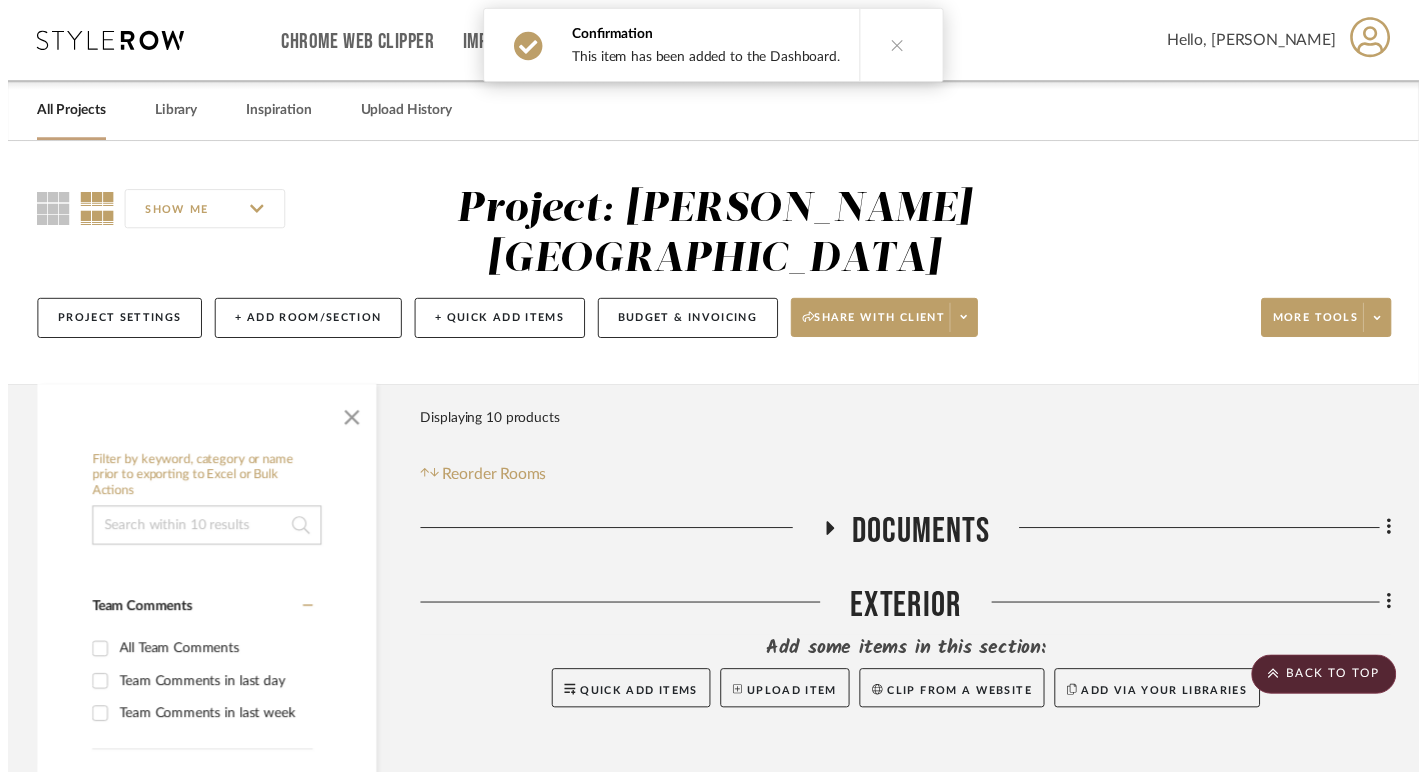 scroll, scrollTop: 1909, scrollLeft: 0, axis: vertical 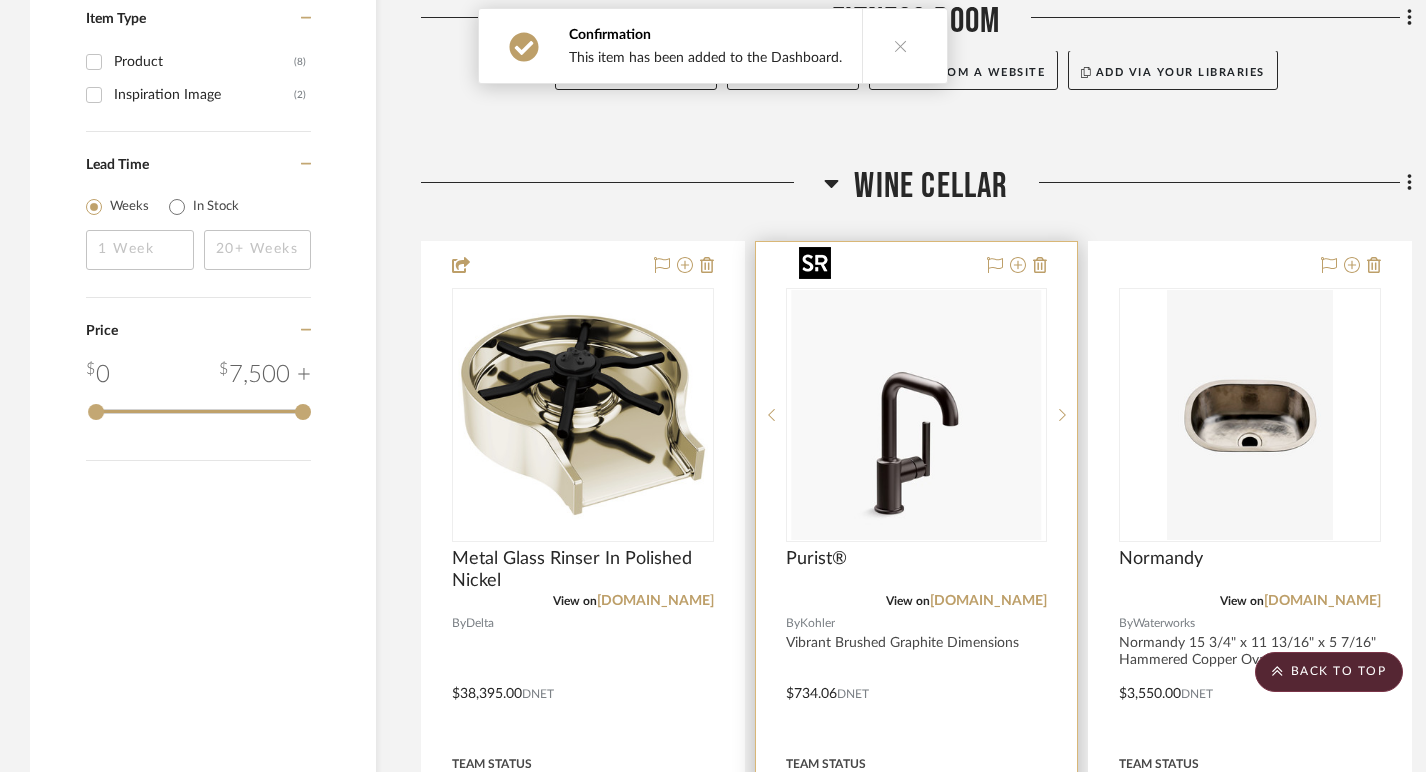 click at bounding box center [916, 415] 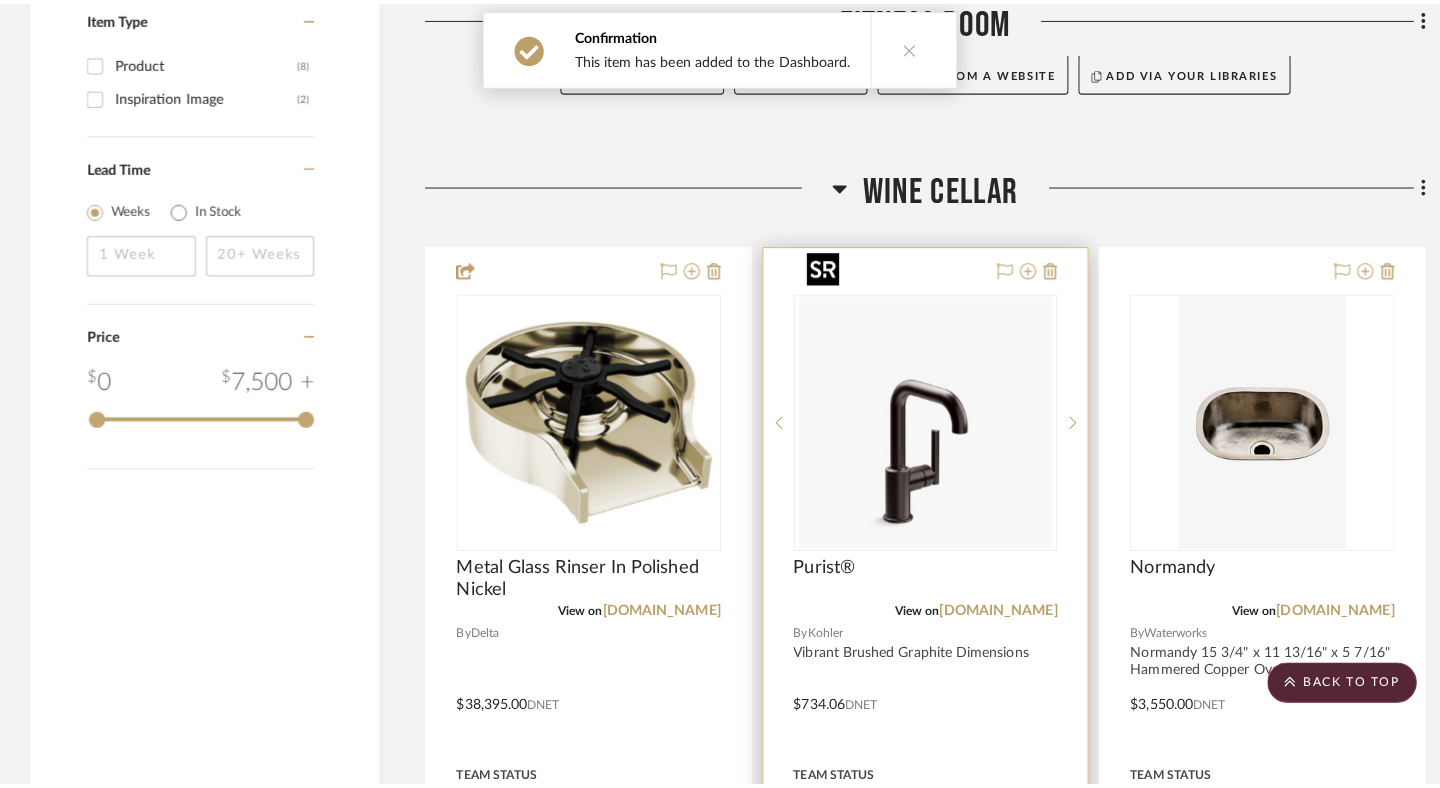 scroll, scrollTop: 0, scrollLeft: 0, axis: both 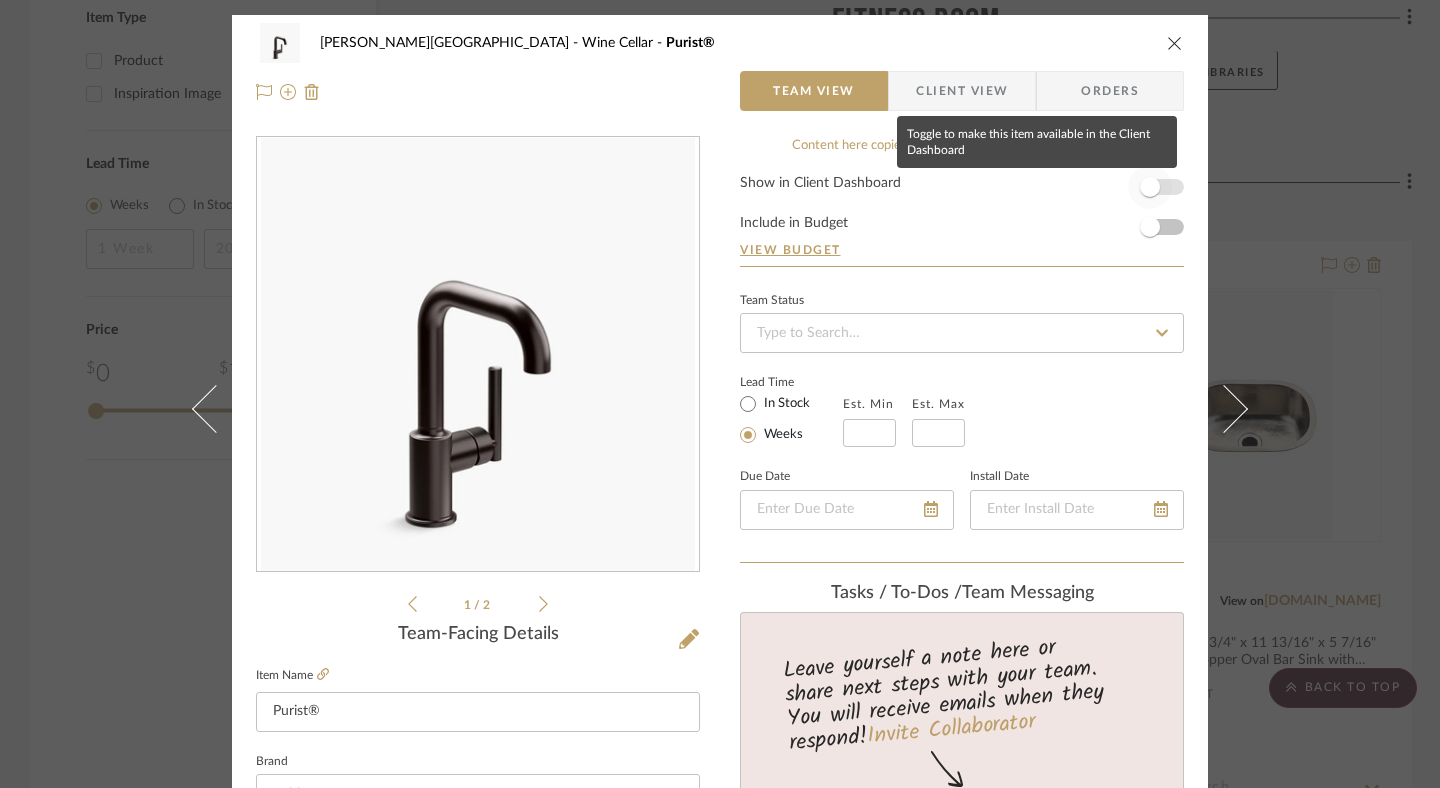 click at bounding box center (1150, 187) 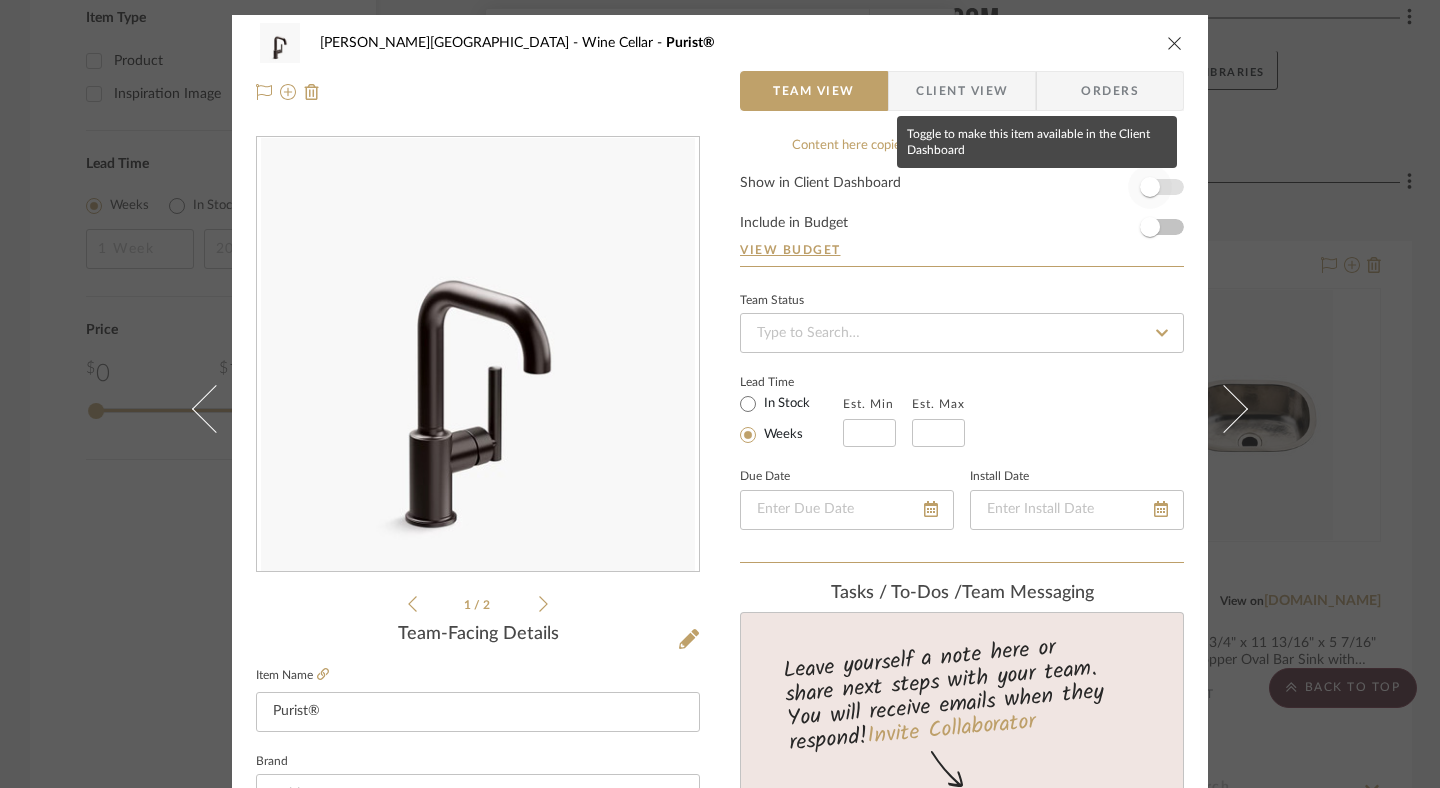 type 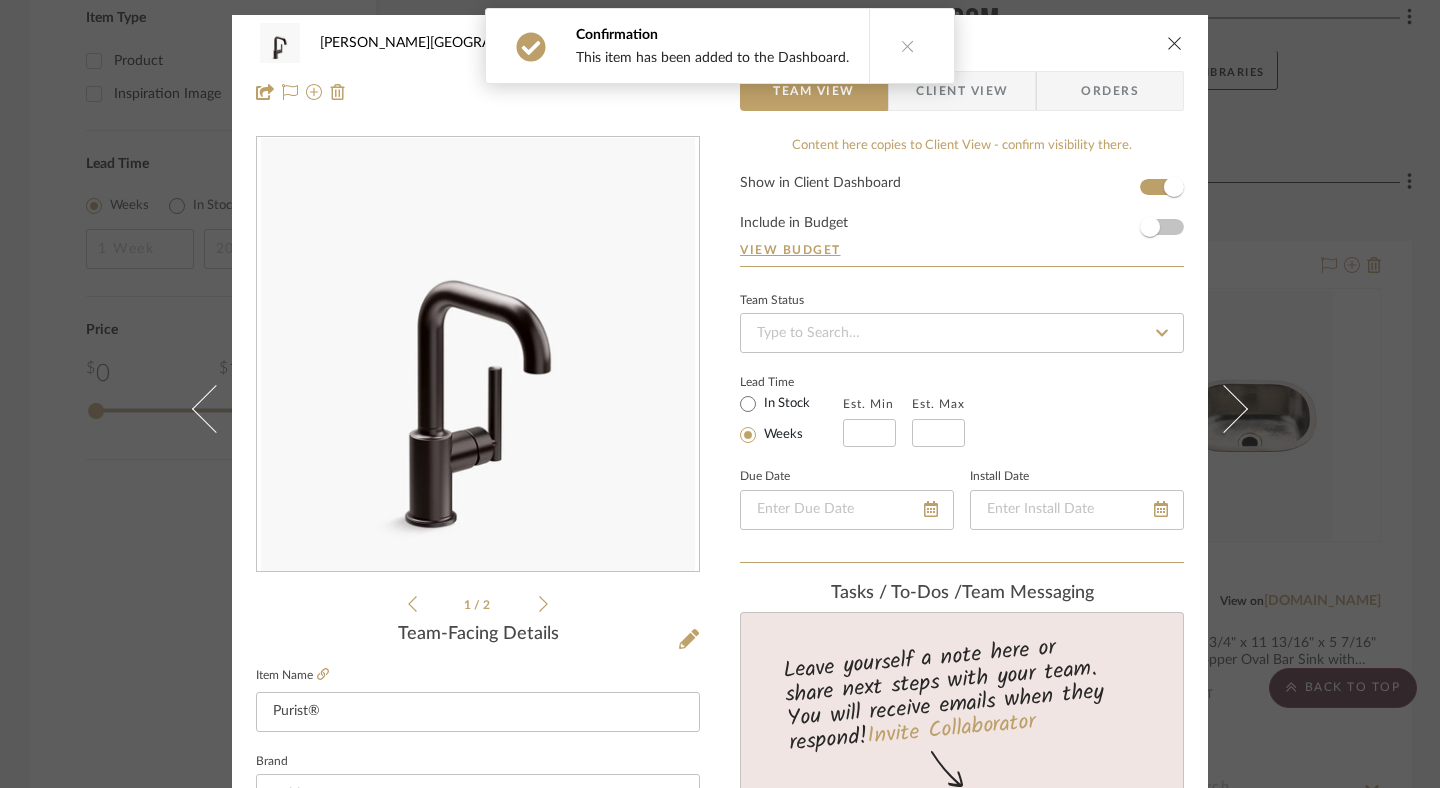 click at bounding box center [1175, 43] 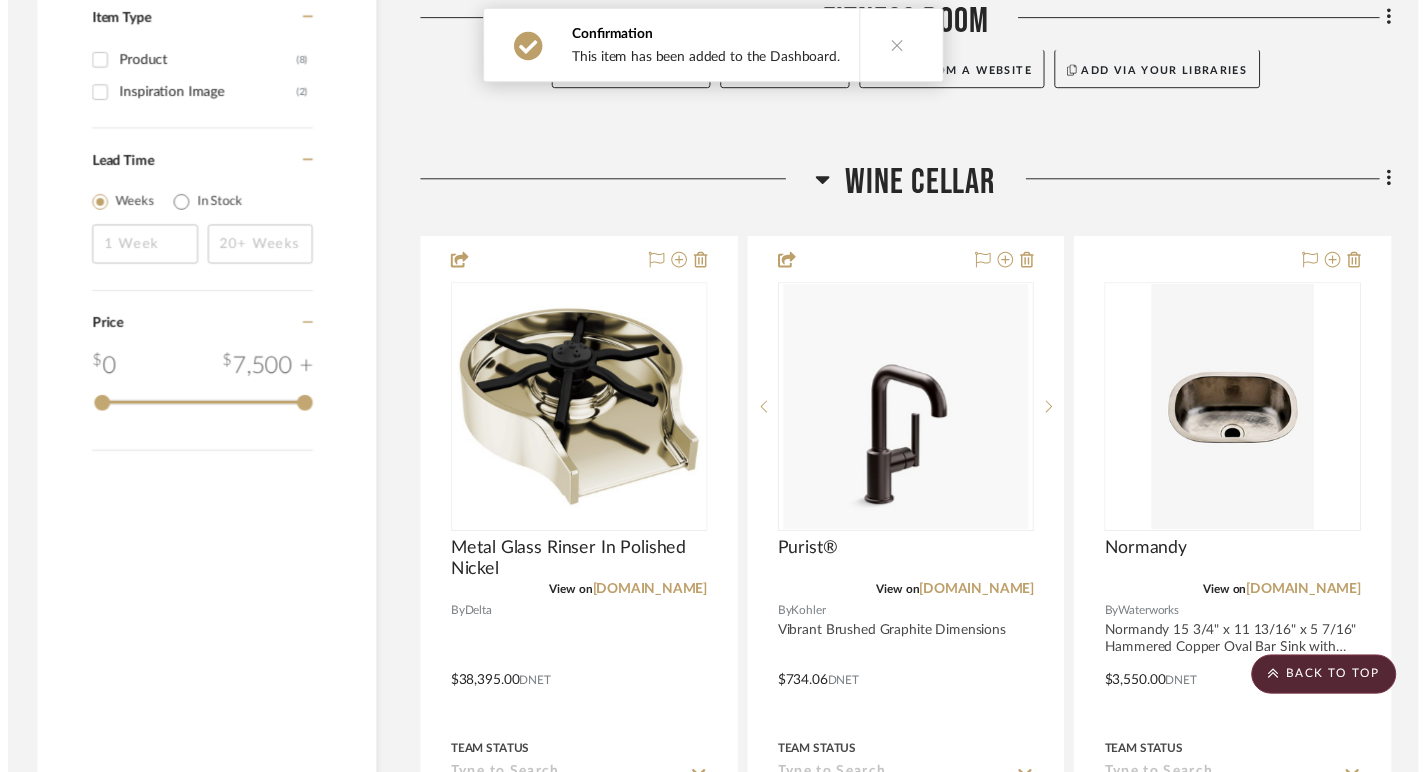 scroll, scrollTop: 1909, scrollLeft: 0, axis: vertical 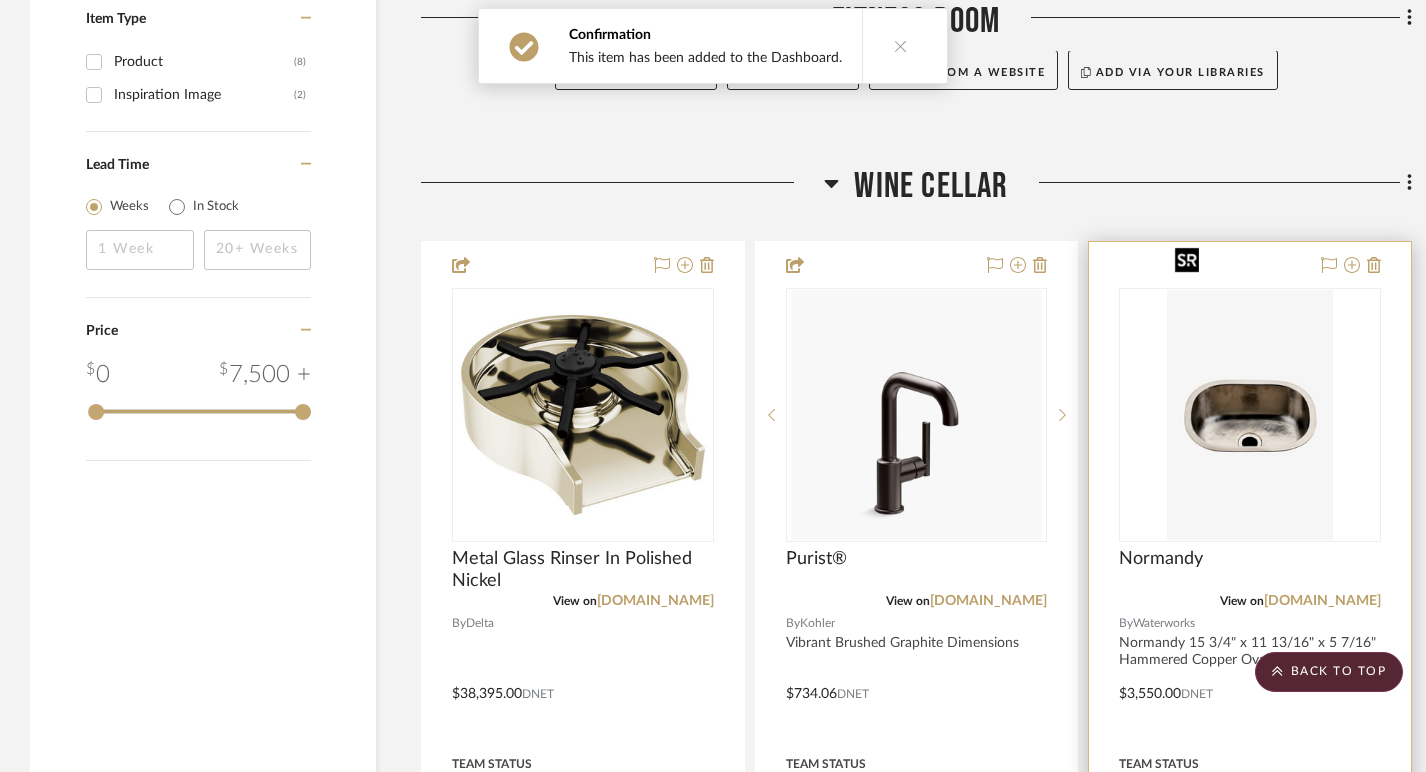 click at bounding box center [0, 0] 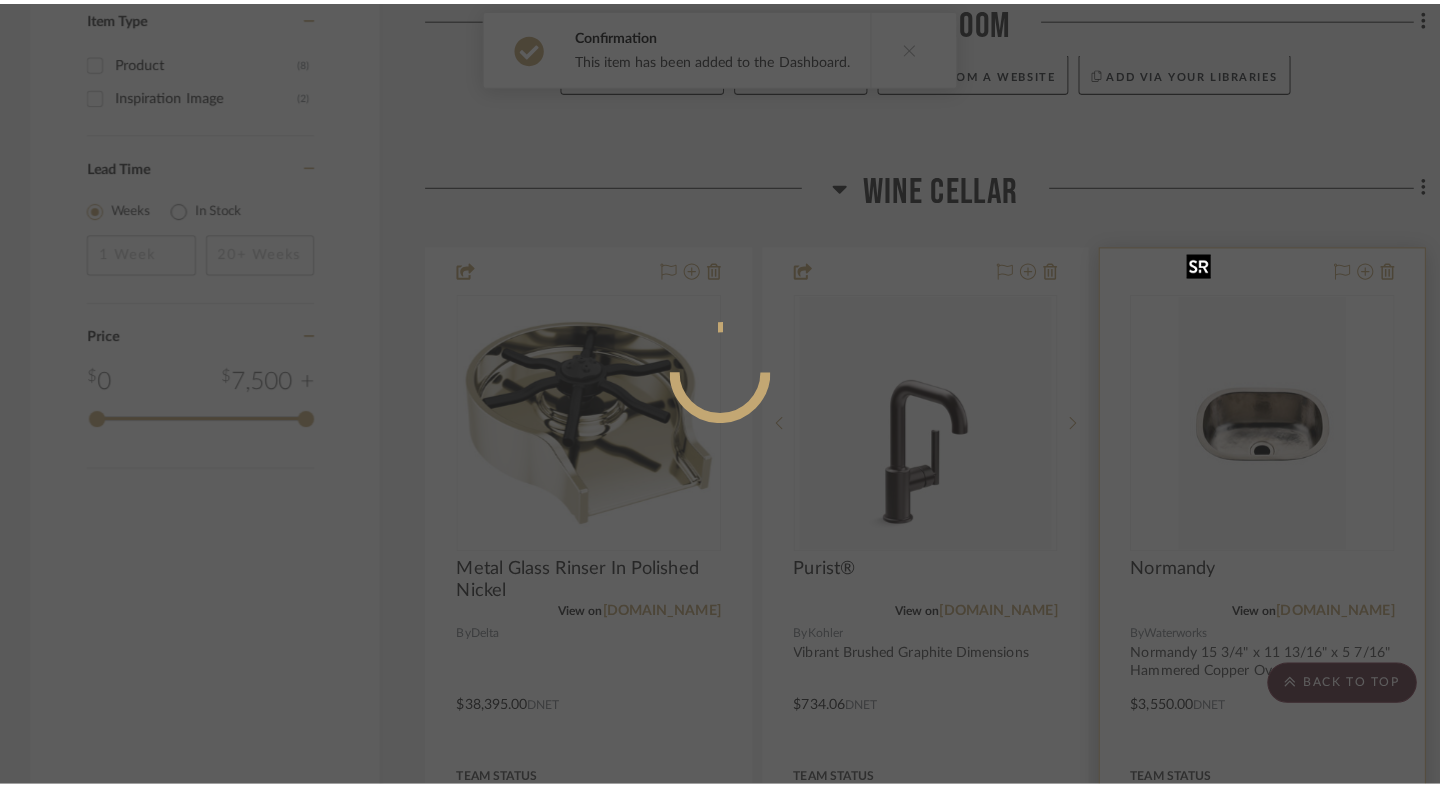 scroll, scrollTop: 0, scrollLeft: 0, axis: both 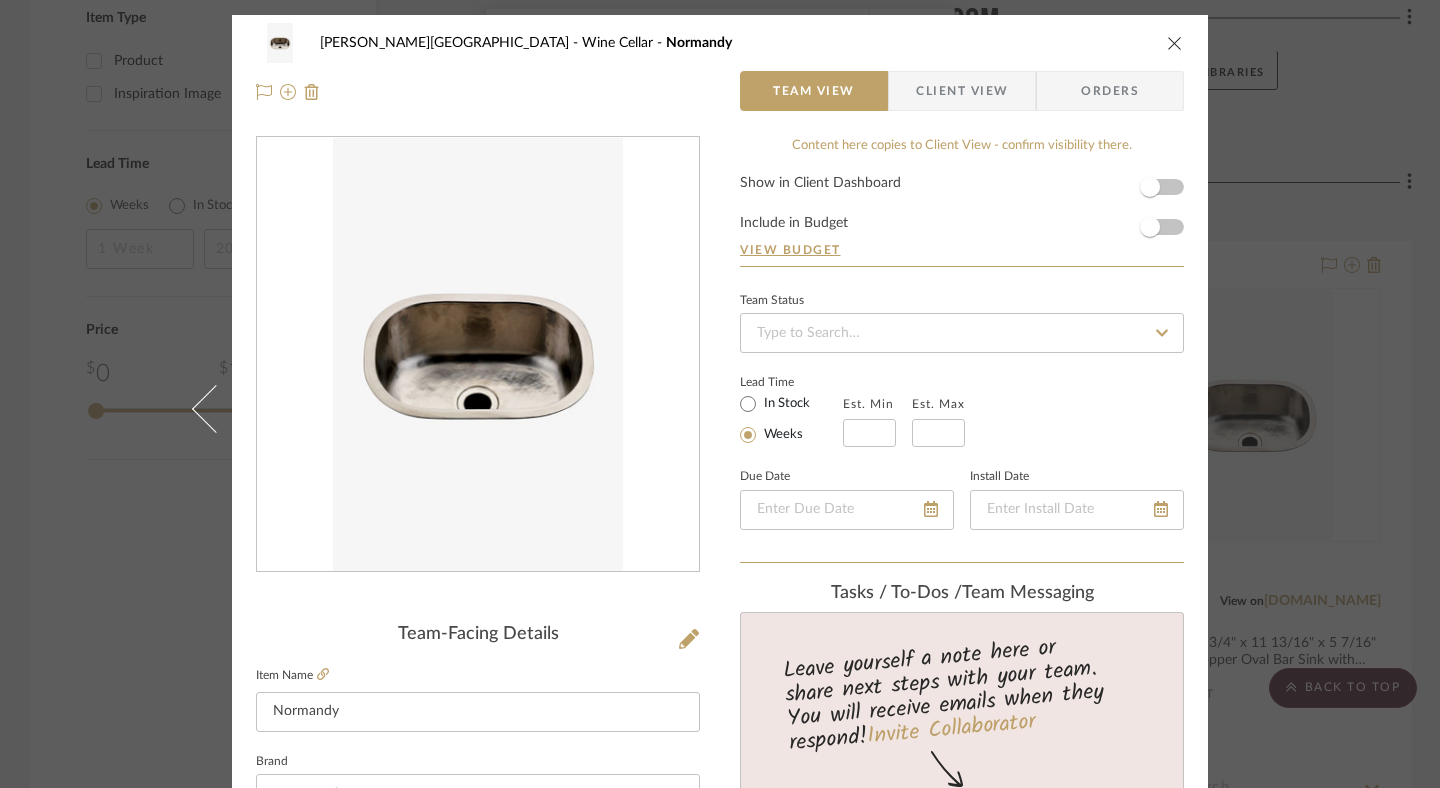 click on "Show in Client Dashboard   Include in Budget   View Budget" at bounding box center (962, 221) 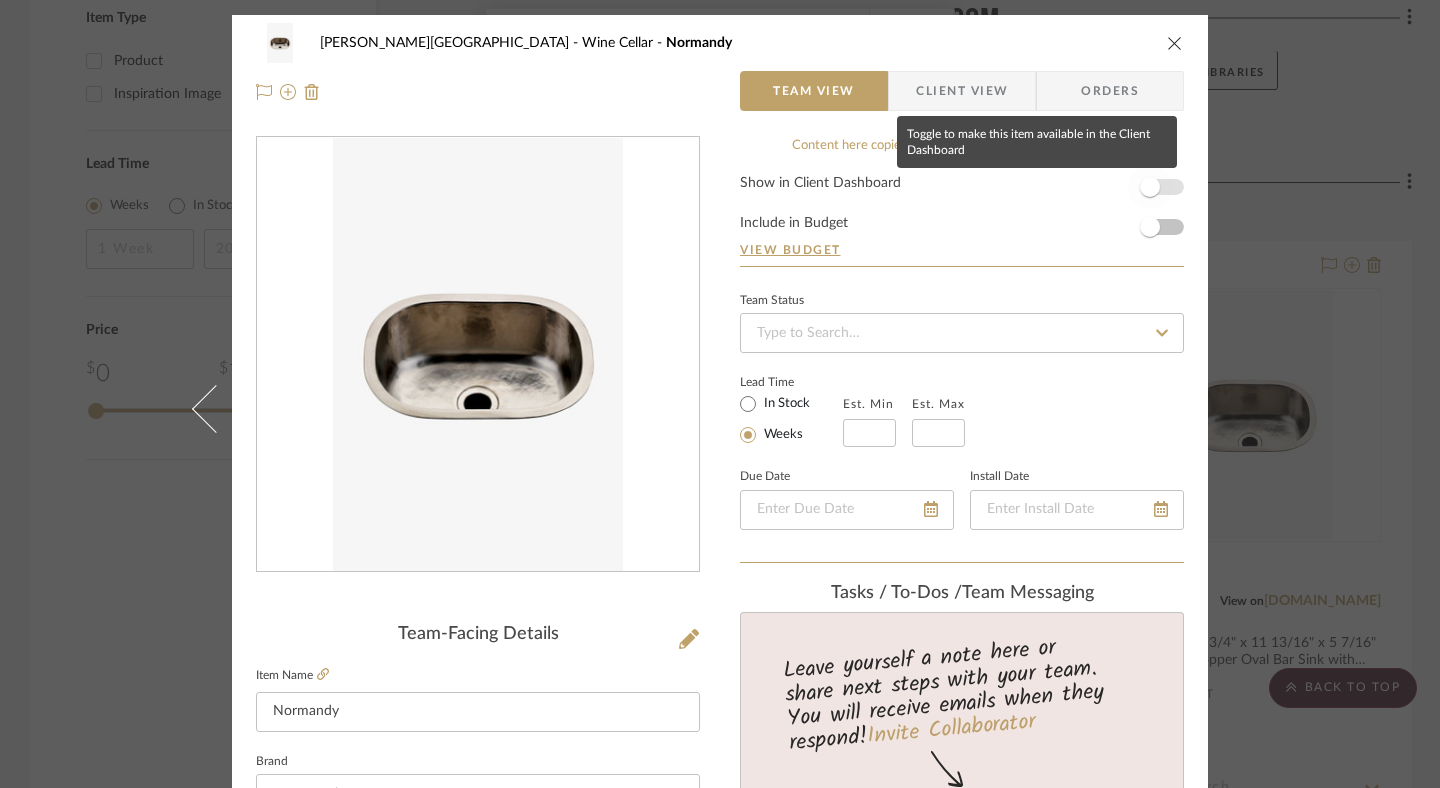click at bounding box center (1150, 187) 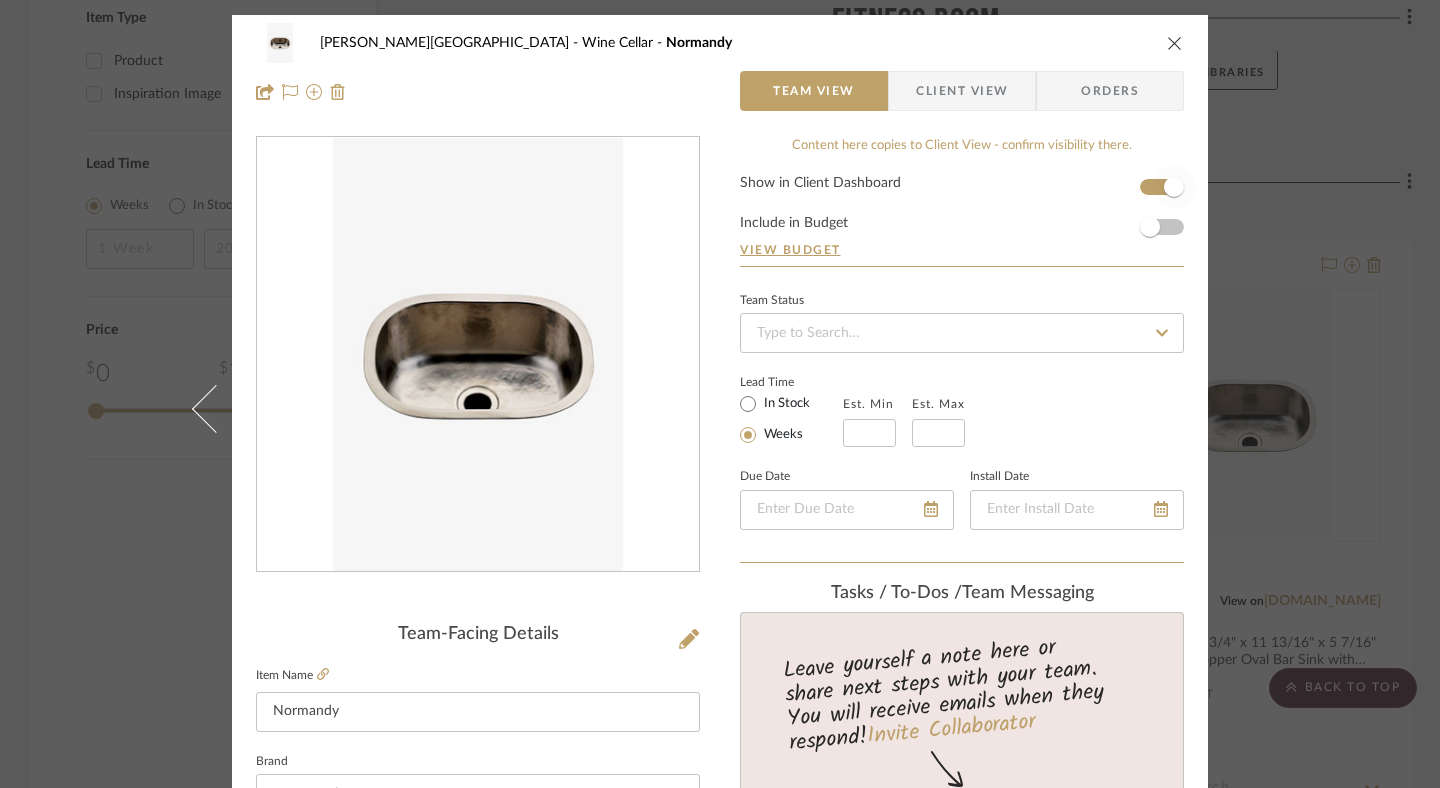 type 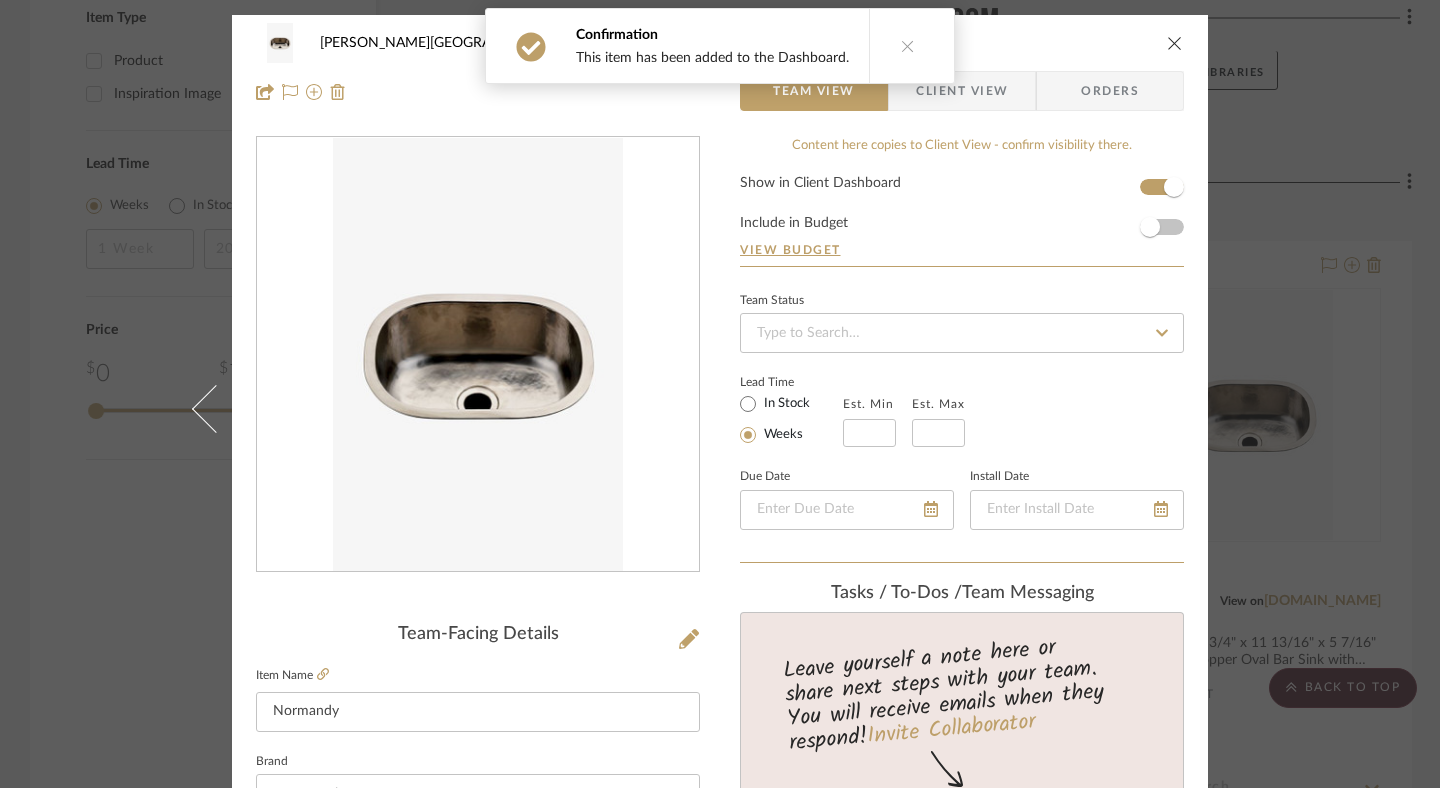 click at bounding box center (1175, 43) 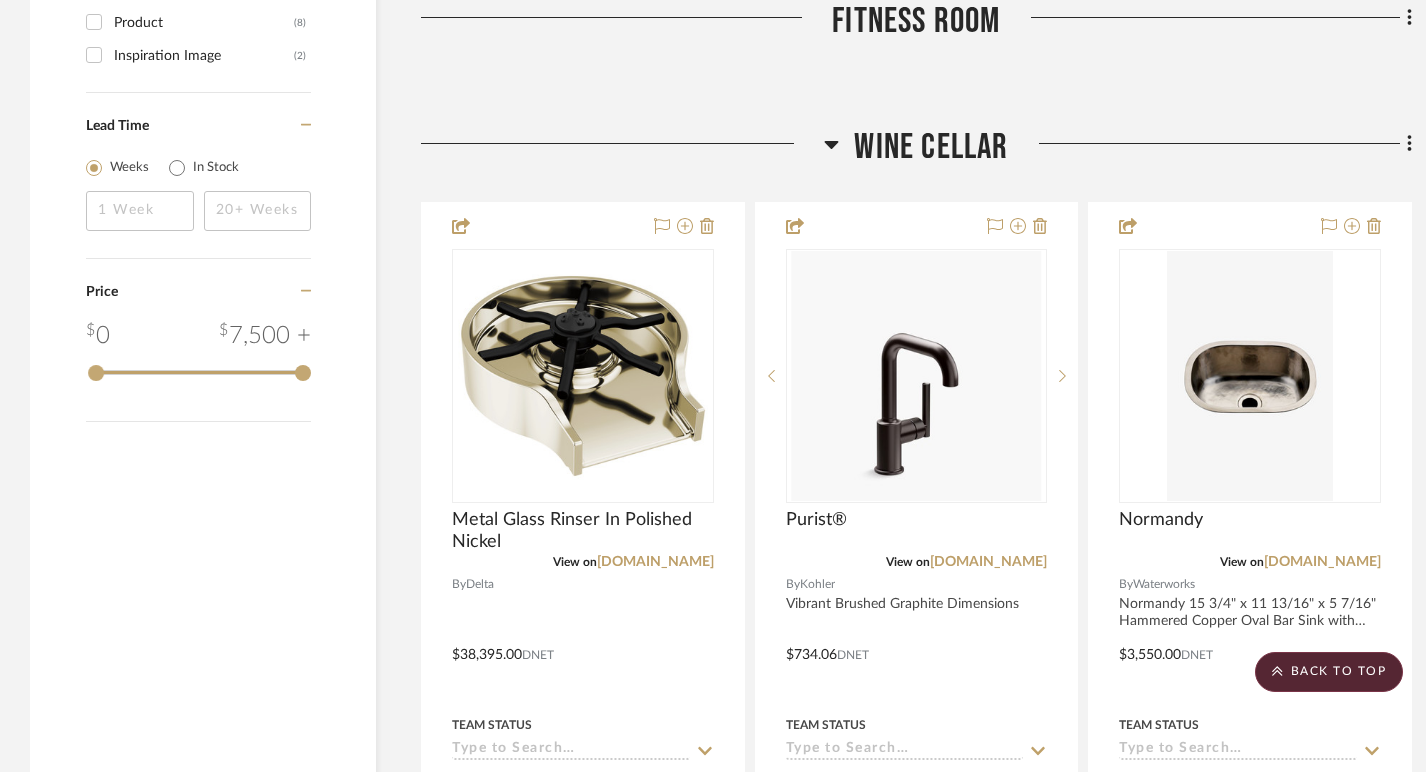 scroll, scrollTop: 1957, scrollLeft: 0, axis: vertical 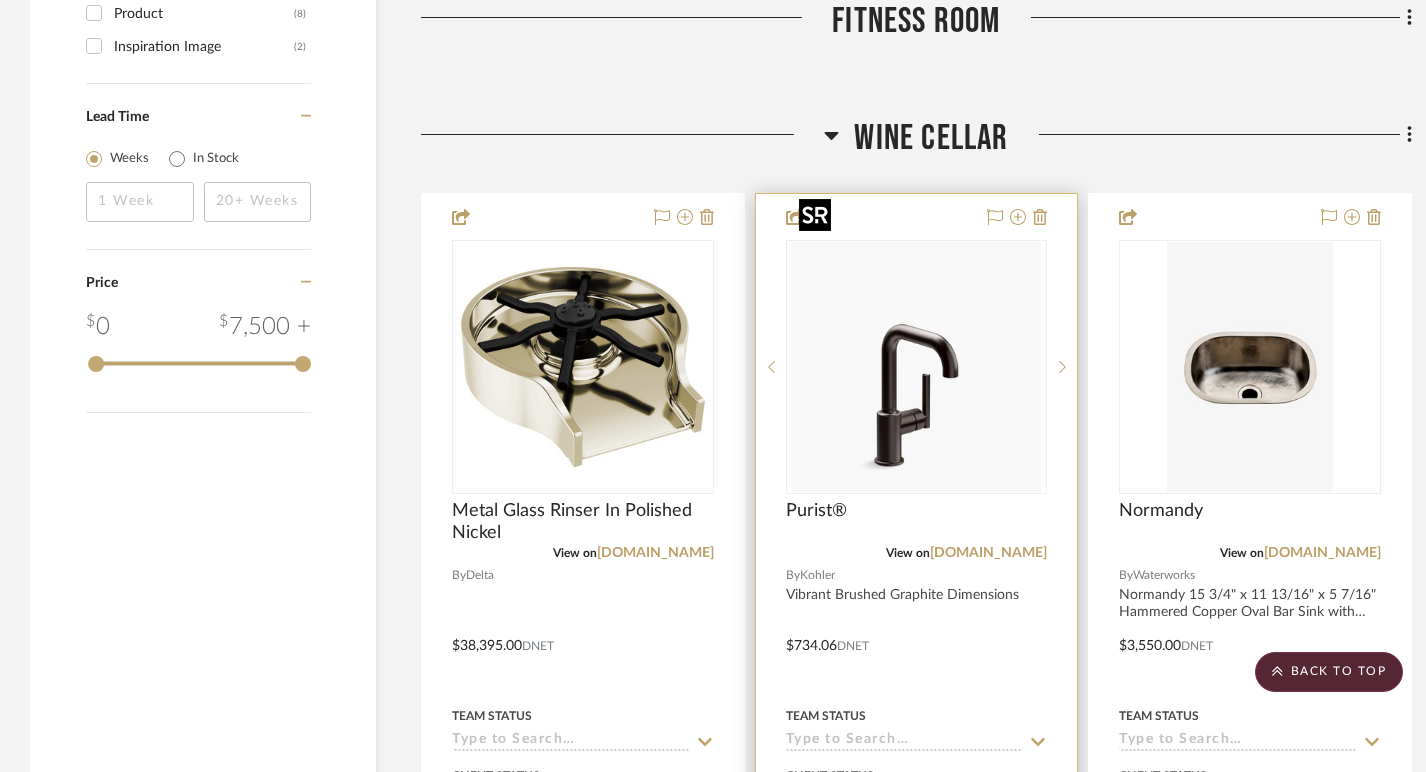 click at bounding box center [916, 367] 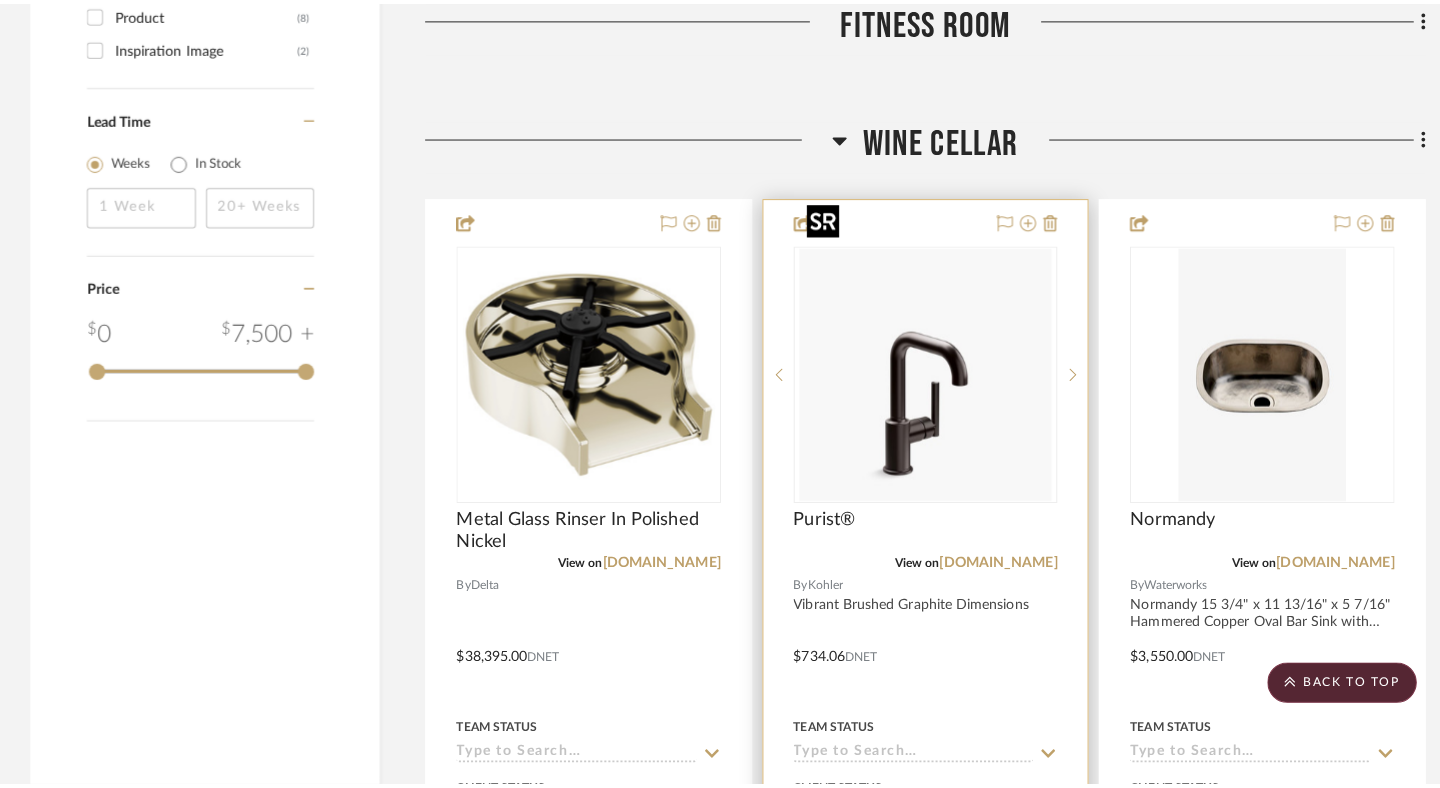 scroll, scrollTop: 0, scrollLeft: 0, axis: both 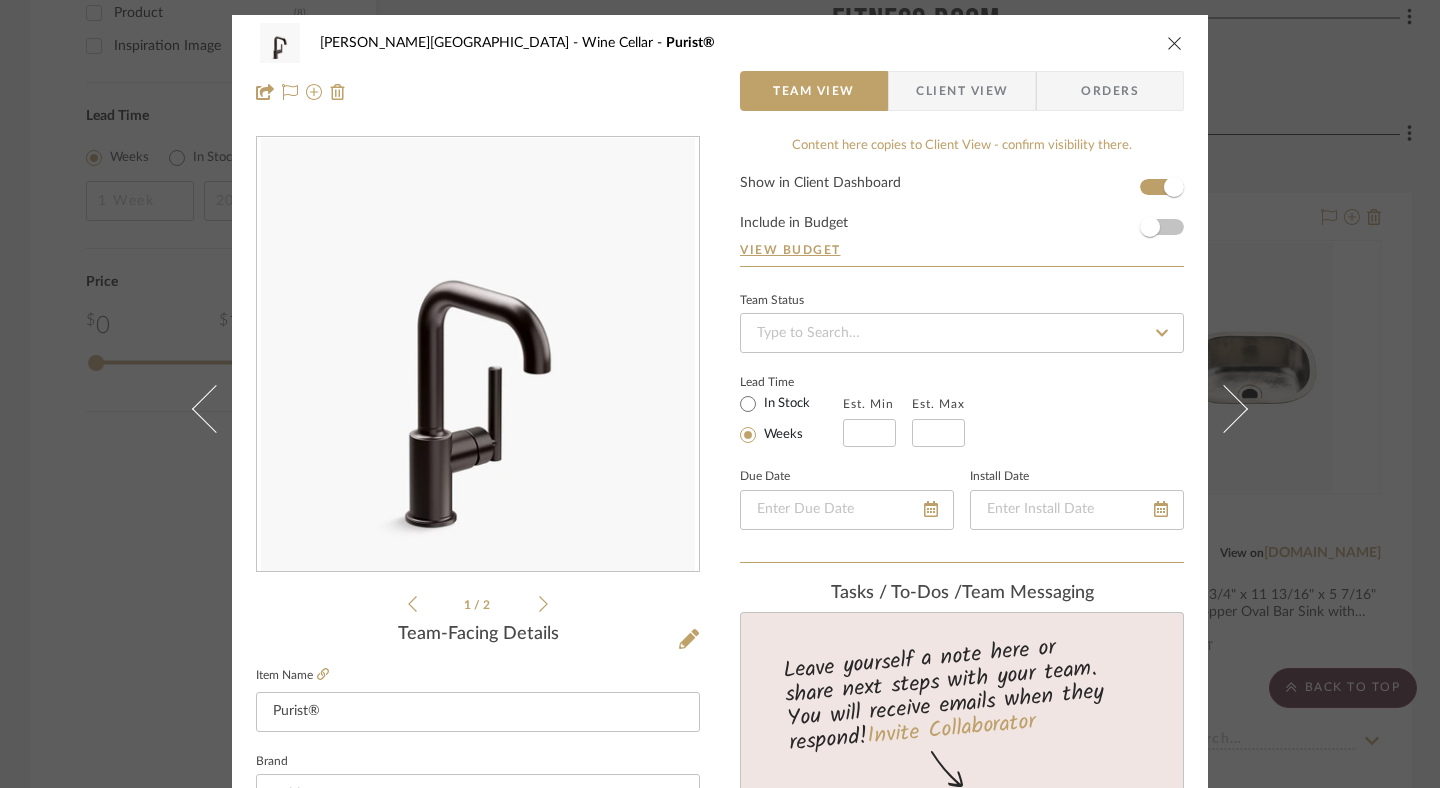 click on "Client View" at bounding box center [962, 91] 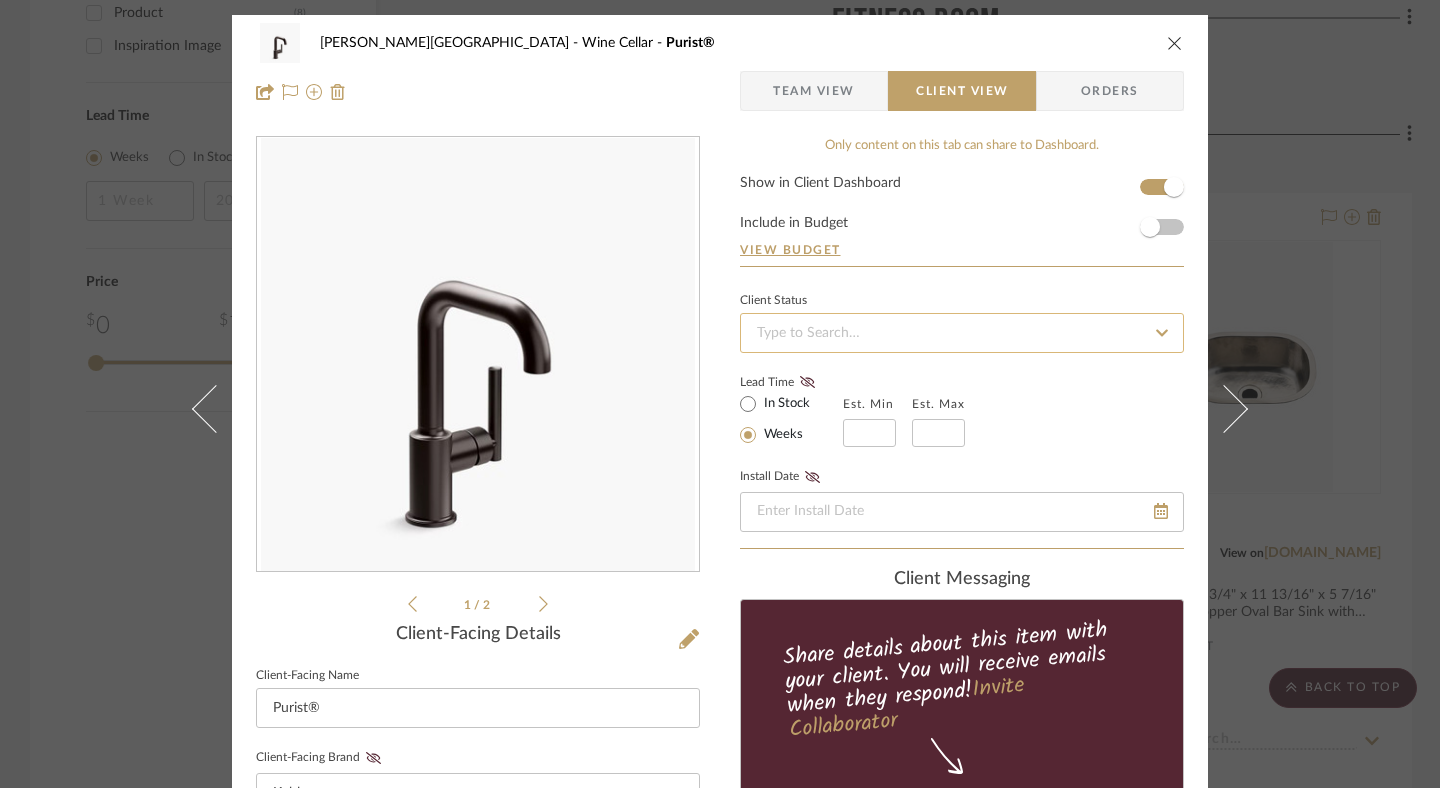 click 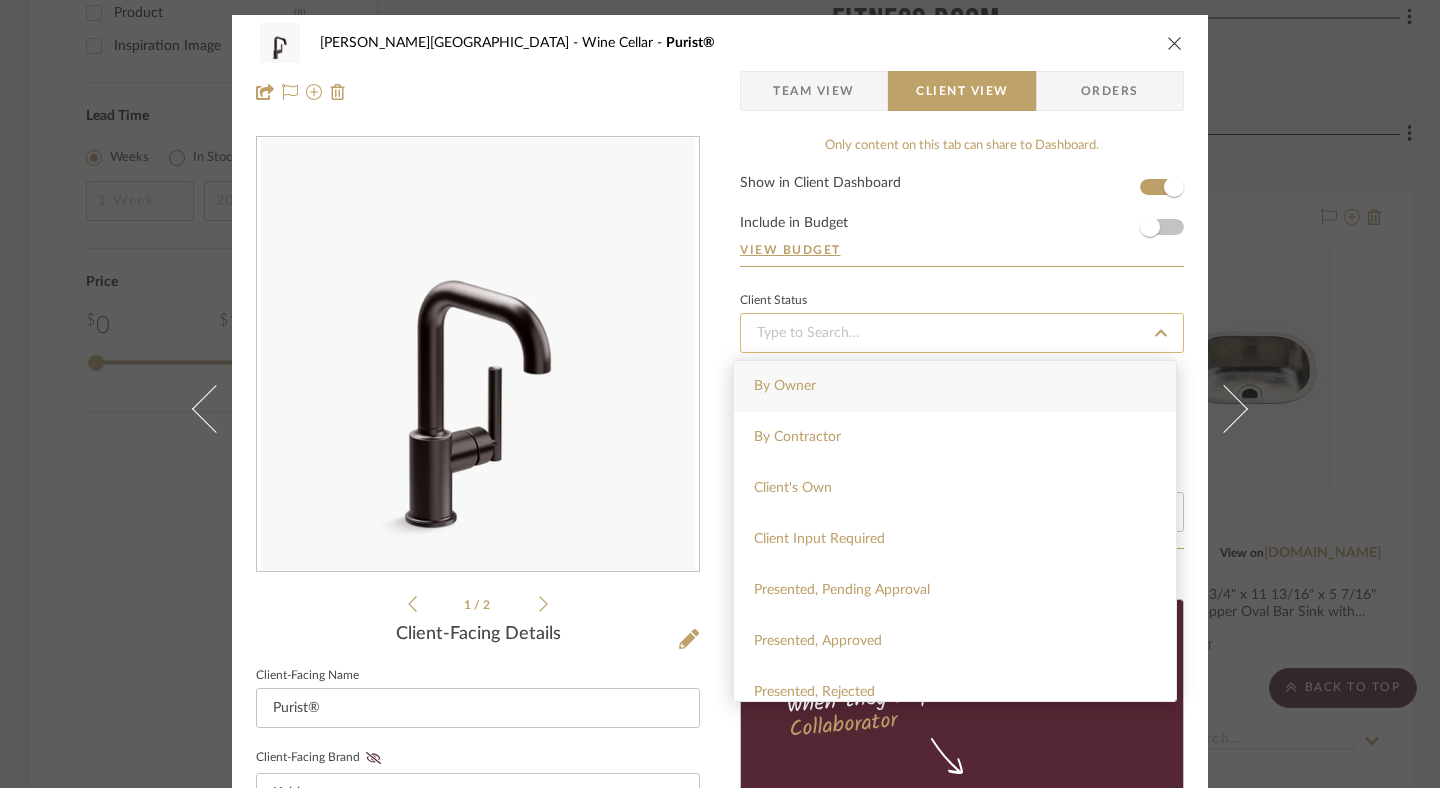 click 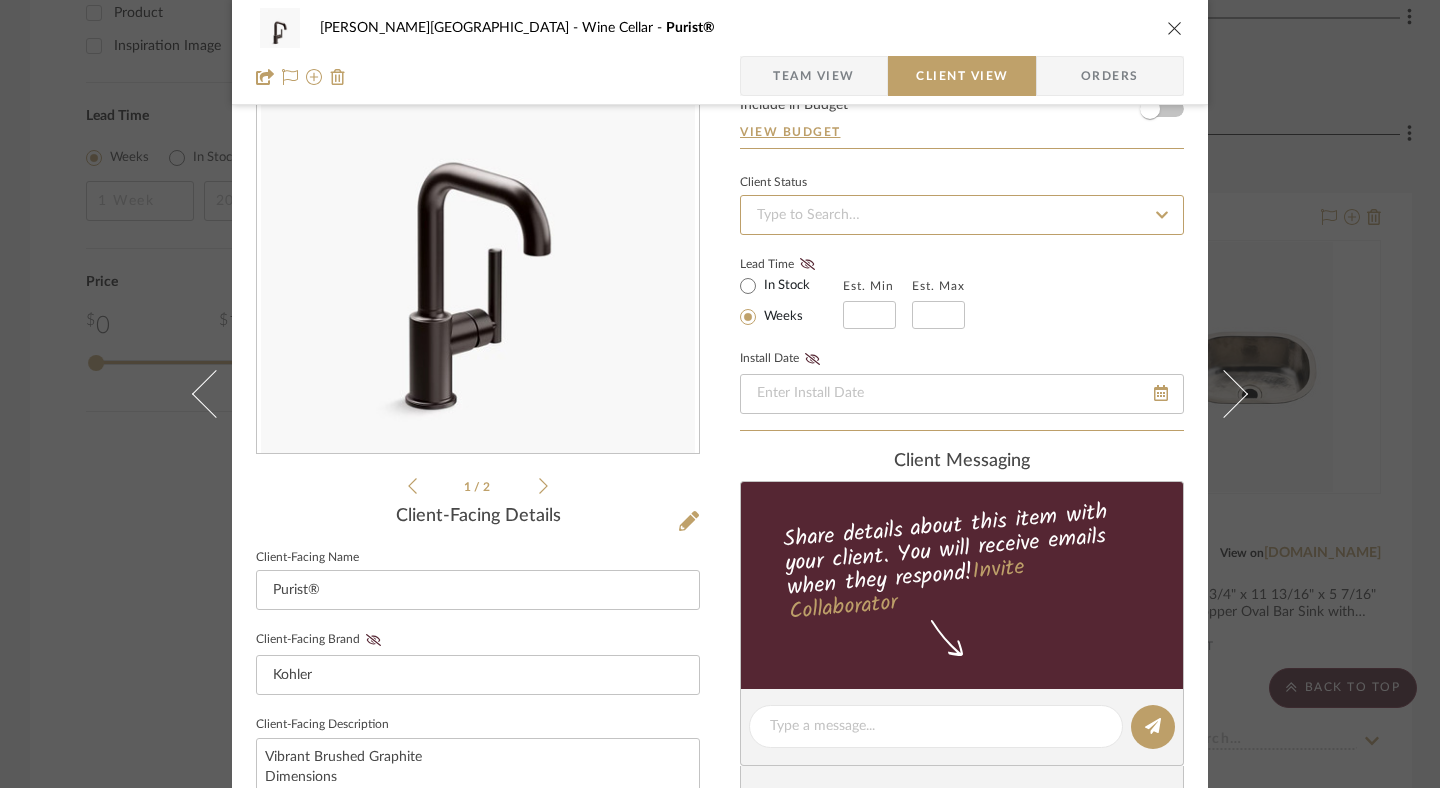 scroll, scrollTop: 92, scrollLeft: 0, axis: vertical 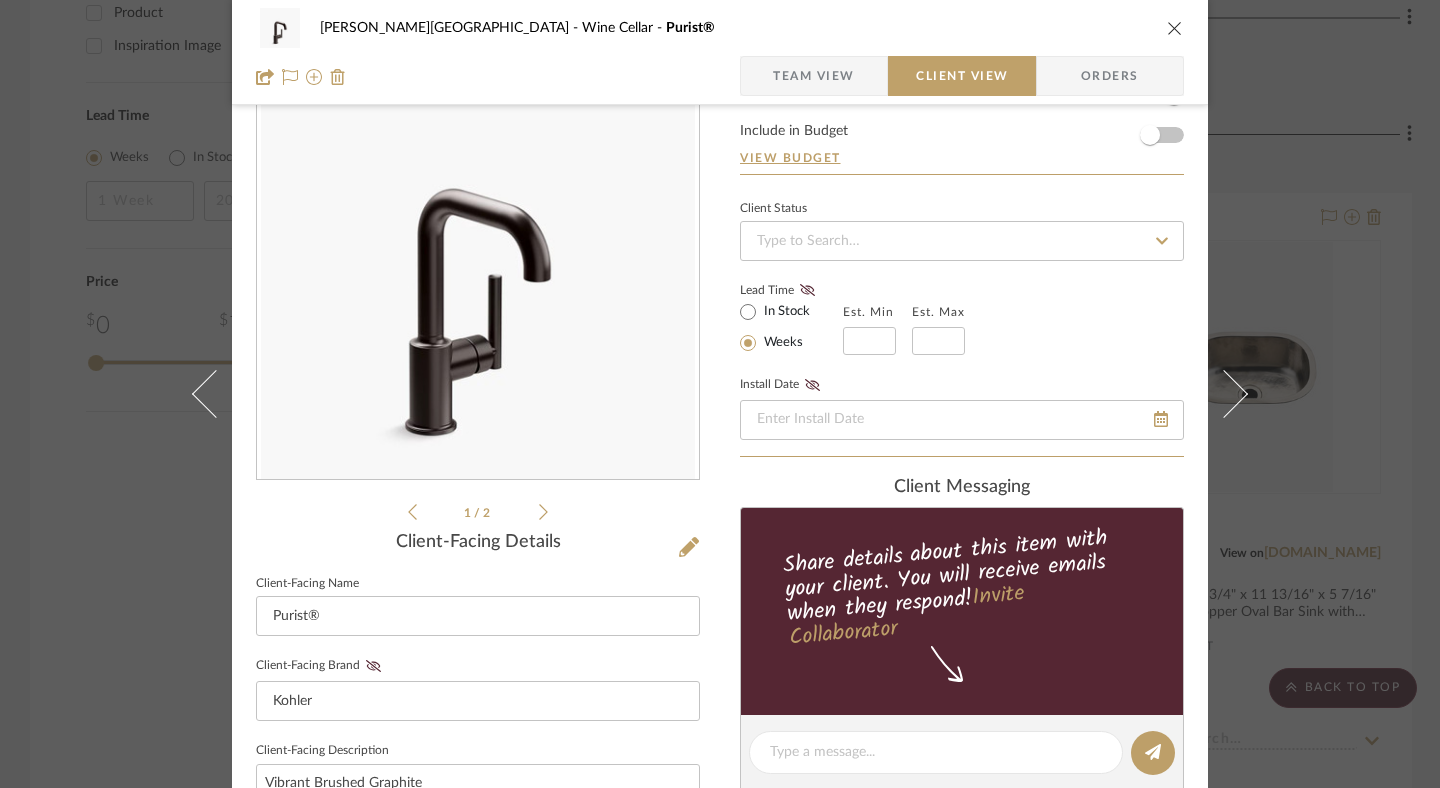 click on "Team View" at bounding box center [814, 76] 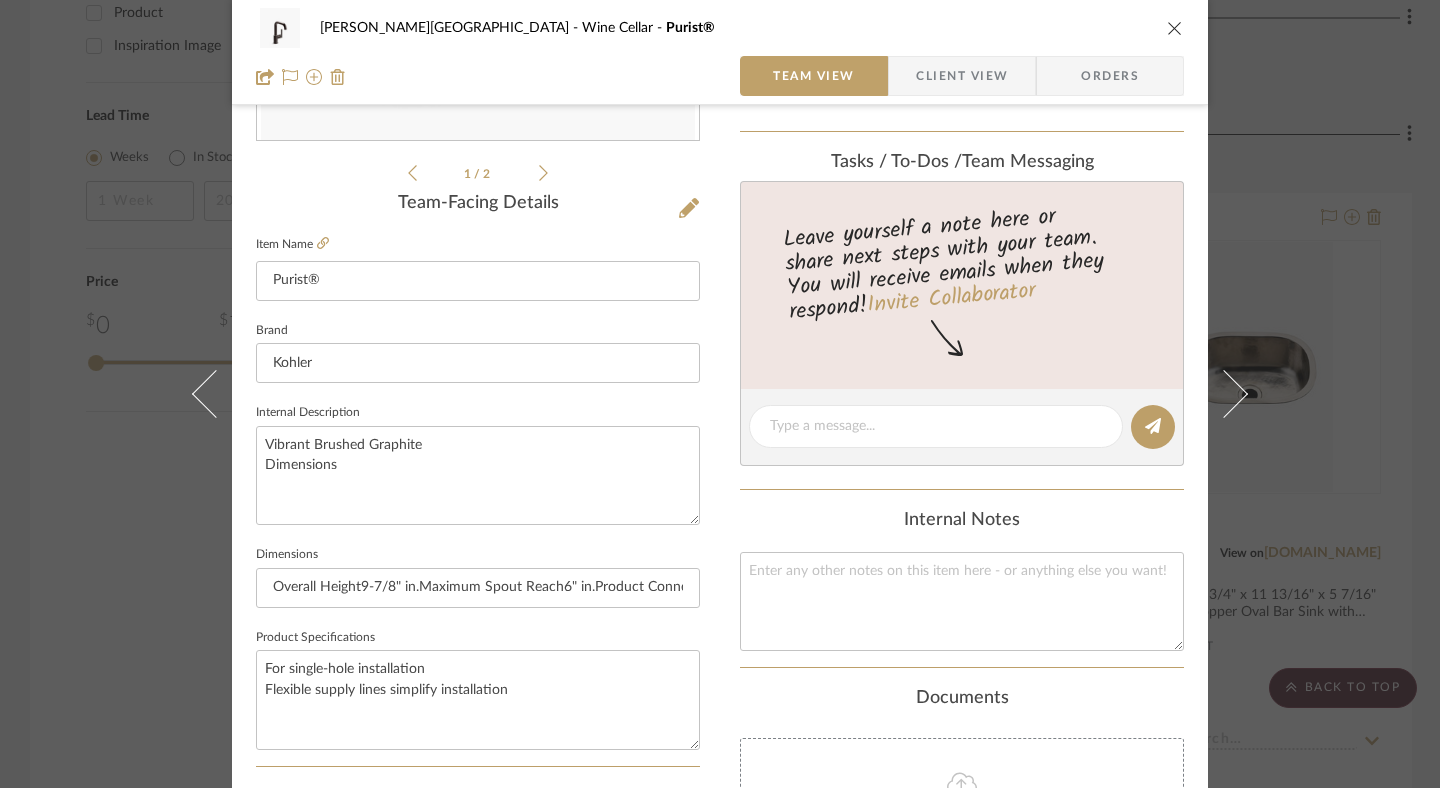 scroll, scrollTop: 428, scrollLeft: 0, axis: vertical 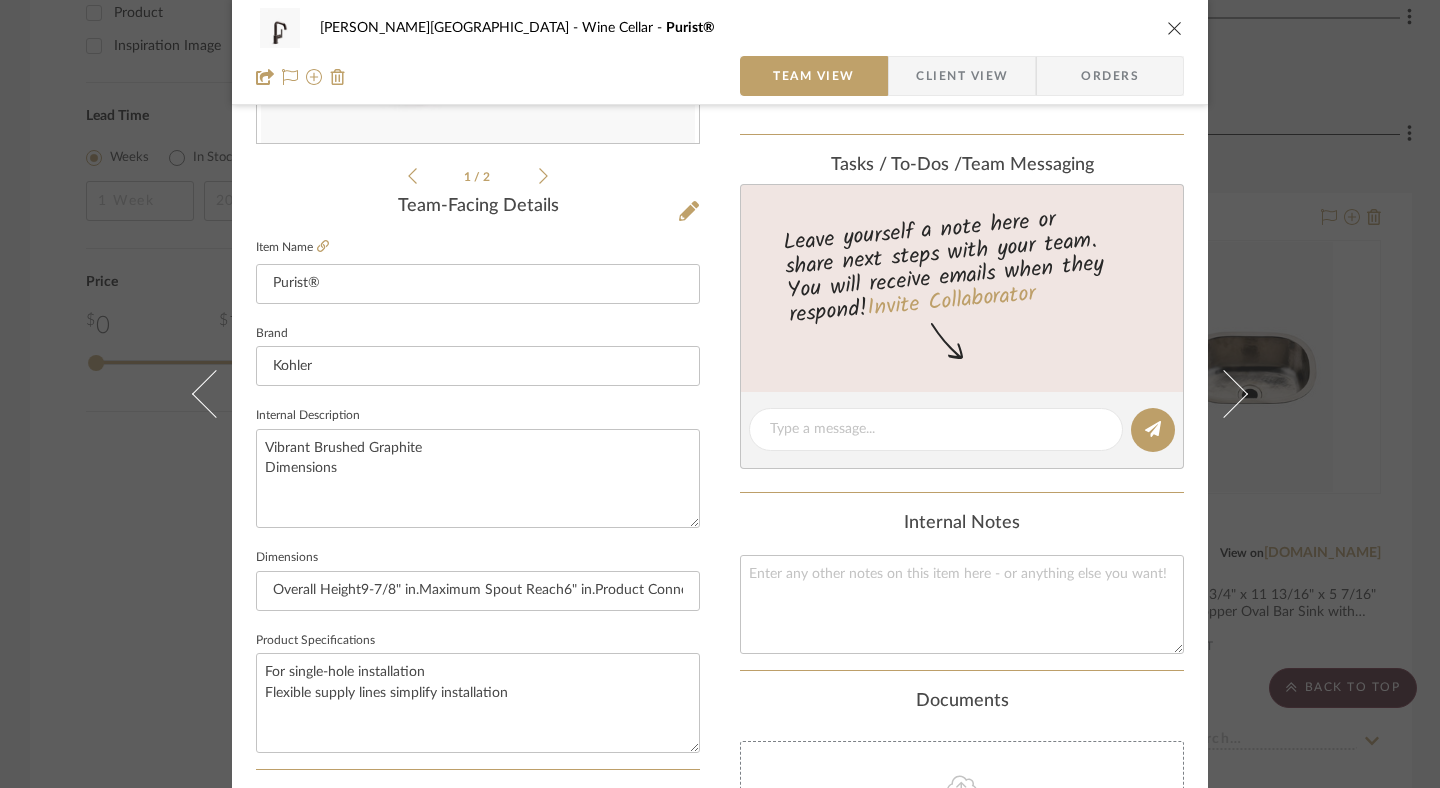 type 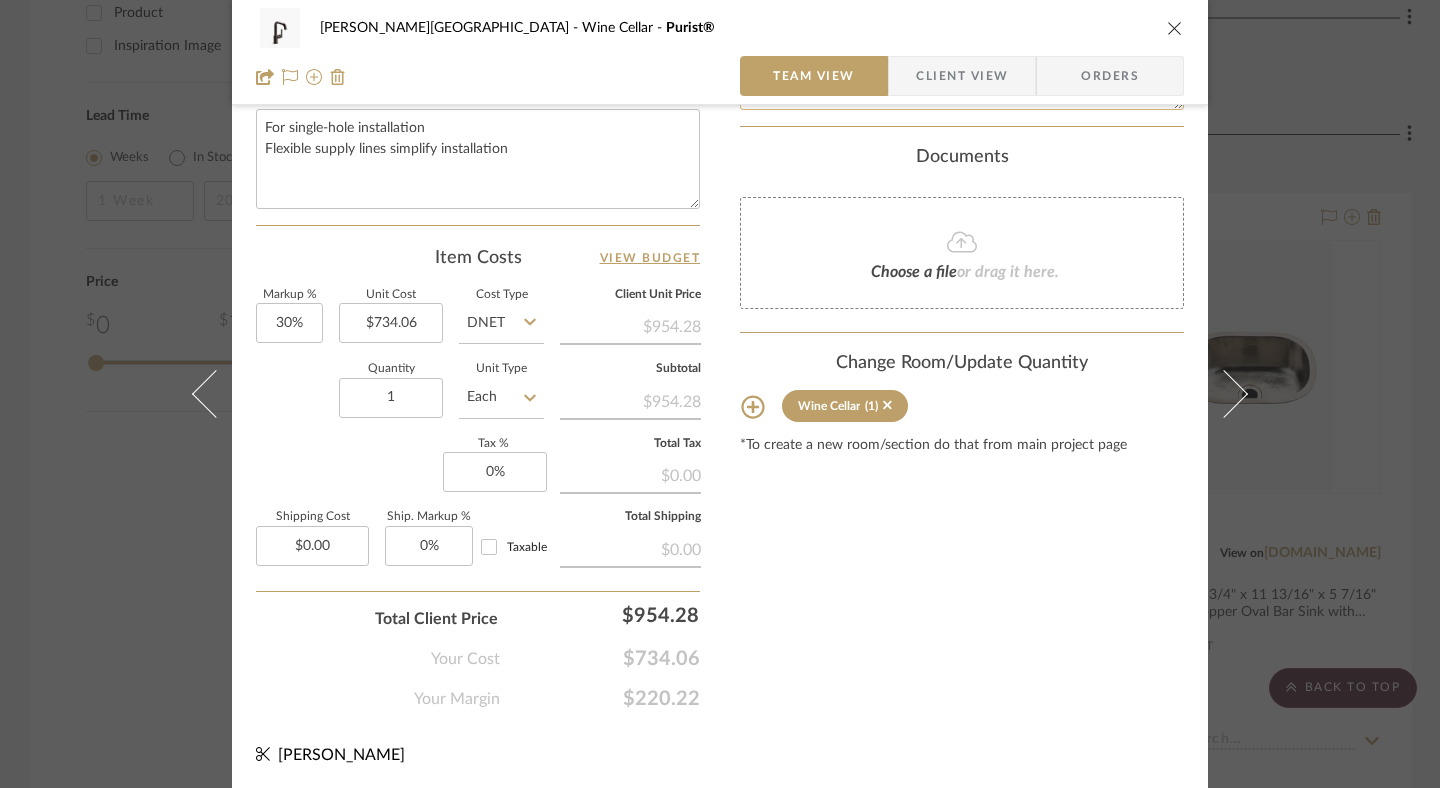 scroll, scrollTop: 968, scrollLeft: 0, axis: vertical 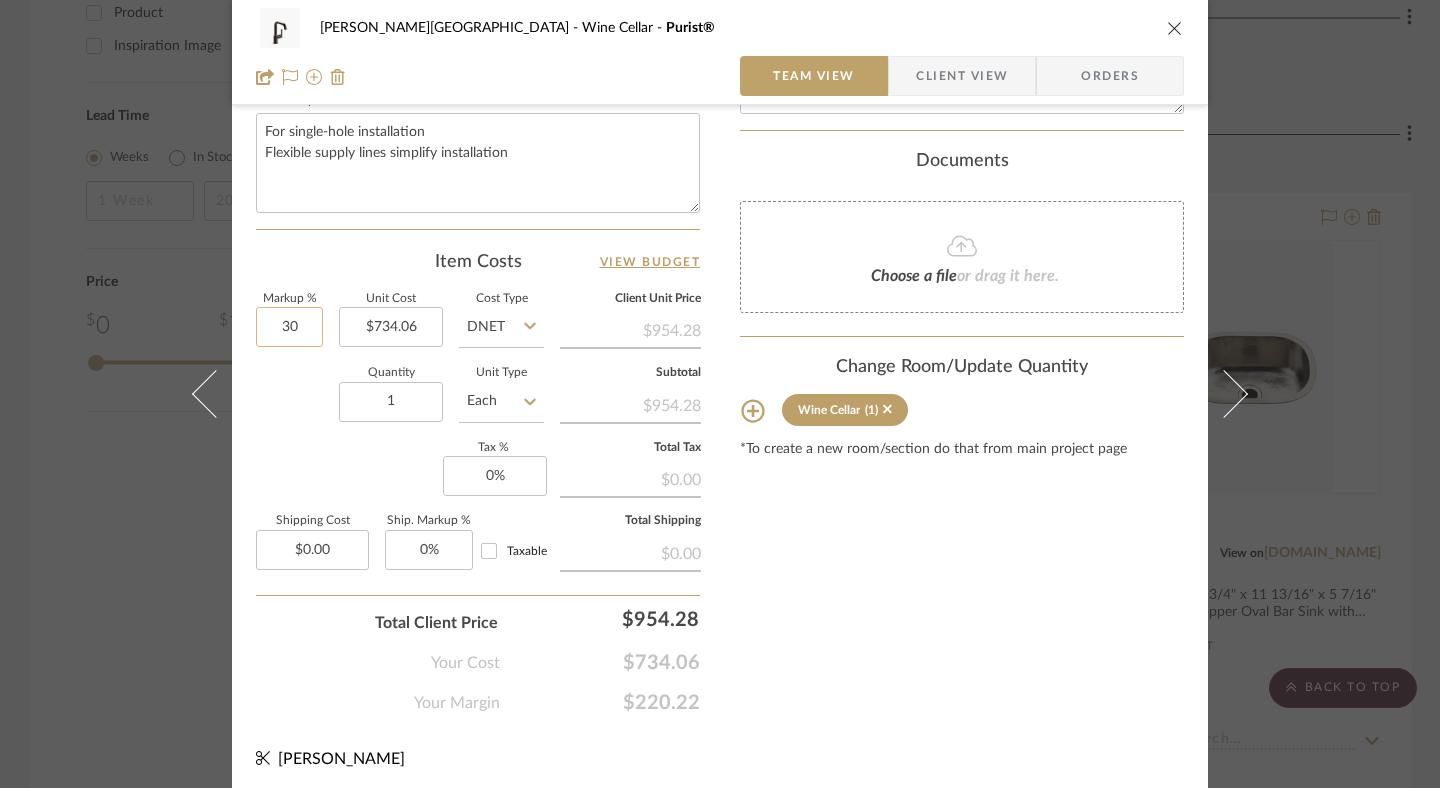 click on "30" 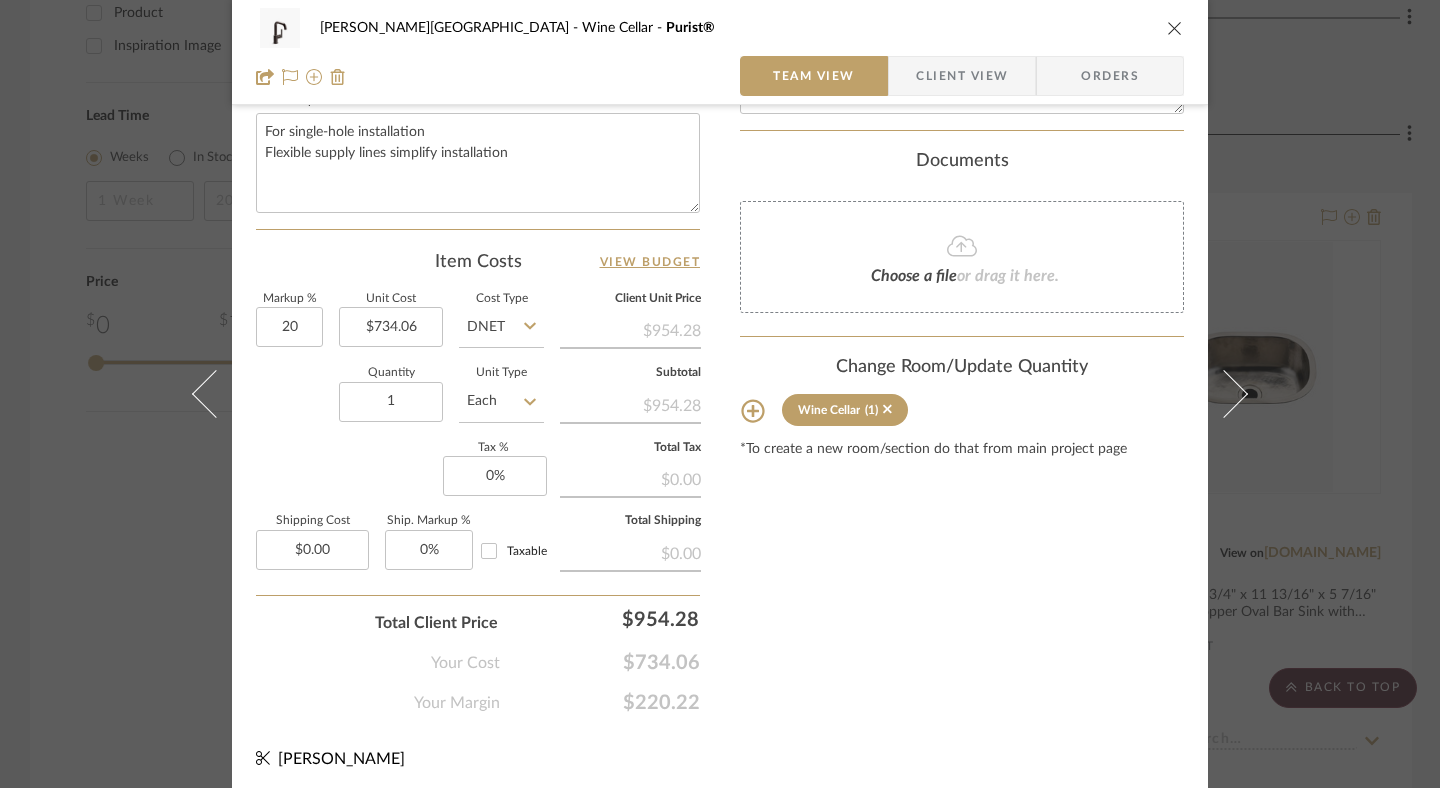 type on "20%" 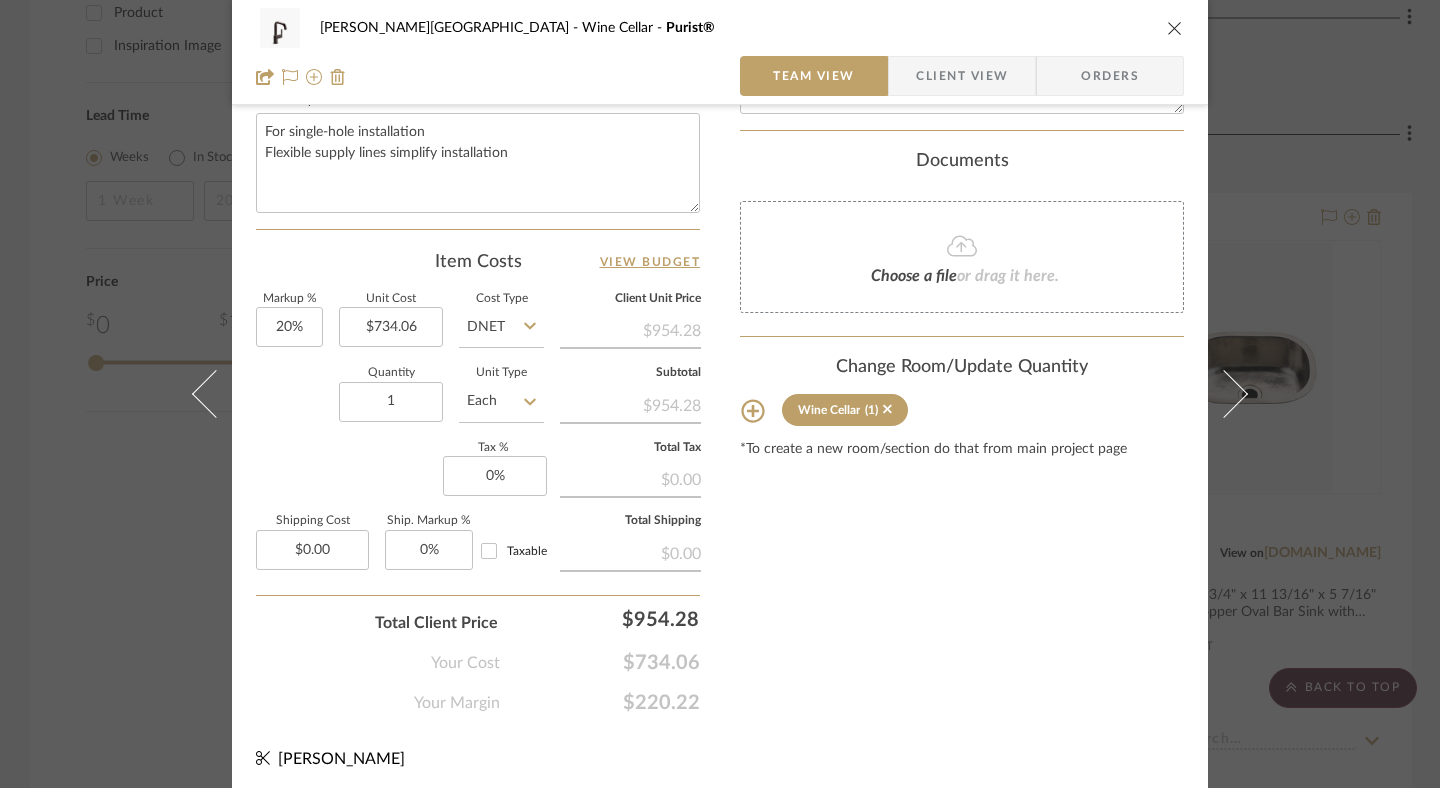 click on "Quantity  1  Unit Type  Each" 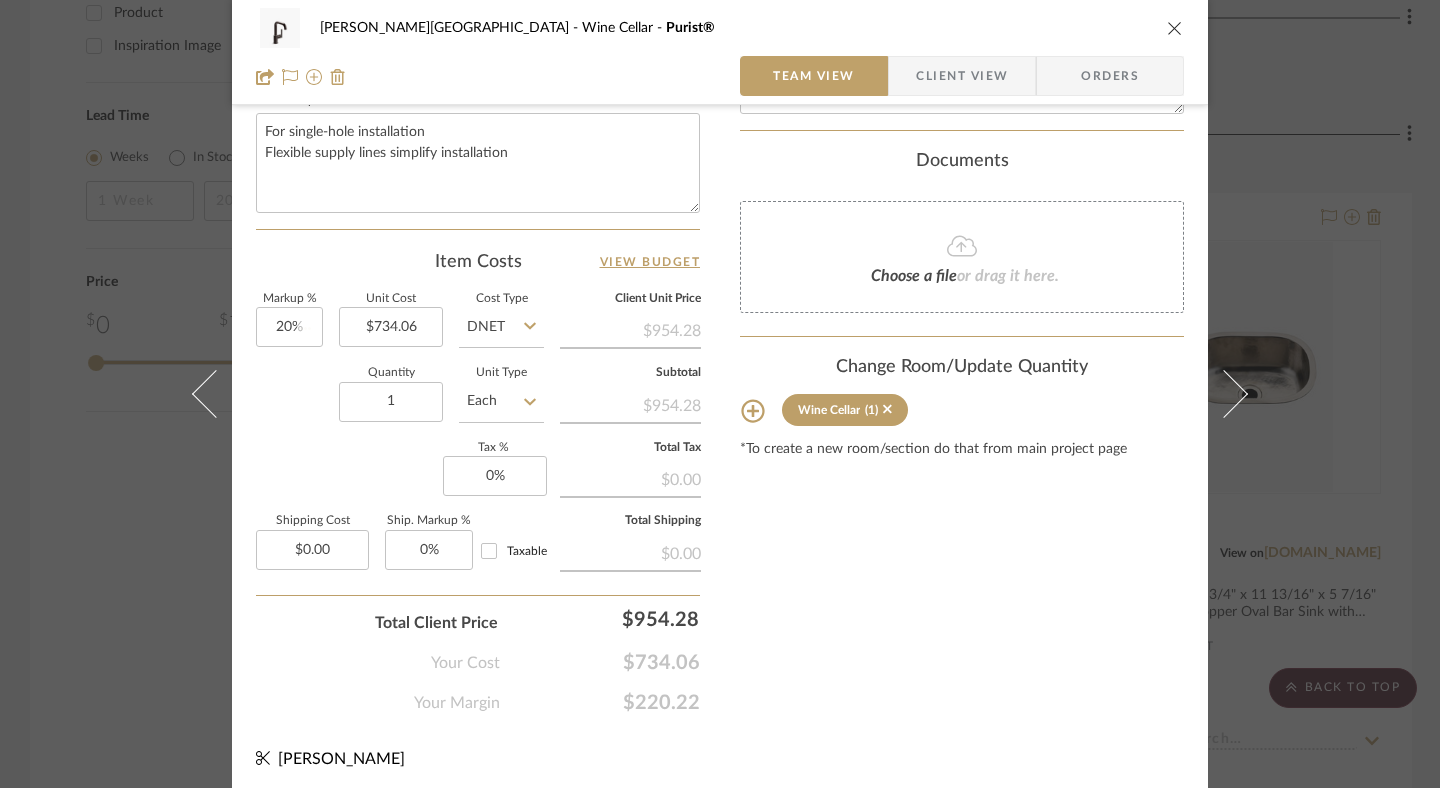type 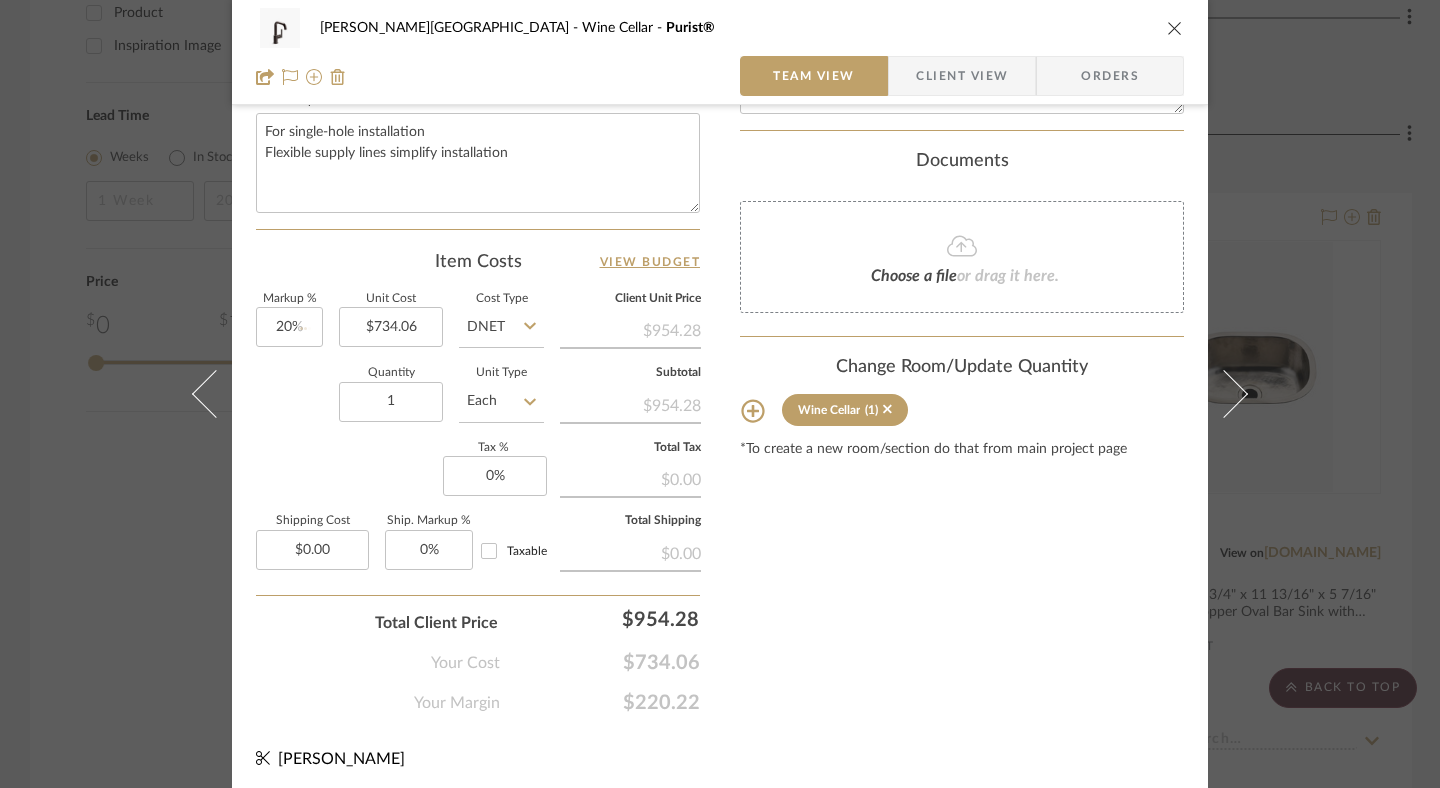 type 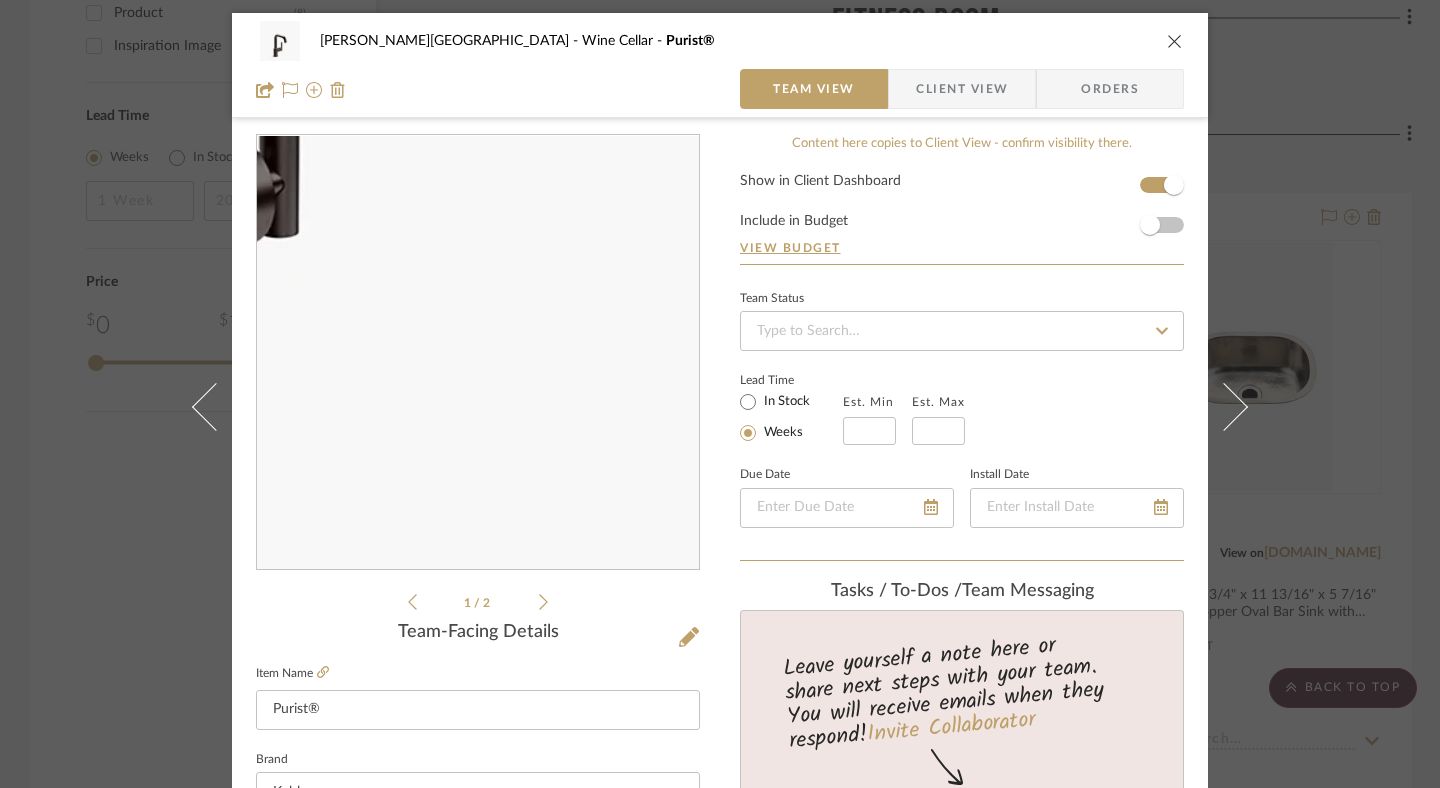 scroll, scrollTop: 0, scrollLeft: 0, axis: both 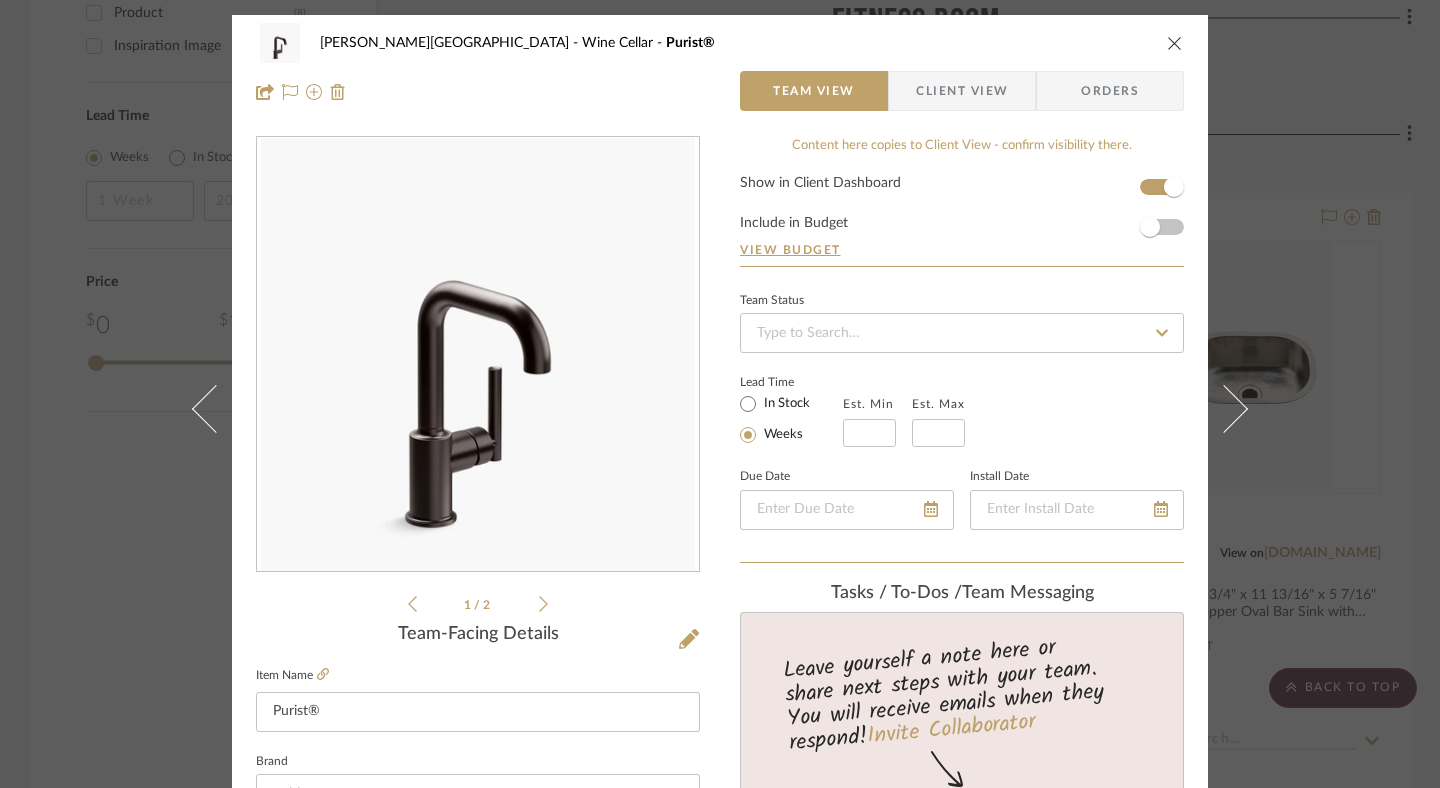 click on "Client View" at bounding box center [962, 91] 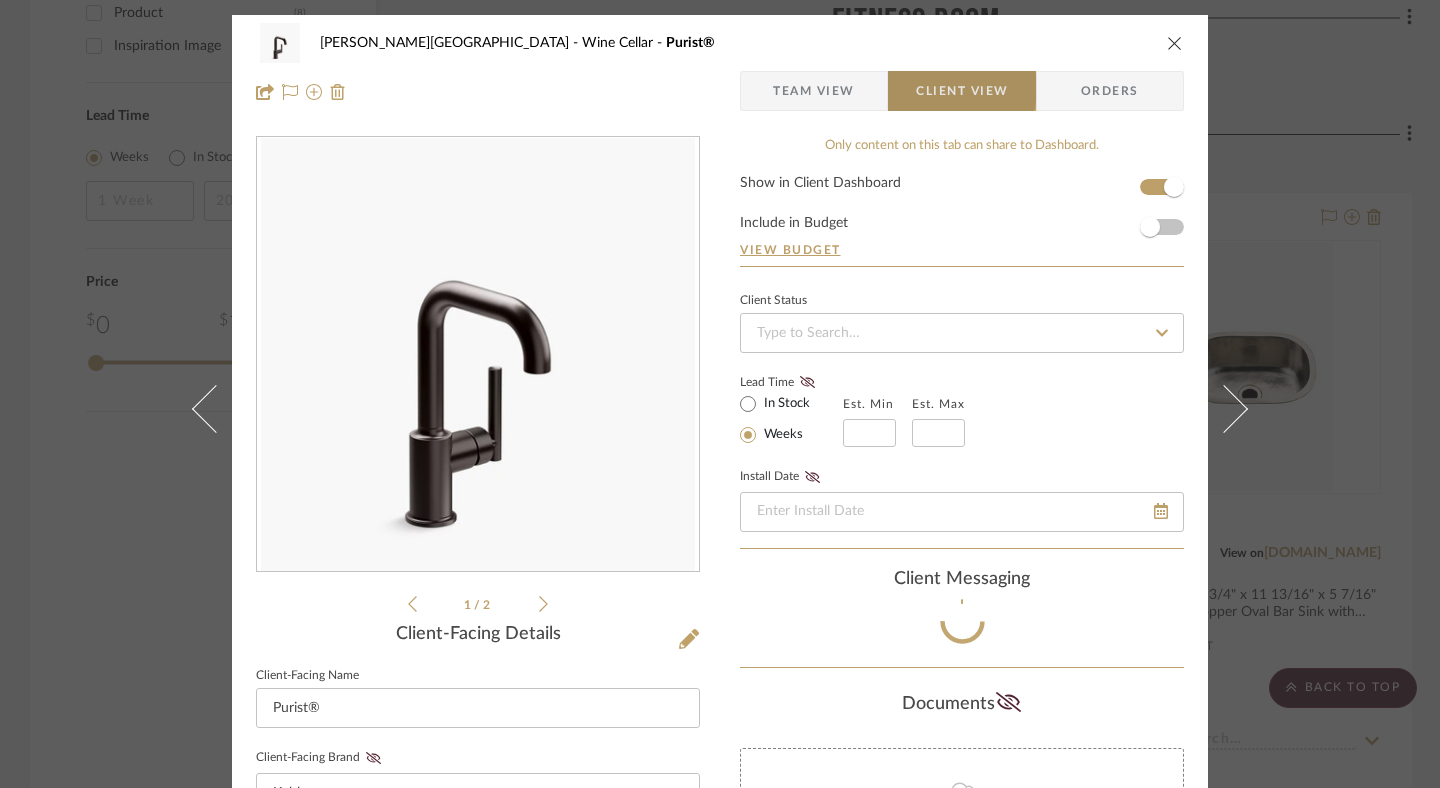 type 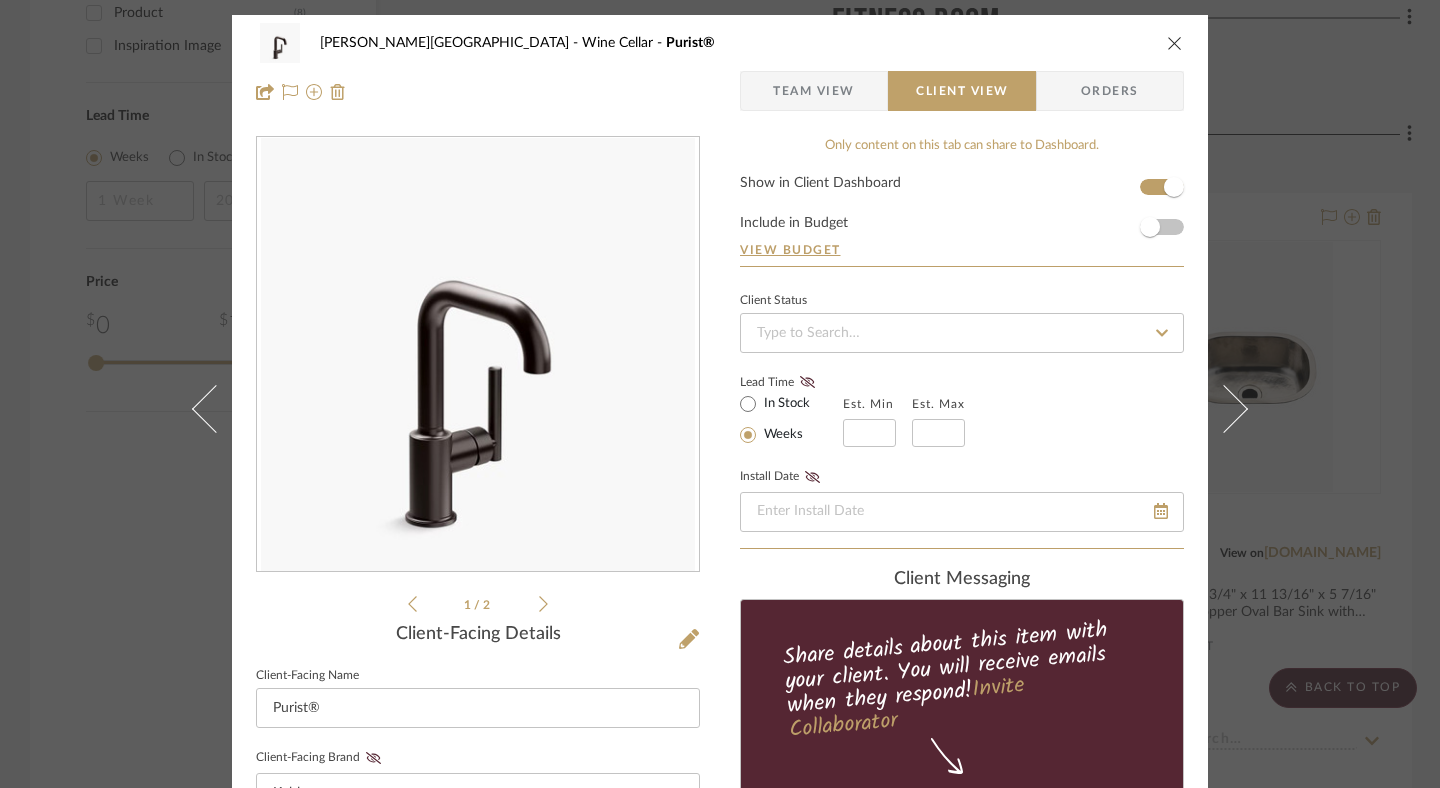 click on "Team View" at bounding box center (814, 91) 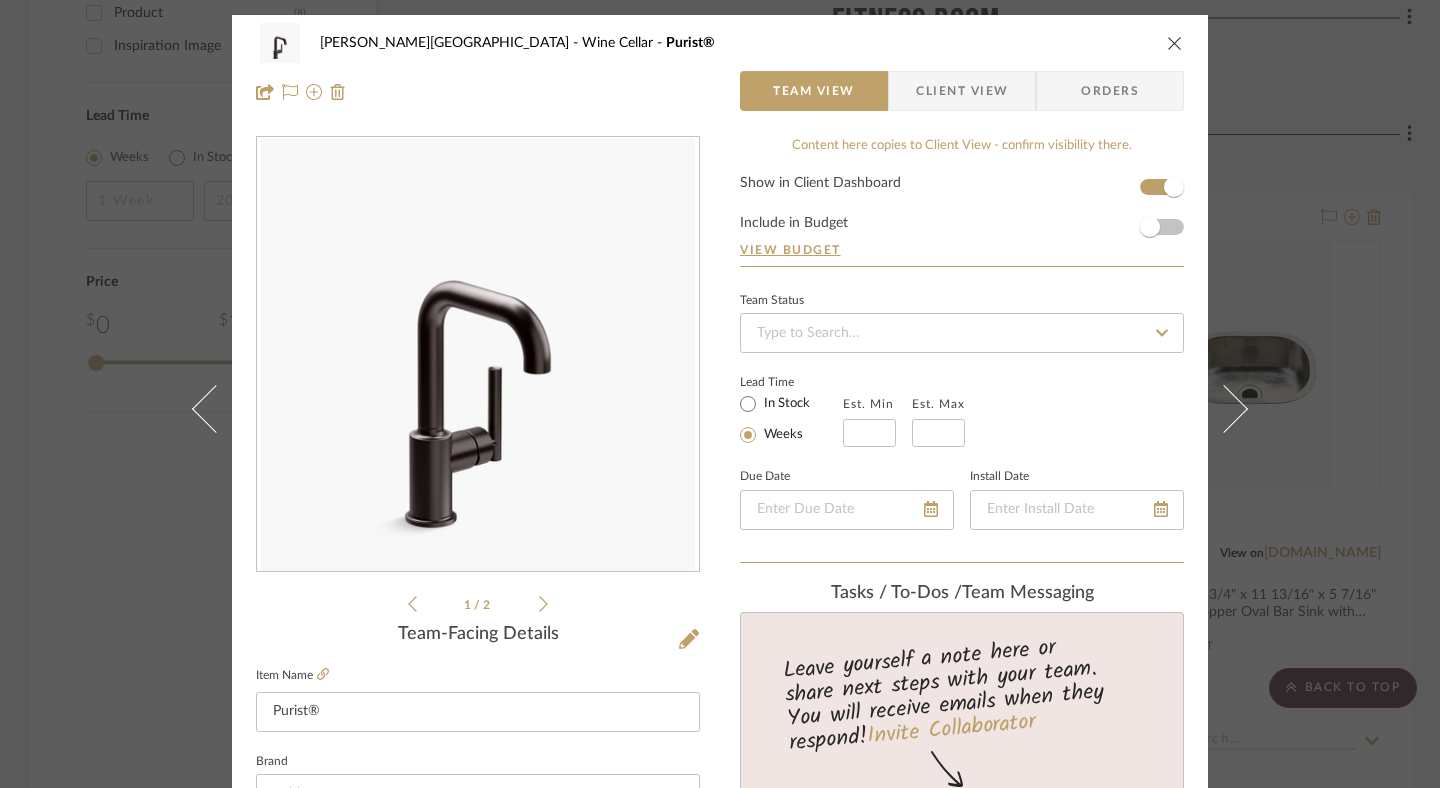click on "Show in Client Dashboard   Include in Budget   View Budget" at bounding box center [962, 221] 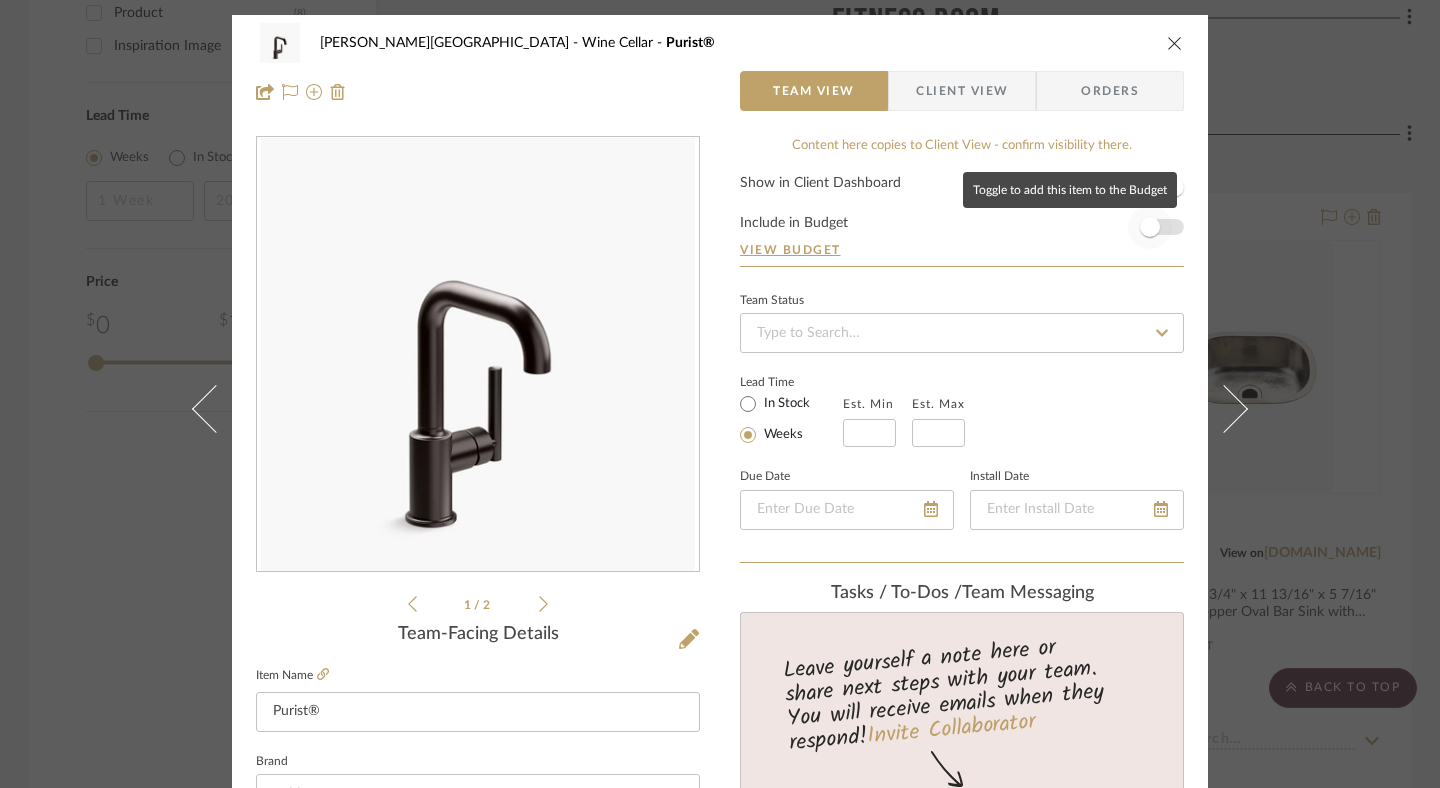 click at bounding box center (1150, 227) 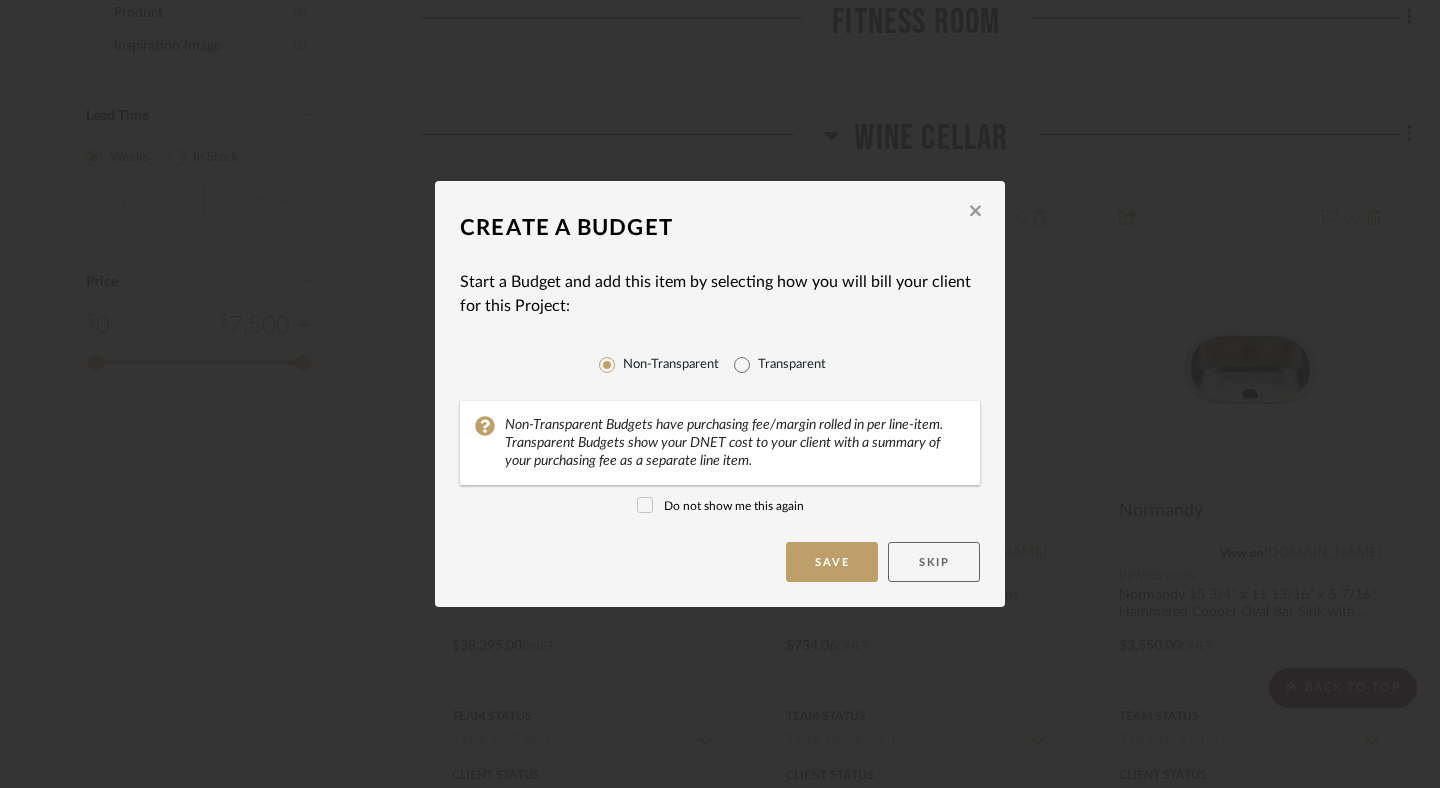 click on "Skip" at bounding box center [934, 562] 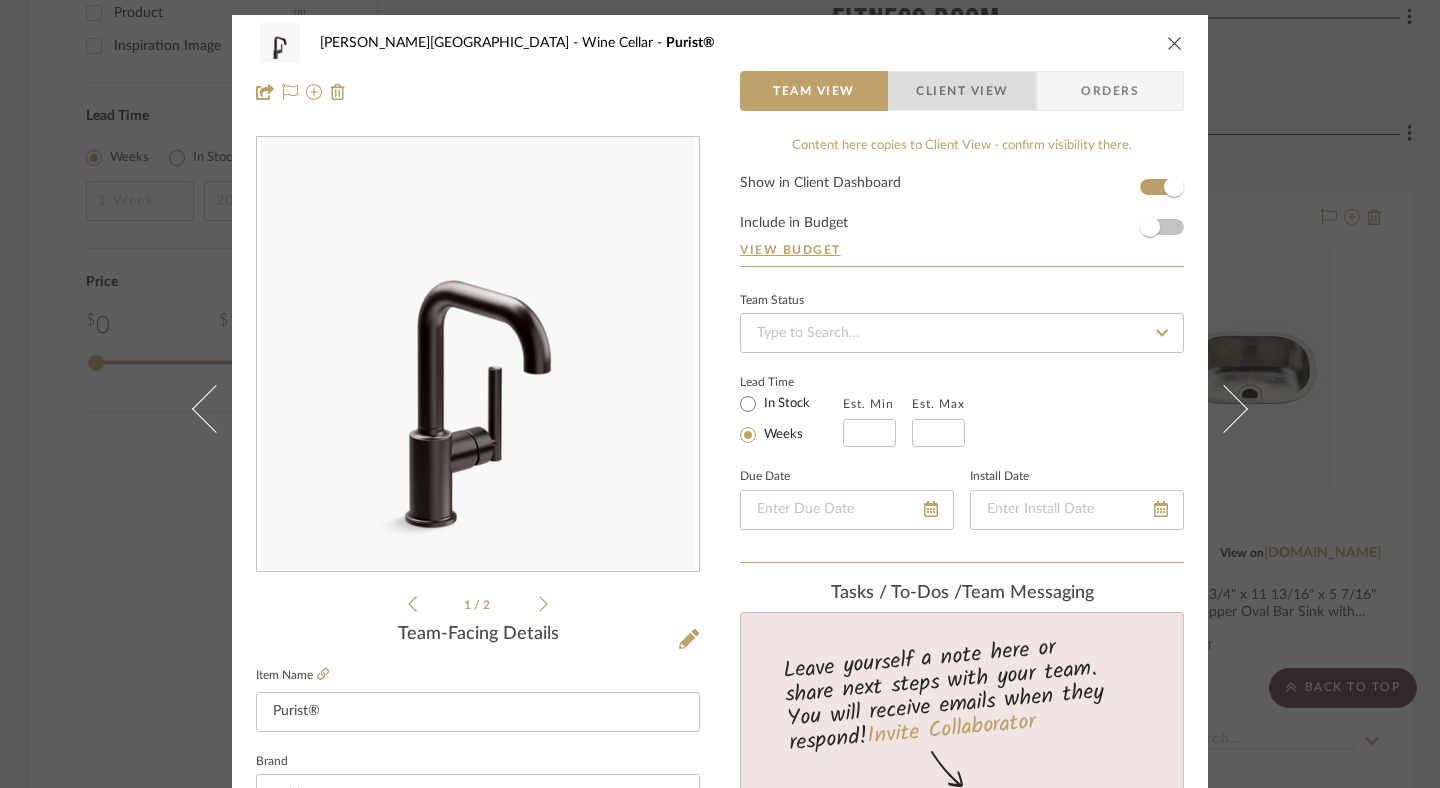 click on "Client View" at bounding box center [962, 91] 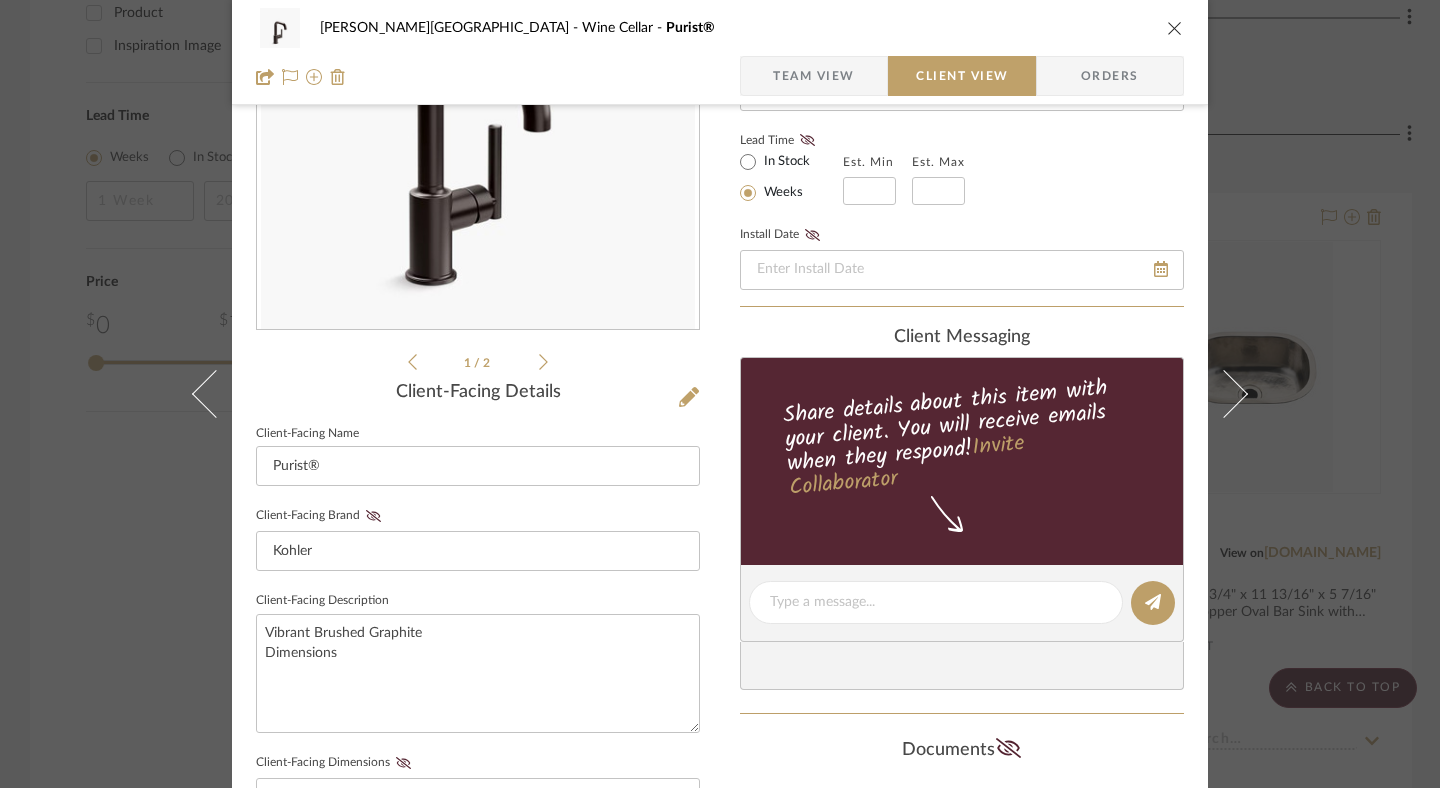 scroll, scrollTop: 0, scrollLeft: 0, axis: both 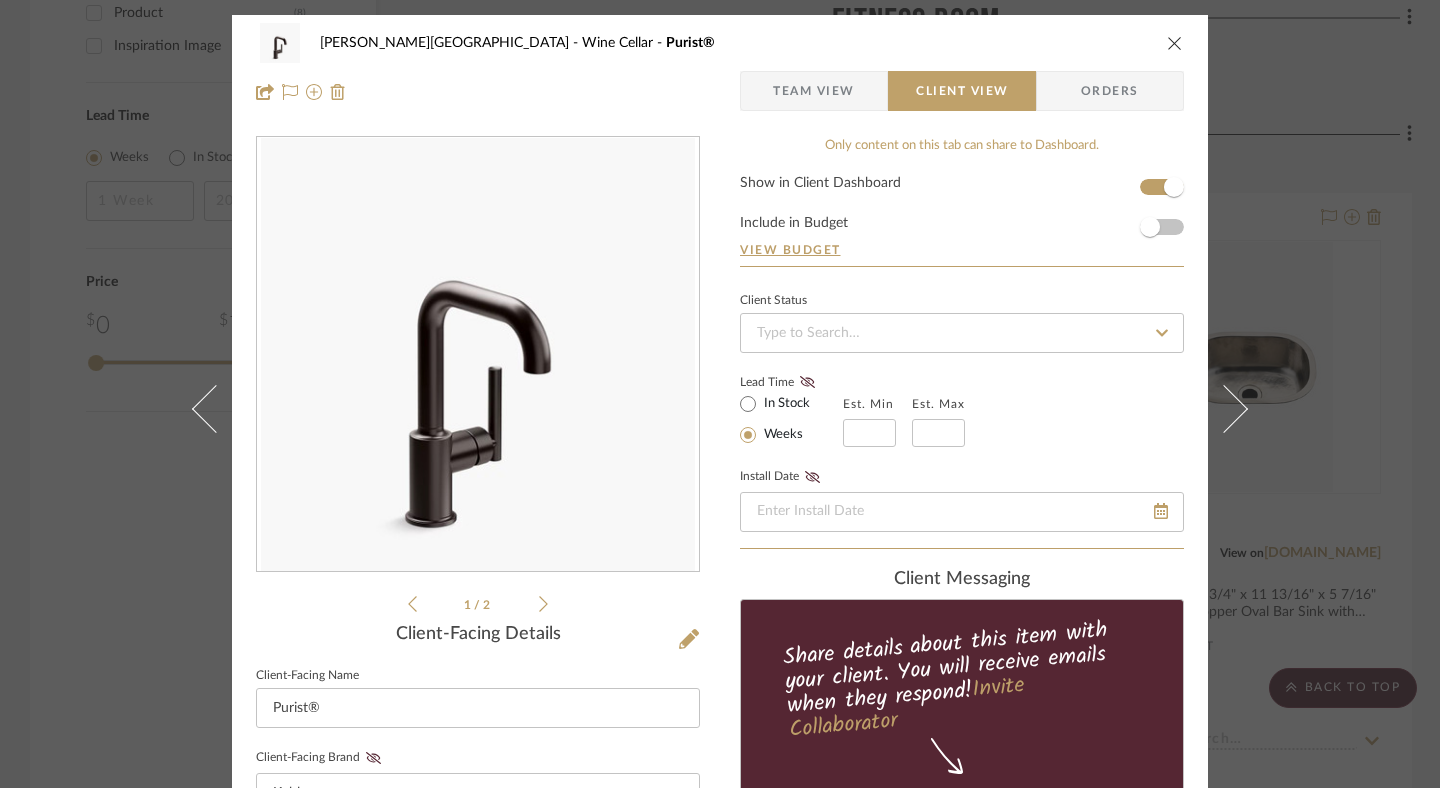 click on "Only content on this tab can share to Dashboard." at bounding box center [962, 146] 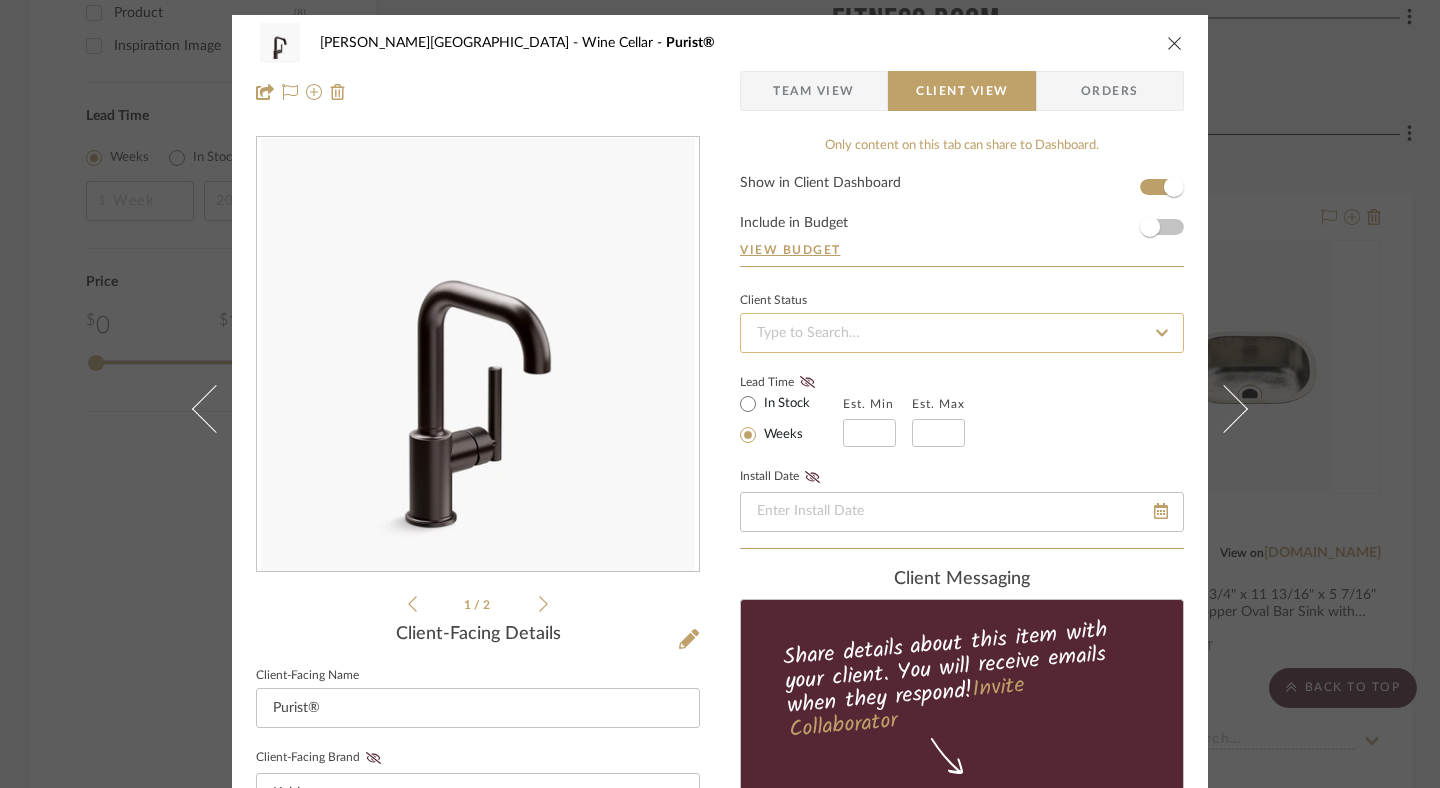 click 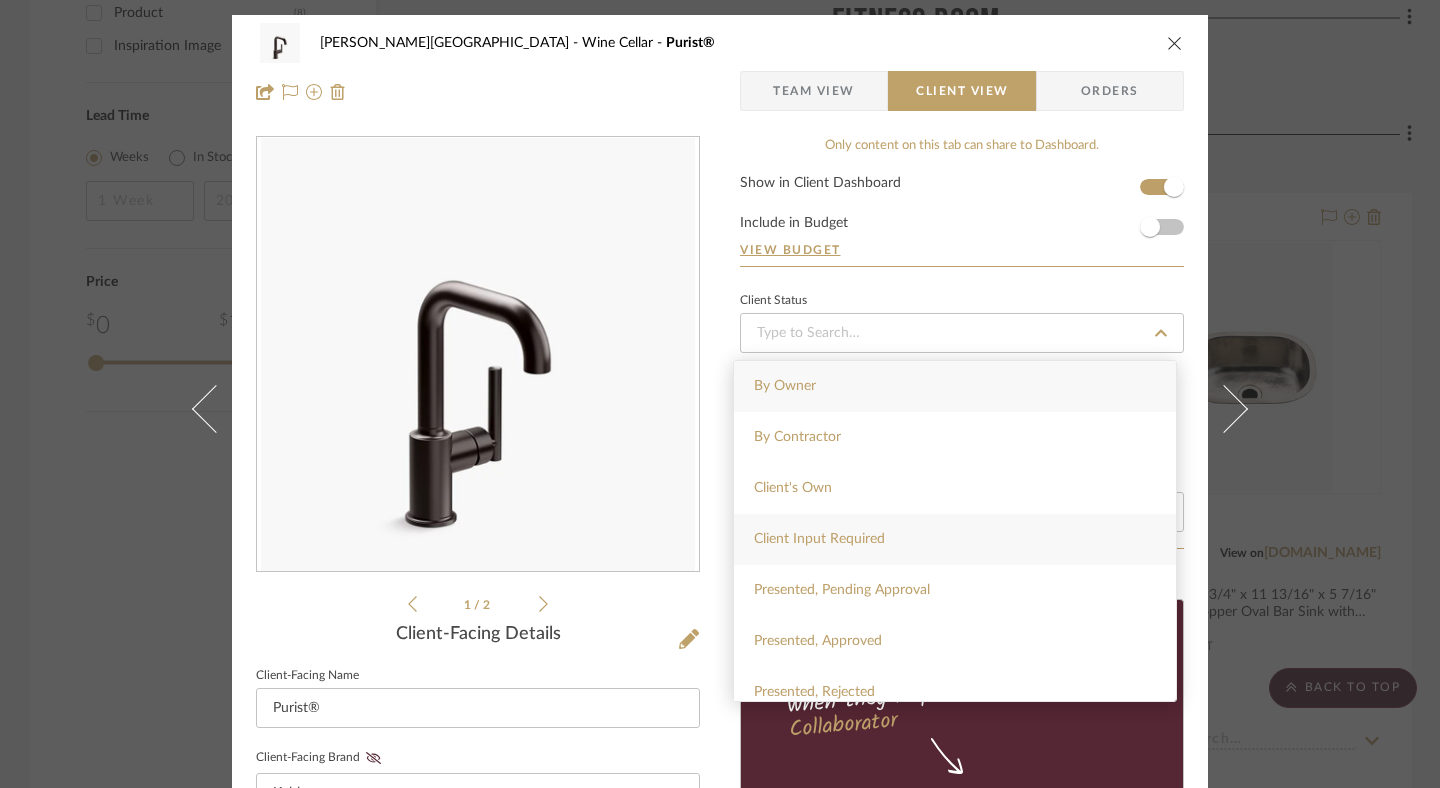 click on "Client Input Required" at bounding box center (819, 539) 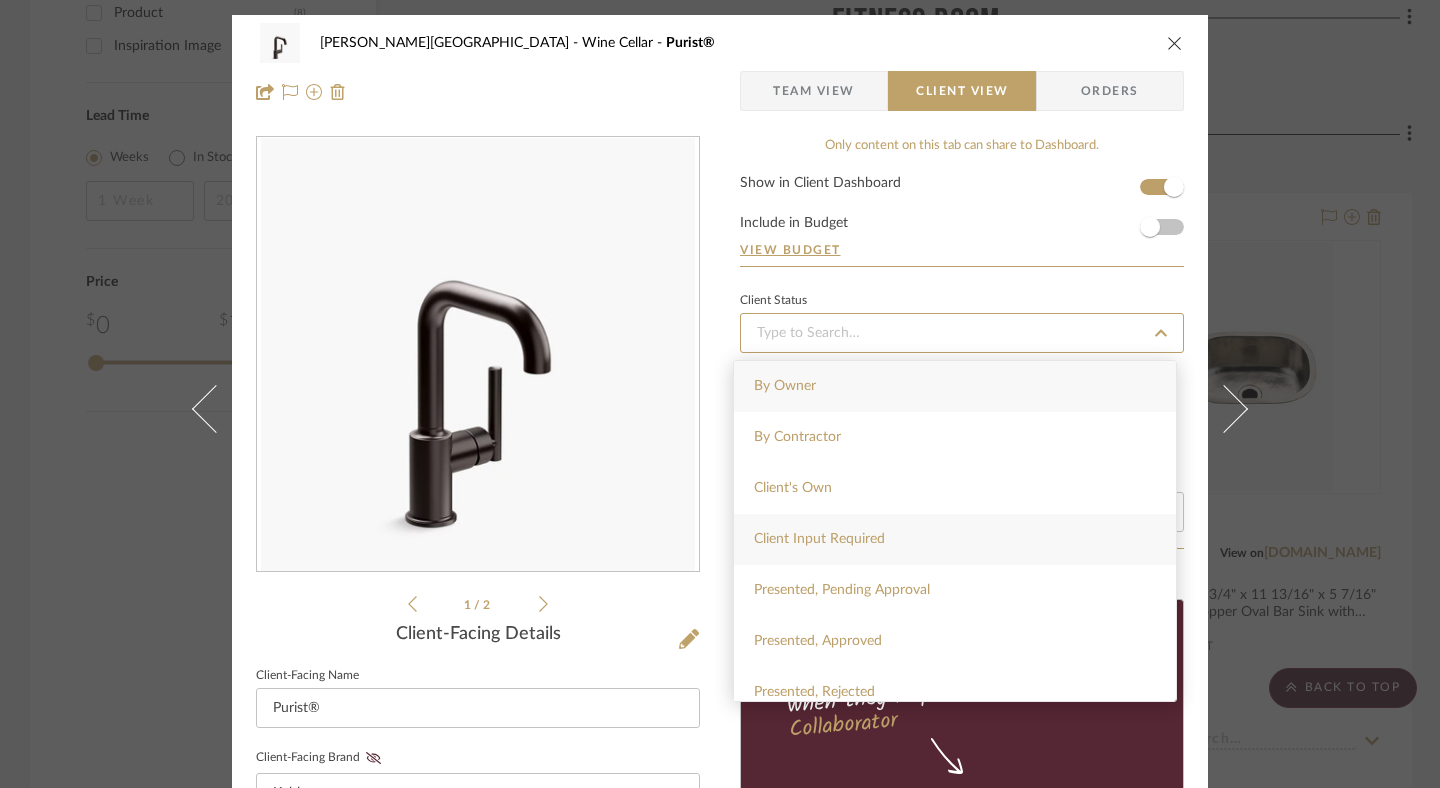 type on "7/16/2025" 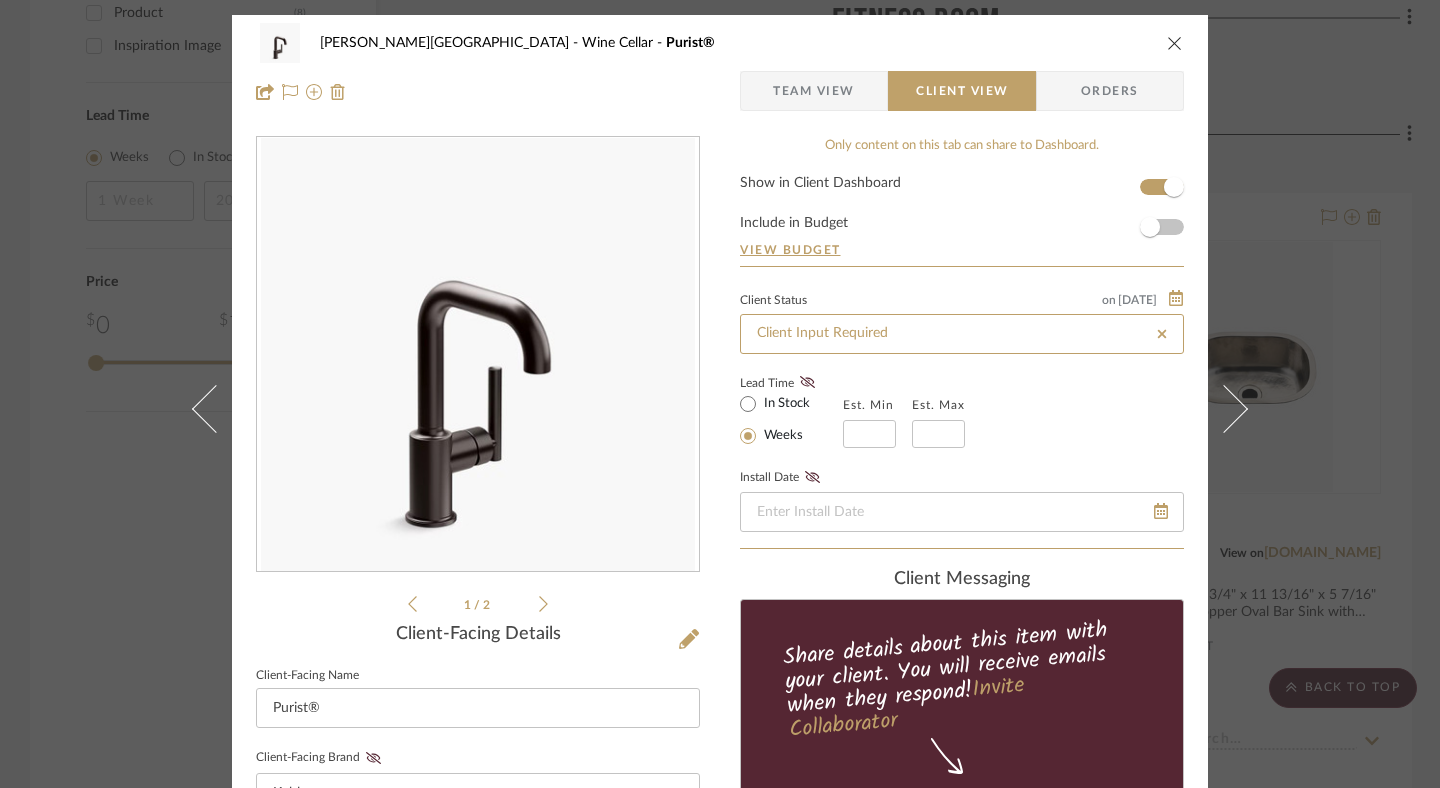 type on "7/16/2025" 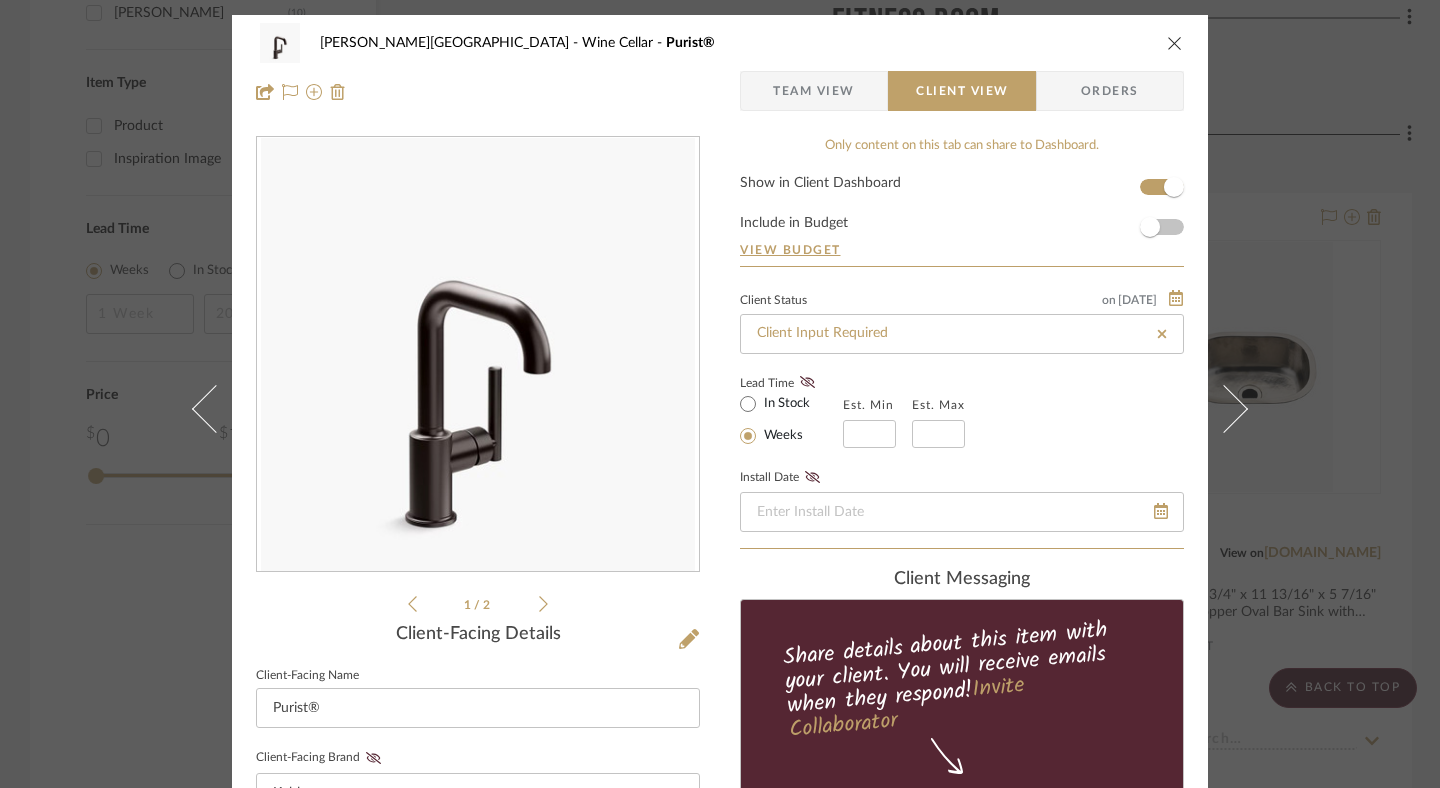 click on "Lead Time  In Stock Weeks  Est. Min   Est. Max" 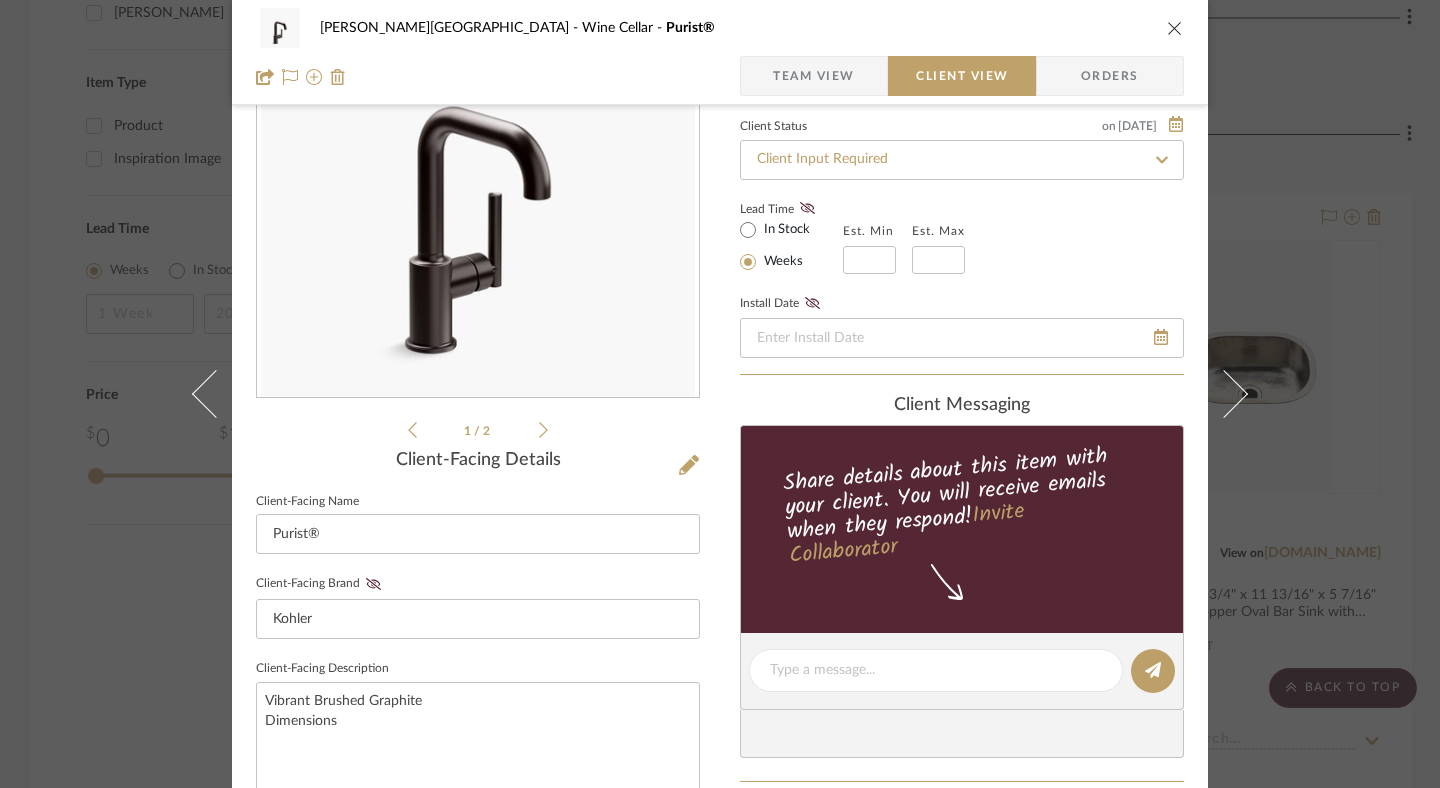 scroll, scrollTop: 0, scrollLeft: 0, axis: both 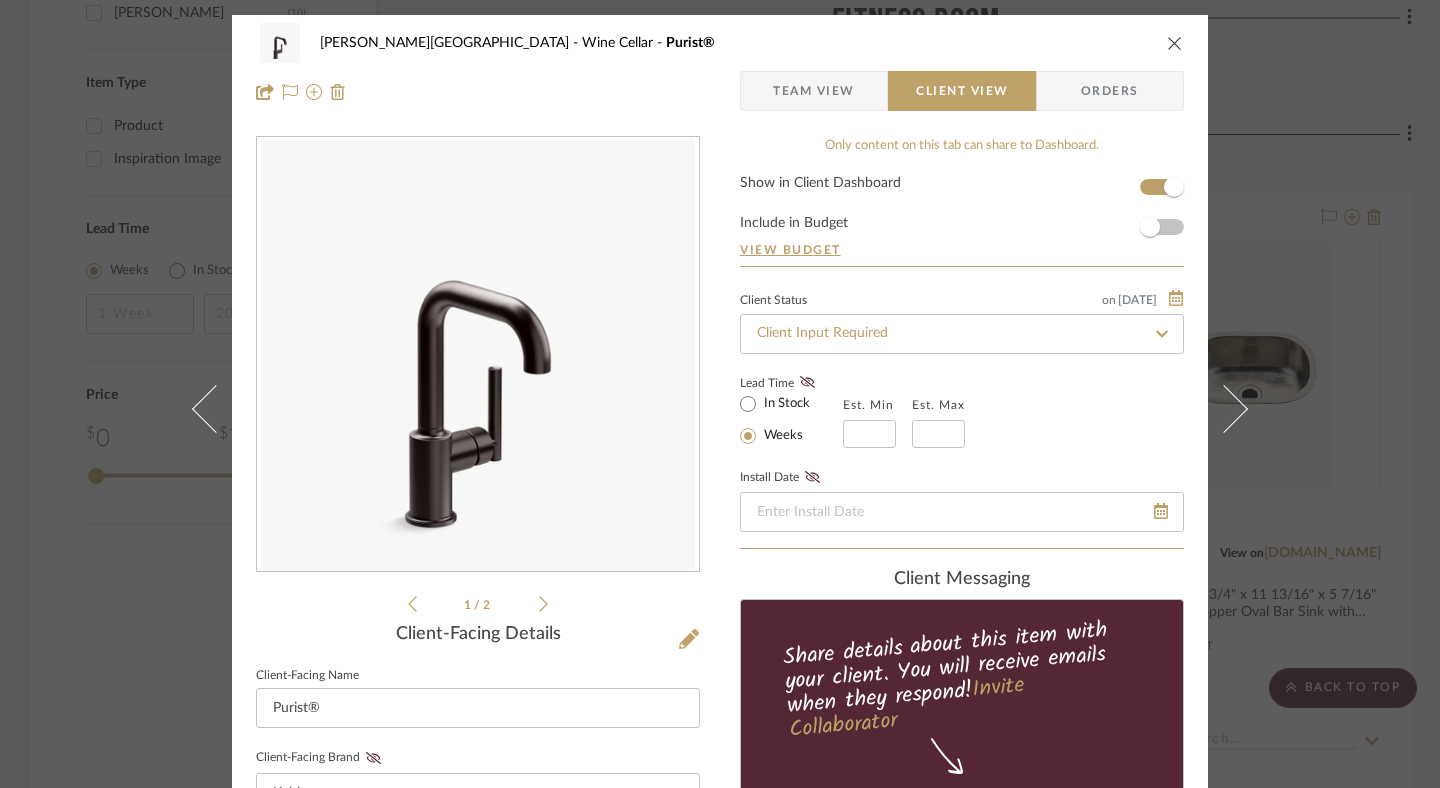 click on "Orders" at bounding box center [1110, 91] 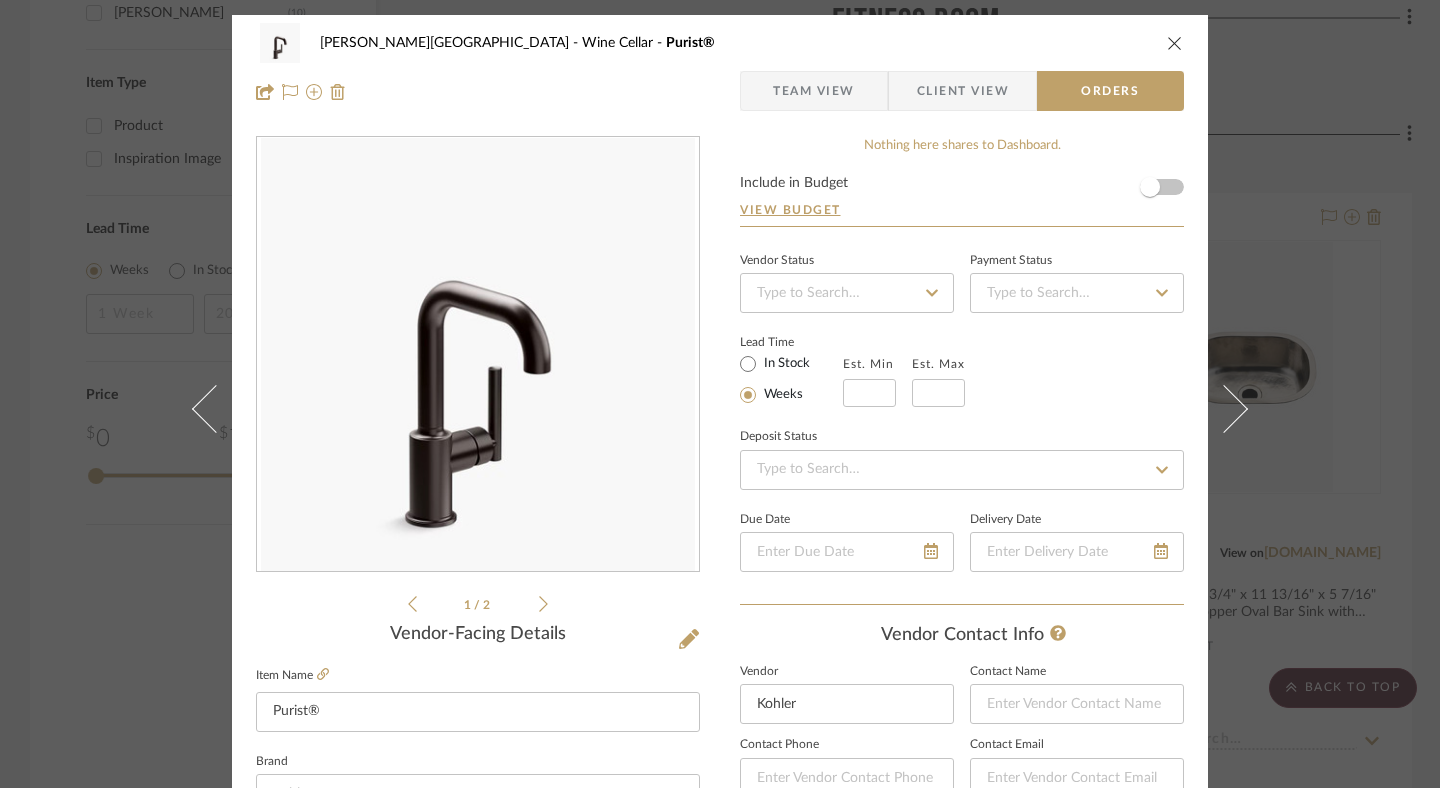 click on "Client View" at bounding box center (963, 91) 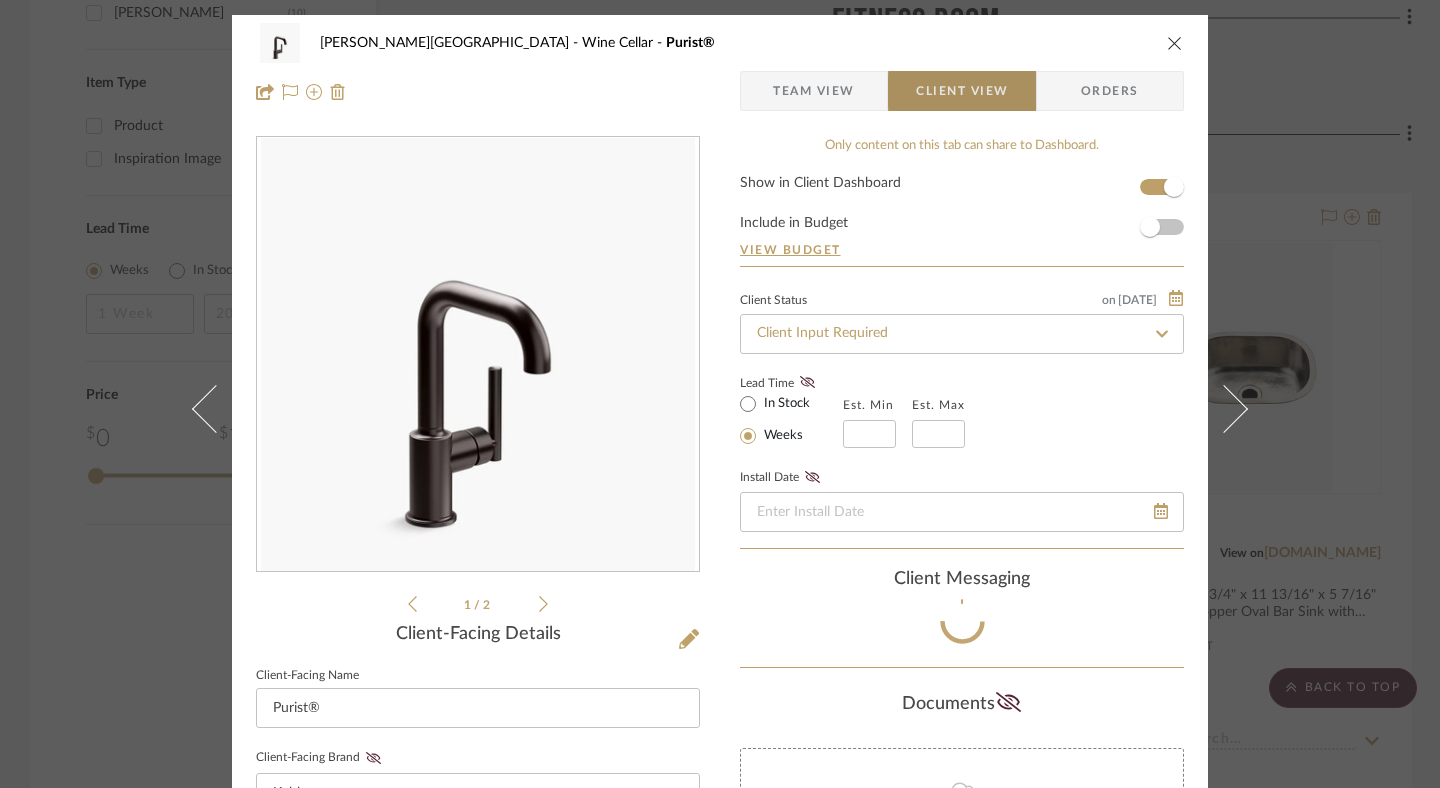 type 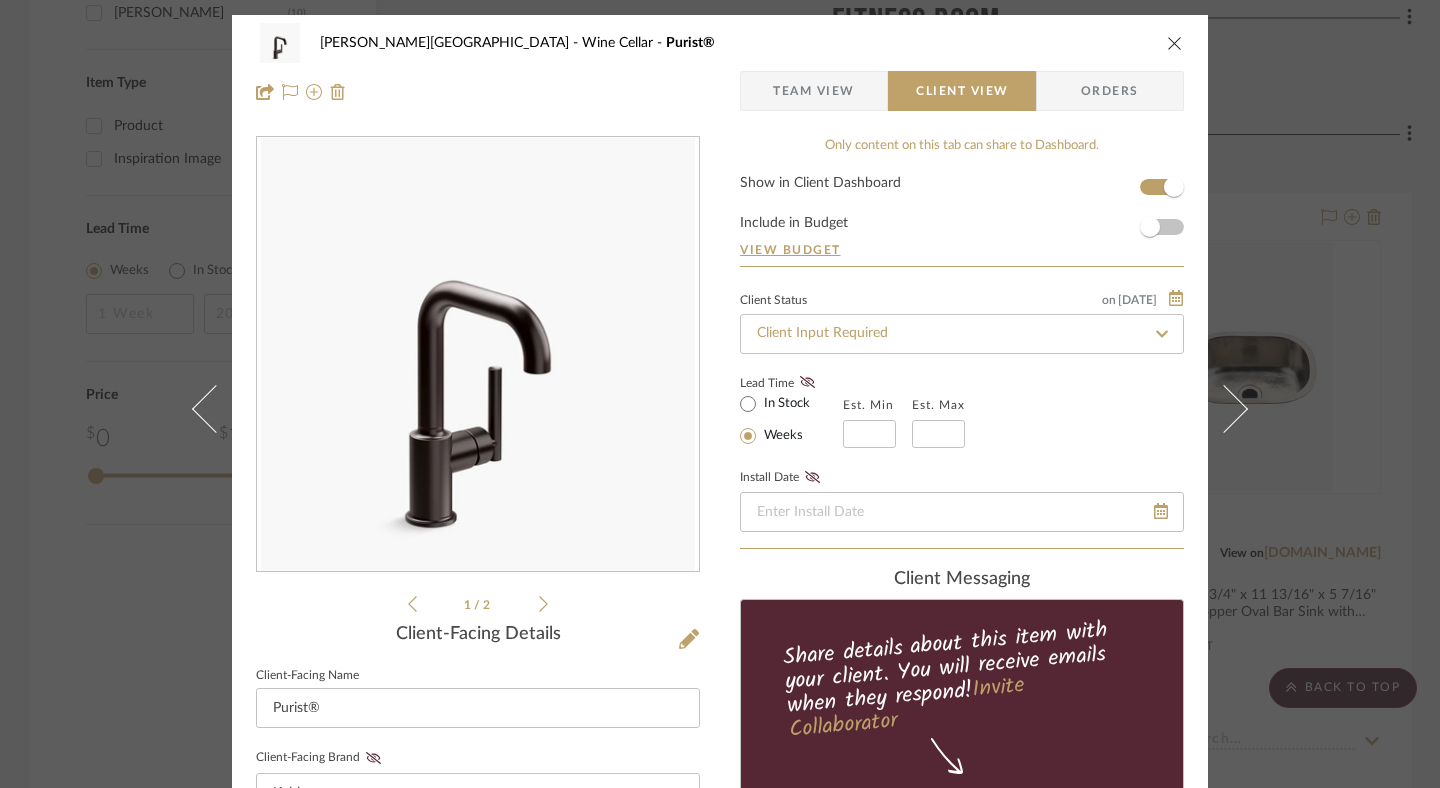 click at bounding box center [1175, 43] 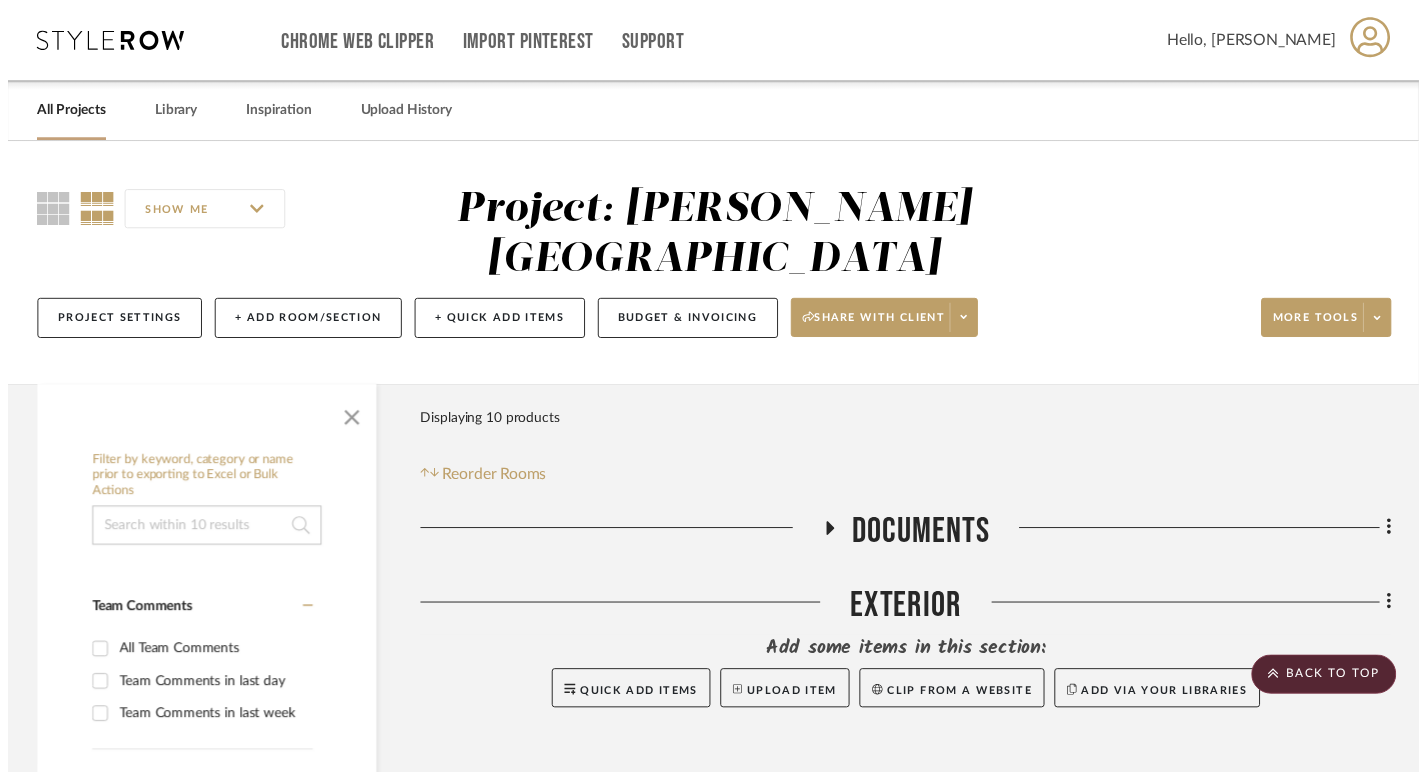 scroll, scrollTop: 1957, scrollLeft: 0, axis: vertical 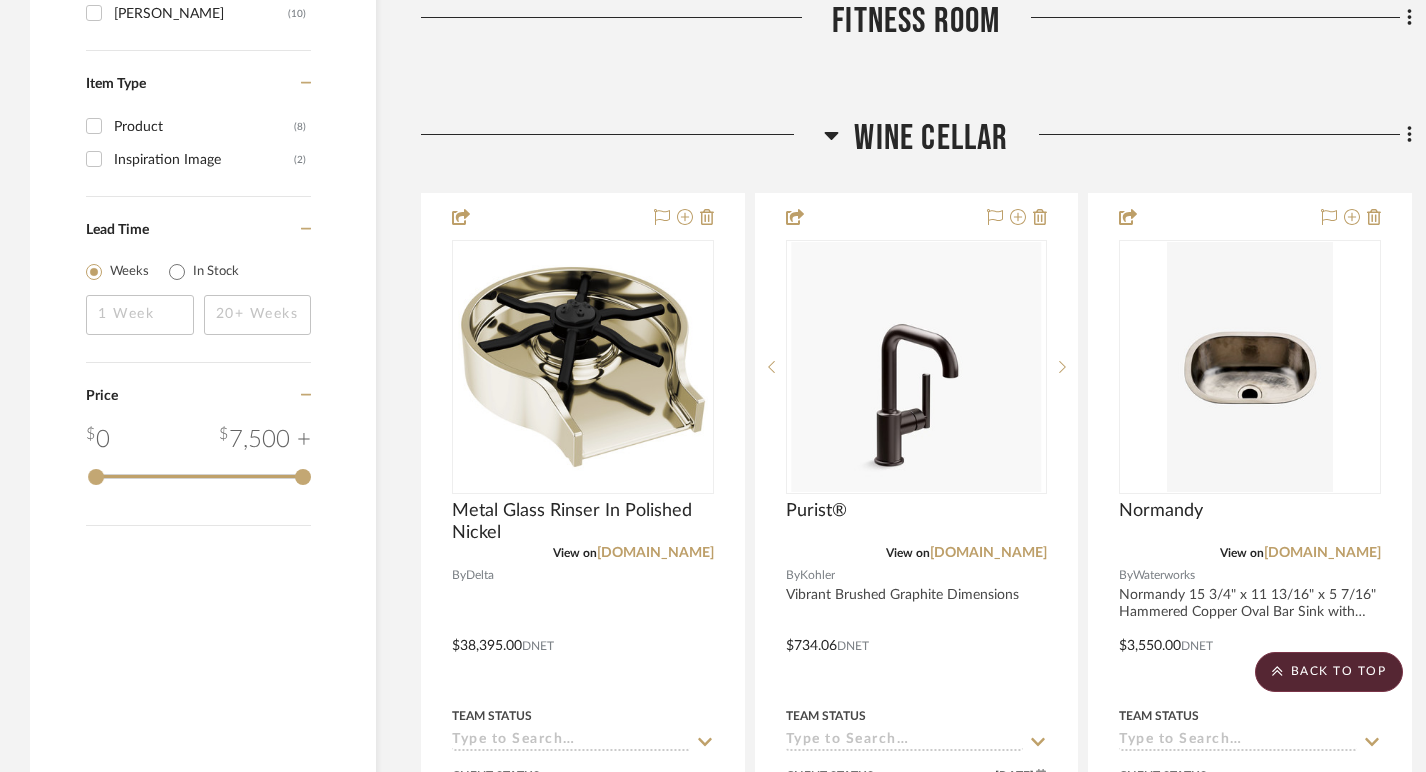 click 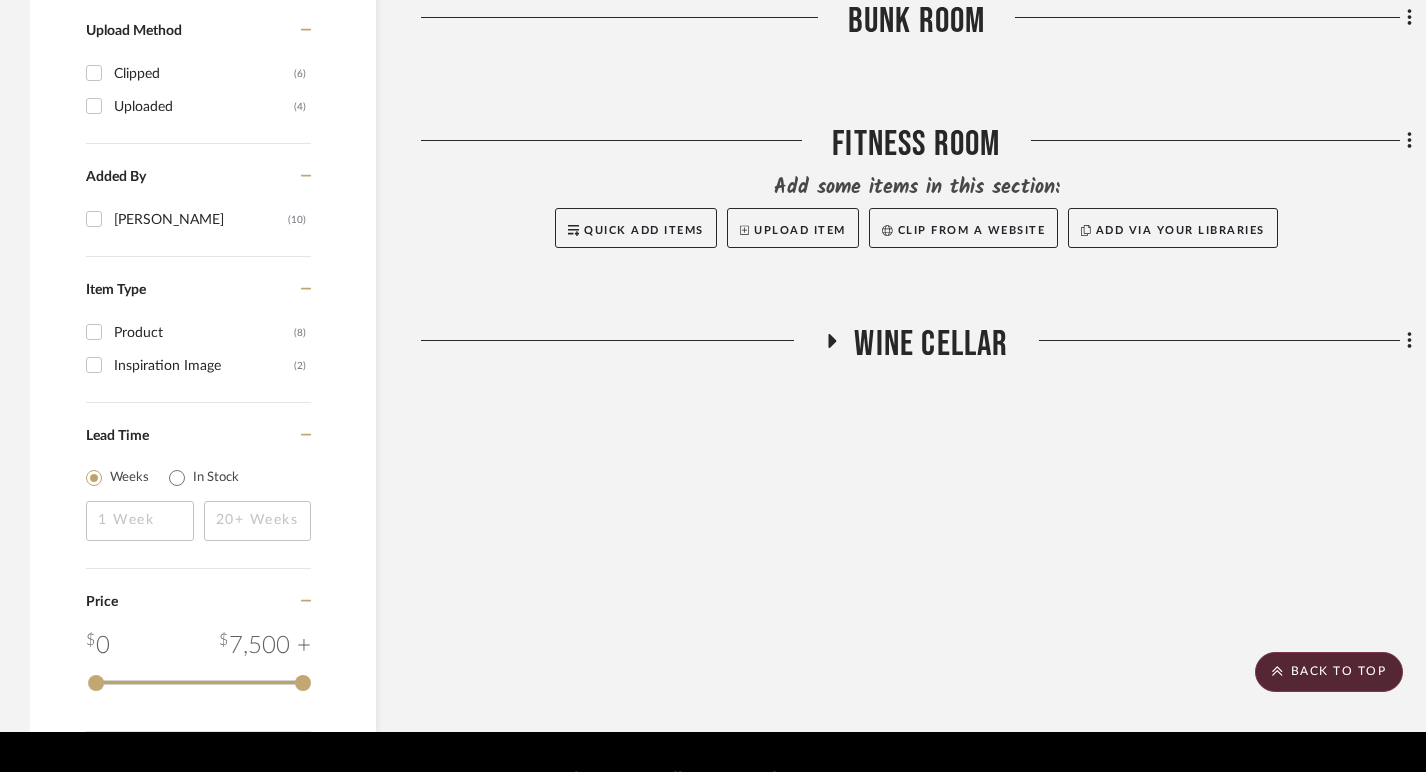 click 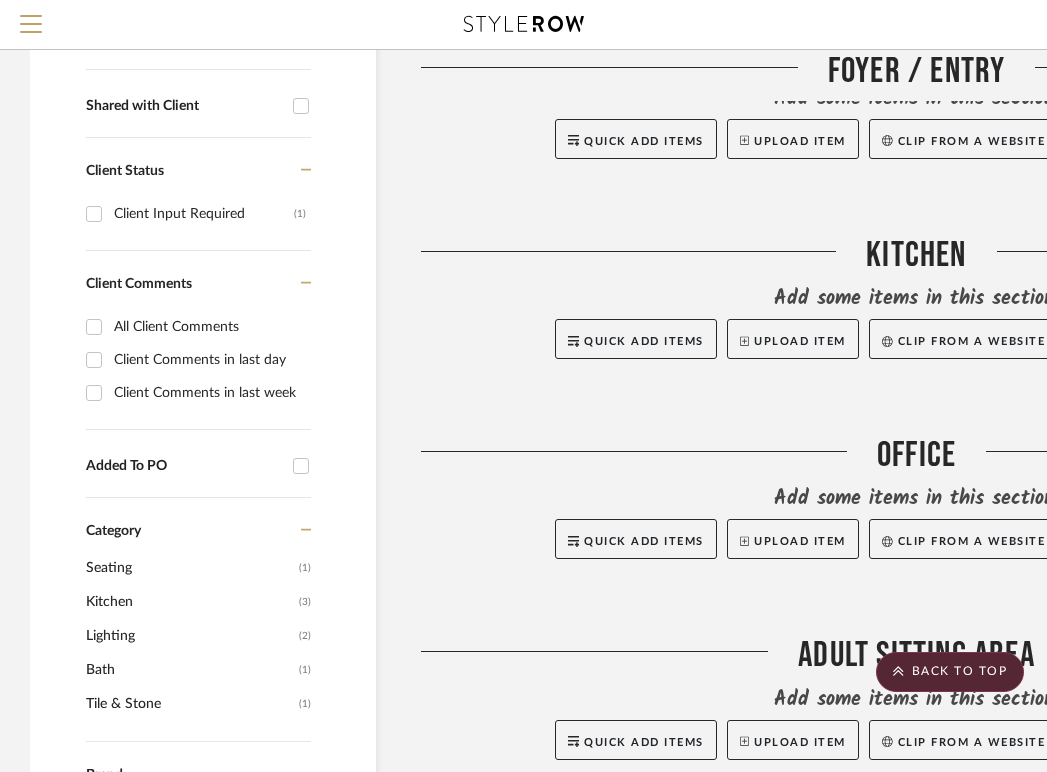 scroll, scrollTop: 646, scrollLeft: 0, axis: vertical 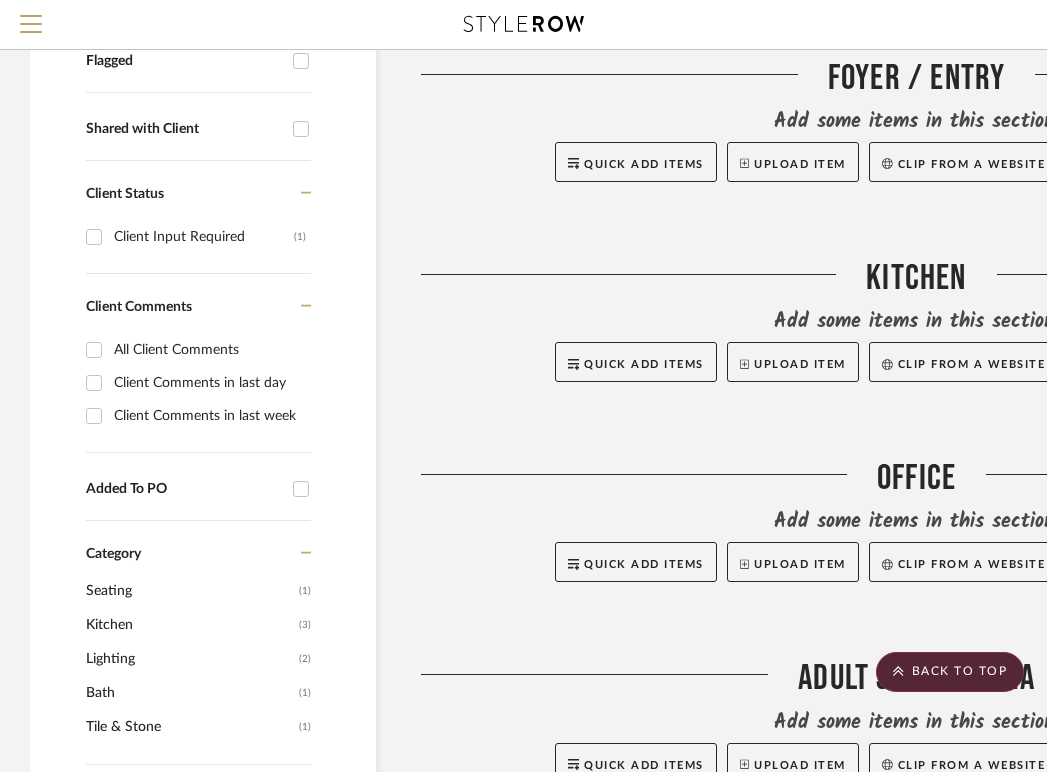 click on "Kitchen" 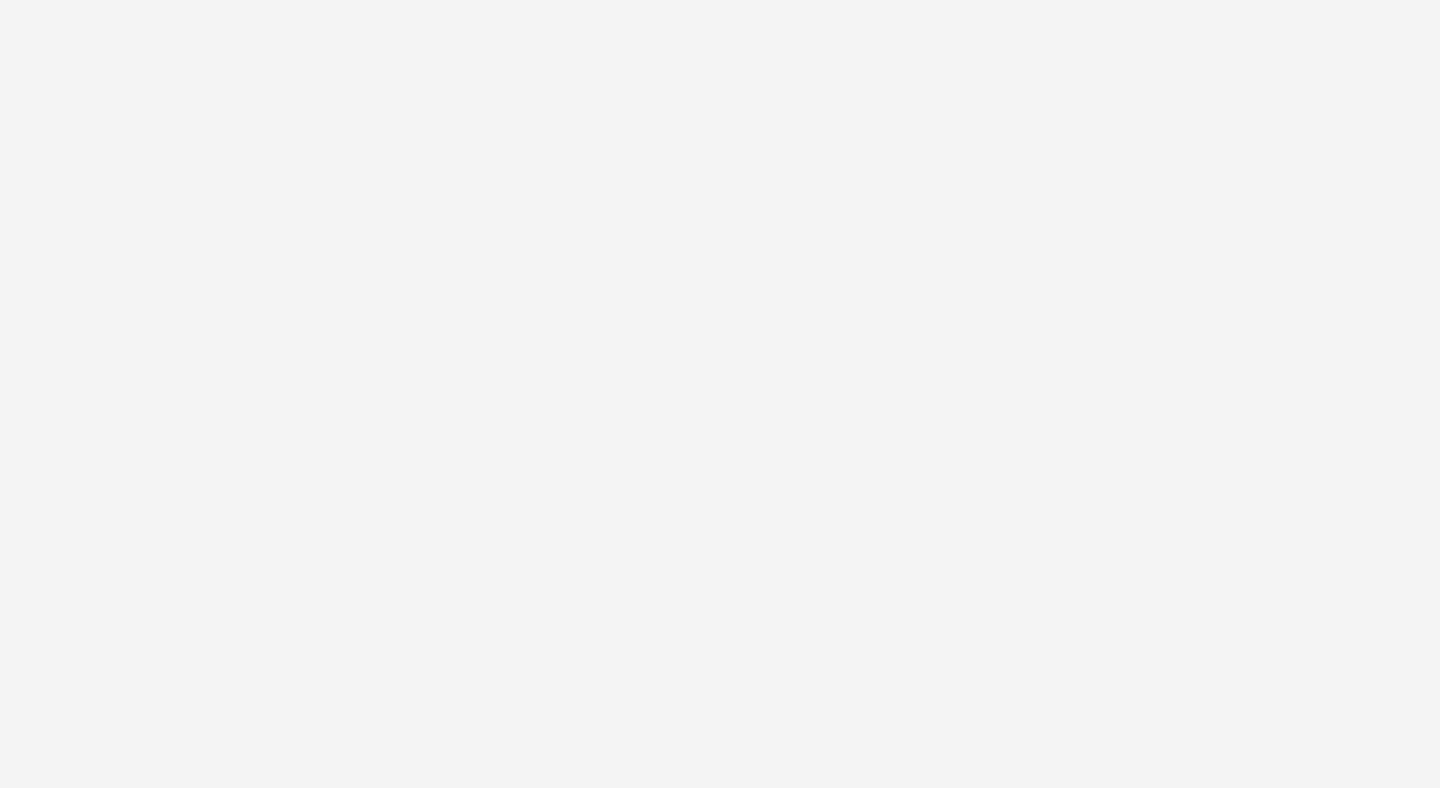 scroll, scrollTop: 0, scrollLeft: 0, axis: both 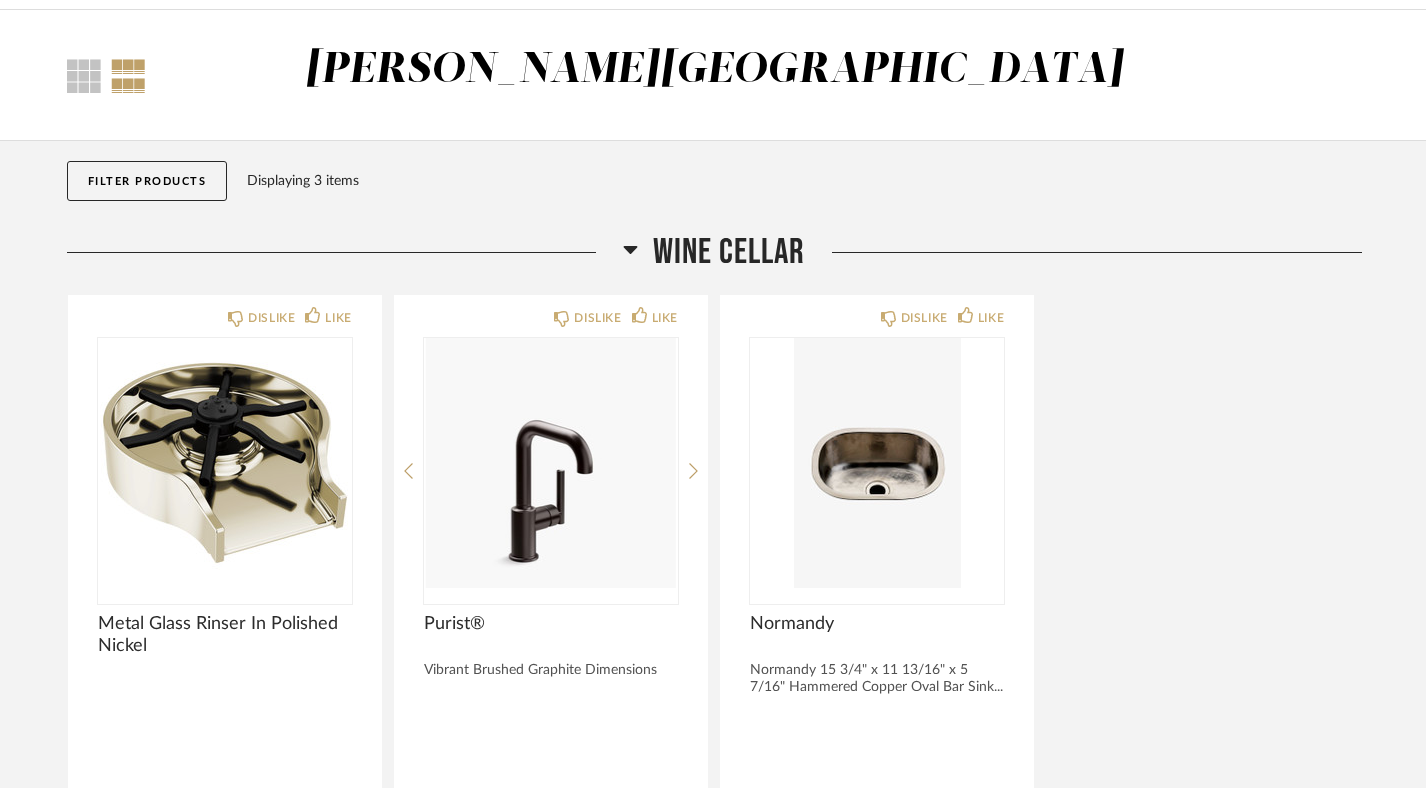 click on "Filter Products" 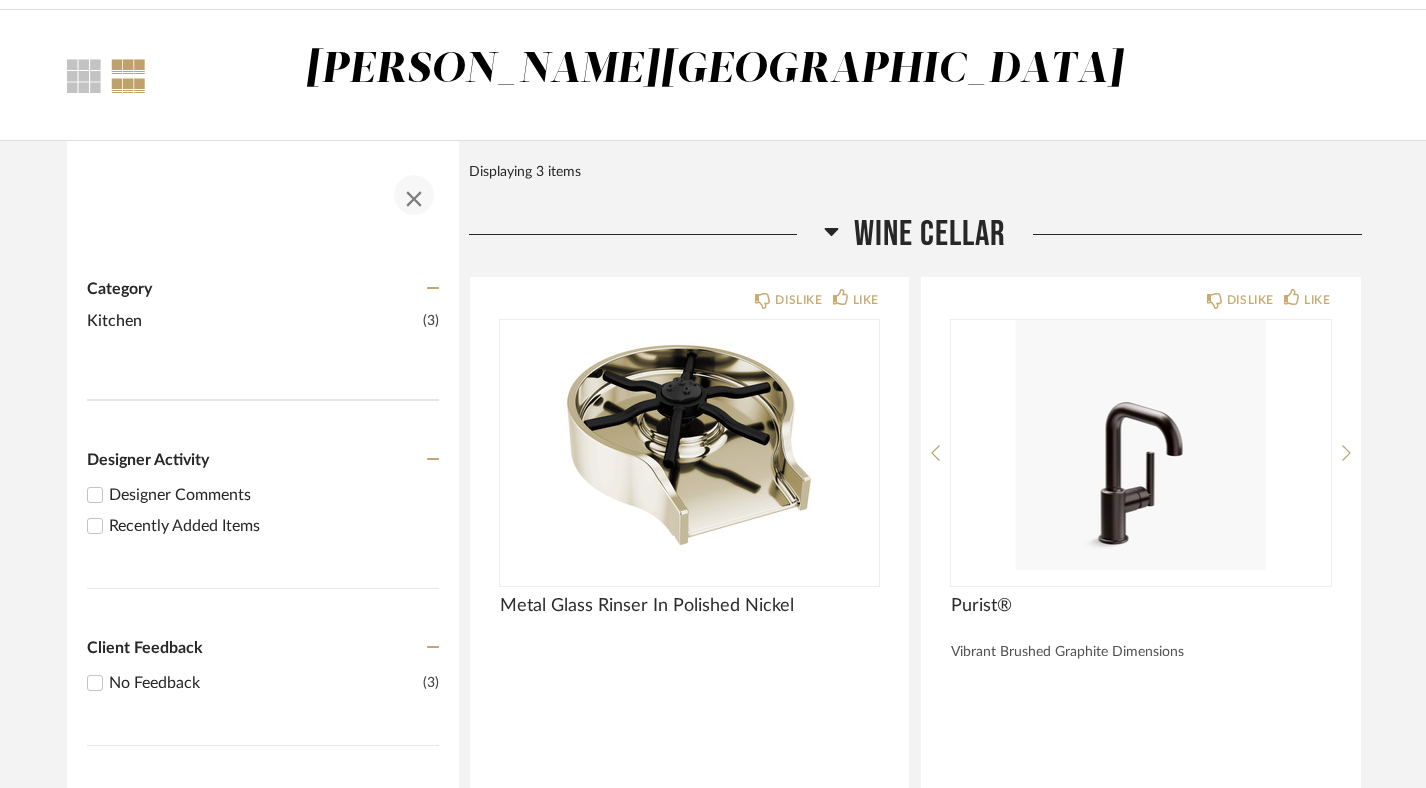 click 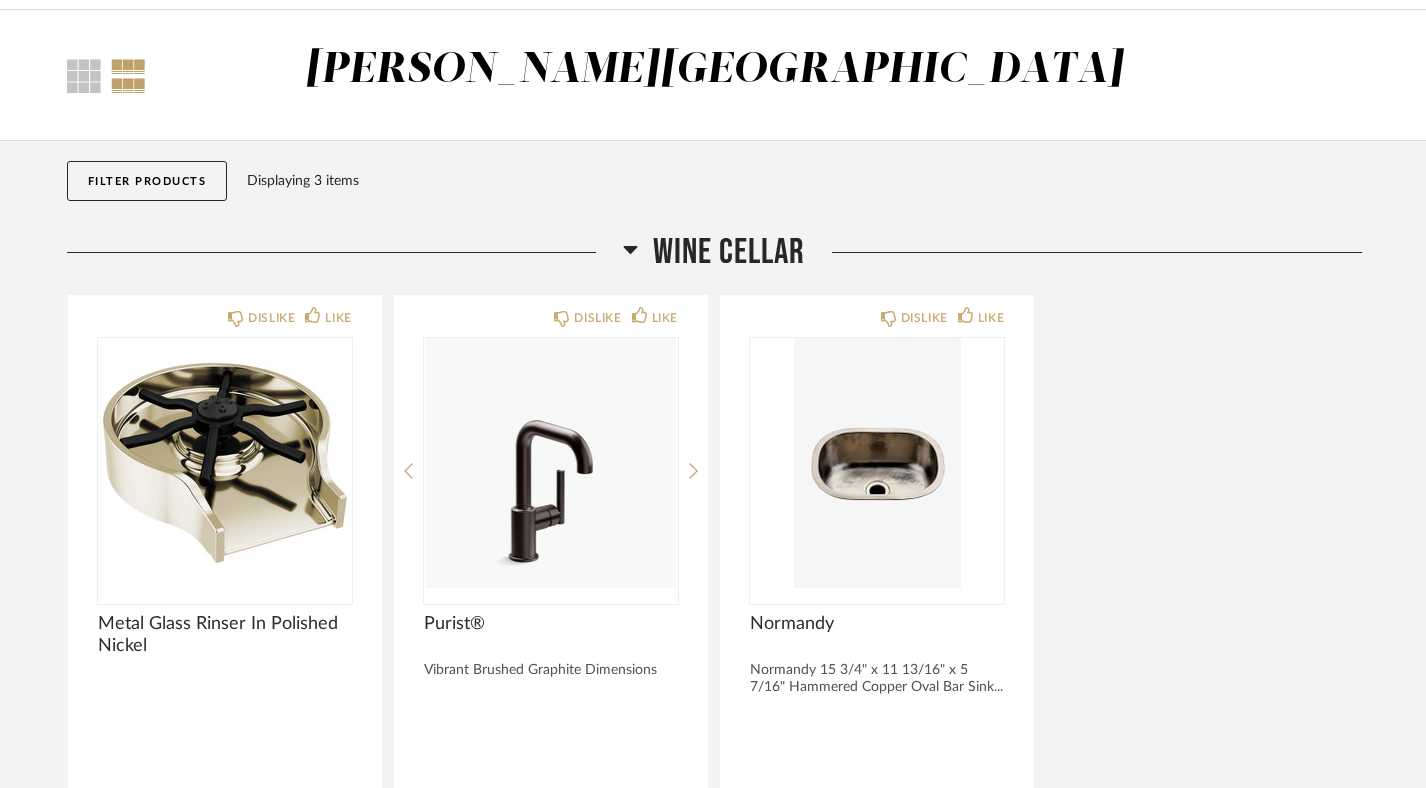 click on "Filter Products   Displaying 3 items" 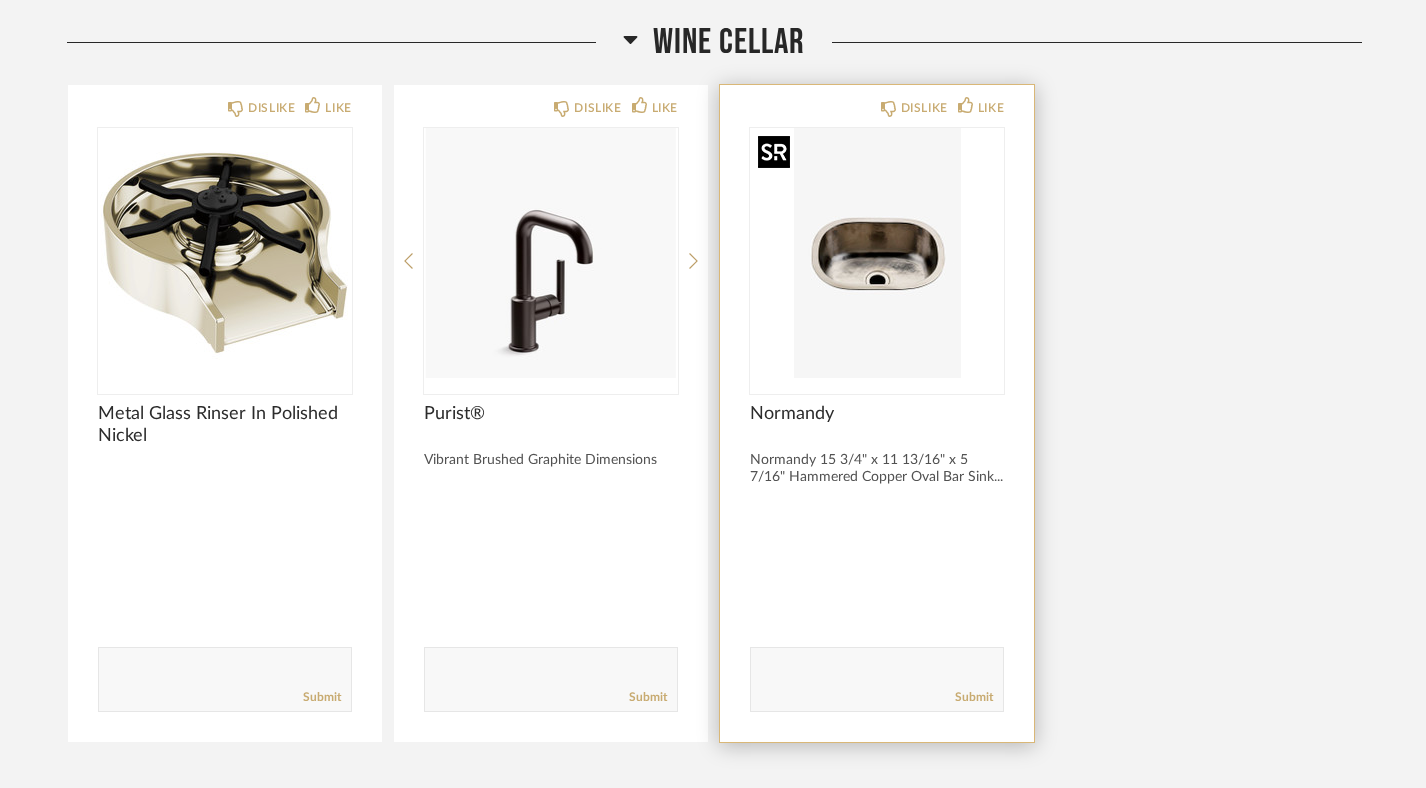 scroll, scrollTop: 281, scrollLeft: 0, axis: vertical 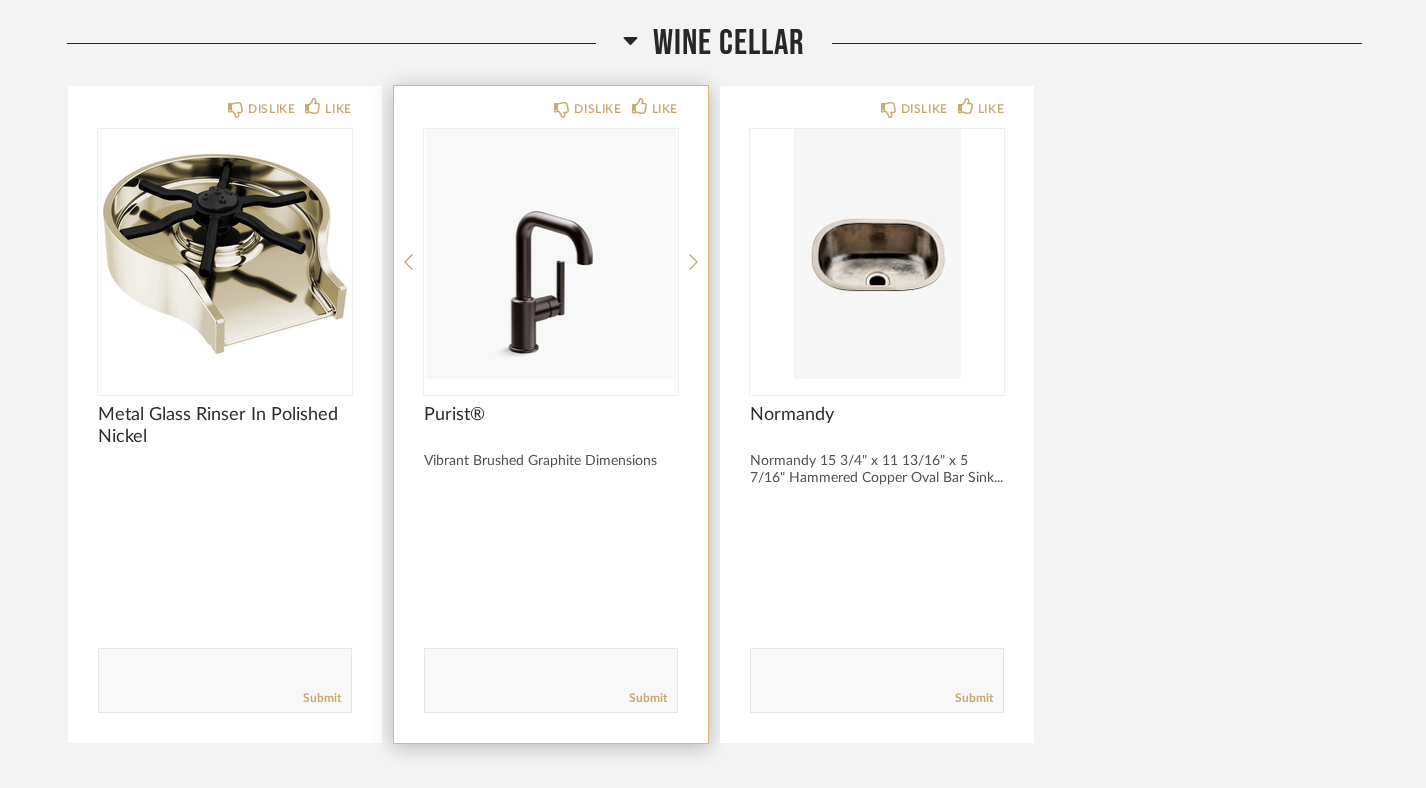 click 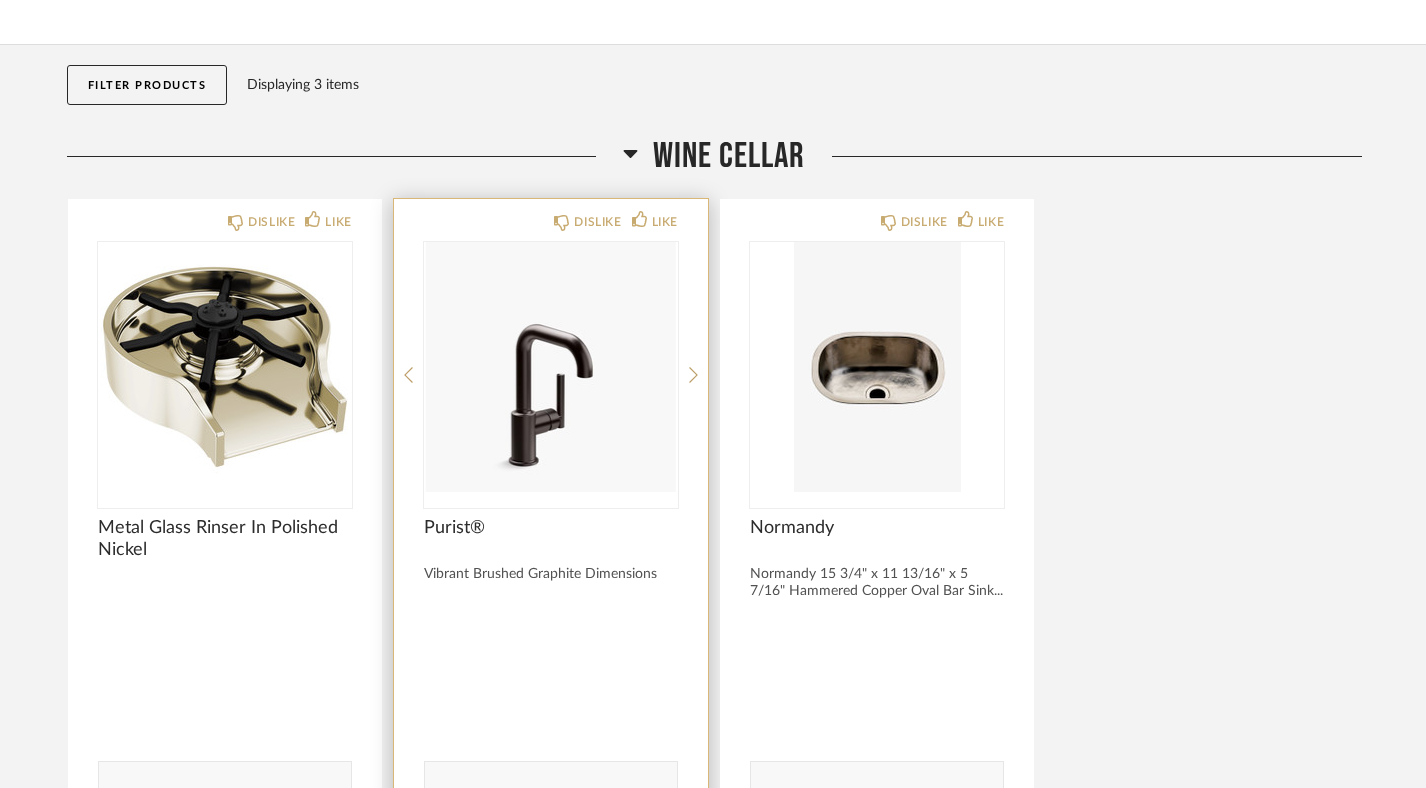 scroll, scrollTop: 158, scrollLeft: 0, axis: vertical 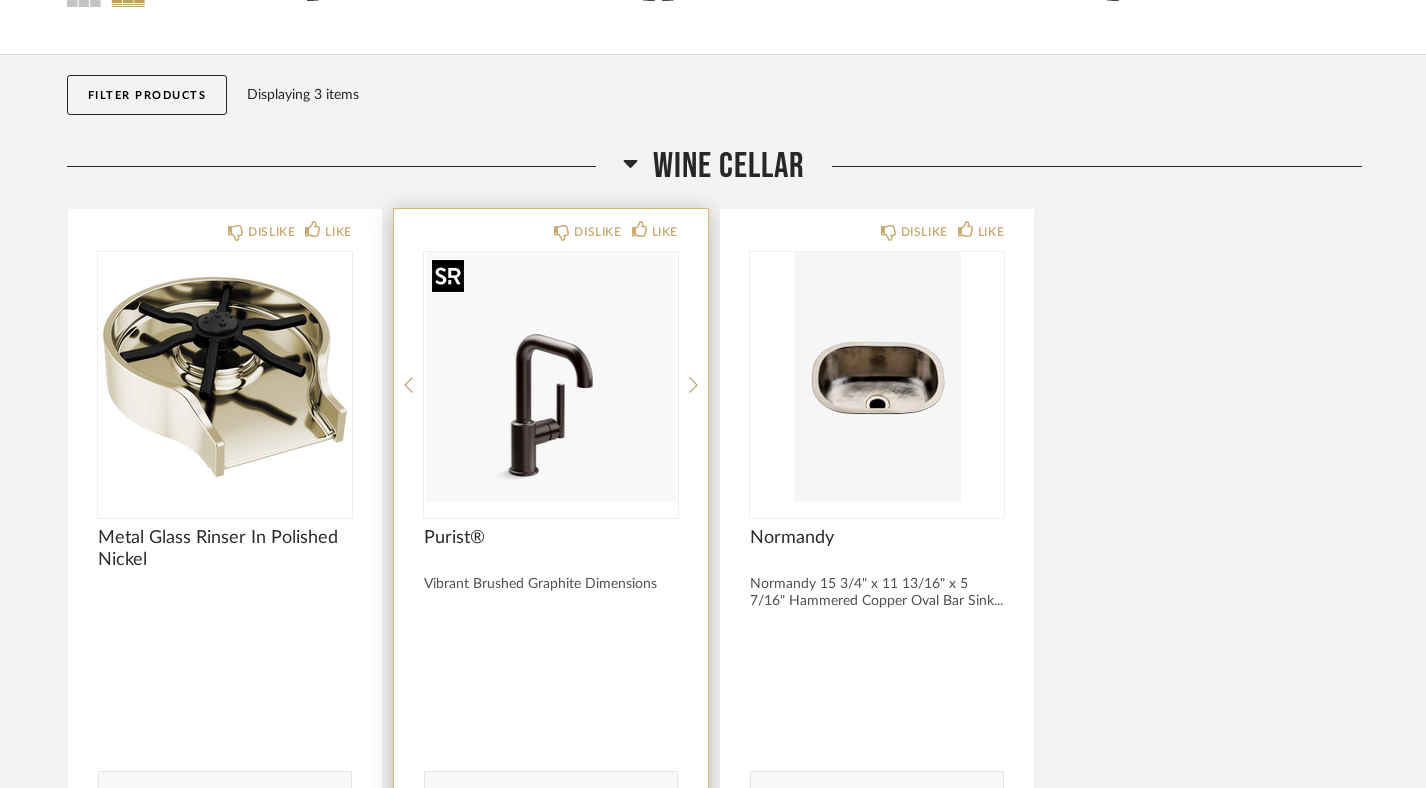 click at bounding box center (551, 377) 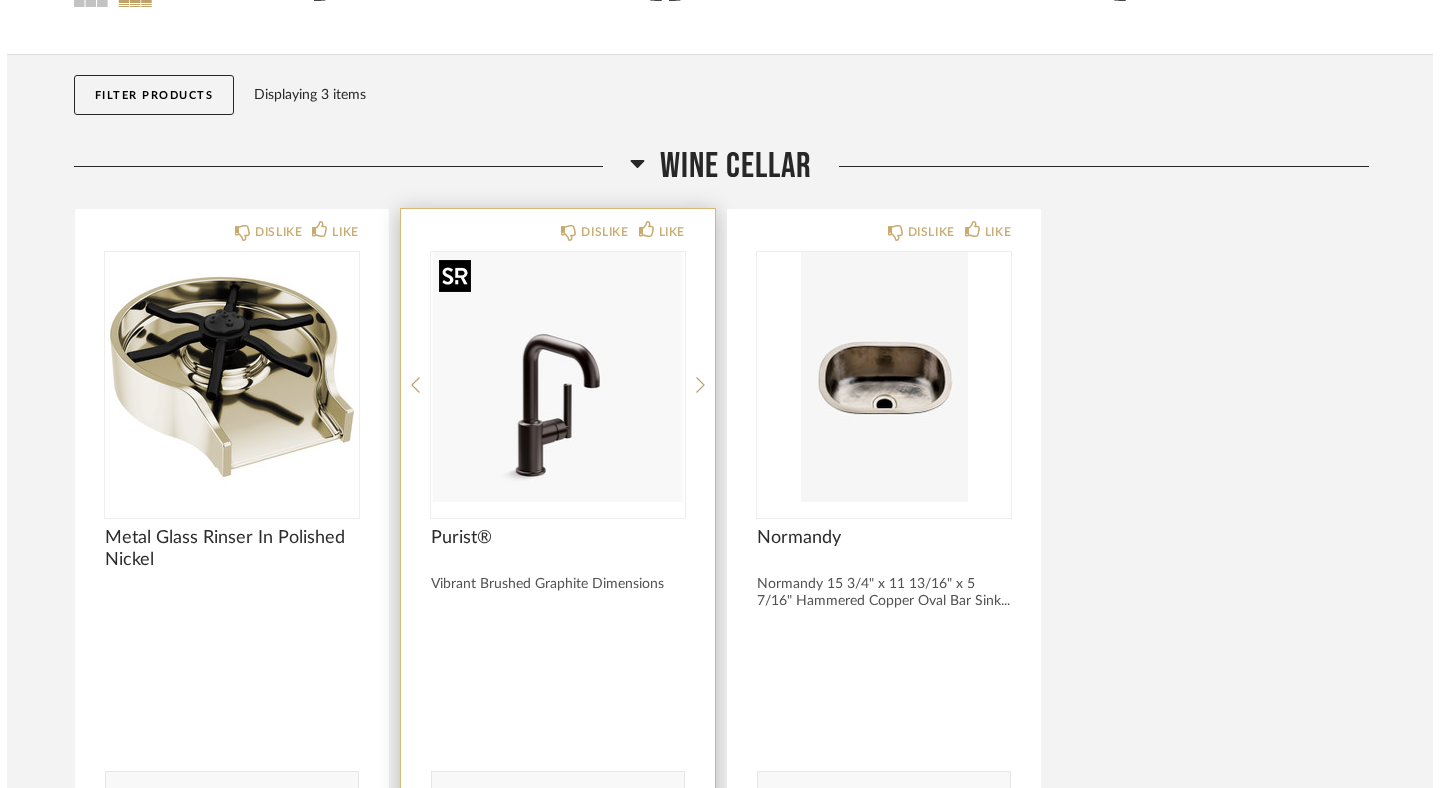 scroll, scrollTop: 0, scrollLeft: 0, axis: both 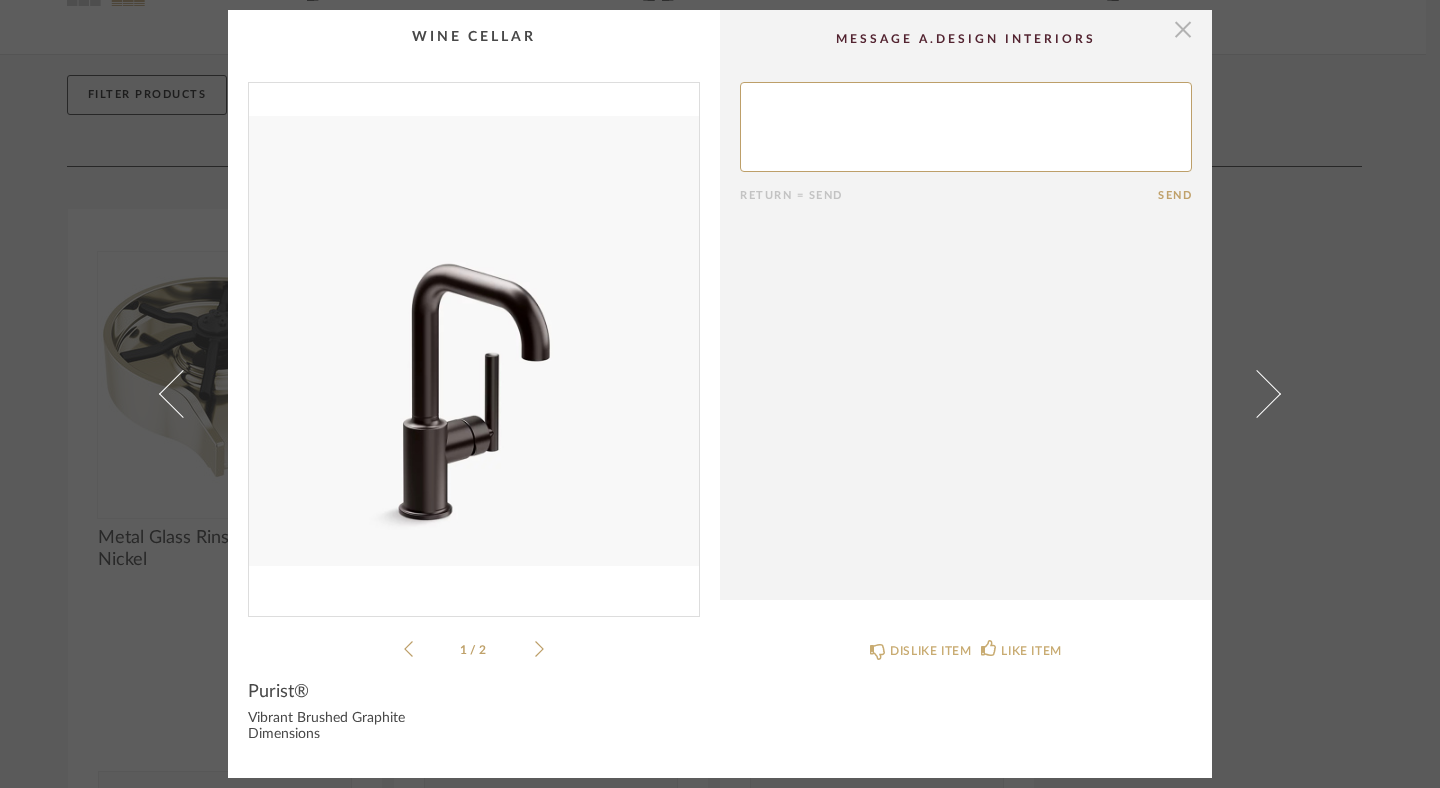 click at bounding box center [1183, 30] 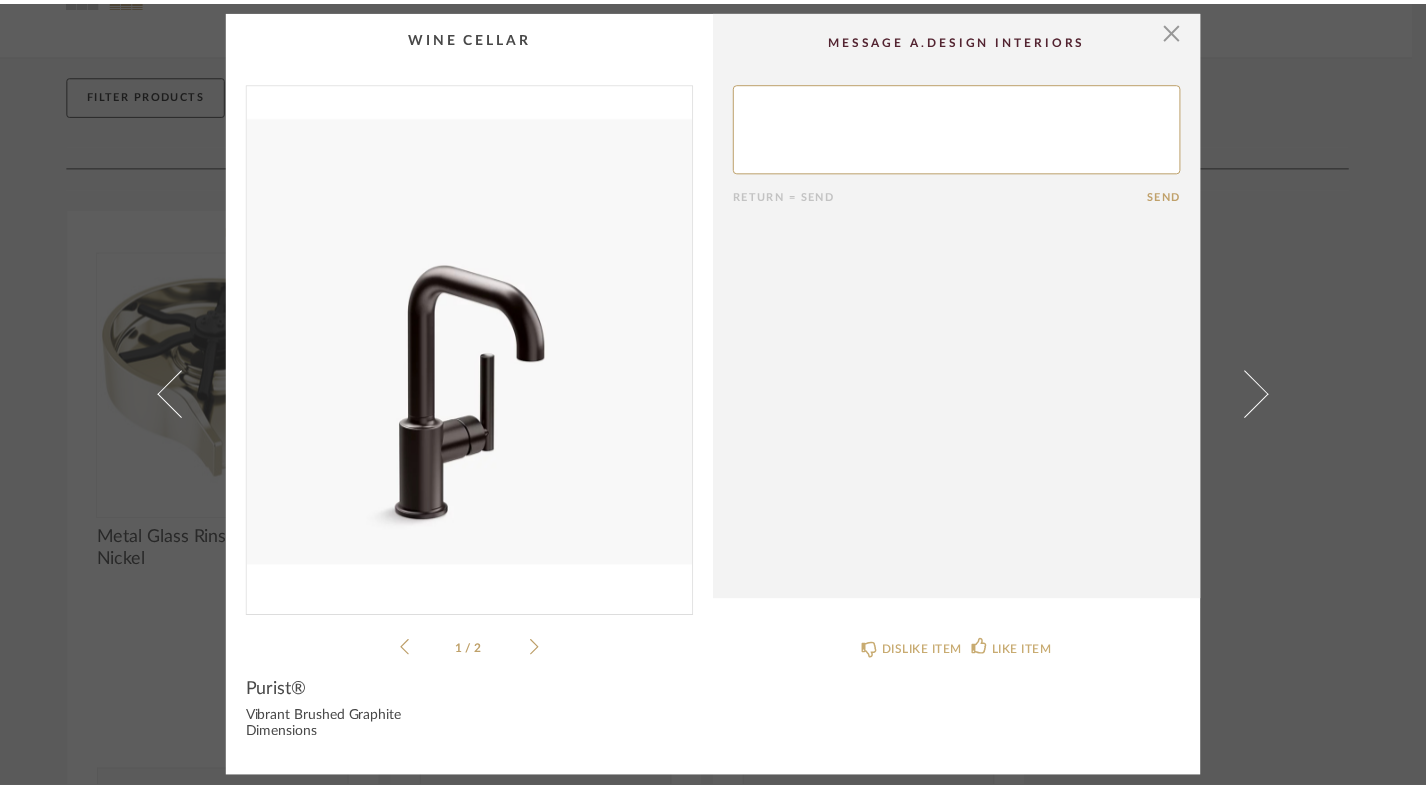 scroll, scrollTop: 158, scrollLeft: 0, axis: vertical 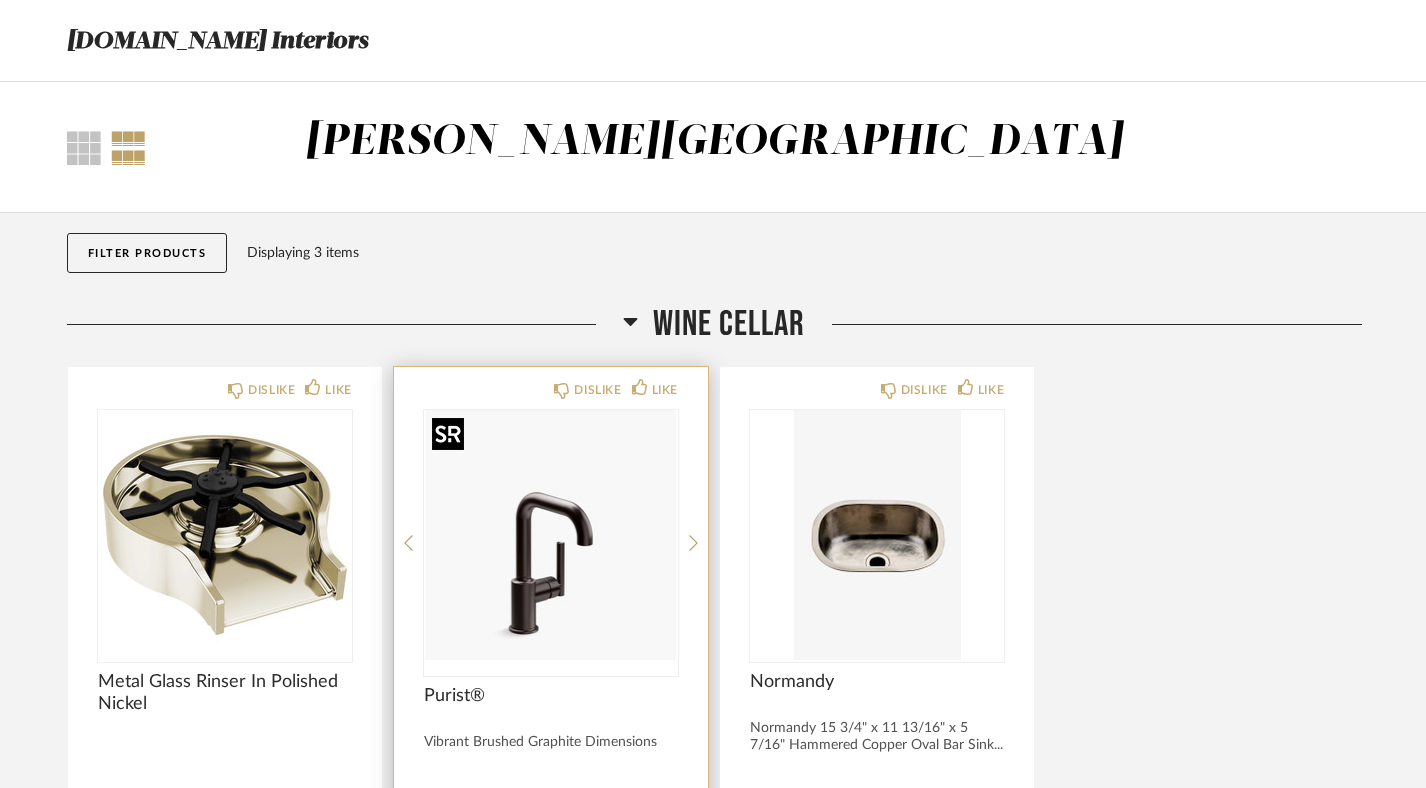 click 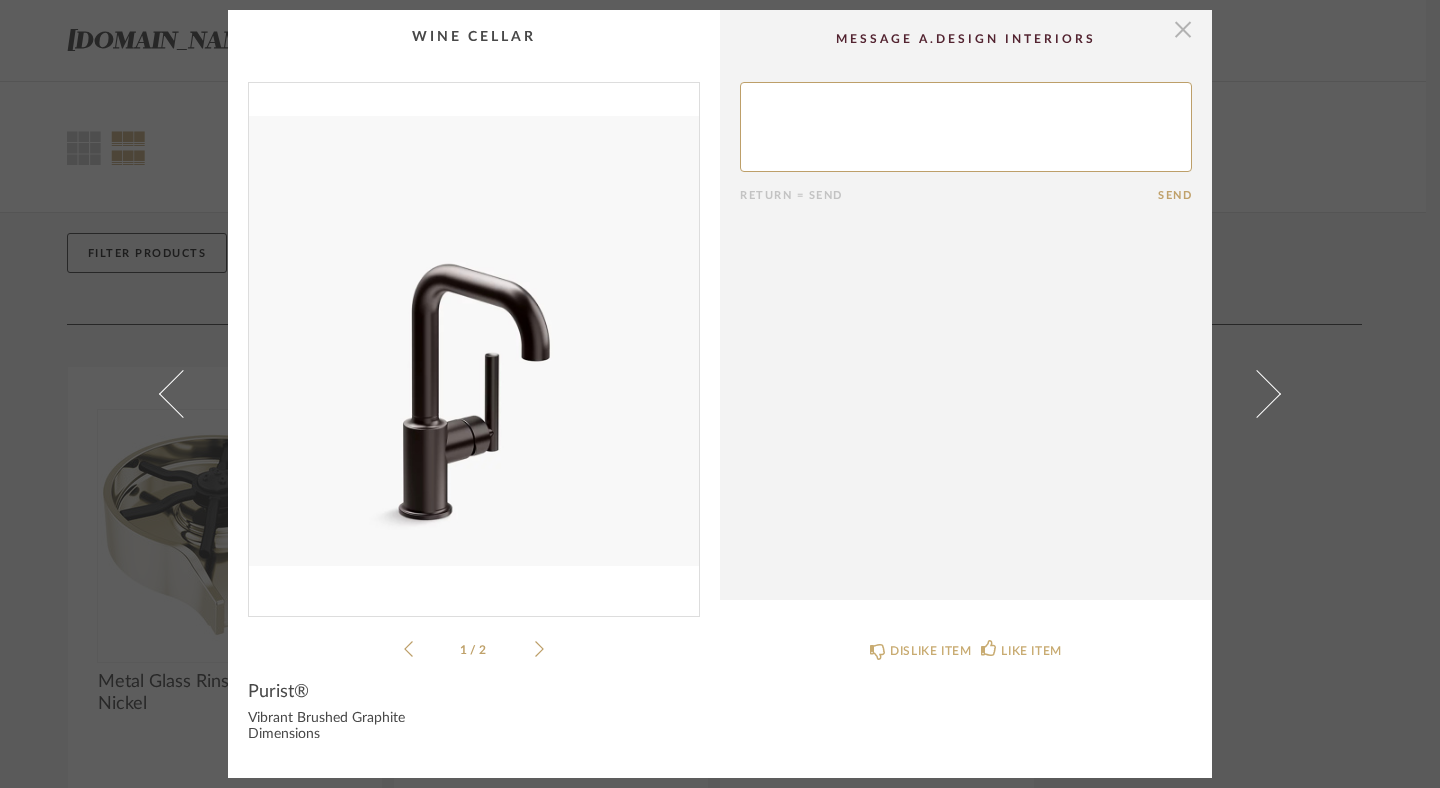 click at bounding box center [1183, 30] 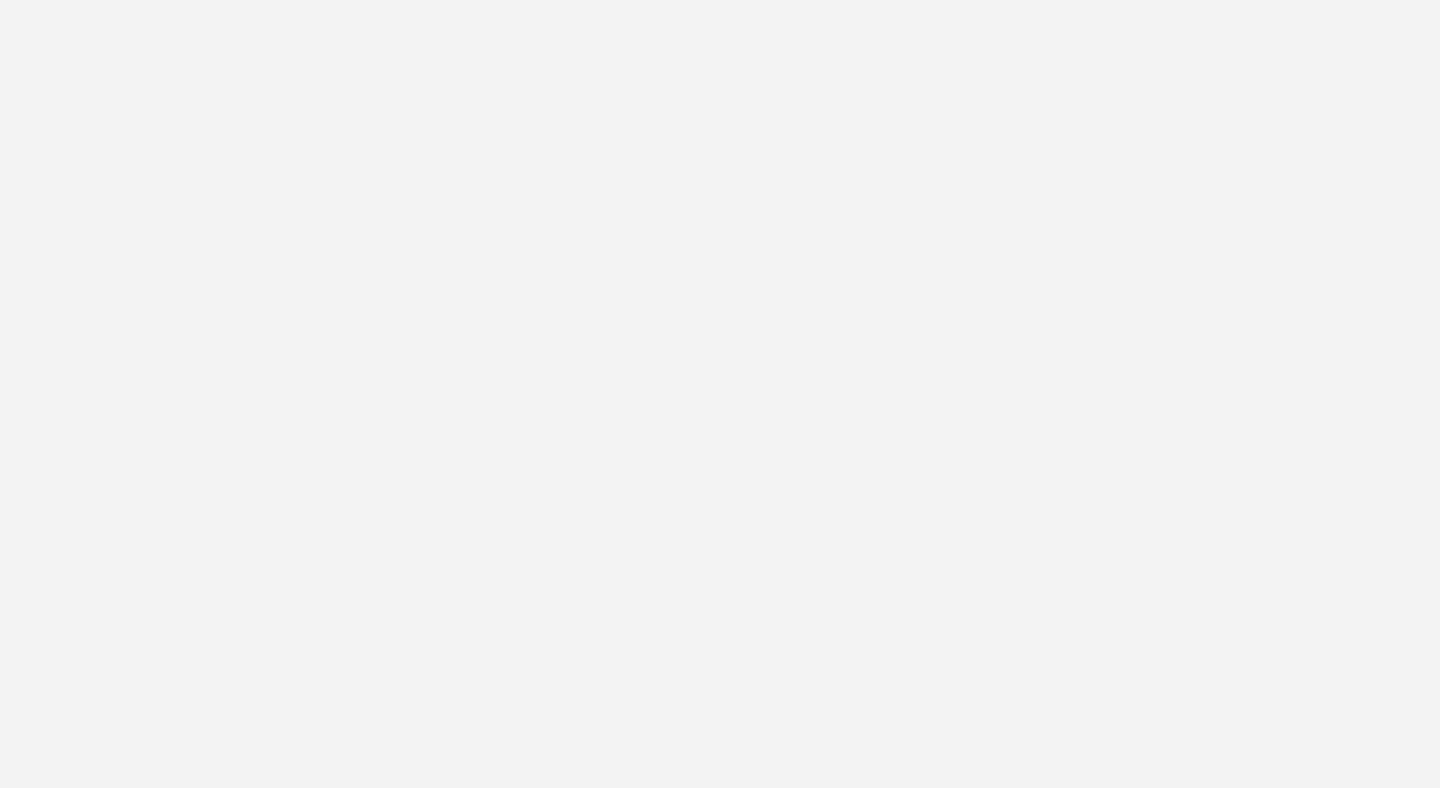 scroll, scrollTop: 0, scrollLeft: 0, axis: both 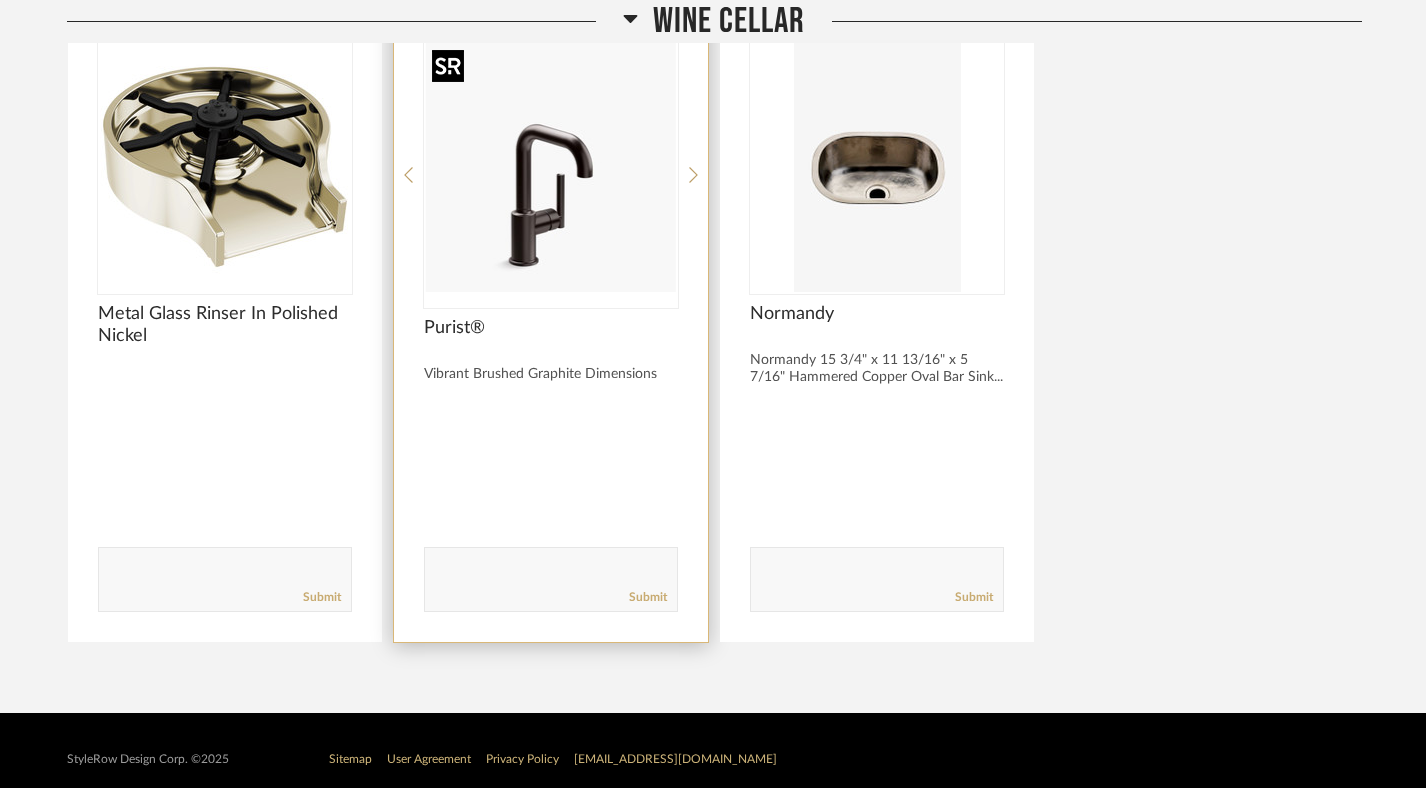 click 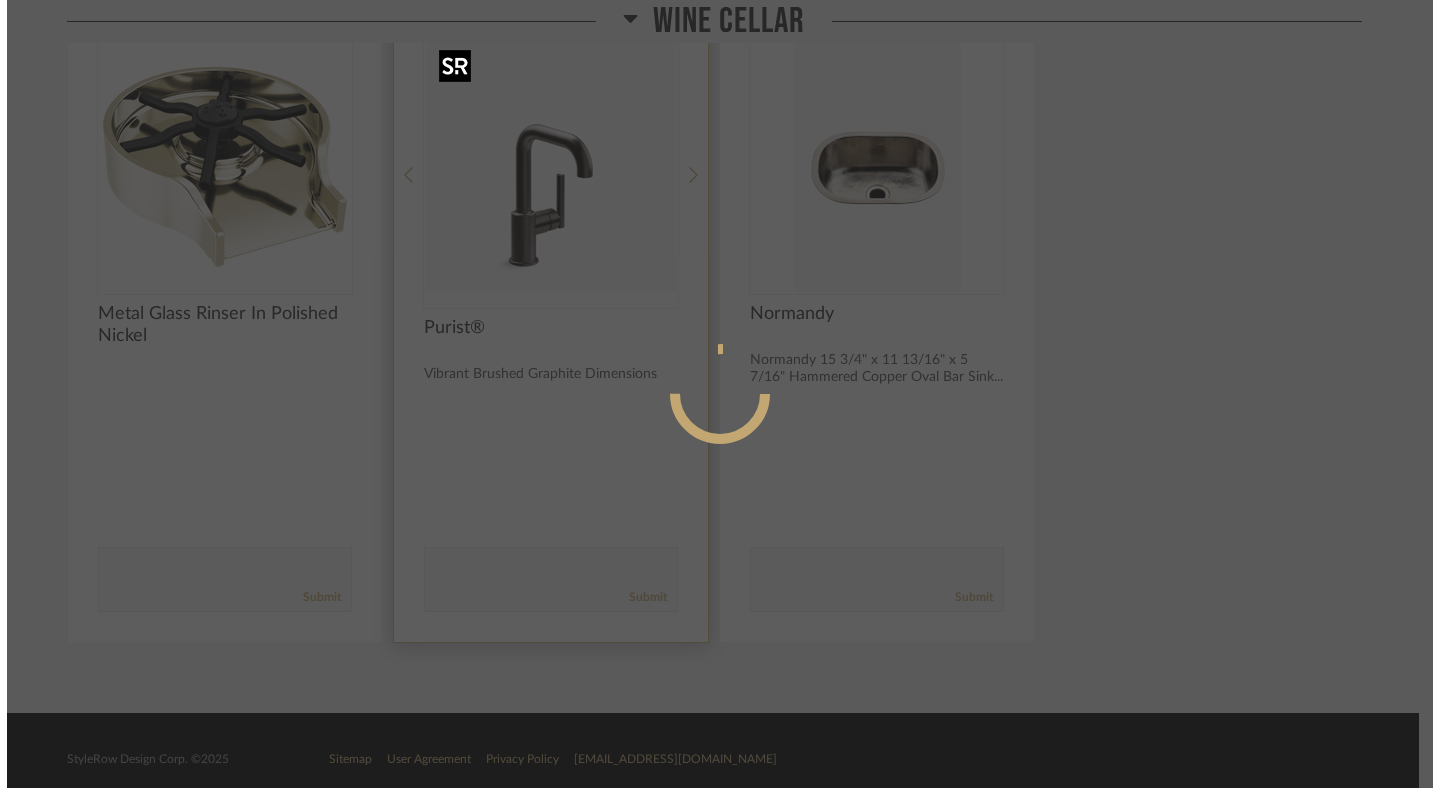scroll, scrollTop: 0, scrollLeft: 0, axis: both 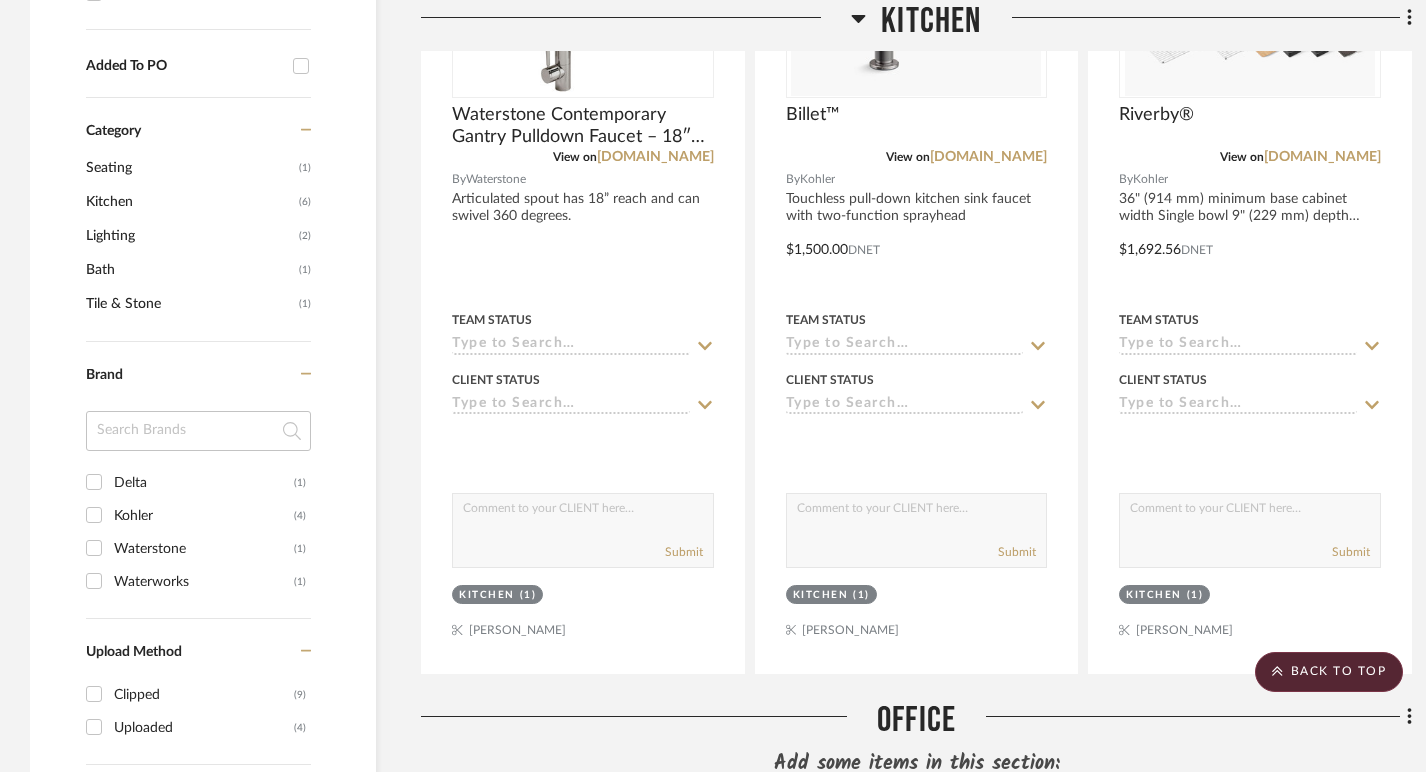 click on "Waterworks" at bounding box center [204, 582] 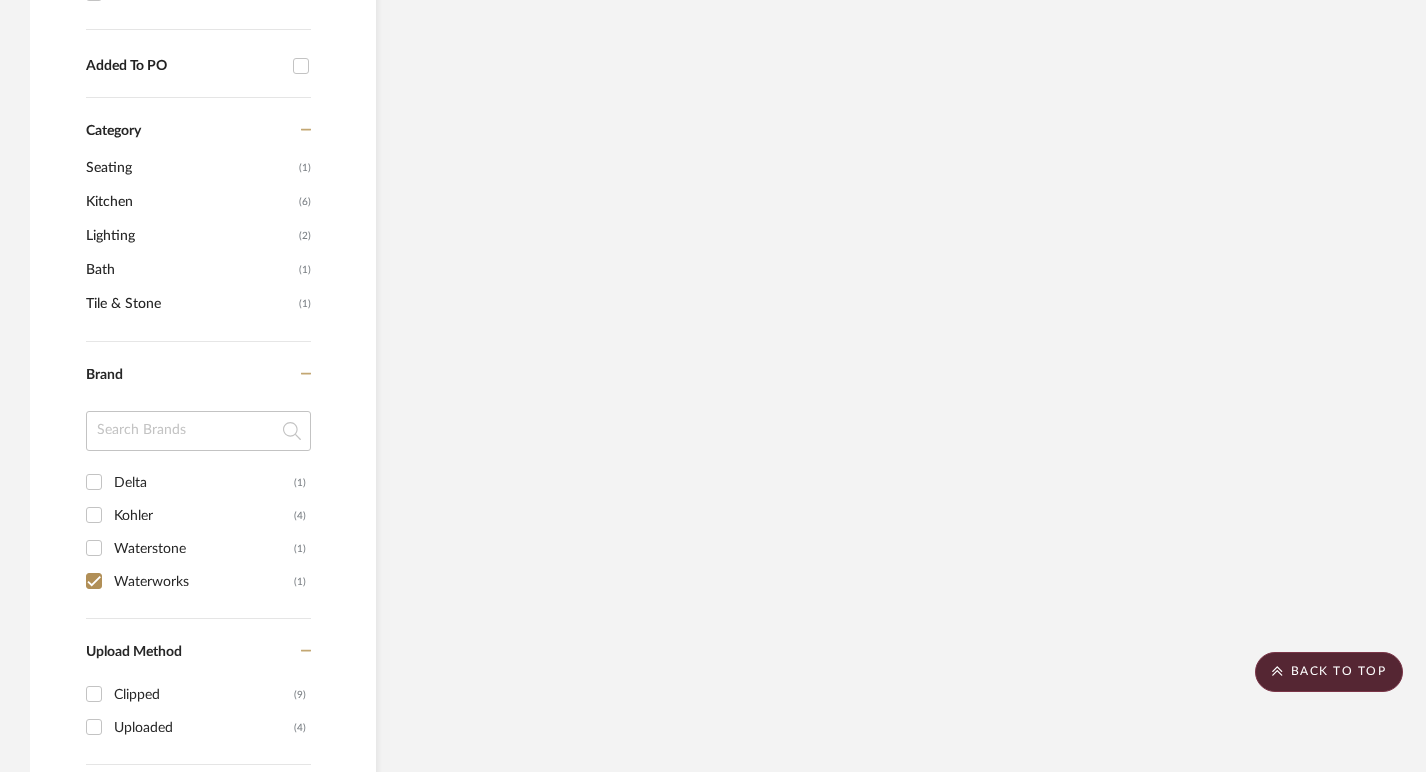 scroll, scrollTop: 1163, scrollLeft: 0, axis: vertical 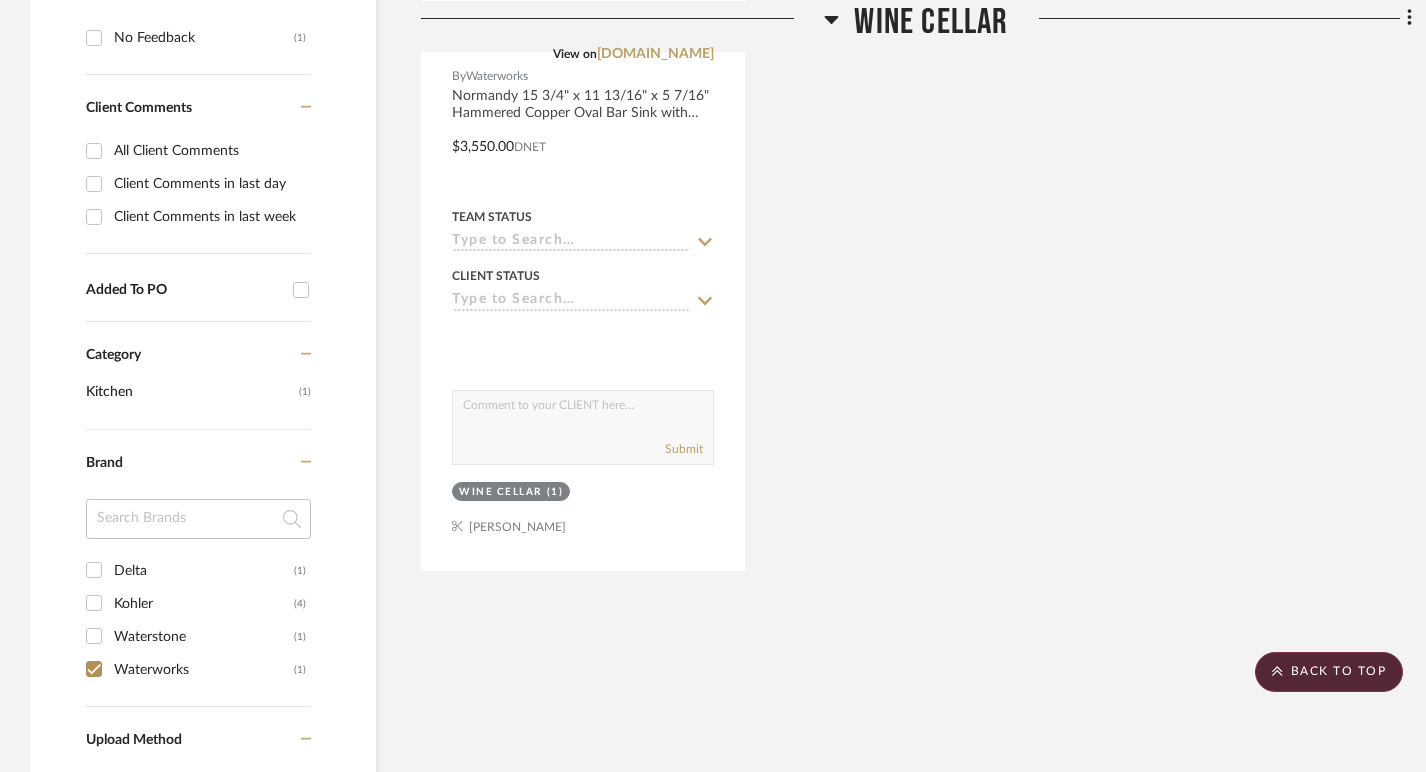 click on "Waterworks" at bounding box center (204, 670) 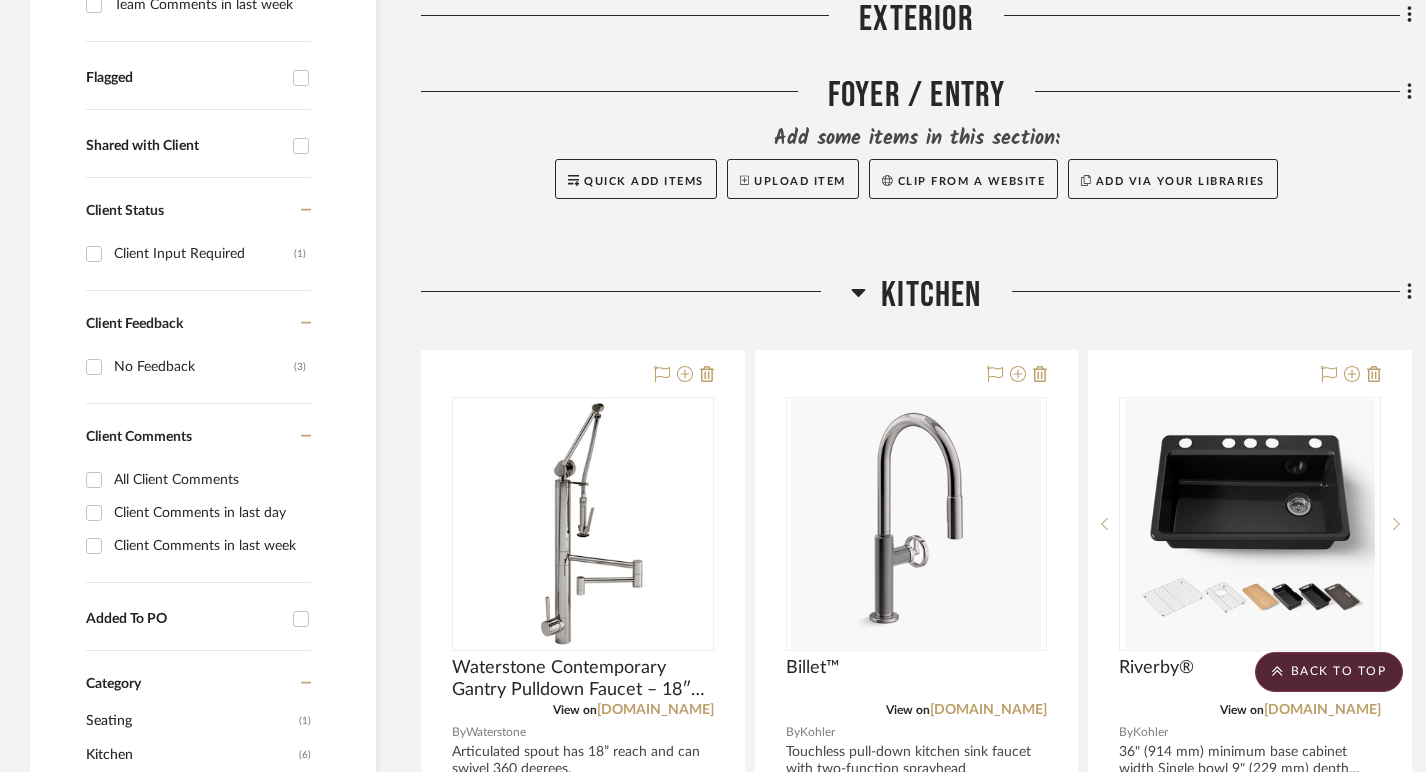 scroll, scrollTop: 267, scrollLeft: 0, axis: vertical 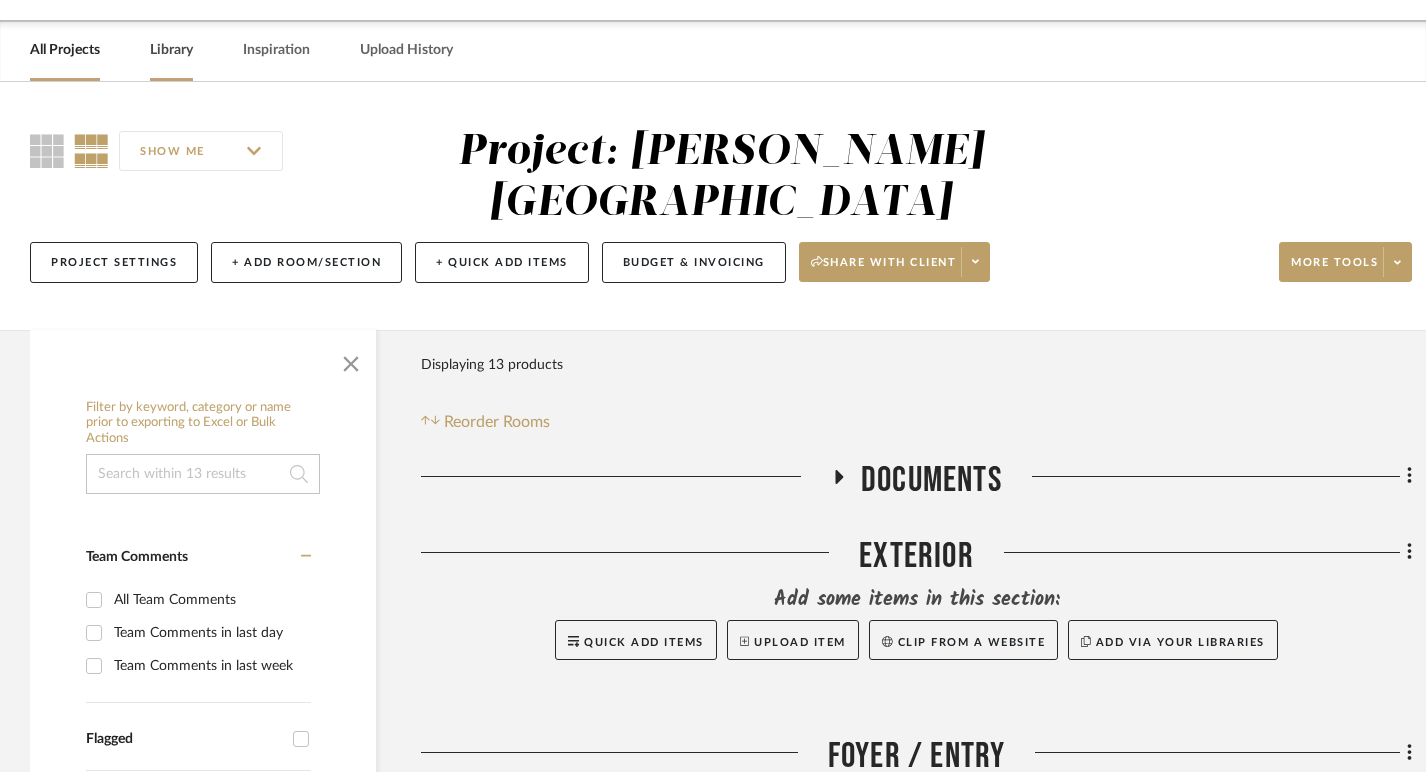 click on "Library" at bounding box center (171, 50) 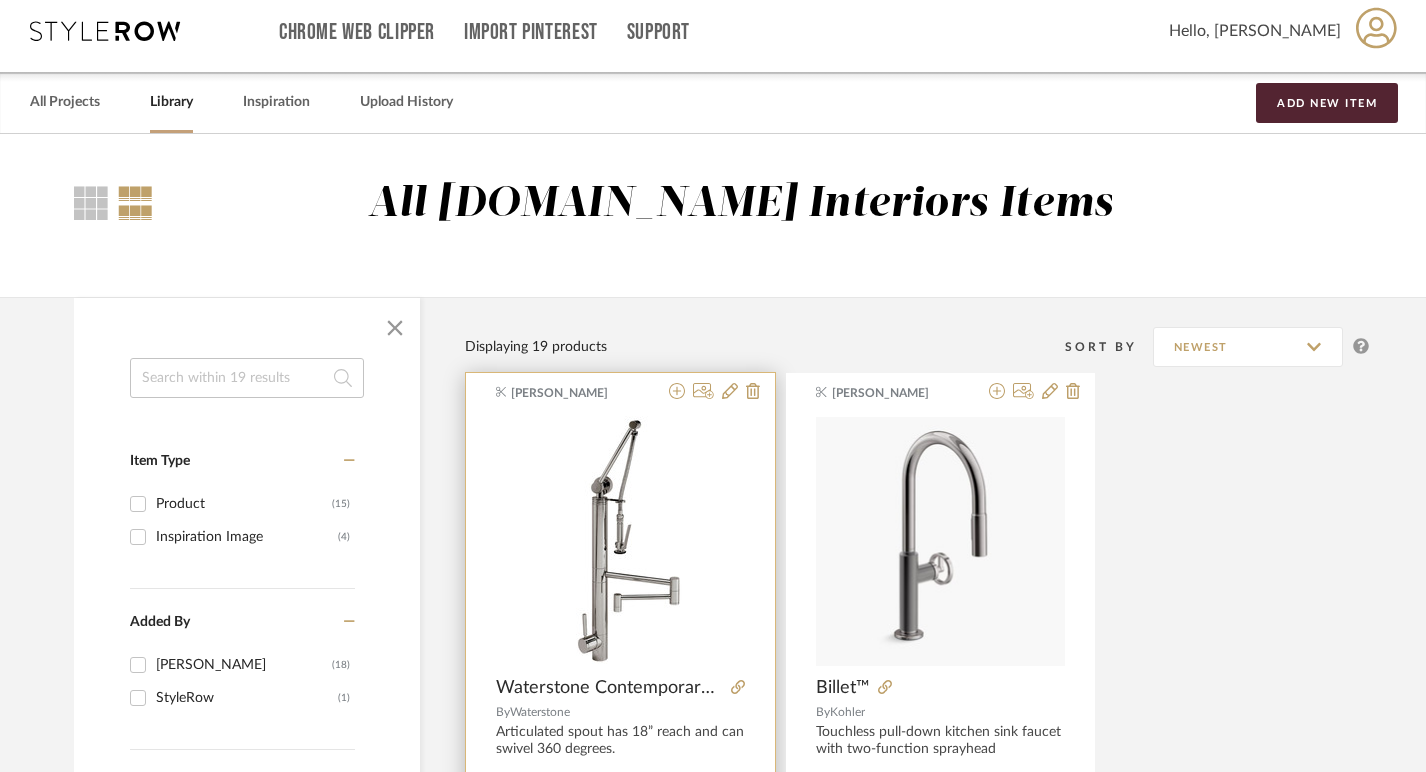 scroll, scrollTop: 0, scrollLeft: 0, axis: both 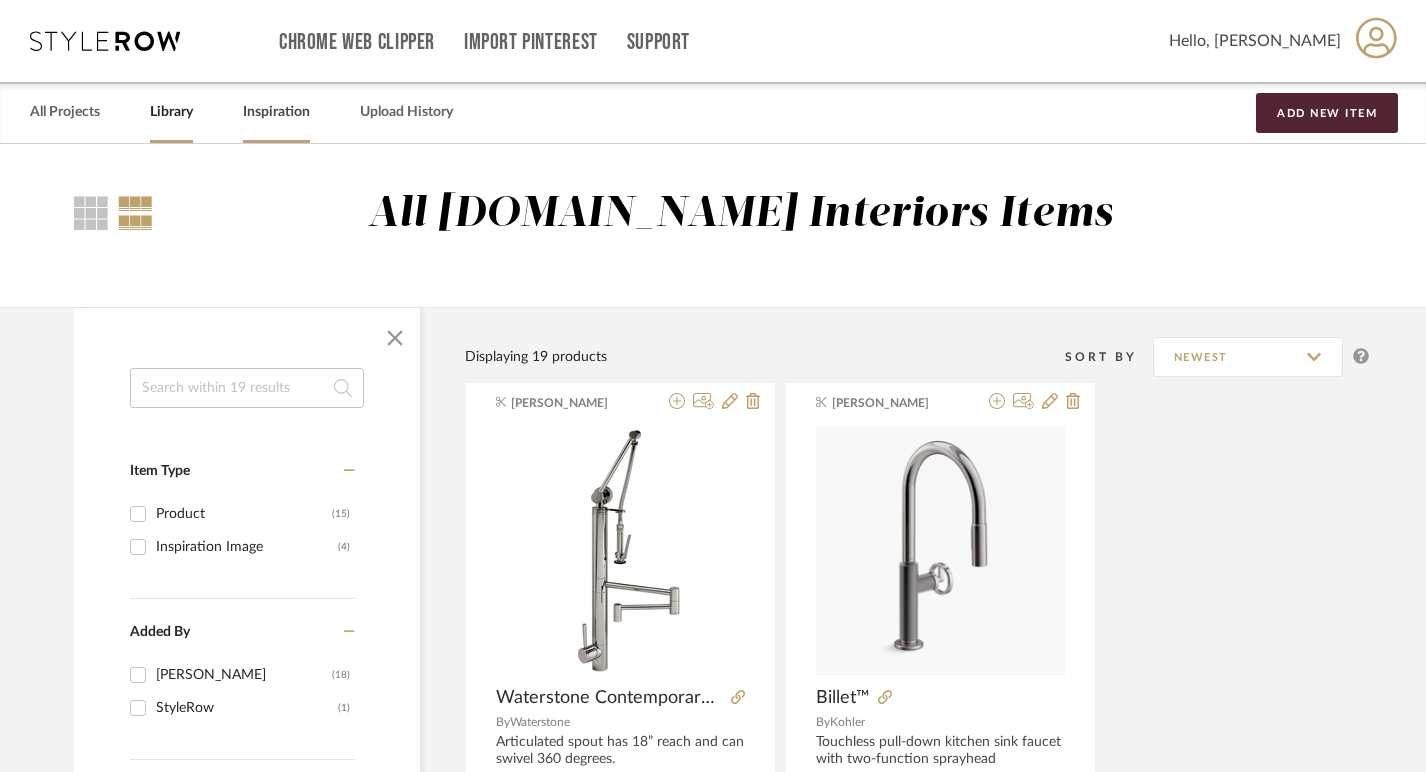 click on "Inspiration" at bounding box center [276, 112] 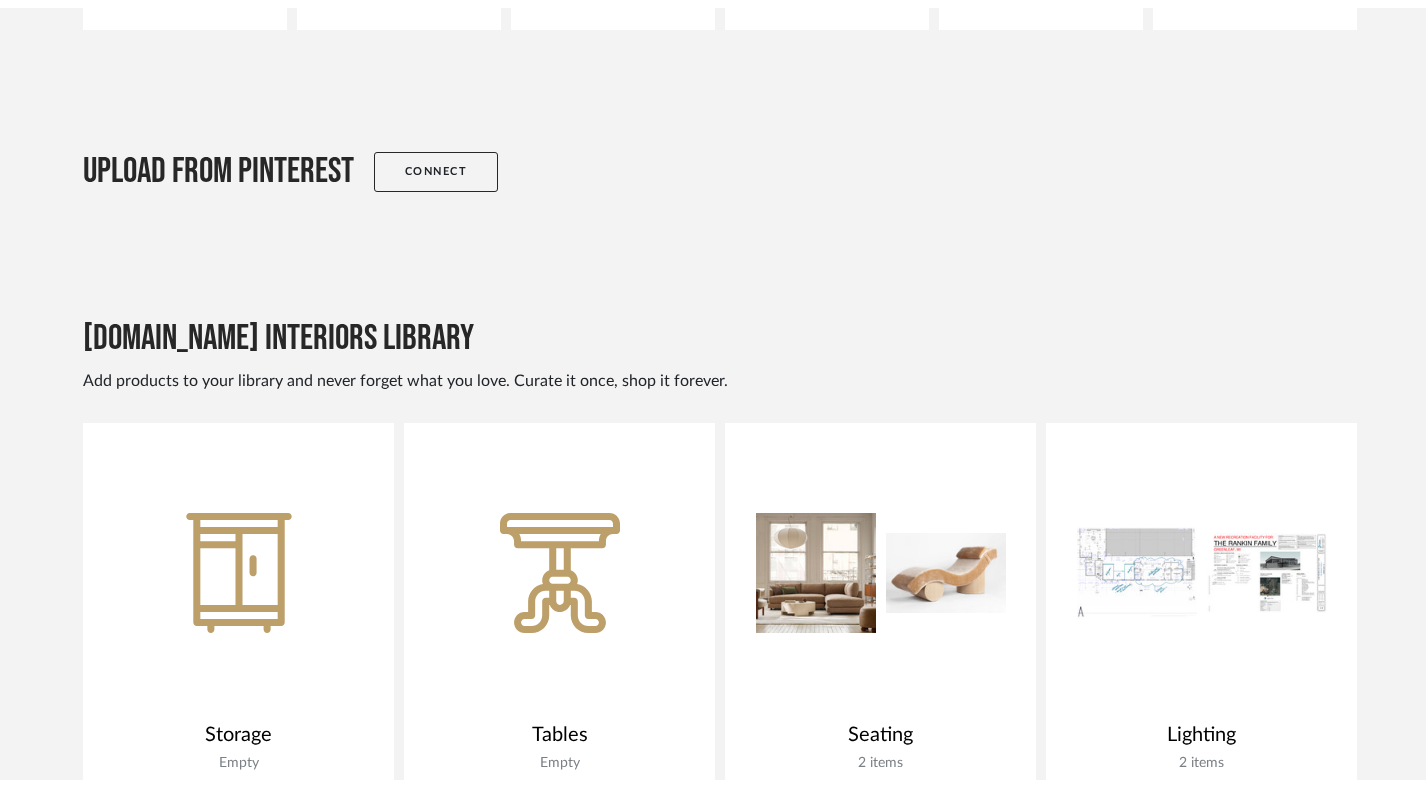 scroll, scrollTop: 0, scrollLeft: 0, axis: both 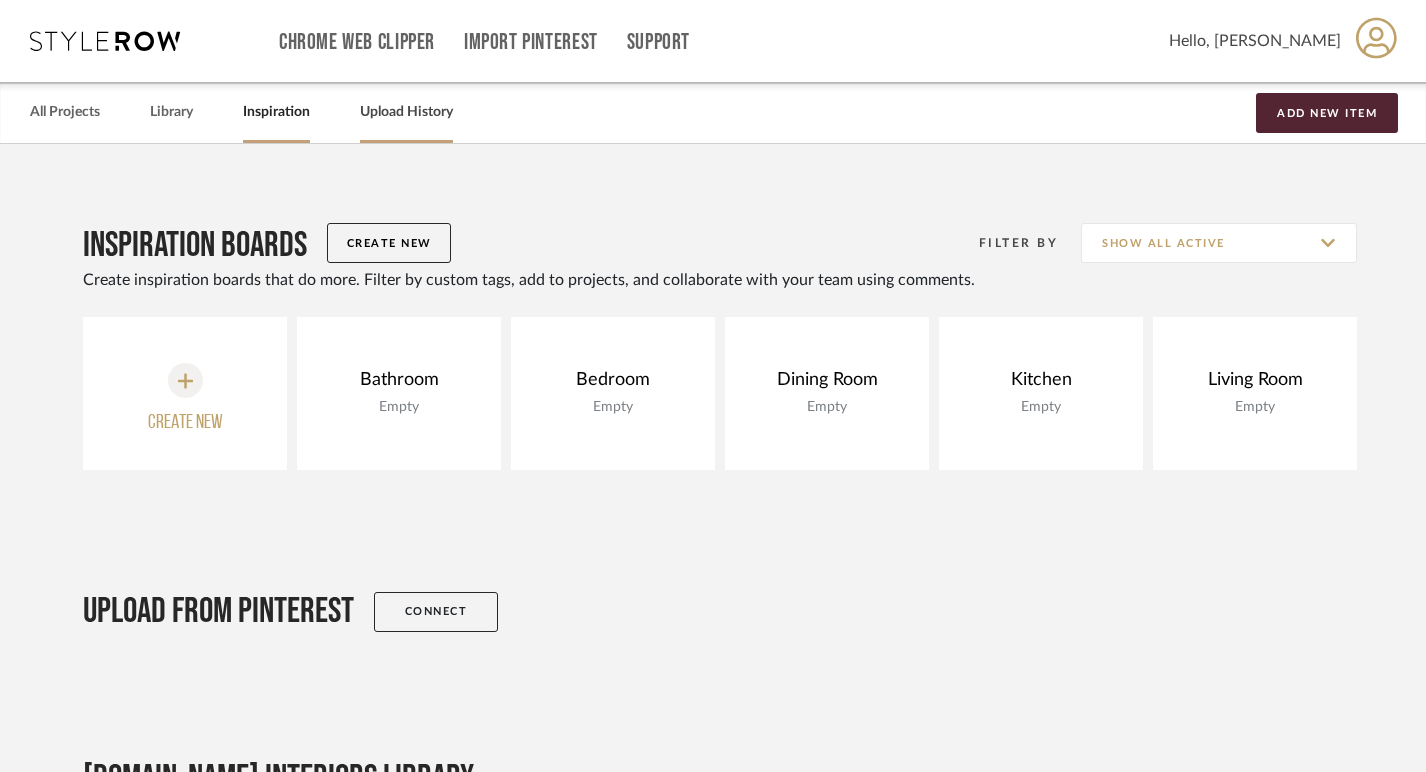 click on "Upload History" at bounding box center (406, 112) 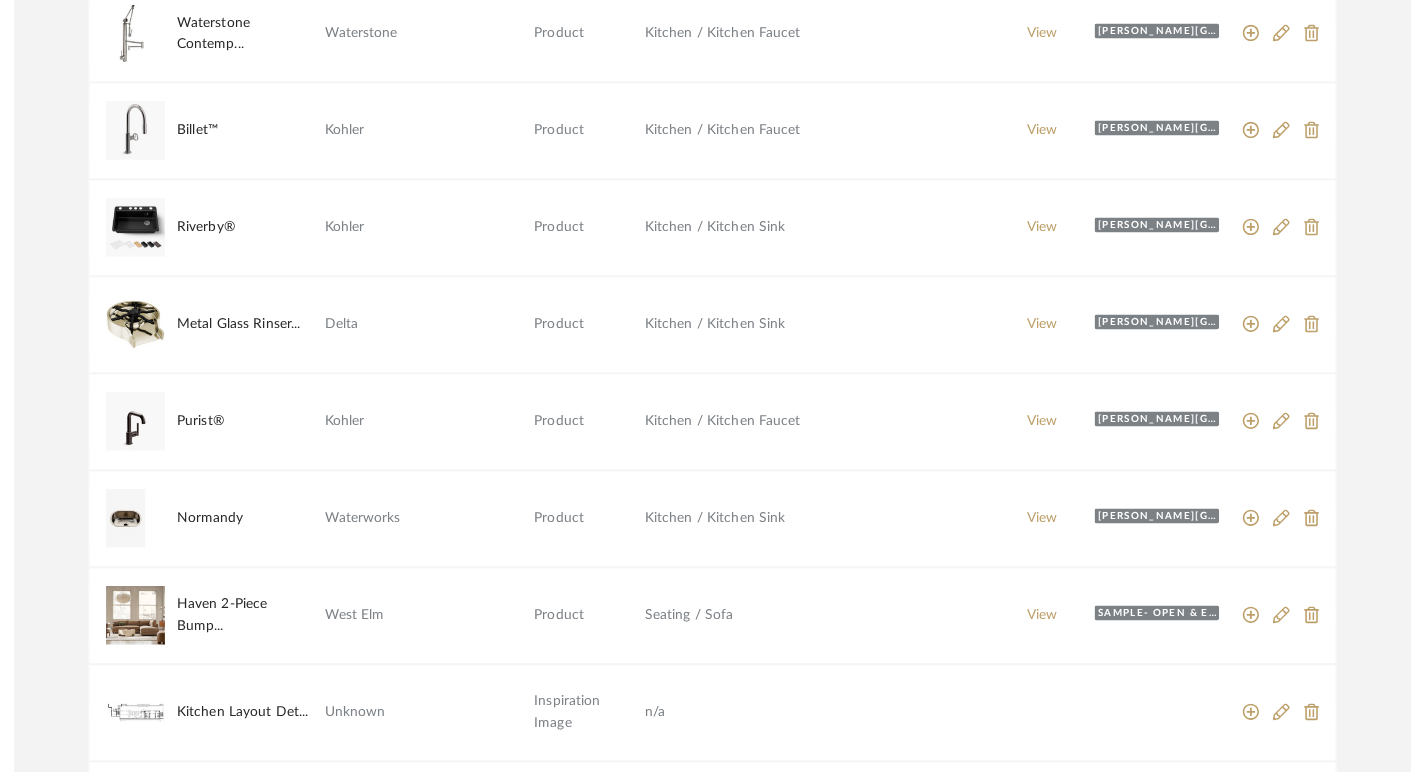 scroll, scrollTop: 0, scrollLeft: 0, axis: both 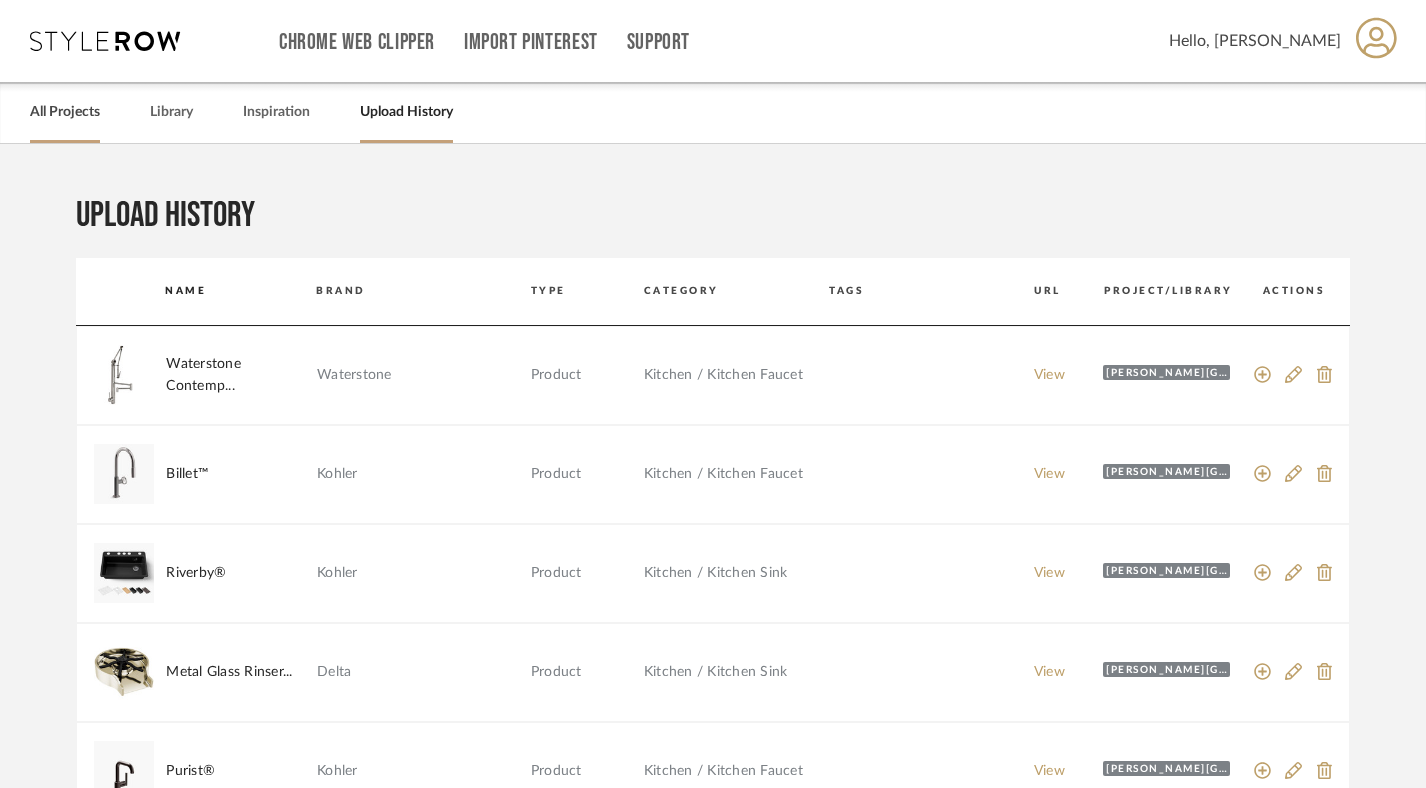 click on "All Projects" at bounding box center (65, 112) 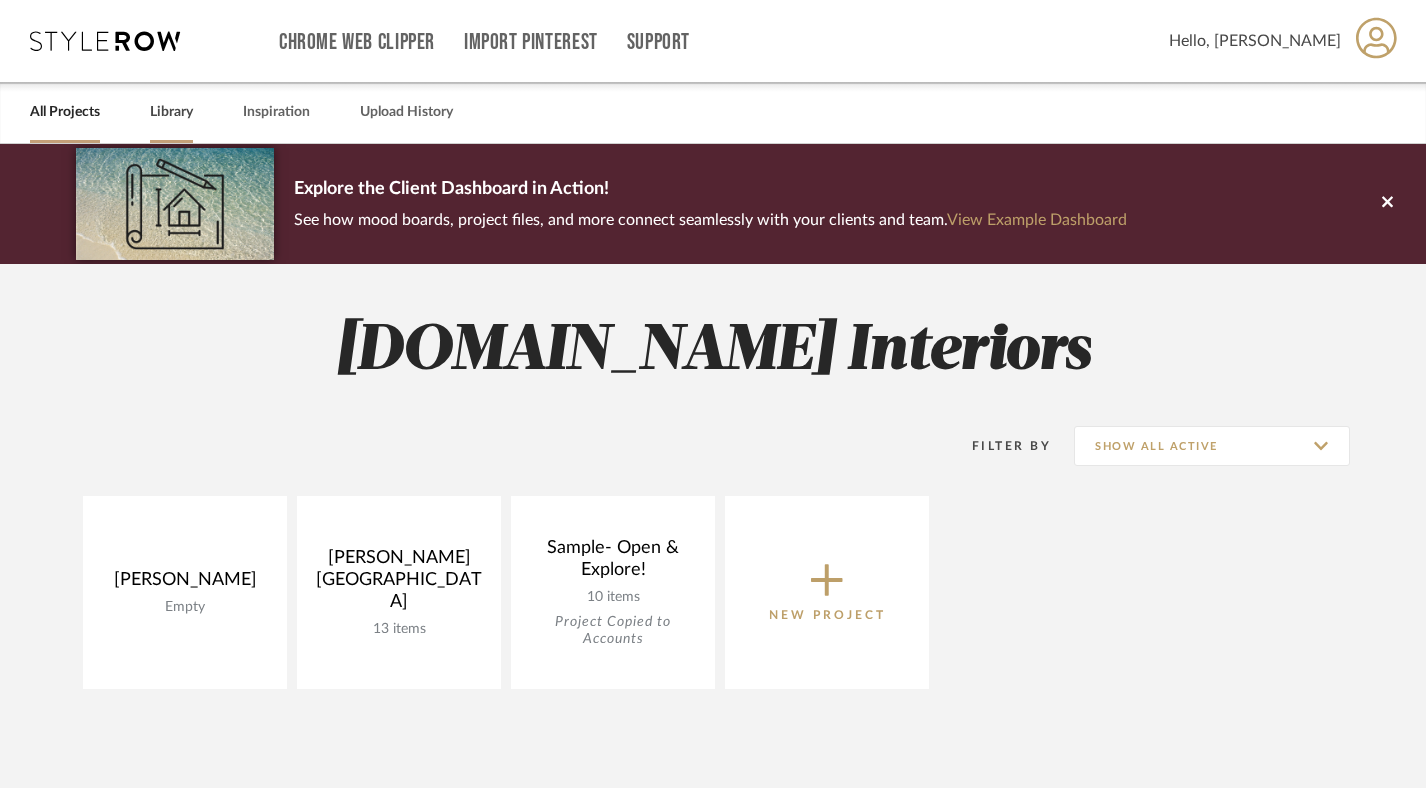 click on "Library" at bounding box center (171, 112) 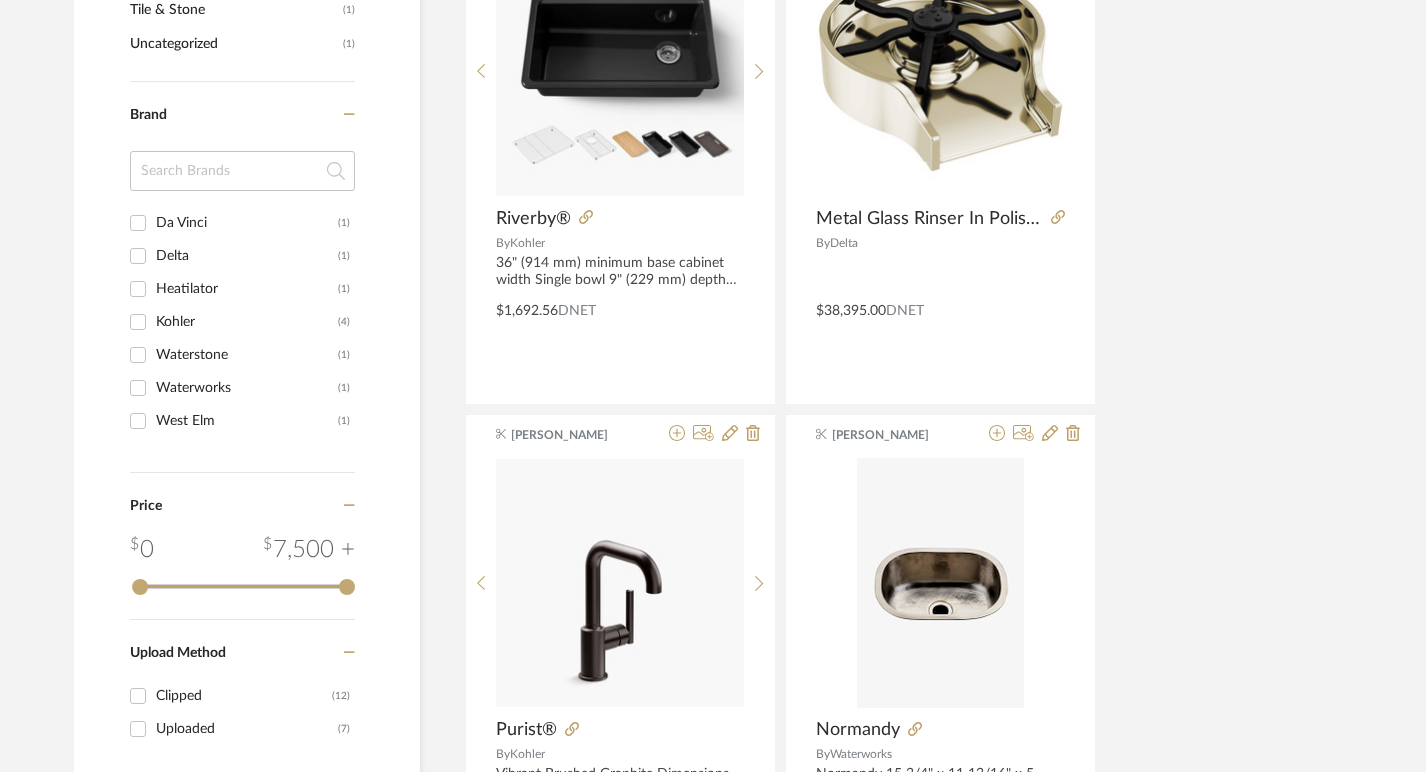 scroll, scrollTop: 0, scrollLeft: 0, axis: both 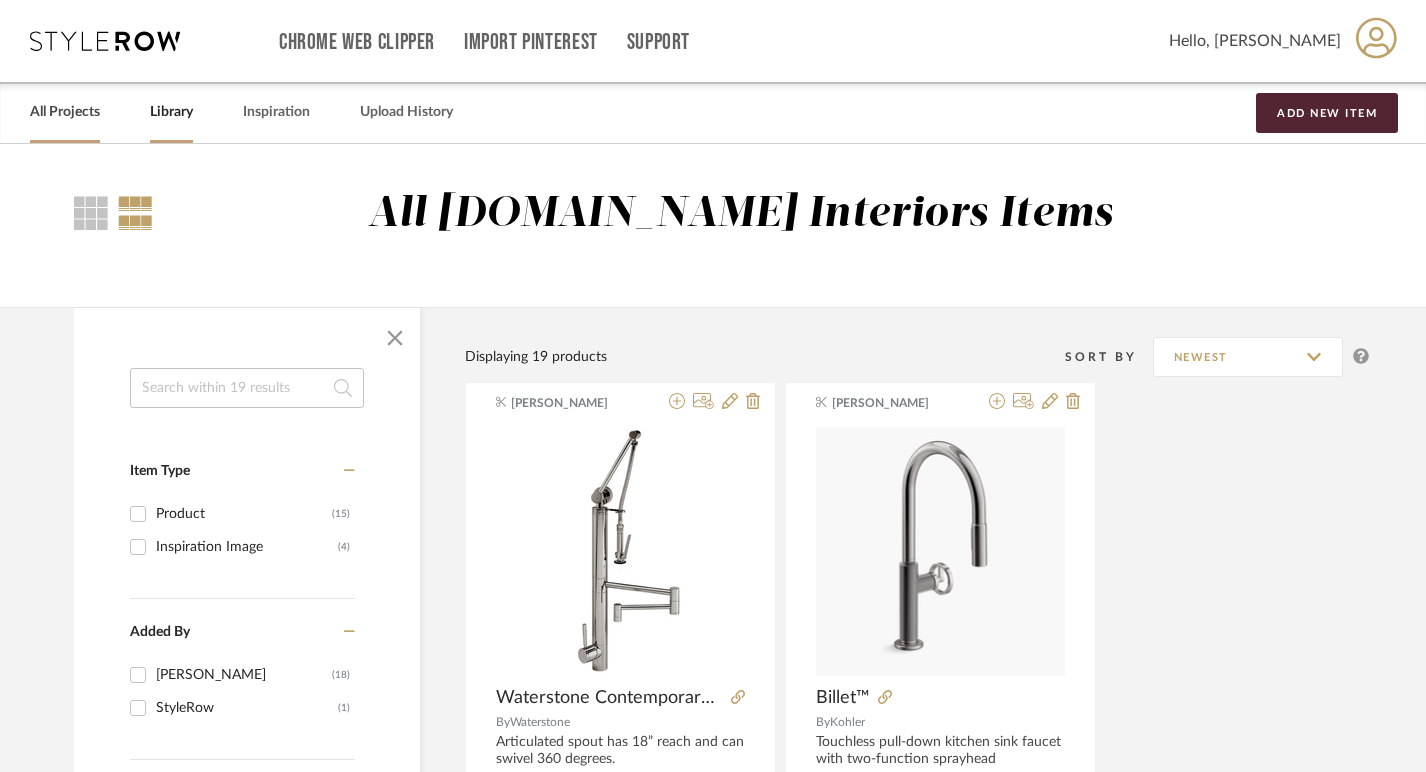 click on "All Projects" at bounding box center [65, 112] 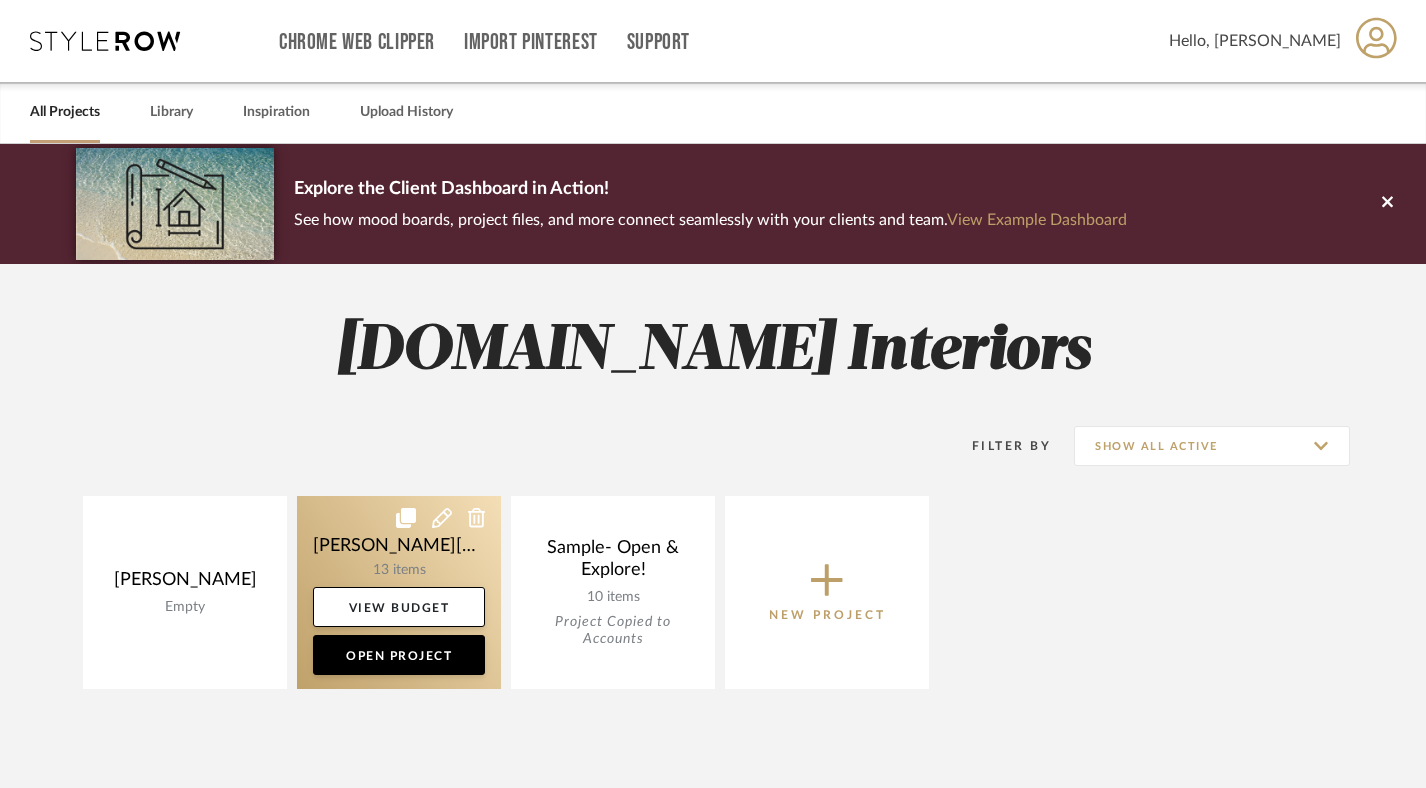 click 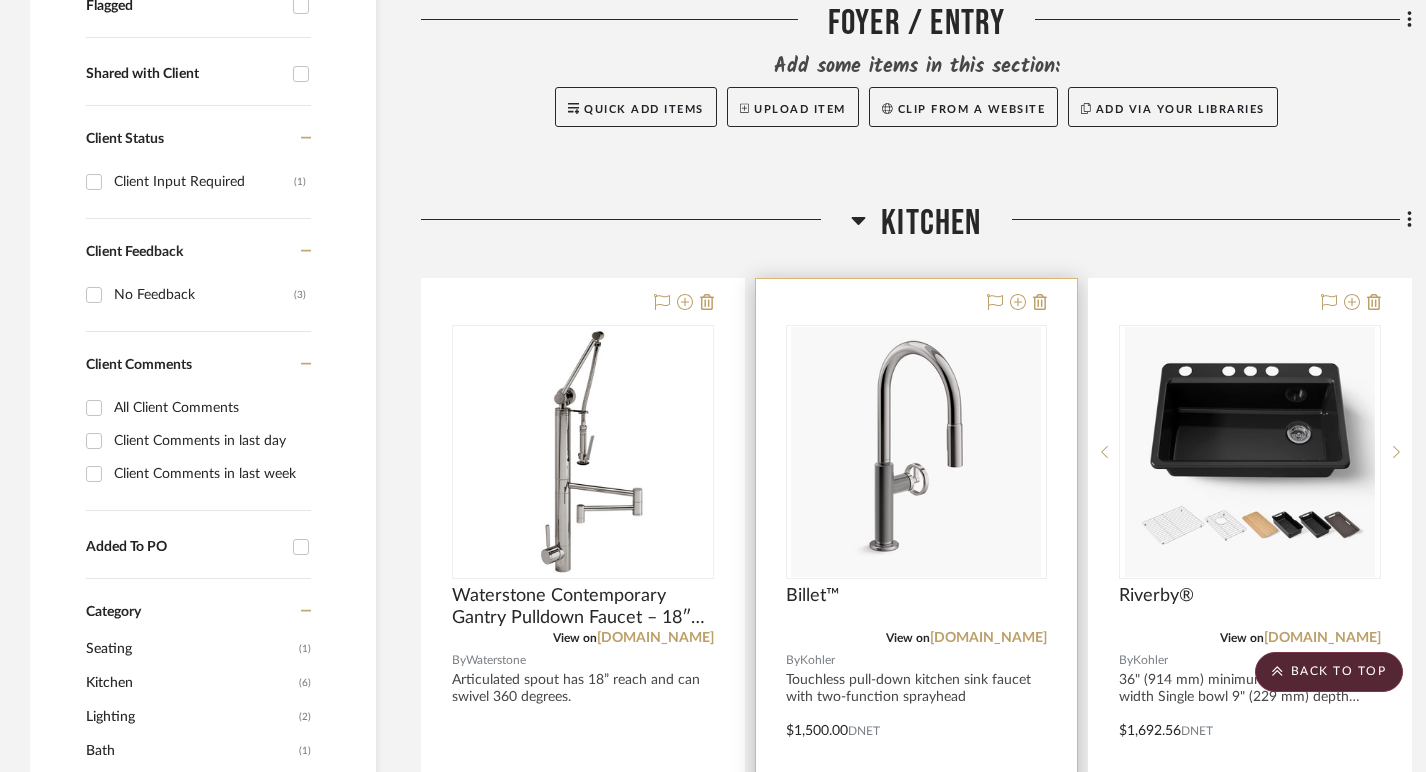 scroll, scrollTop: 746, scrollLeft: 0, axis: vertical 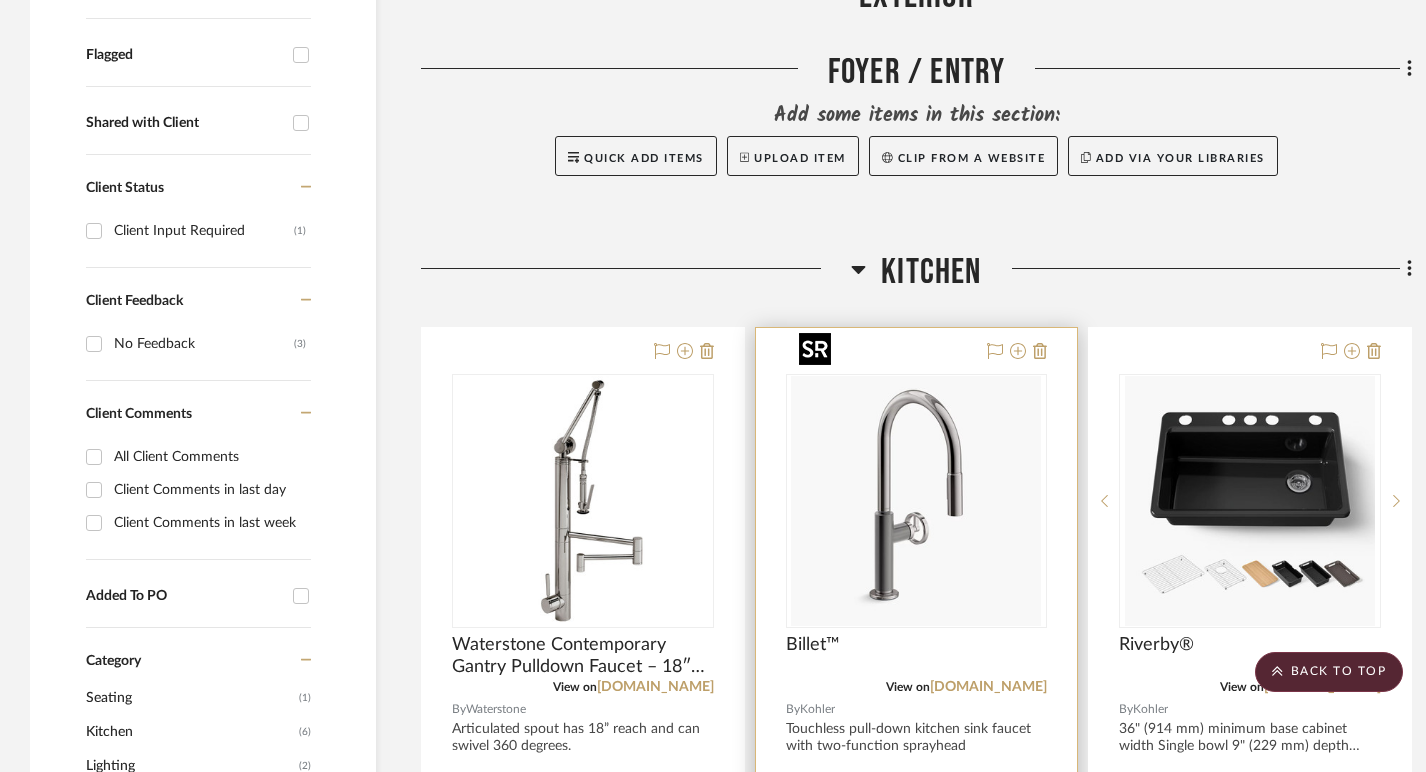 click at bounding box center (0, 0) 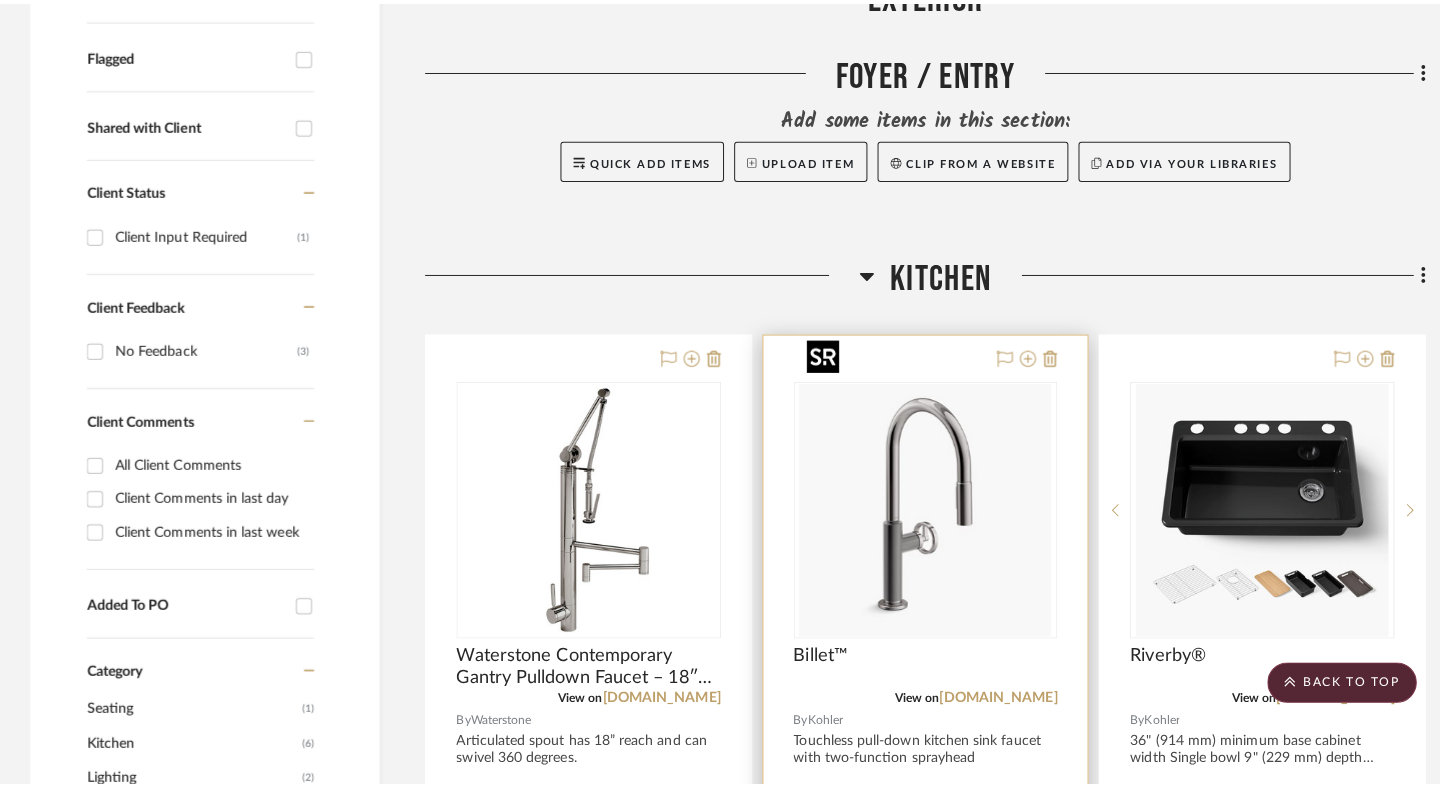 scroll, scrollTop: 0, scrollLeft: 0, axis: both 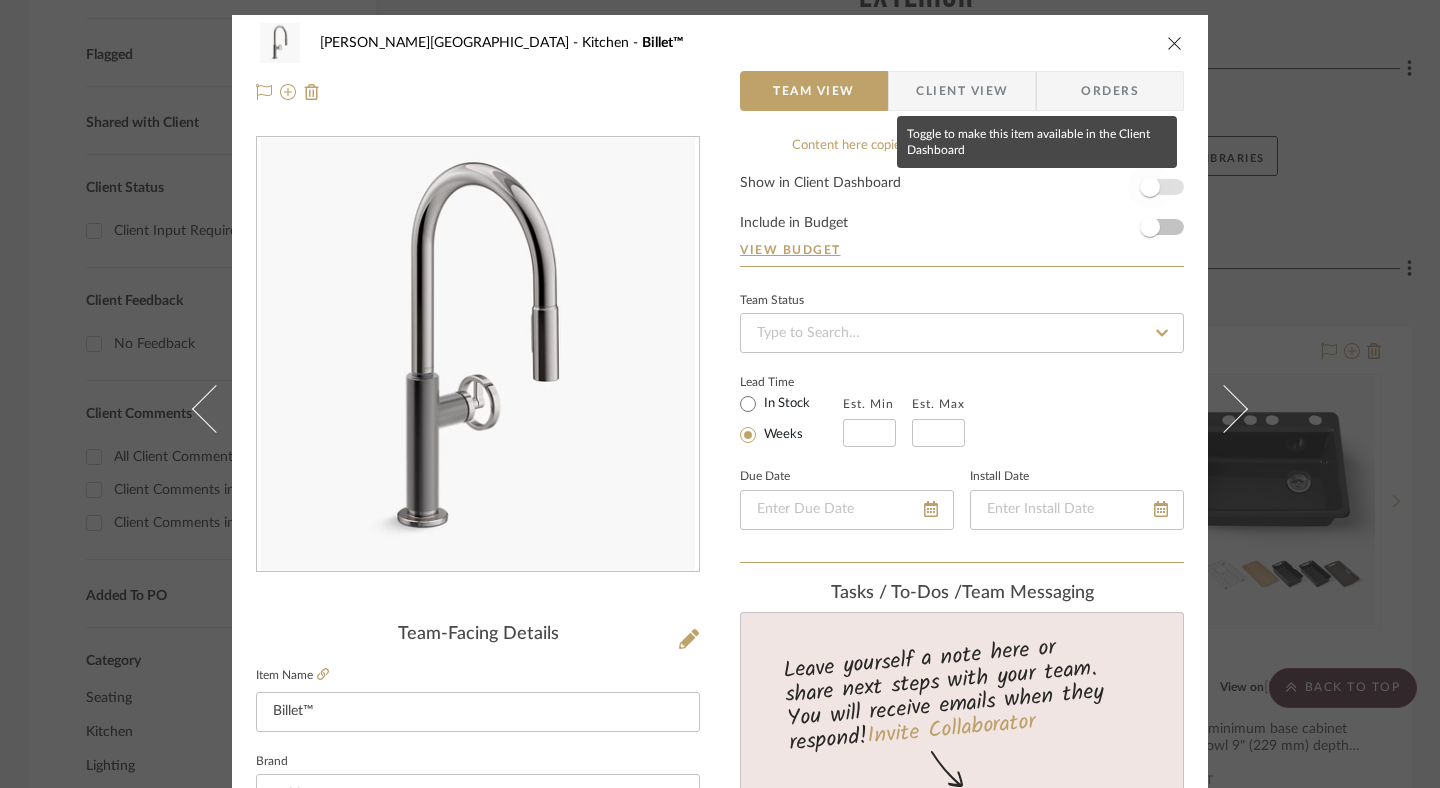 click at bounding box center (1150, 187) 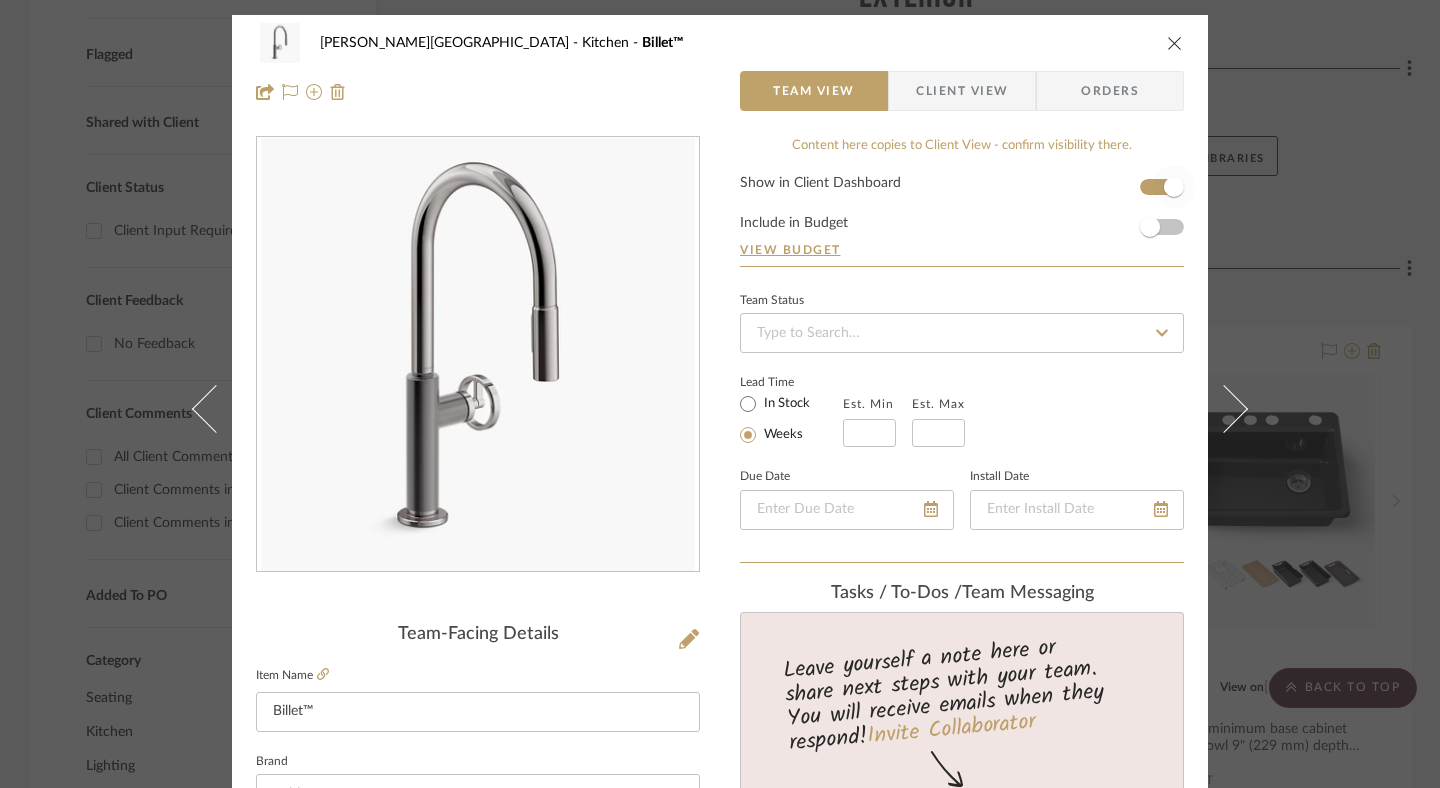 type 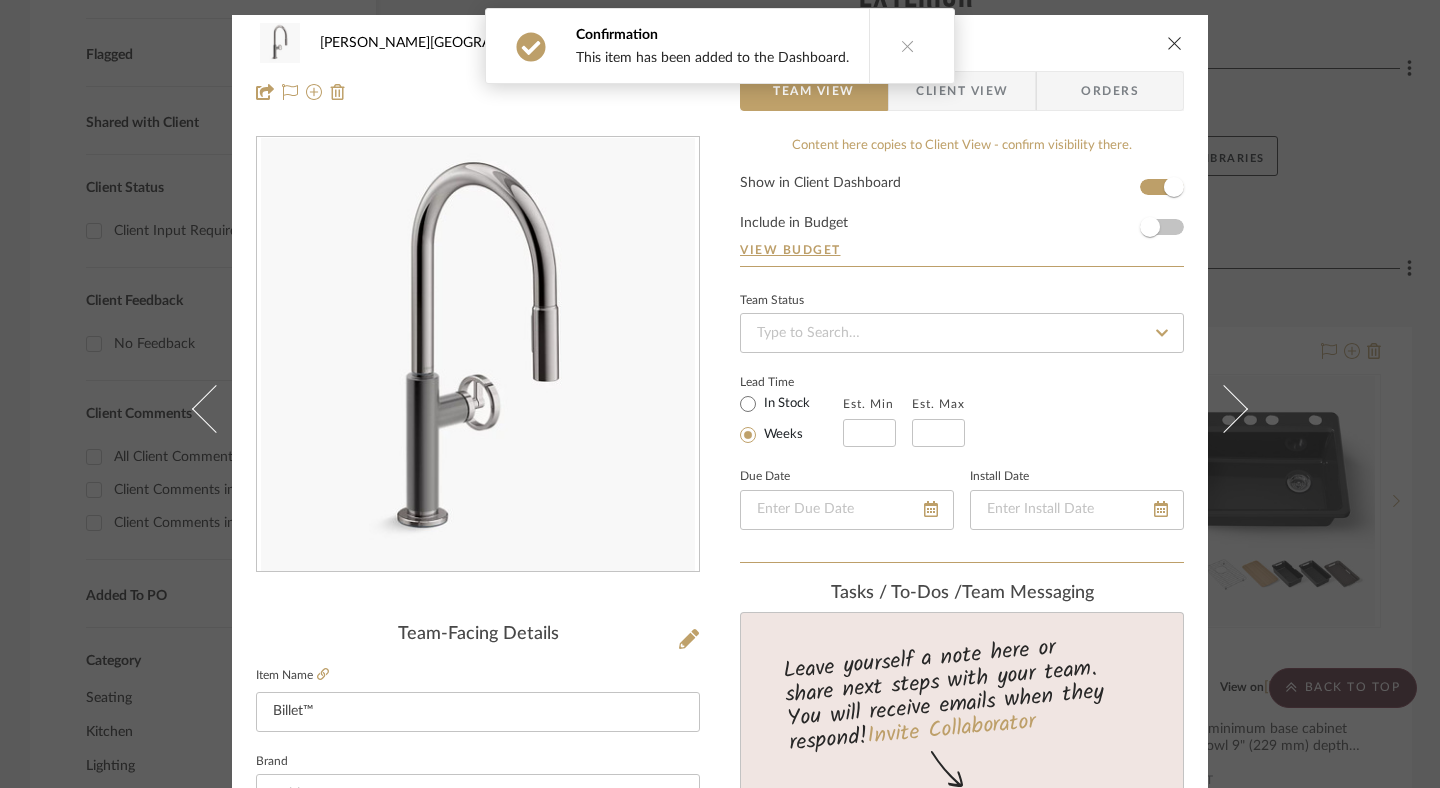 click at bounding box center [1175, 43] 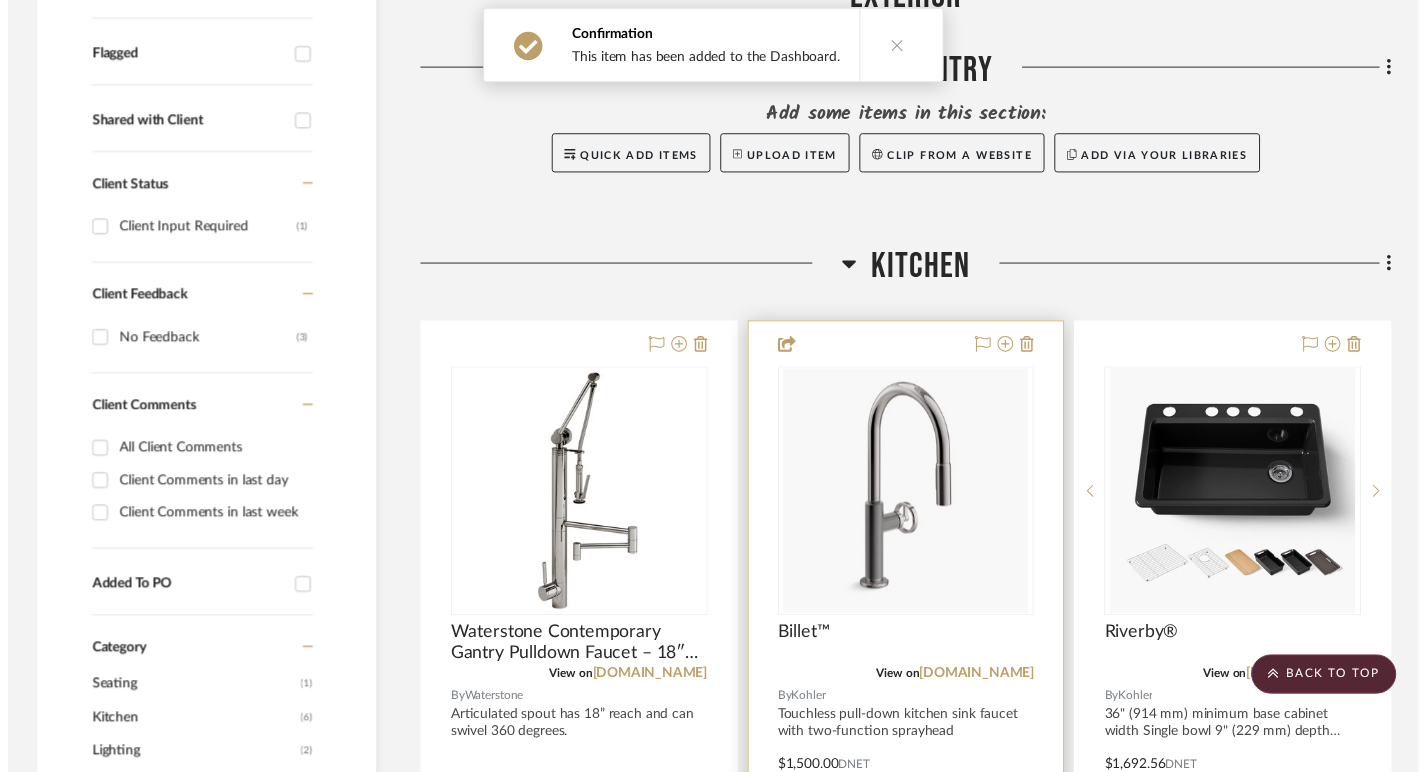 scroll, scrollTop: 746, scrollLeft: 0, axis: vertical 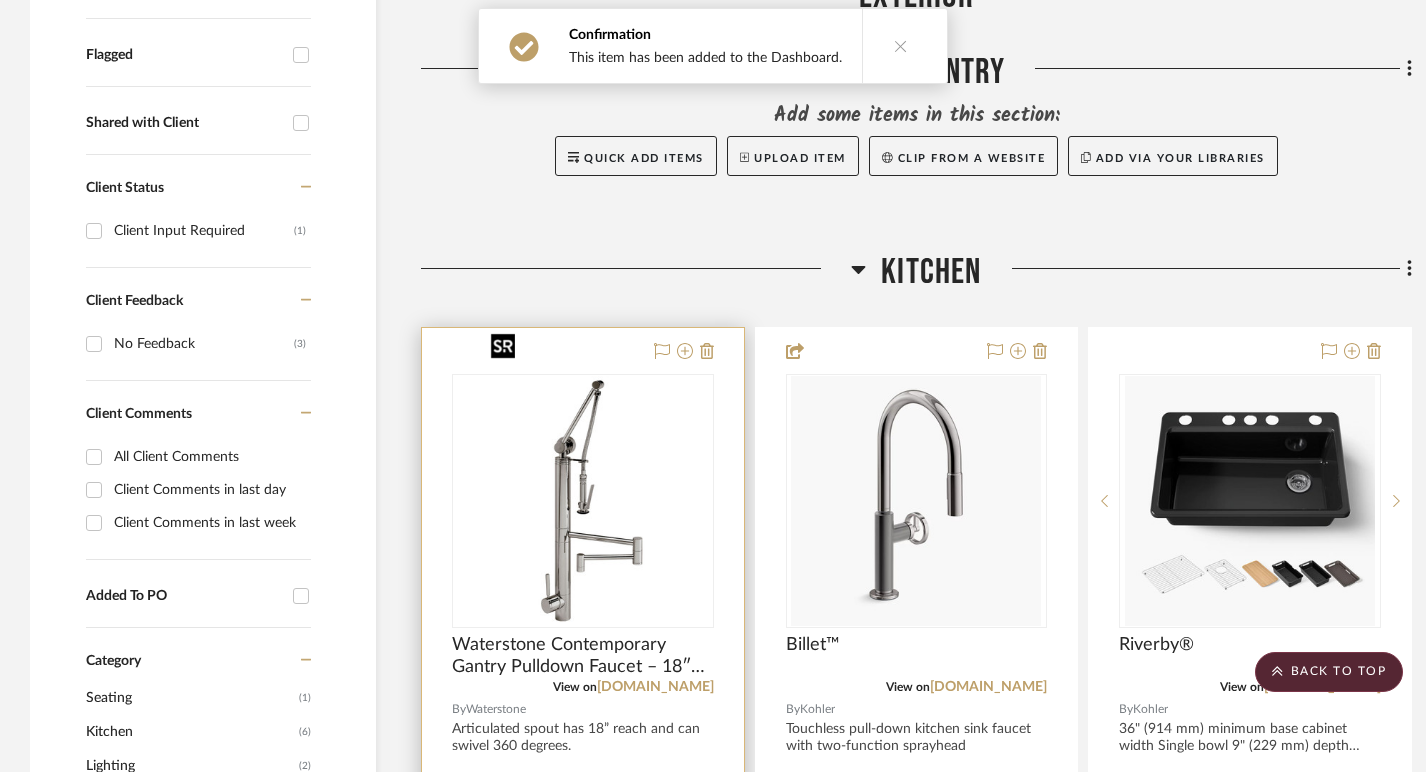 click at bounding box center (0, 0) 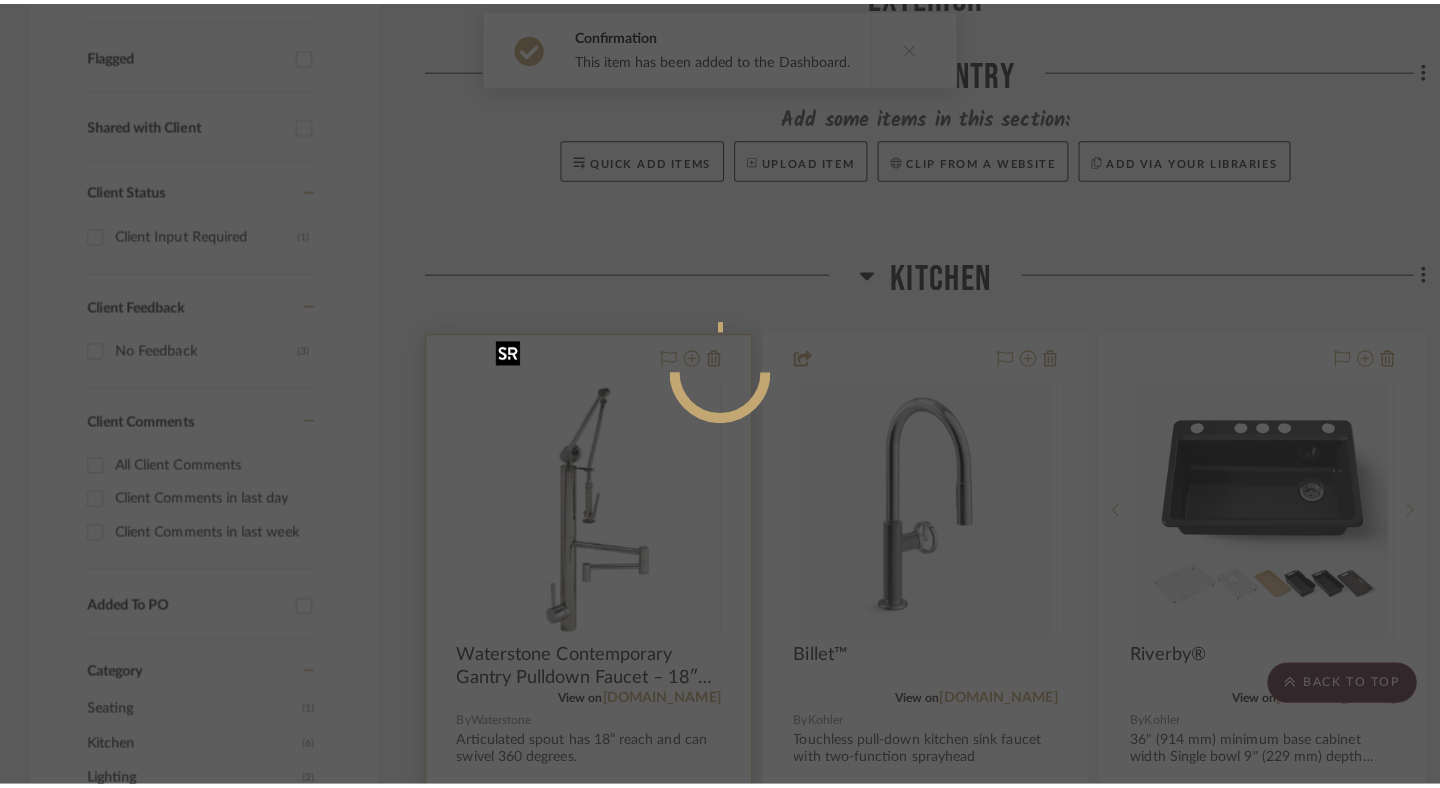 scroll, scrollTop: 0, scrollLeft: 0, axis: both 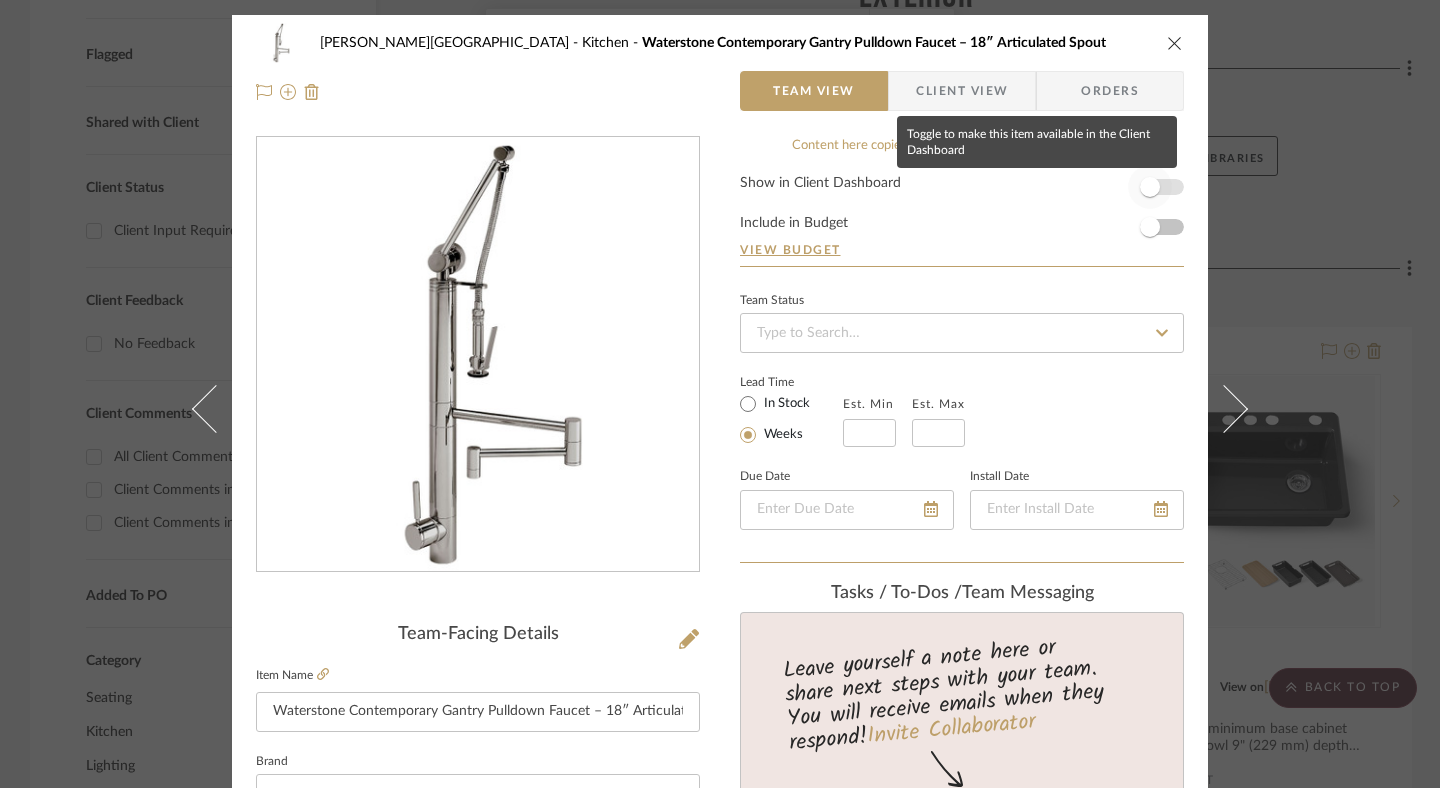 click at bounding box center [1150, 187] 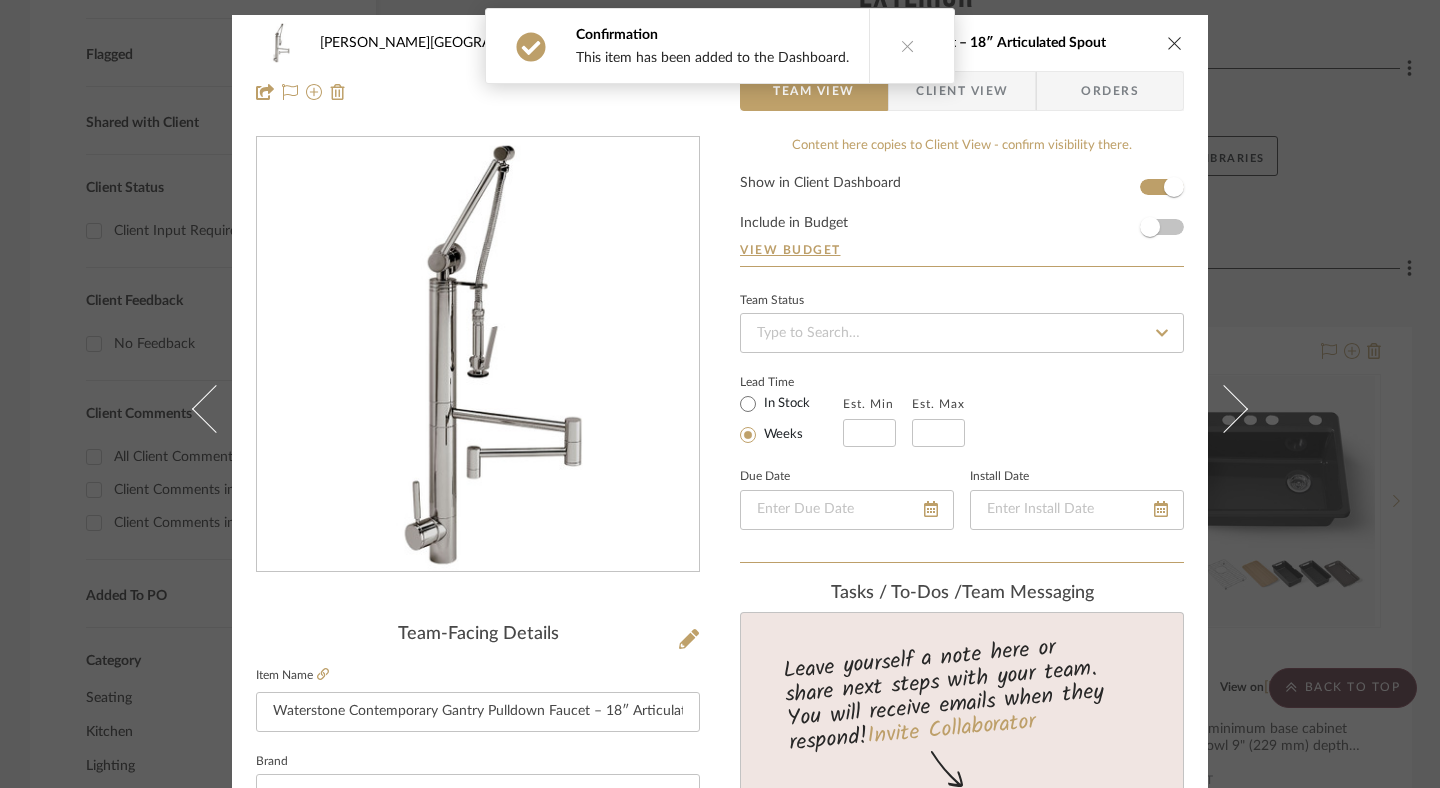 type 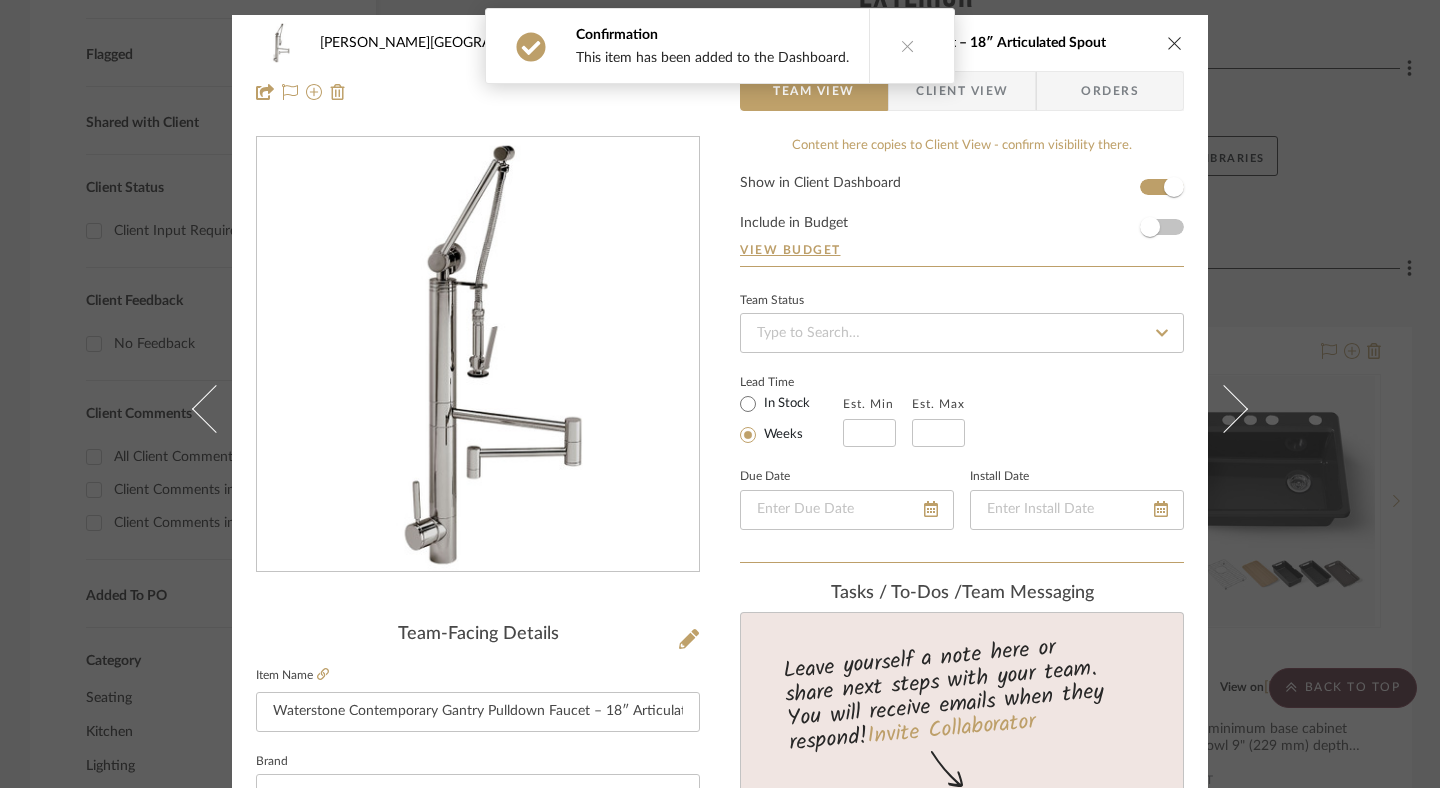 click at bounding box center (1175, 43) 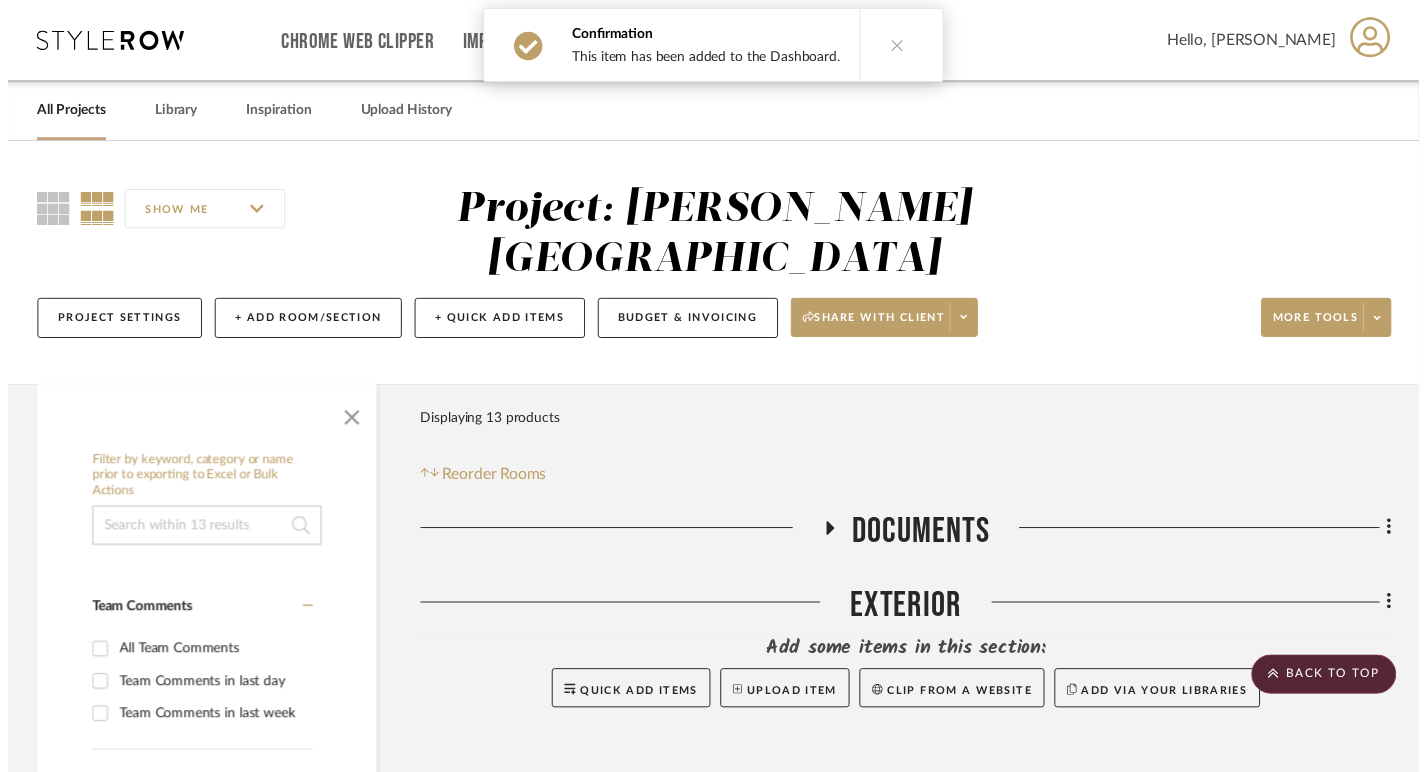 scroll, scrollTop: 746, scrollLeft: 0, axis: vertical 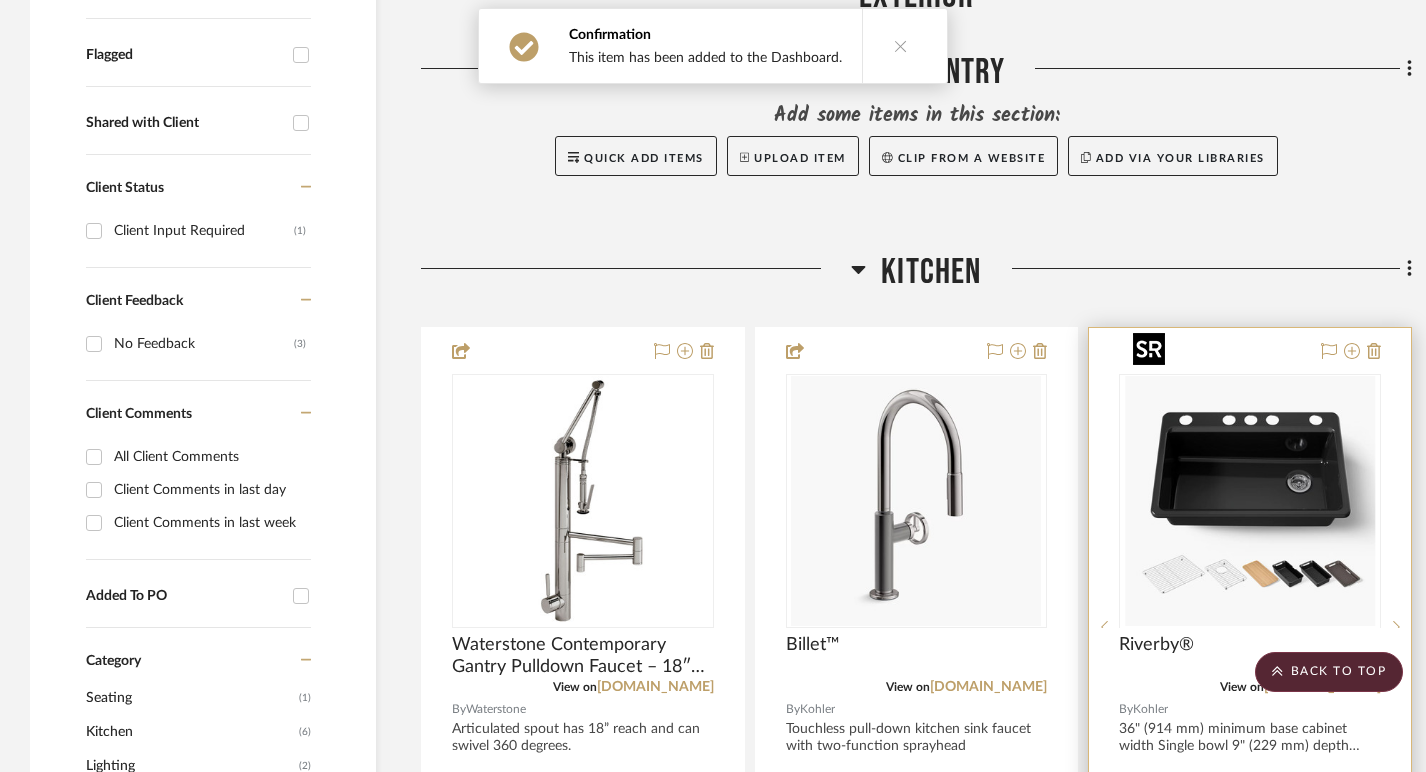 click at bounding box center (1250, 627) 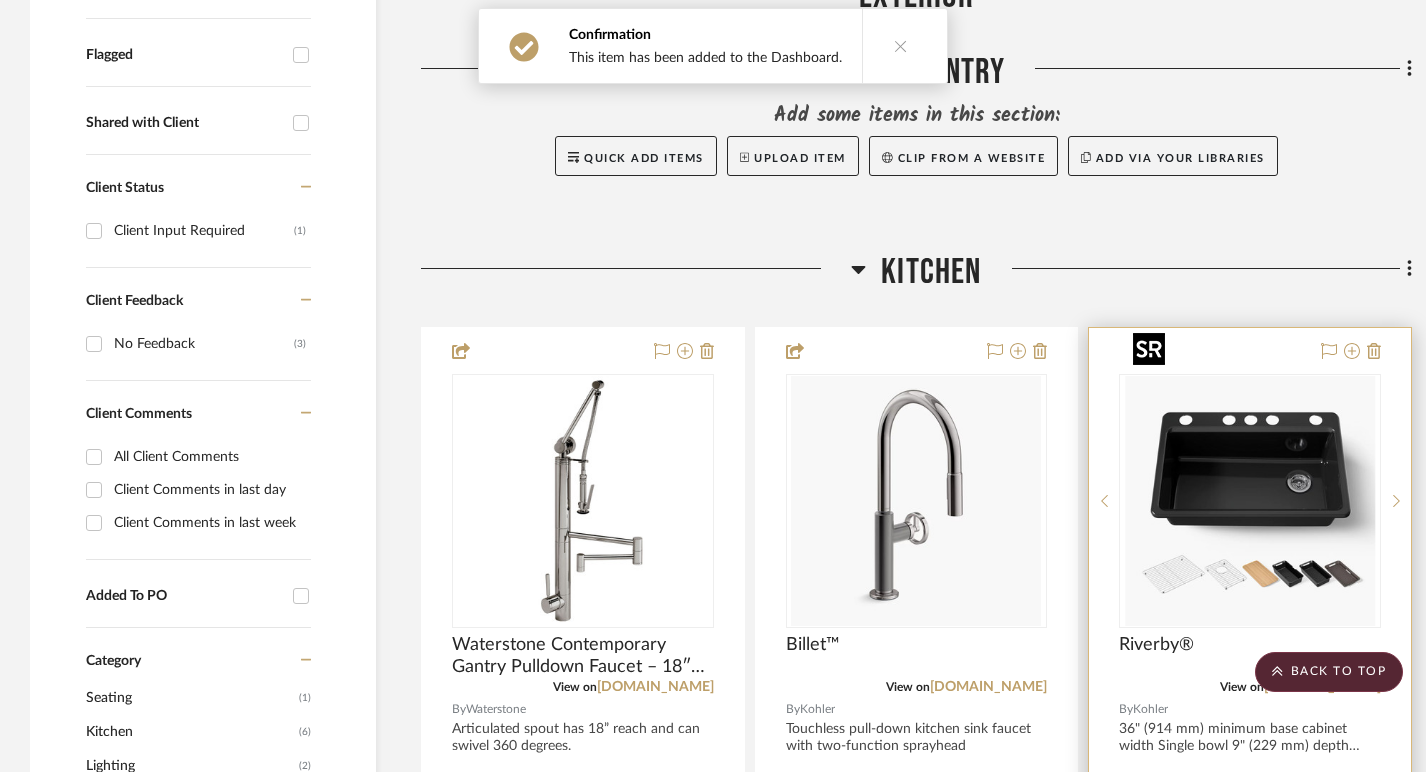 click at bounding box center [1250, 501] 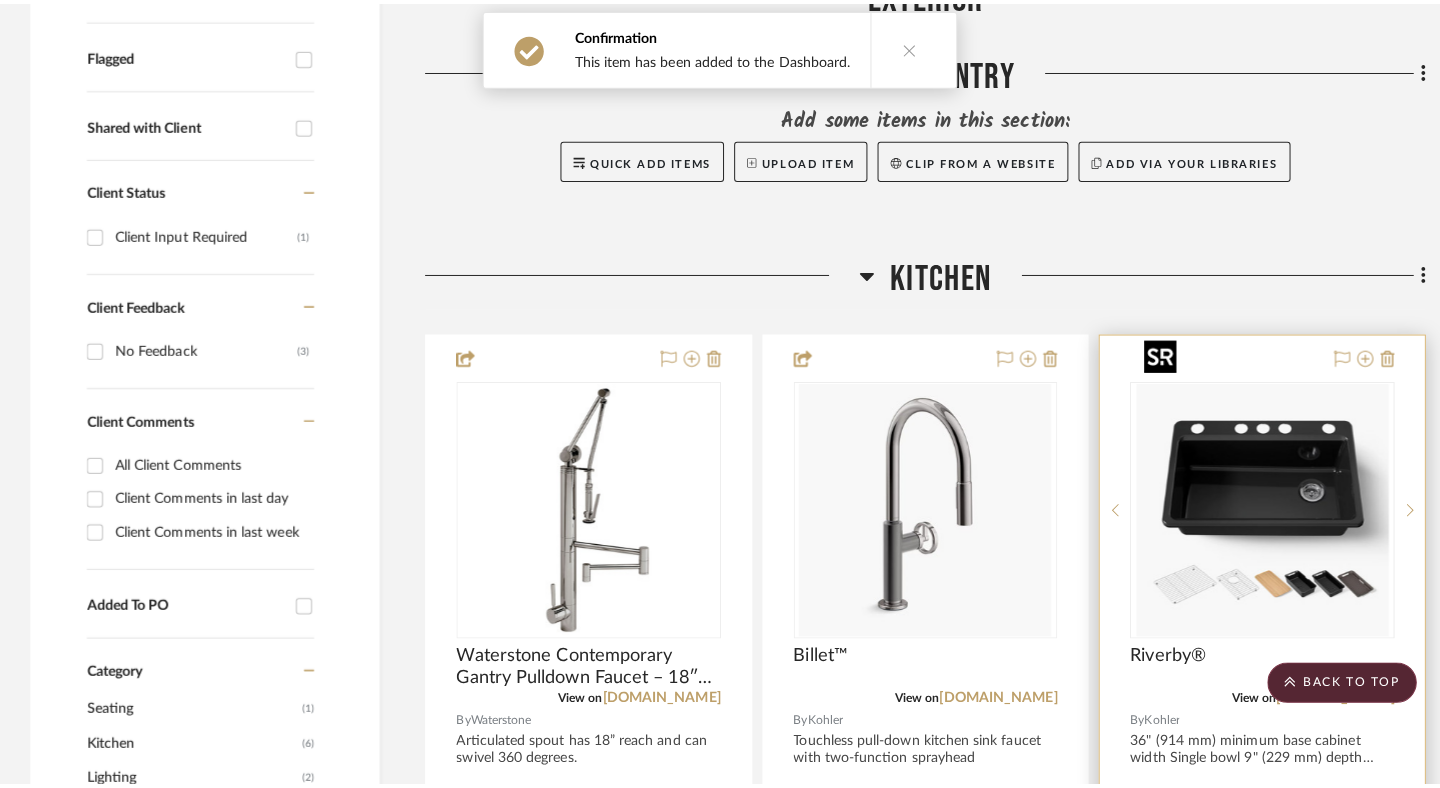 scroll, scrollTop: 0, scrollLeft: 0, axis: both 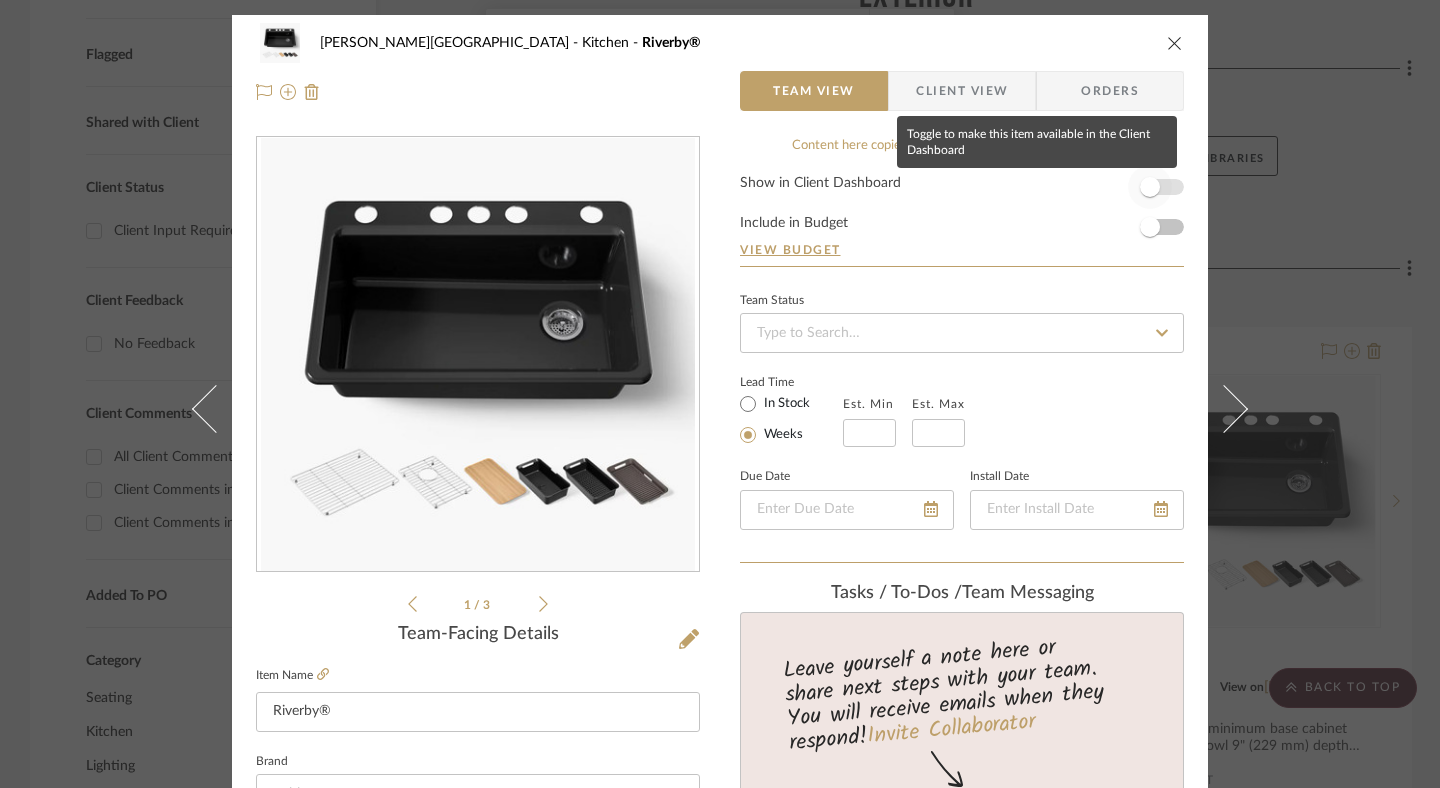 click at bounding box center (1150, 187) 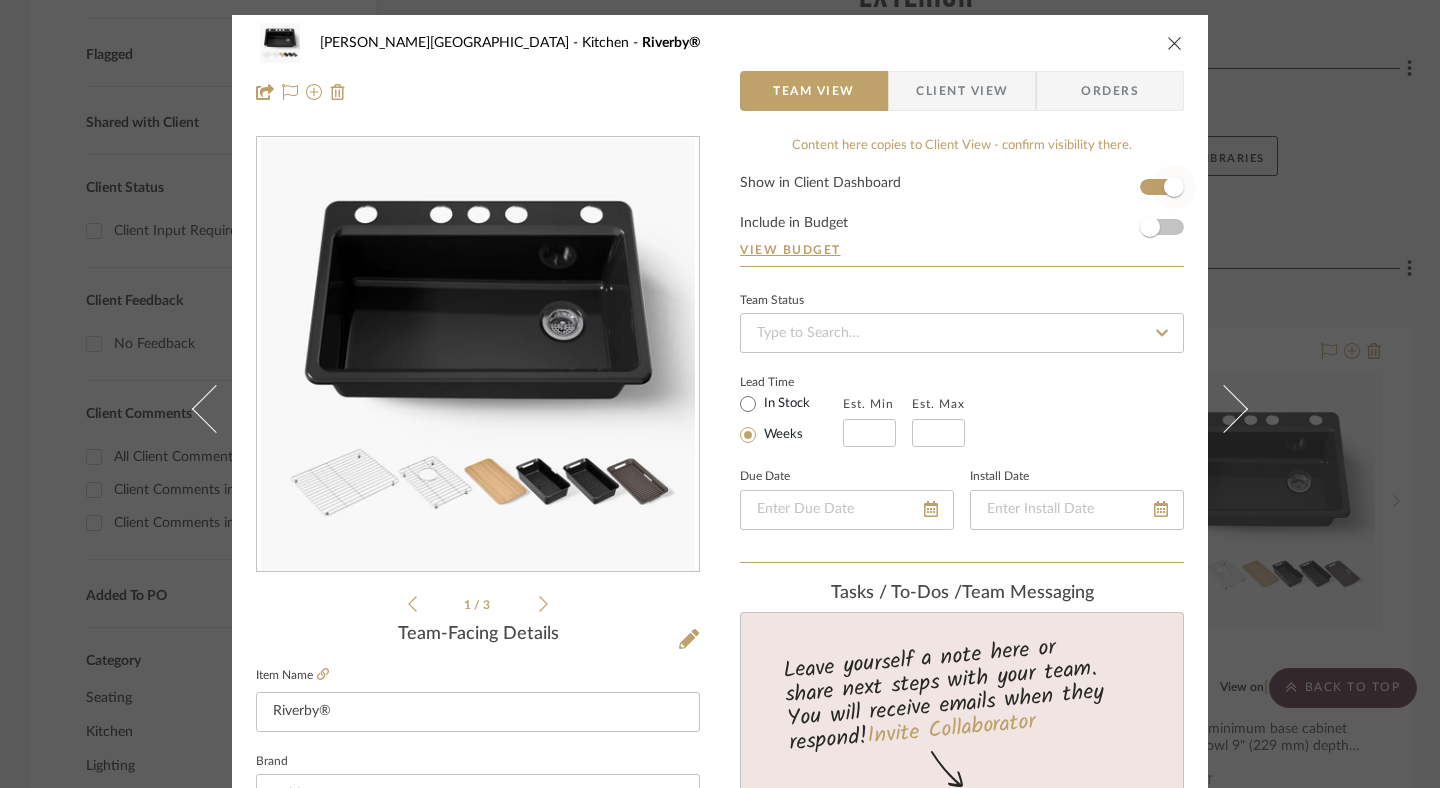 type 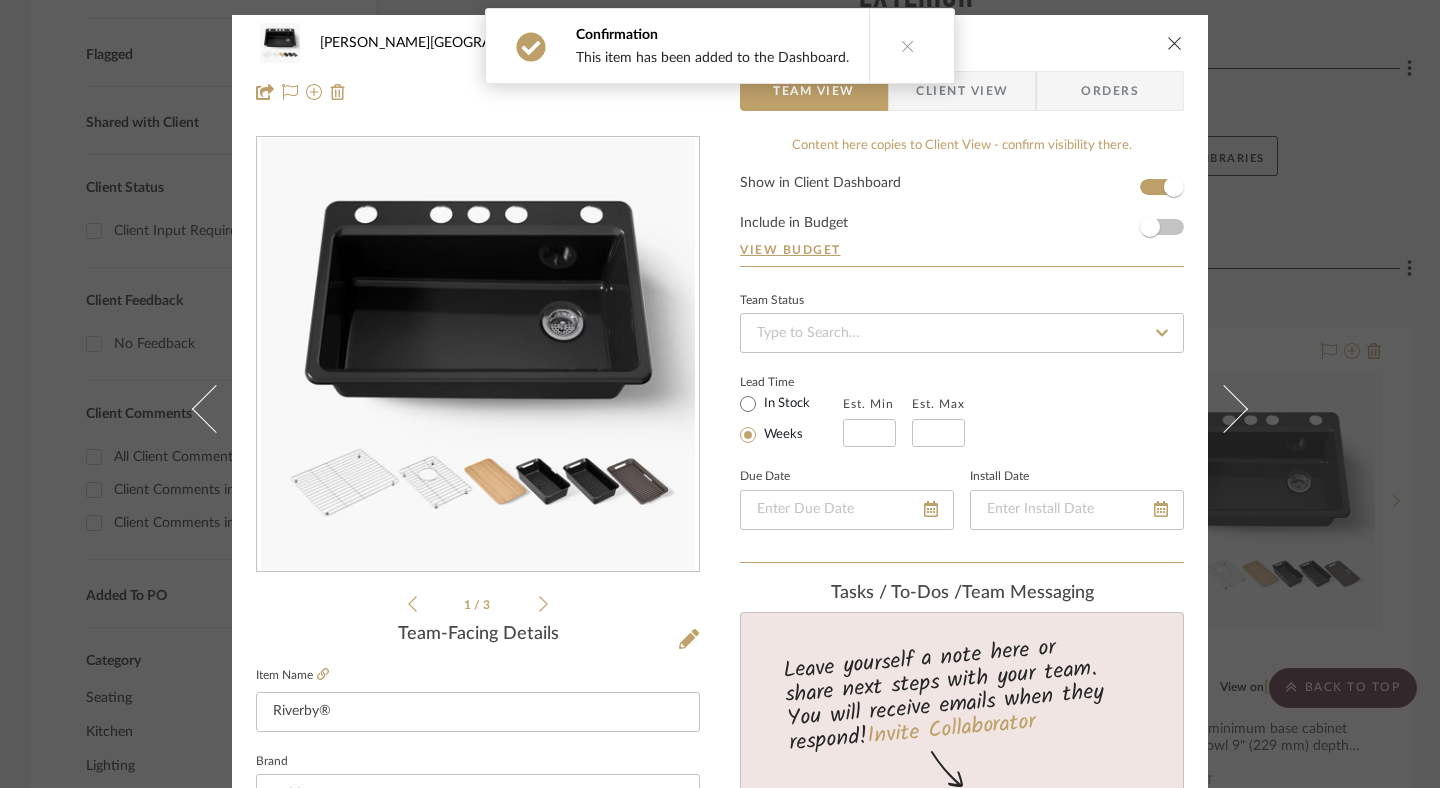 click at bounding box center (1175, 43) 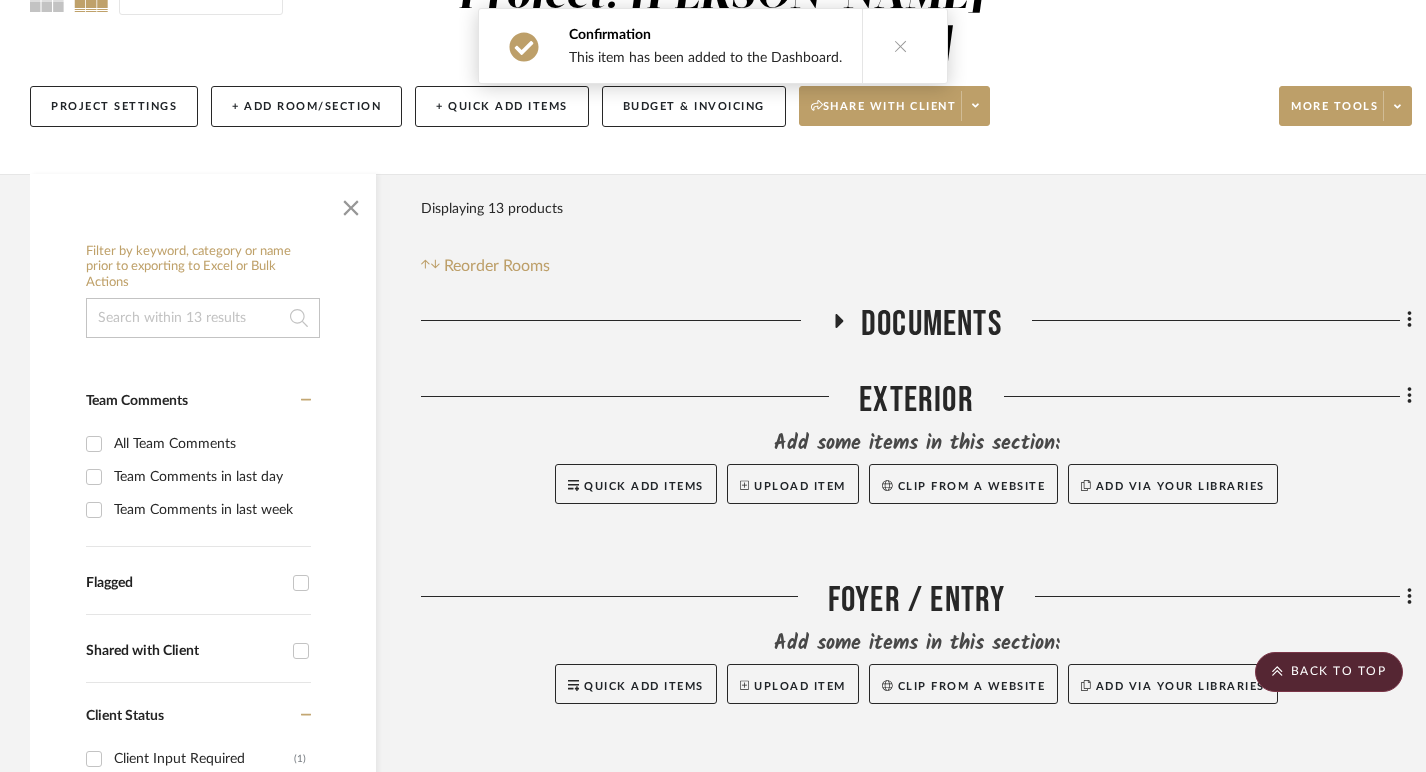 scroll, scrollTop: 217, scrollLeft: 0, axis: vertical 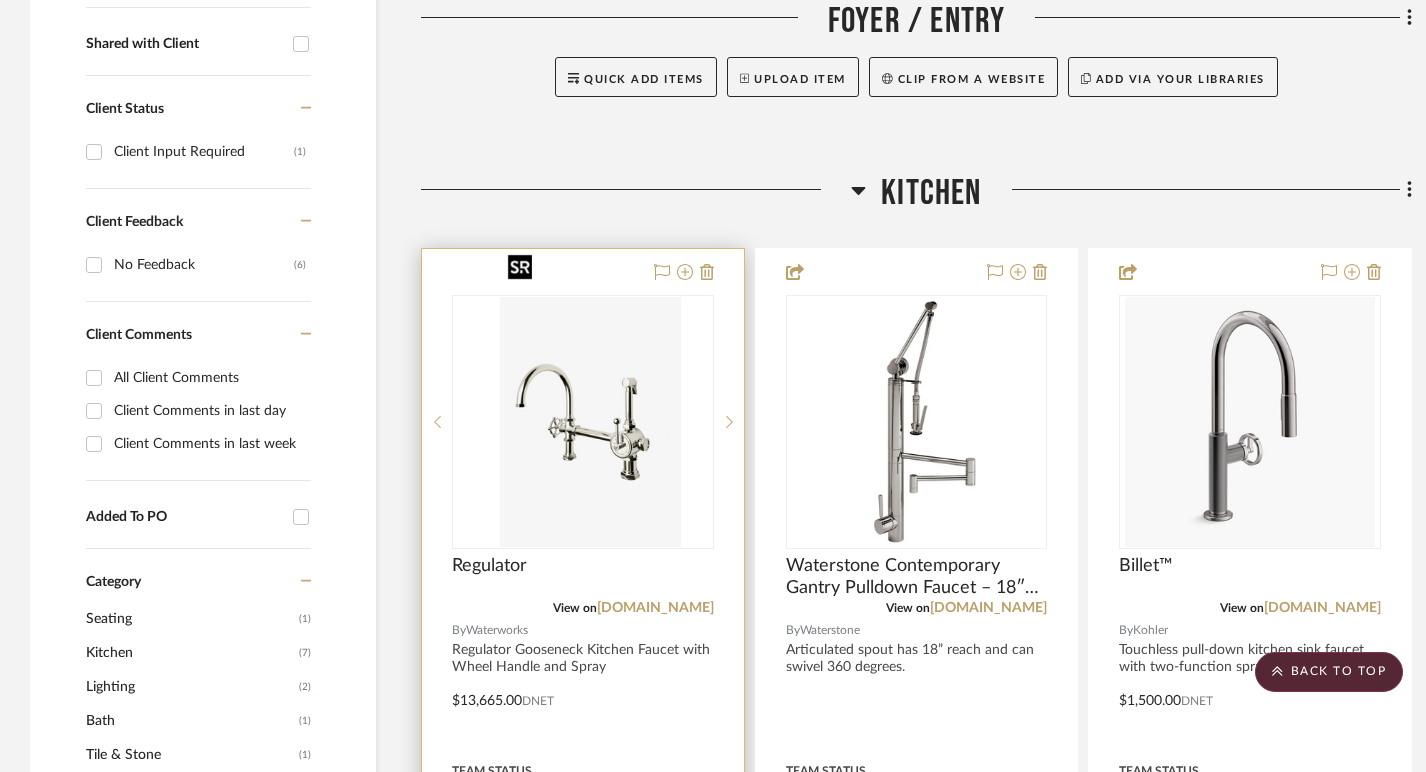 click at bounding box center [583, 422] 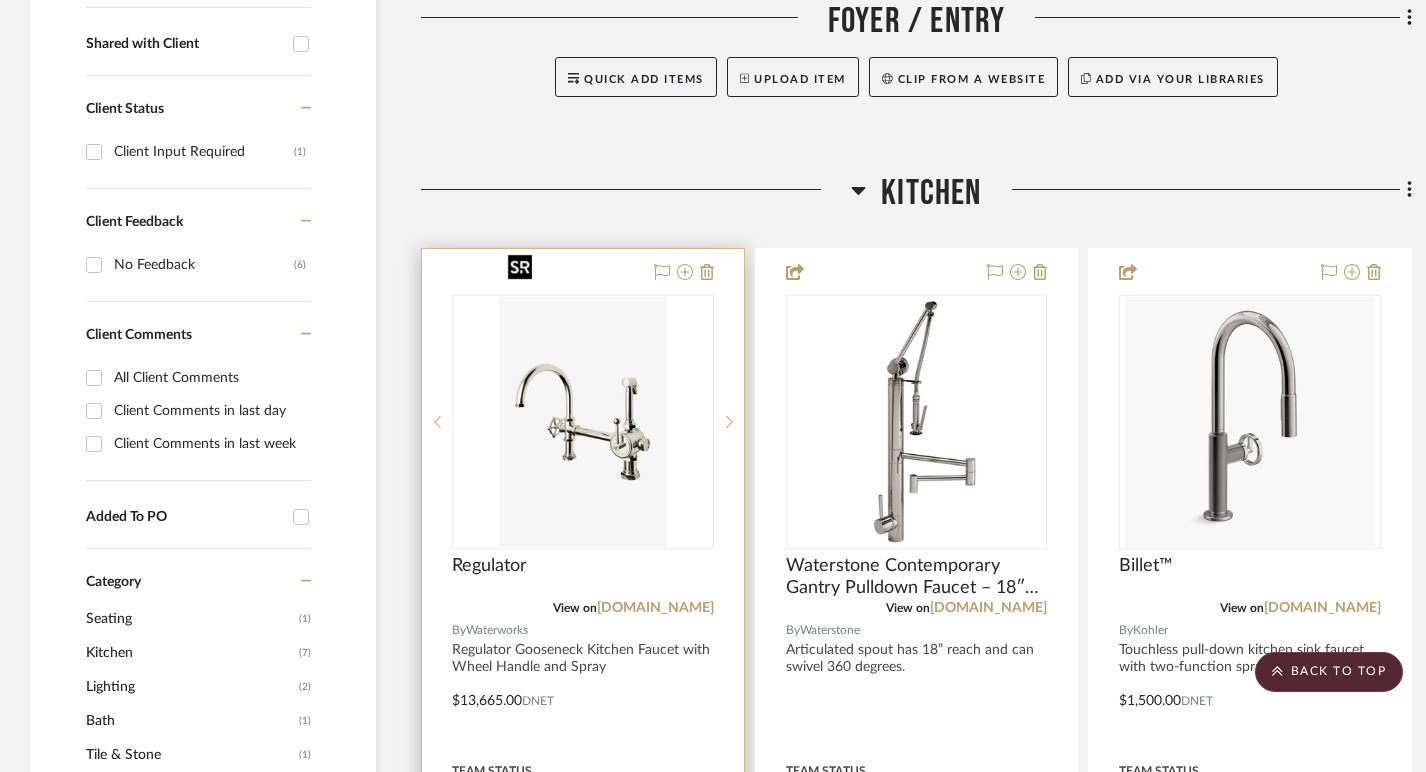 click at bounding box center [583, 422] 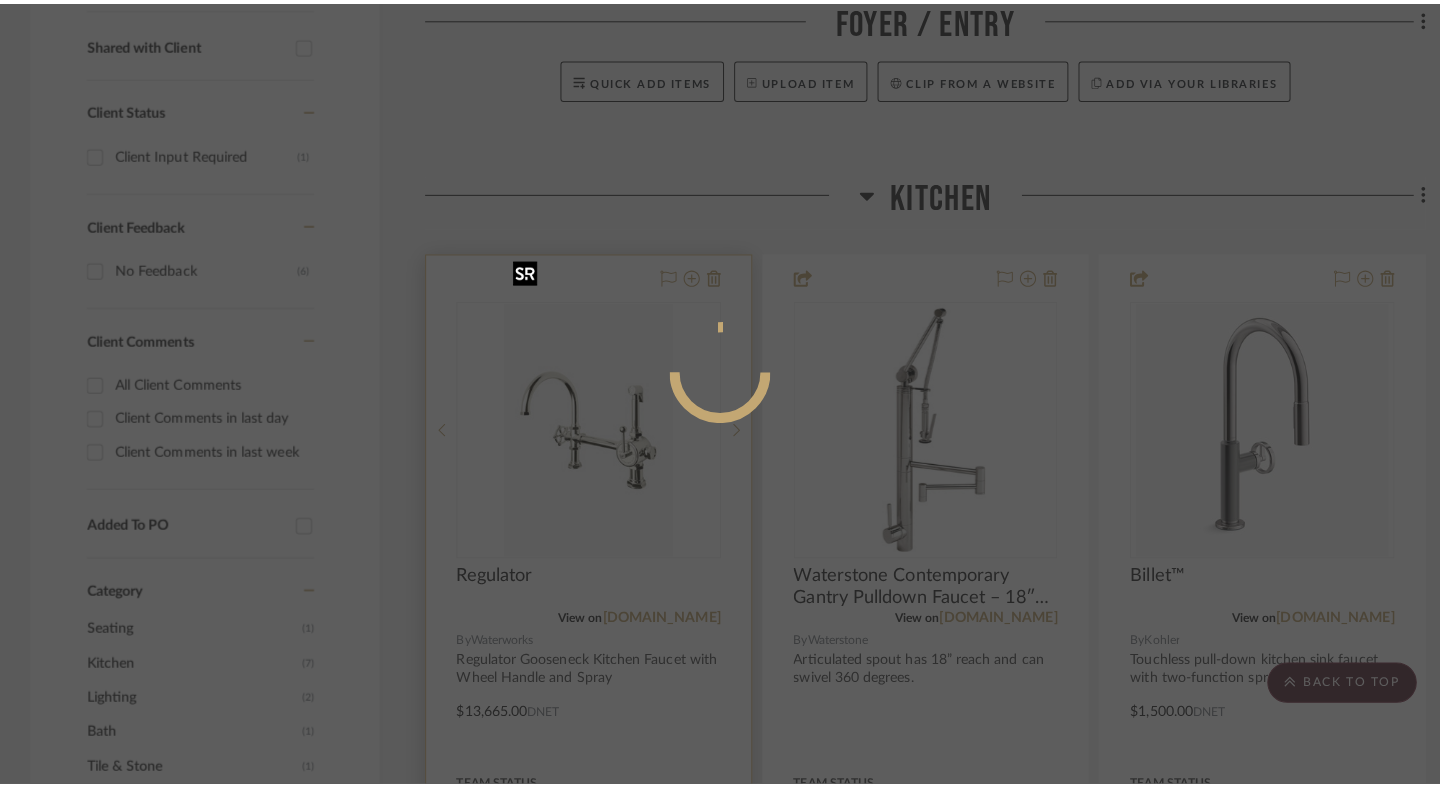 scroll, scrollTop: 0, scrollLeft: 0, axis: both 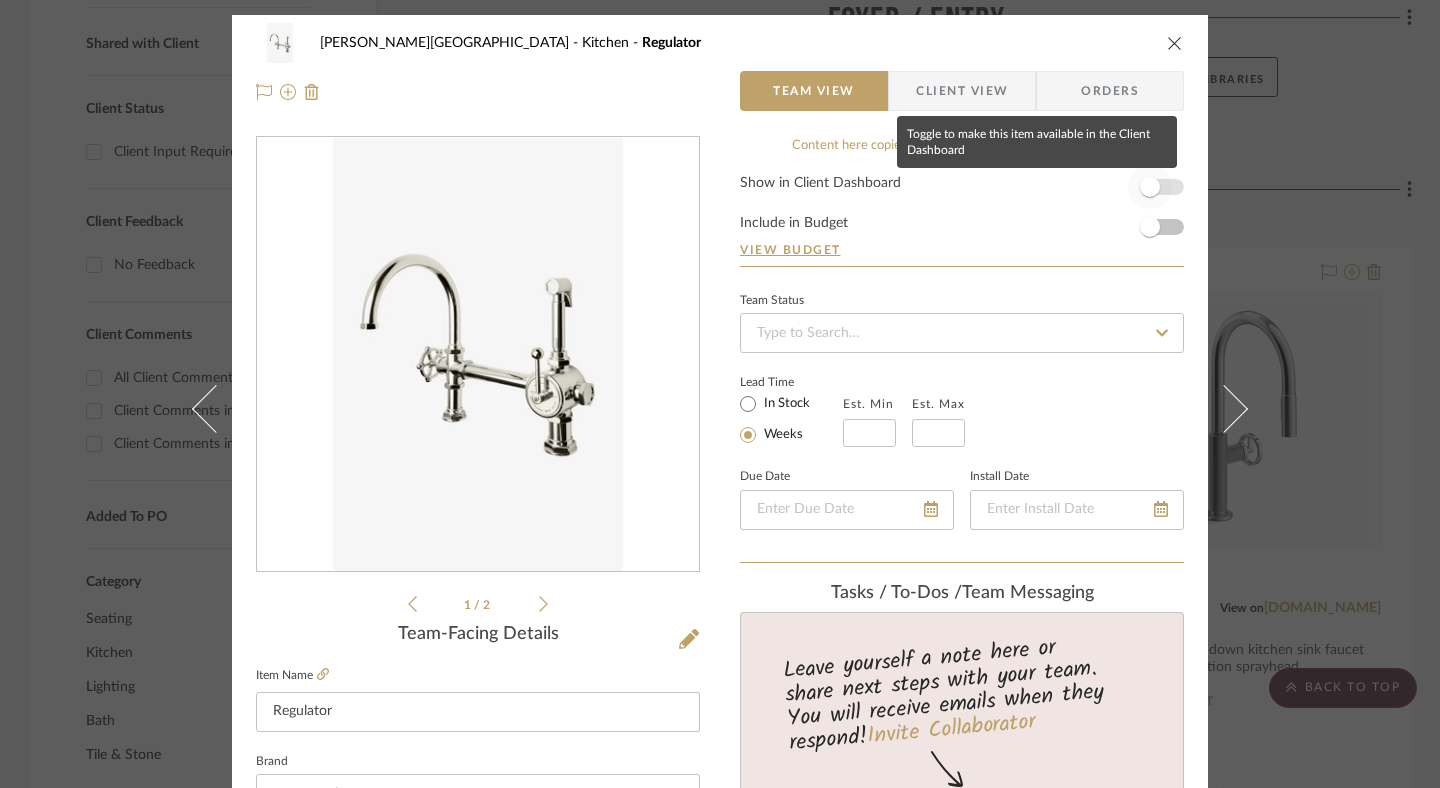 click at bounding box center [1150, 187] 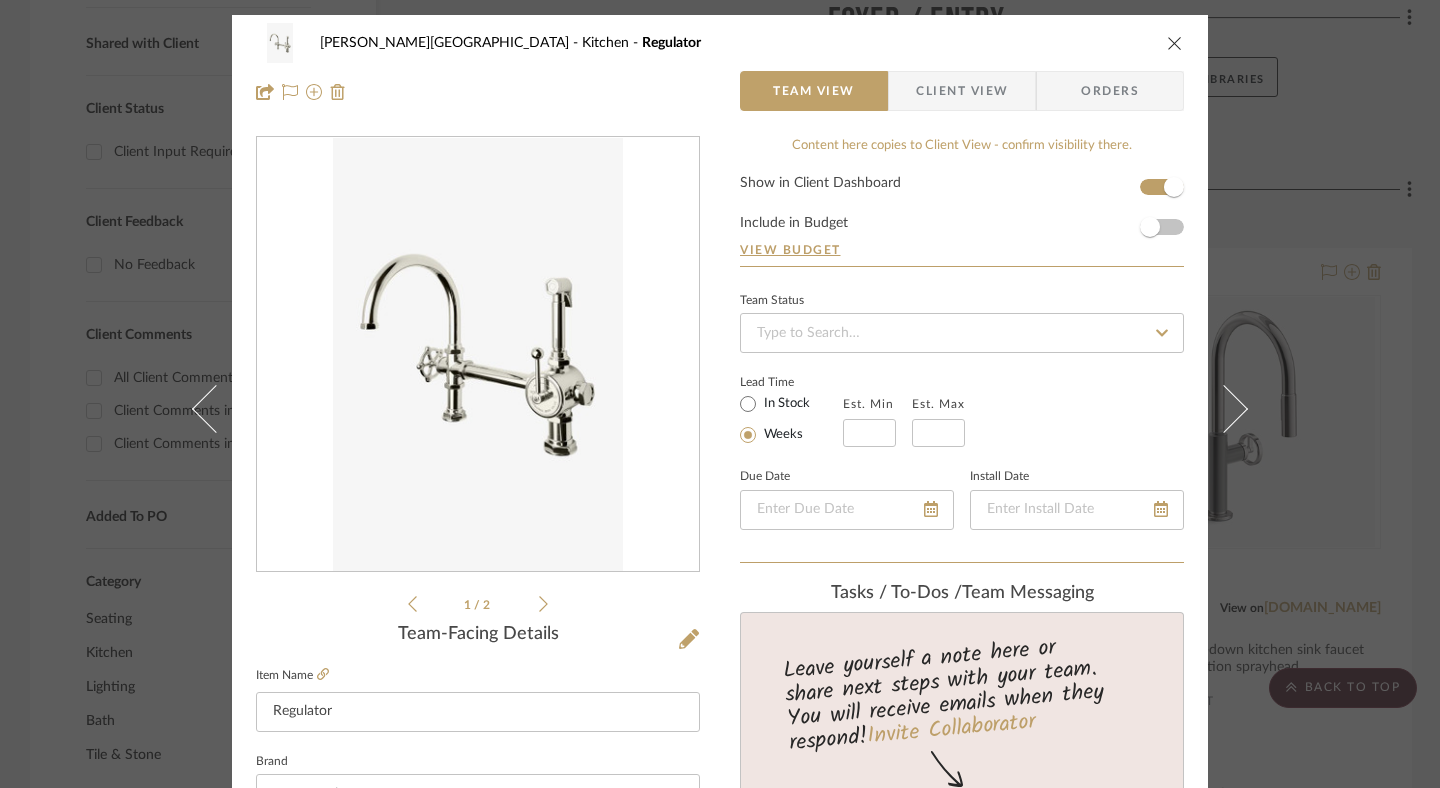 type 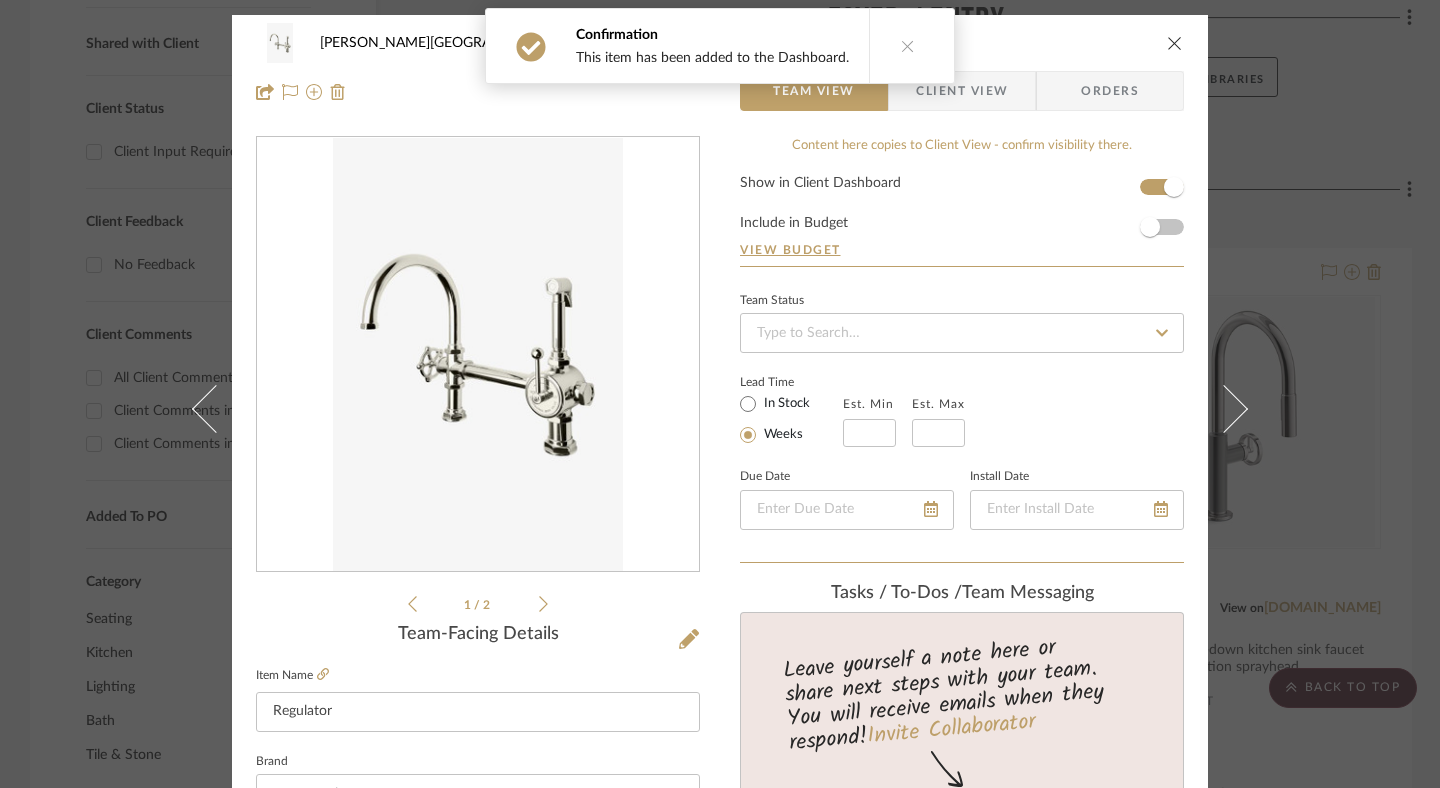 click at bounding box center (1175, 43) 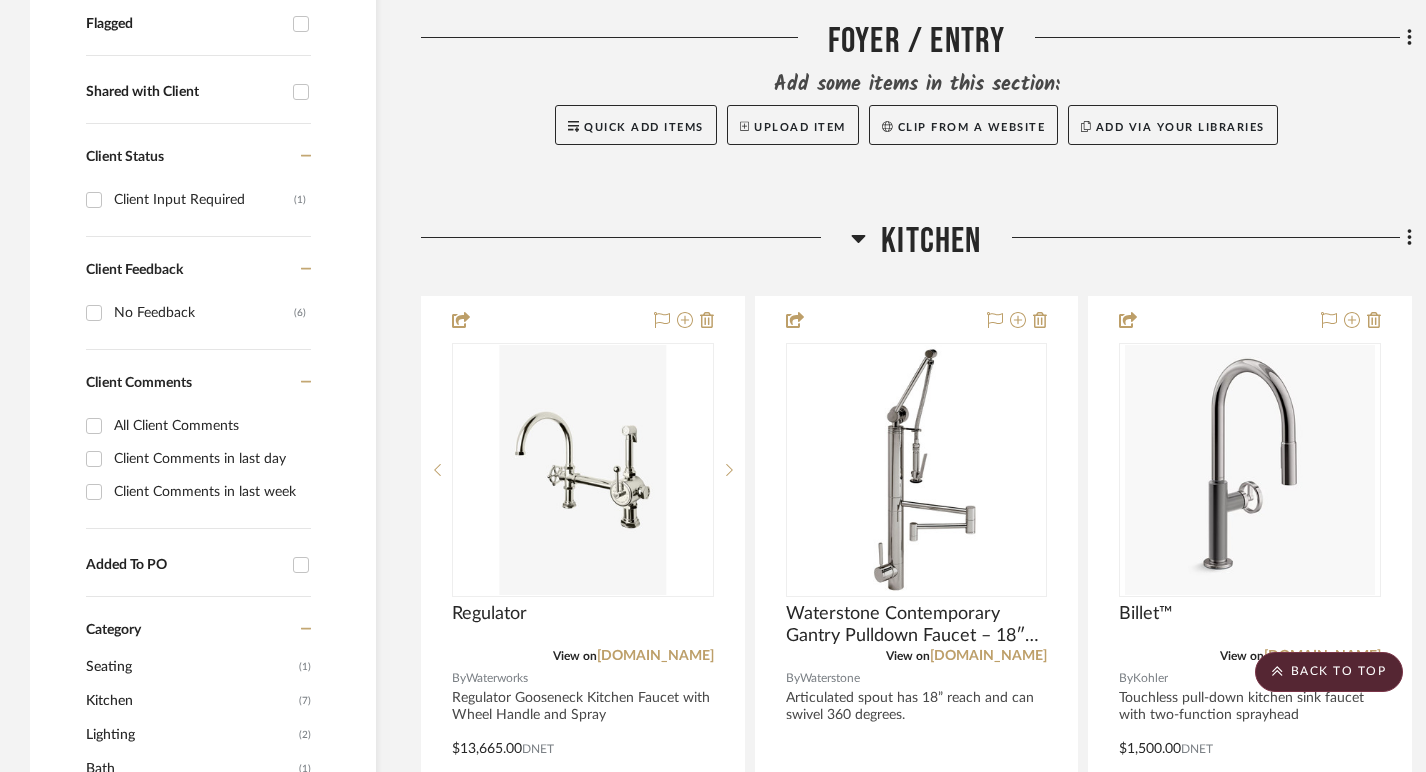scroll, scrollTop: 813, scrollLeft: 0, axis: vertical 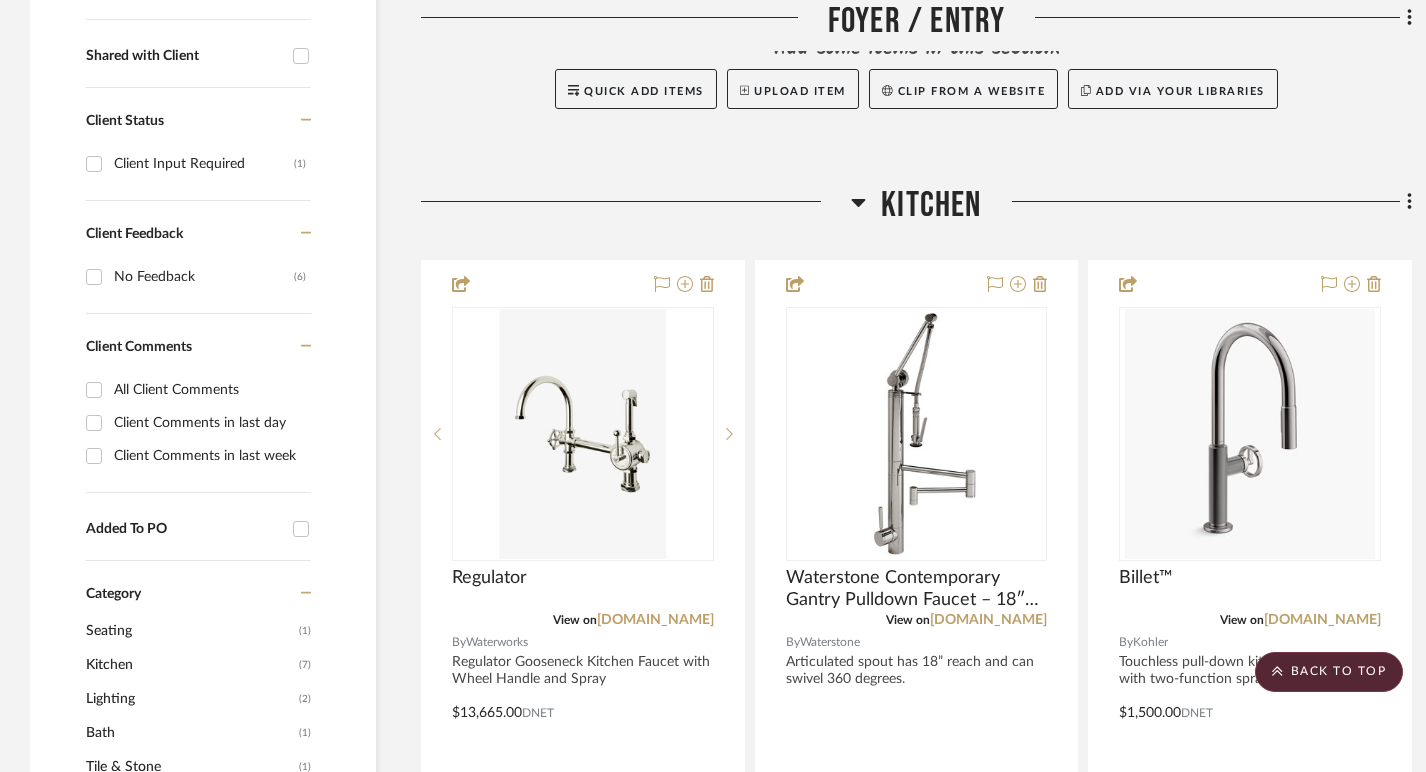 click 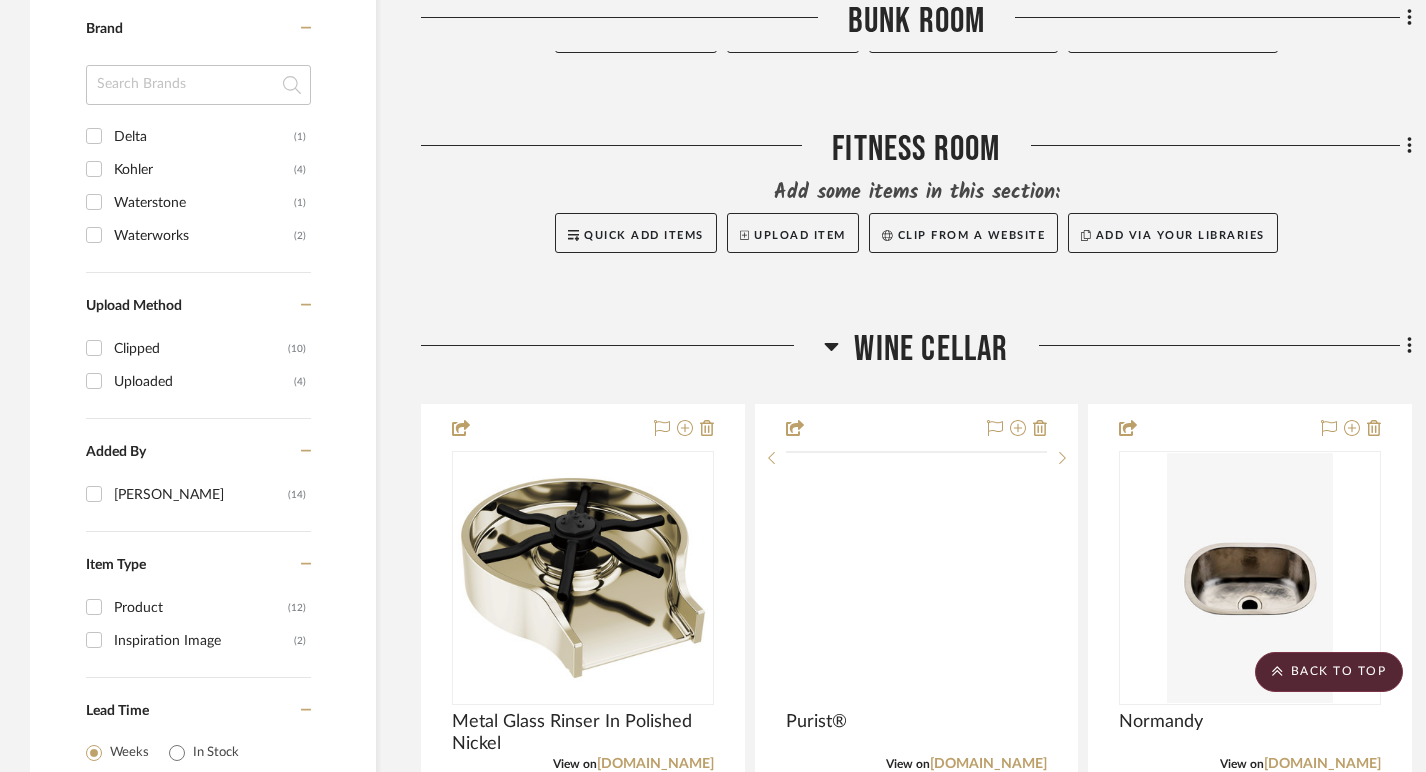 scroll, scrollTop: 1621, scrollLeft: 0, axis: vertical 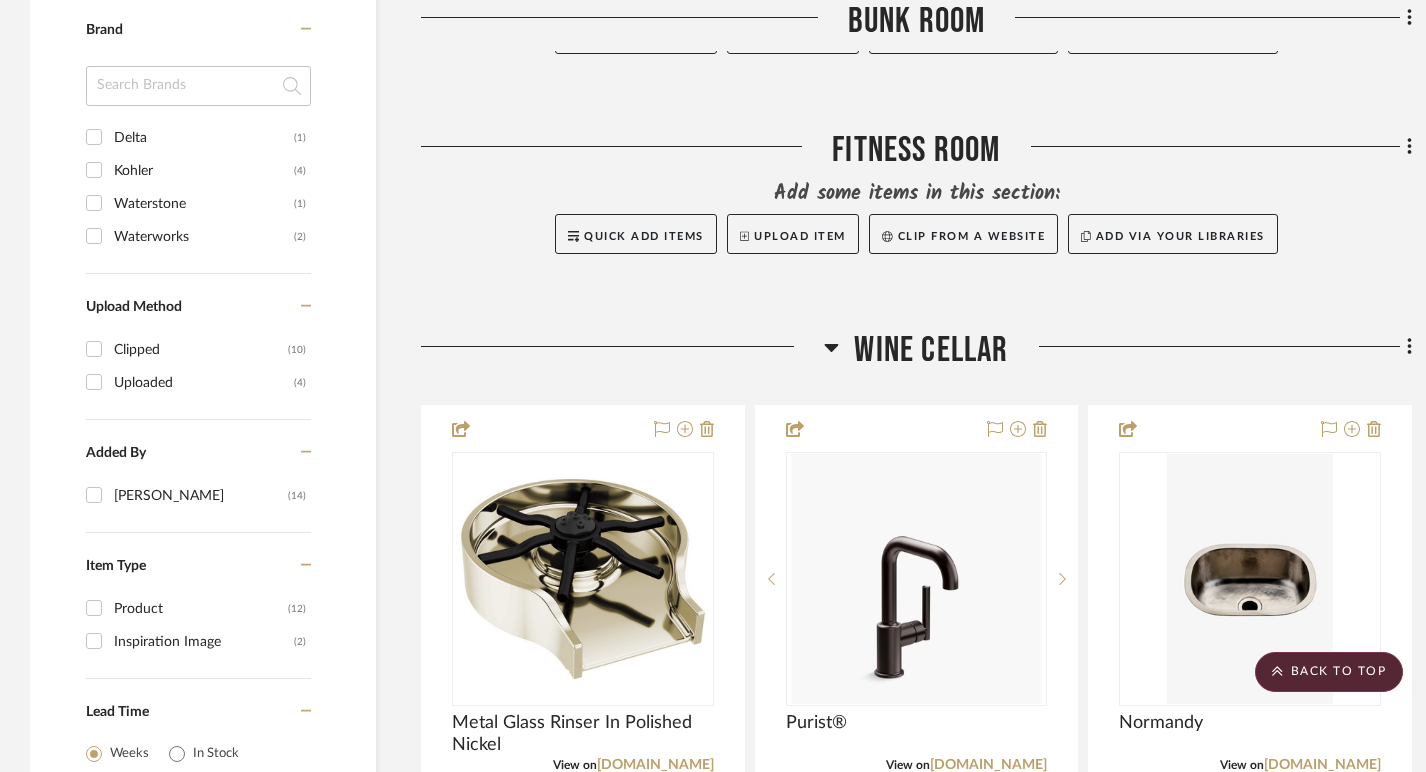 click 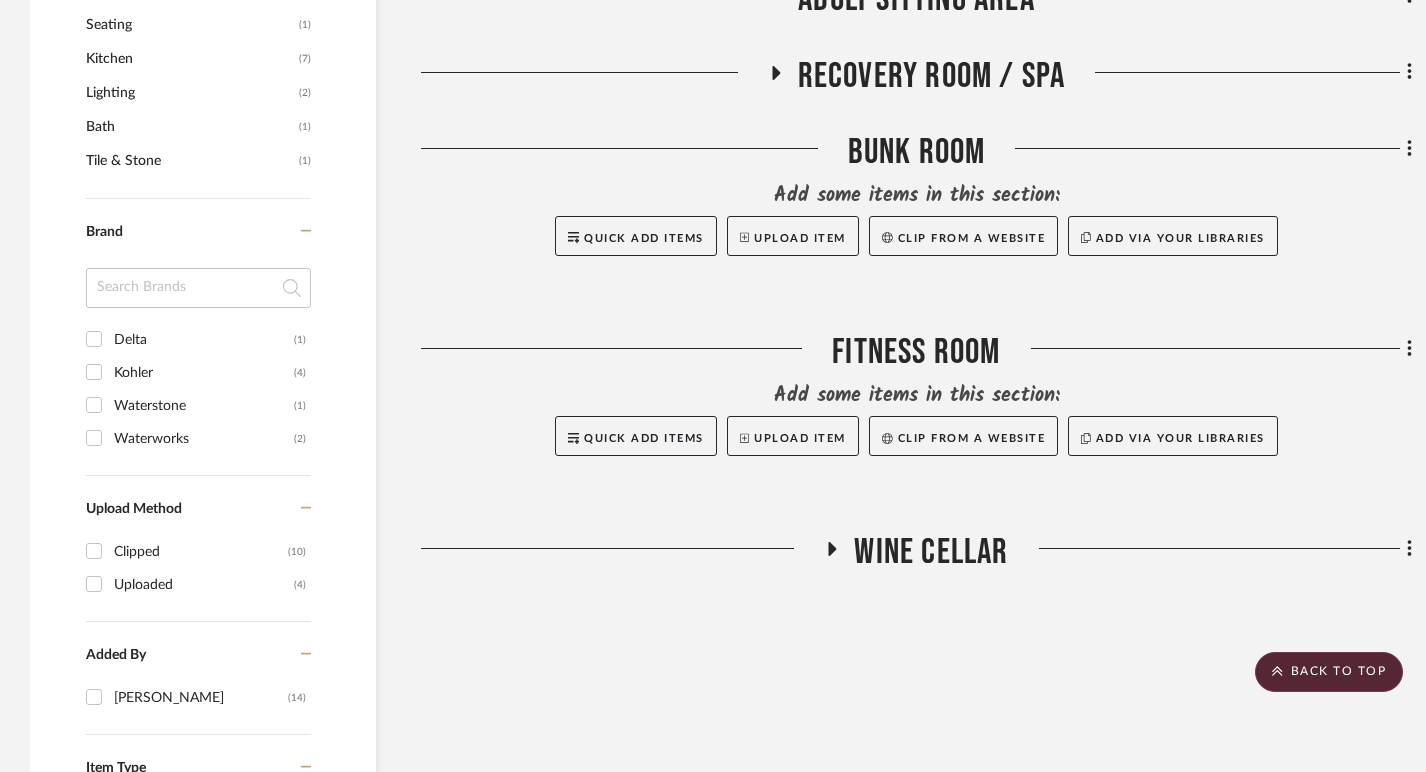scroll, scrollTop: 1407, scrollLeft: 0, axis: vertical 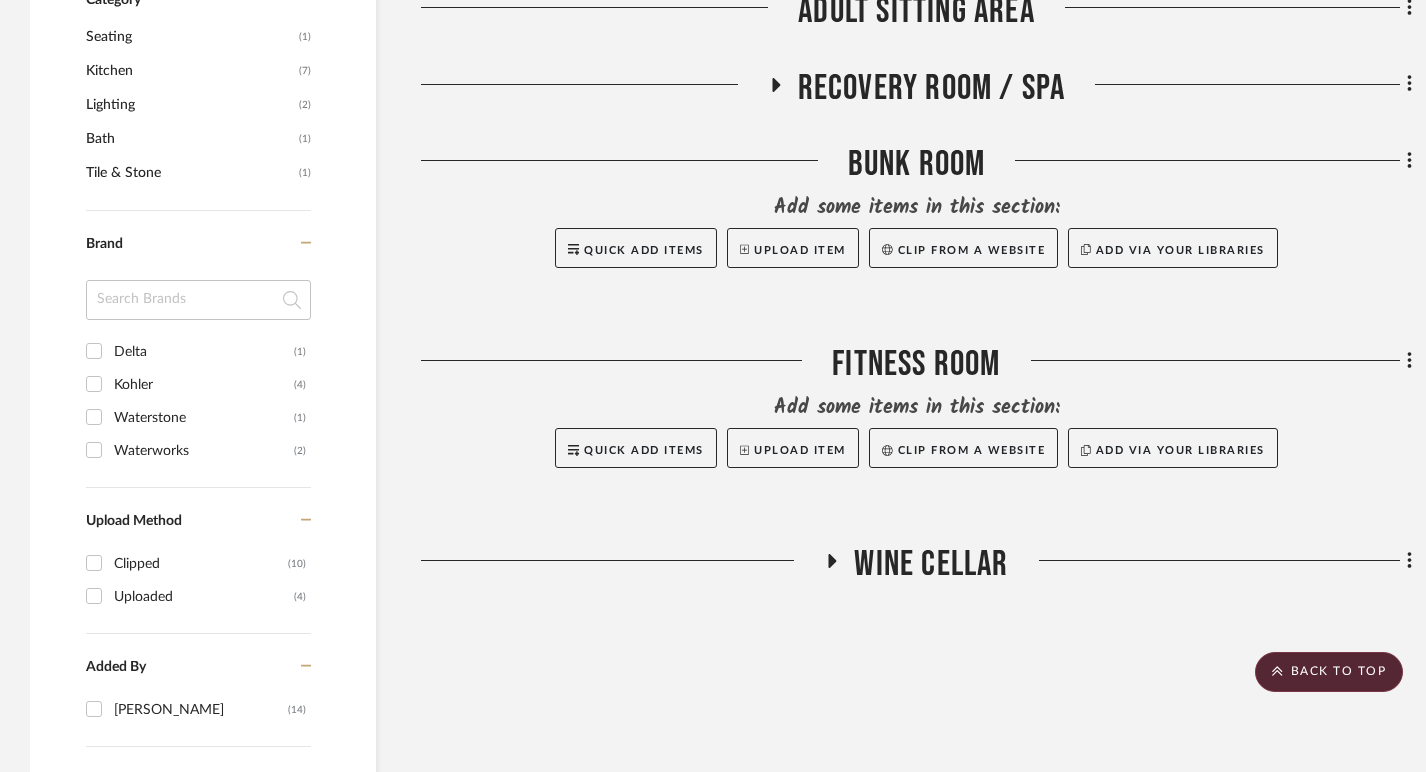 click 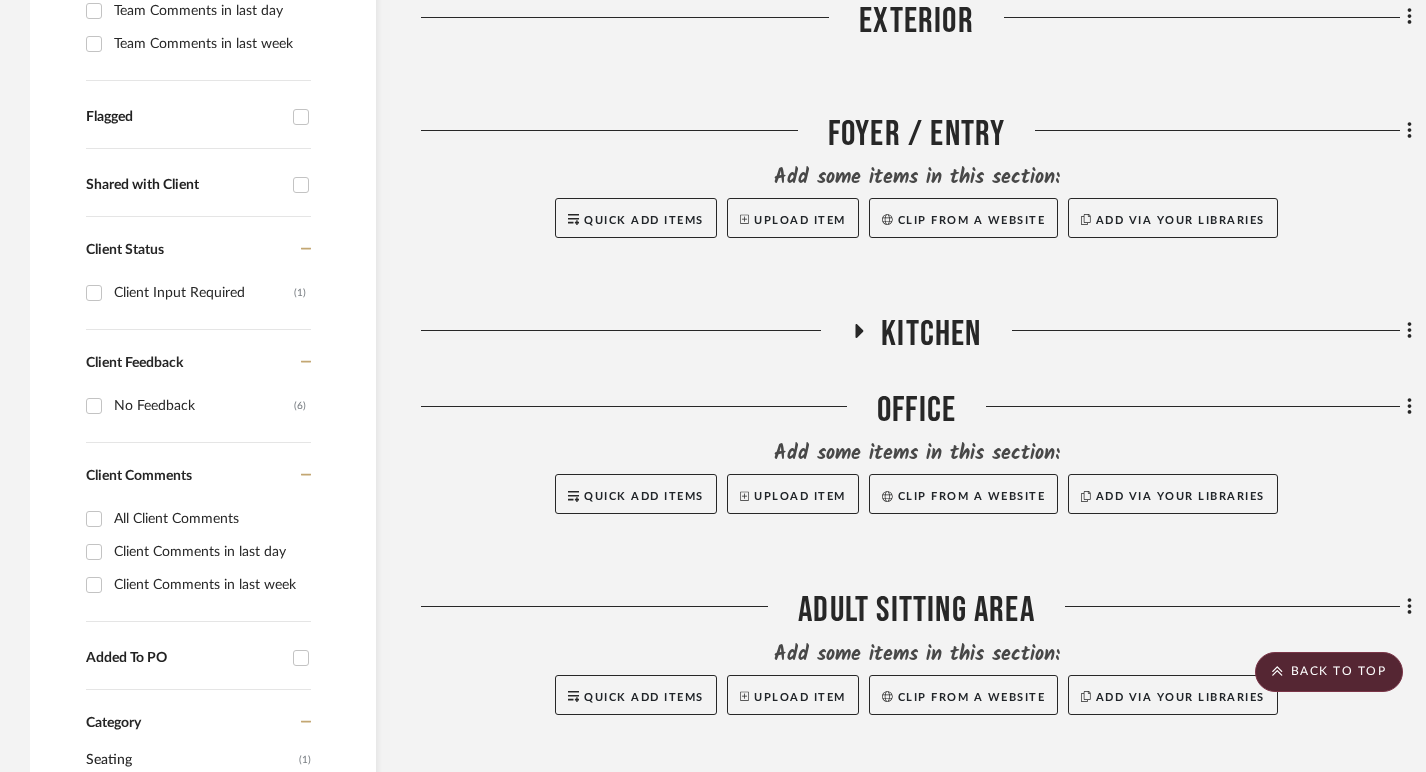 scroll, scrollTop: 683, scrollLeft: 0, axis: vertical 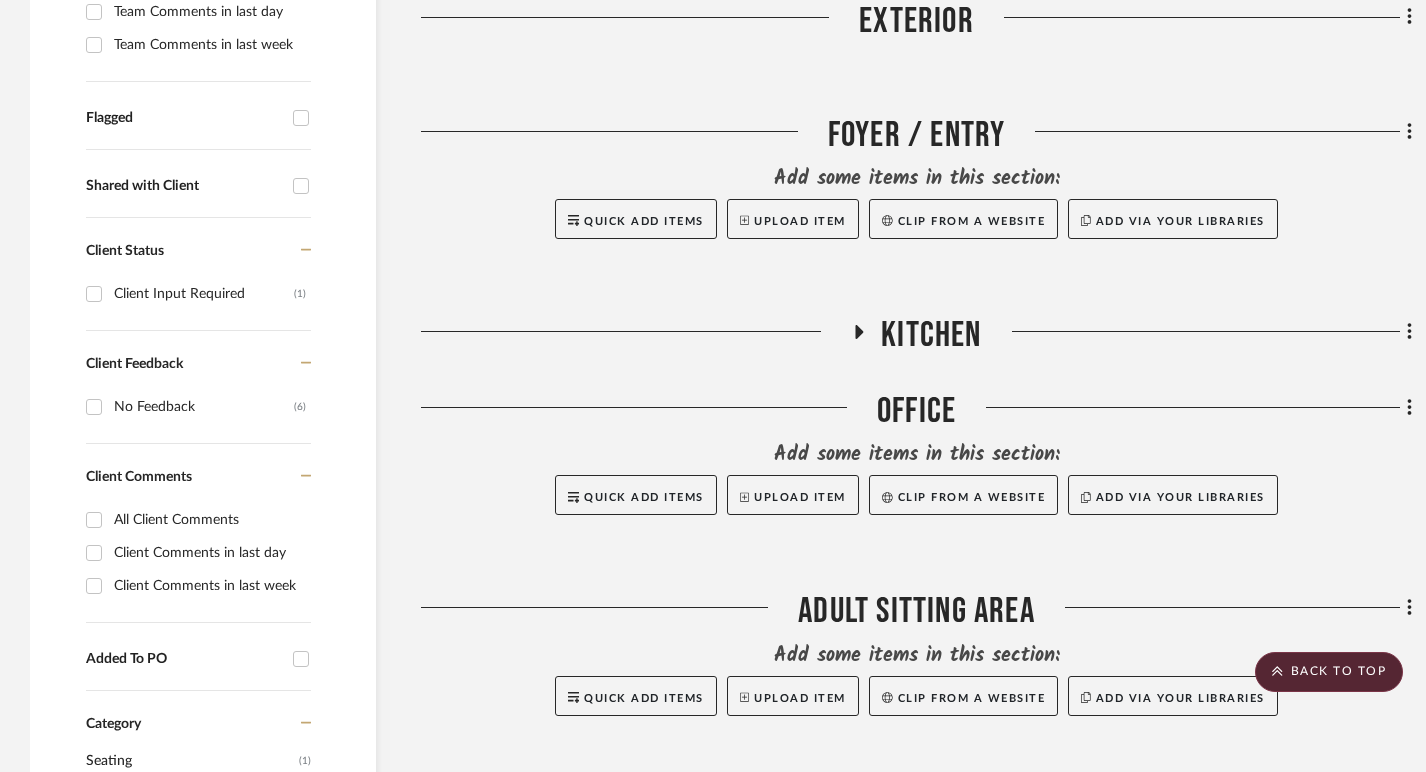 click 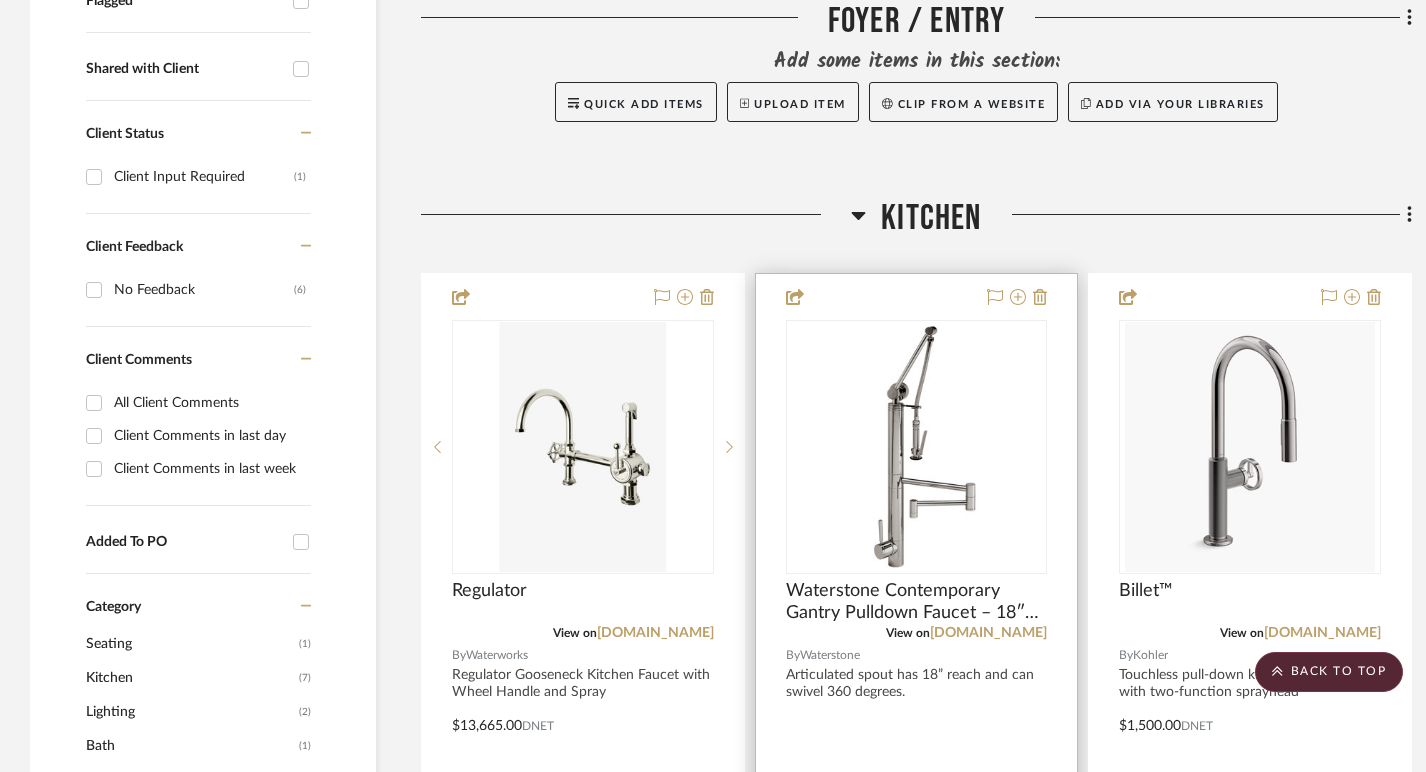 scroll, scrollTop: 700, scrollLeft: 0, axis: vertical 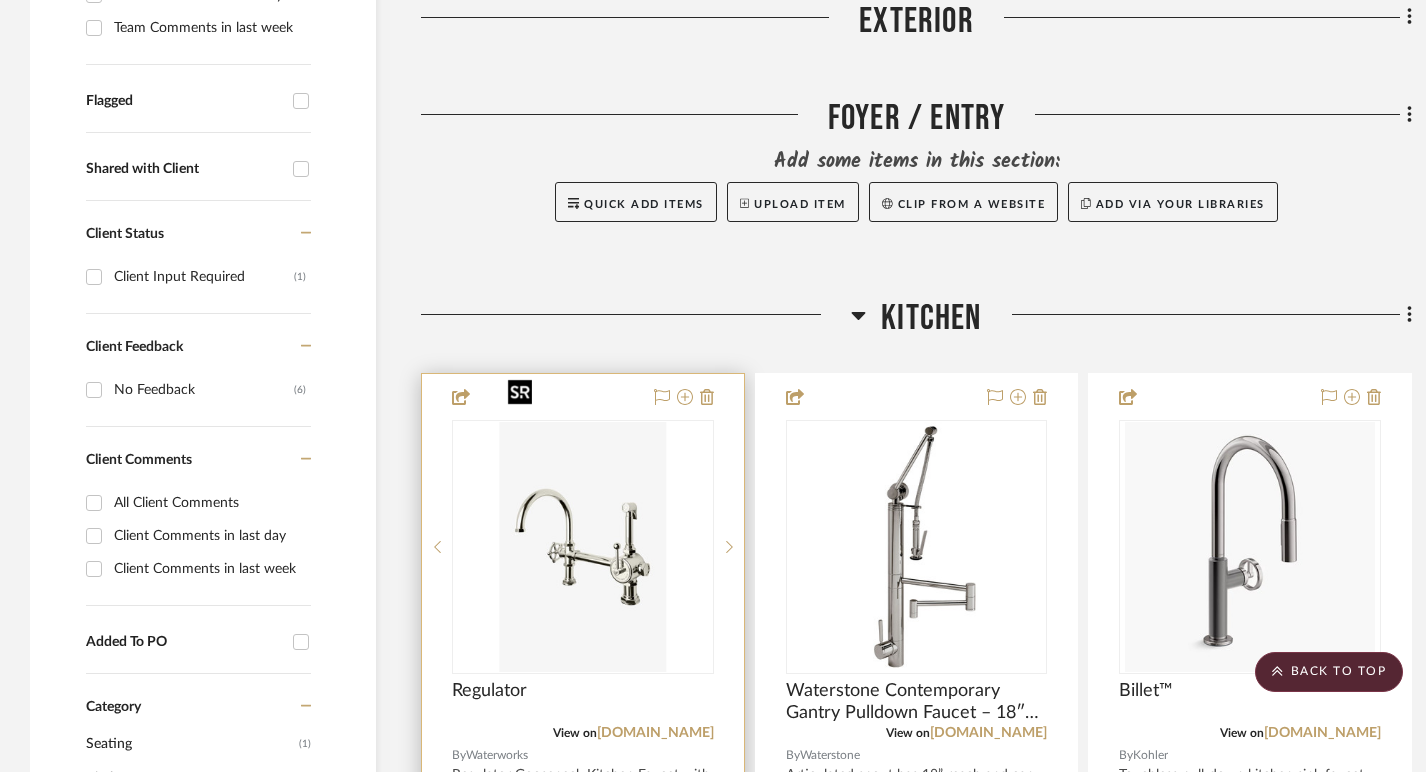 click at bounding box center [583, 547] 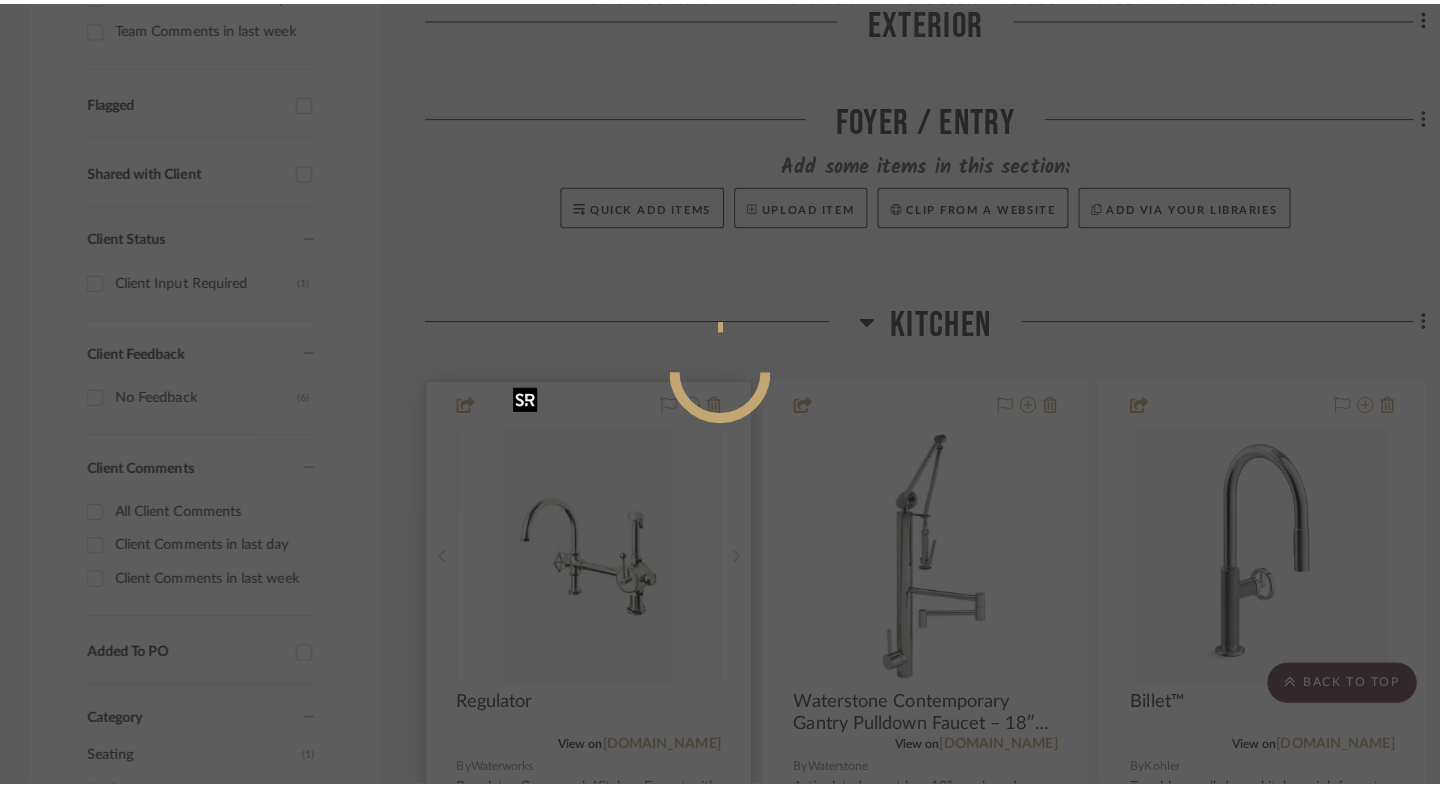 scroll, scrollTop: 0, scrollLeft: 0, axis: both 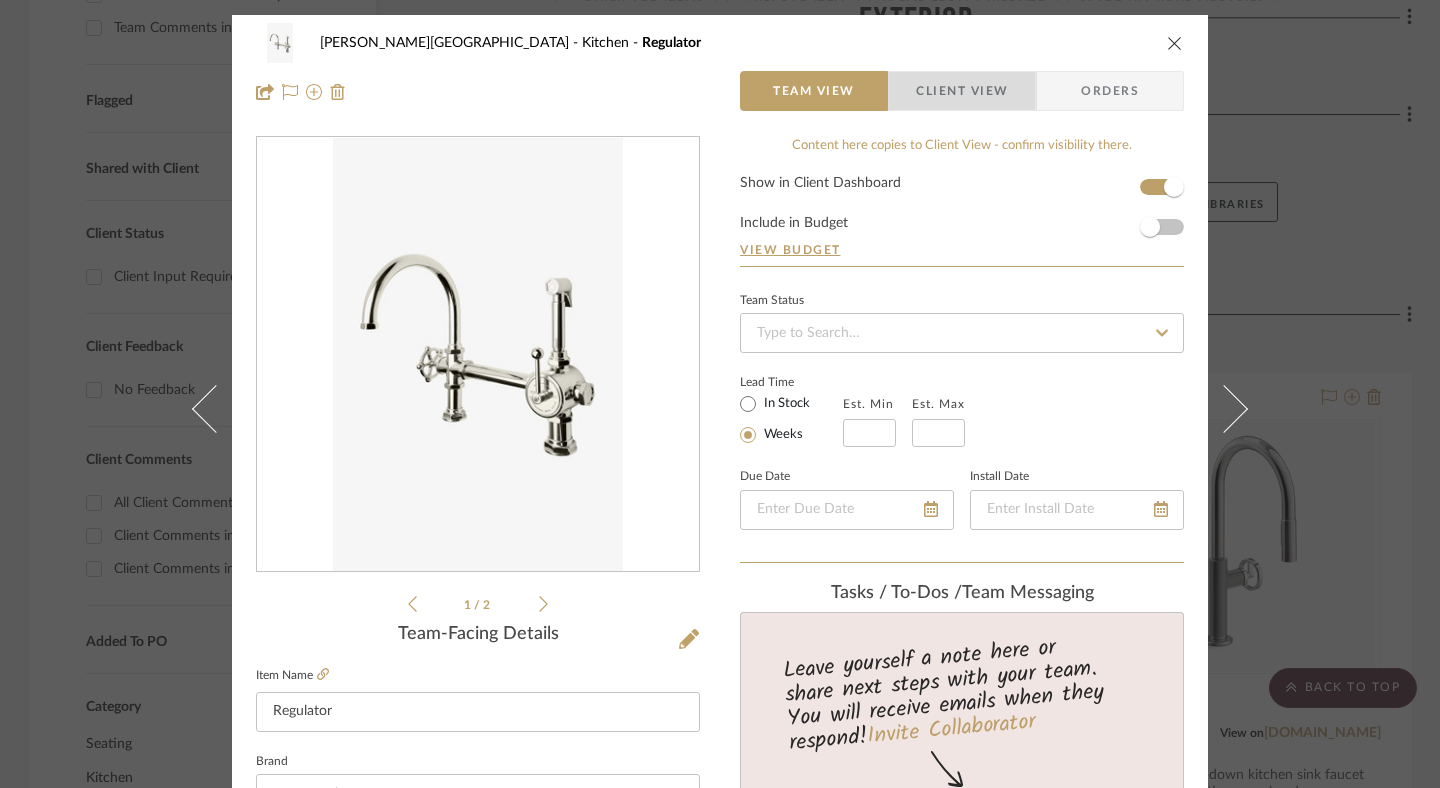 click on "Client View" at bounding box center (962, 91) 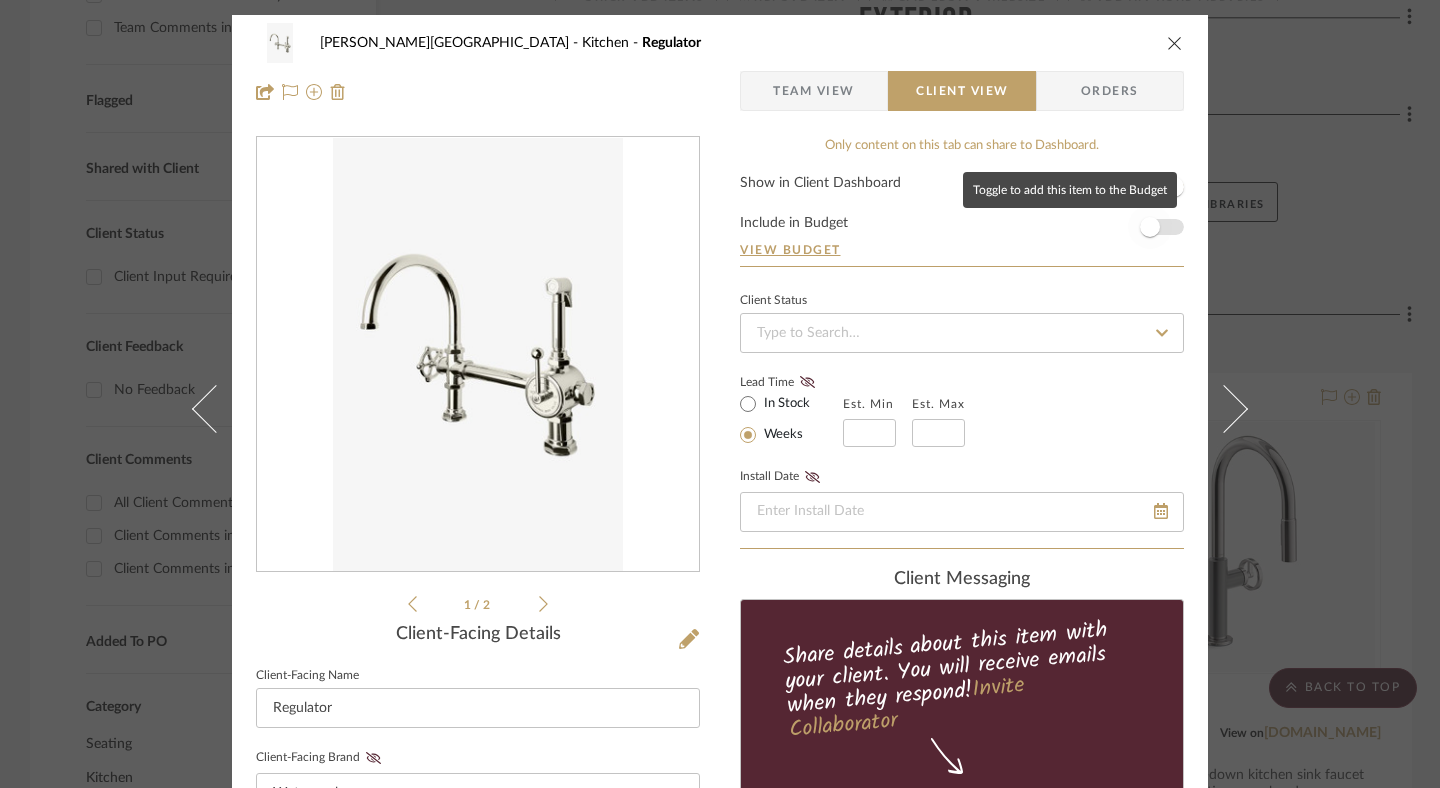 click at bounding box center (1150, 227) 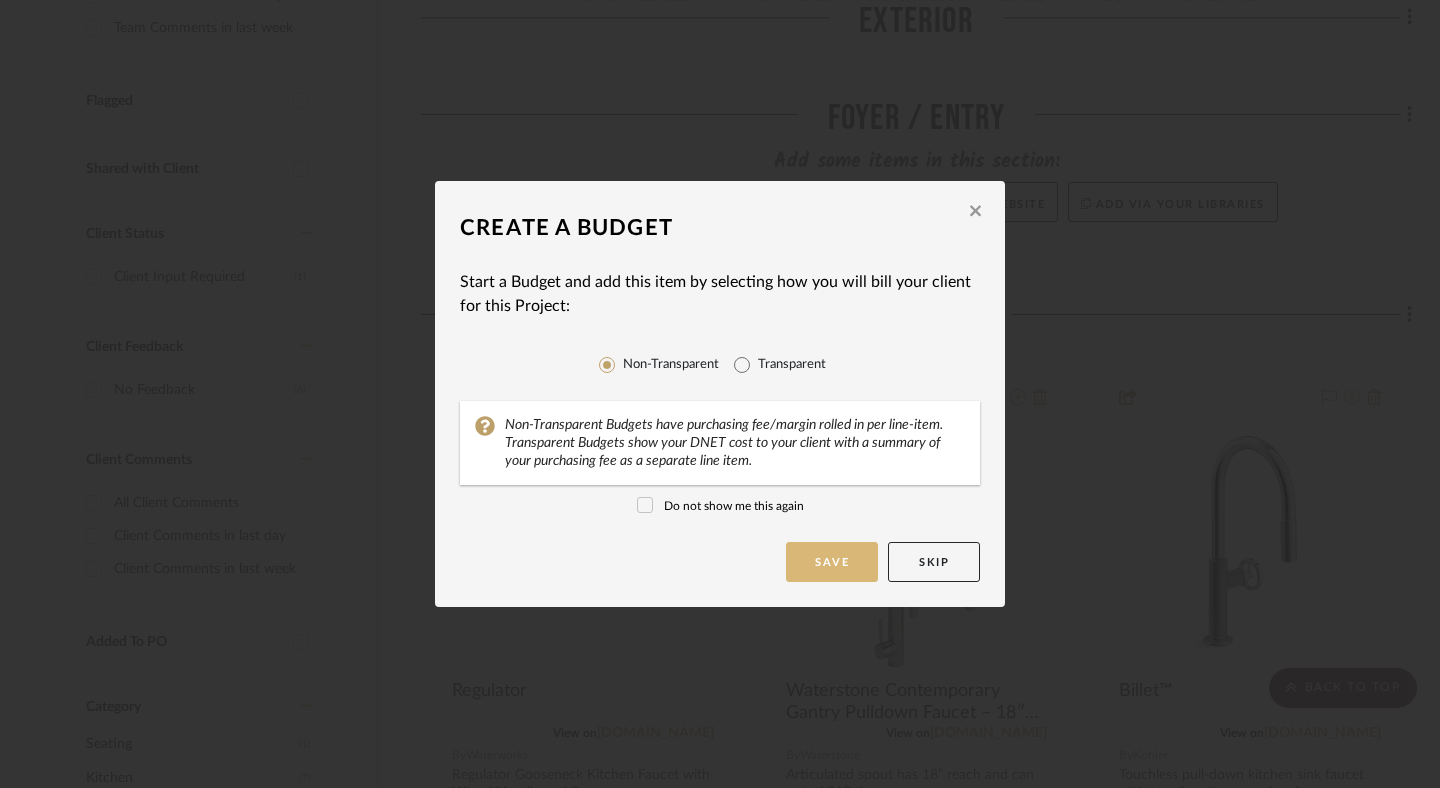 click on "Save" at bounding box center [832, 562] 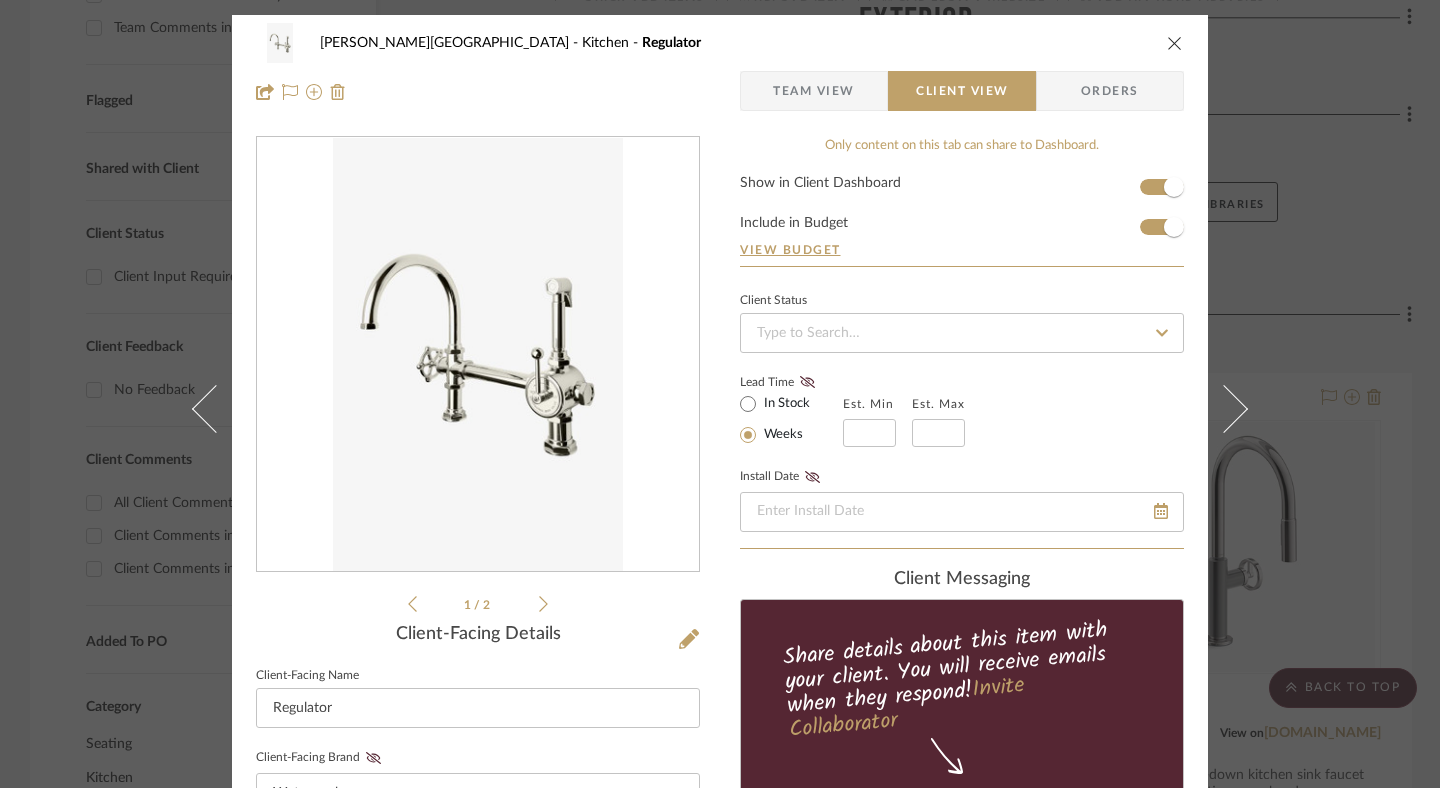 type 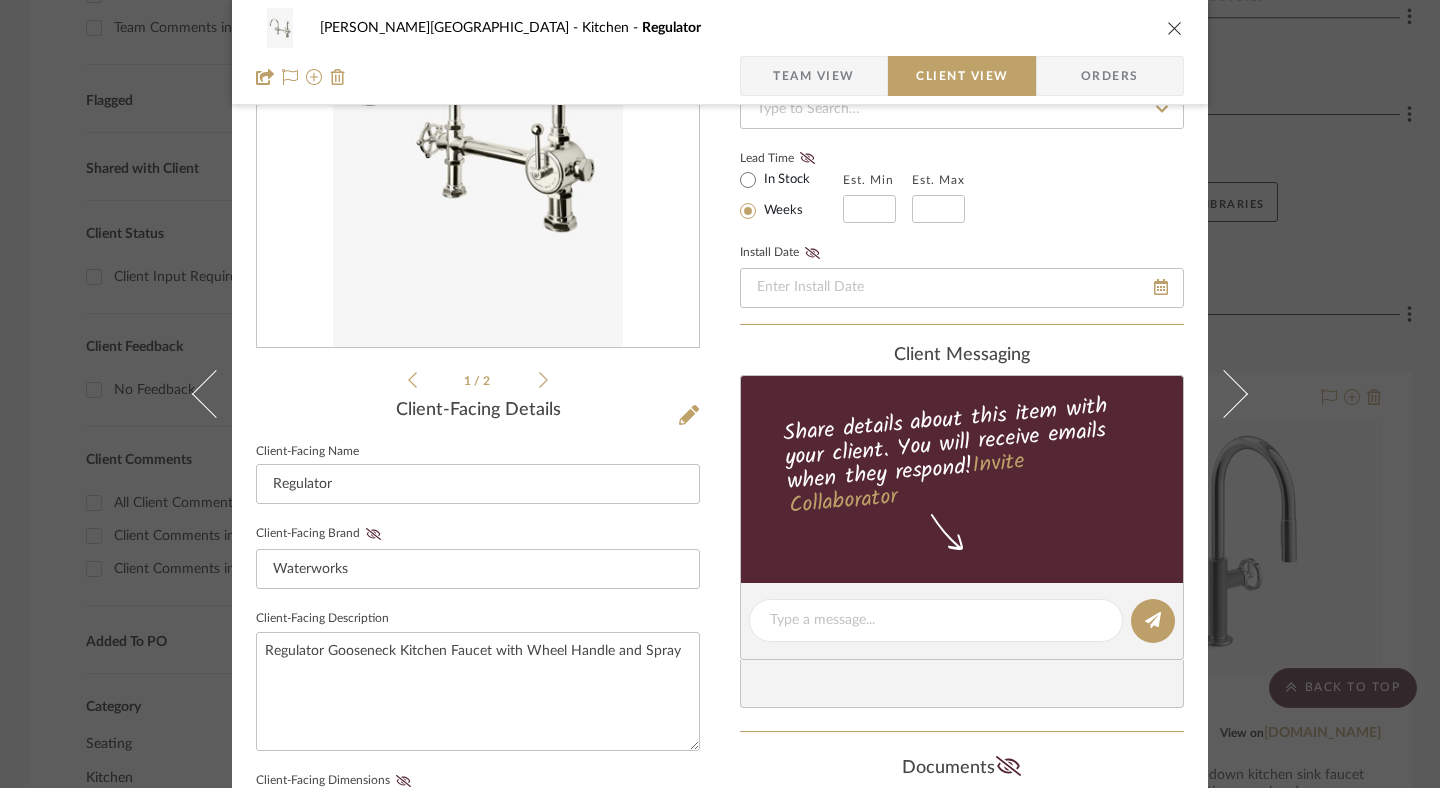 scroll, scrollTop: 226, scrollLeft: 0, axis: vertical 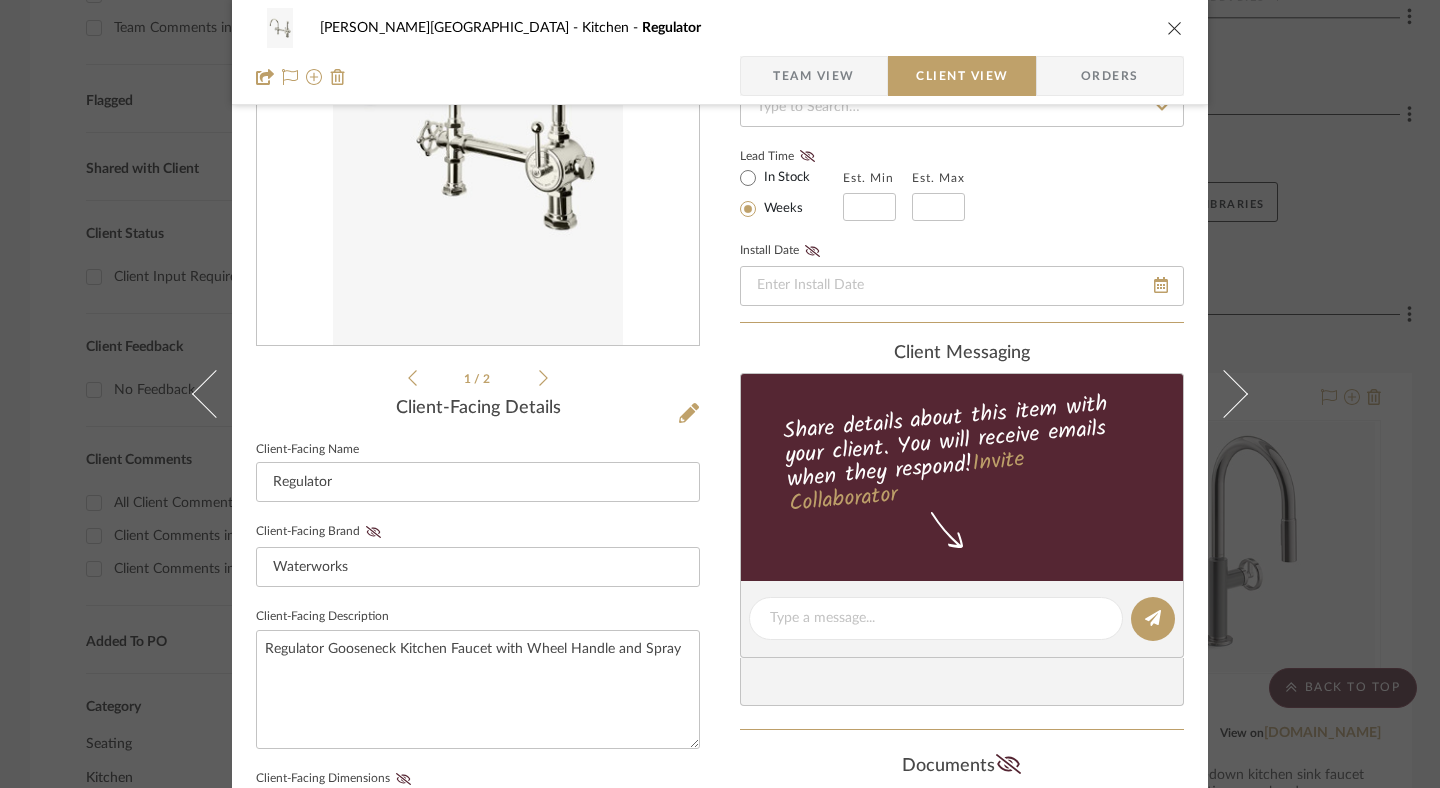 click on "1 / 2" at bounding box center [478, 150] 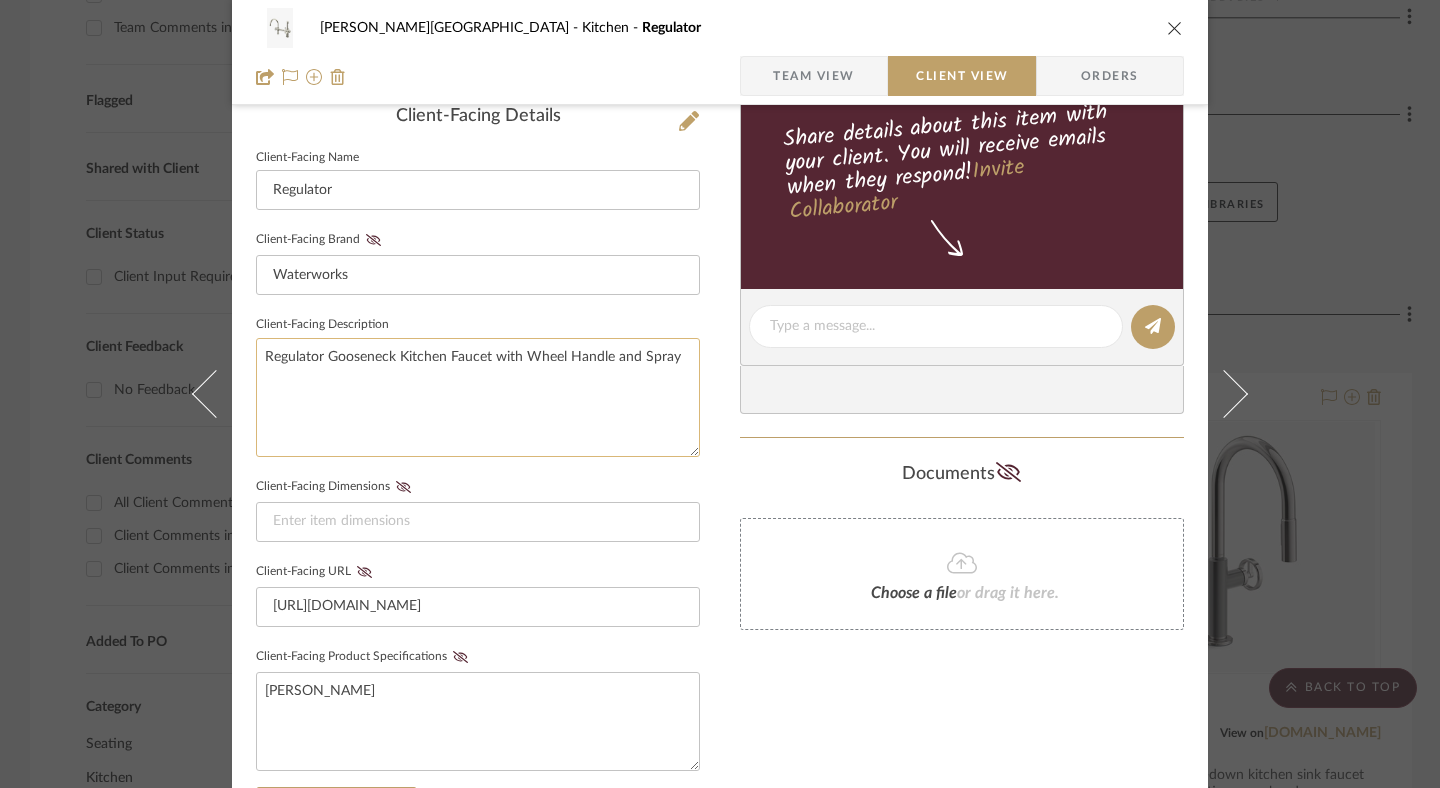 scroll, scrollTop: 549, scrollLeft: 0, axis: vertical 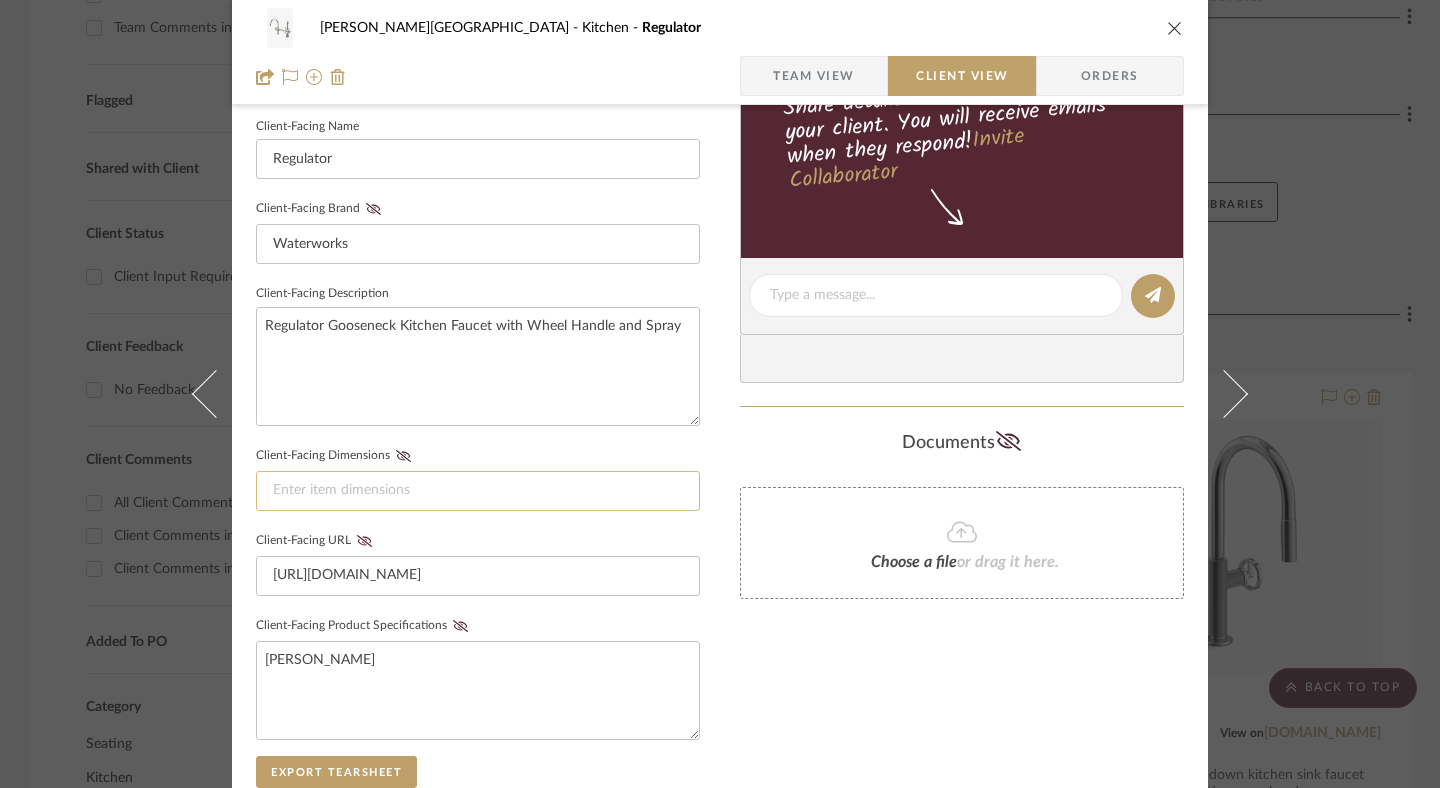 click 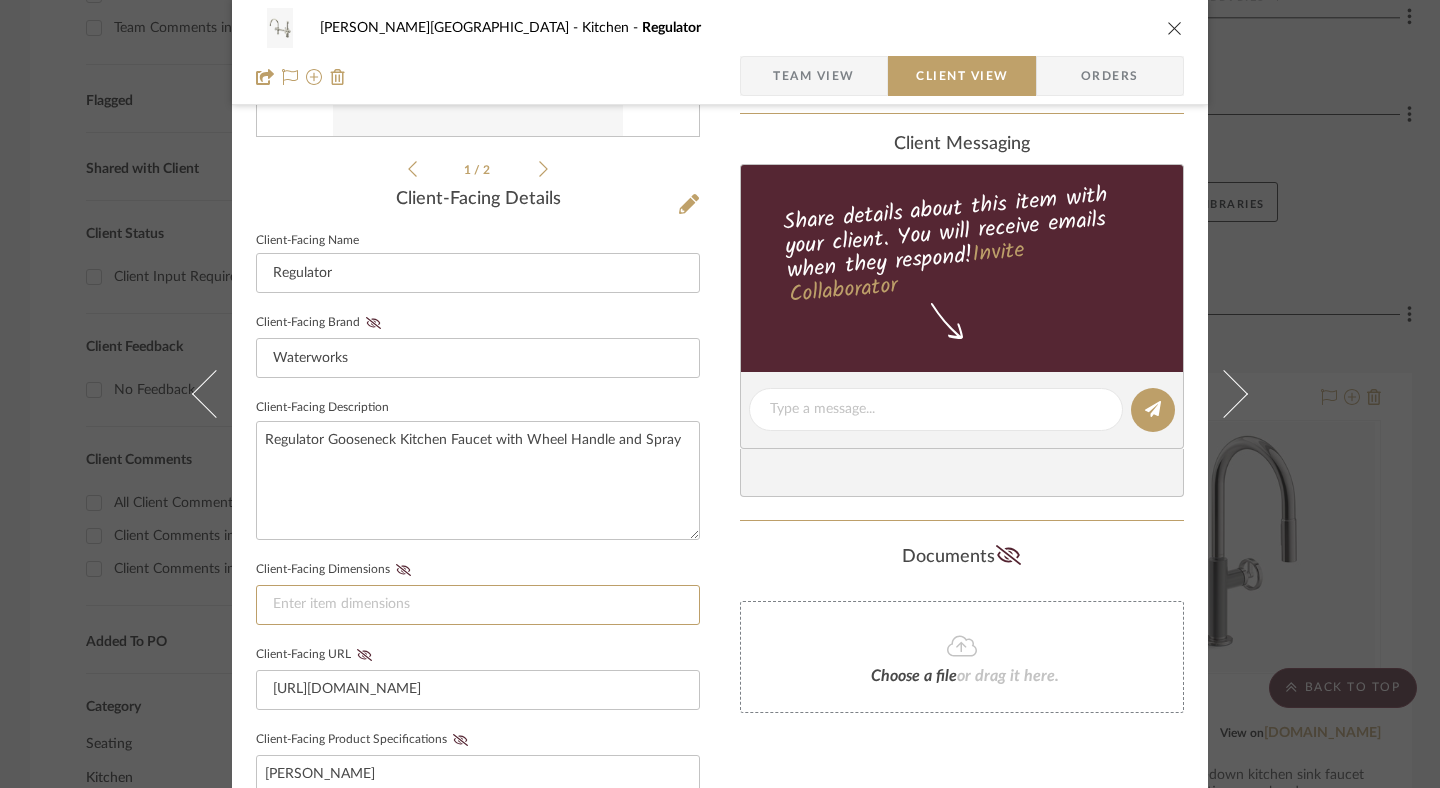 scroll, scrollTop: 0, scrollLeft: 0, axis: both 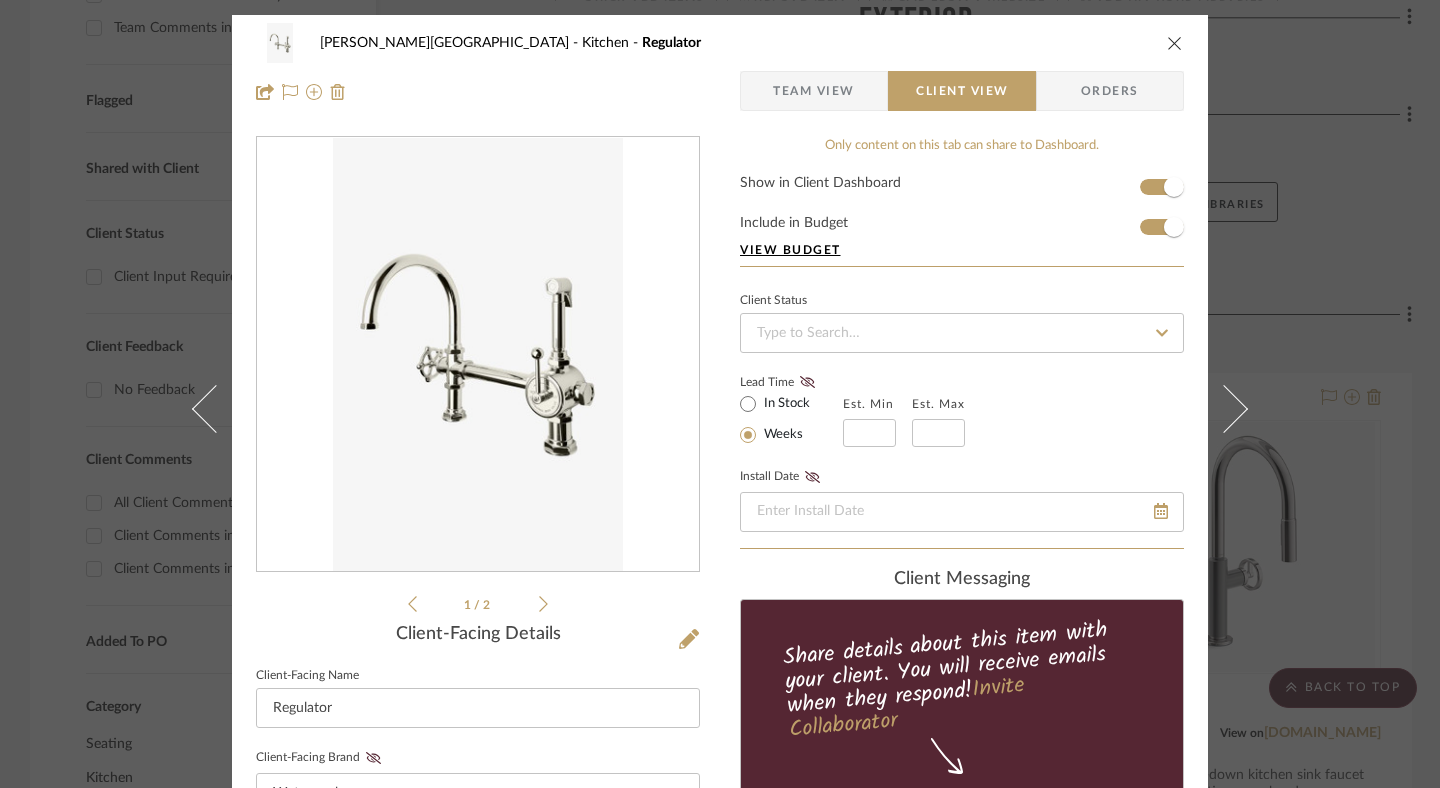click on "View Budget" at bounding box center [962, 250] 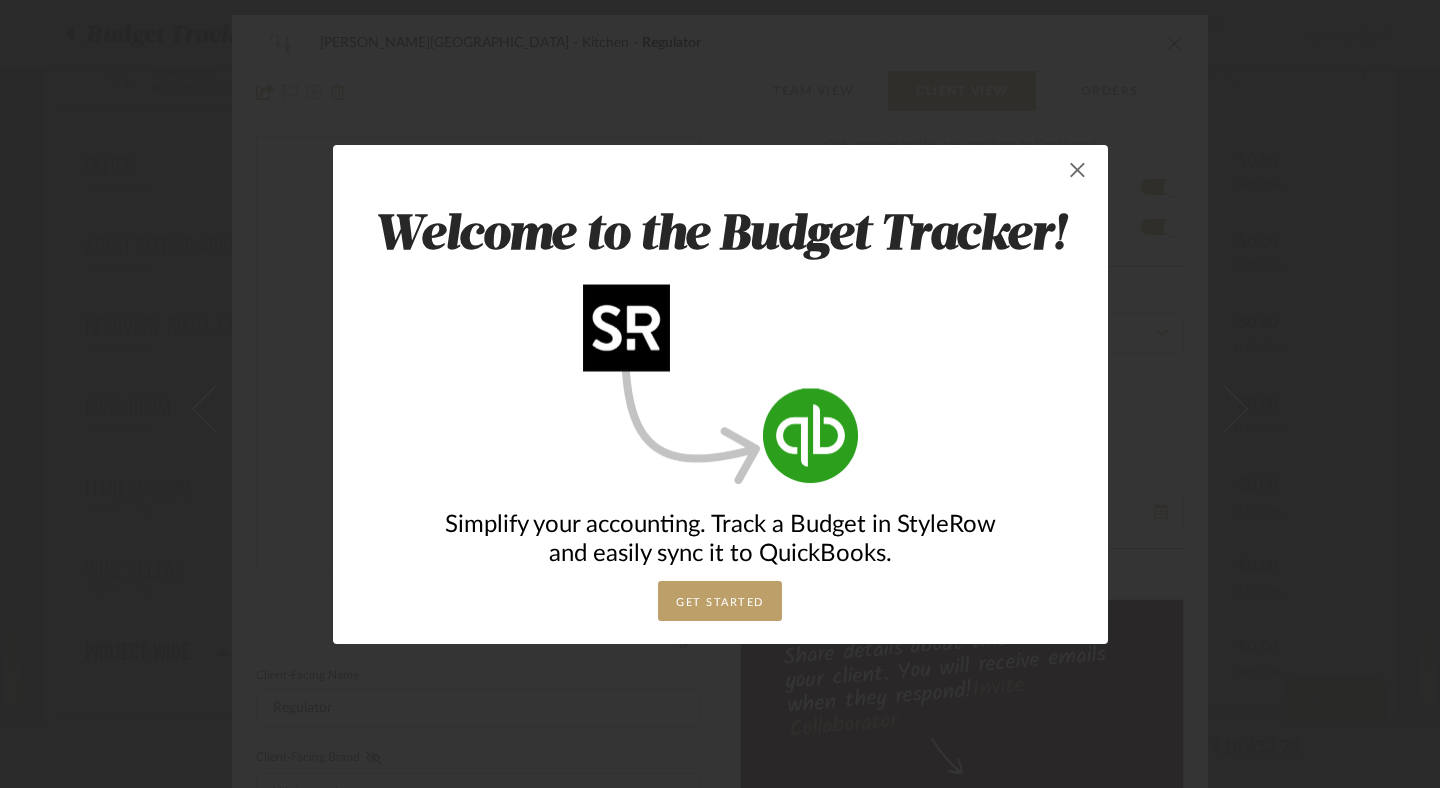click at bounding box center (1078, 170) 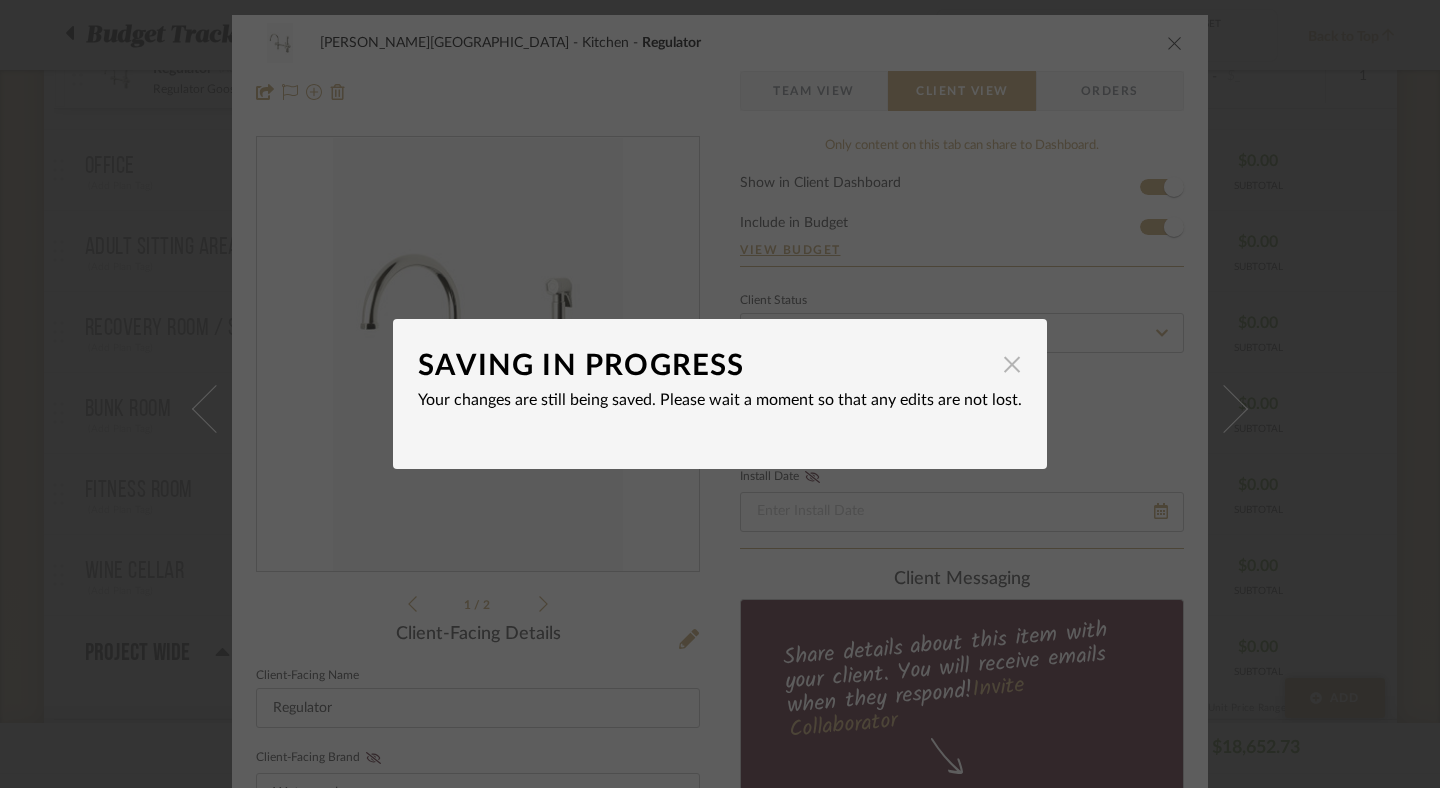 click at bounding box center (1012, 364) 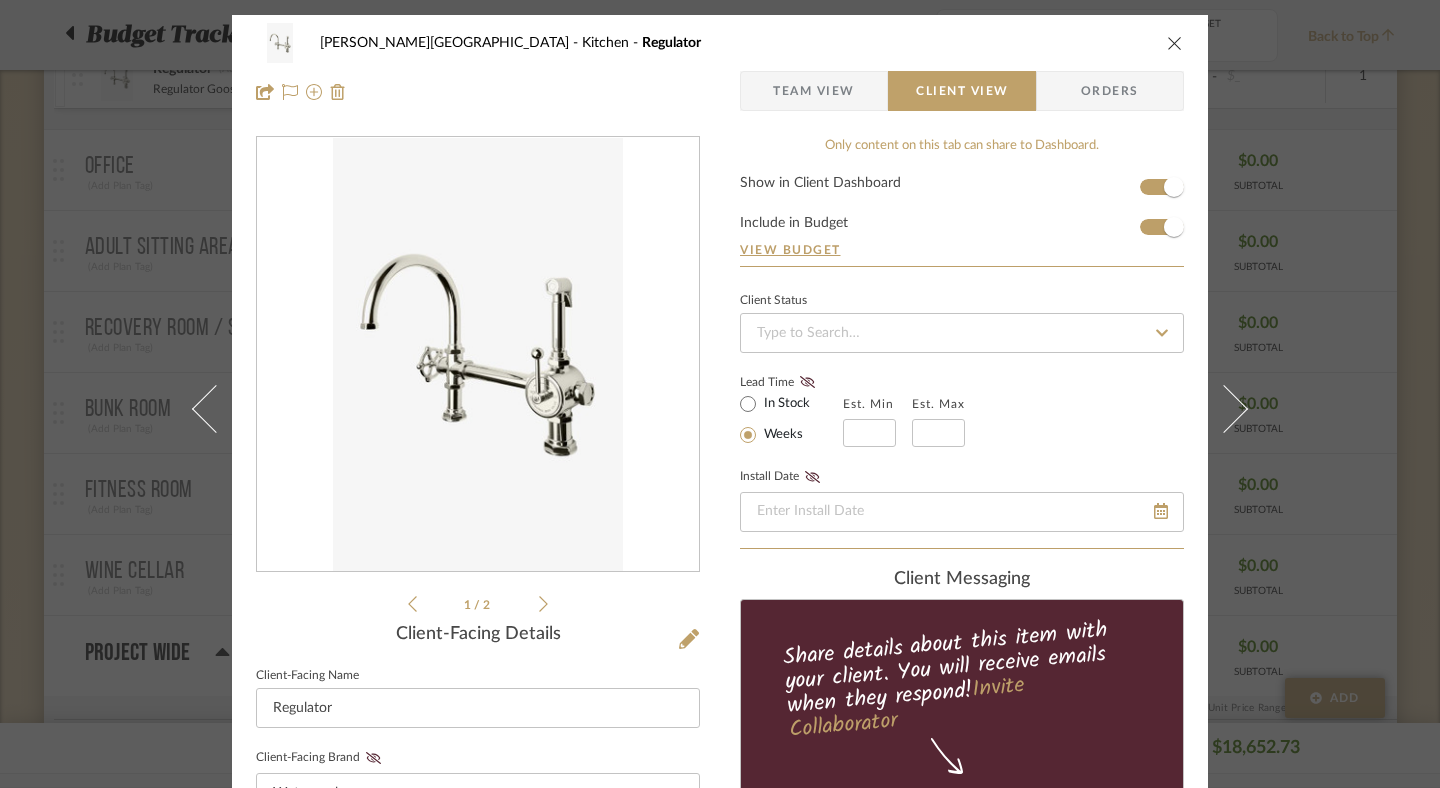 click on "Orders" at bounding box center (1110, 91) 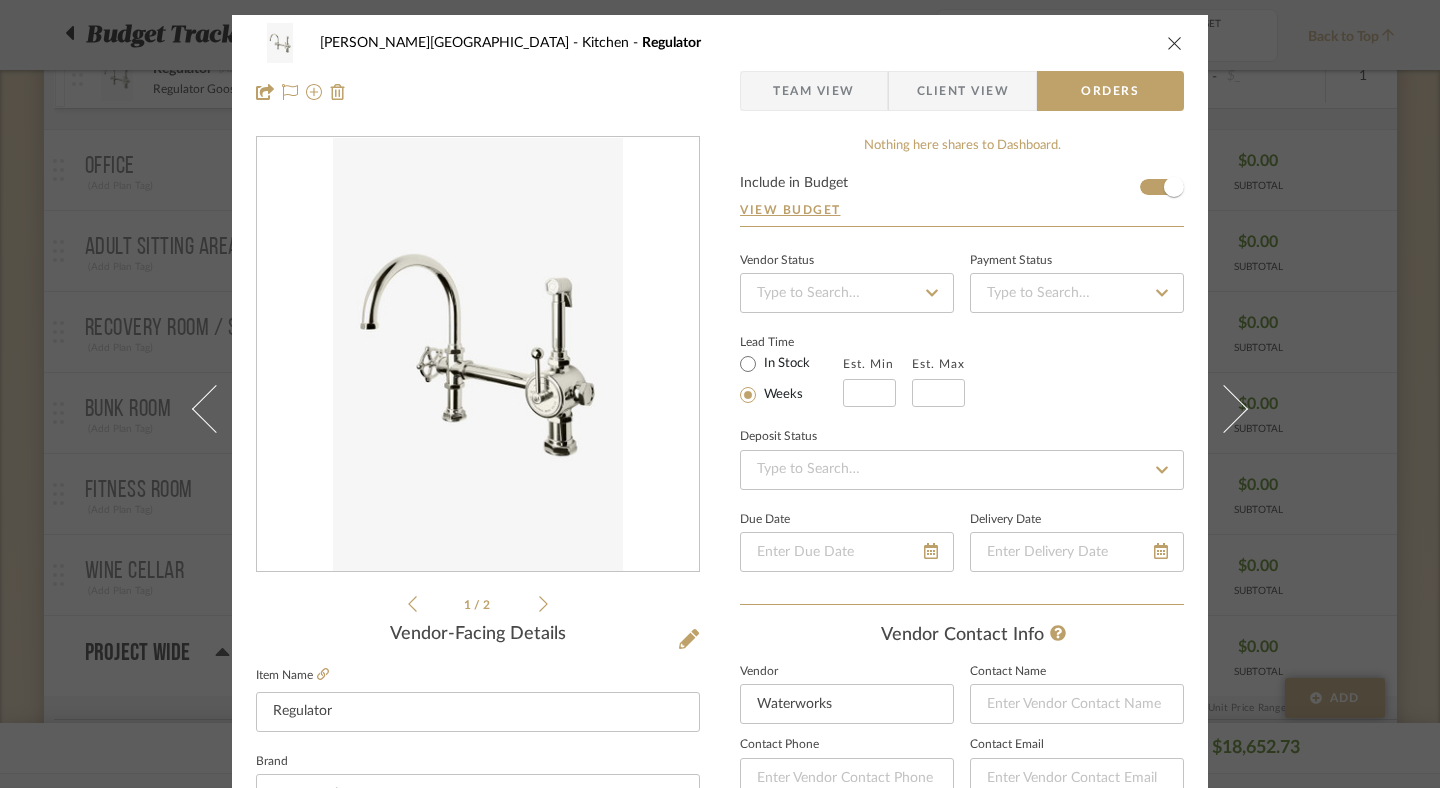 click on "Client View" at bounding box center [963, 91] 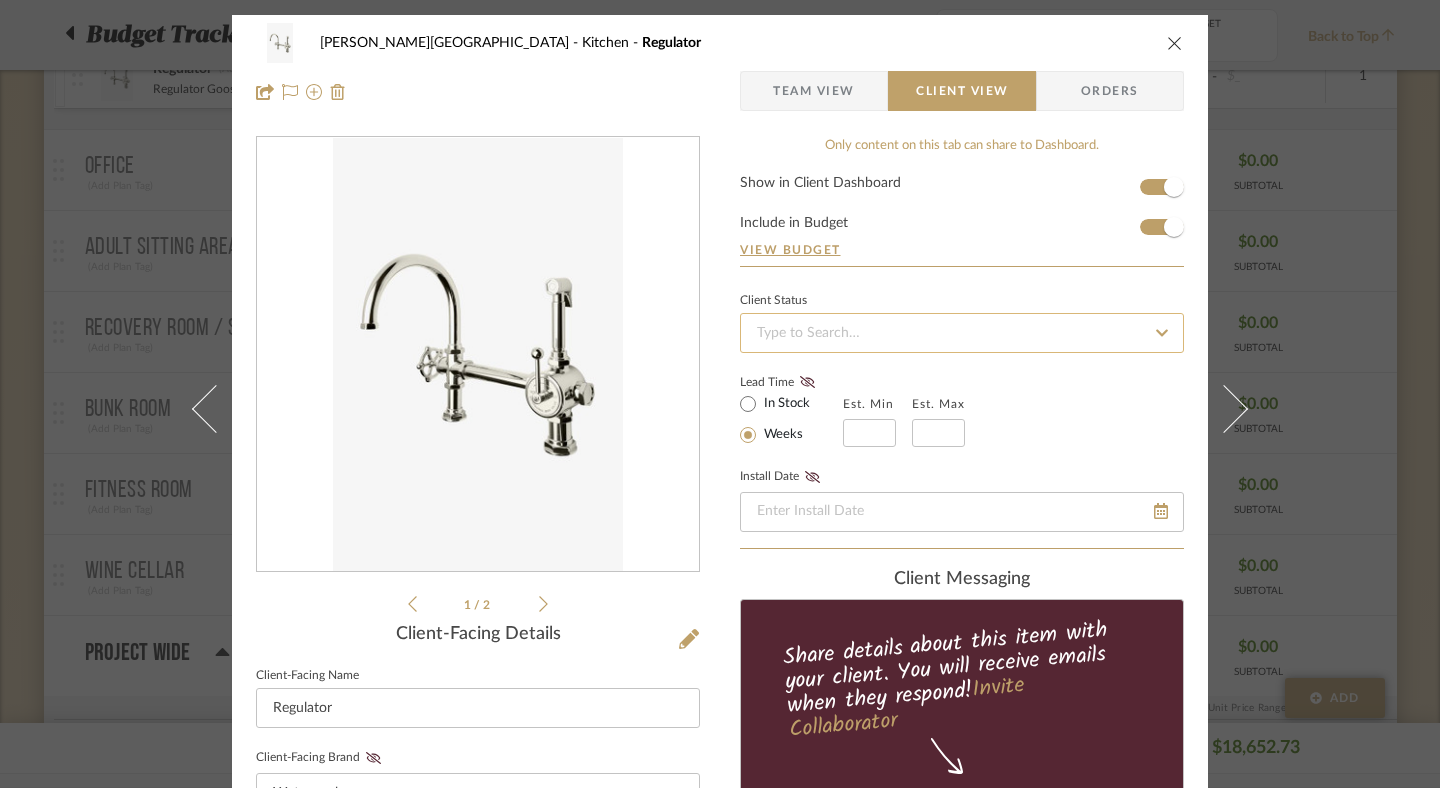 click 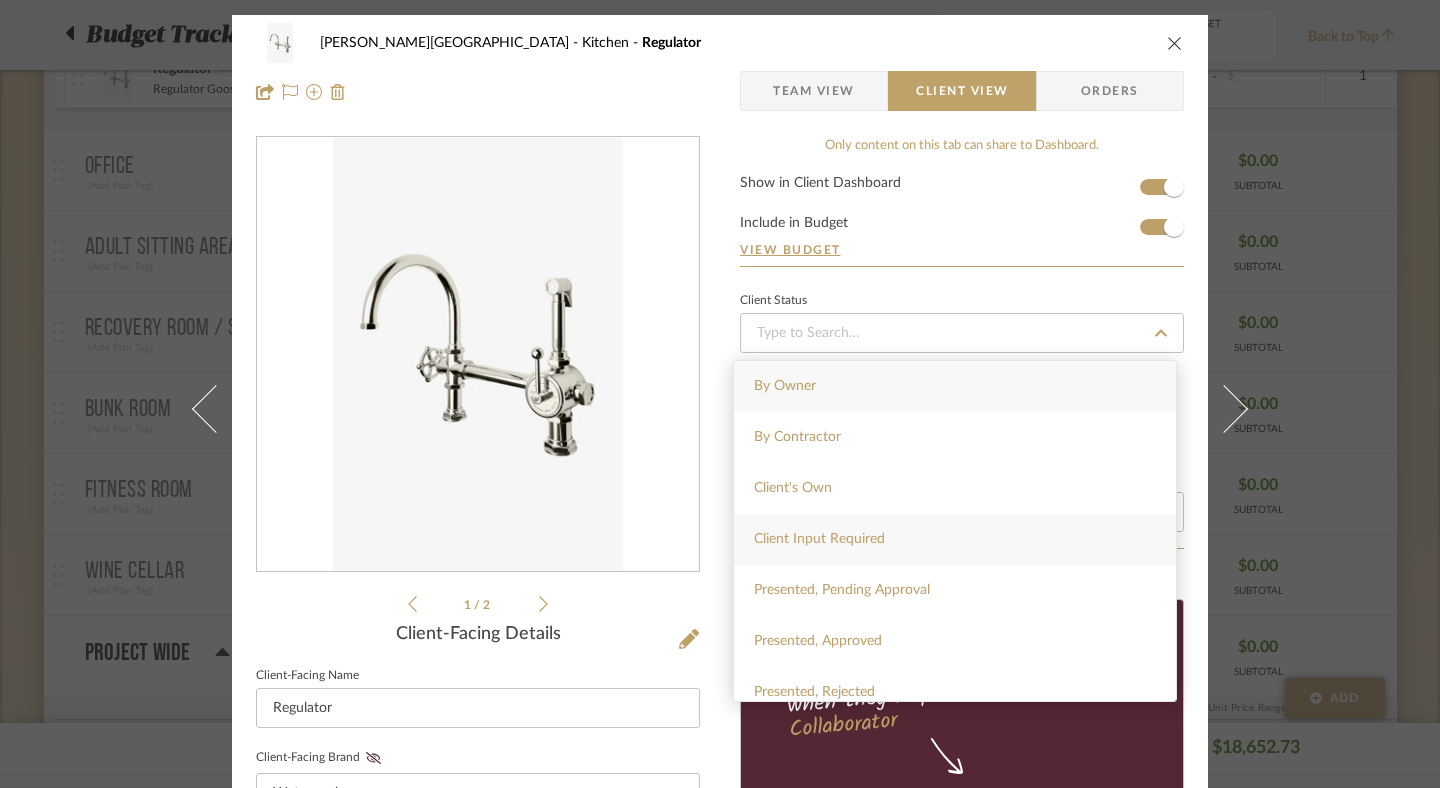 click on "Client Input Required" at bounding box center [955, 539] 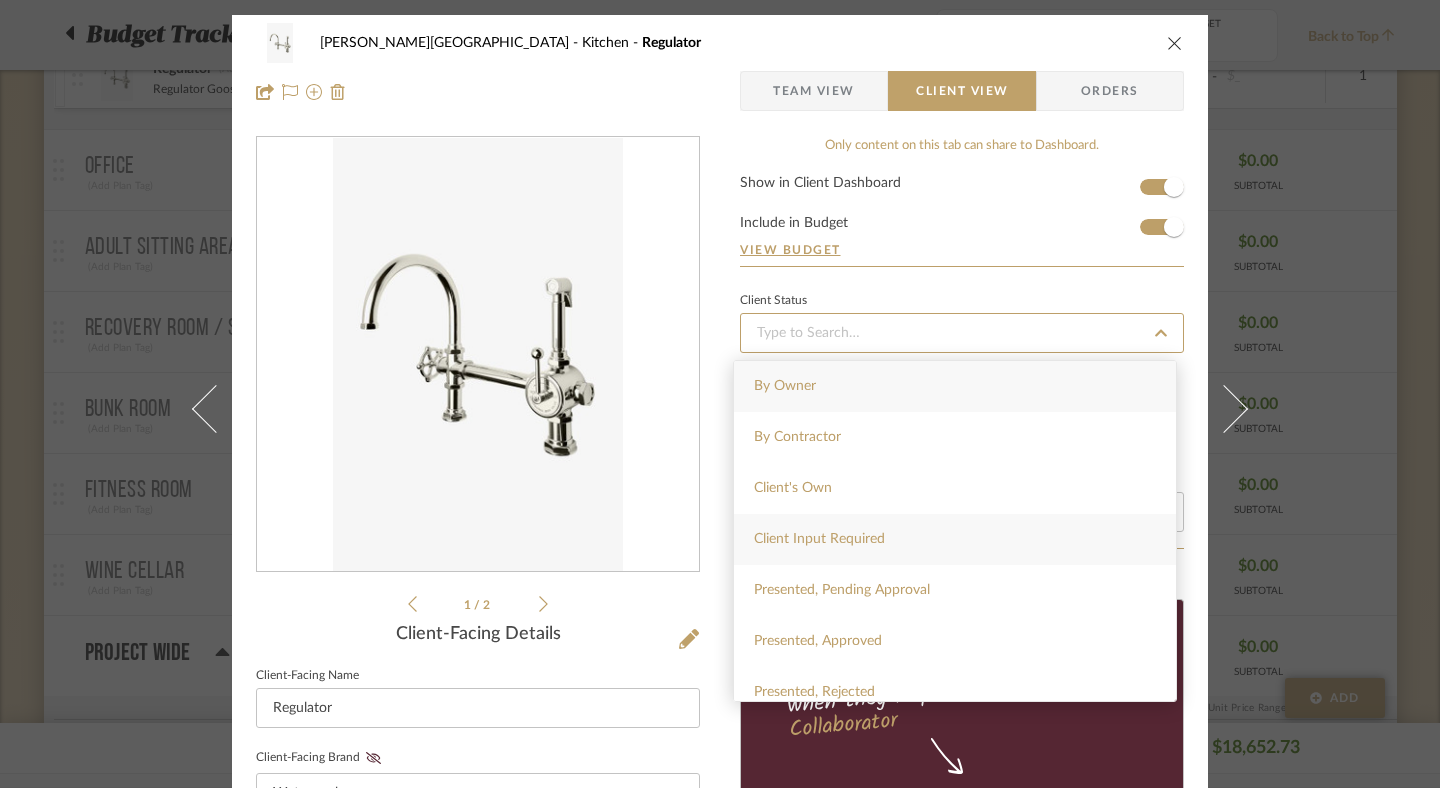 type on "7/16/2025" 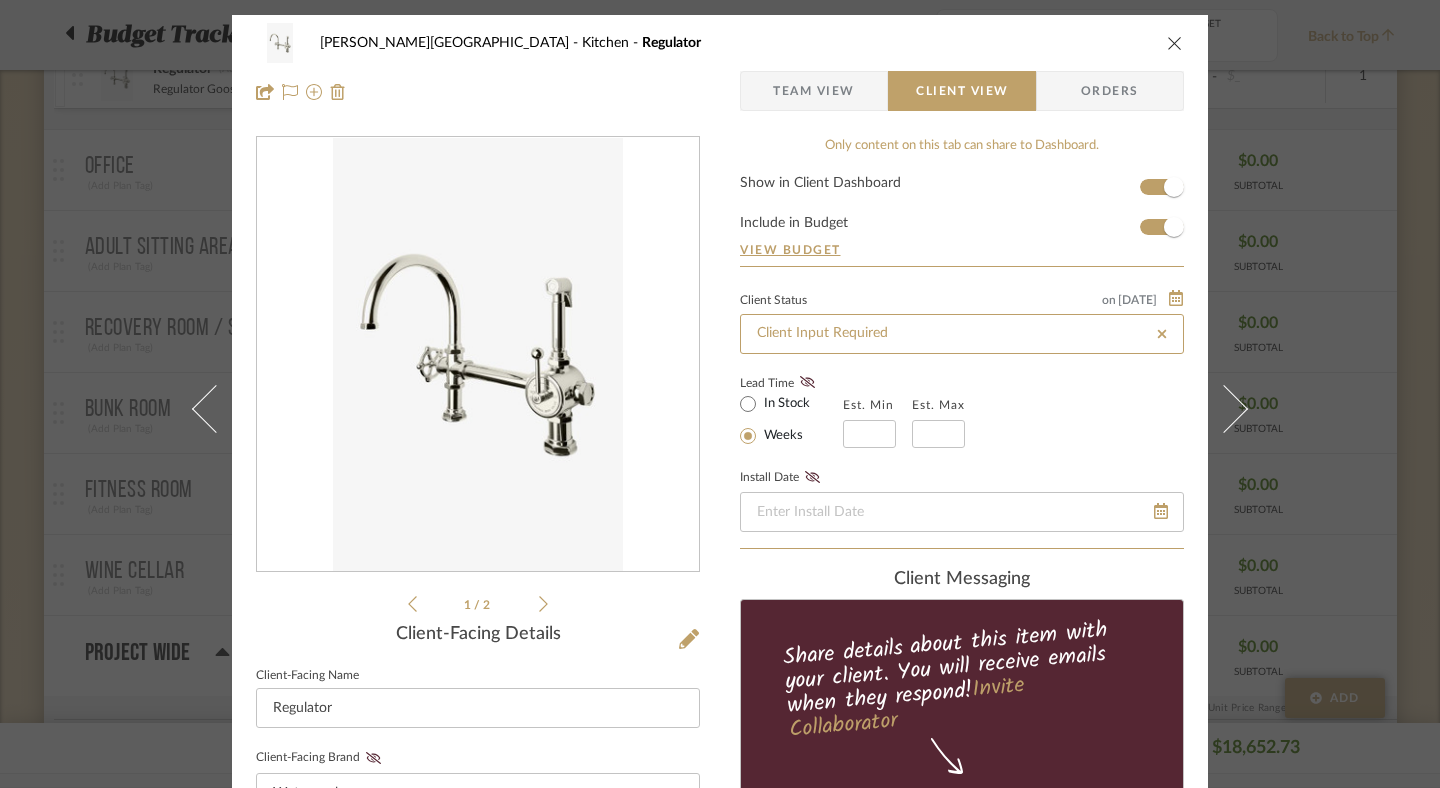 type 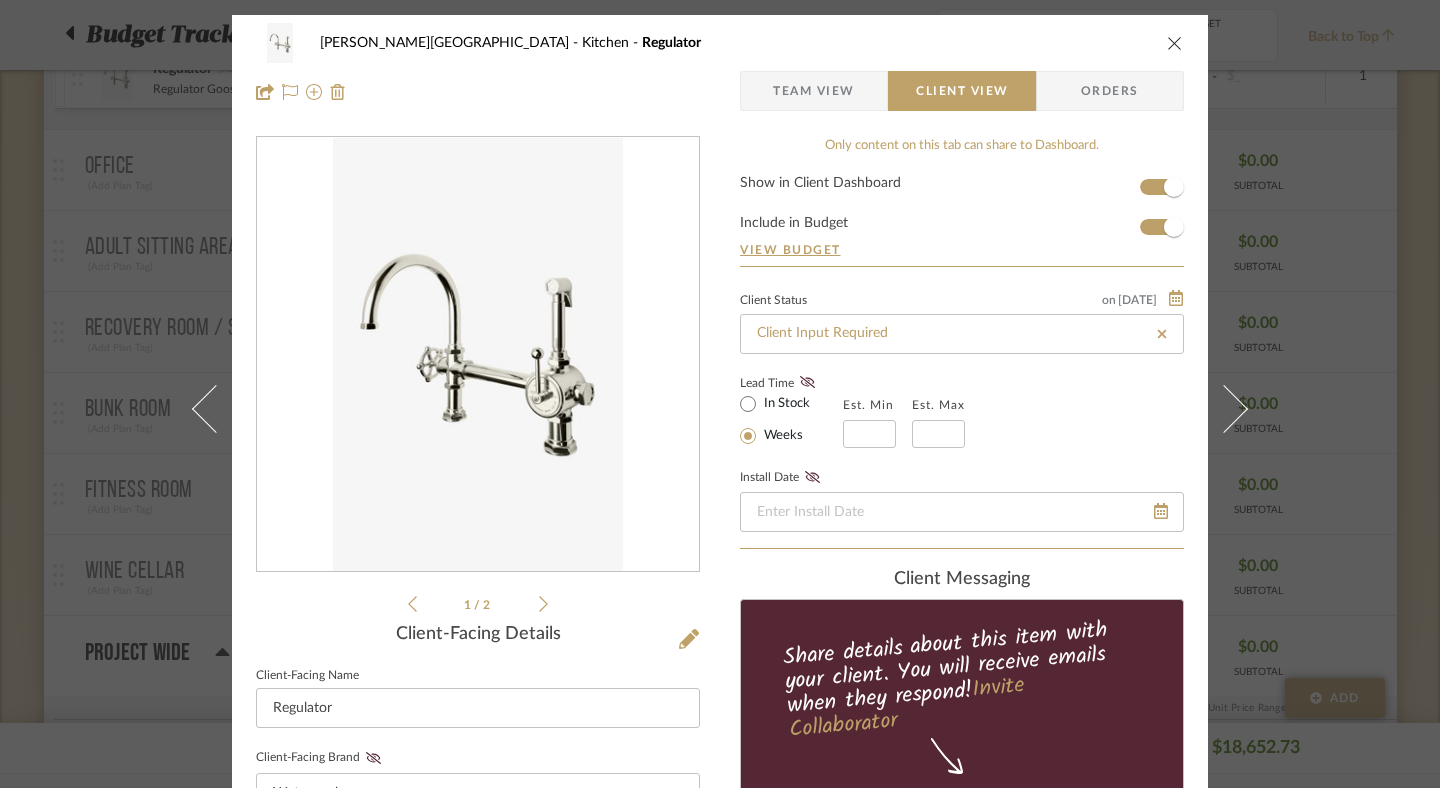 click at bounding box center [1175, 43] 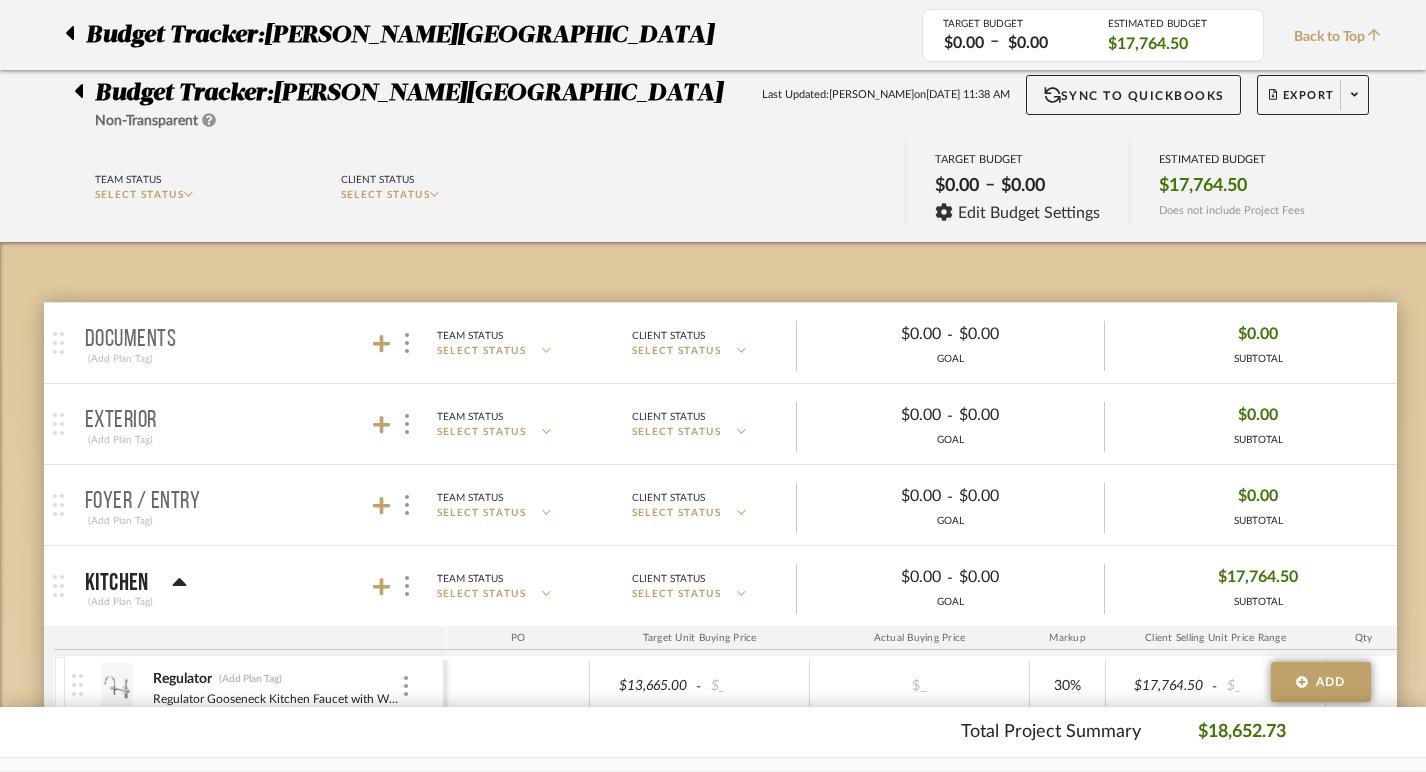 scroll, scrollTop: 0, scrollLeft: 0, axis: both 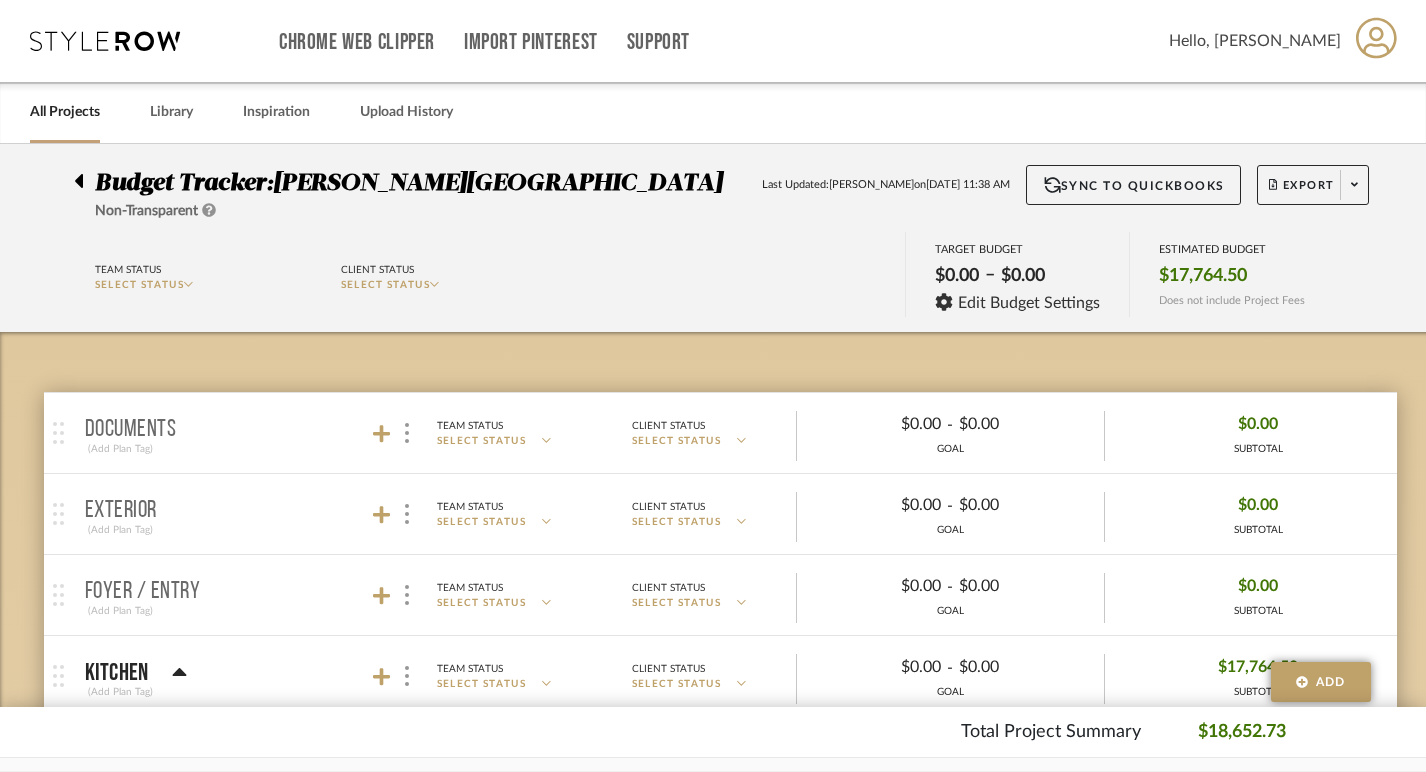 click on "All Projects" at bounding box center (65, 112) 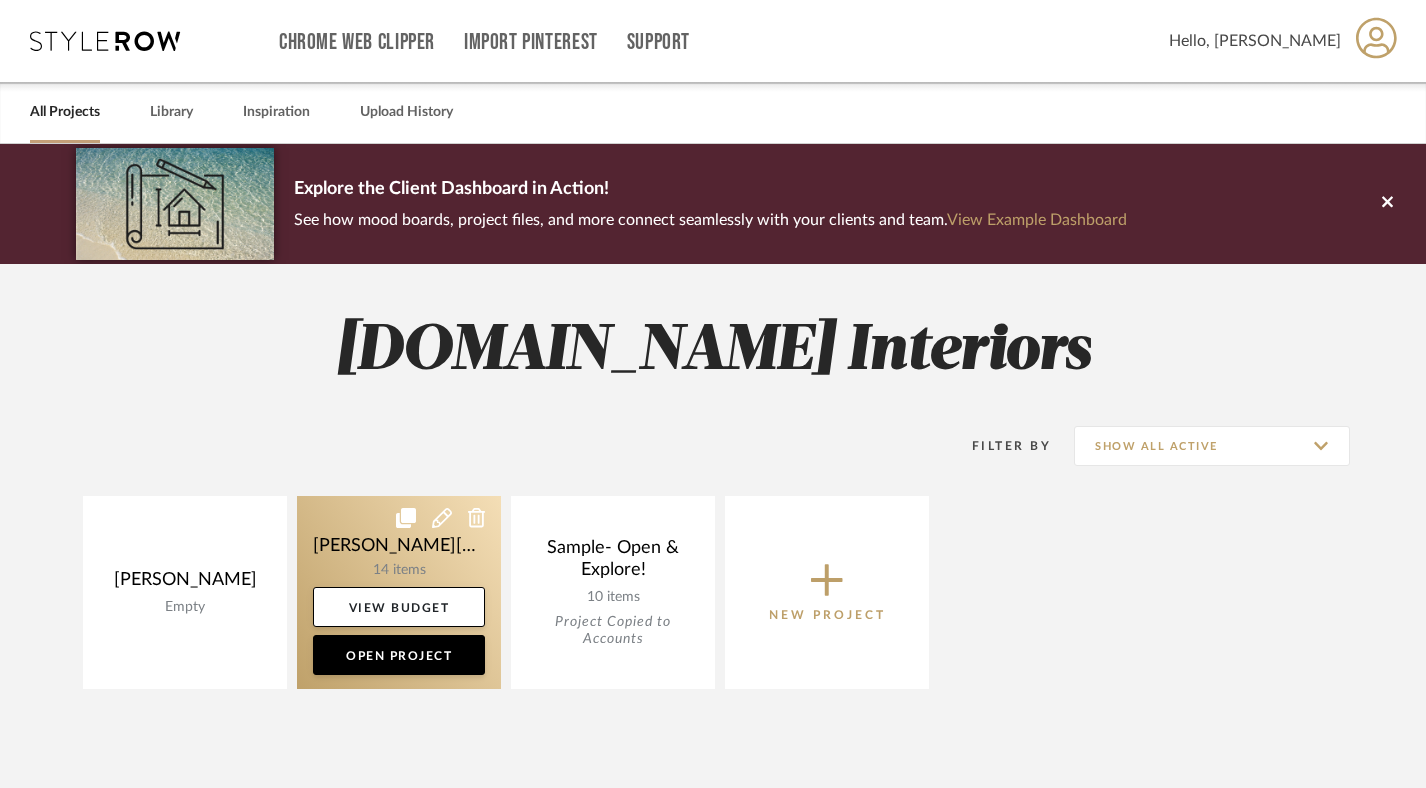 click 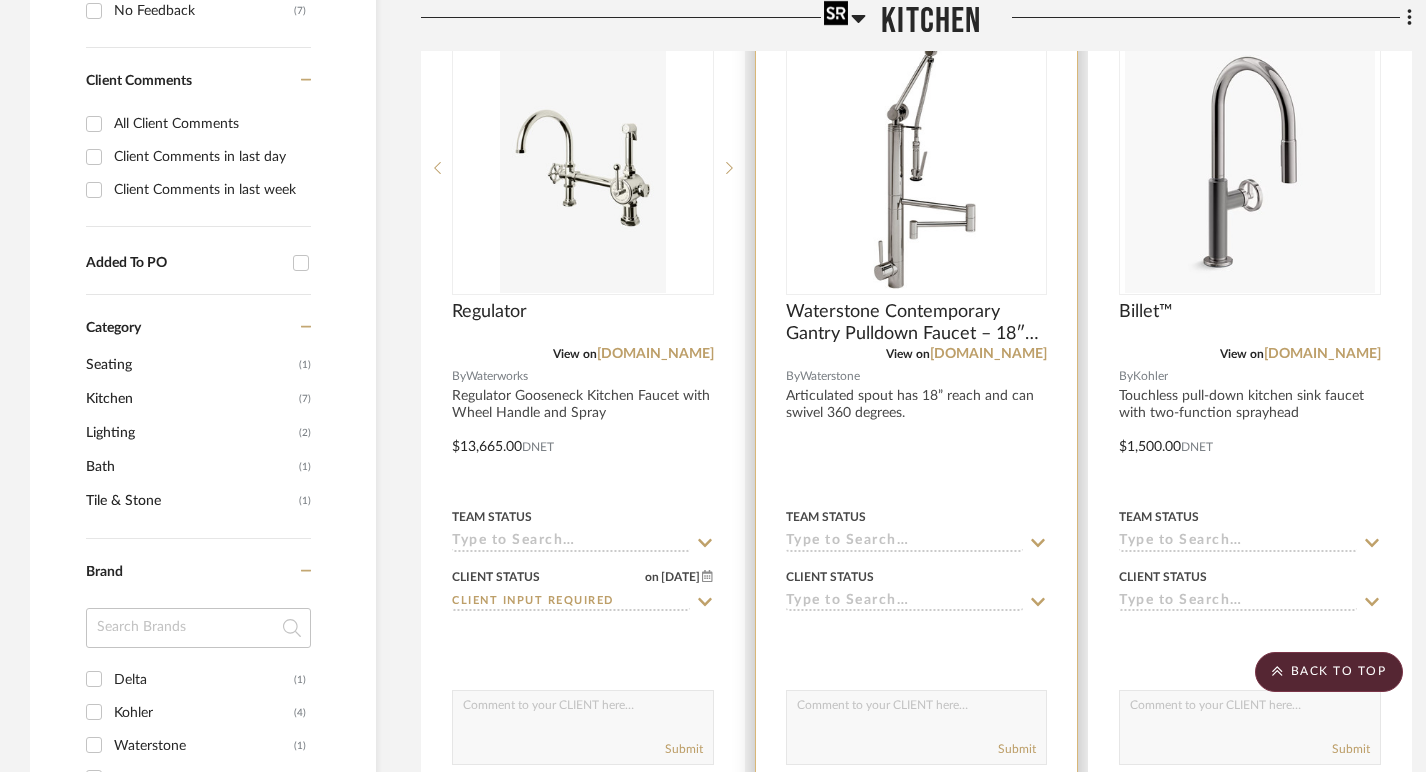 scroll, scrollTop: 1080, scrollLeft: 0, axis: vertical 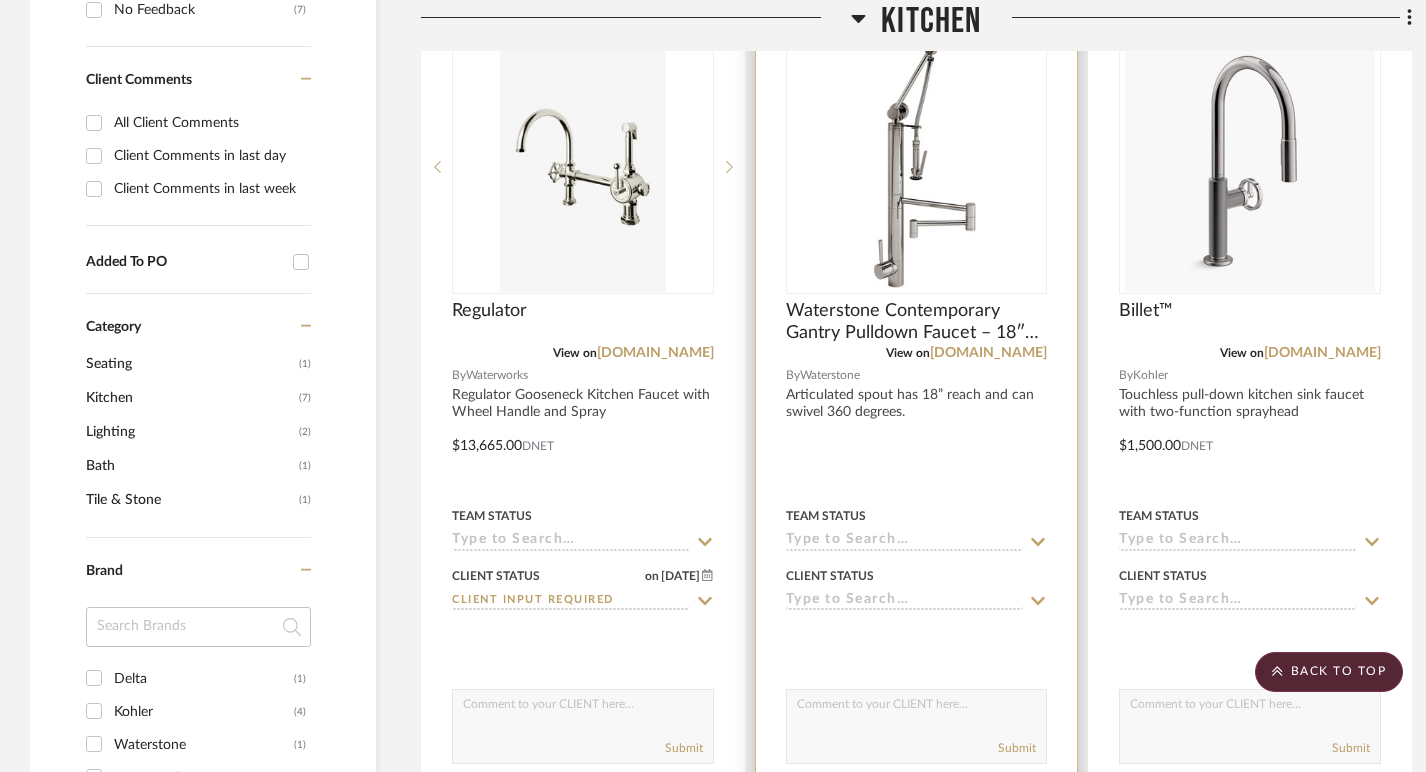 click 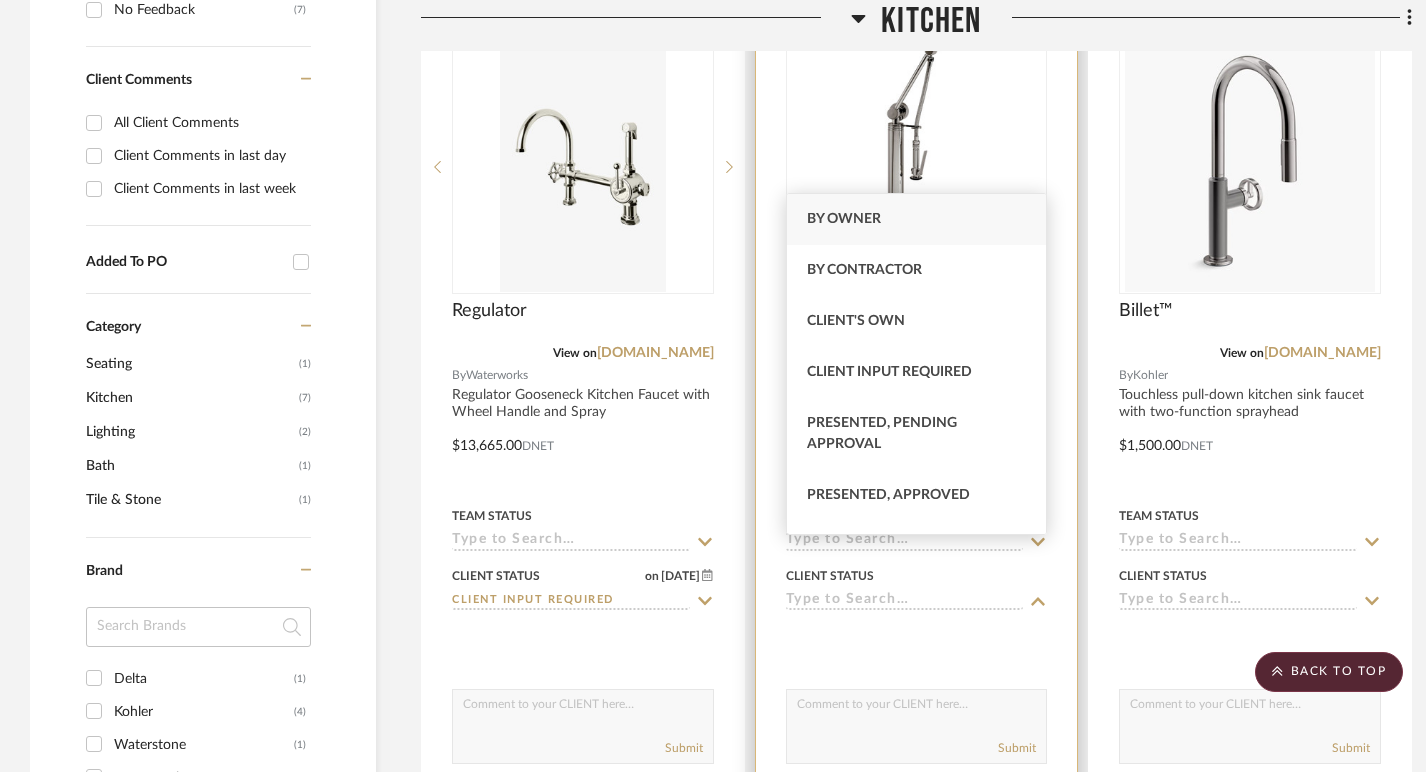 click 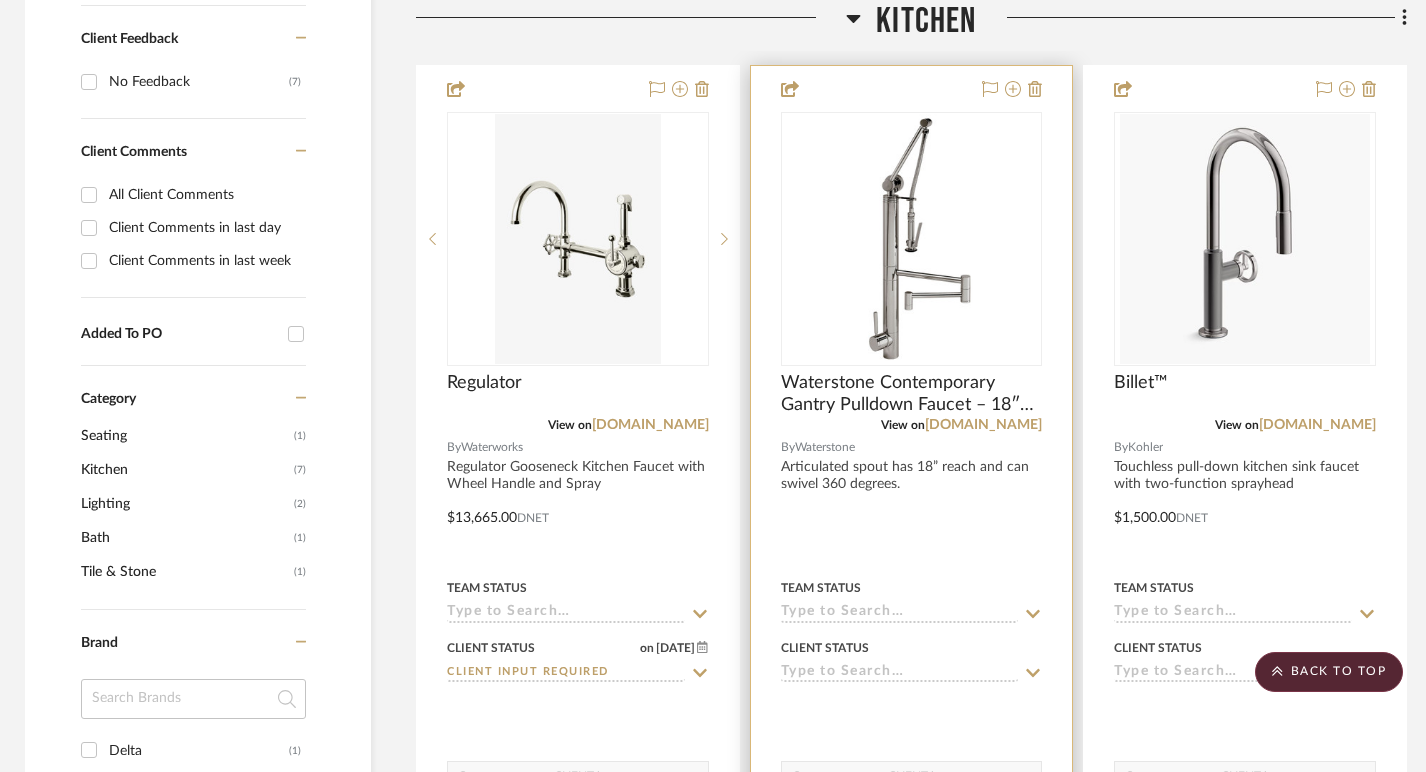 scroll, scrollTop: 1046, scrollLeft: 5, axis: both 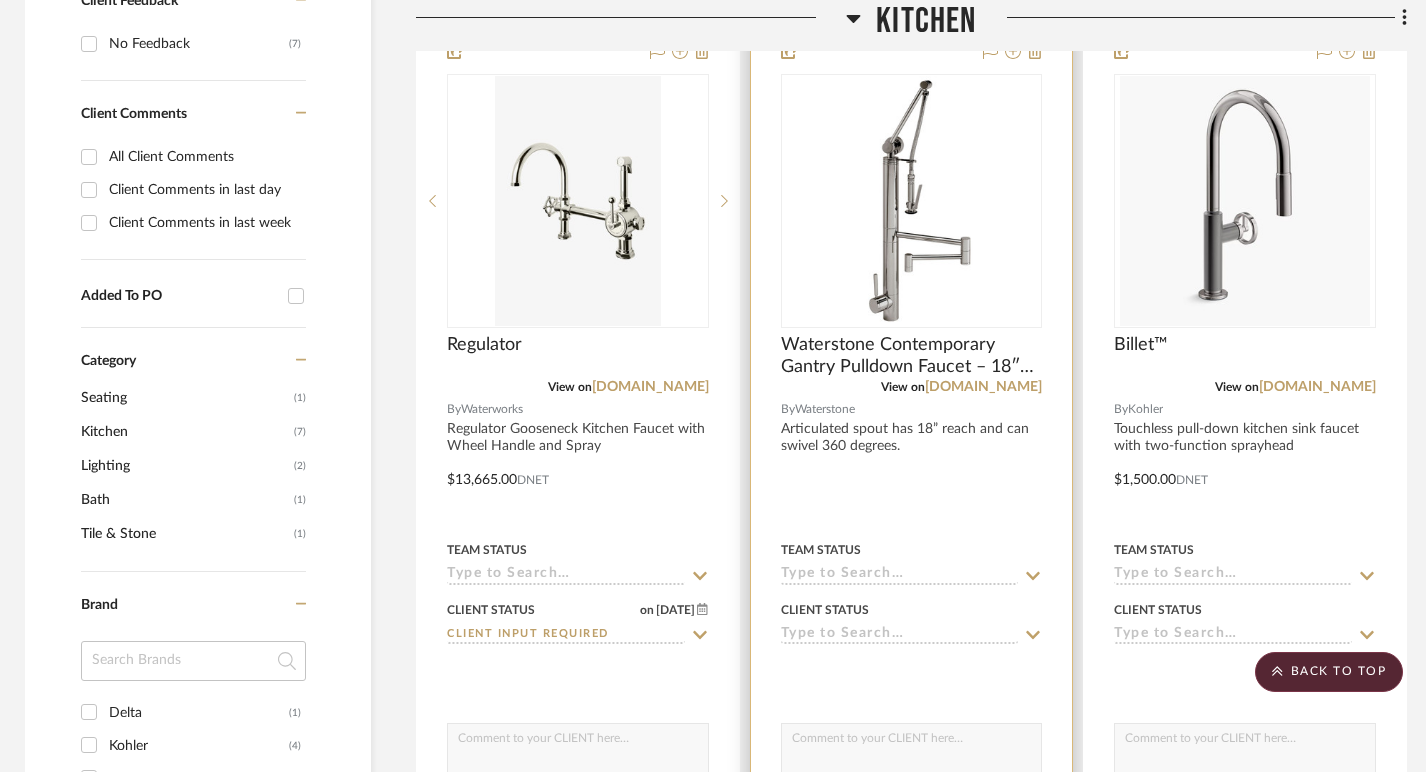 click 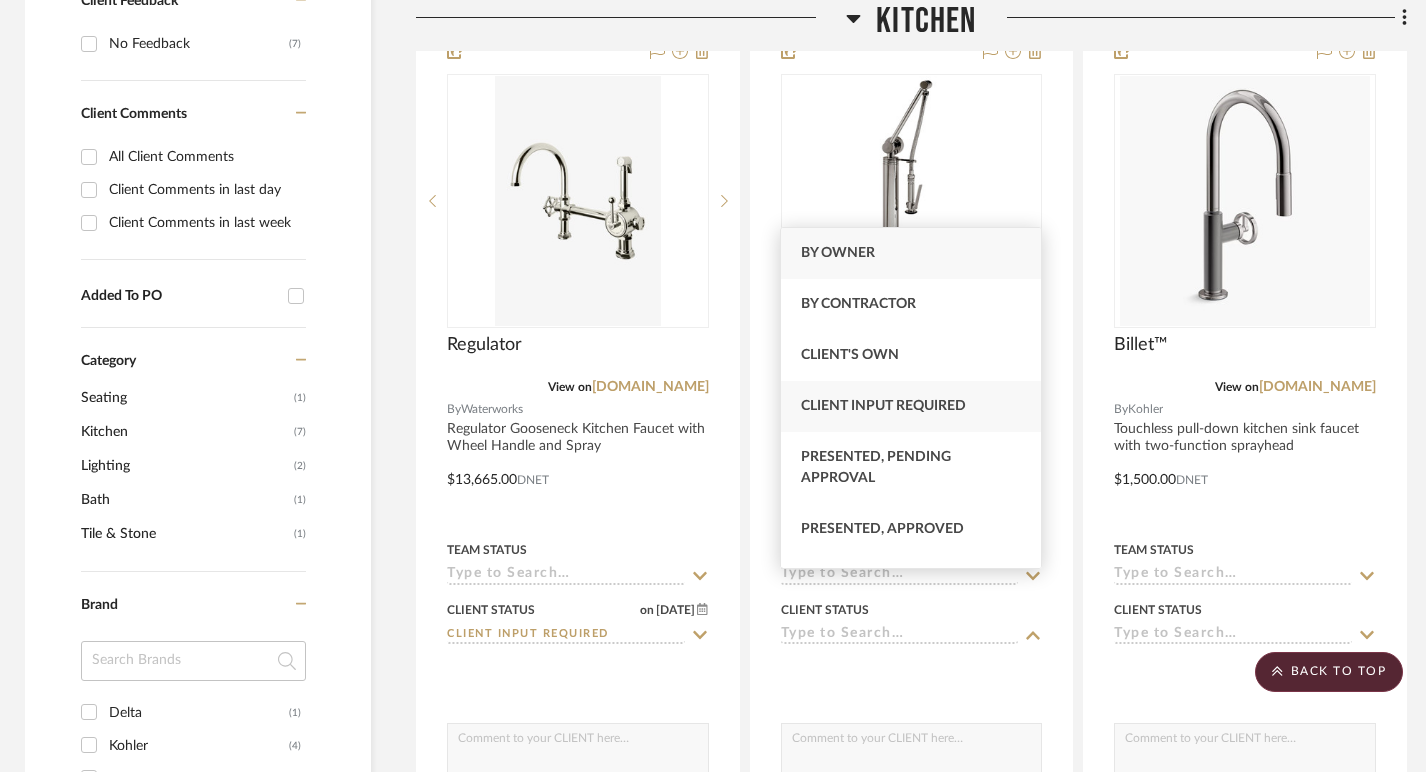 click on "Client Input Required" at bounding box center [883, 406] 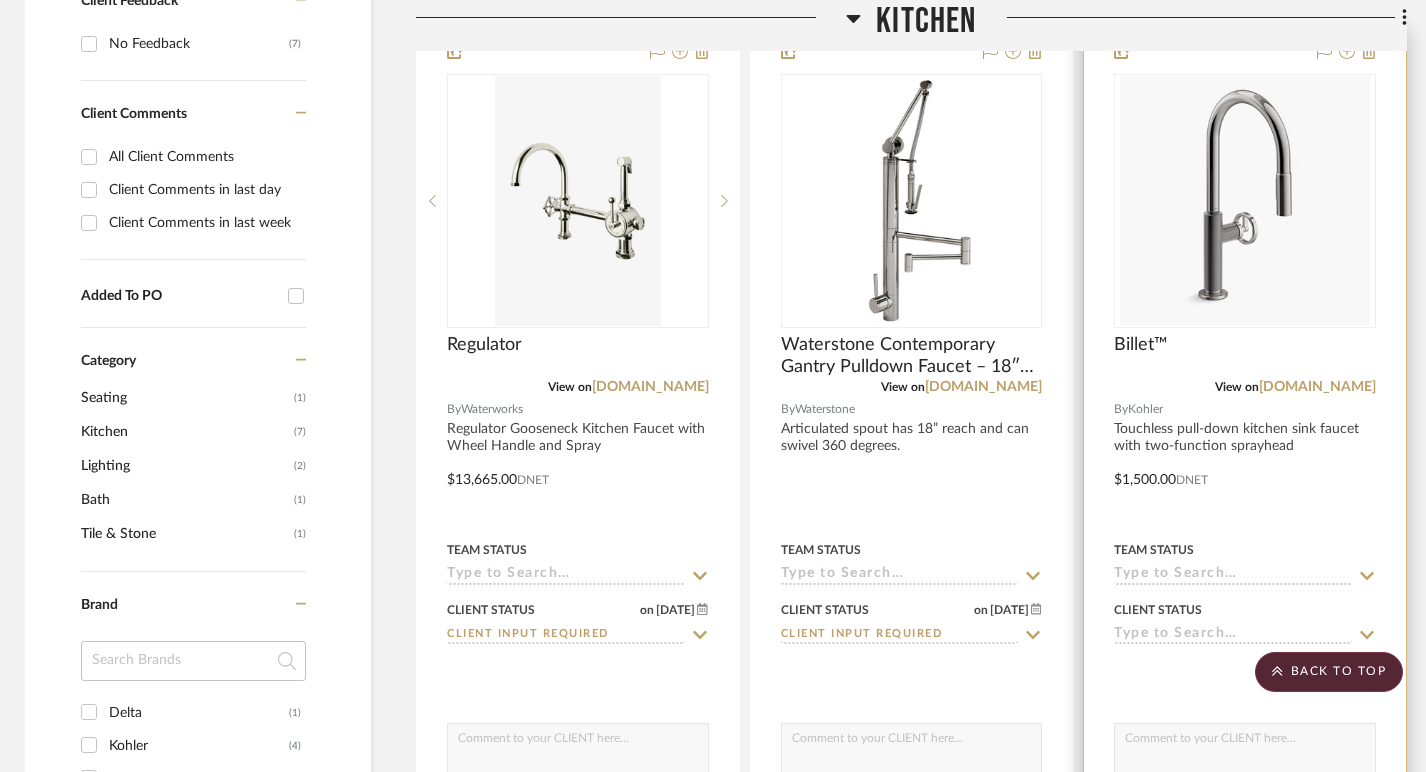 click 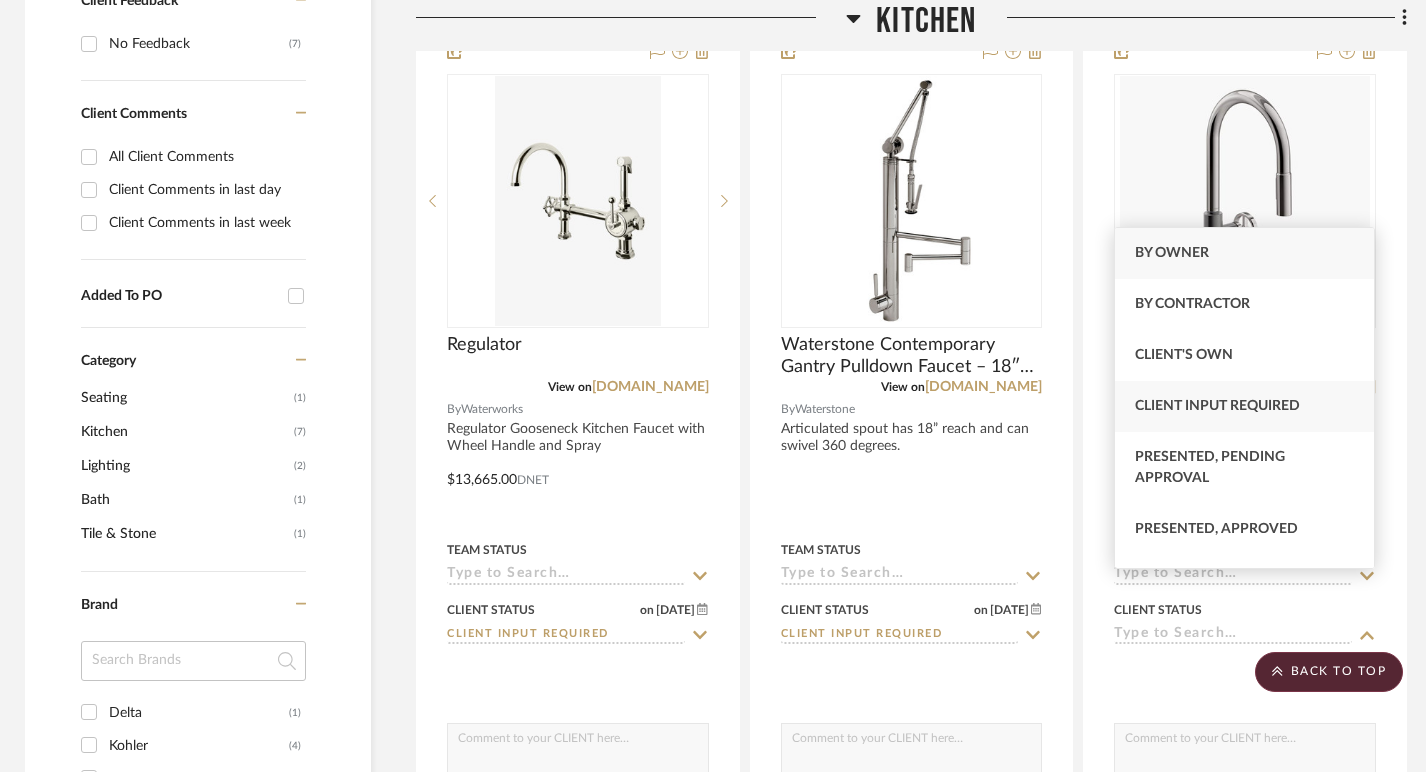 click on "Client Input Required" at bounding box center (1217, 406) 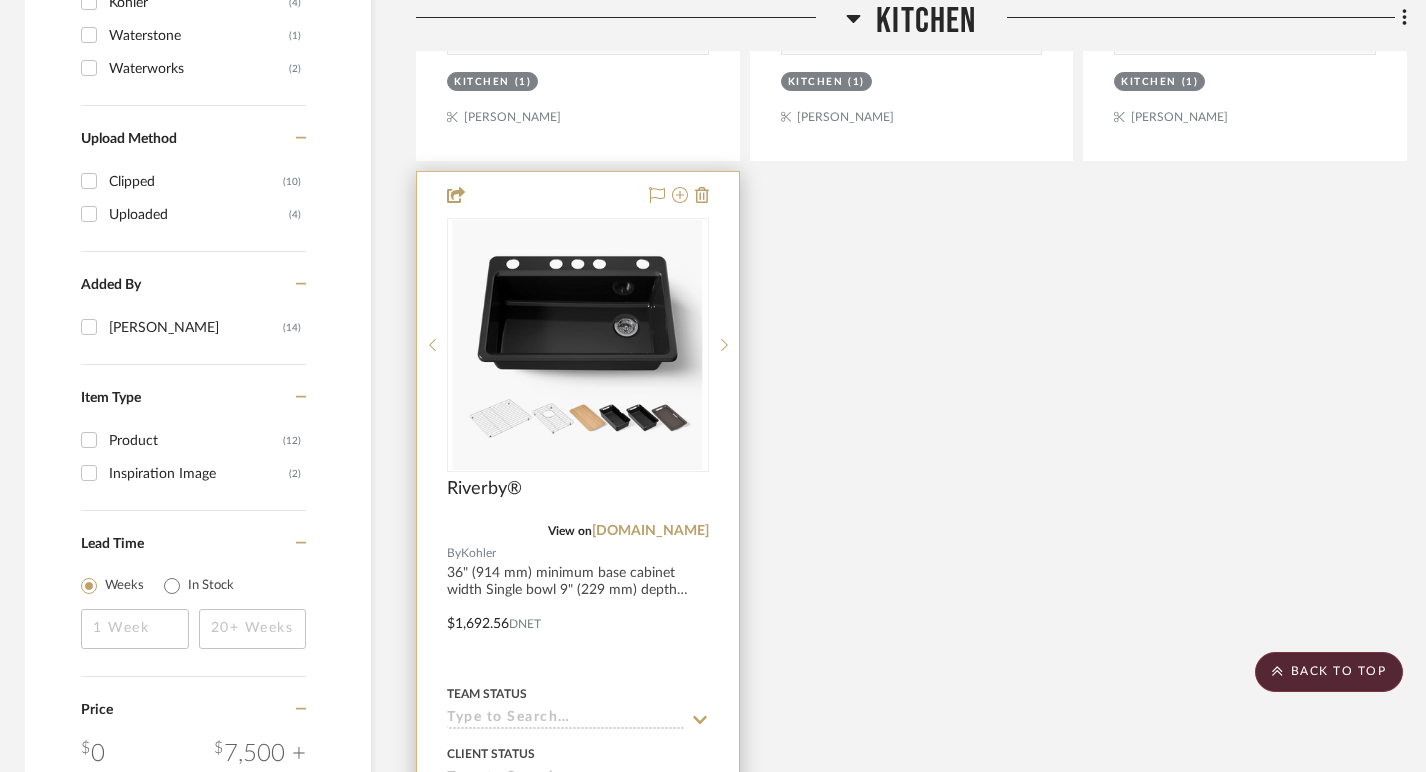scroll, scrollTop: 1813, scrollLeft: 5, axis: both 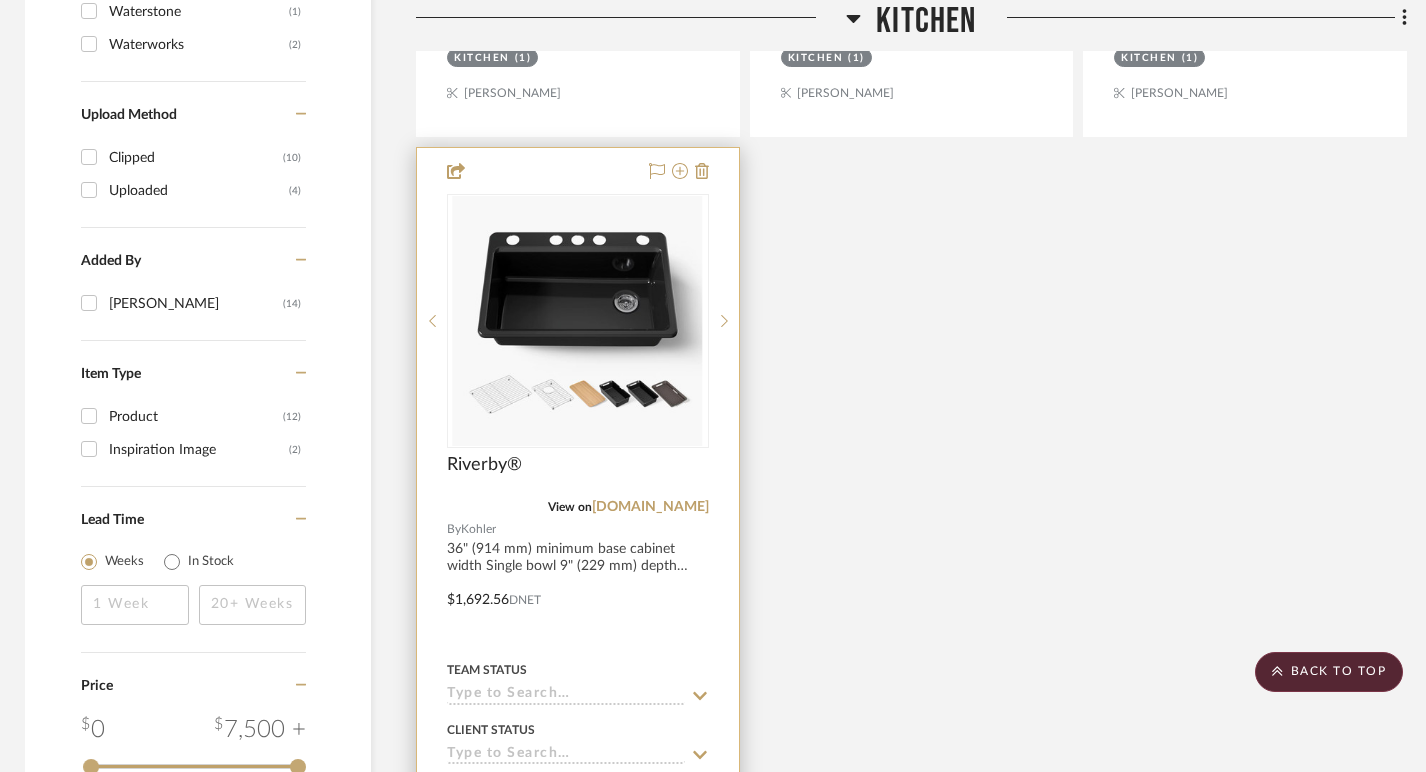 click 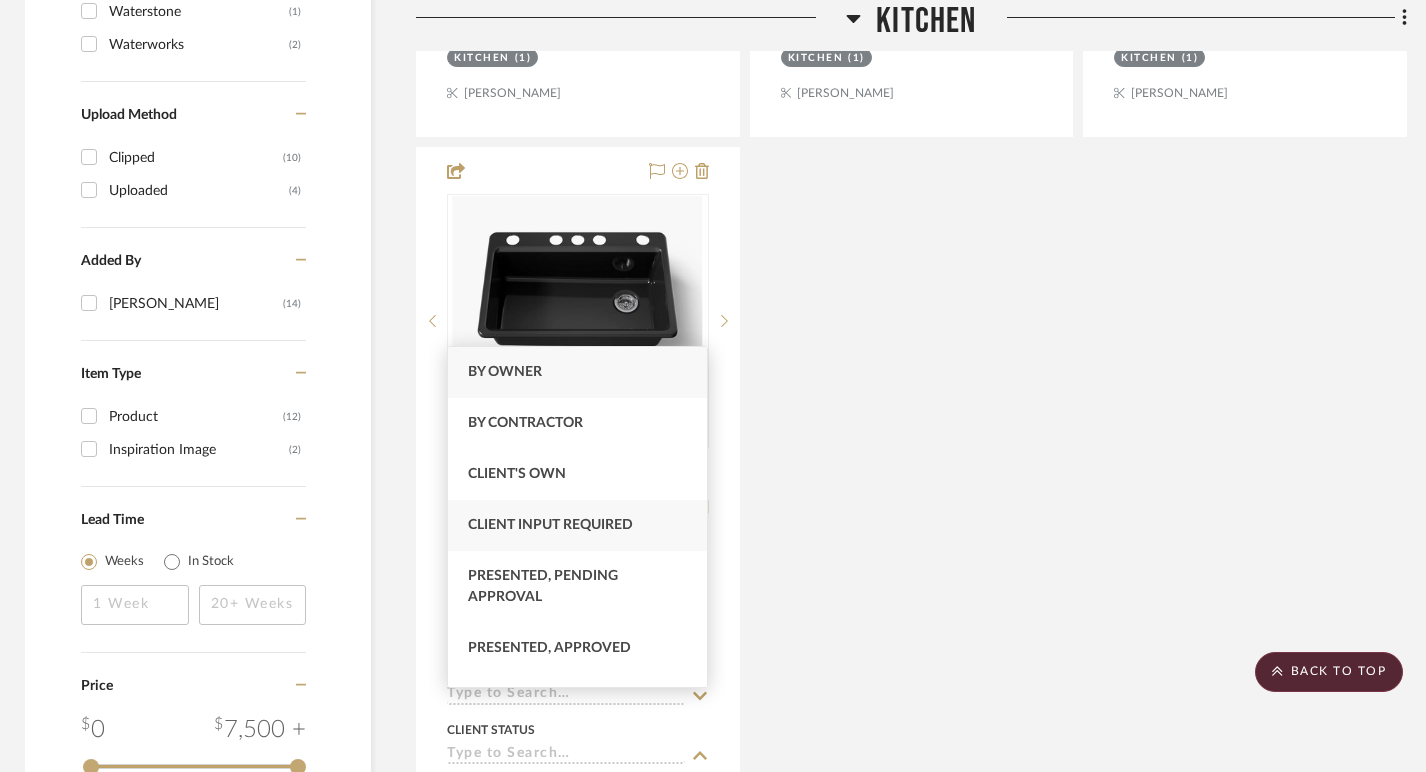 click on "Client Input Required" at bounding box center (550, 525) 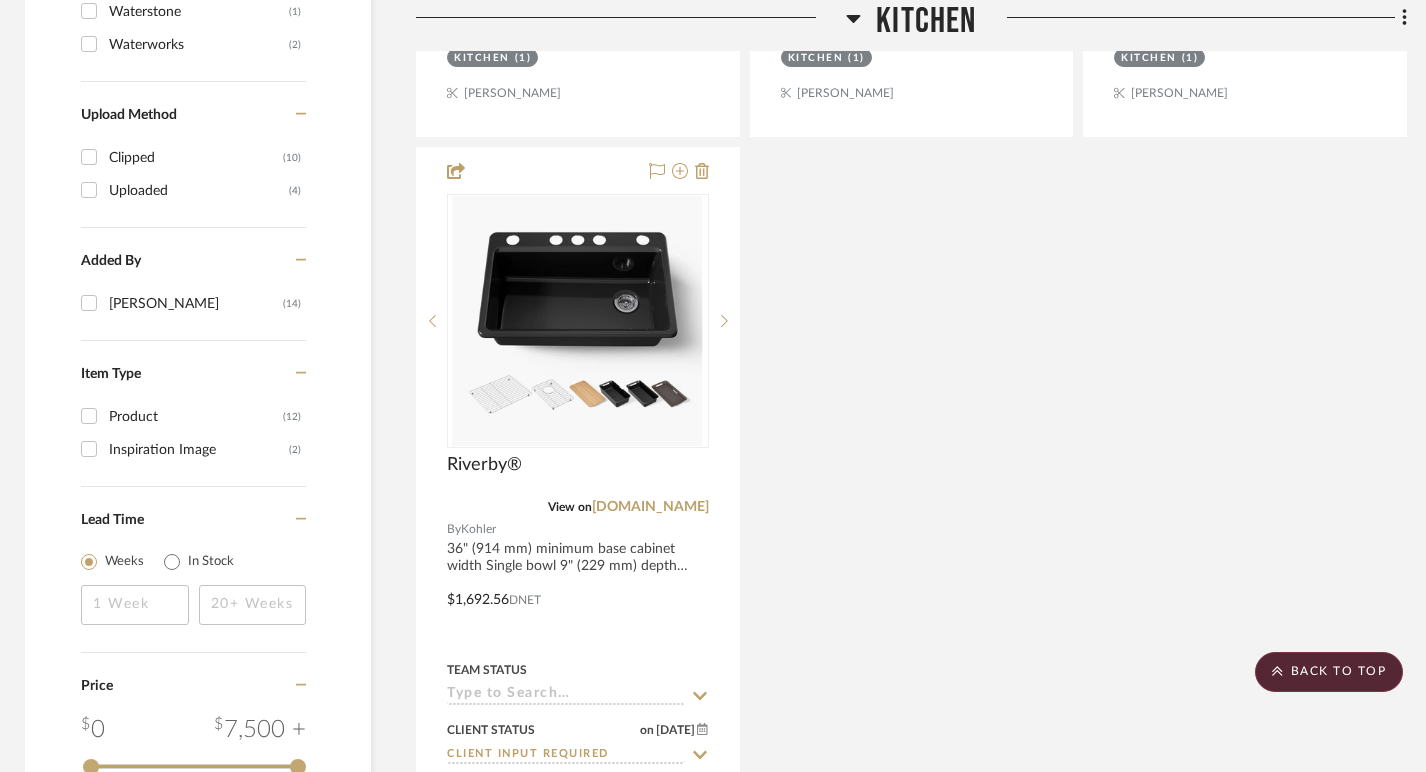 click on "Regulator  View on  waterworks.com  By  Waterworks  Regulator Gooseneck Kitchen Faucet with Wheel Handle and Spray
$13,665.00  DNET  Team Status Client Status on 7/16/2025 7/16/2025 Client Input Required client Comments:  Submit   Kitchen  (1)    Nancy Gruse  Waterstone Contemporary Gantry Pulldown Faucet – 18″ Articulated Spout  View on  waterstoneco.com  By  Waterstone  Articulated spout has 18” reach and can swivel 360 degrees.
Team Status Client Status on 7/16/2025 7/16/2025 Client Input Required client Comments:  Submit   Kitchen  (1)    Nancy Gruse  Billet™  View on  kohler.com  By  Kohler  Touchless pull-down kitchen sink faucet with two-function sprayhead
$1,500.00  DNET  Team Status Client Status on 7/16/2025 7/16/2025 Client Input Required client Comments:  Submit   Kitchen  (1)    Nancy Gruse  Riverby®  View on  kohler.com  By  Kohler $1,692.56  DNET  Team Status Client Status on 7/16/2025 7/16/2025 Client Input Required client Comments:  Submit   Kitchen  (1)" 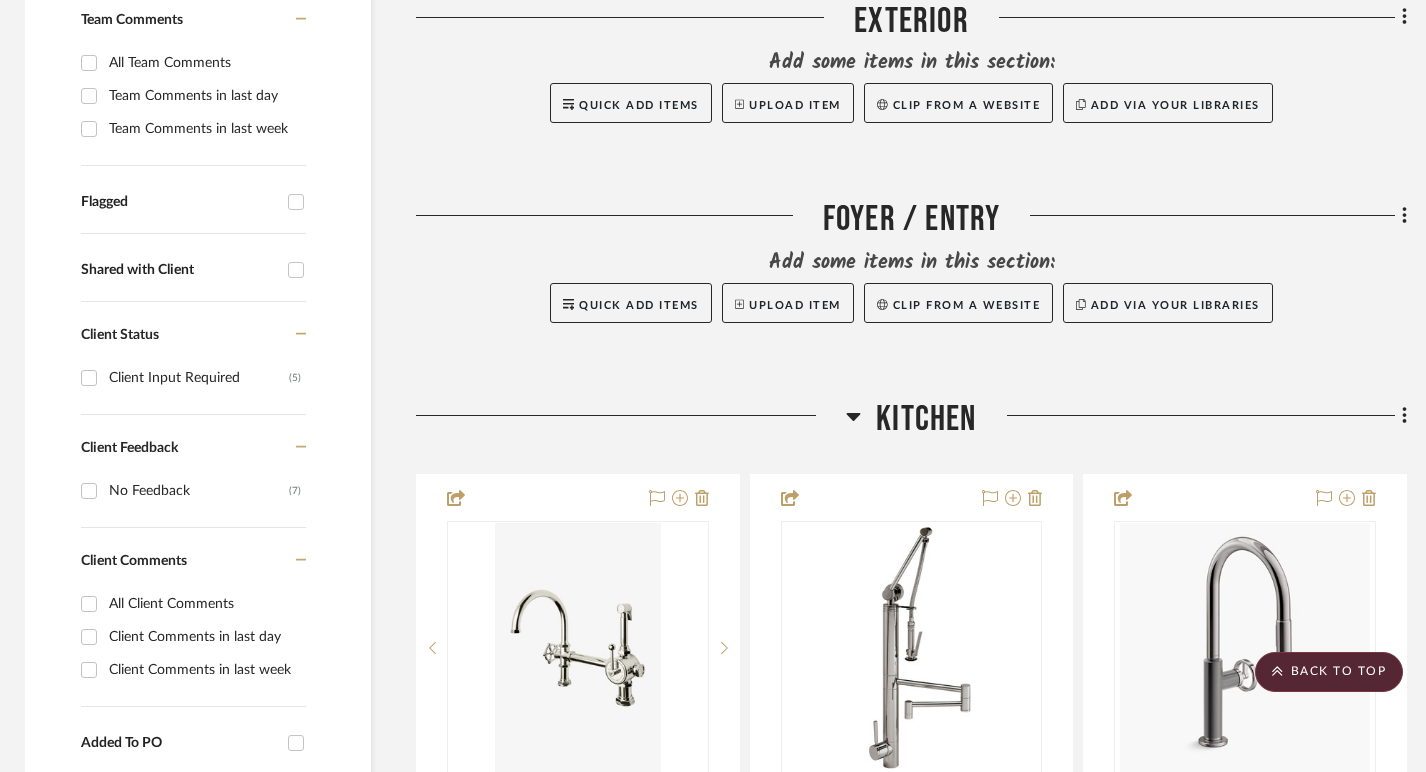 scroll, scrollTop: 598, scrollLeft: 5, axis: both 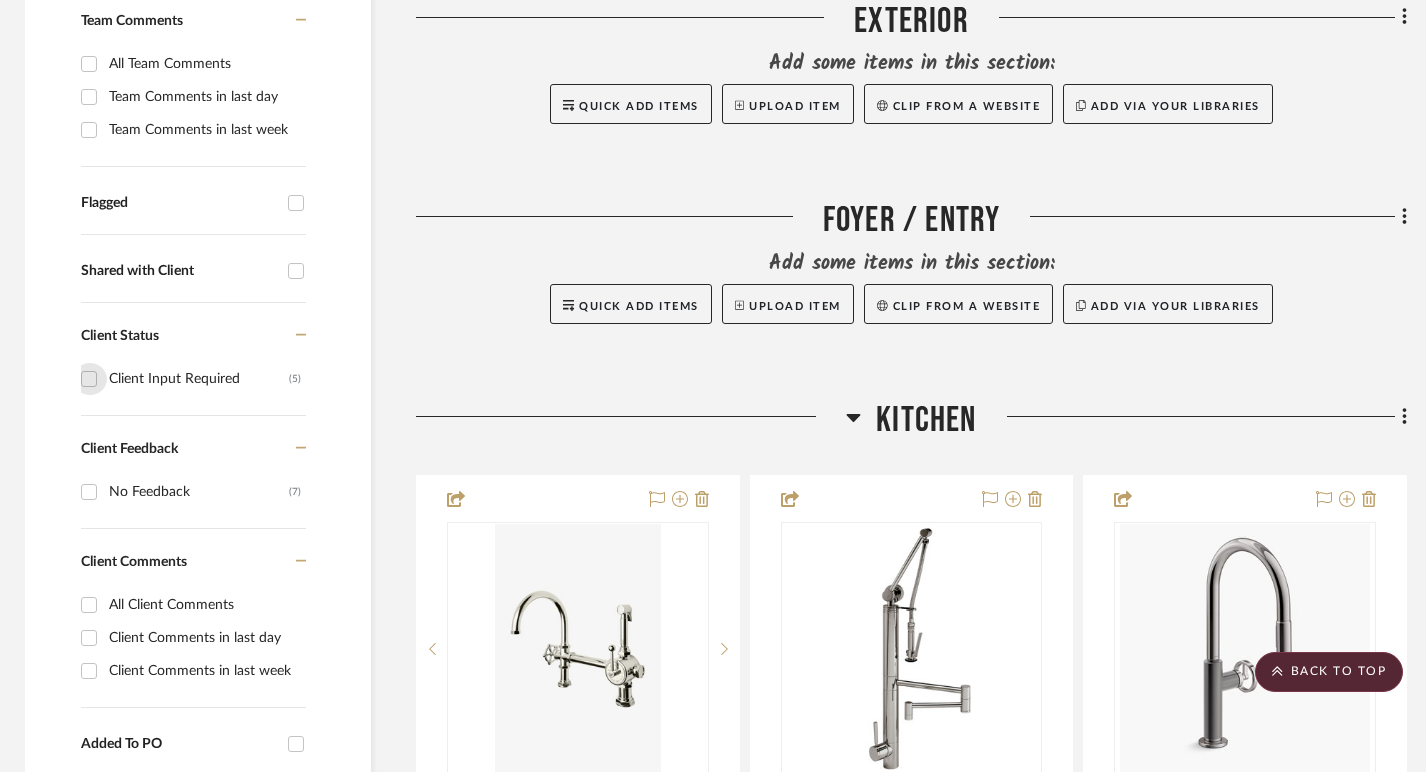 click on "Client Input Required  (5)" at bounding box center (89, 379) 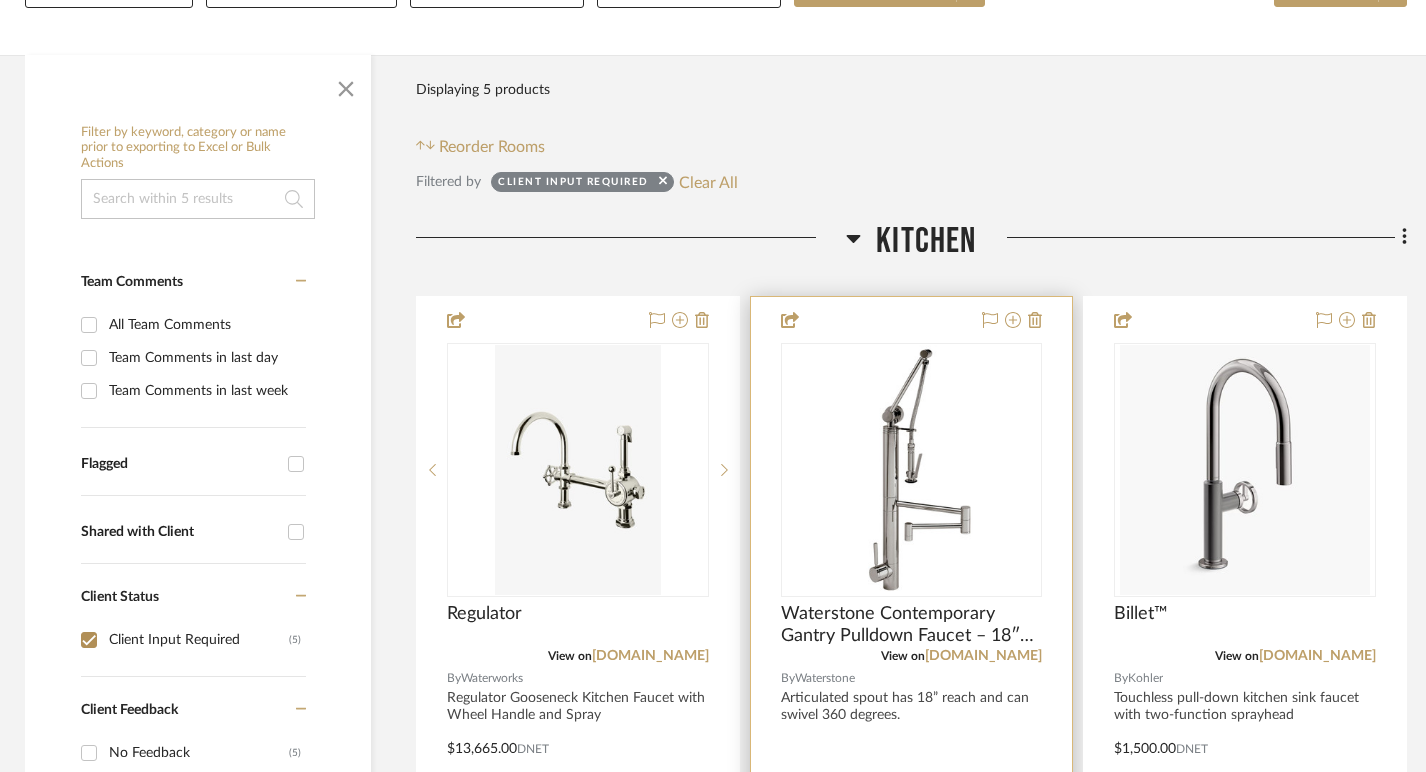 scroll, scrollTop: 339, scrollLeft: 5, axis: both 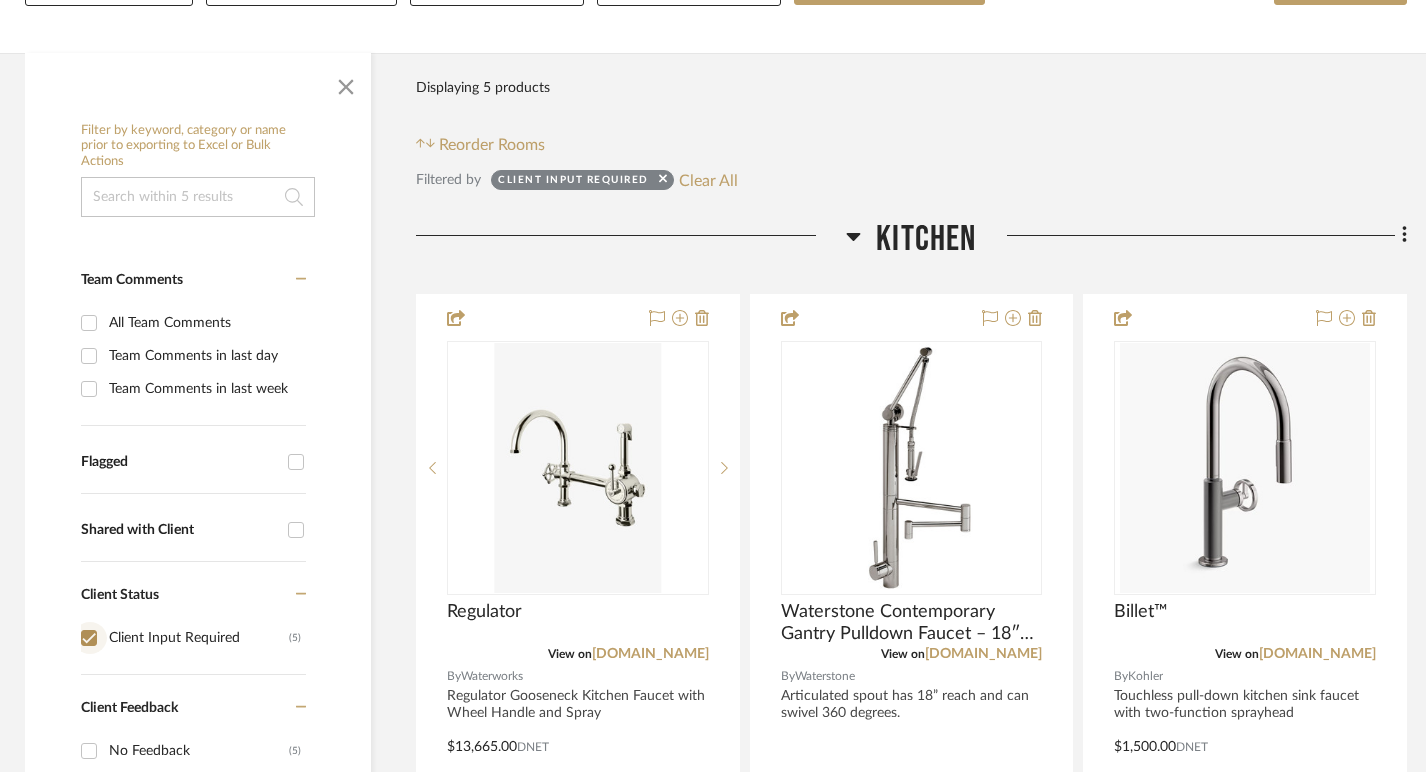 click on "Client Input Required  (5)" at bounding box center (89, 638) 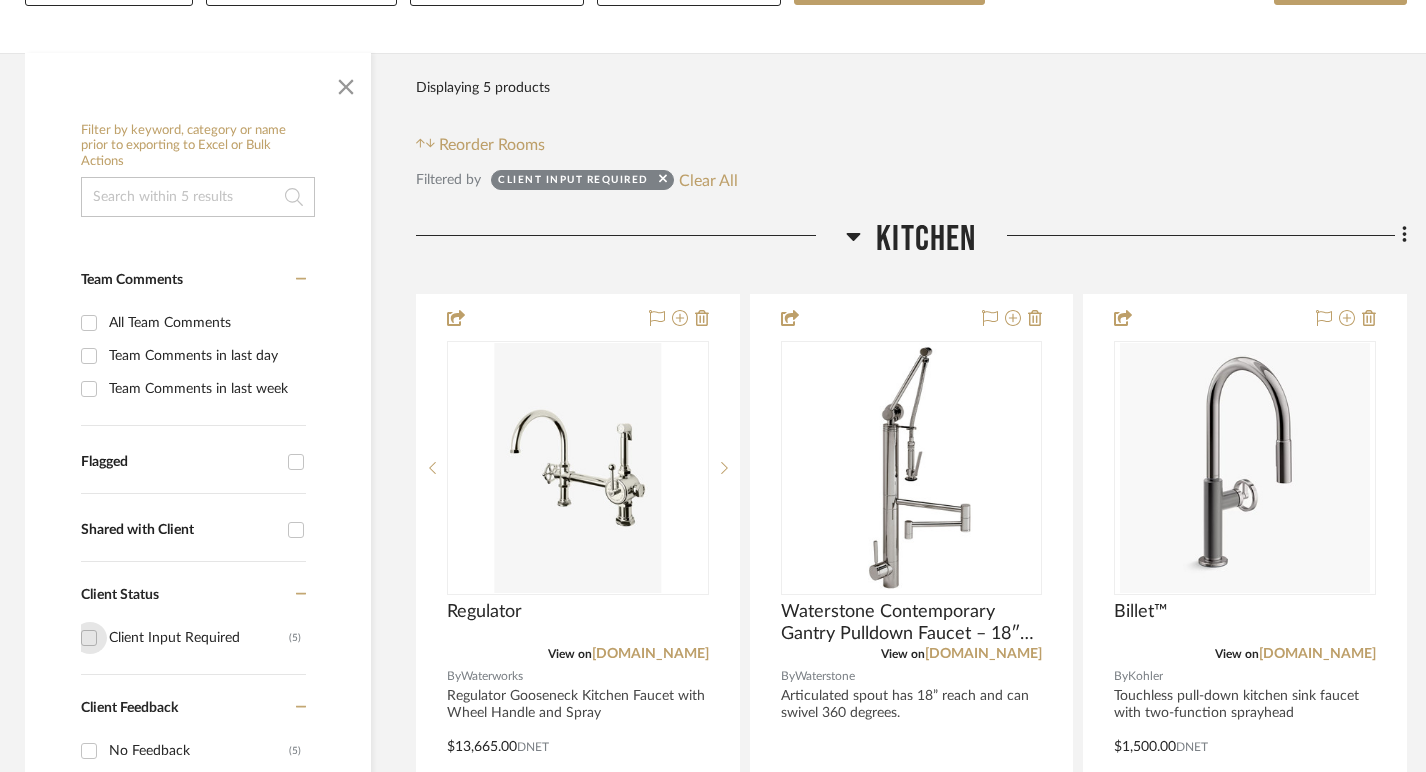 checkbox on "false" 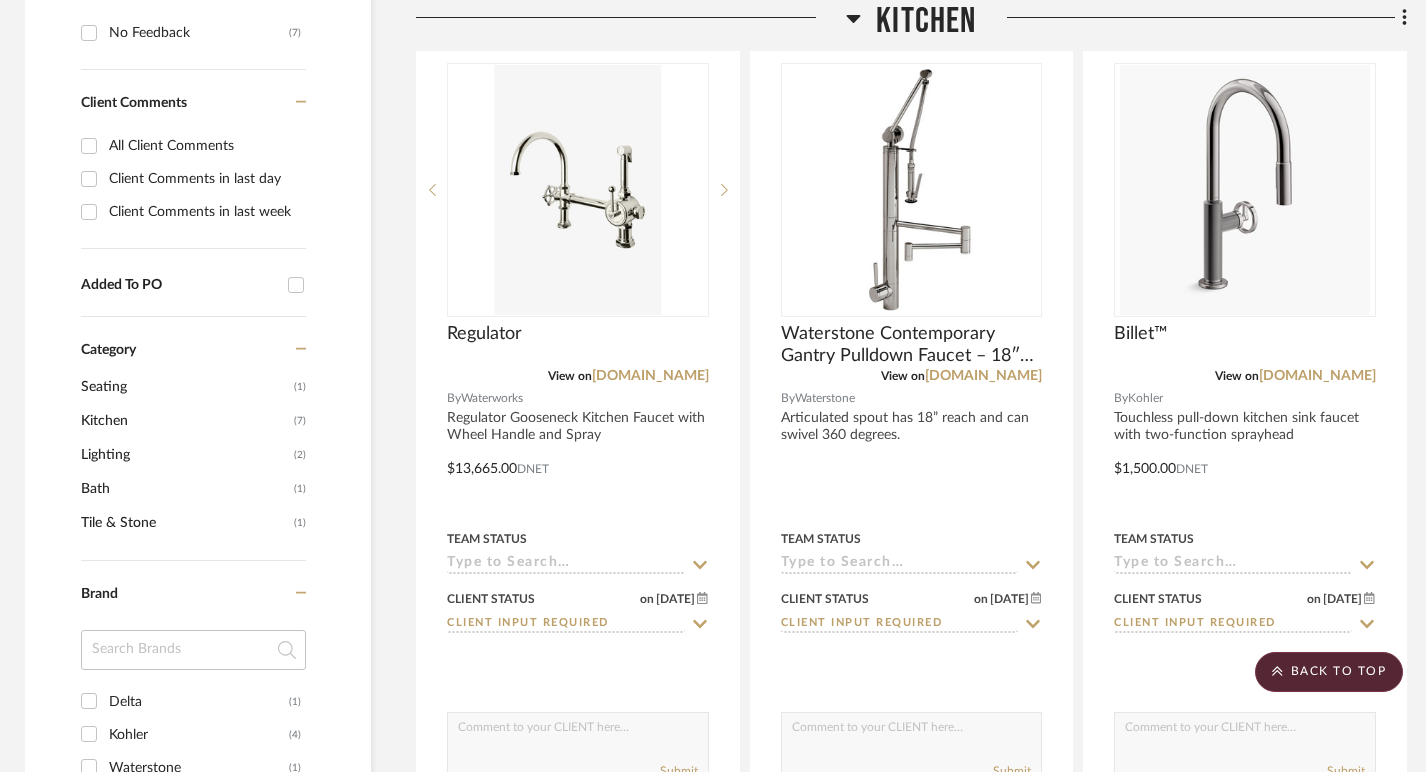scroll, scrollTop: 1163, scrollLeft: 5, axis: both 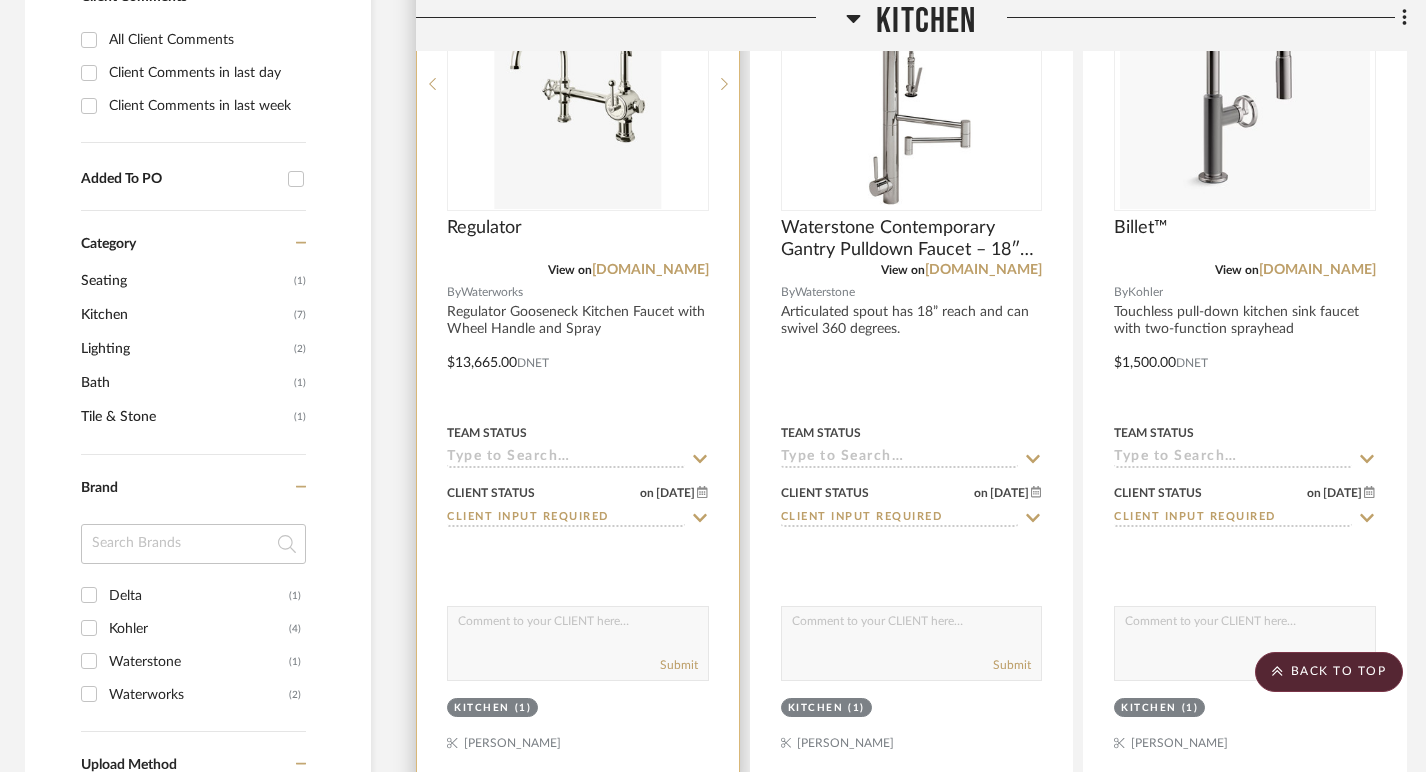 click on "Client Input Required" 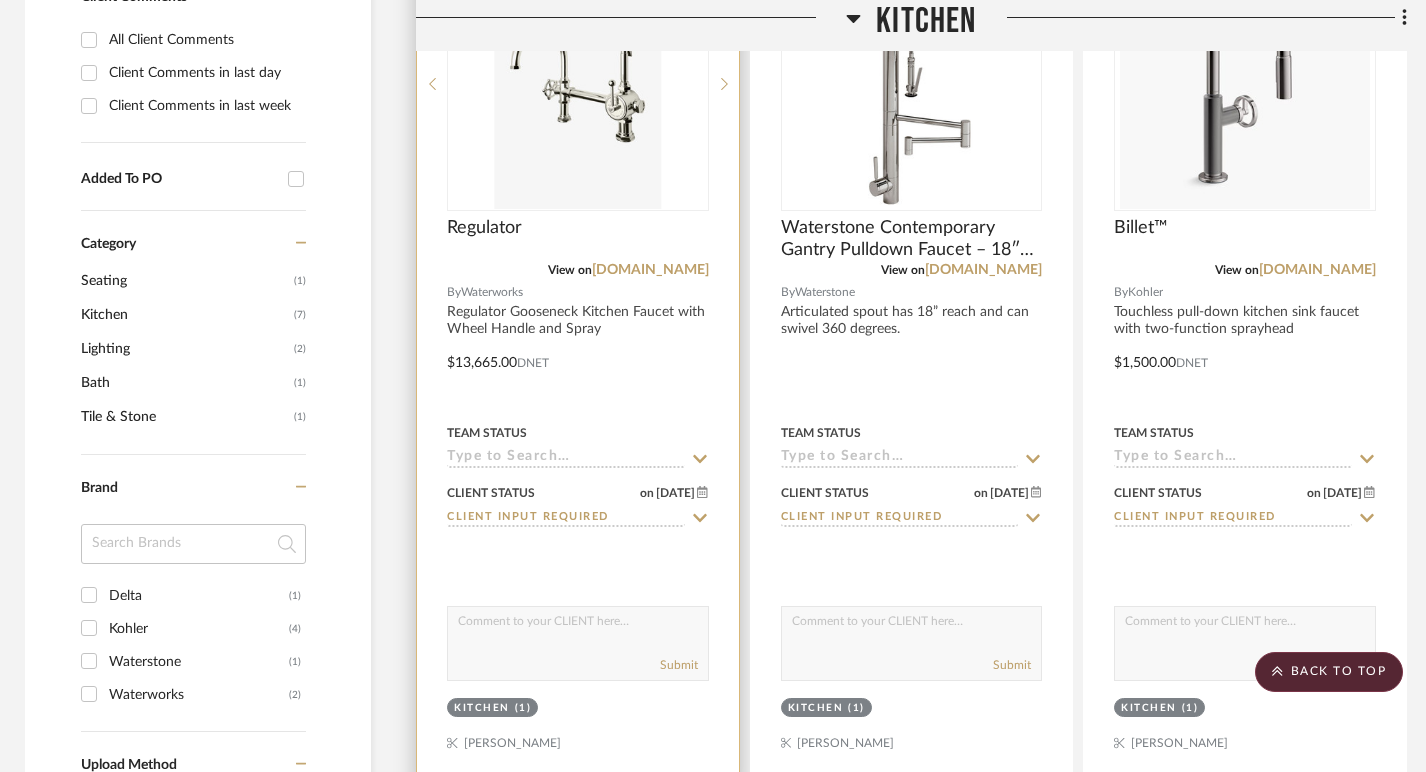 click on "Client Input Required" 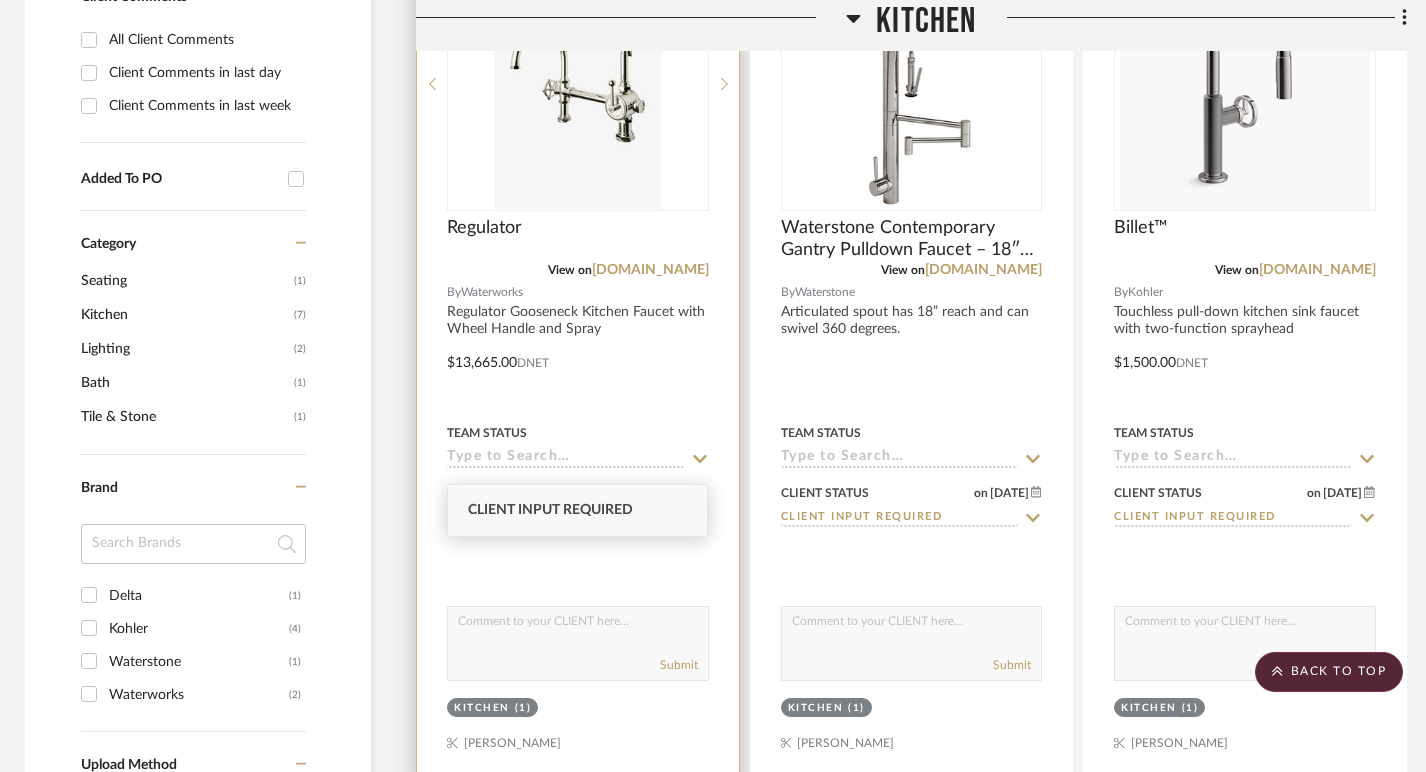 click 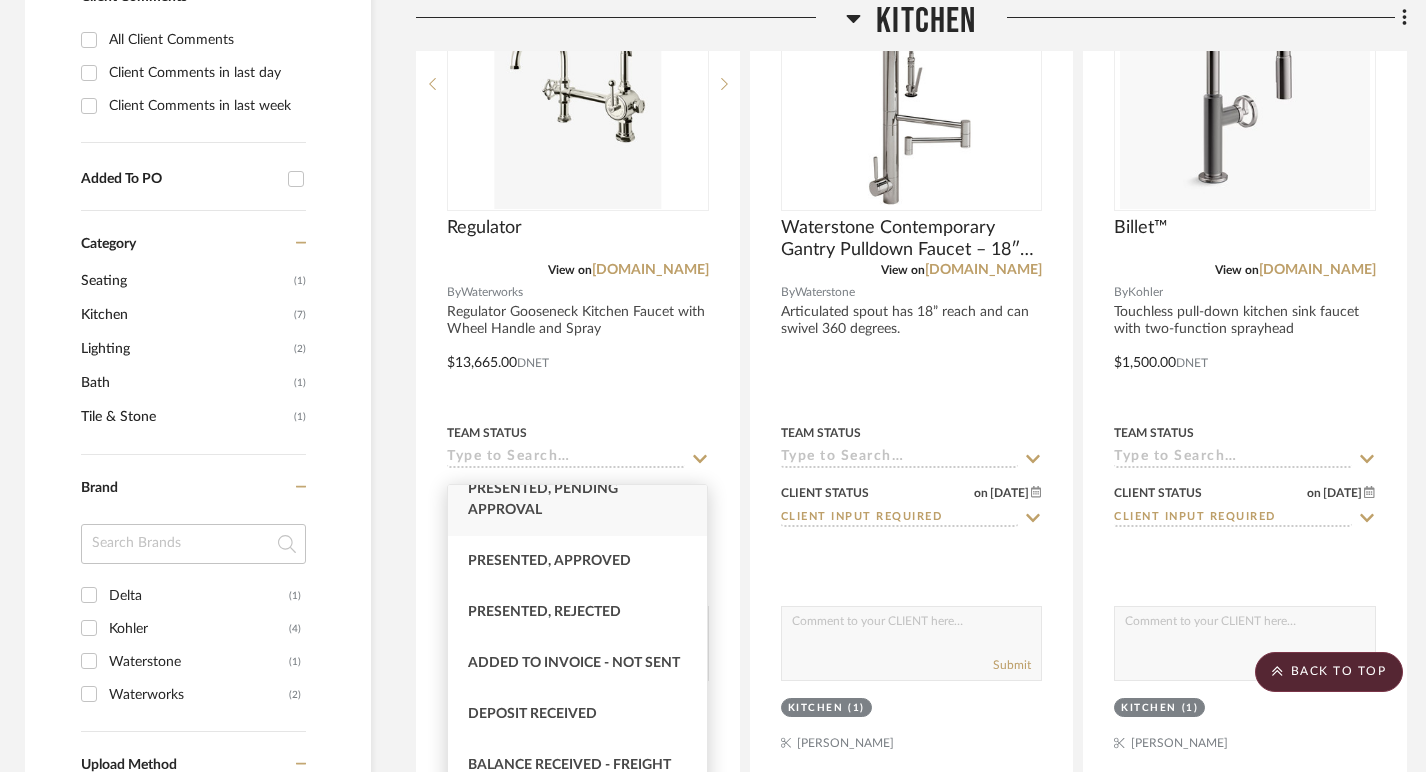 scroll, scrollTop: 230, scrollLeft: 0, axis: vertical 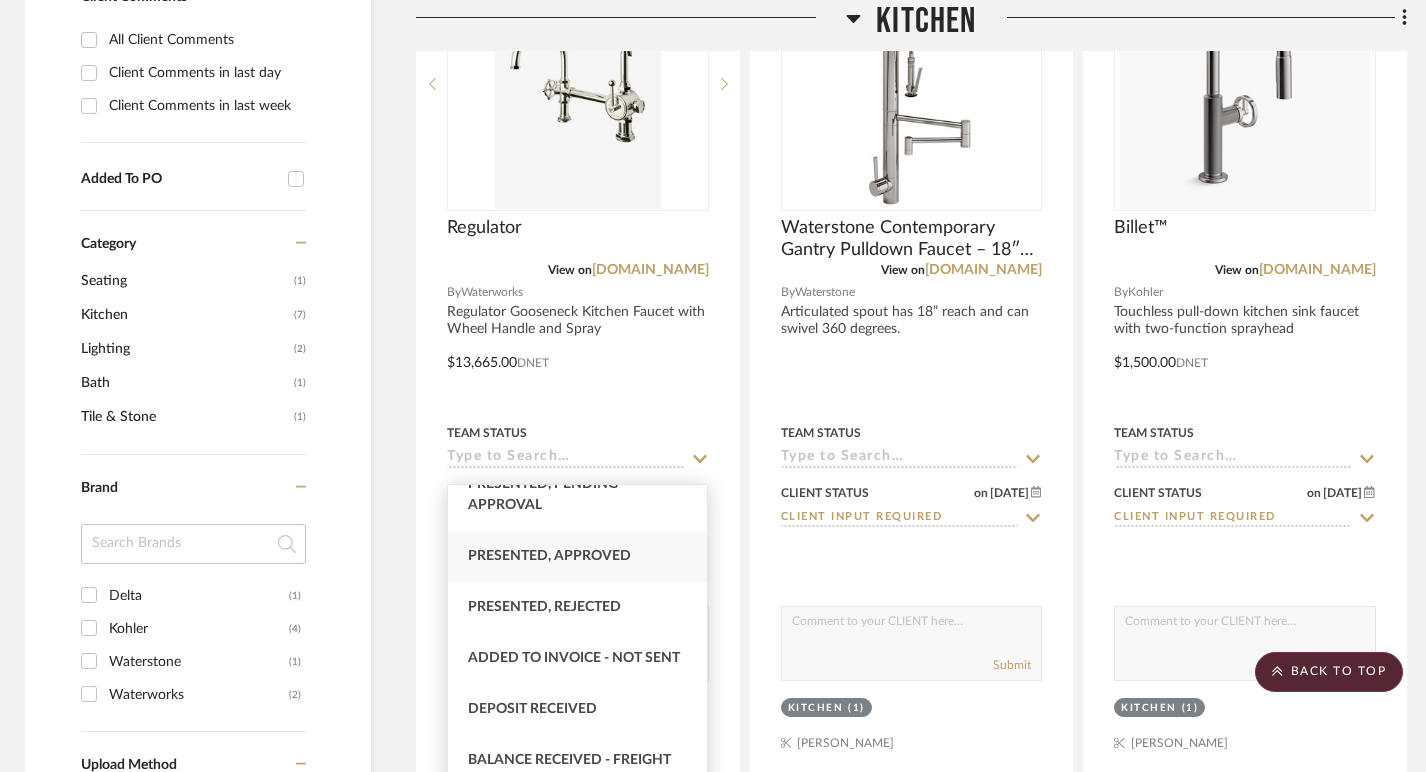 click on "Presented, Approved" at bounding box center (549, 556) 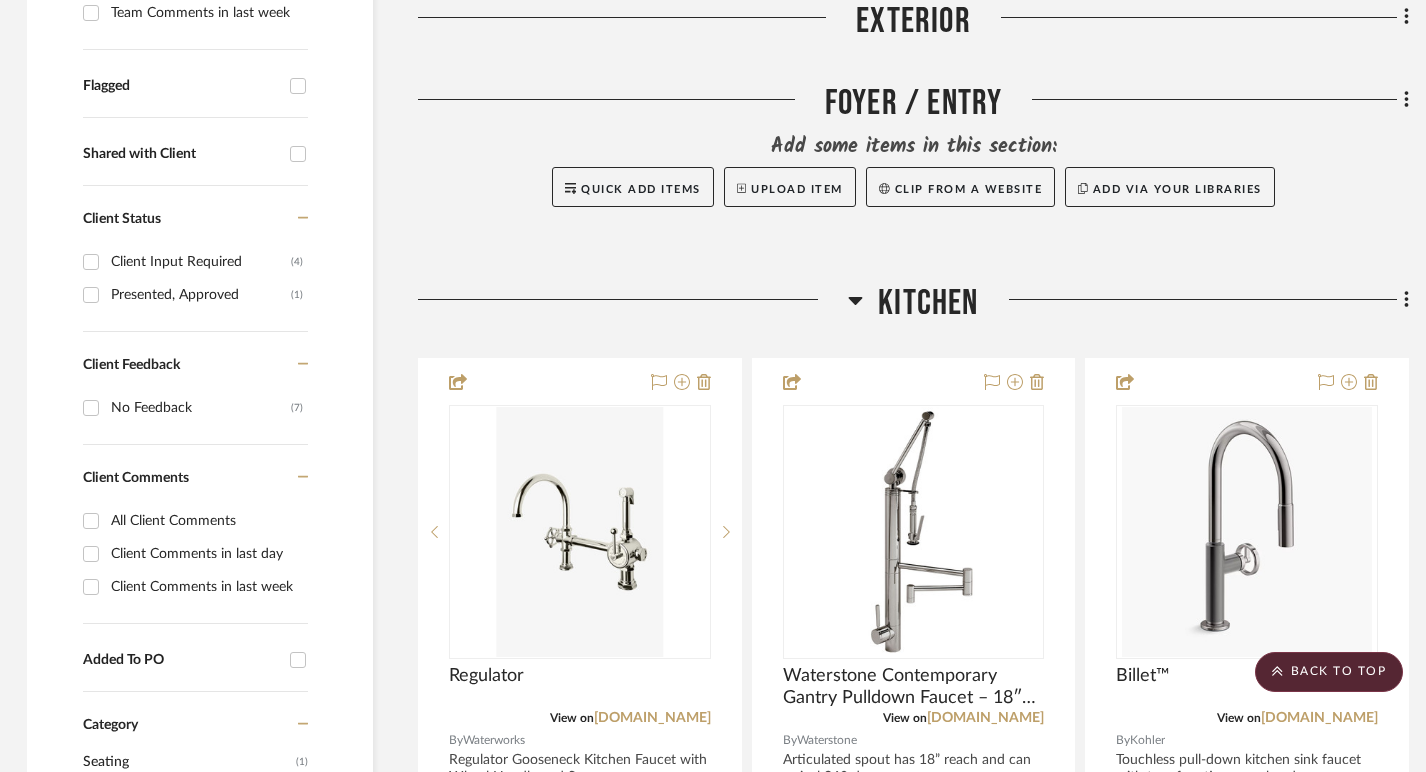scroll, scrollTop: 711, scrollLeft: 3, axis: both 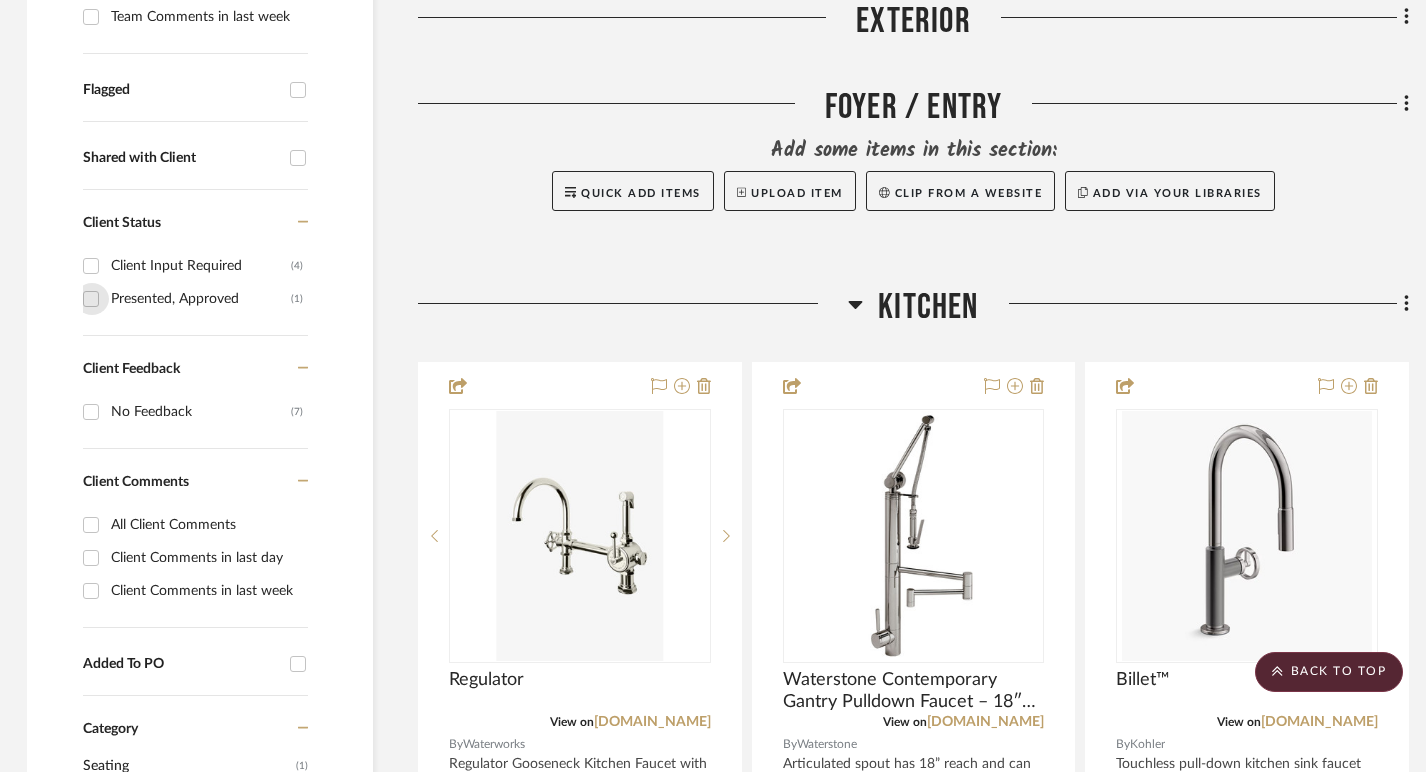 click at bounding box center (92, 299) 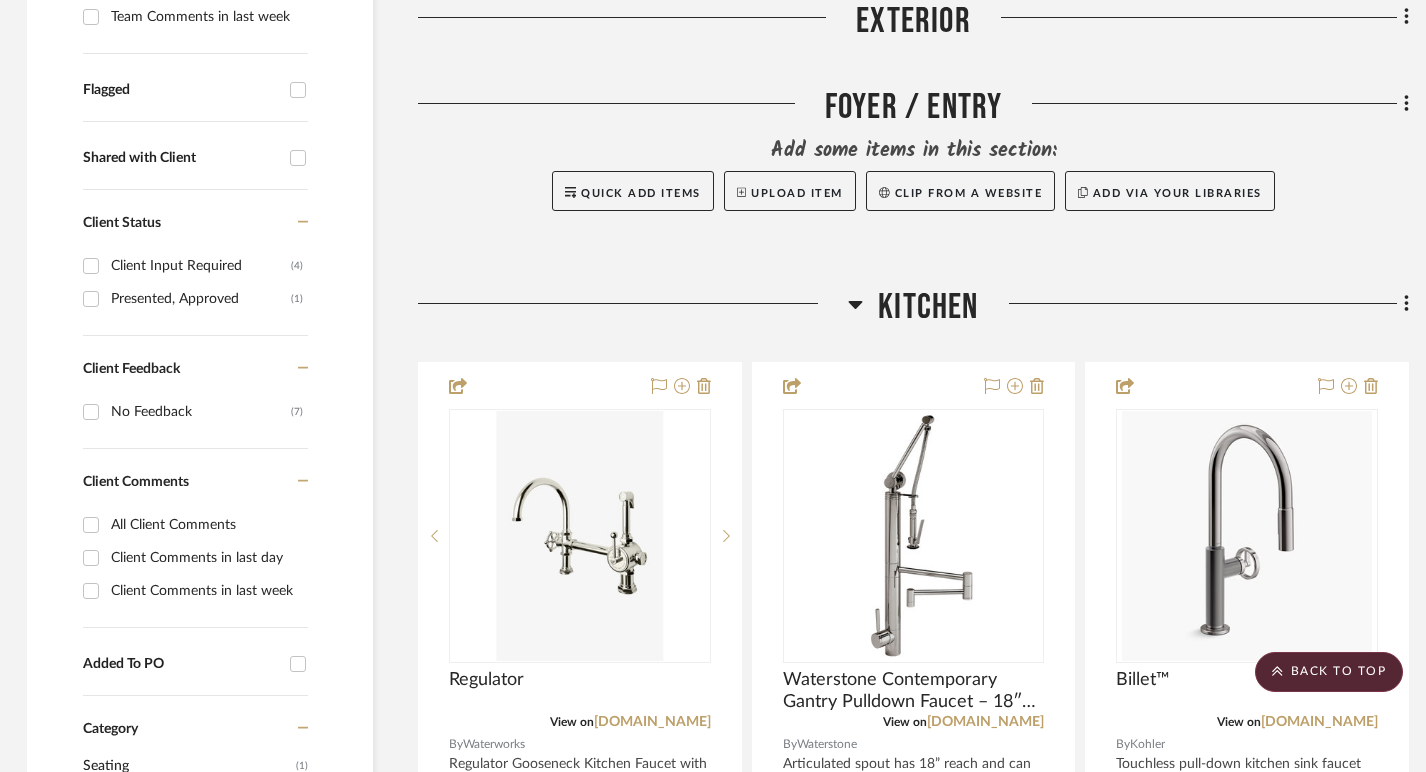 click on "Presented, Approved  (1)" at bounding box center (91, 299) 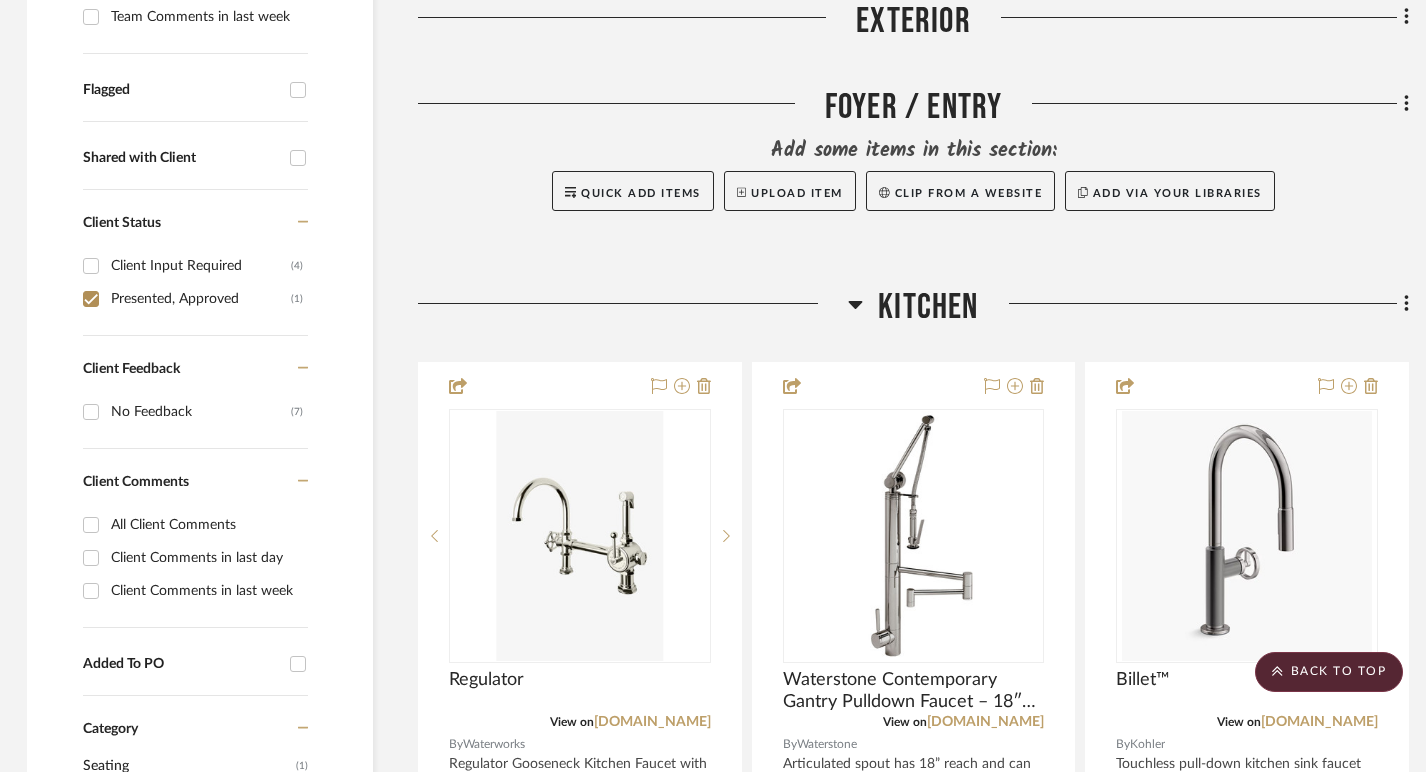 checkbox on "true" 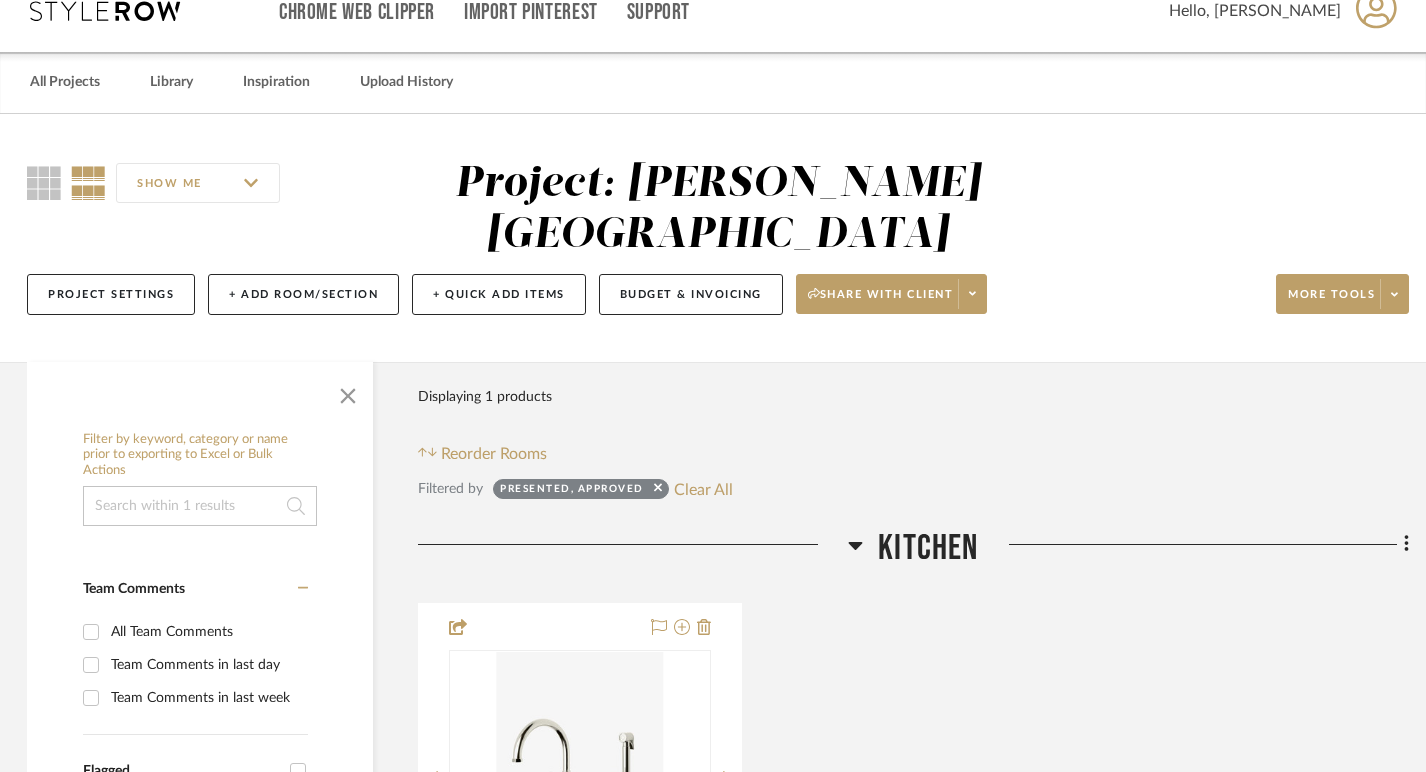 scroll, scrollTop: 0, scrollLeft: 3, axis: horizontal 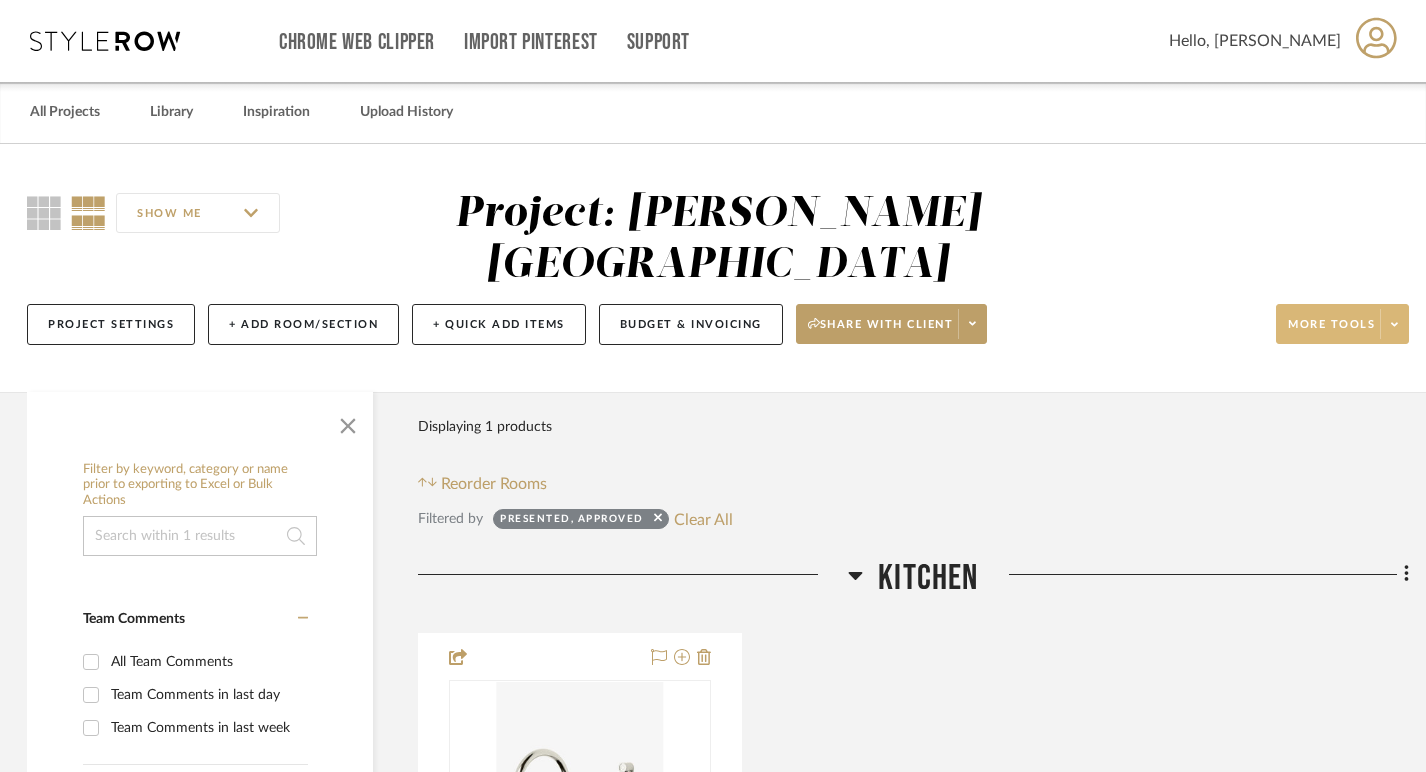 click 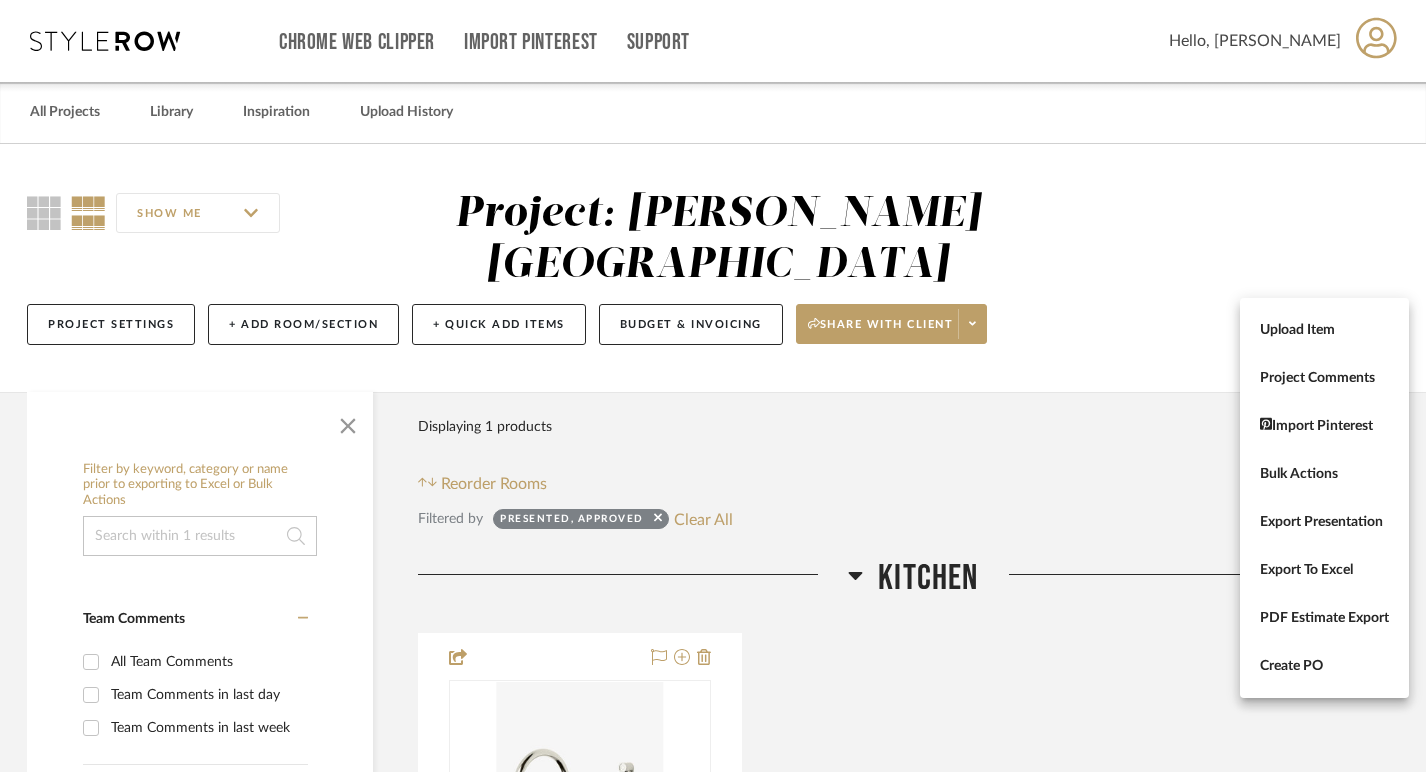 click at bounding box center [713, 386] 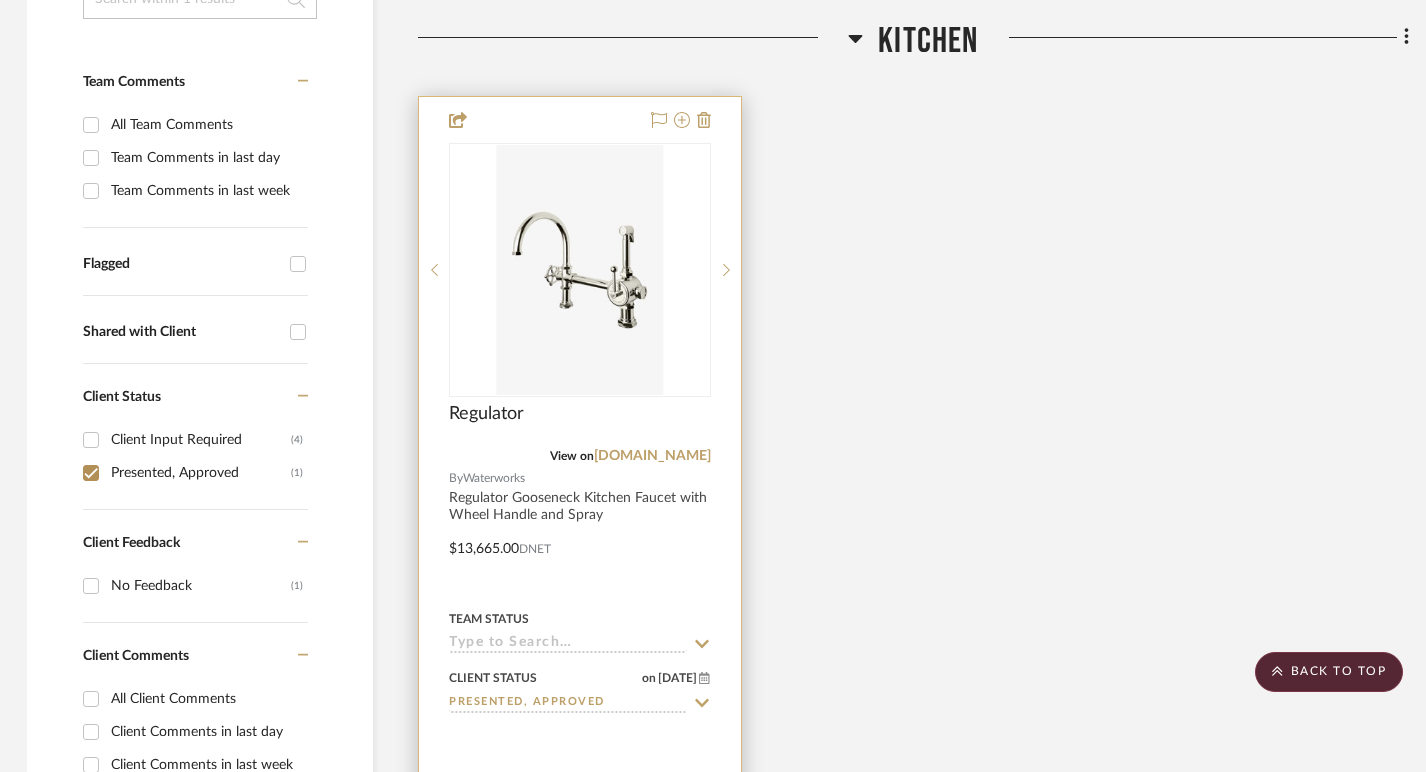 scroll, scrollTop: 536, scrollLeft: 3, axis: both 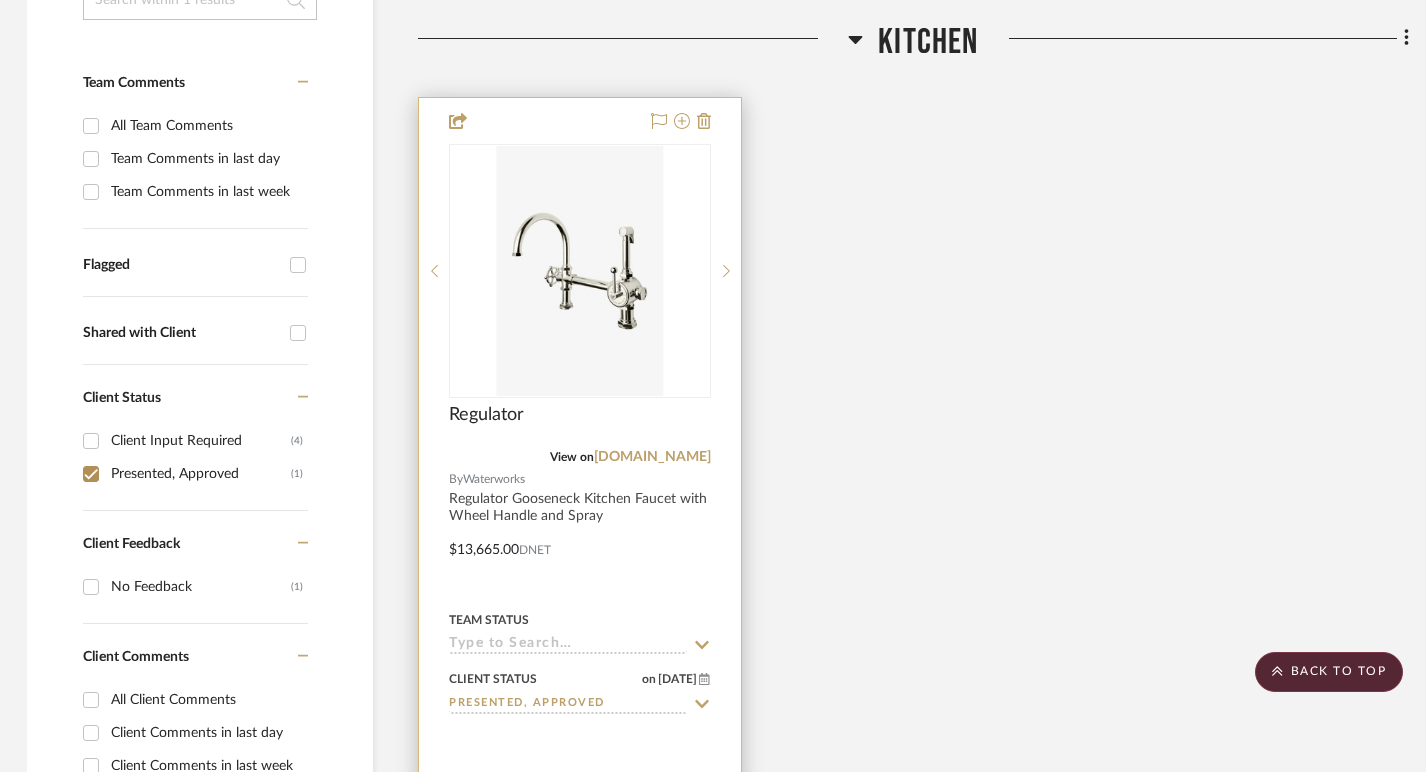 click 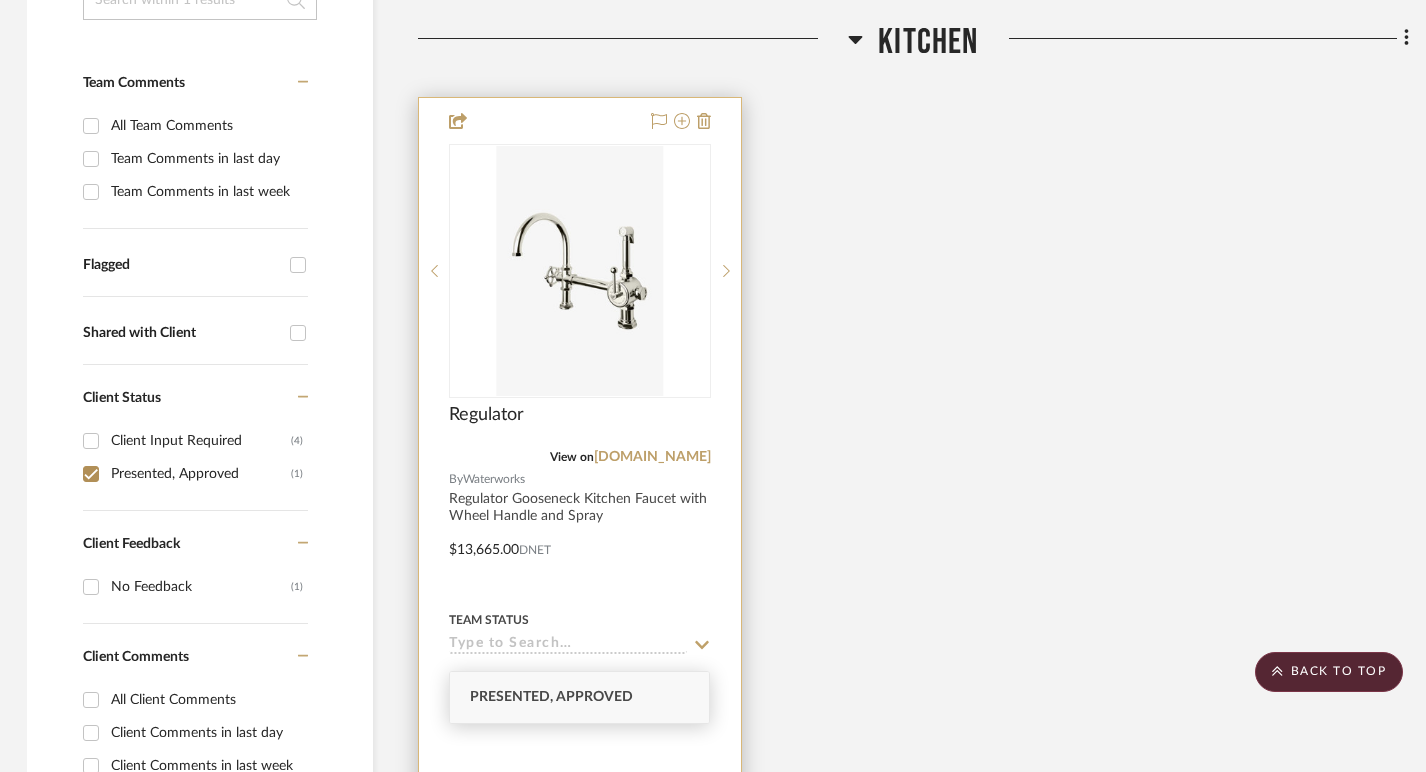 click 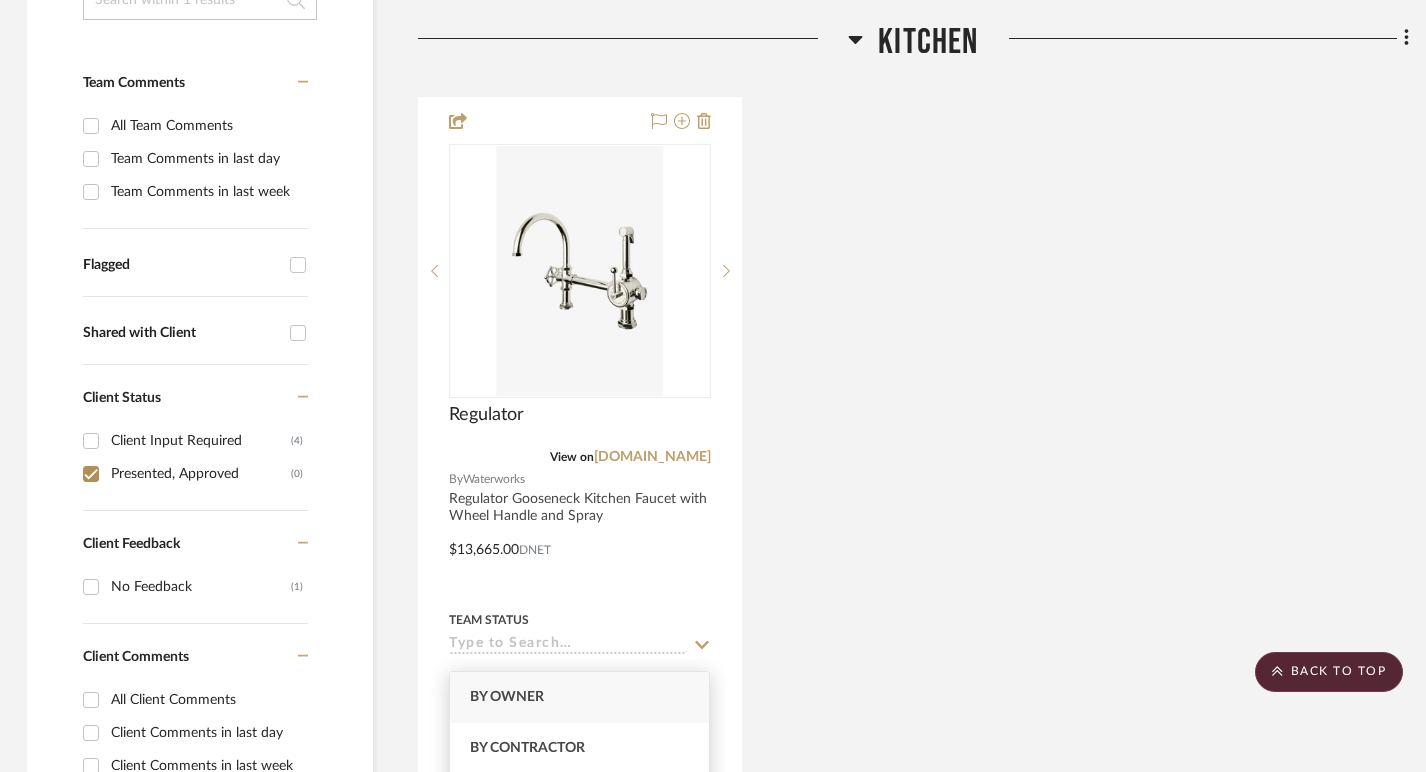 click on "Regulator  View on  waterworks.com  By  Waterworks  Regulator Gooseneck Kitchen Faucet with Wheel Handle and Spray
$13,665.00  DNET  Team Status Client Status 7/16/2025 client Comments:  Submit   Kitchen  (1)    Nancy Gruse" 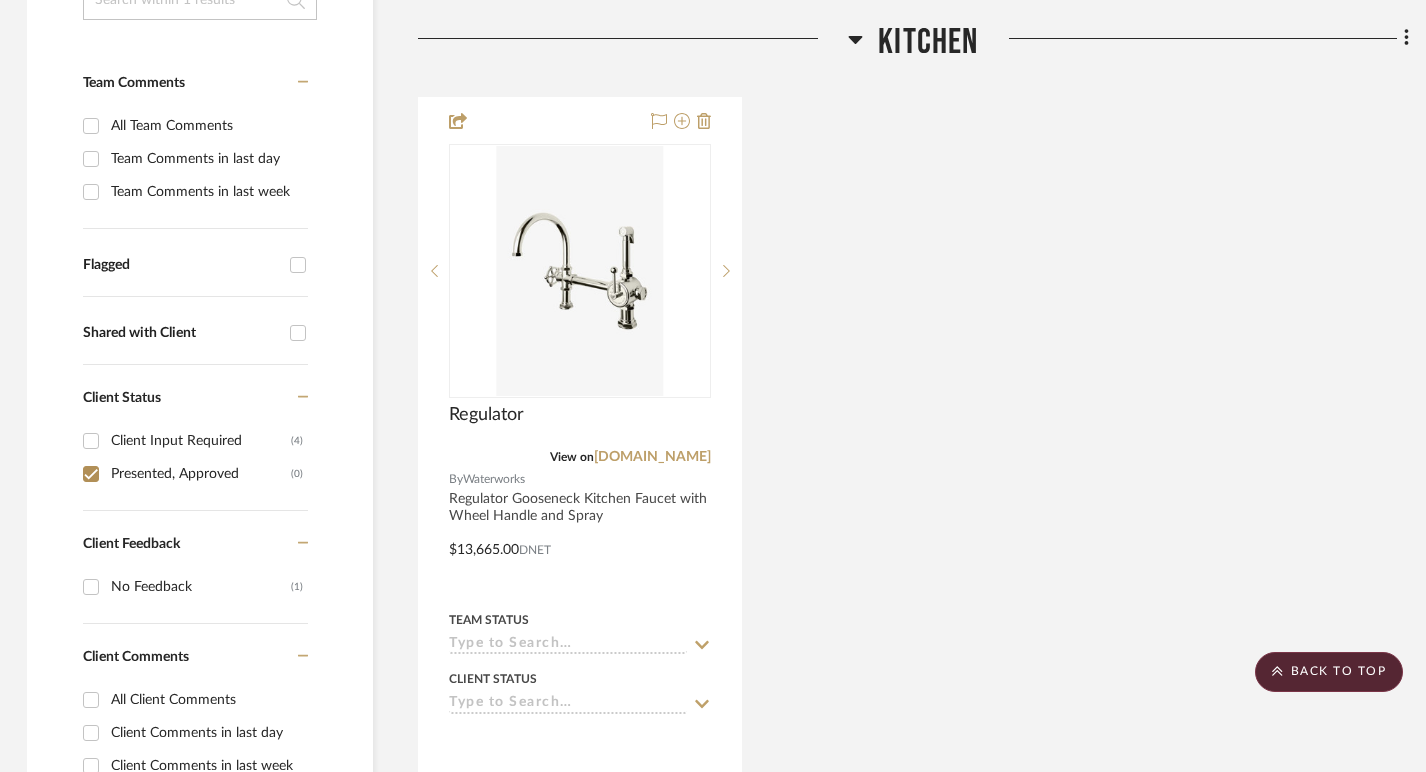 click on "Presented, Approved  (0)" at bounding box center (91, 474) 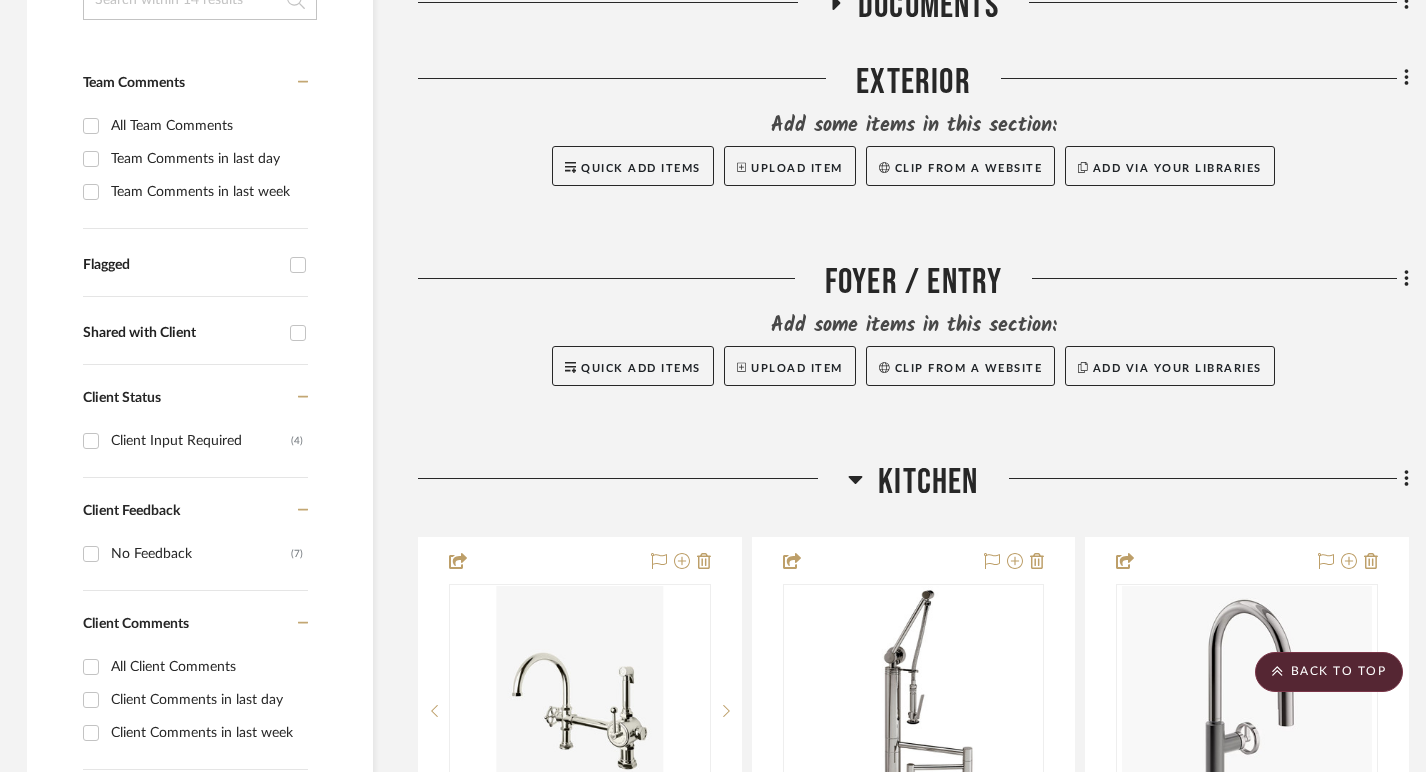 scroll, scrollTop: 0, scrollLeft: 3, axis: horizontal 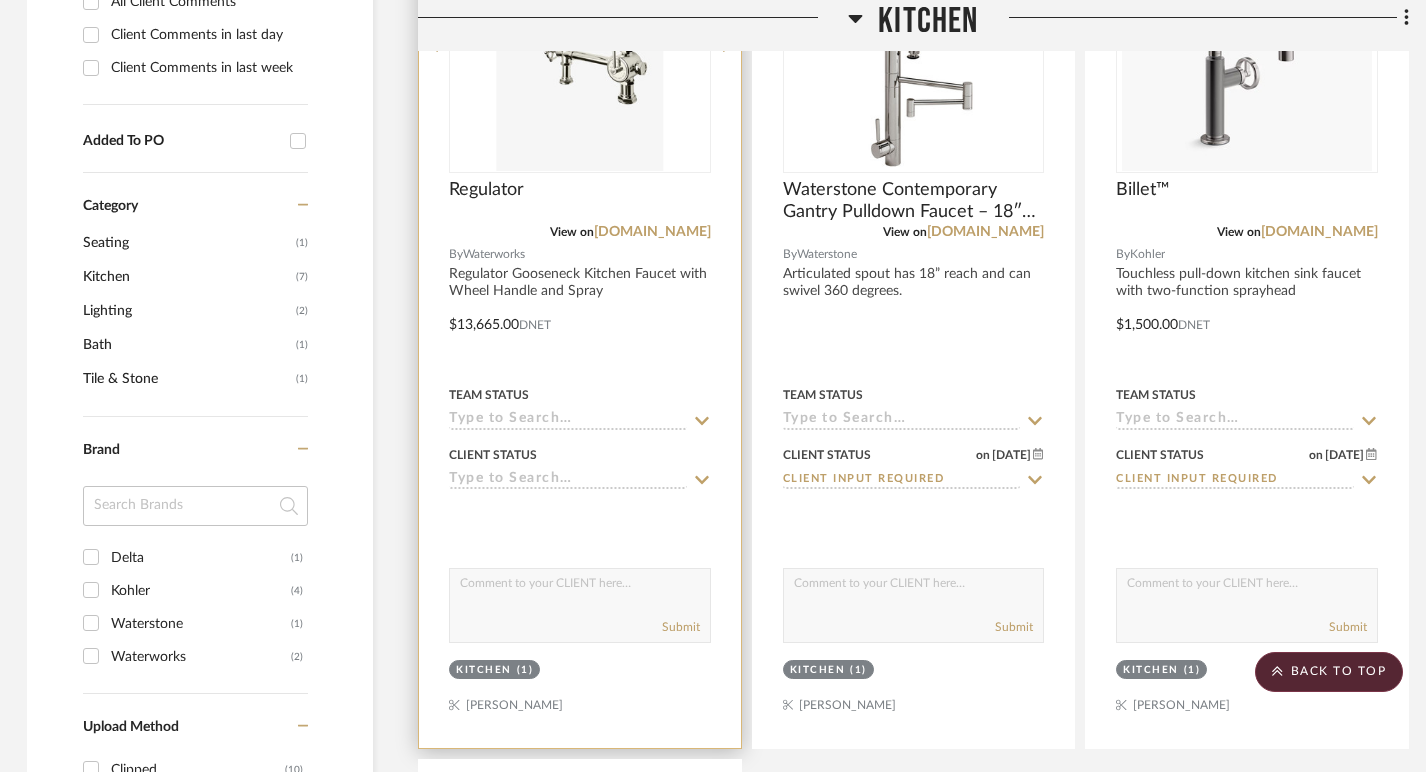 click 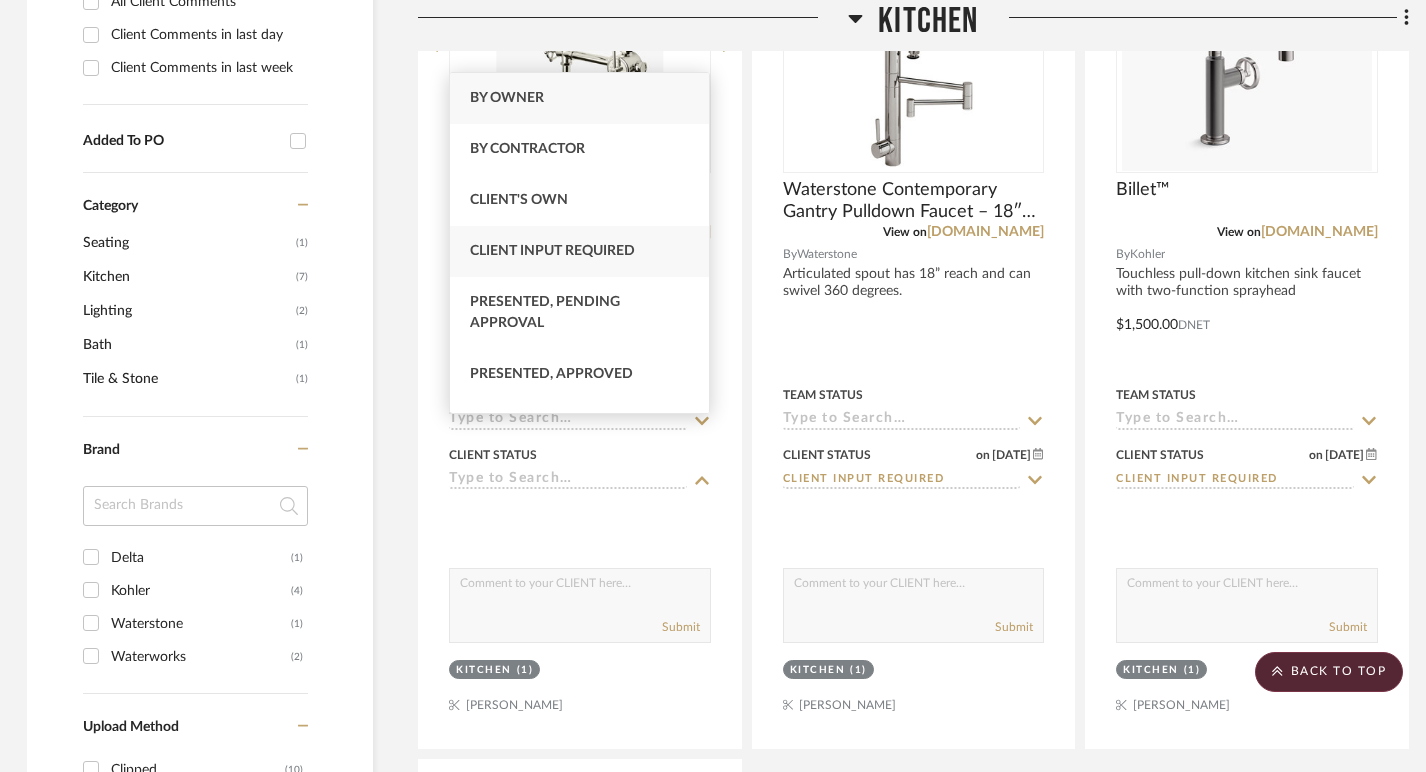 click on "Client Input Required" at bounding box center [552, 251] 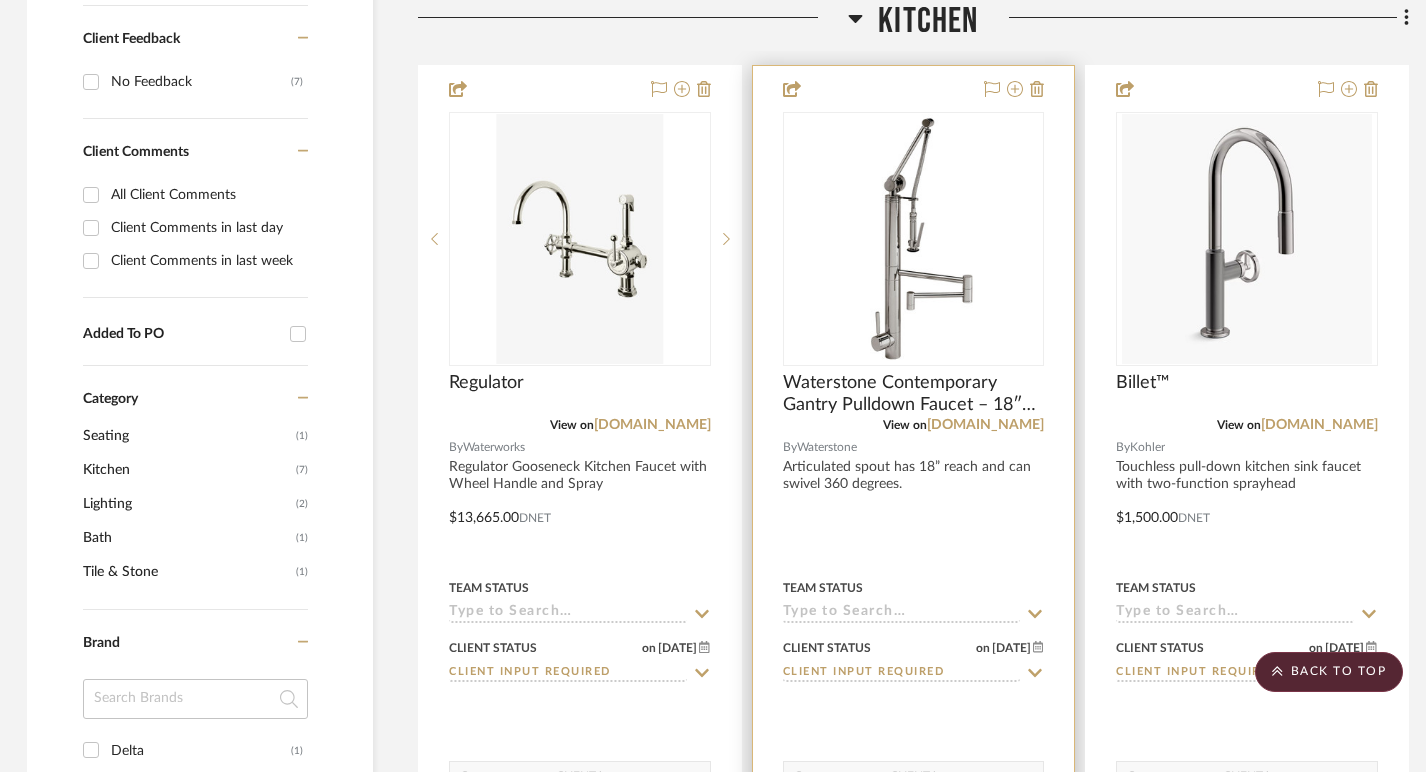 scroll, scrollTop: 1007, scrollLeft: 3, axis: both 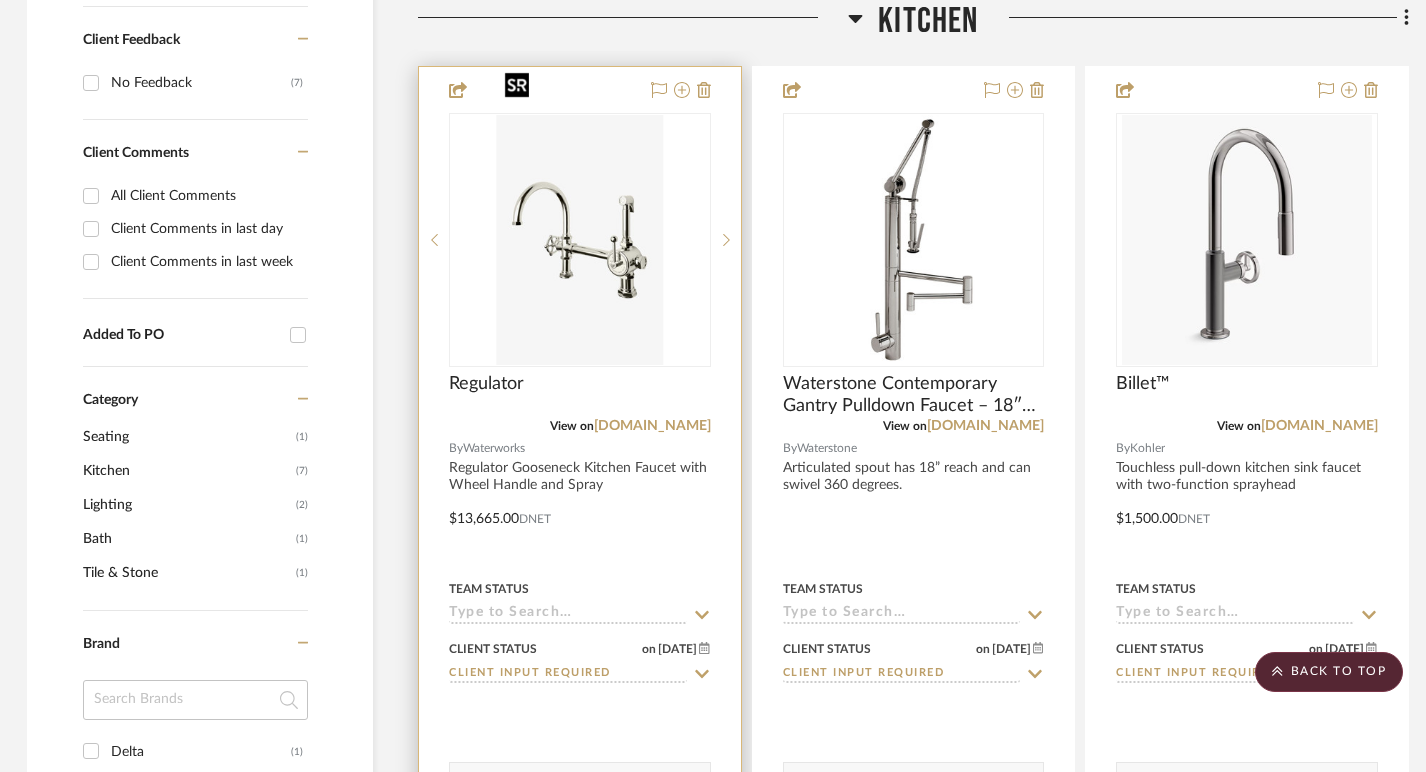 click at bounding box center (580, 240) 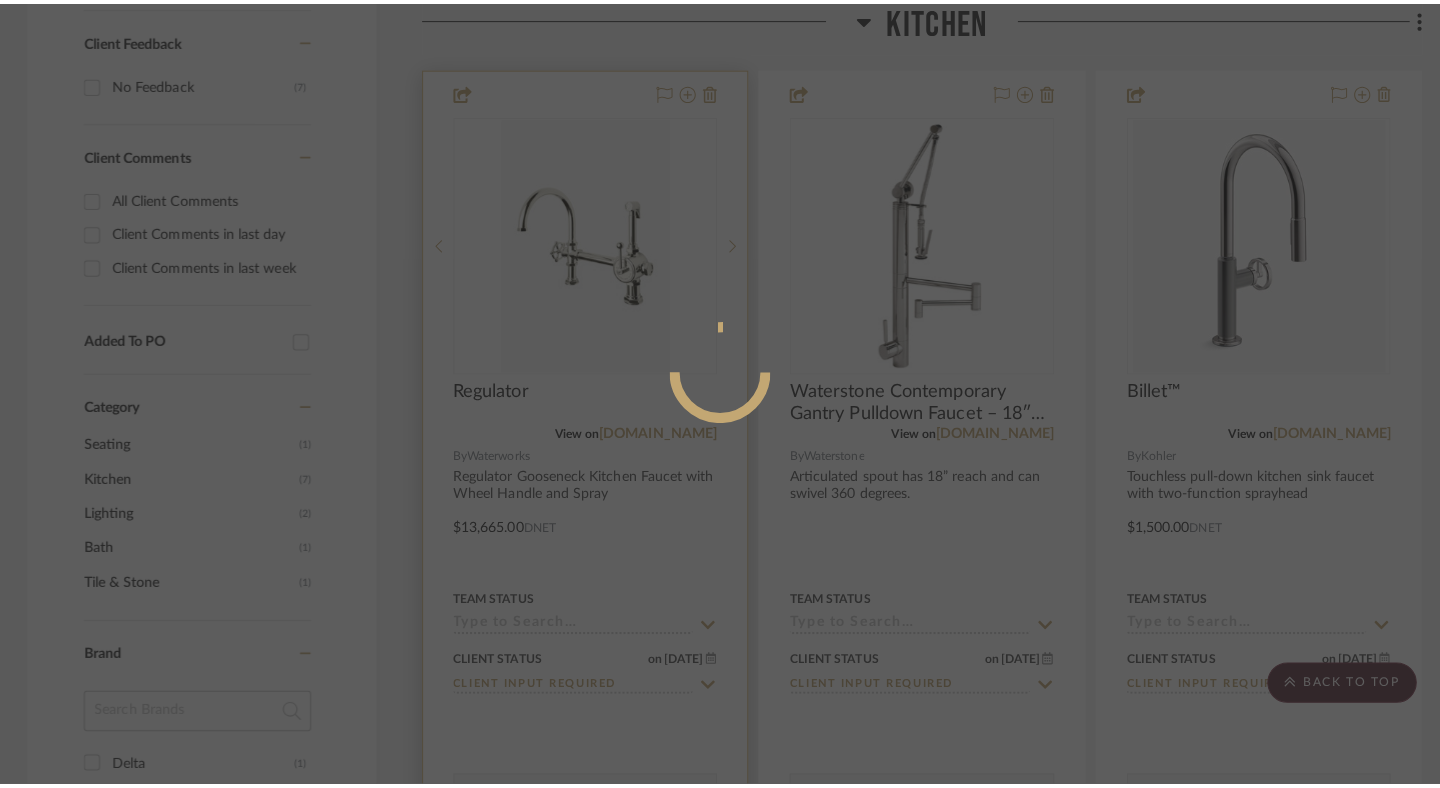 scroll, scrollTop: 0, scrollLeft: 0, axis: both 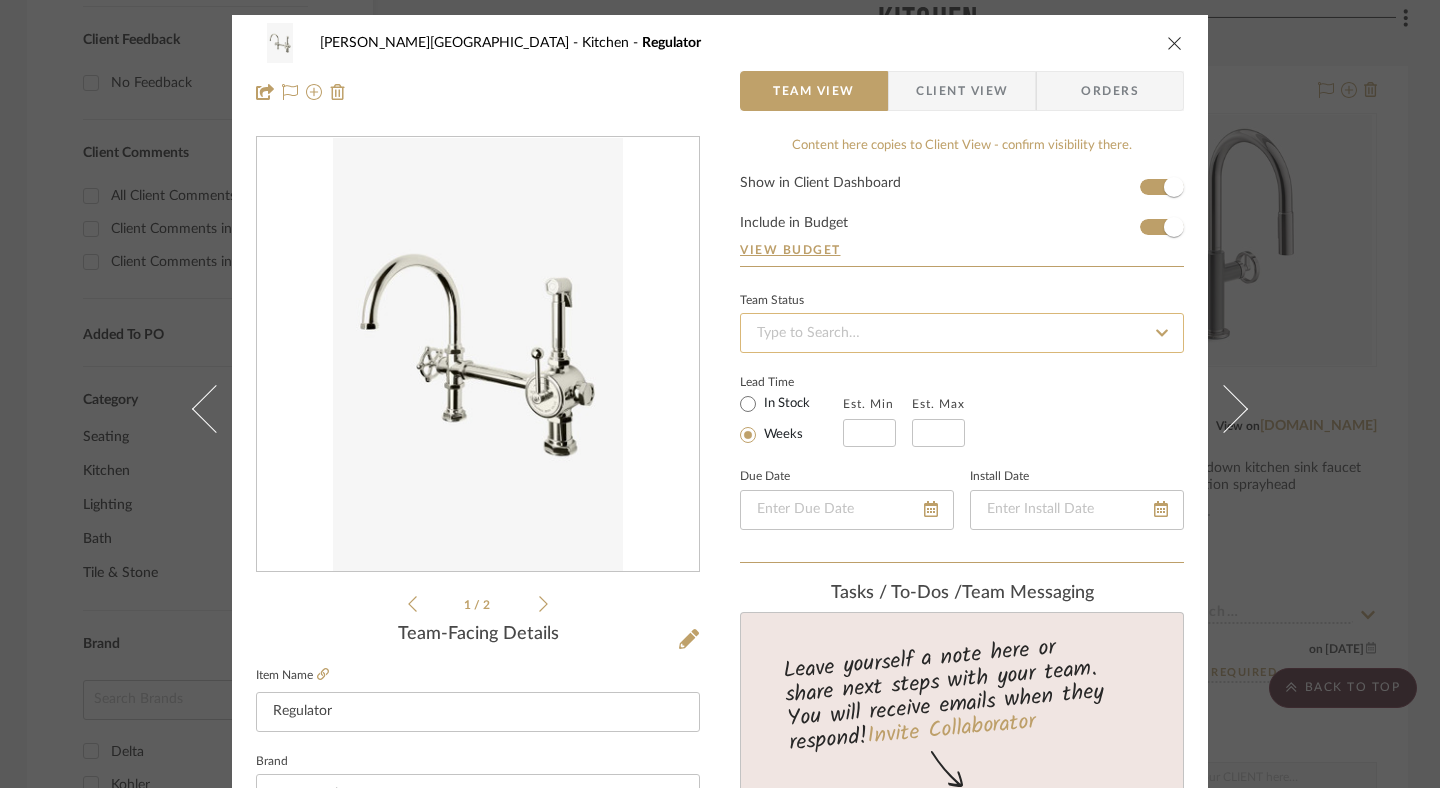click 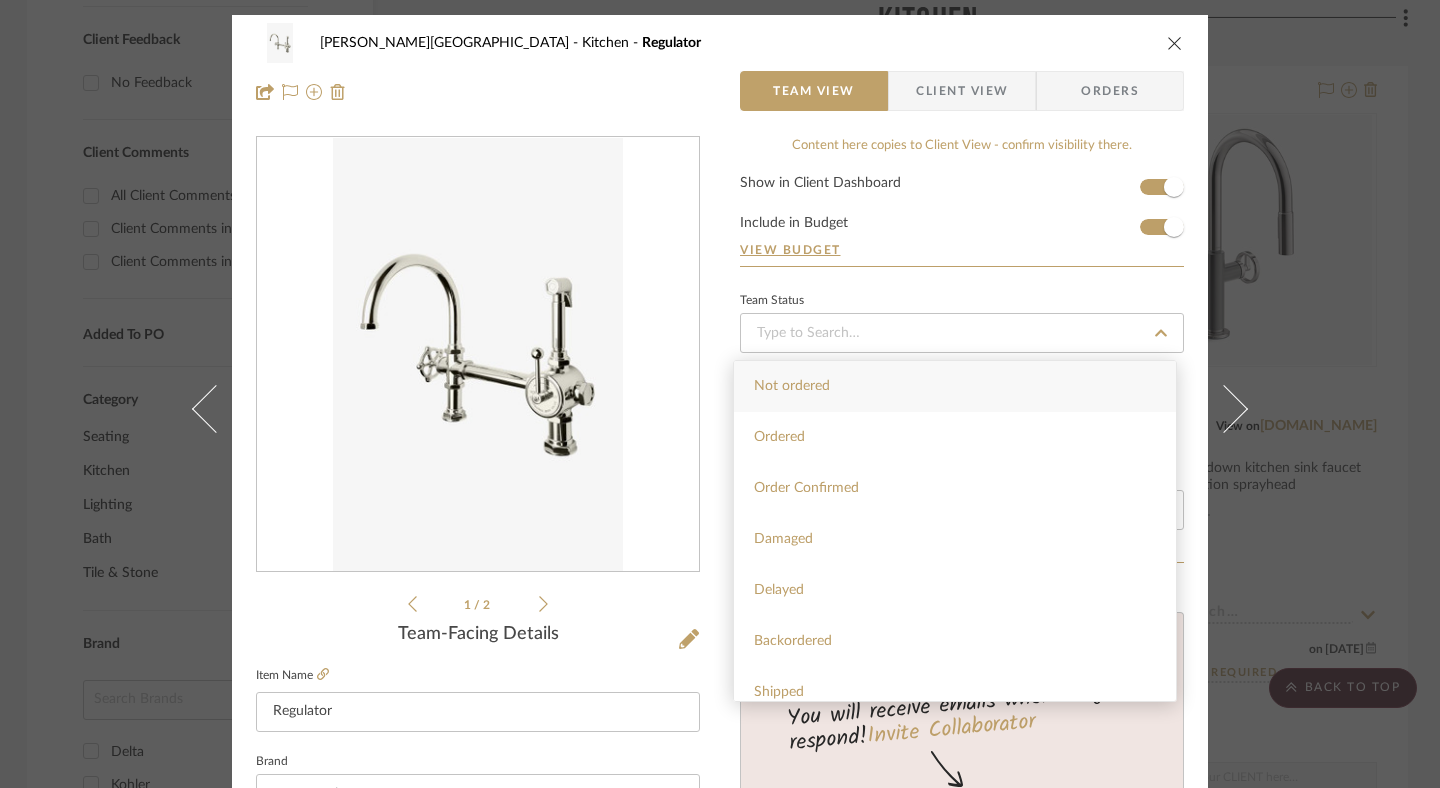 click on "Team Status" at bounding box center (962, 320) 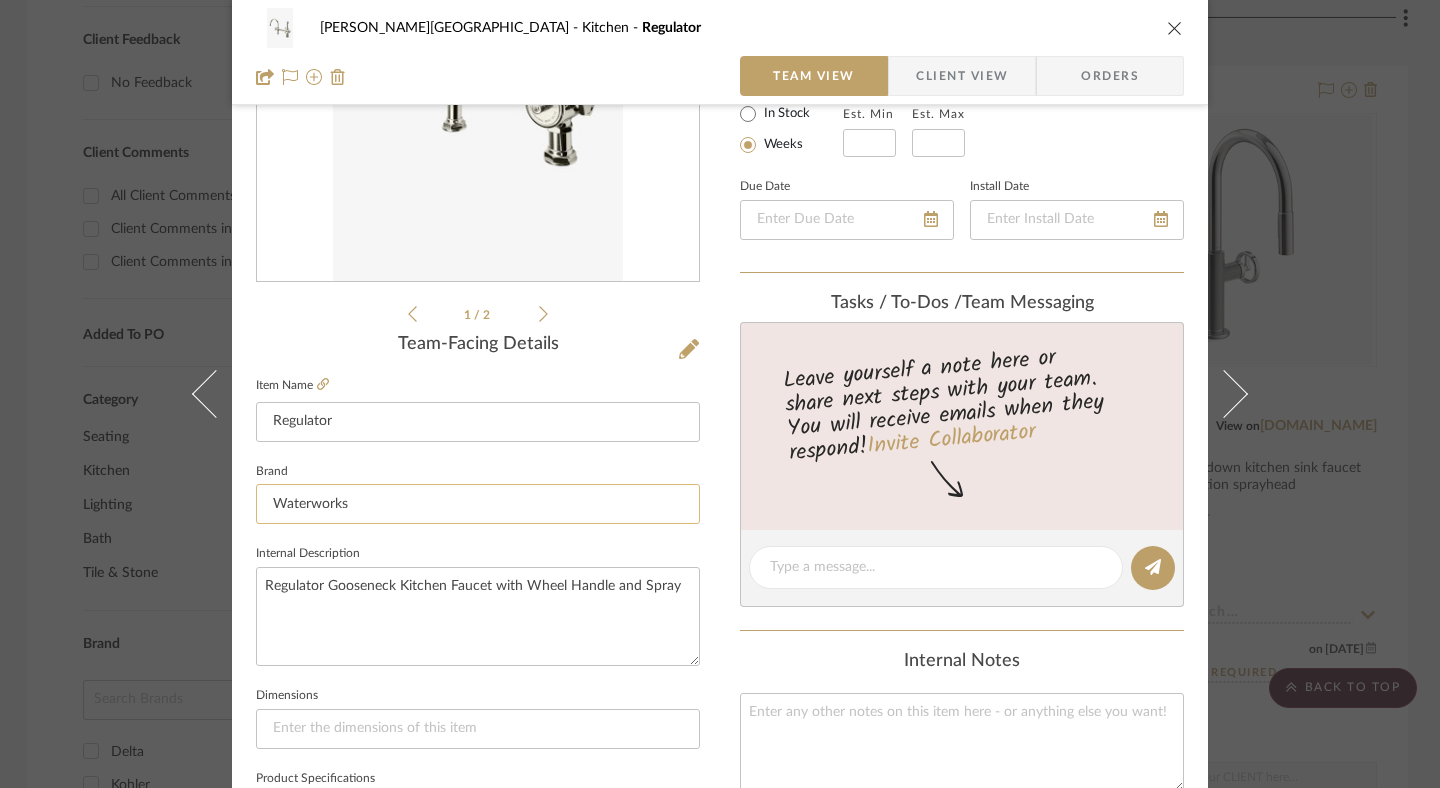 scroll, scrollTop: 0, scrollLeft: 0, axis: both 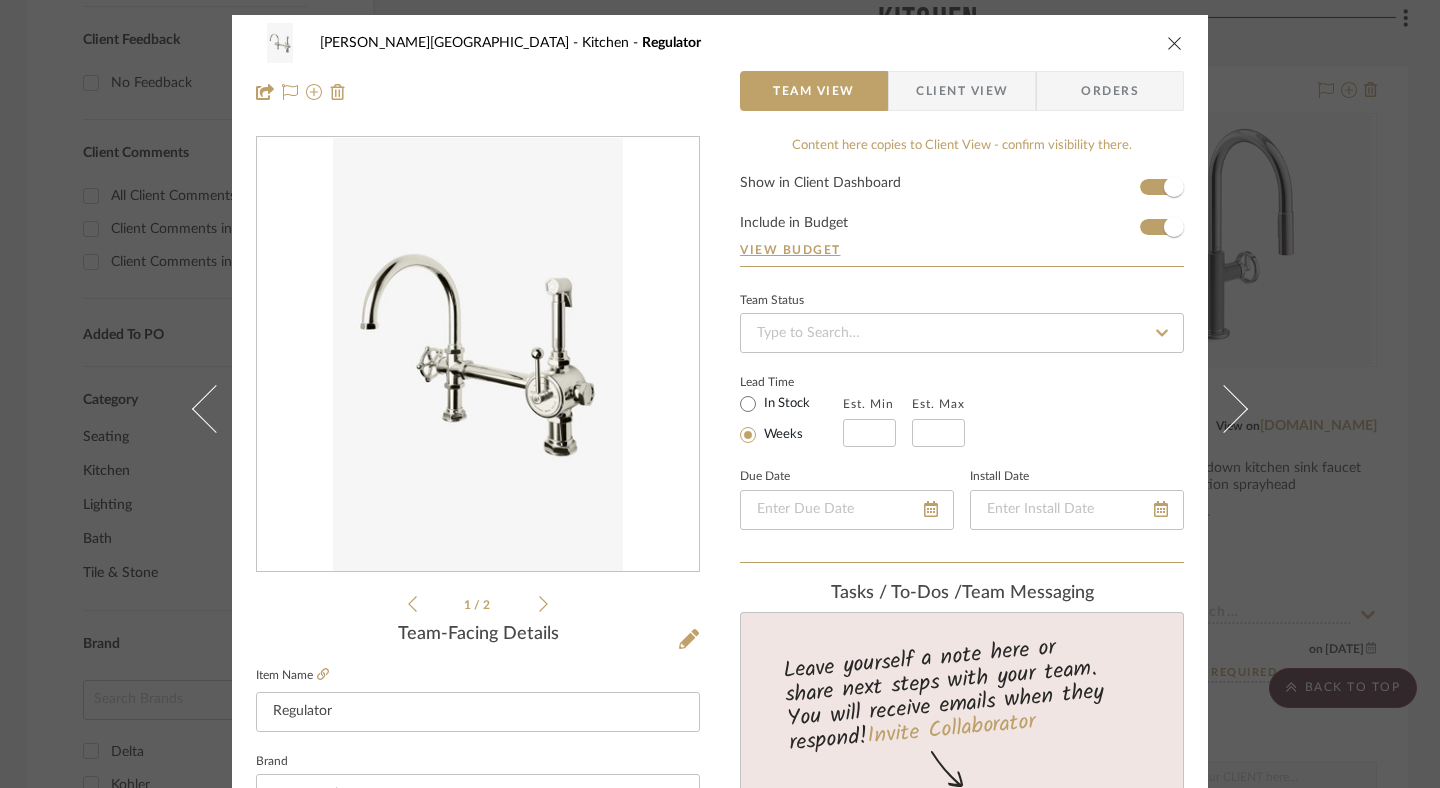click on "Client View" at bounding box center (962, 91) 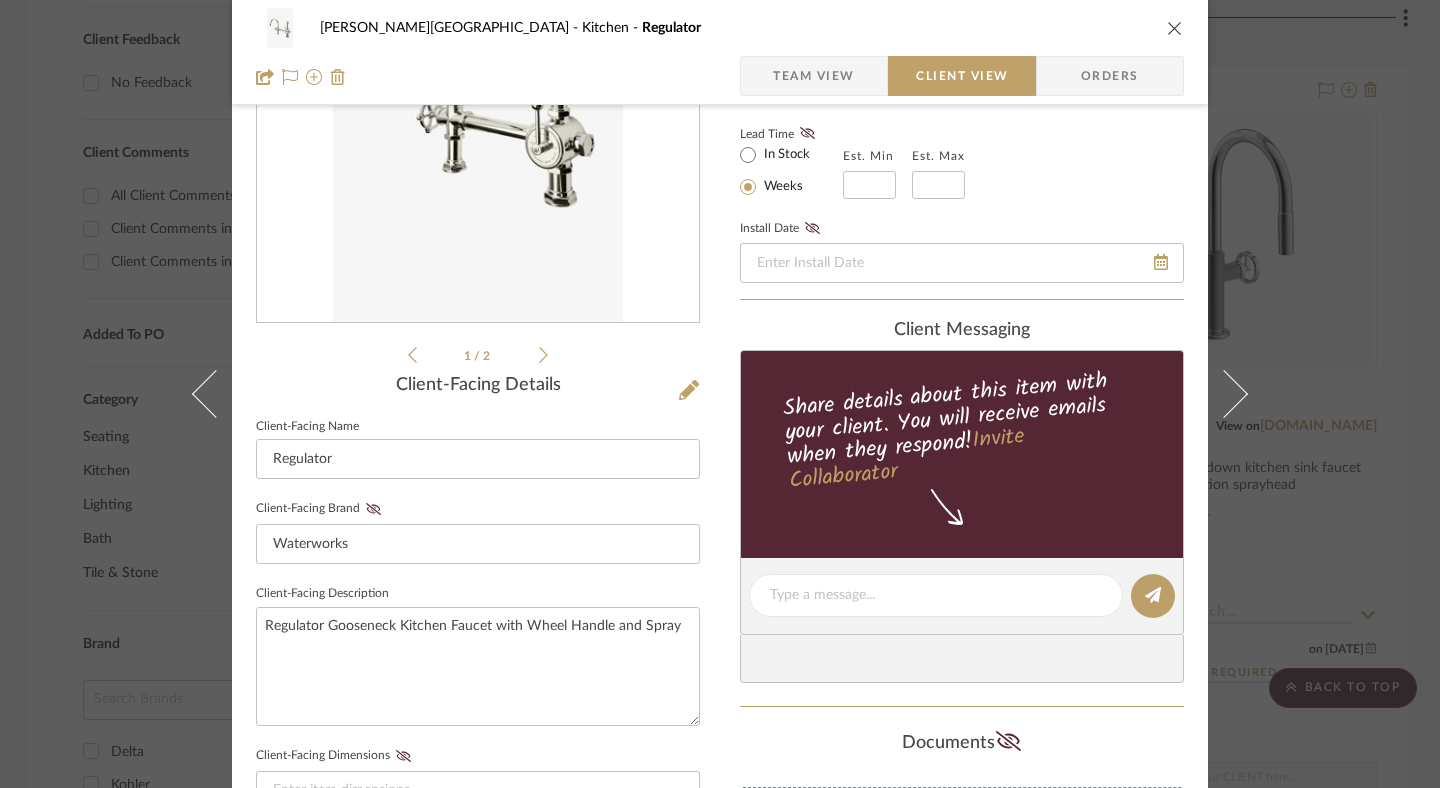scroll, scrollTop: 244, scrollLeft: 0, axis: vertical 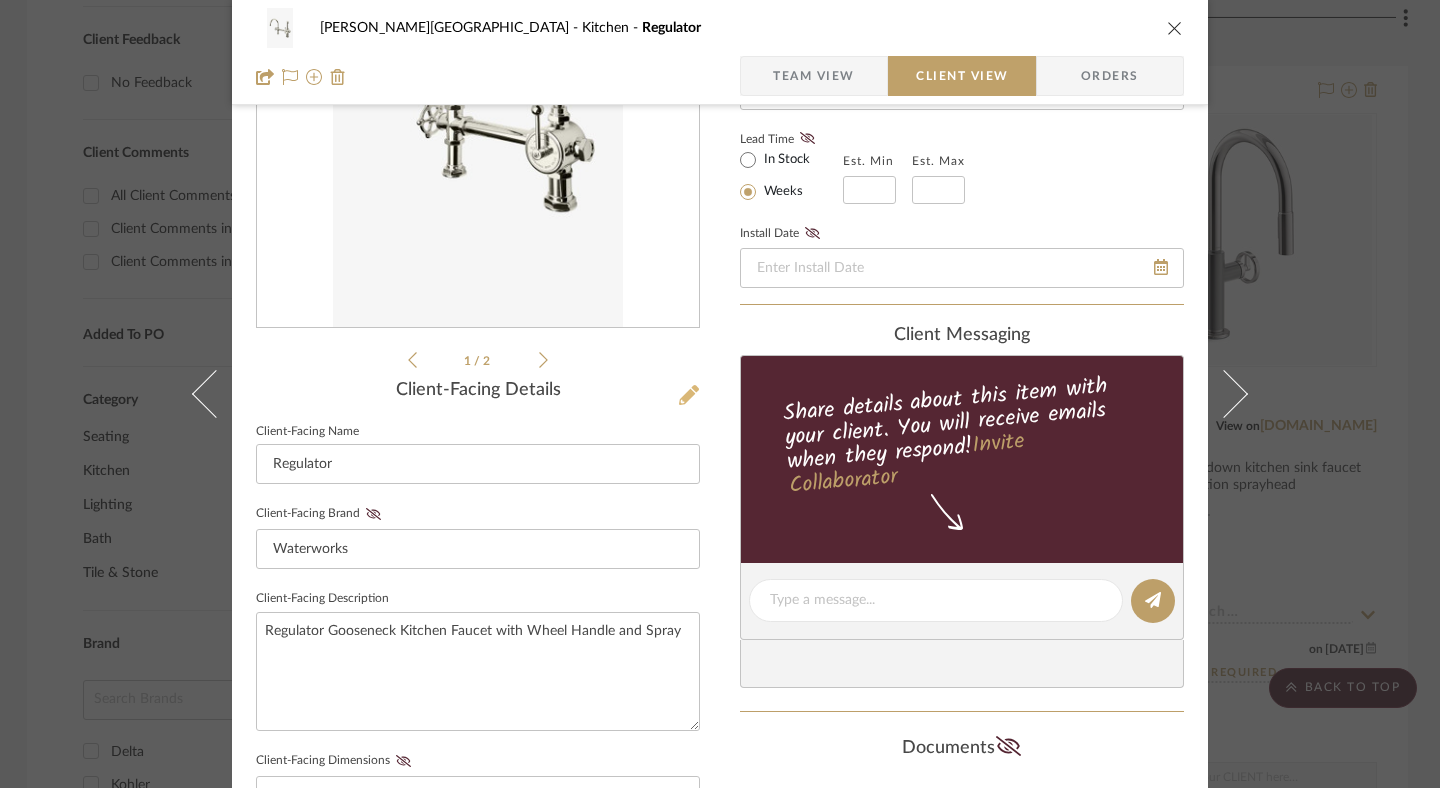 click 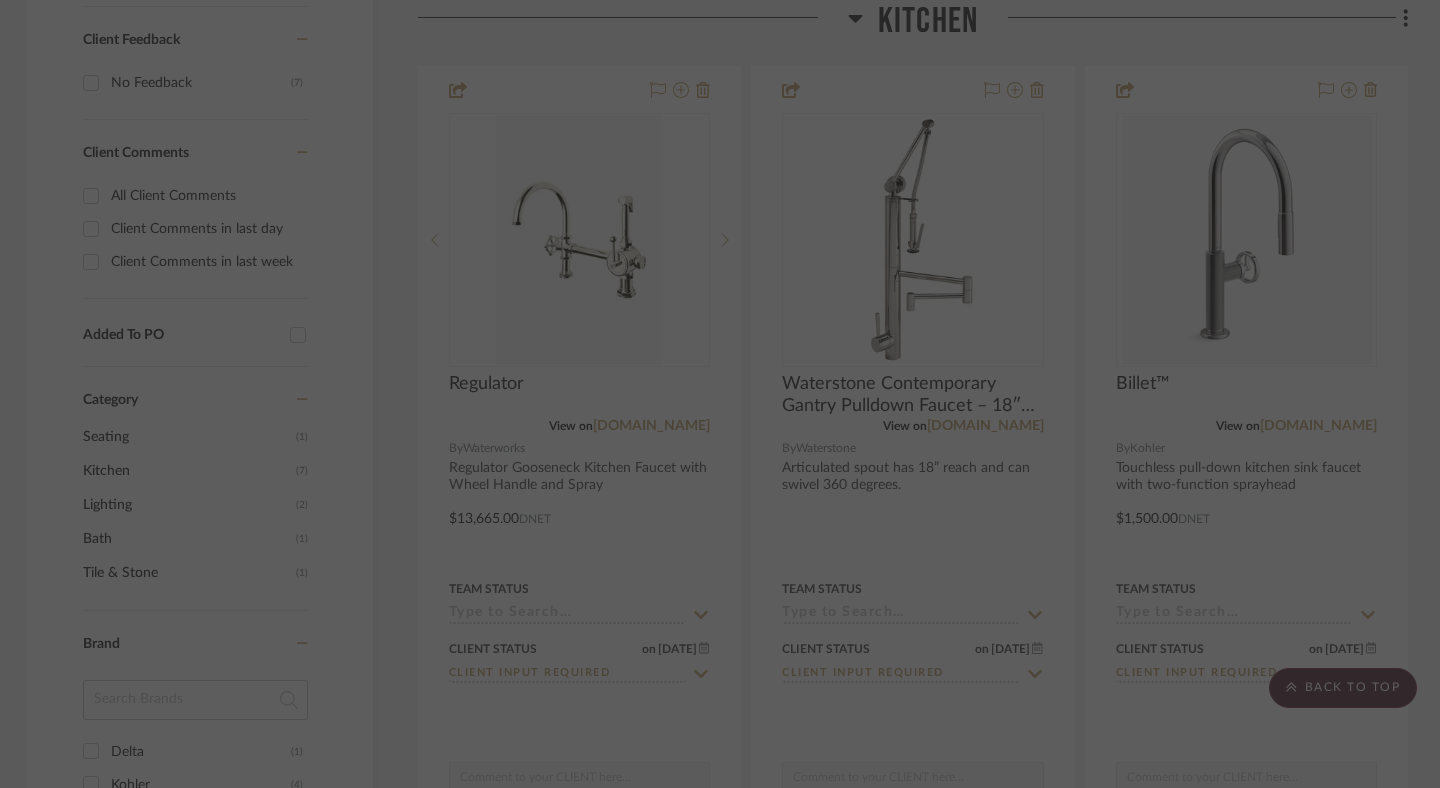 scroll, scrollTop: 0, scrollLeft: 0, axis: both 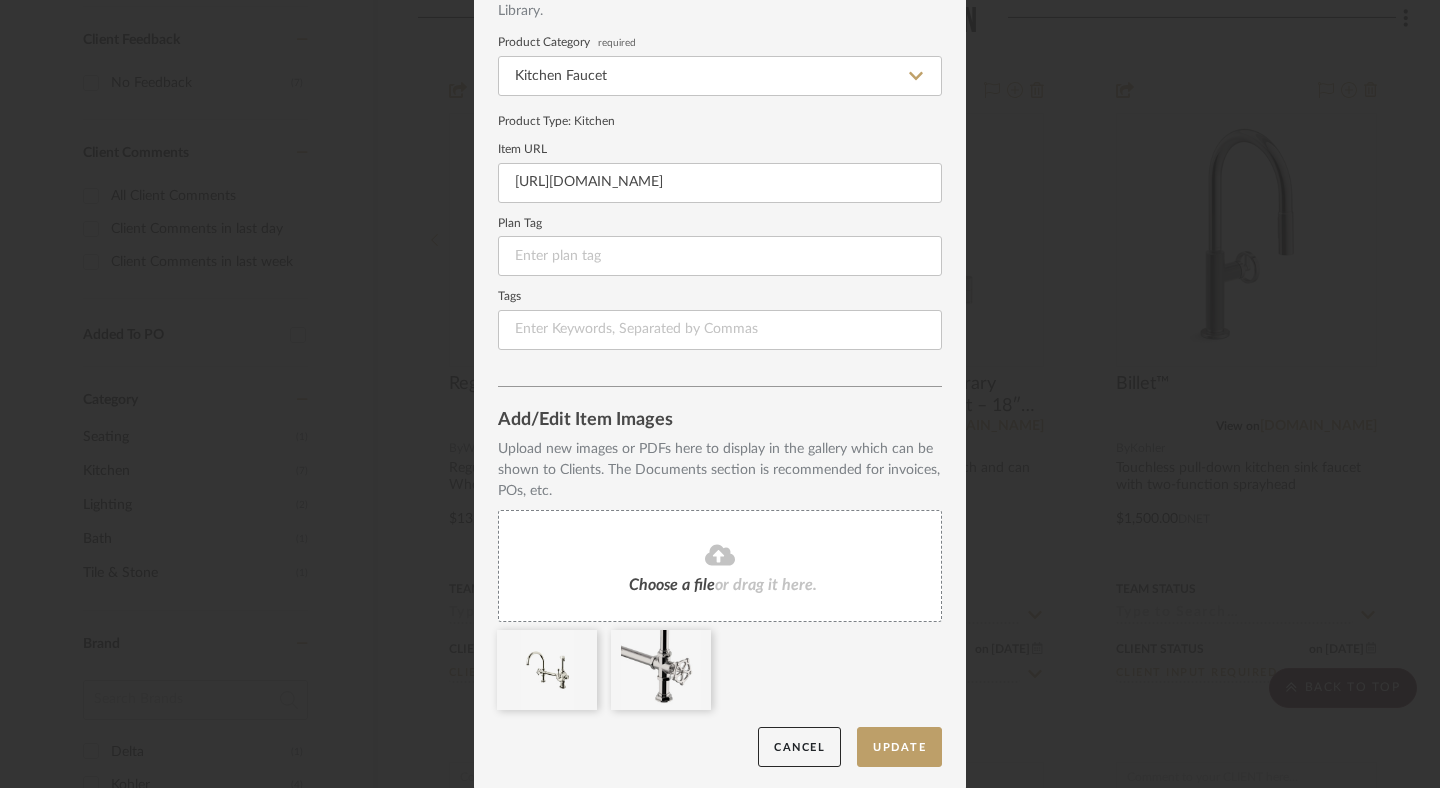 click on "Item Type  Product  Inspiration Images   Site Photo or PDF   Upload JPG/PNG images or PDF drawings to create an item with maximum functionality in a Project. By default all items are added to Library.   Product Category  required Kitchen Faucet  Product Type : Kitchen  Item URL  https://www.waterworks.com/us_en/regulator-gooseneck-kitchen-faucet-with-wheel-handle-and-spray-rgkm21  Plan Tag   Tags" at bounding box center [720, 130] 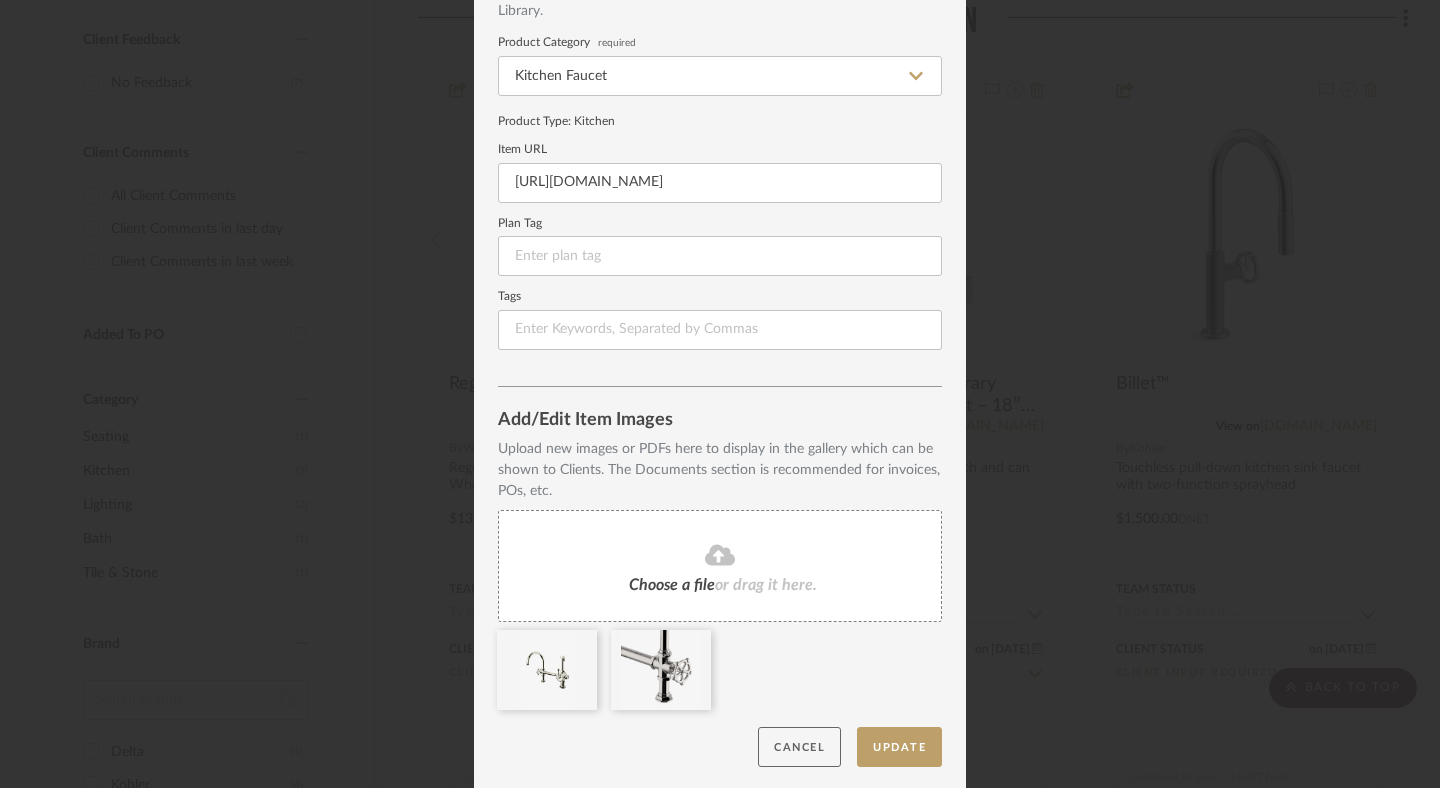 click on "Cancel" at bounding box center [799, 747] 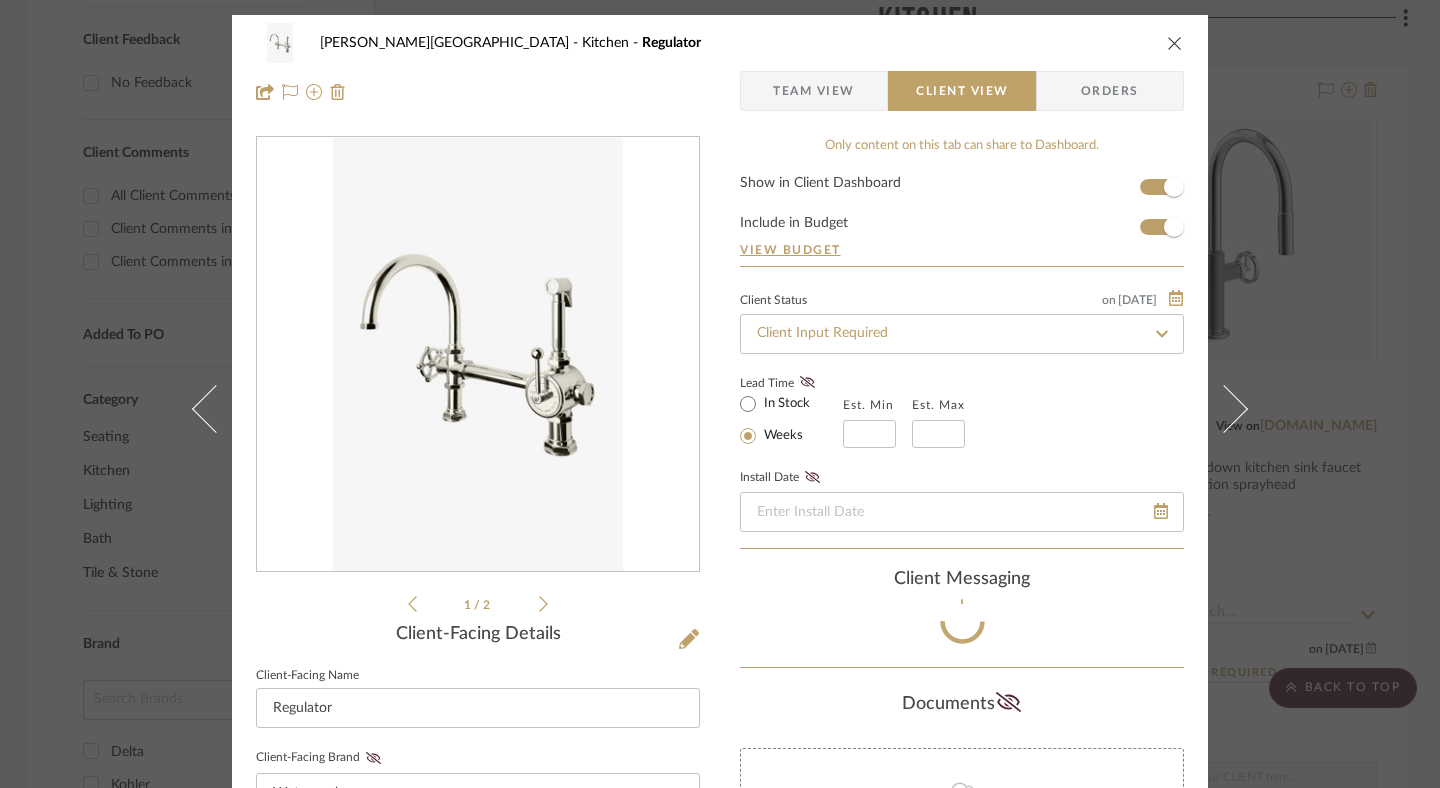 type 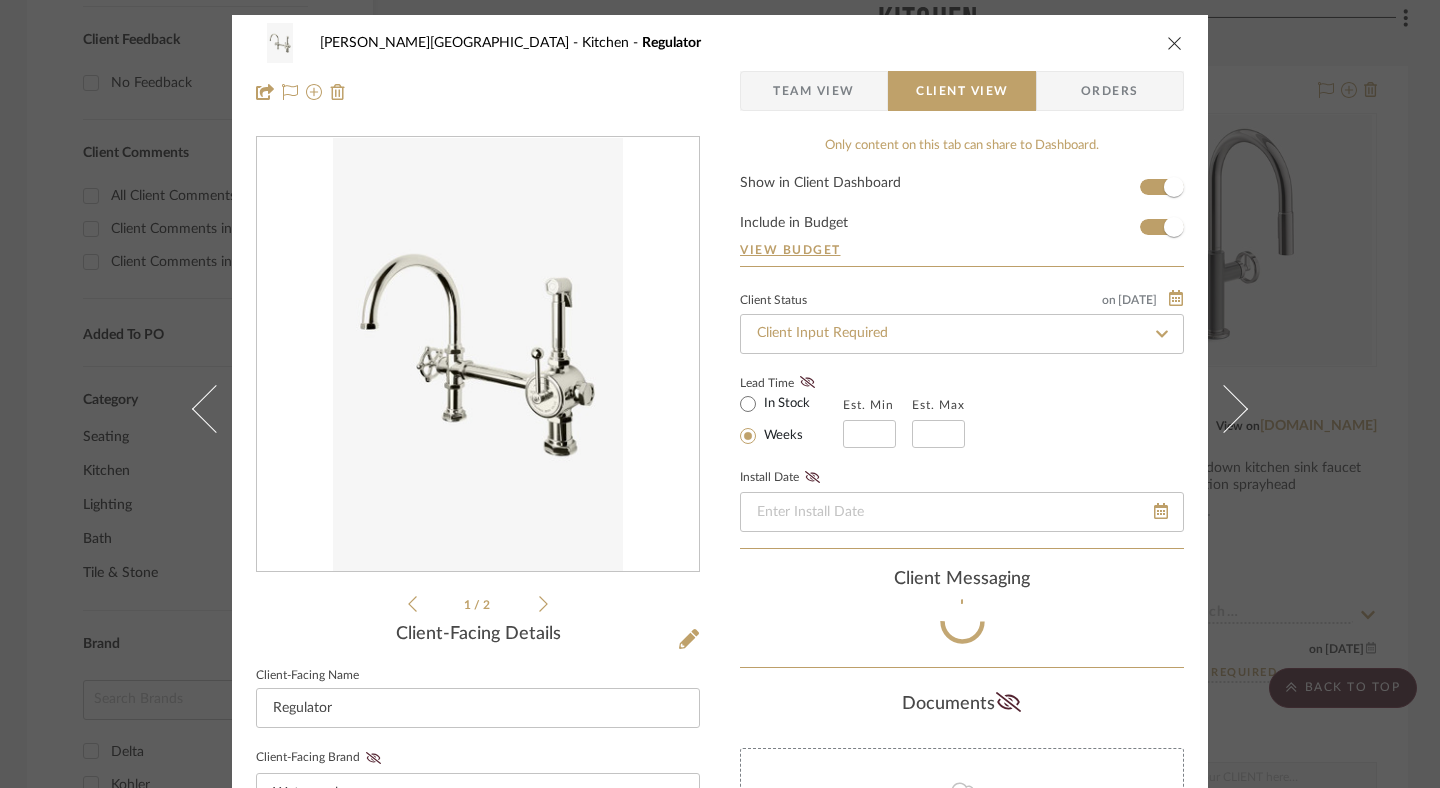 type 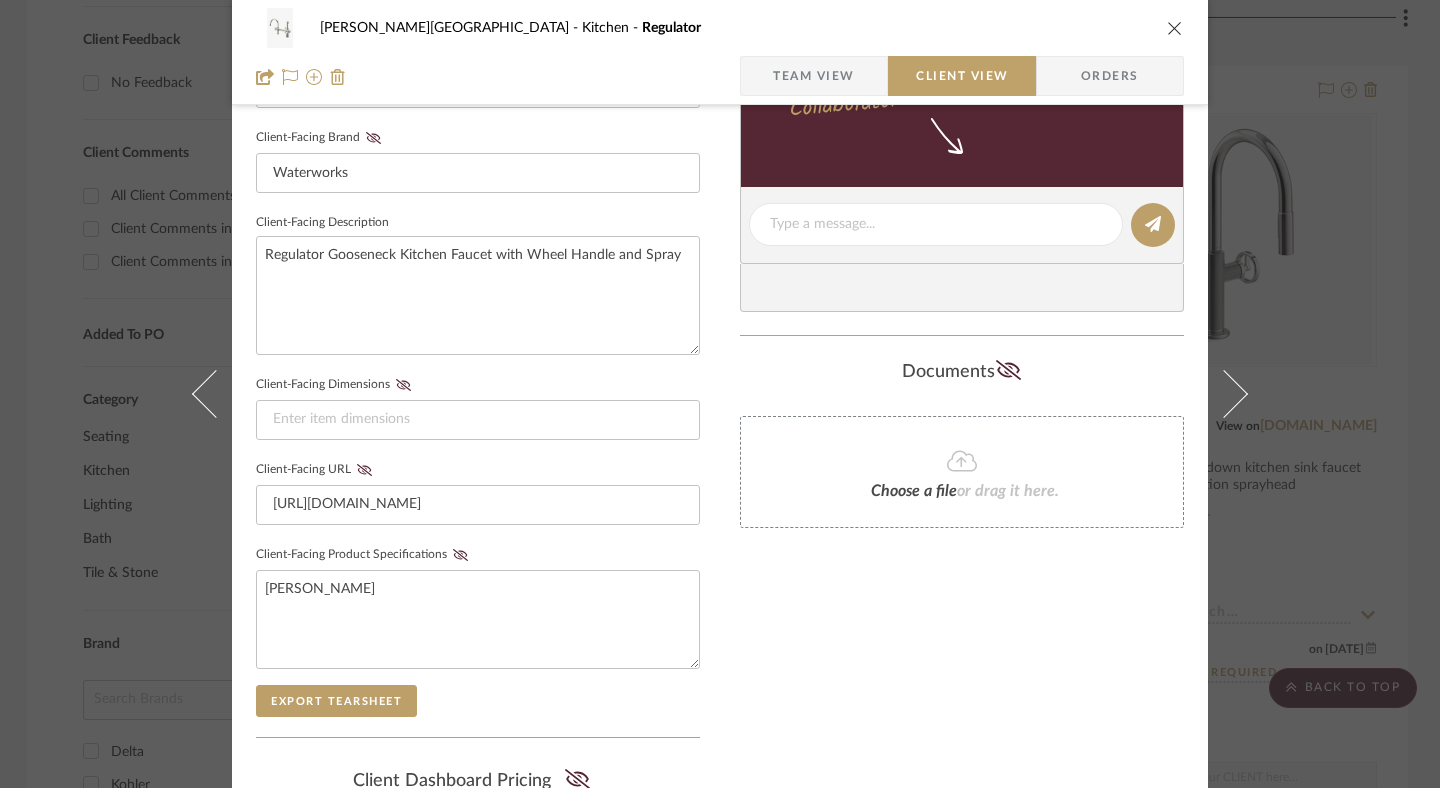 scroll, scrollTop: 0, scrollLeft: 0, axis: both 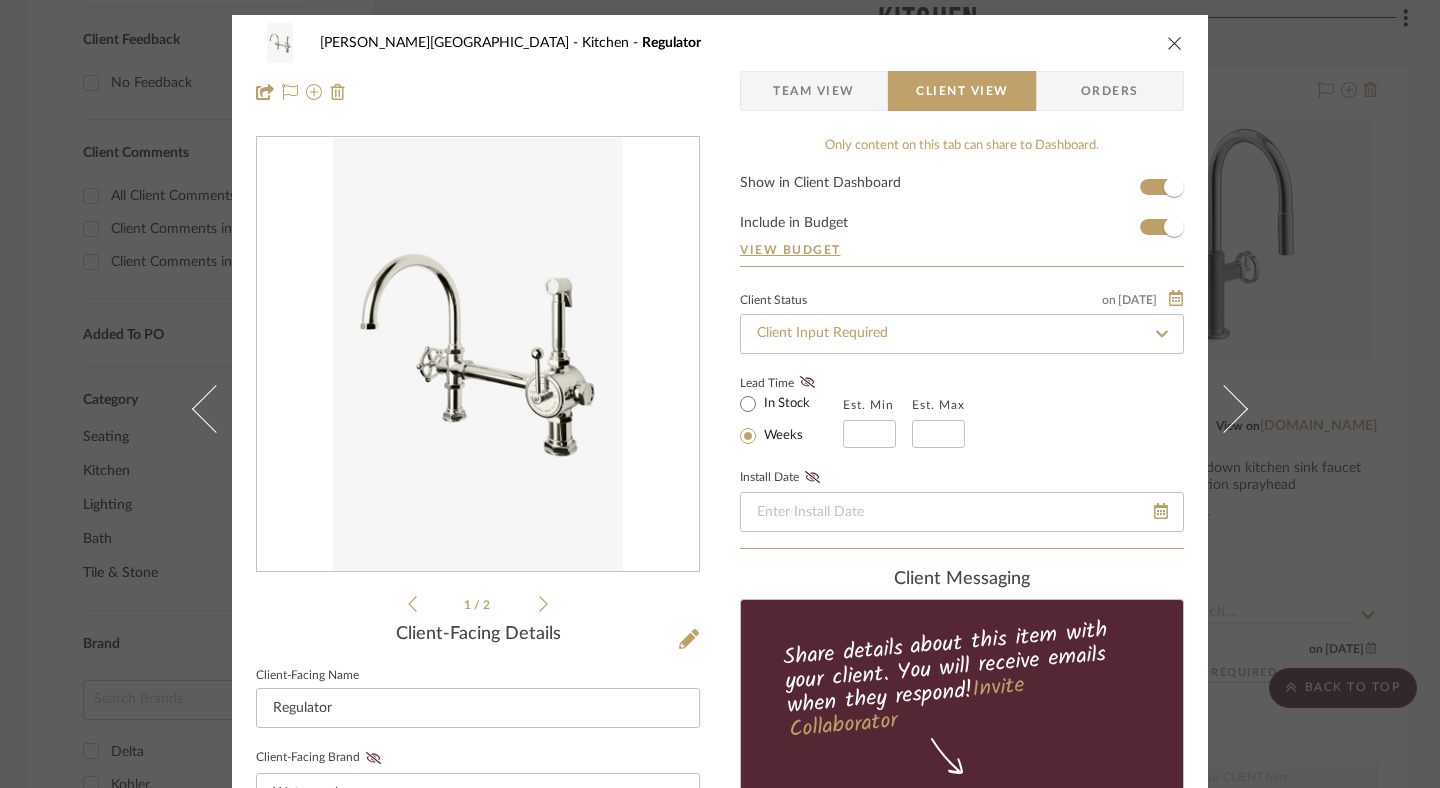 click on "Orders" at bounding box center (1110, 91) 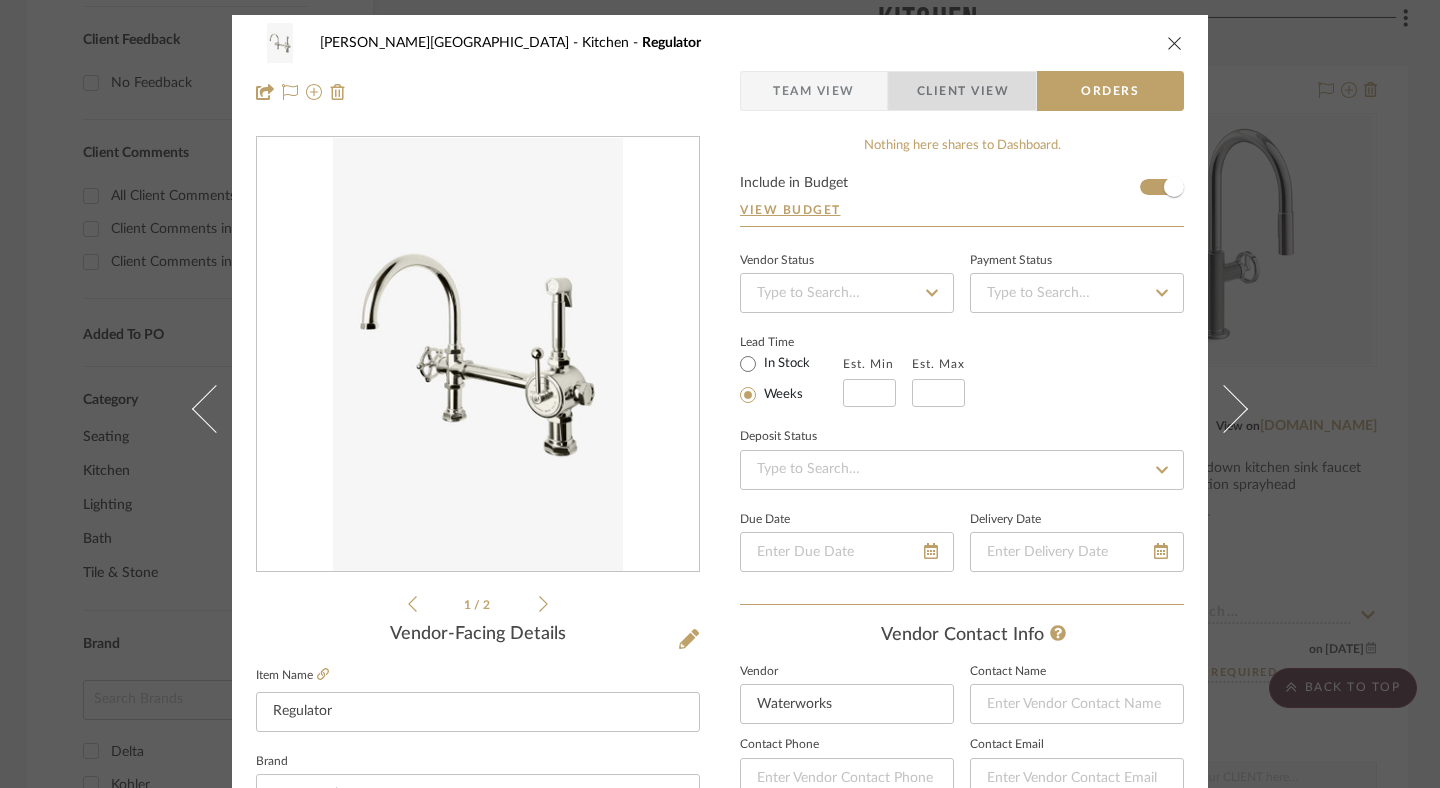 click on "Client View" at bounding box center (962, 91) 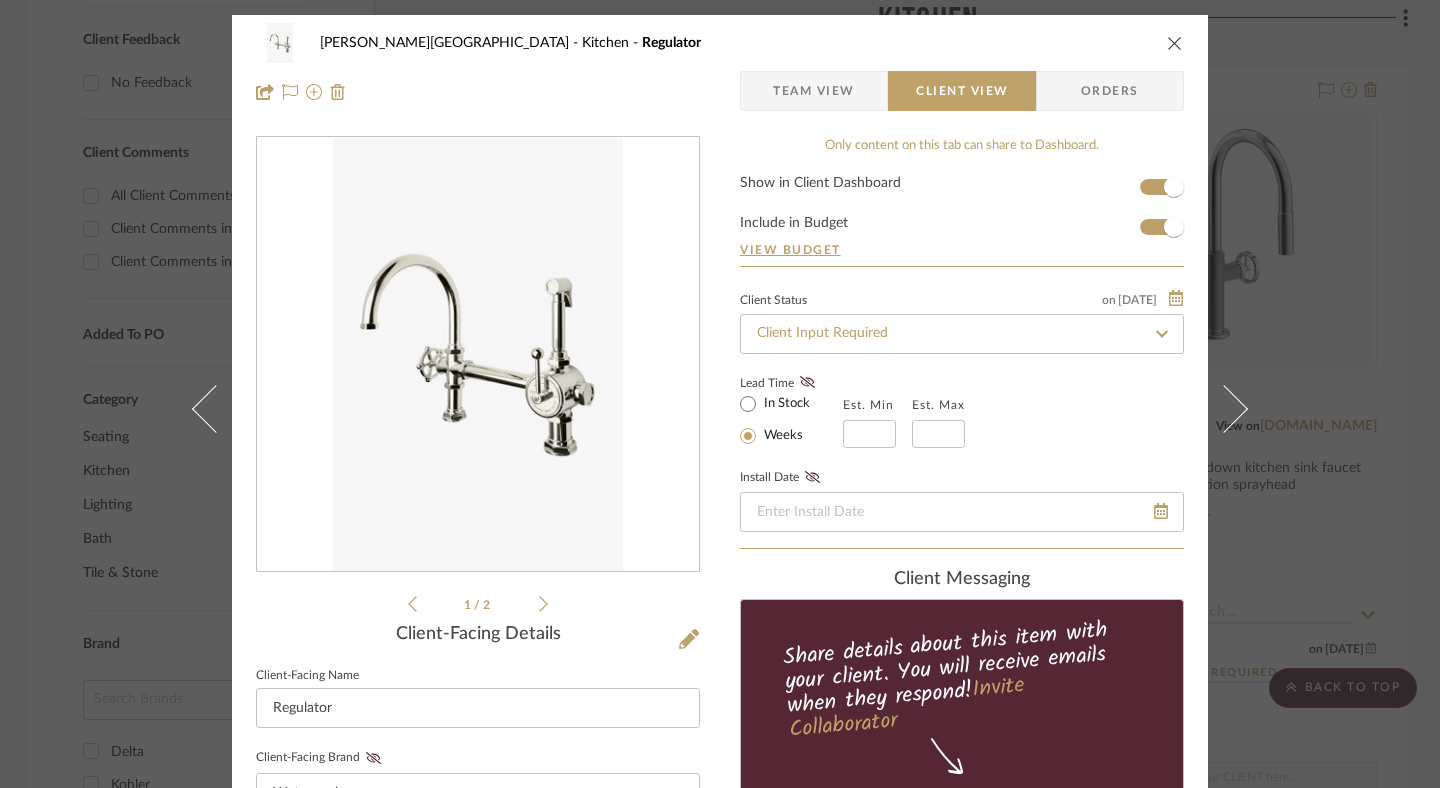 click at bounding box center (1175, 43) 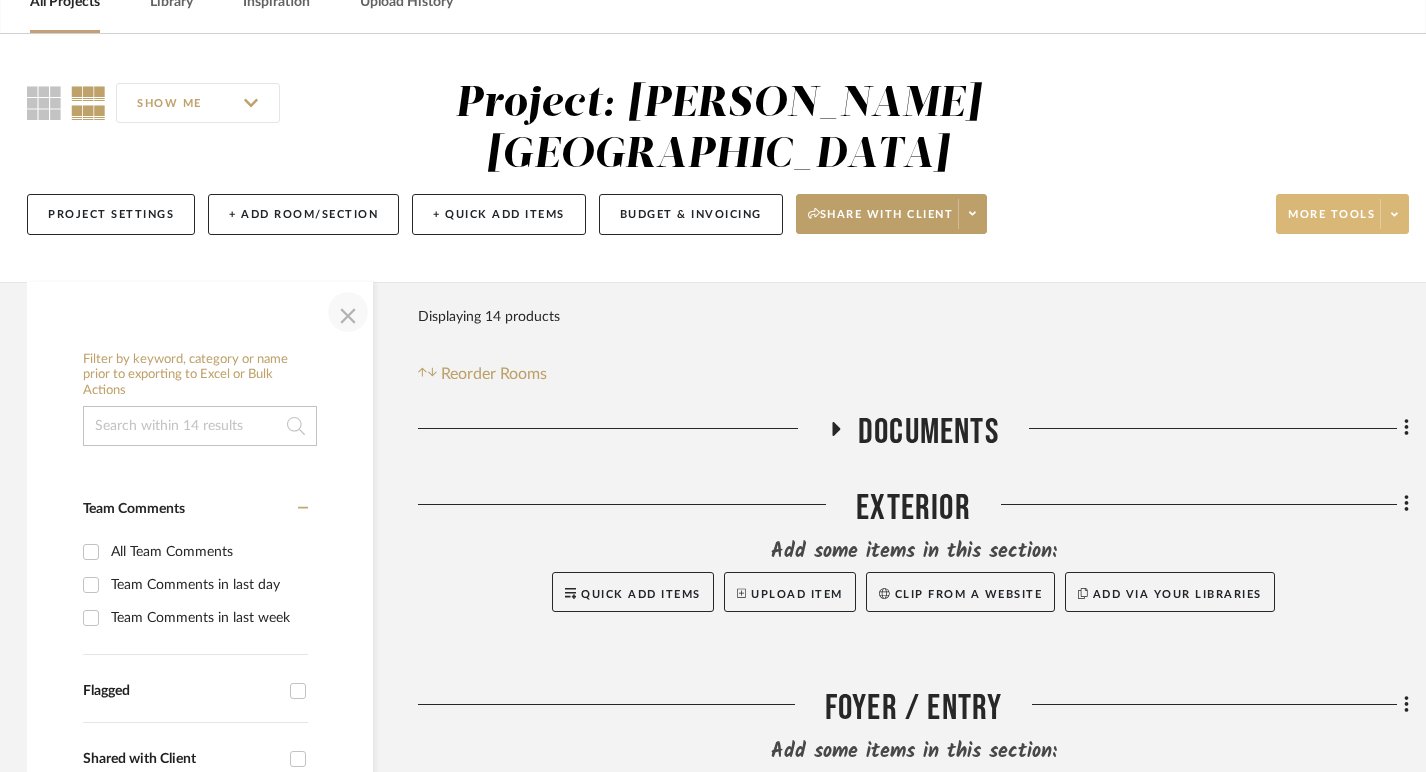 scroll, scrollTop: 107, scrollLeft: 3, axis: both 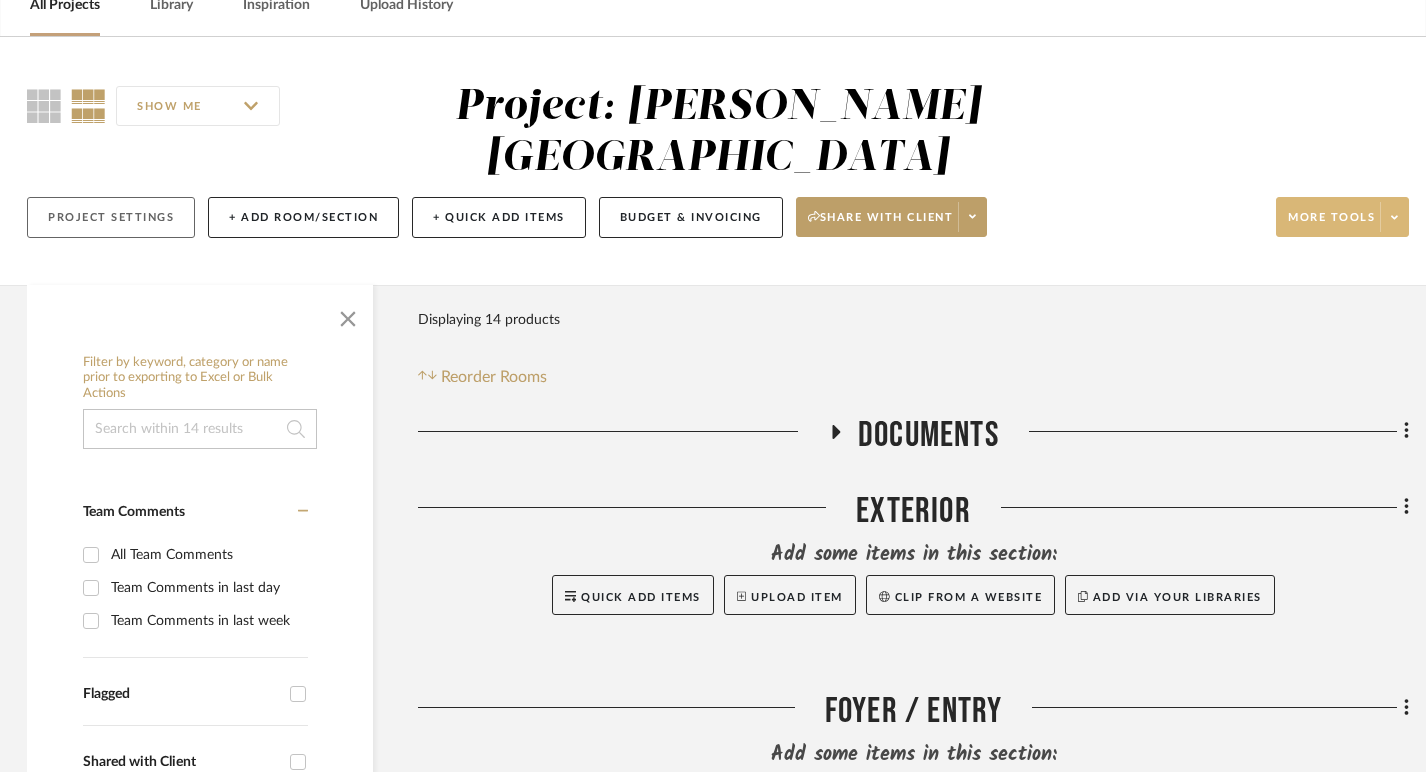 click on "Project Settings" 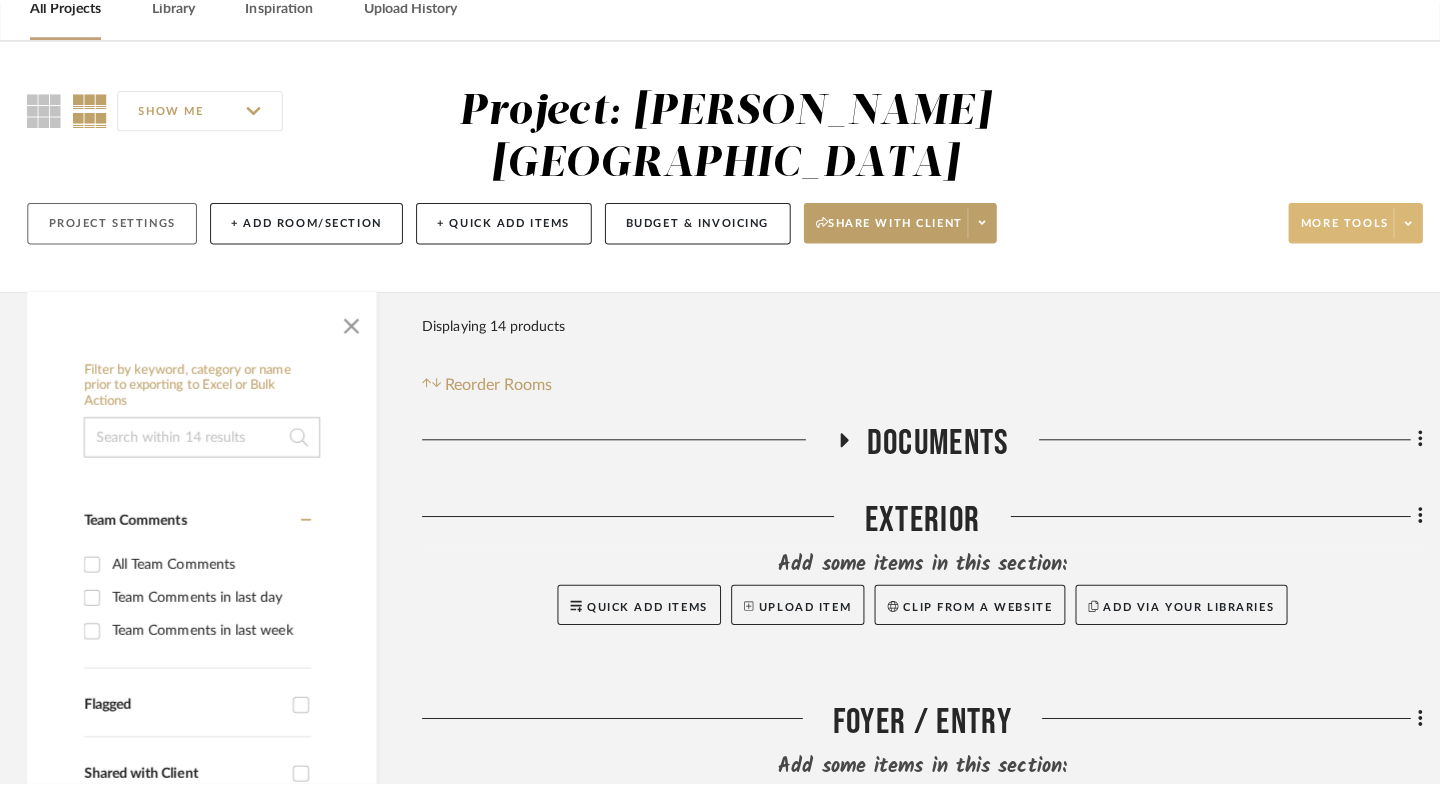 scroll, scrollTop: 0, scrollLeft: 0, axis: both 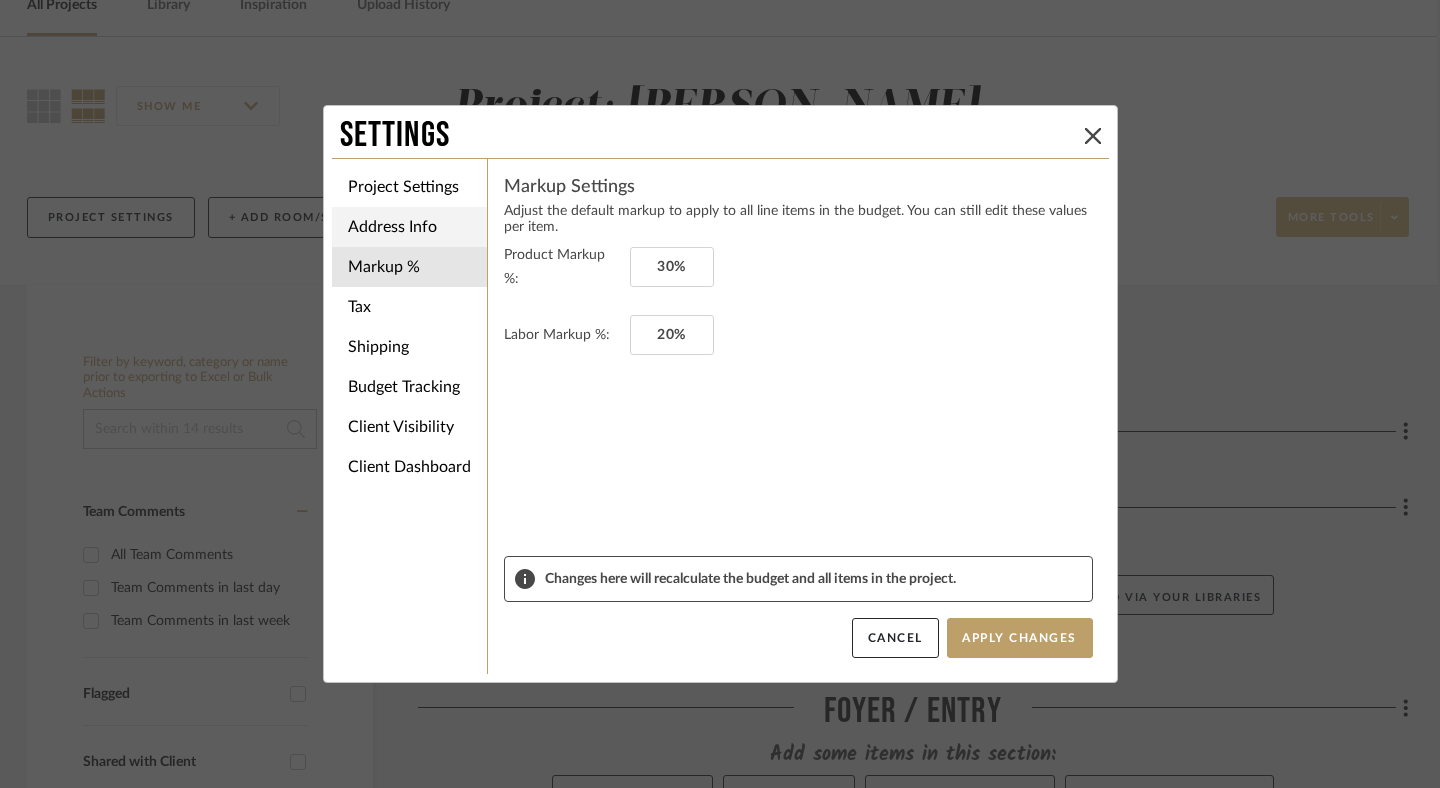 click on "Address Info" at bounding box center [409, 227] 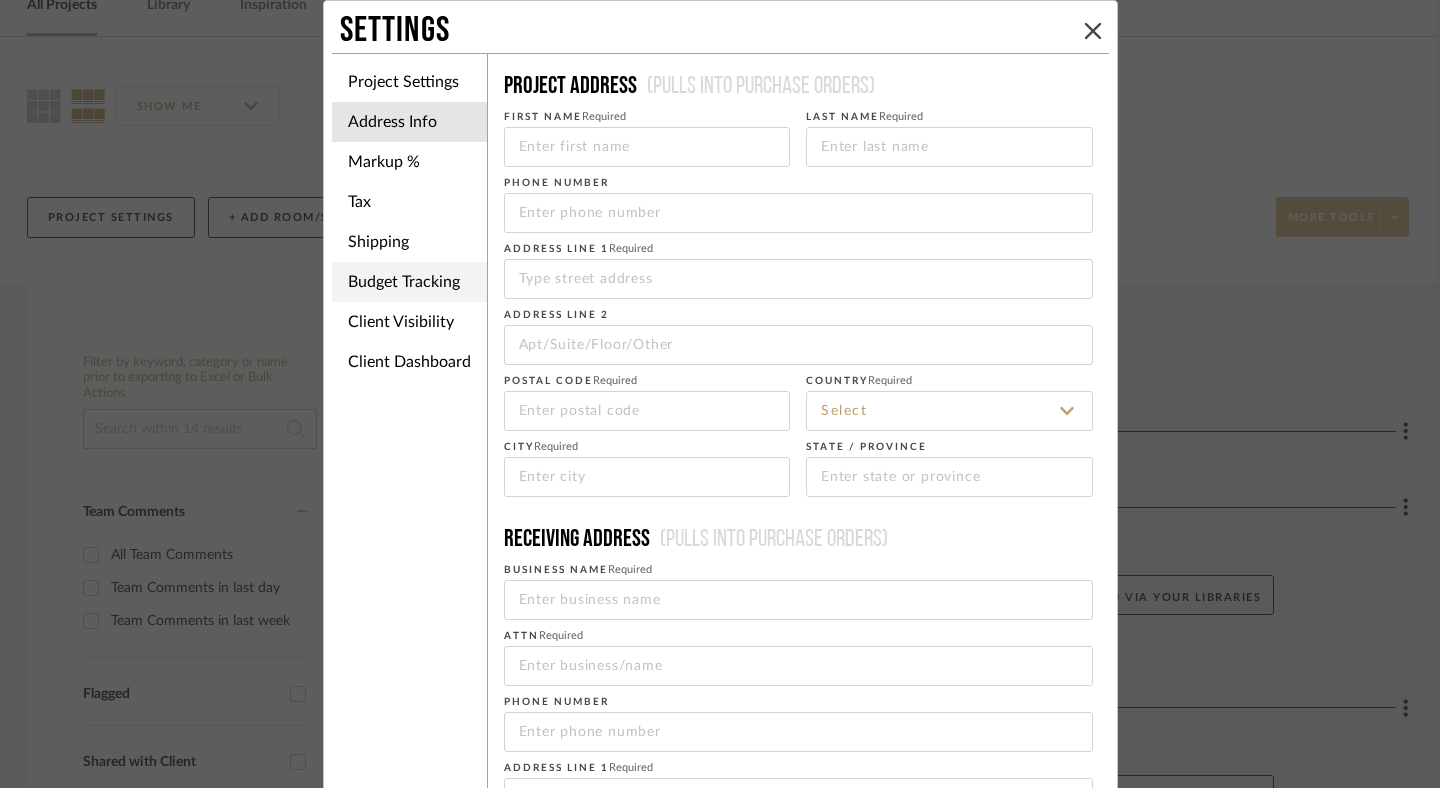 click on "Budget Tracking" at bounding box center [409, 282] 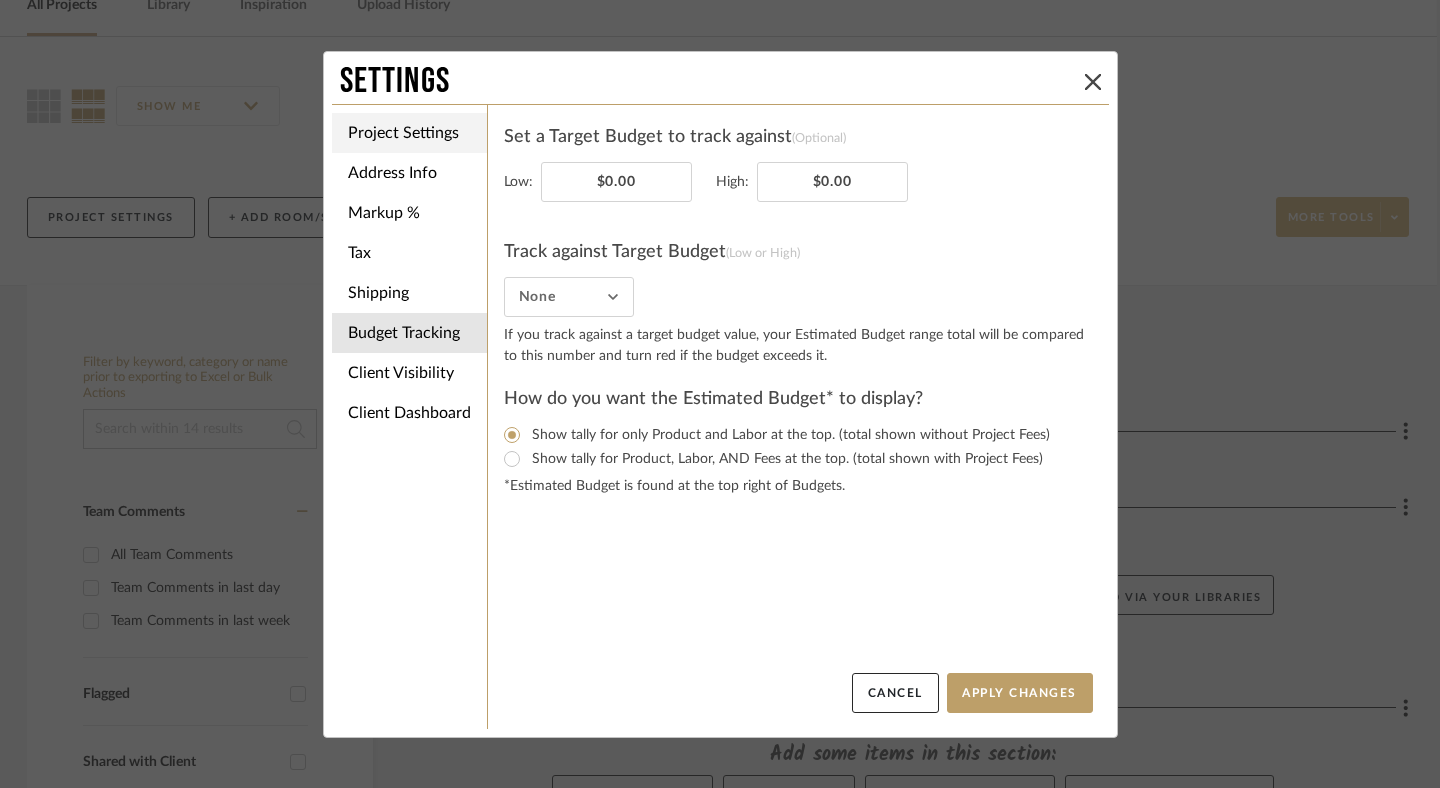 click on "Project Settings" at bounding box center (409, 133) 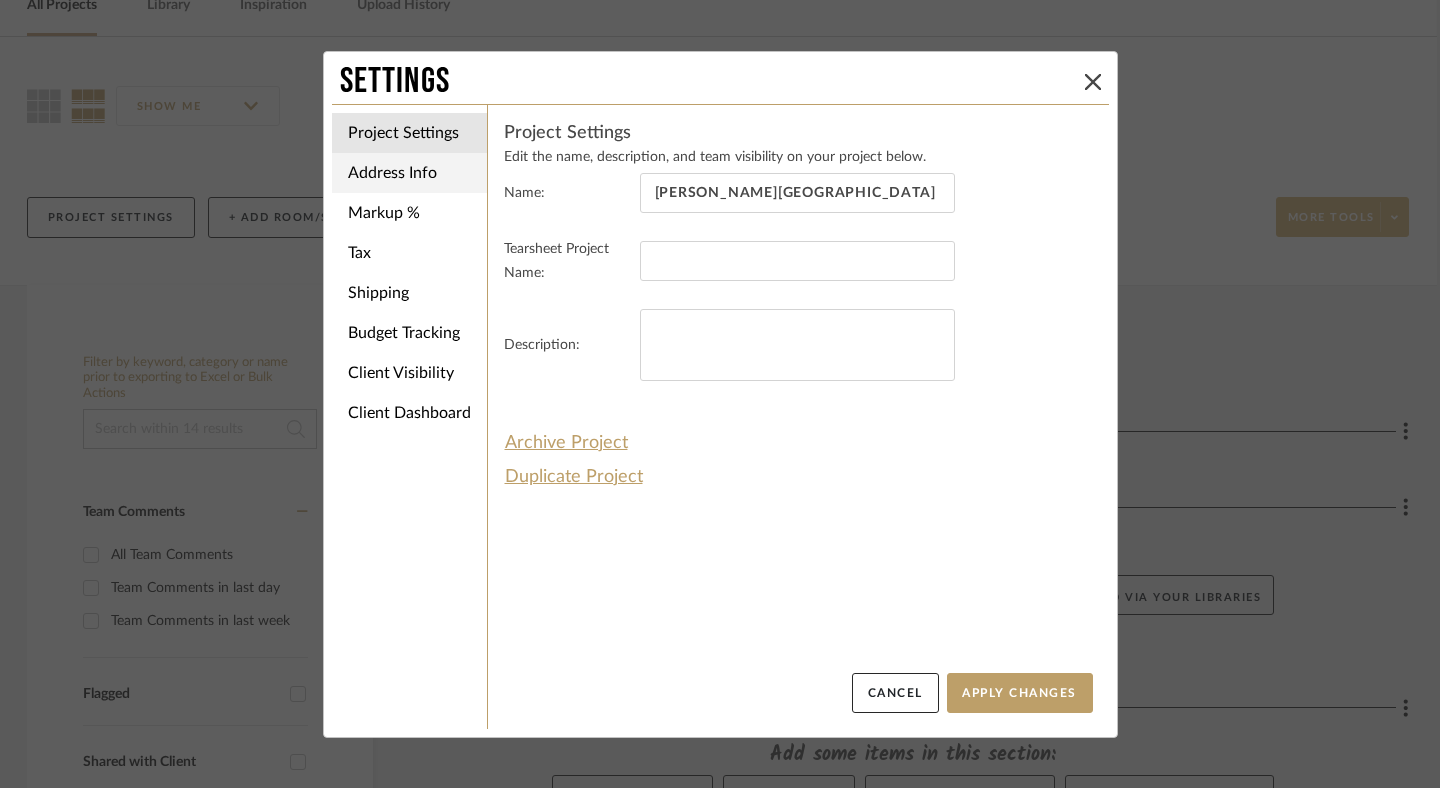 click on "Address Info" at bounding box center (409, 173) 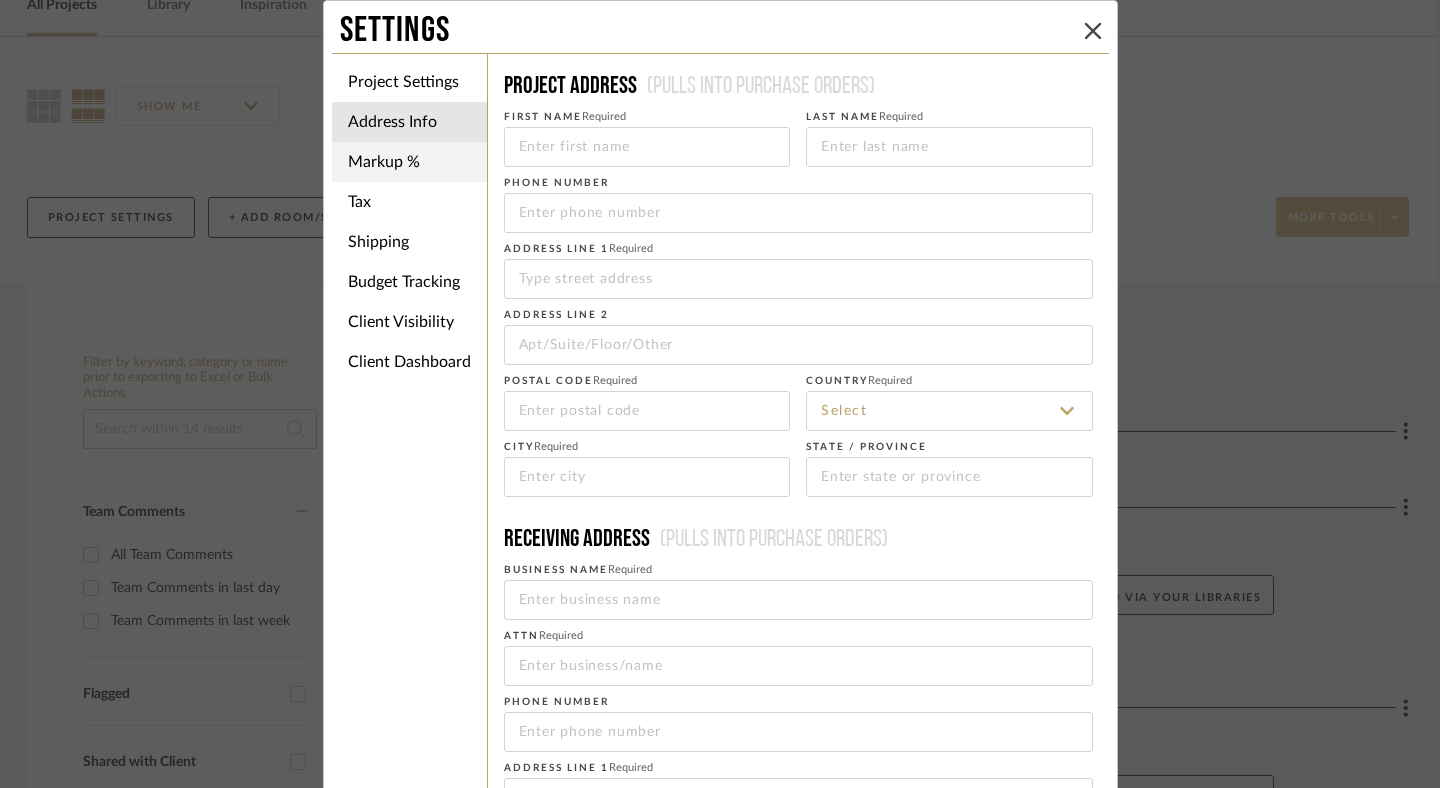click on "Markup %" at bounding box center (409, 162) 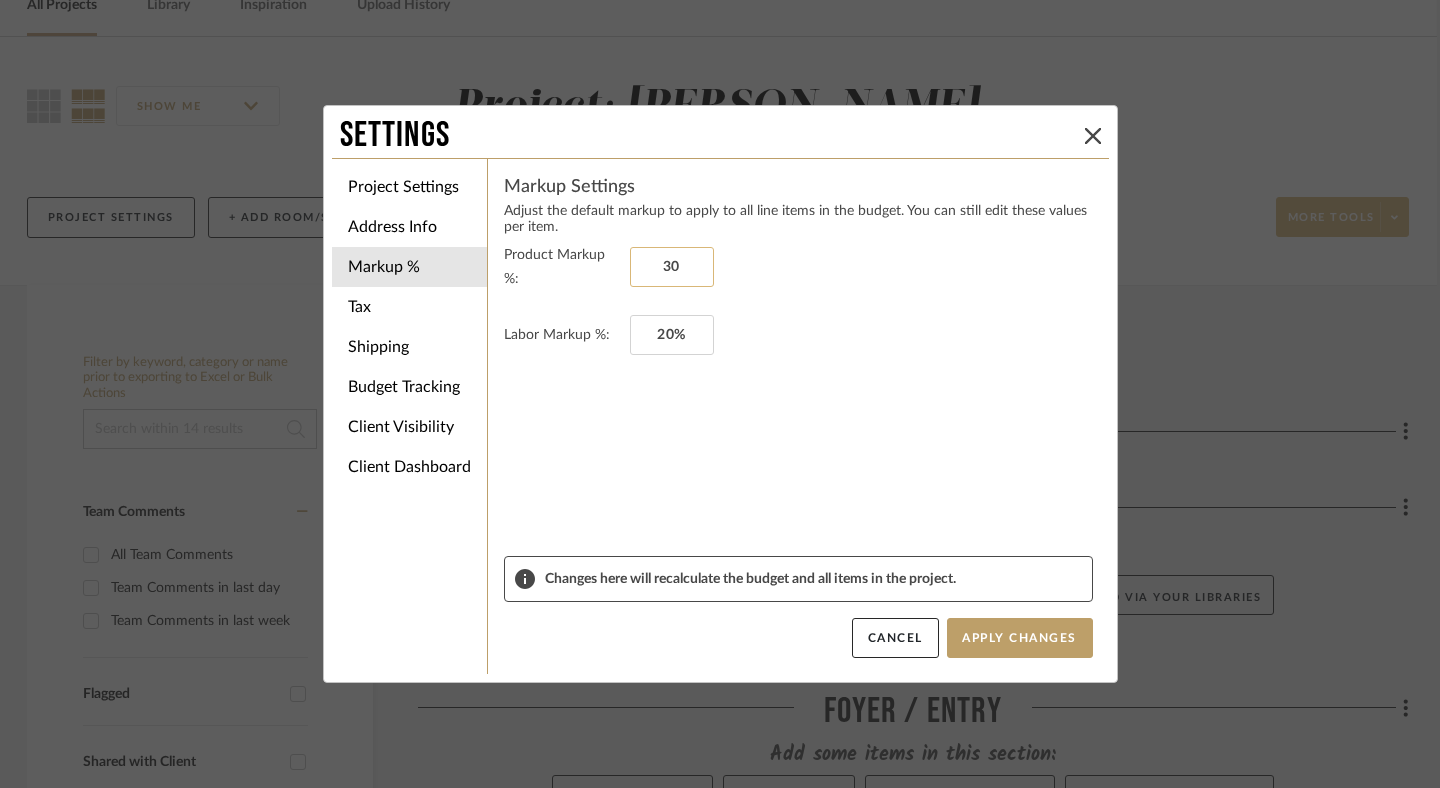 click on "30" at bounding box center (672, 267) 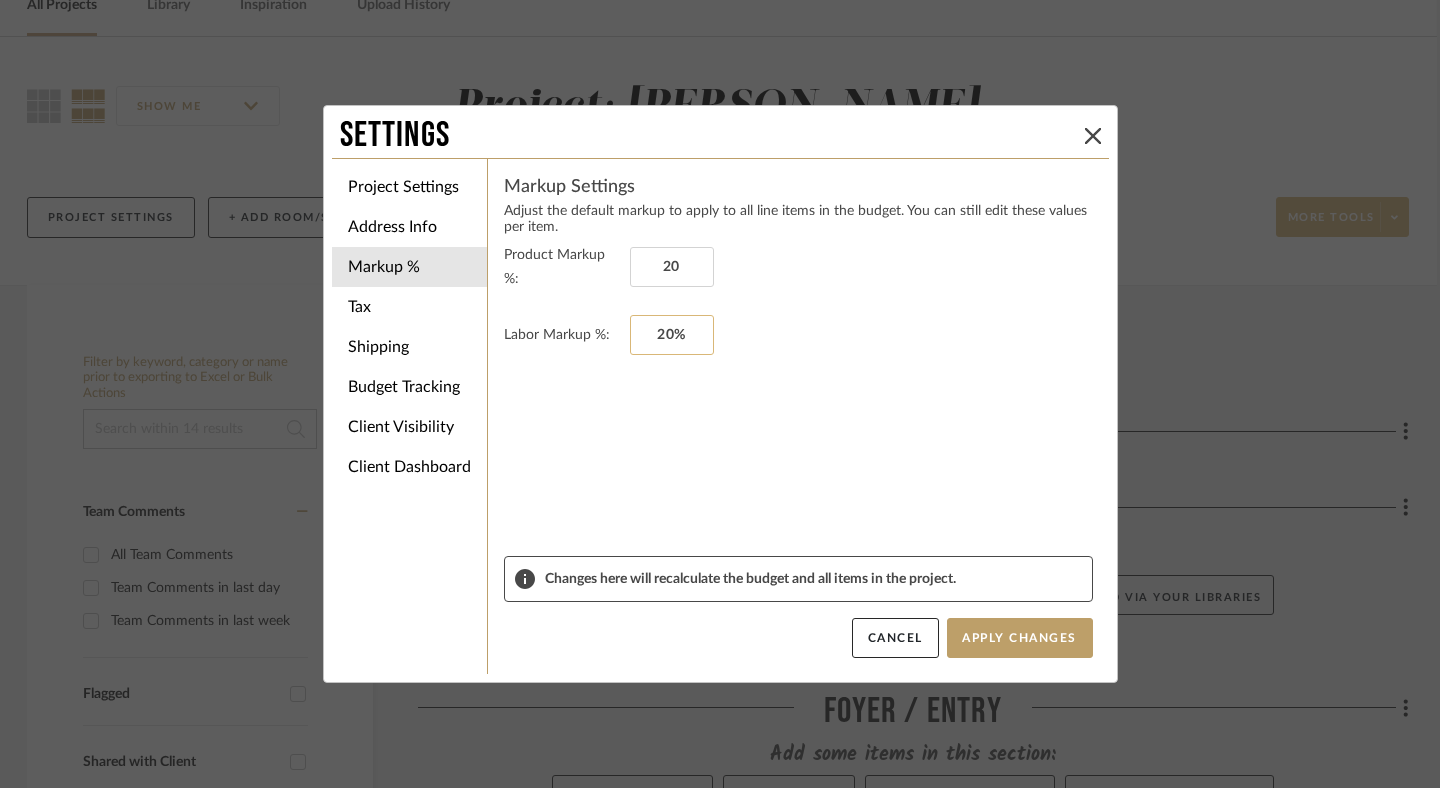 type on "20%" 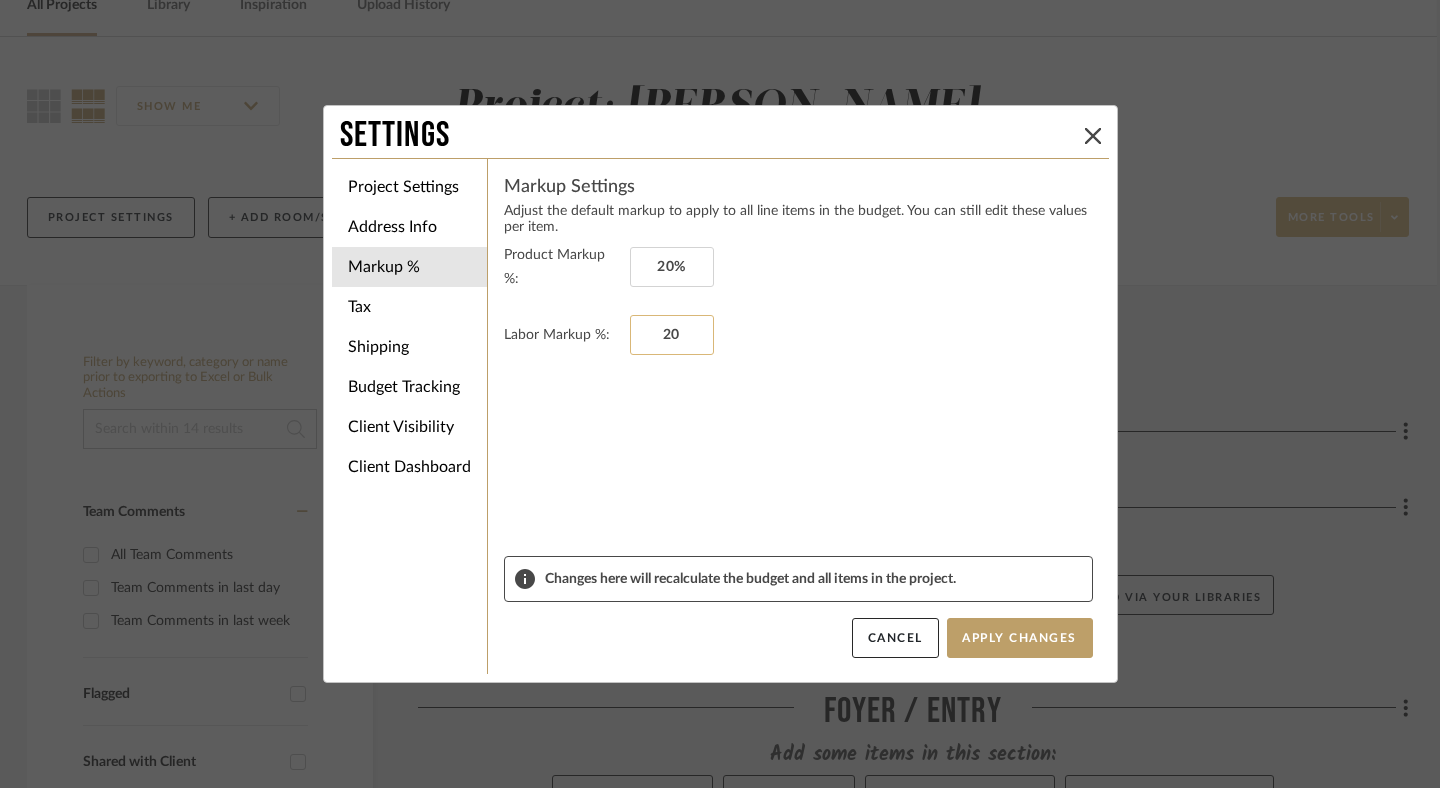 click on "20" at bounding box center (672, 335) 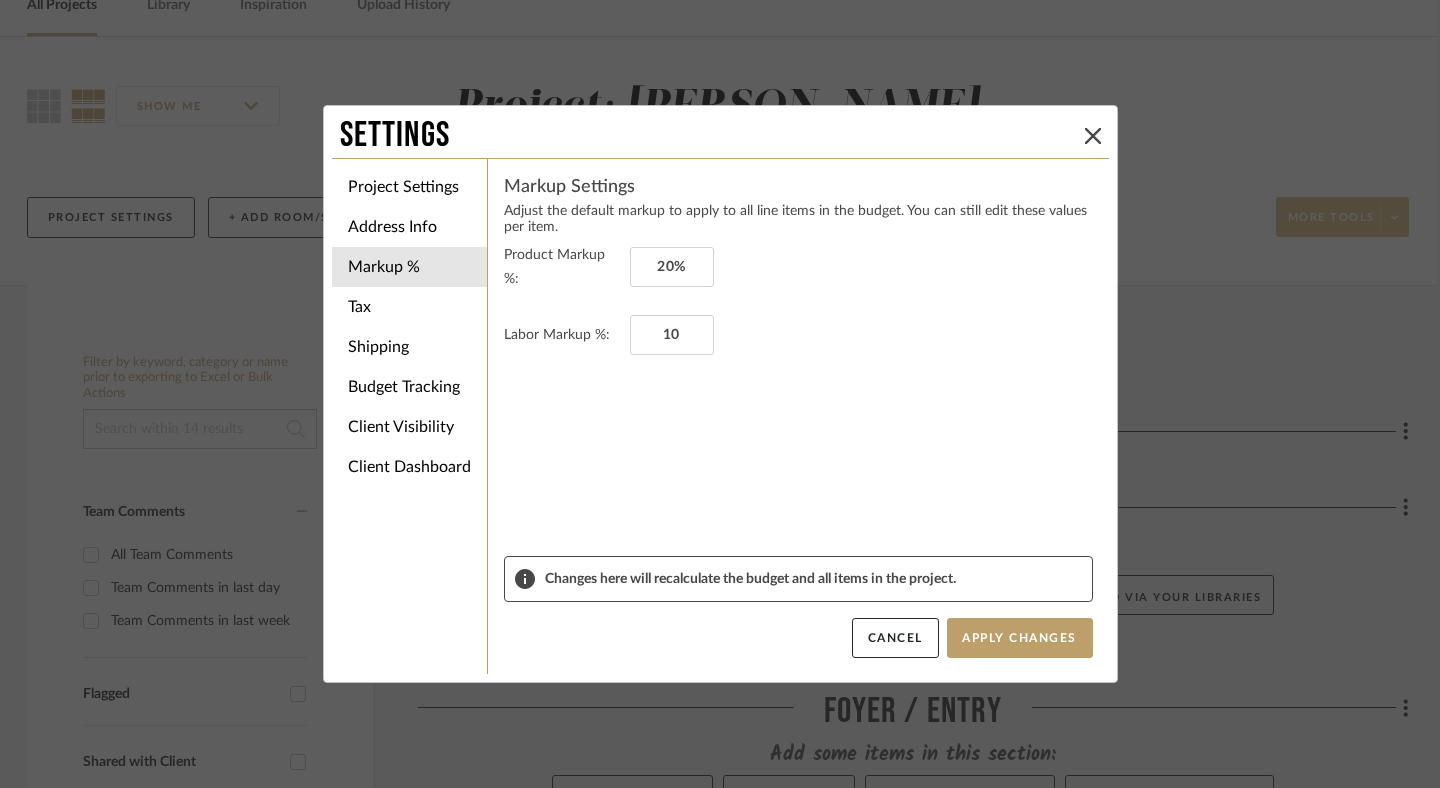 type on "10%" 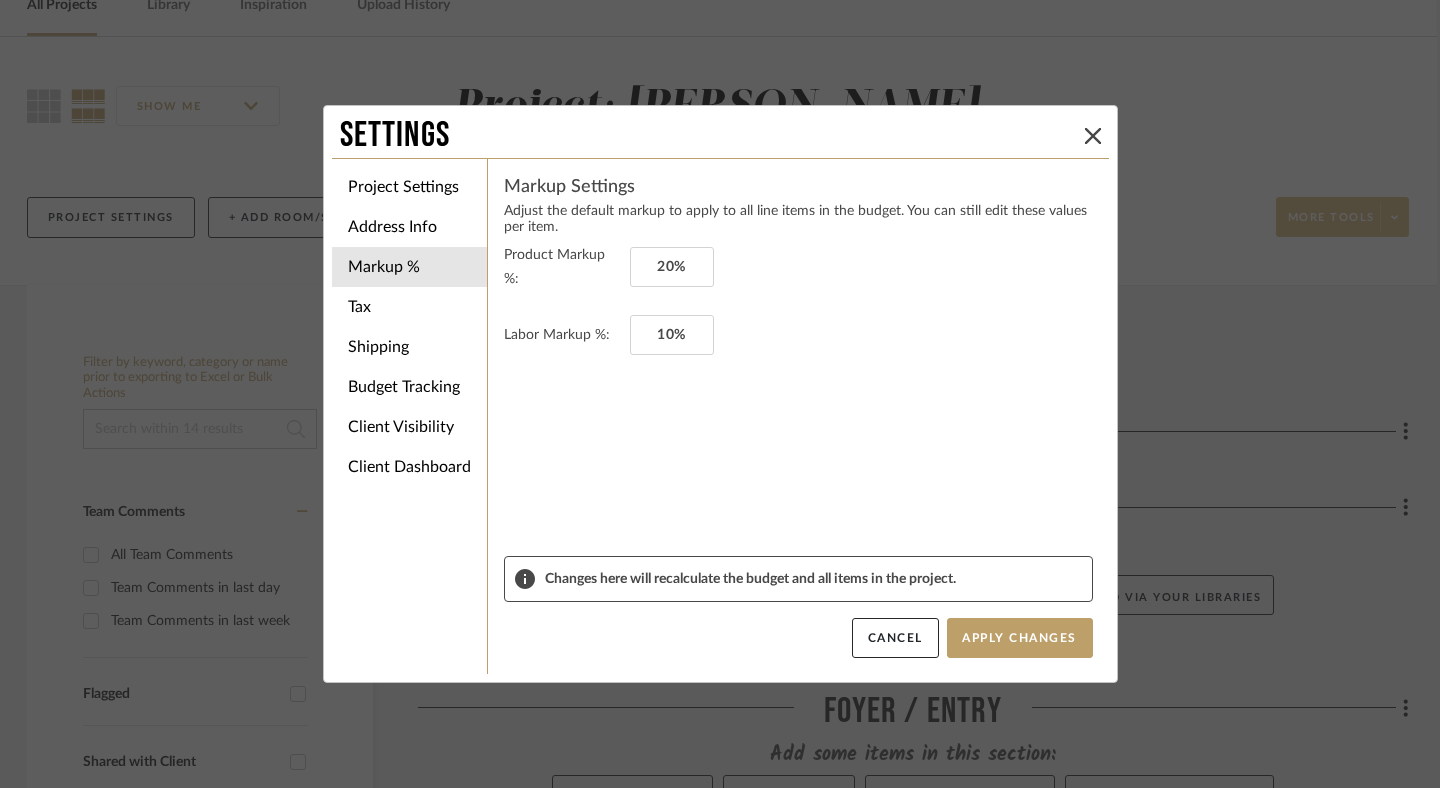 click on "Product Markup %:  20%  Labor Markup %:  10%" at bounding box center (798, 399) 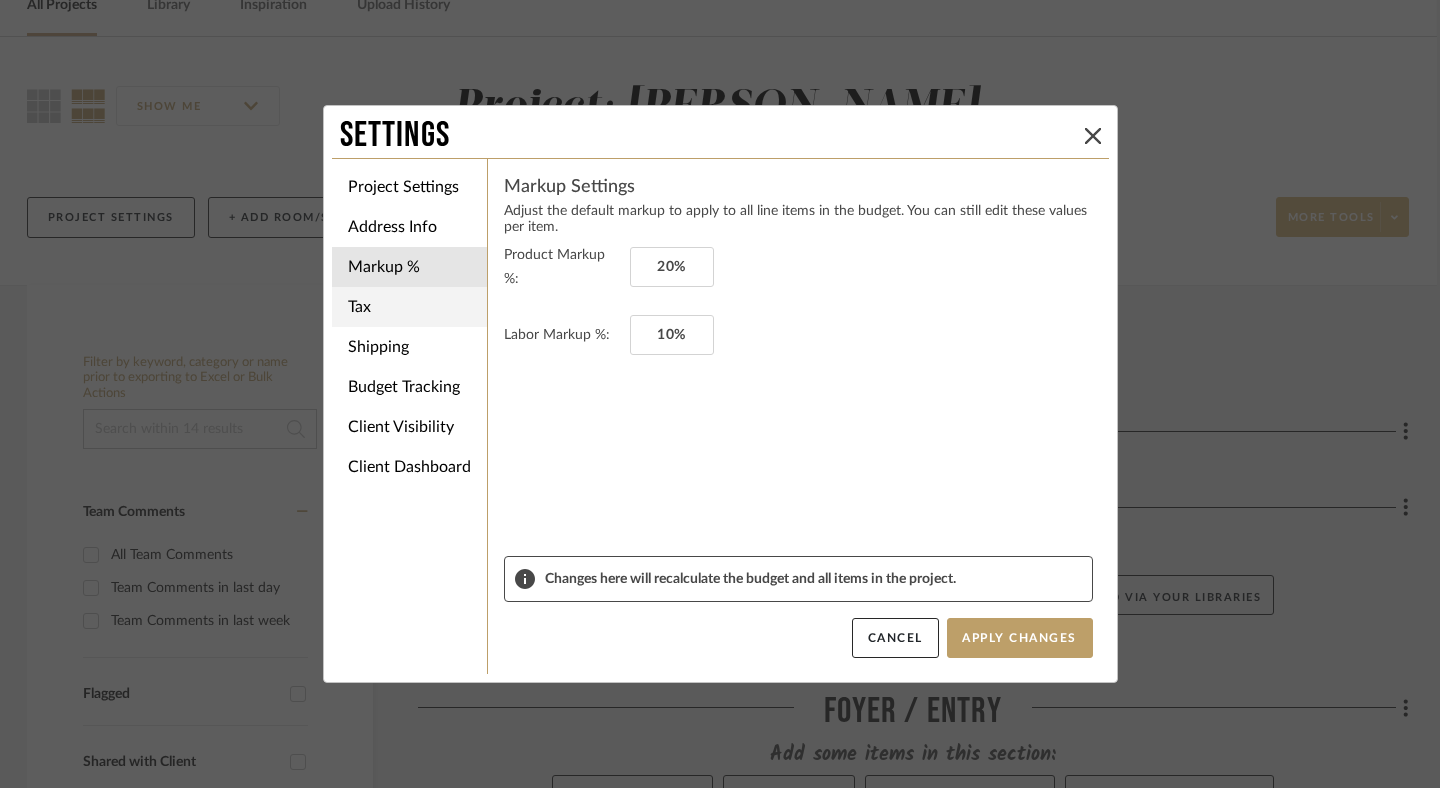 click on "Tax" at bounding box center [409, 307] 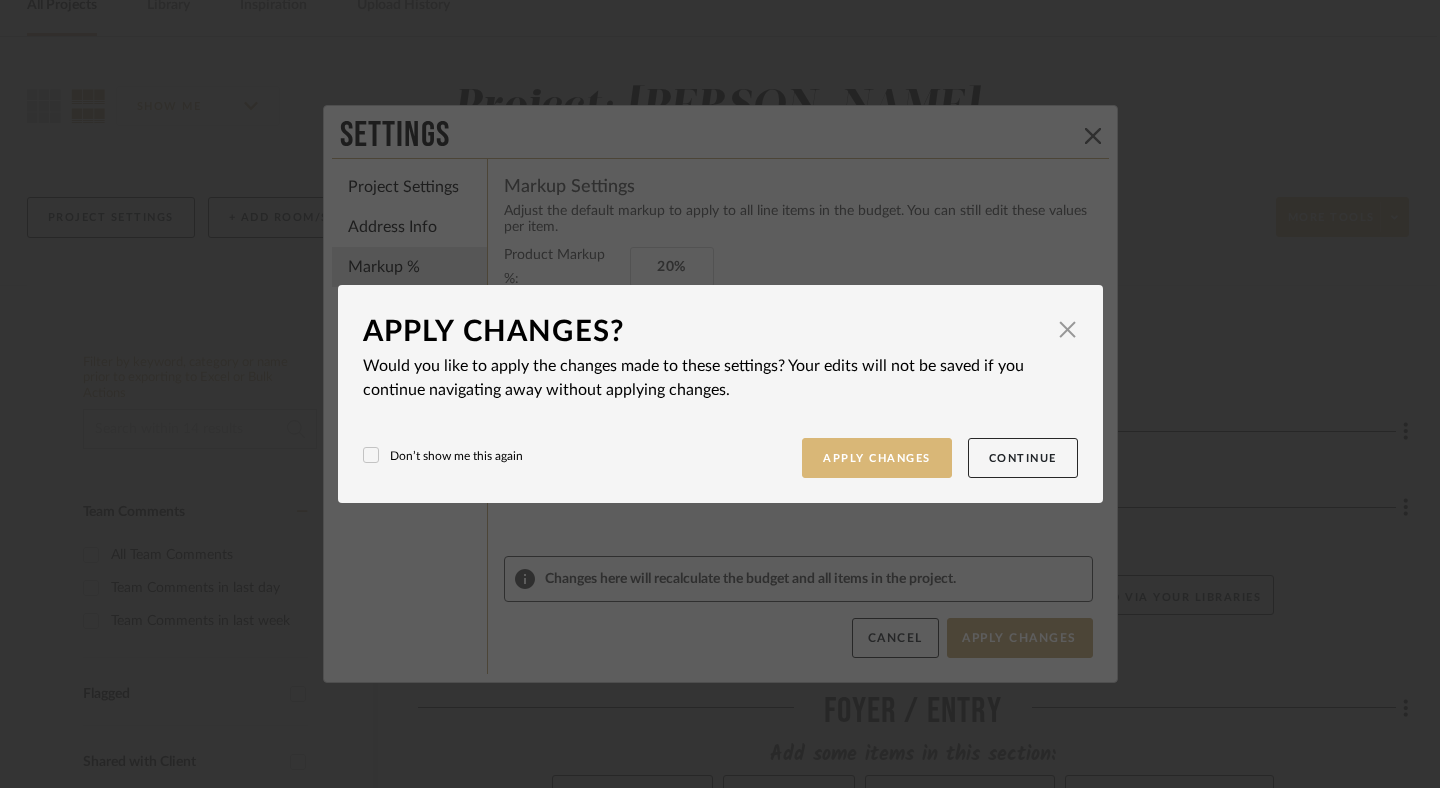 click on "Apply Changes" at bounding box center (877, 458) 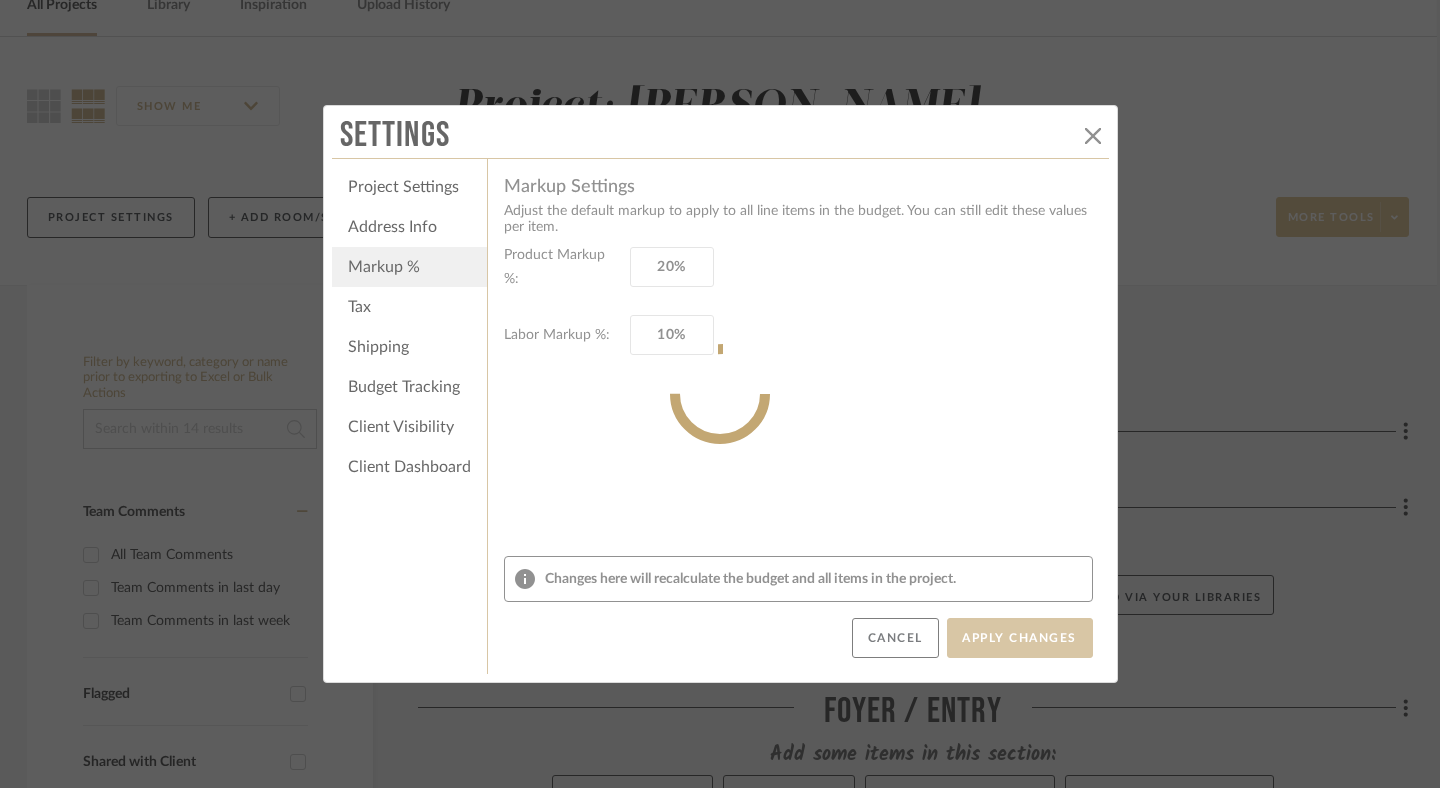 click 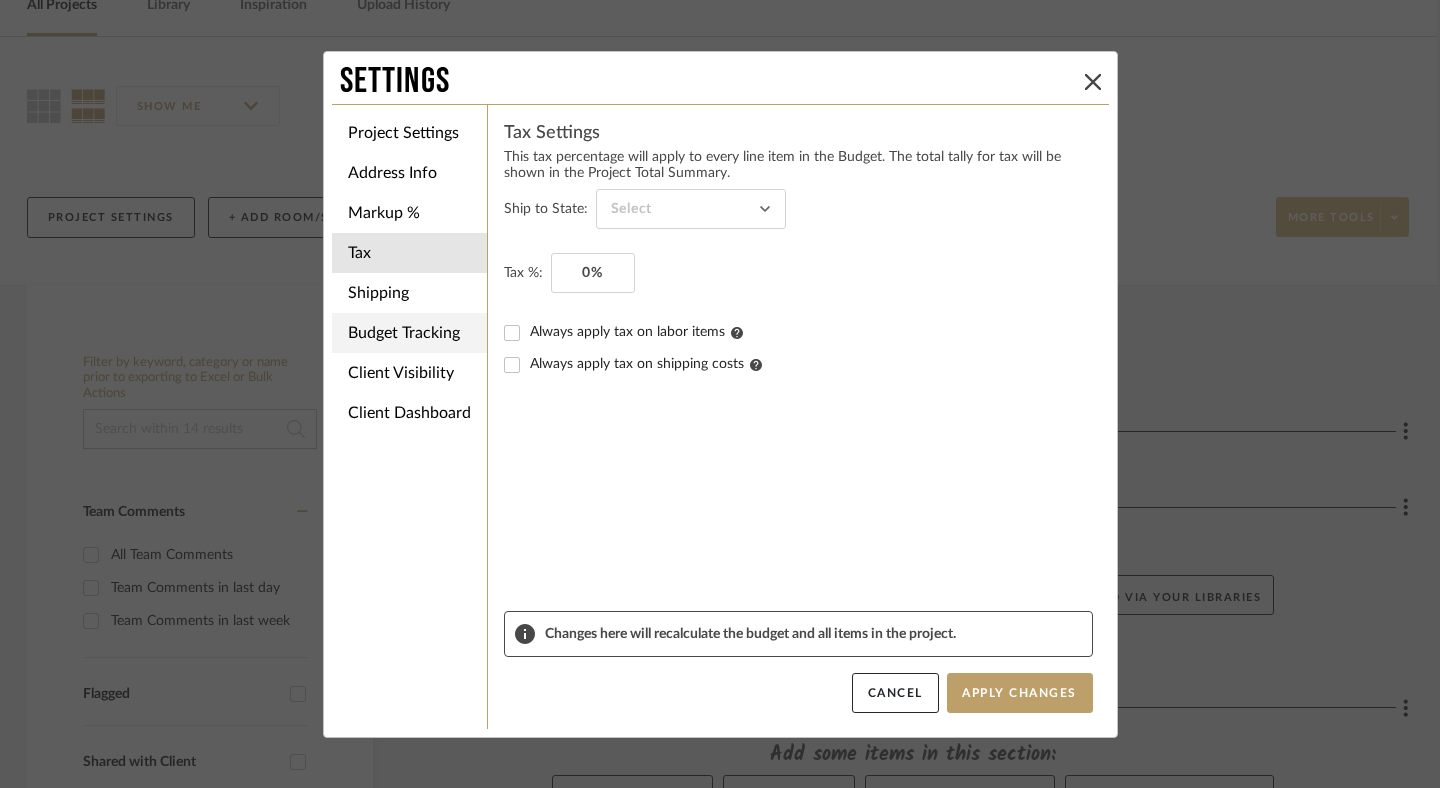 click on "Budget Tracking" at bounding box center (409, 333) 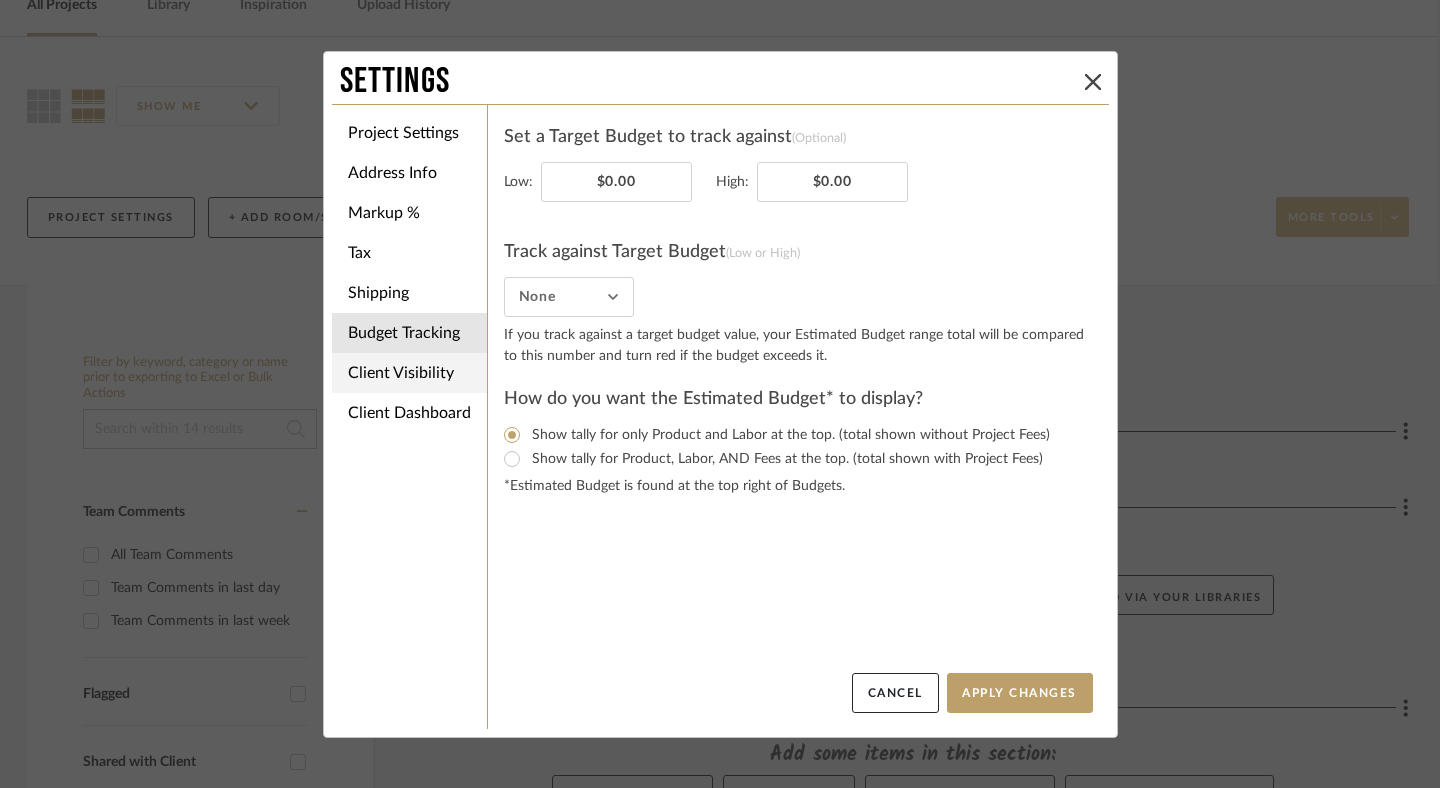 click on "Client Visibility" at bounding box center [409, 373] 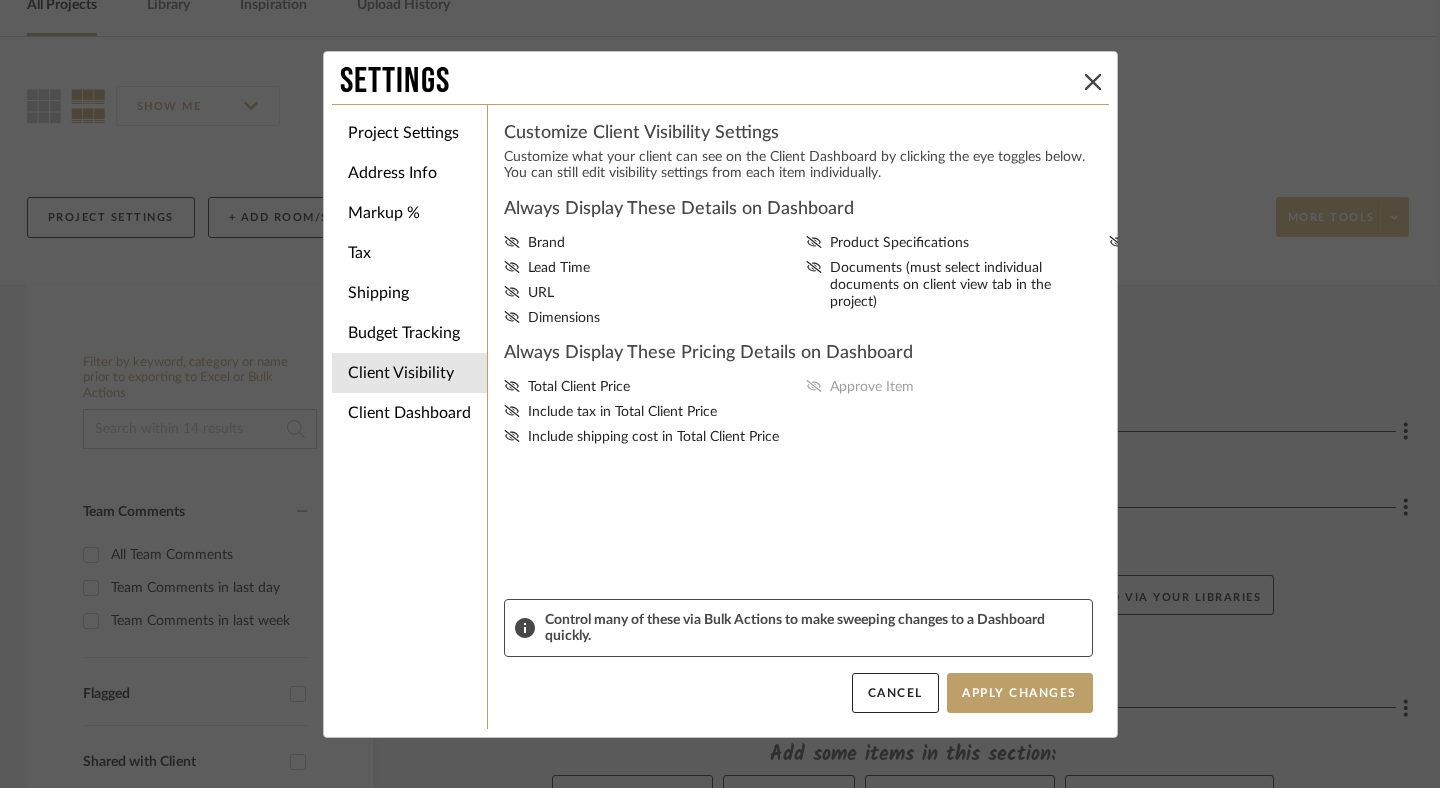 click on "Total Client Price Include tax in Total Client Price Include shipping cost in Total Client Price Approve Item" at bounding box center (798, 412) 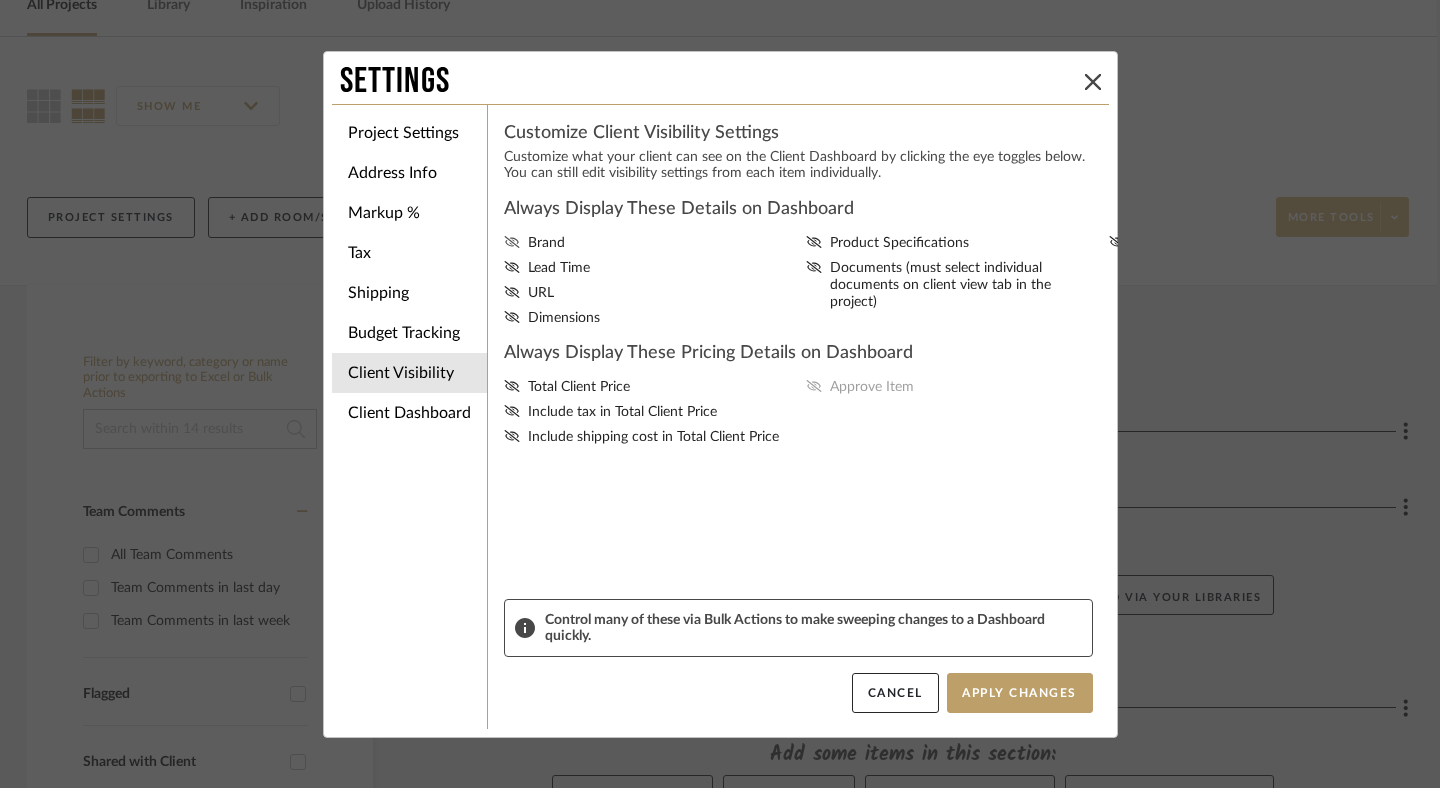 click 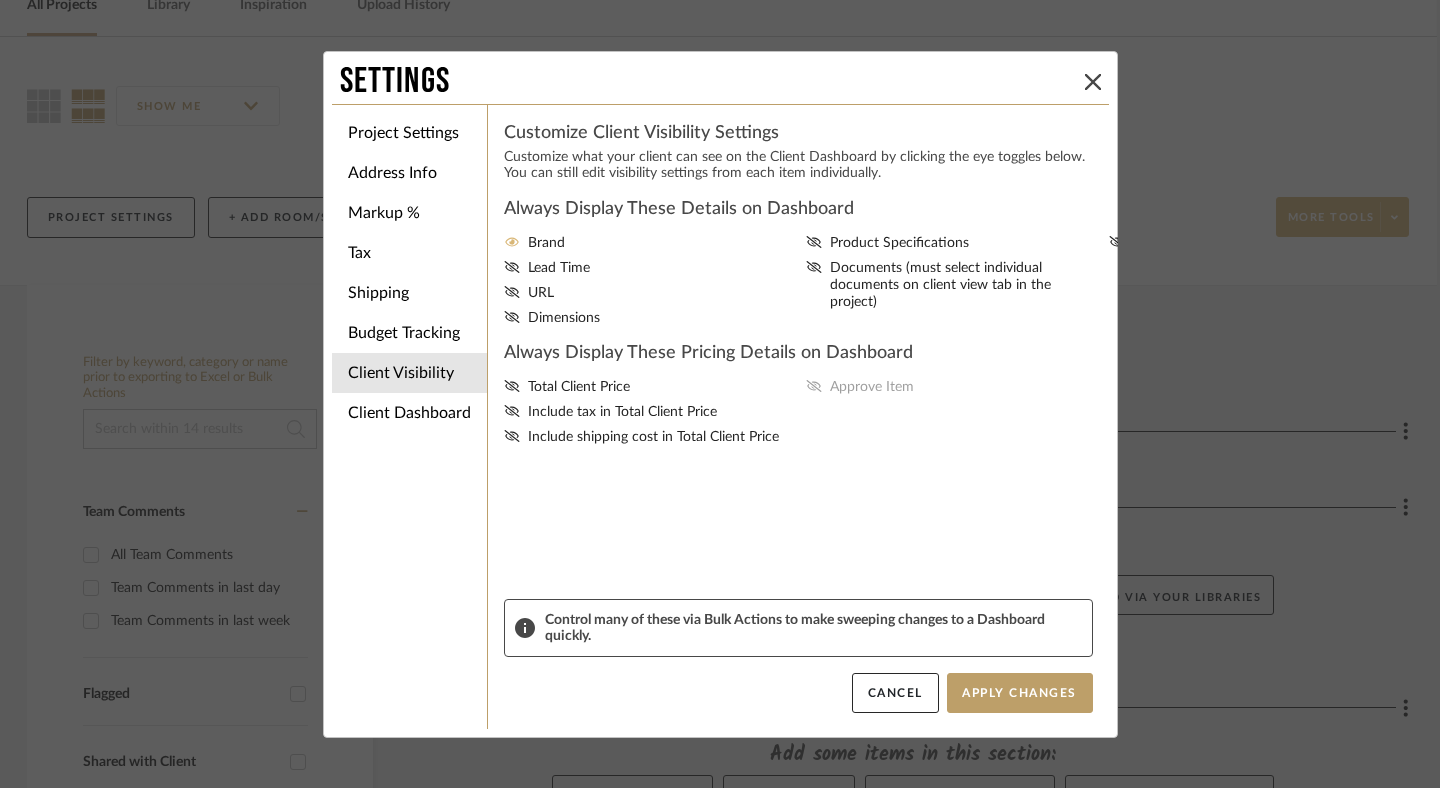 click 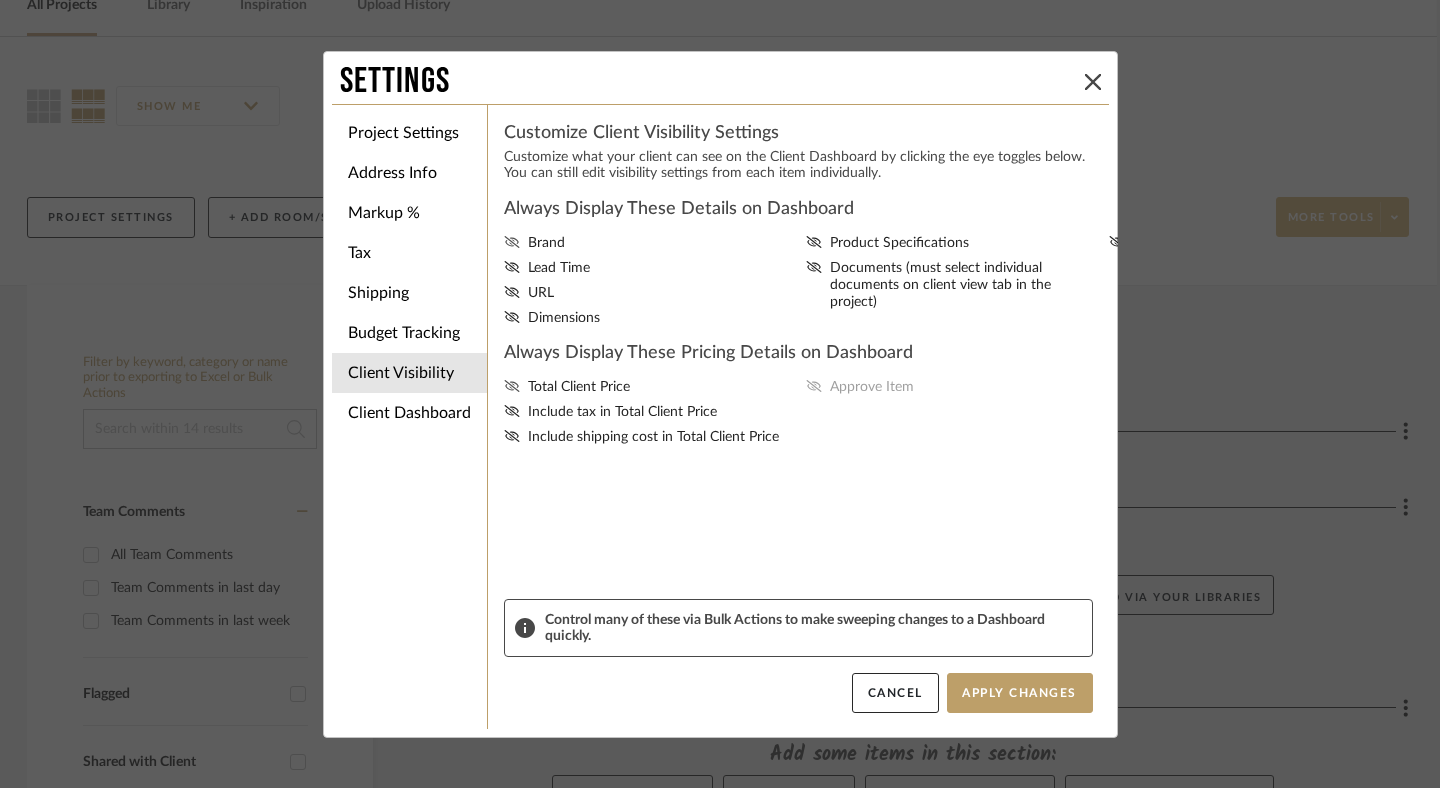 click 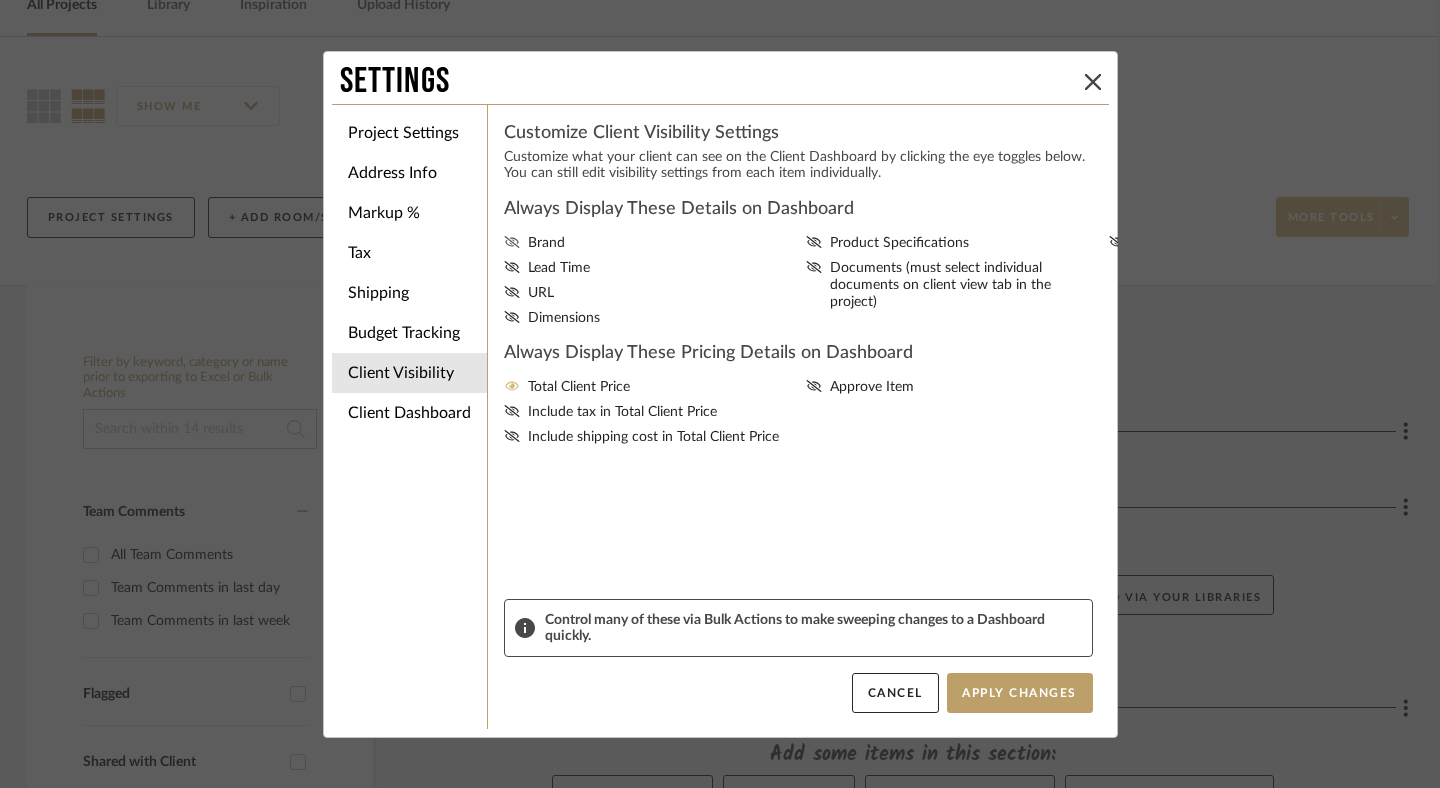 click 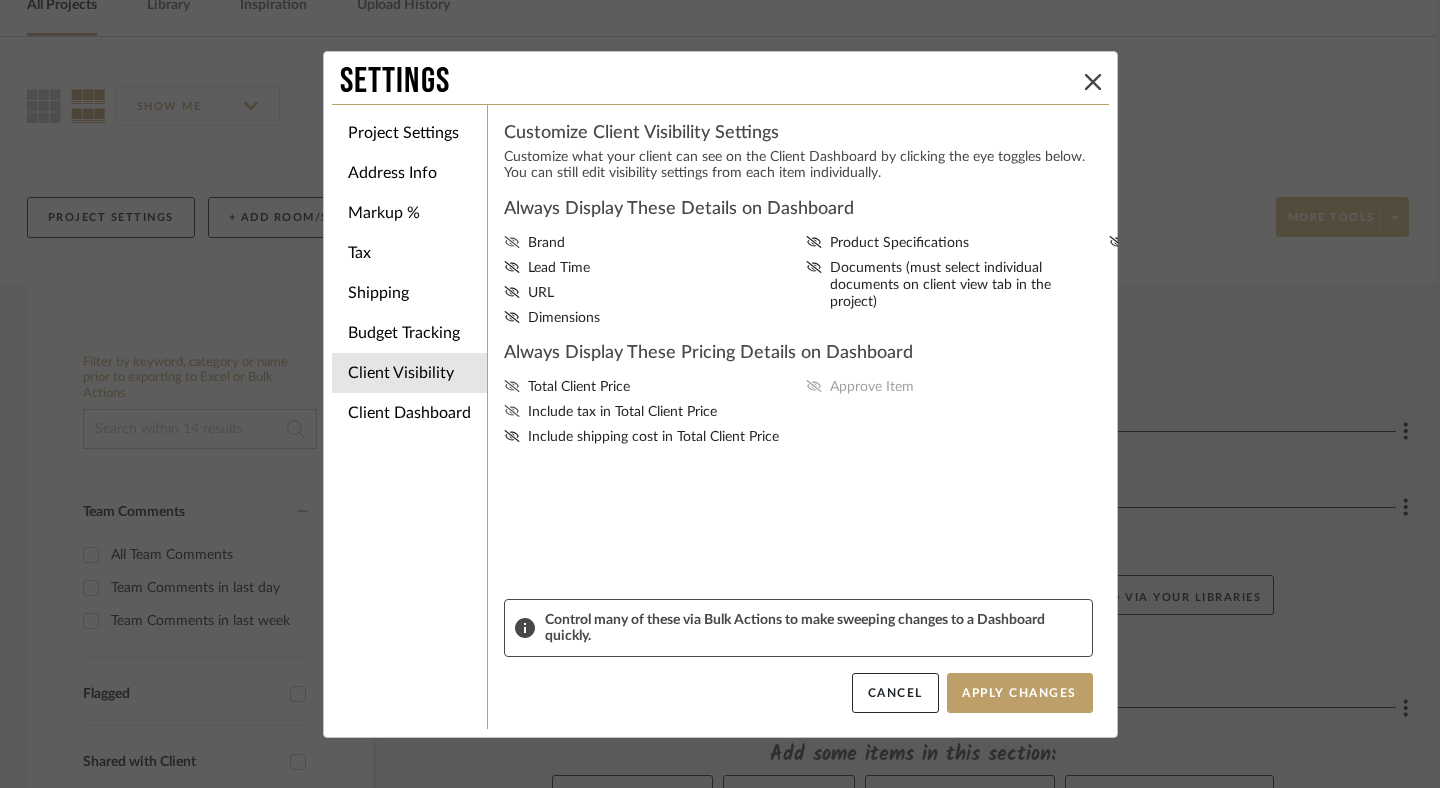 click 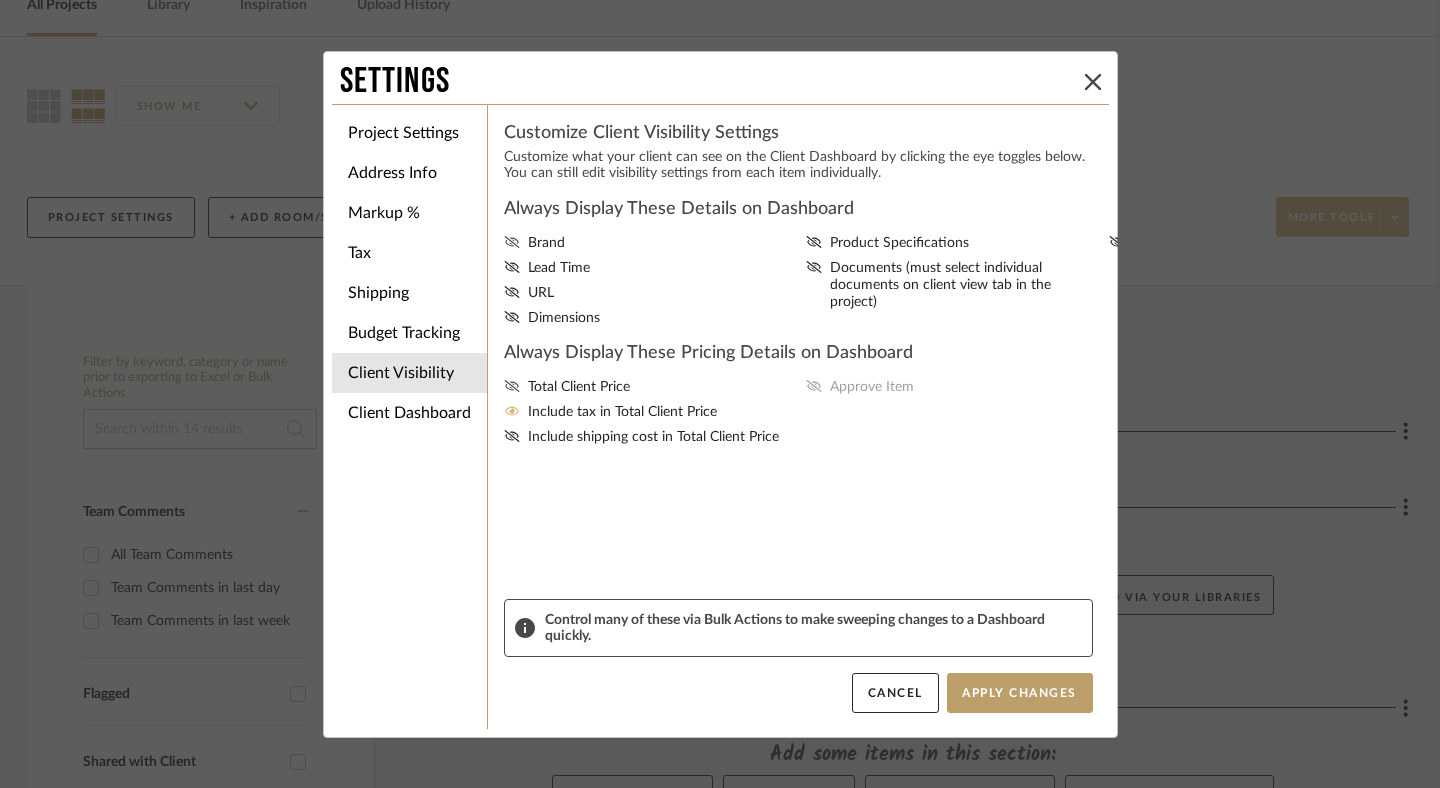 click 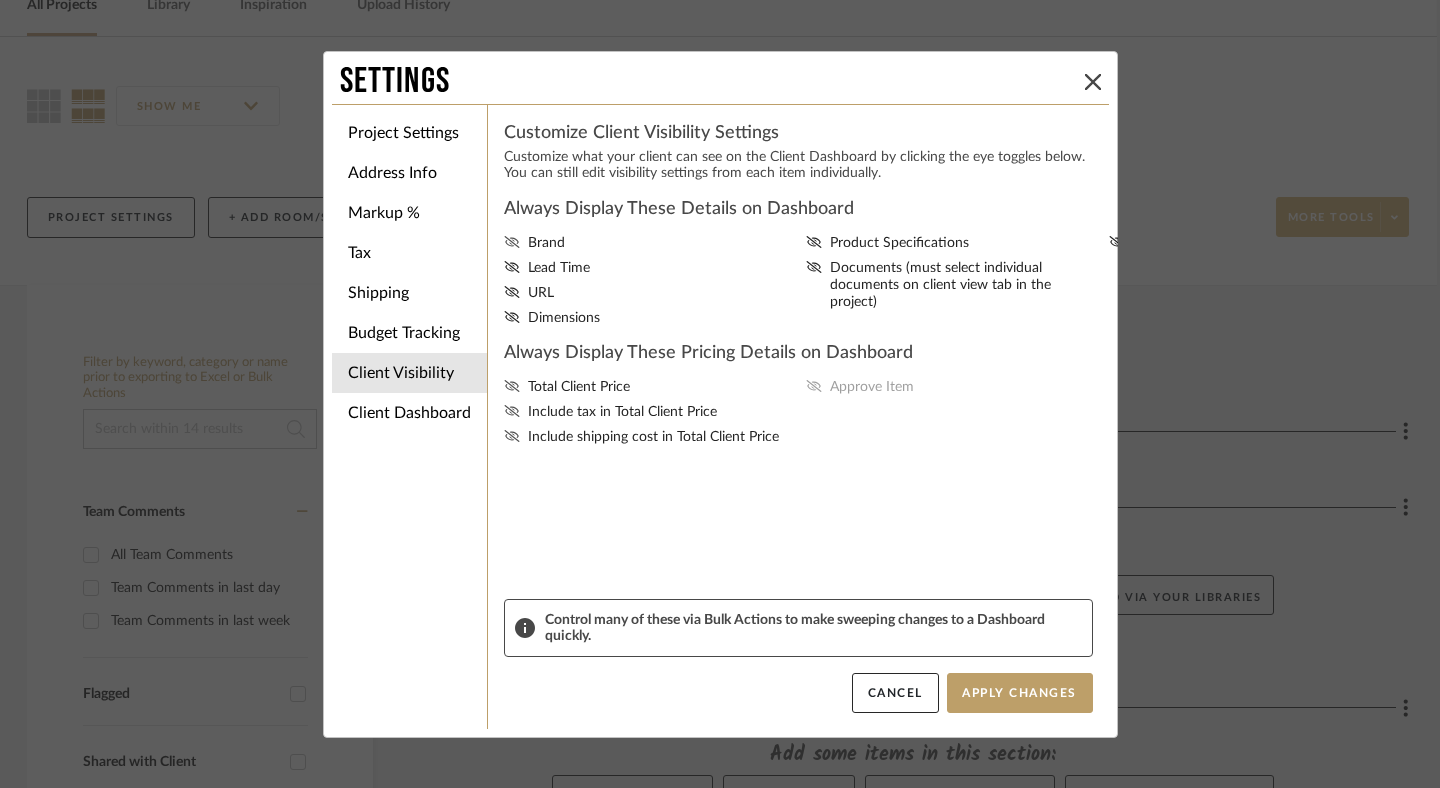 click 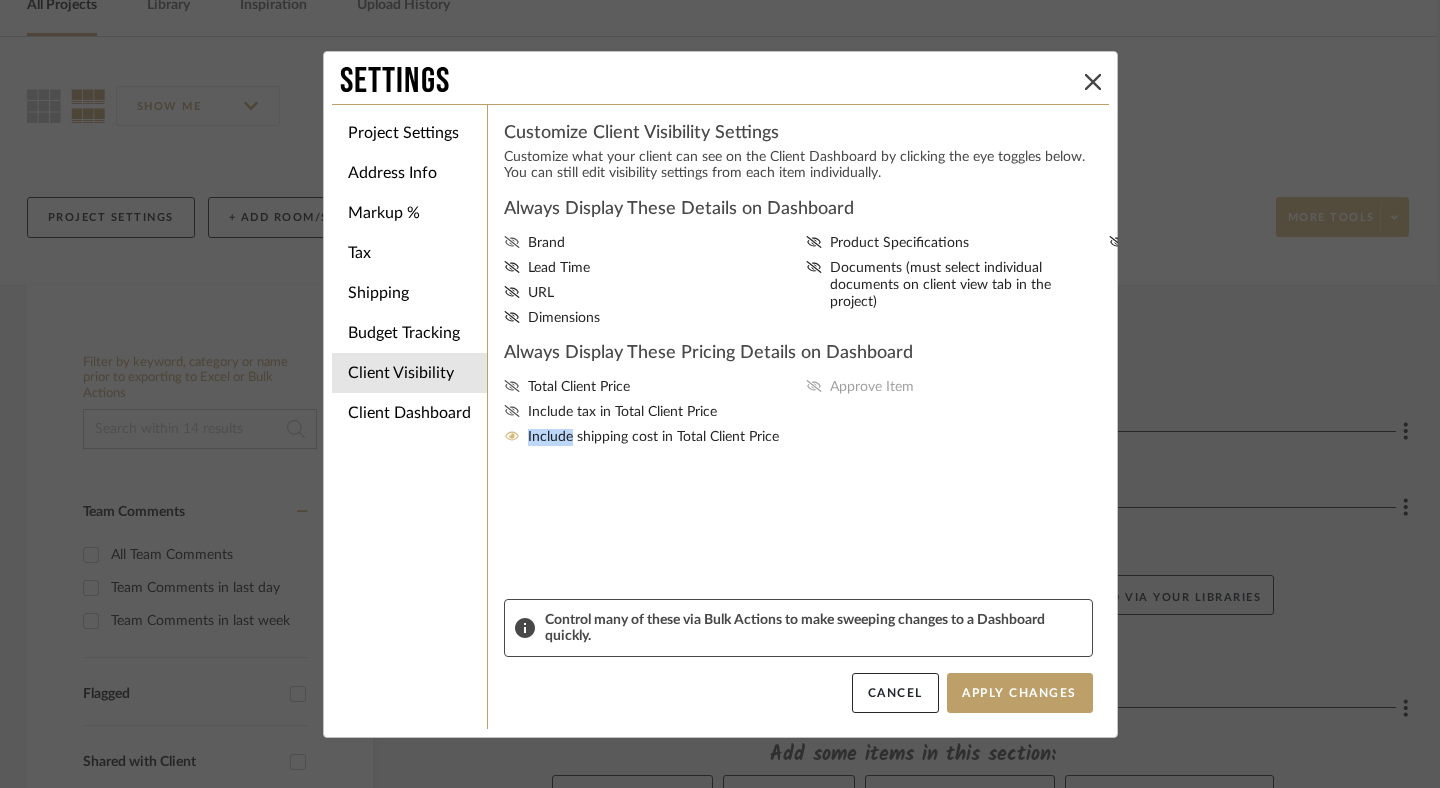 click 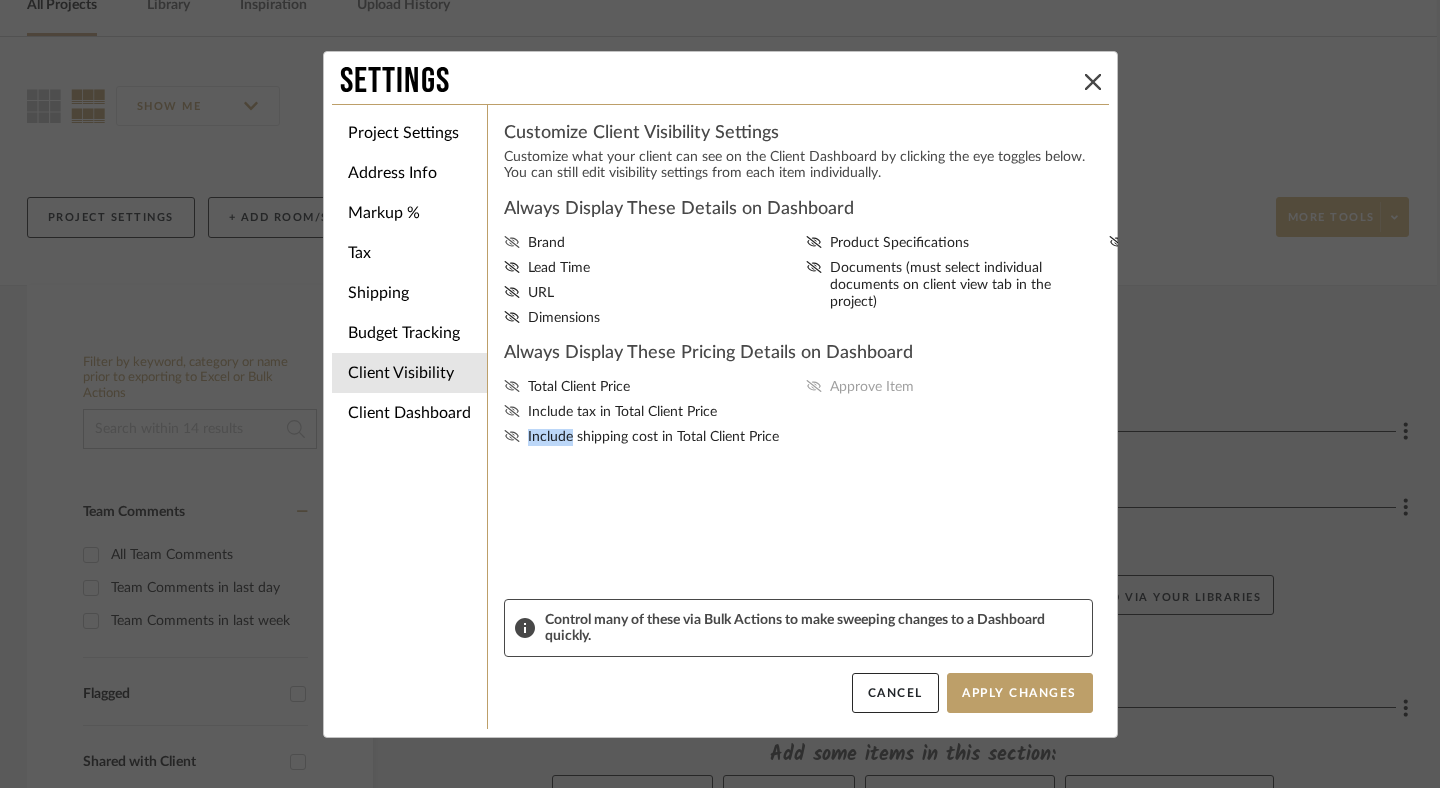 click 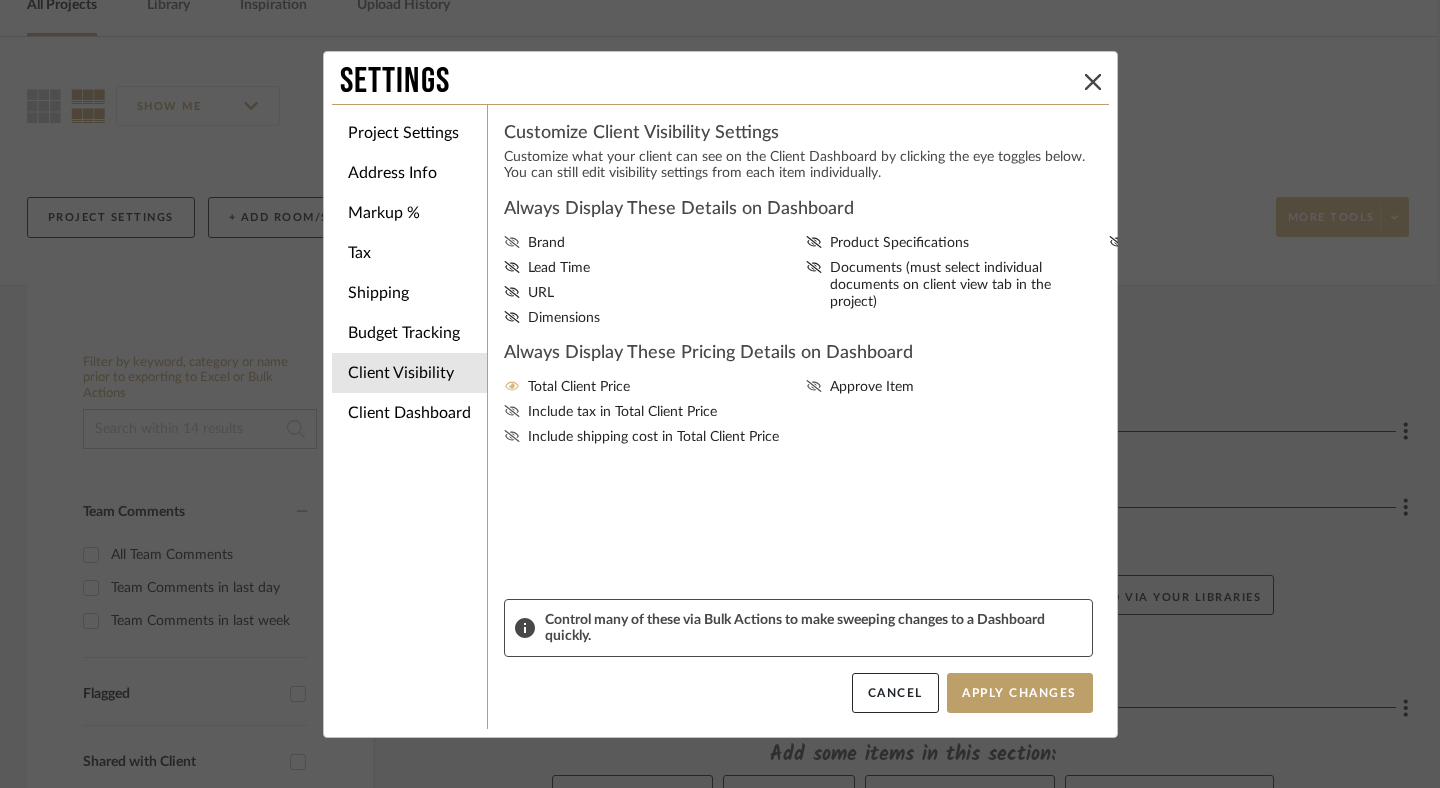 click 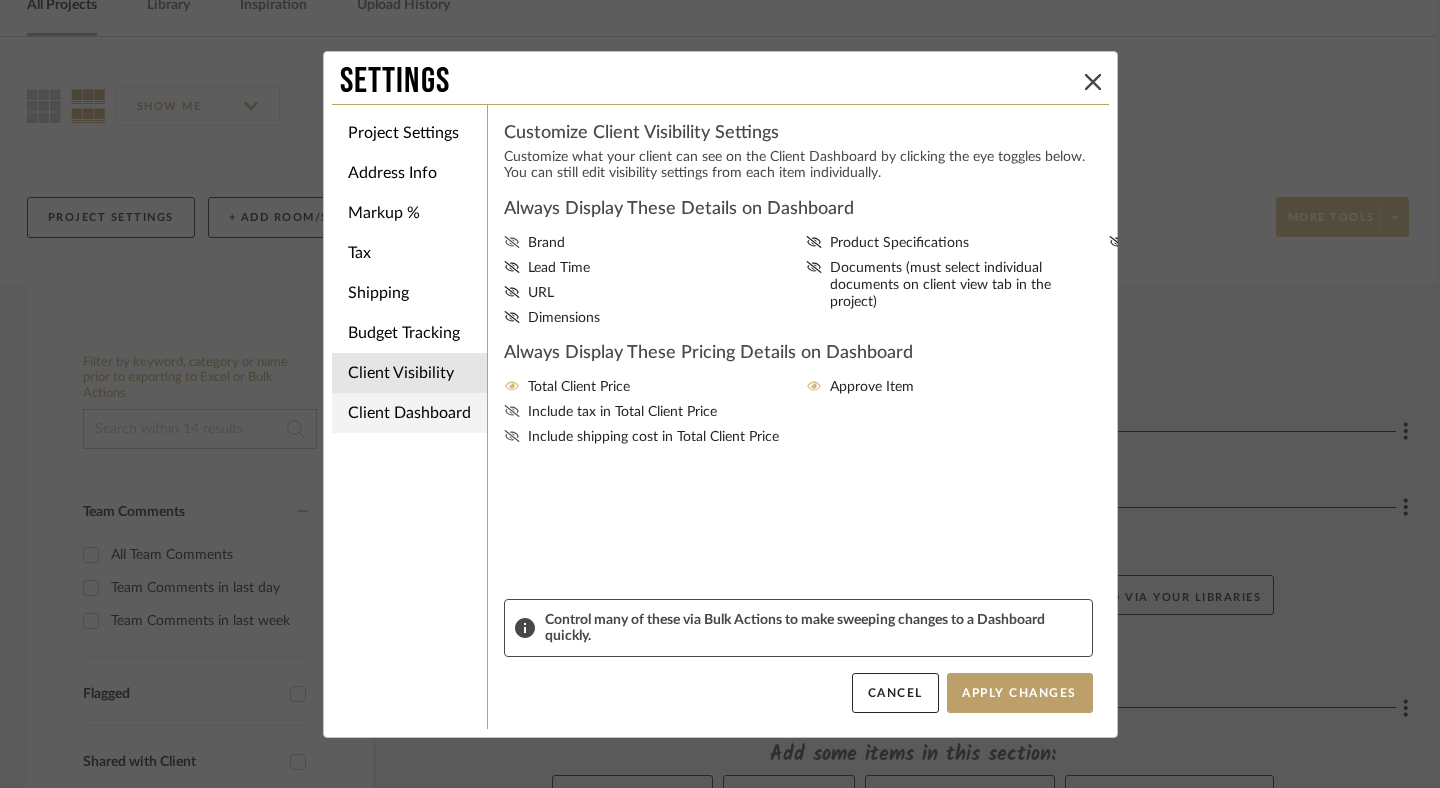 click on "Client Dashboard" at bounding box center [409, 413] 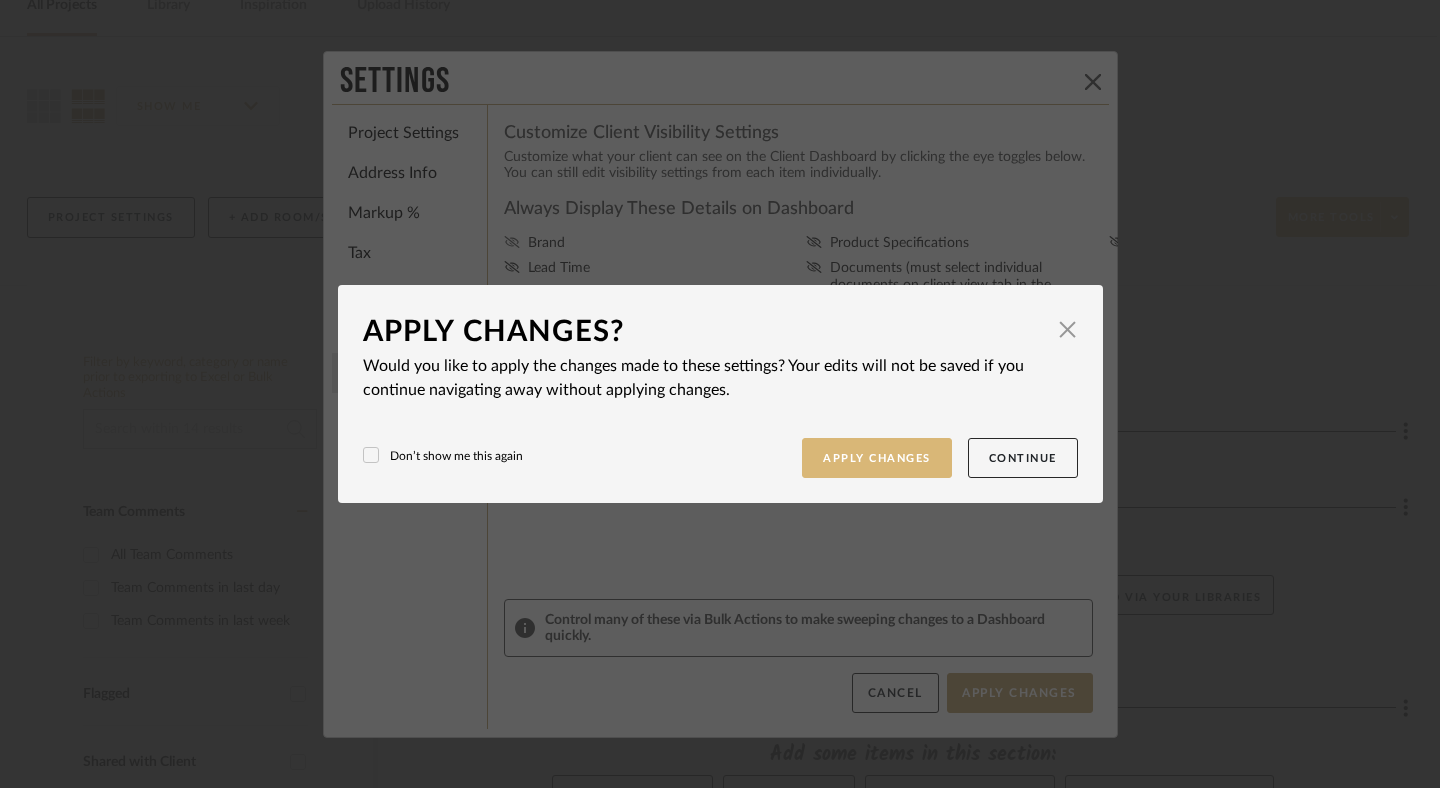 click on "Apply Changes" at bounding box center [877, 458] 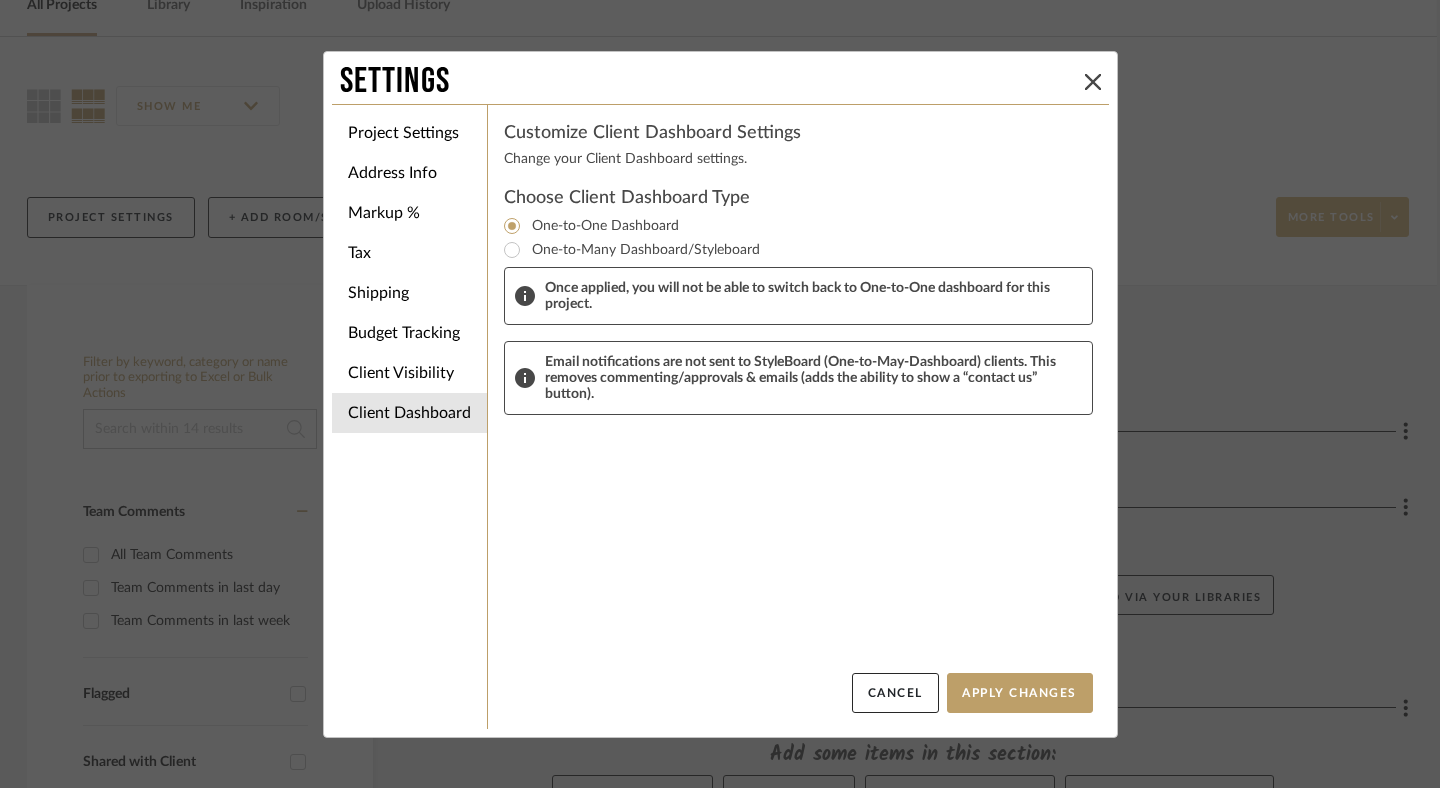 click 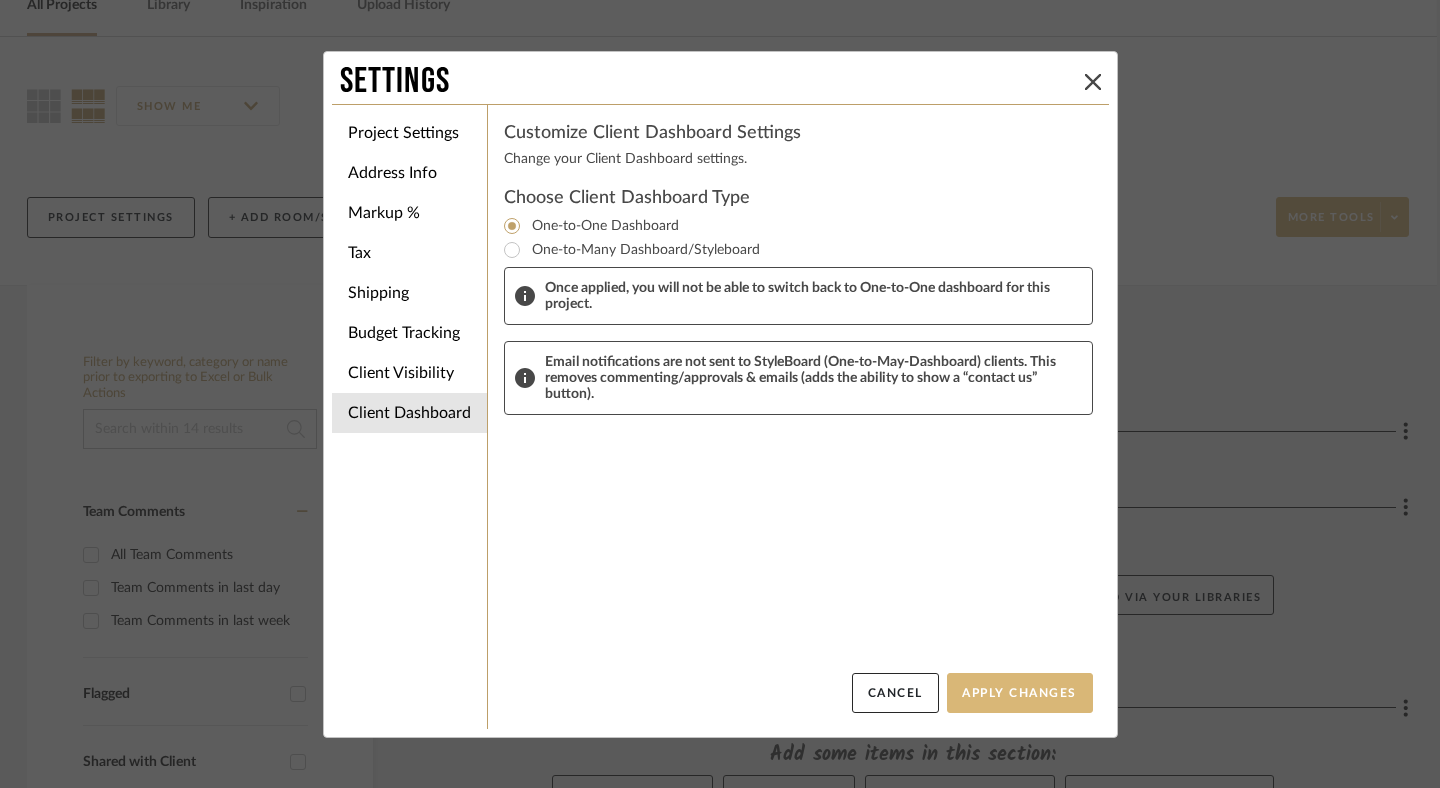 click on "Apply Changes" at bounding box center (1020, 693) 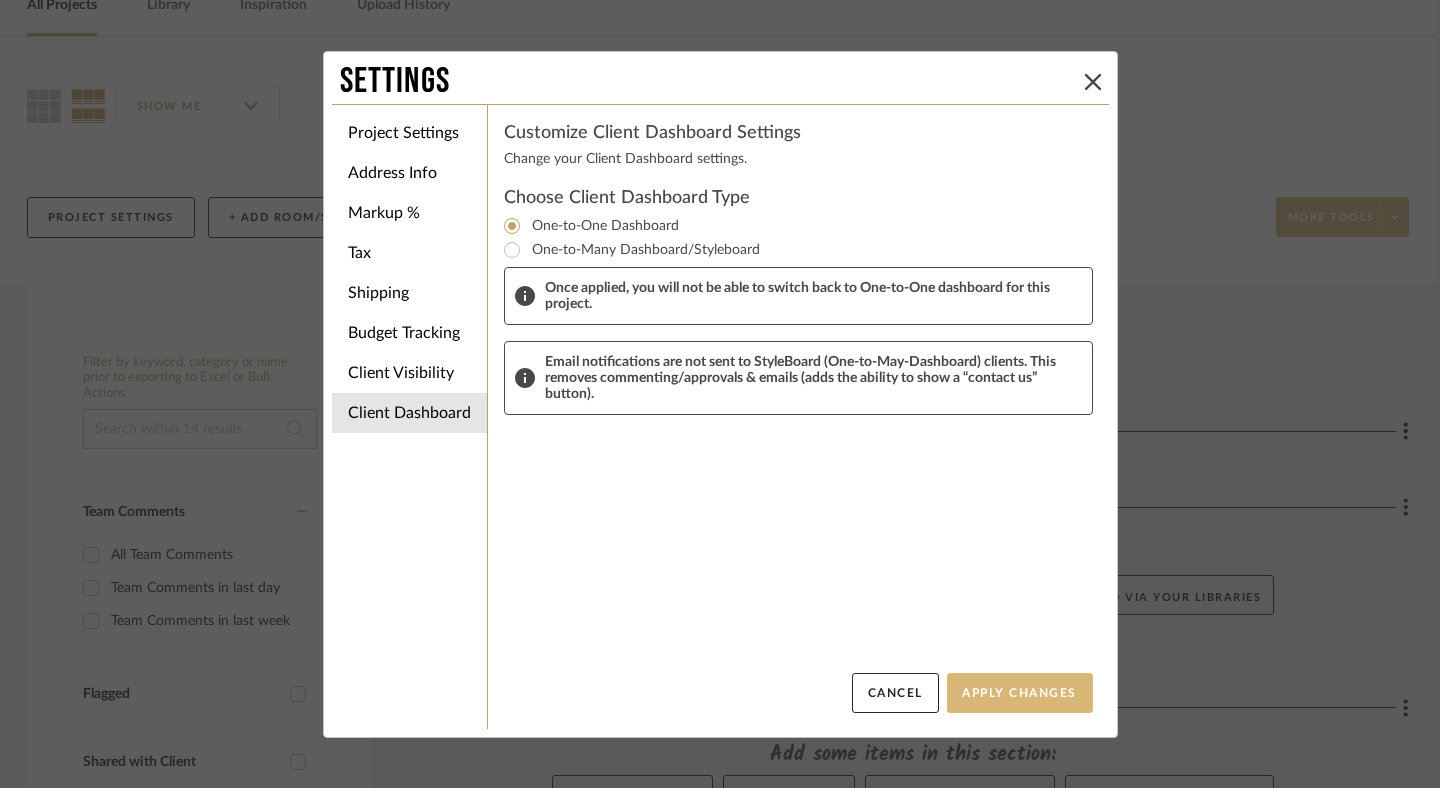 click on "Apply Changes" at bounding box center (1020, 693) 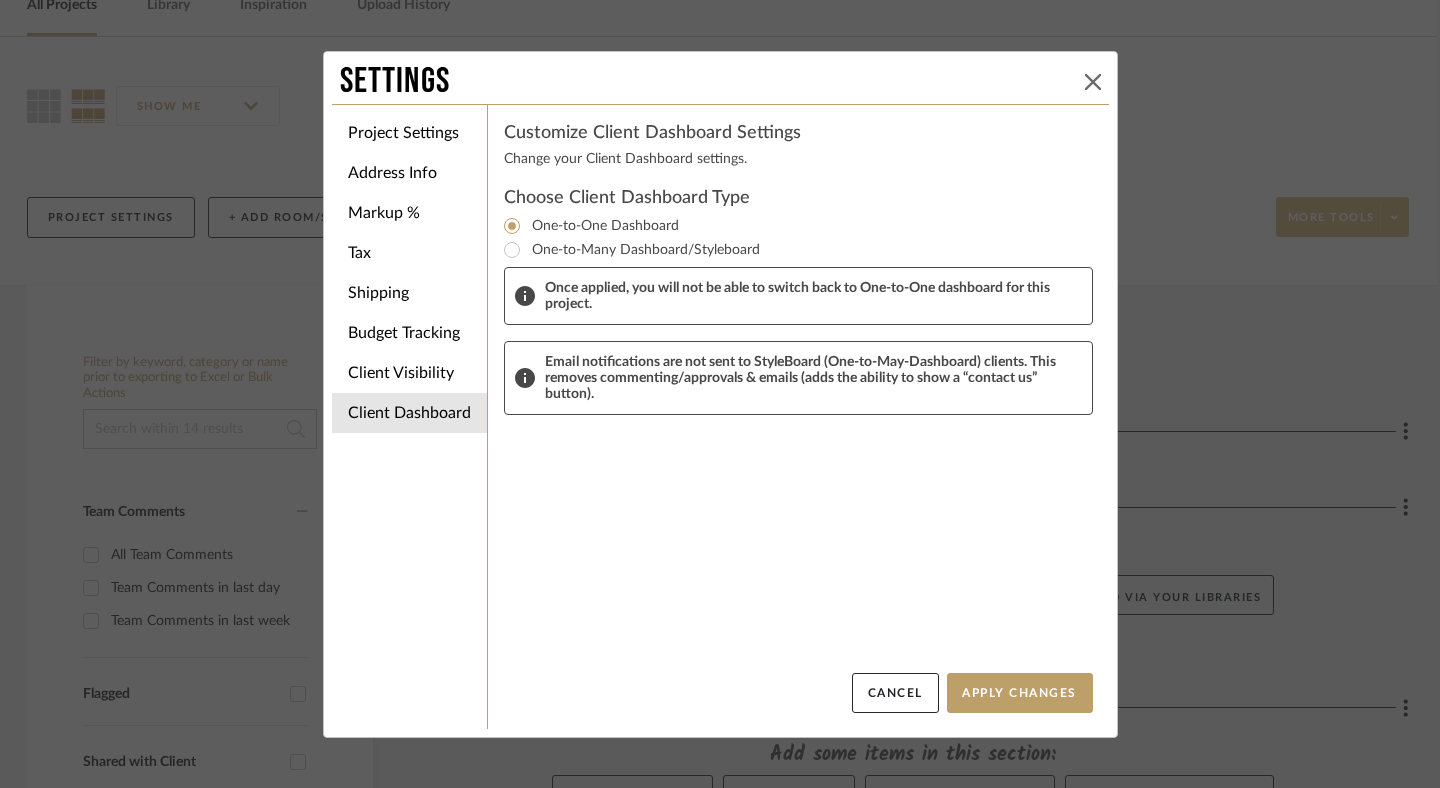 click 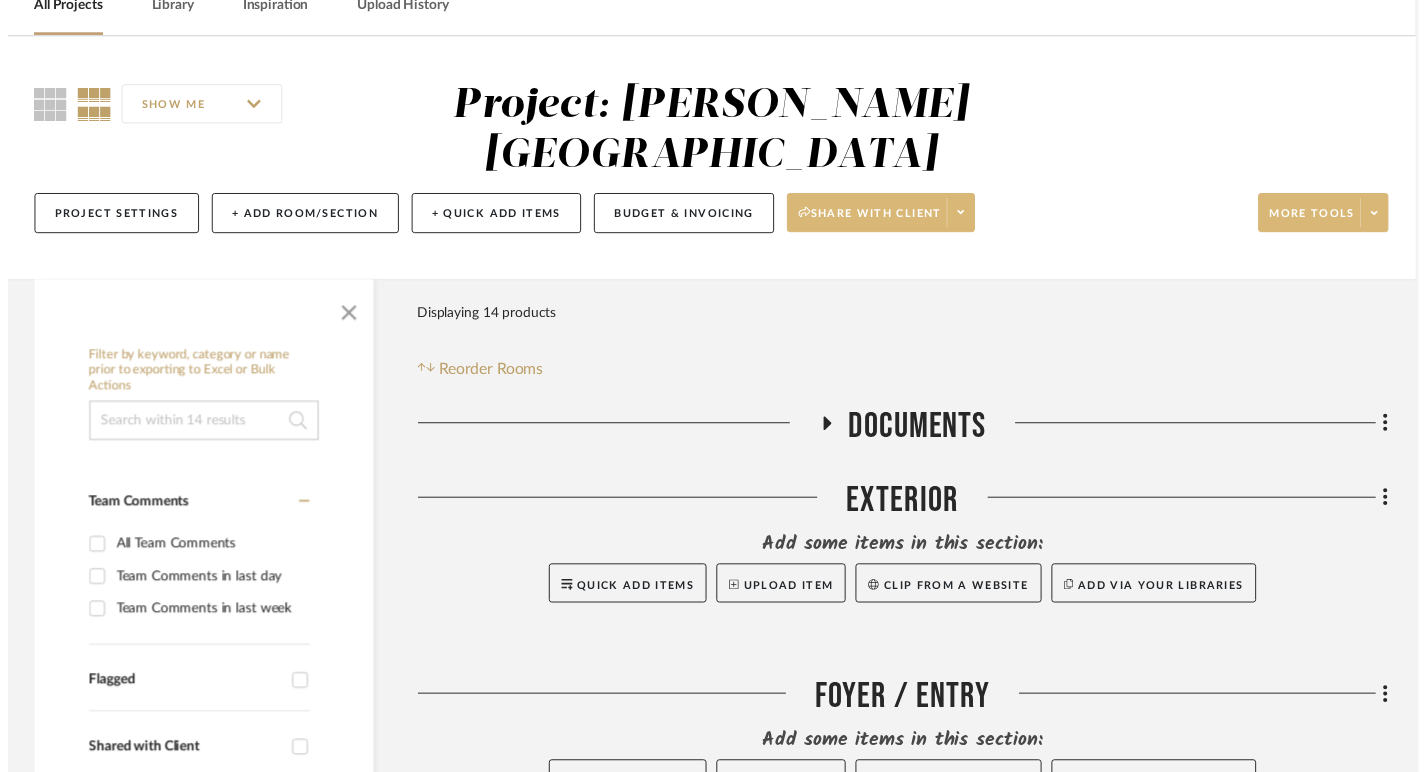 scroll, scrollTop: 107, scrollLeft: 3, axis: both 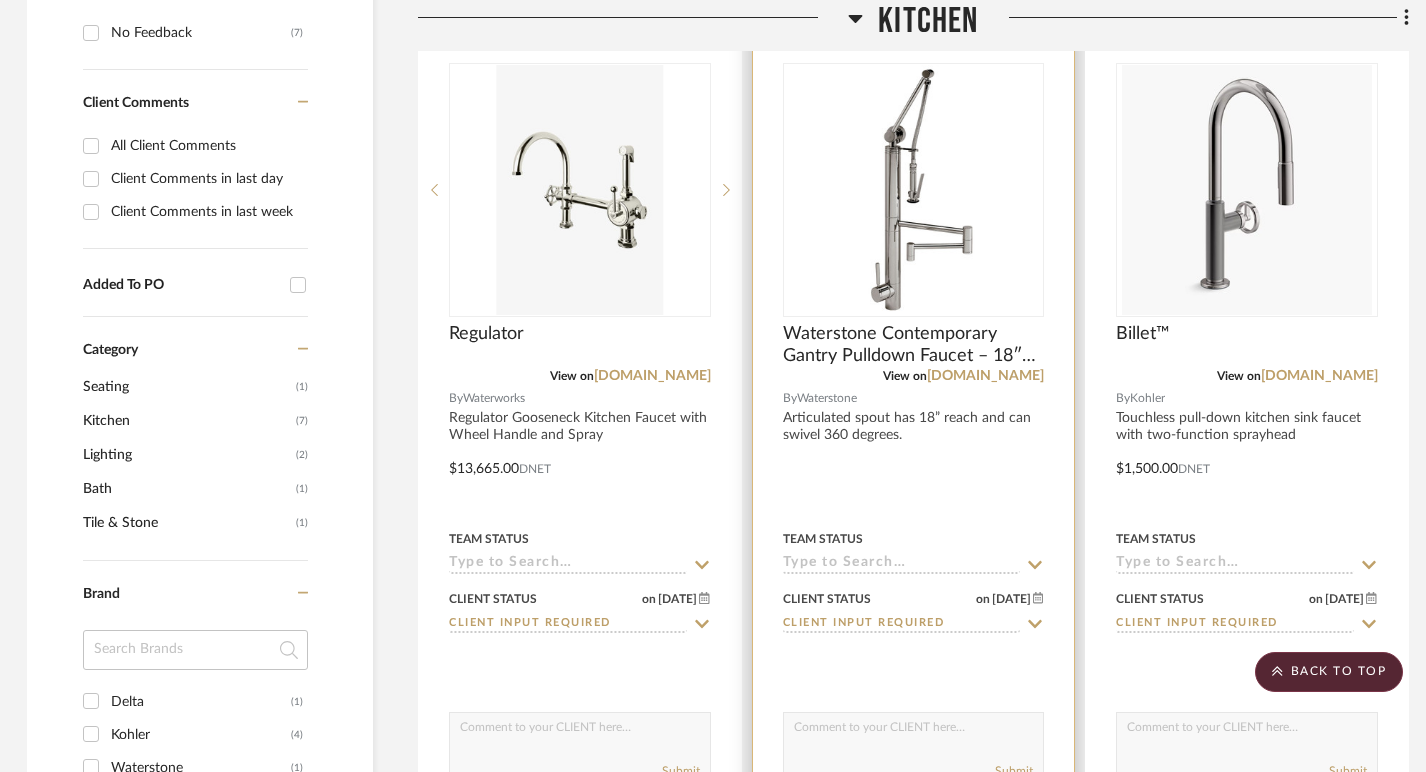click at bounding box center [914, 732] 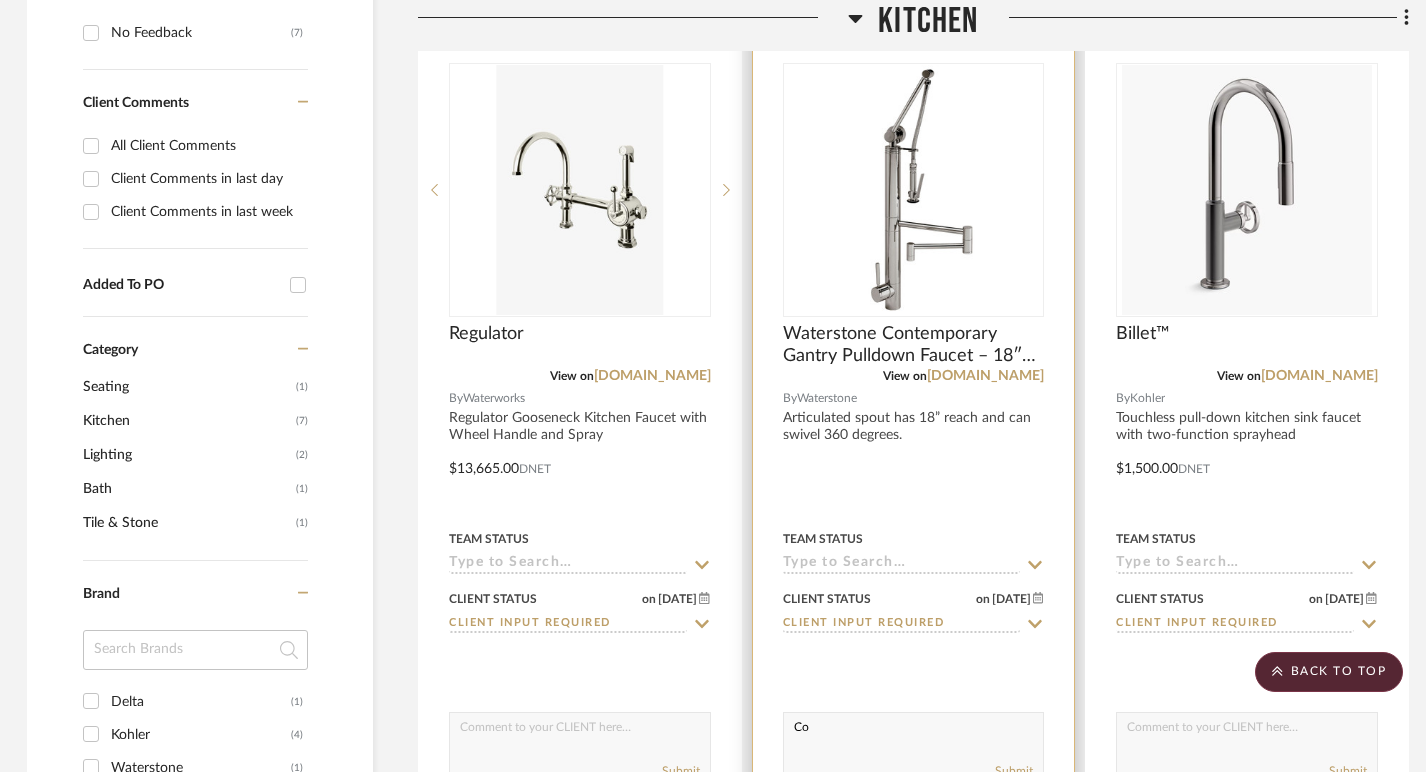 type on "C" 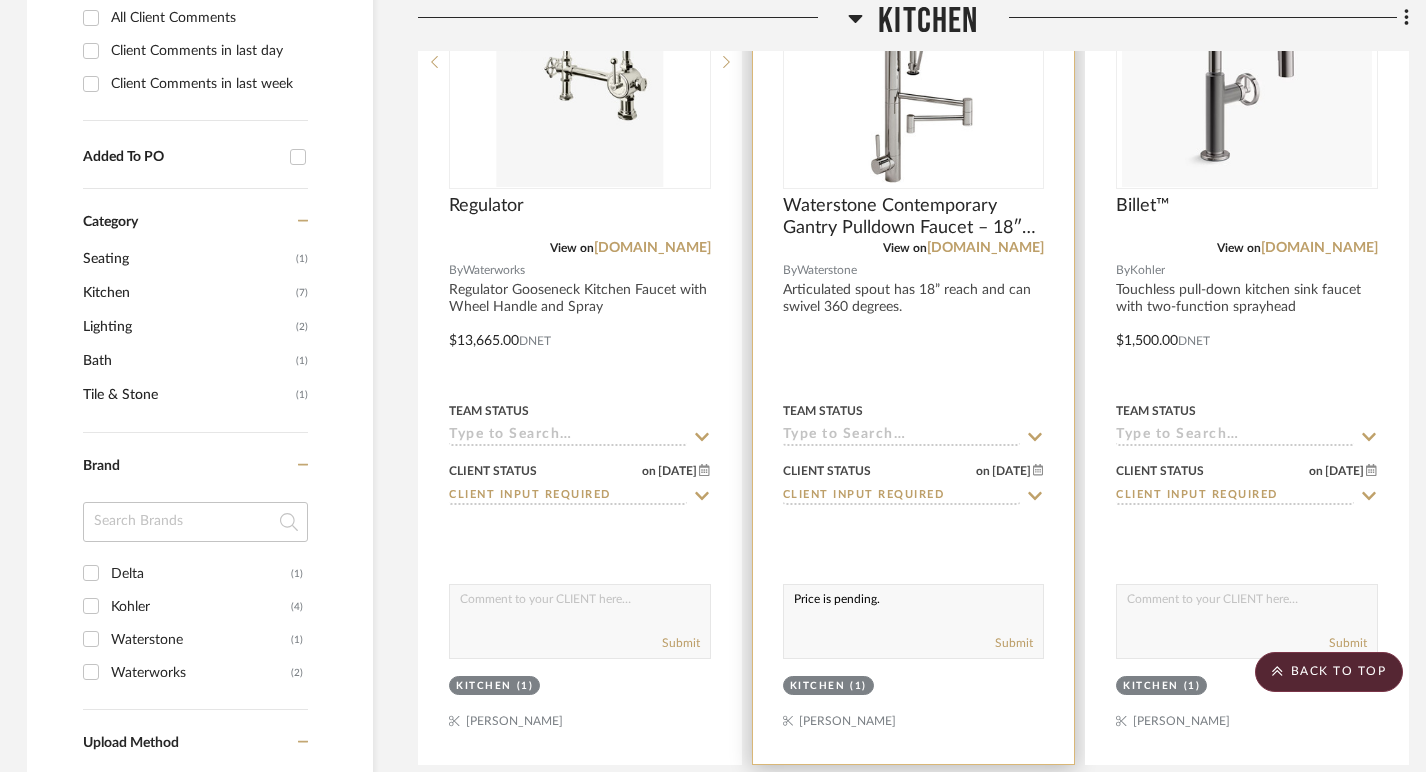scroll, scrollTop: 1222, scrollLeft: 3, axis: both 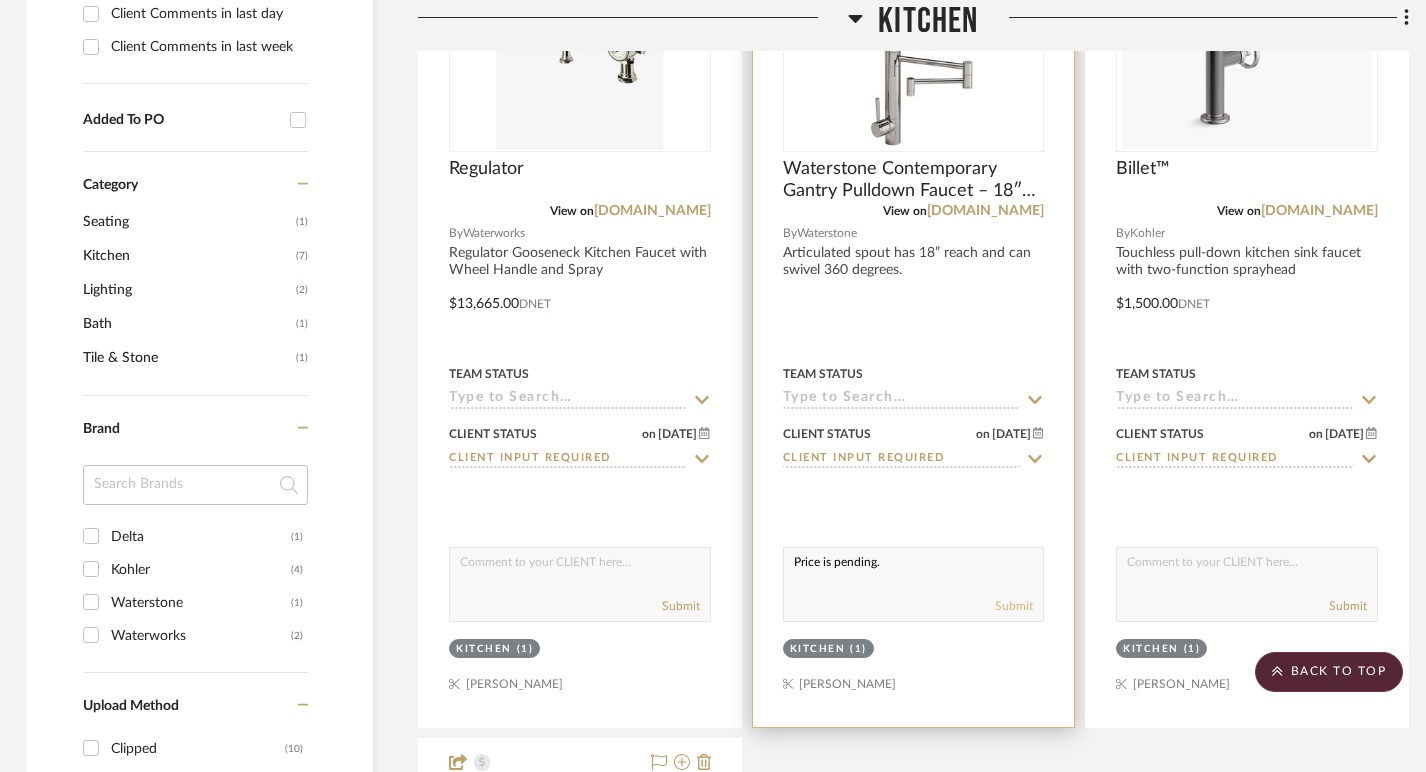 type on "Price is pending." 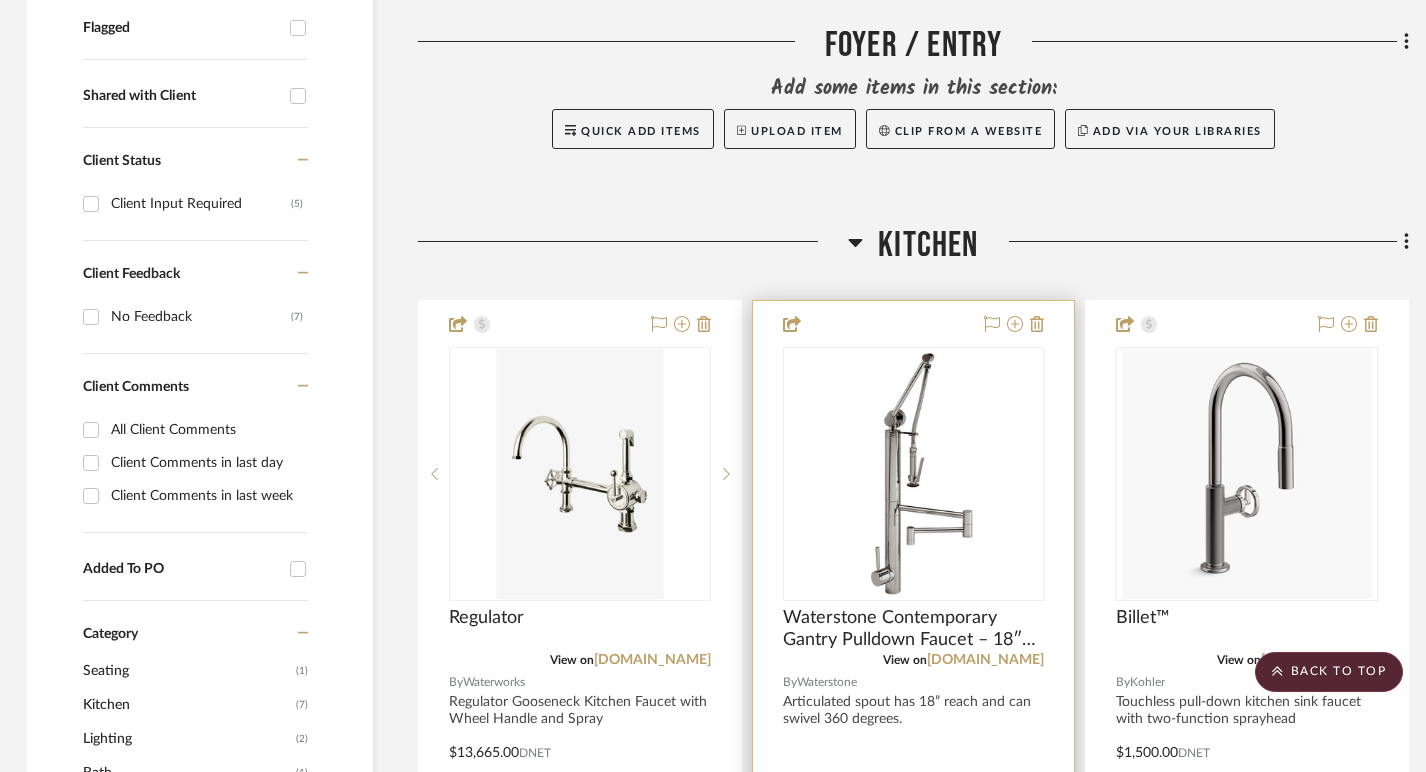 scroll, scrollTop: 705, scrollLeft: 3, axis: both 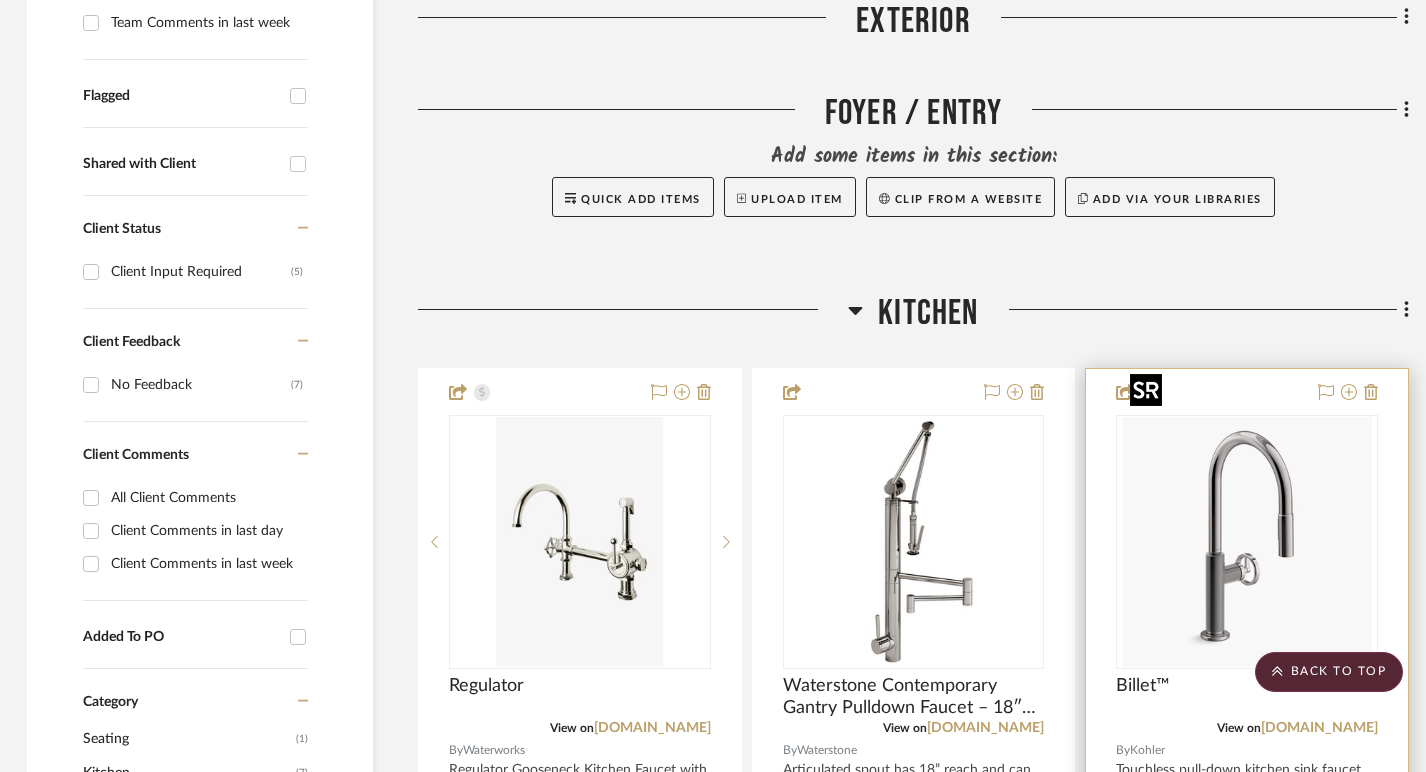 type 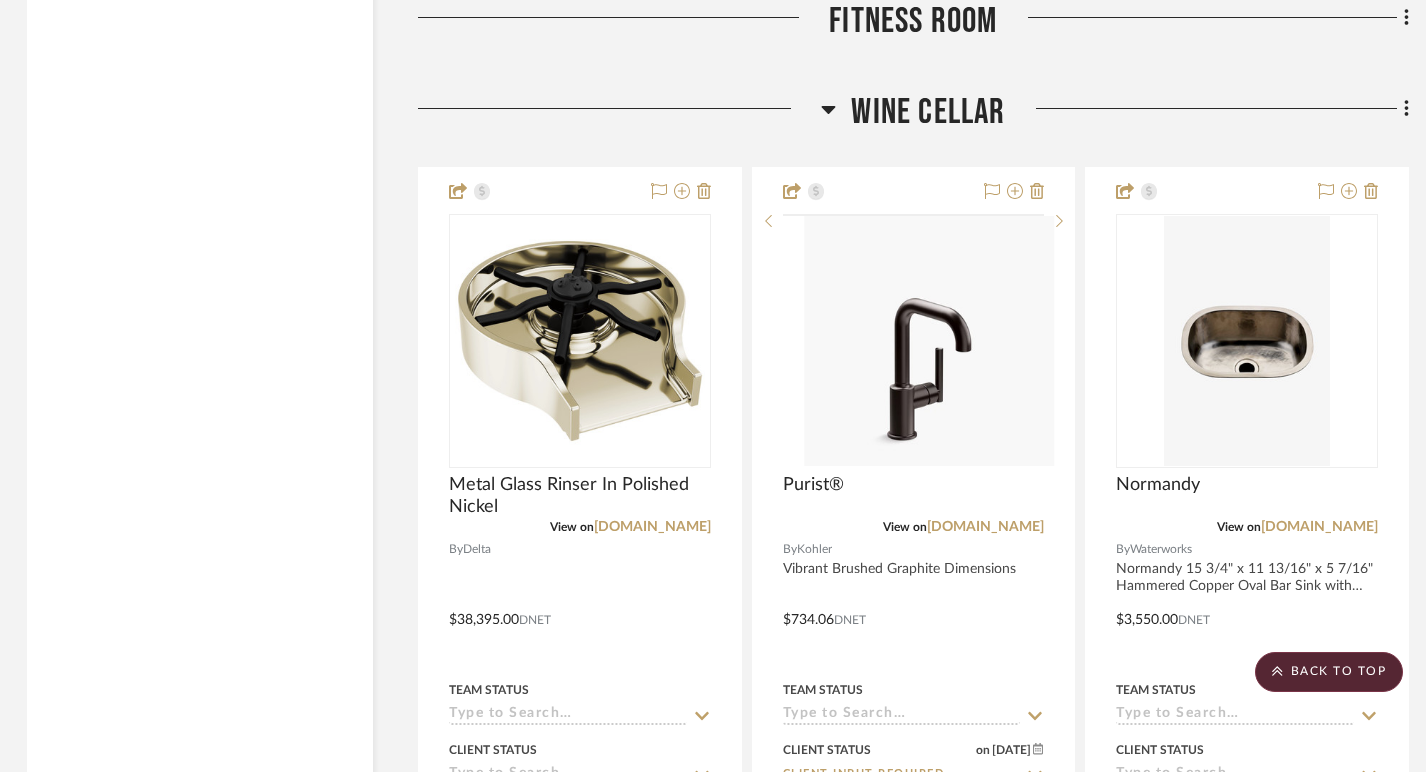 scroll, scrollTop: 3726, scrollLeft: 3, axis: both 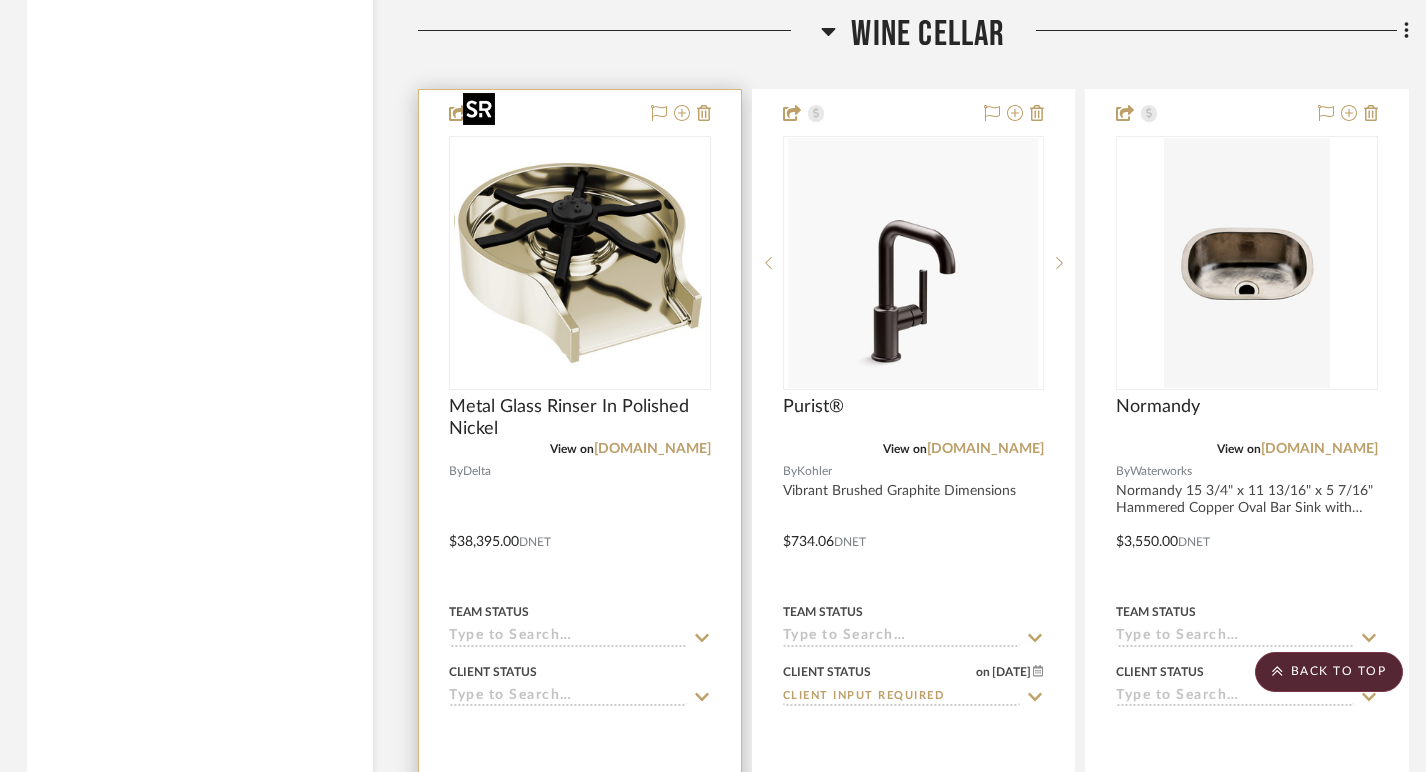 click at bounding box center (580, 263) 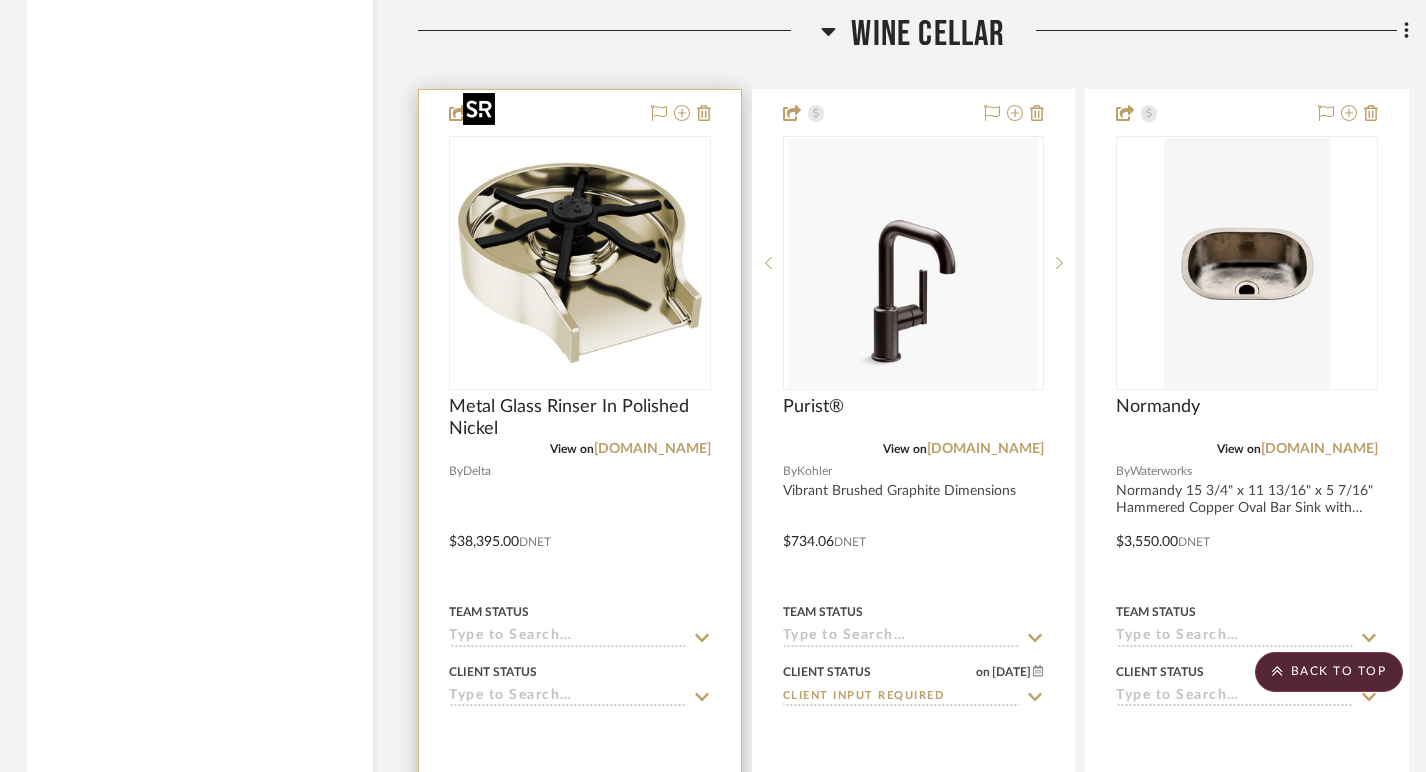 click at bounding box center (580, 263) 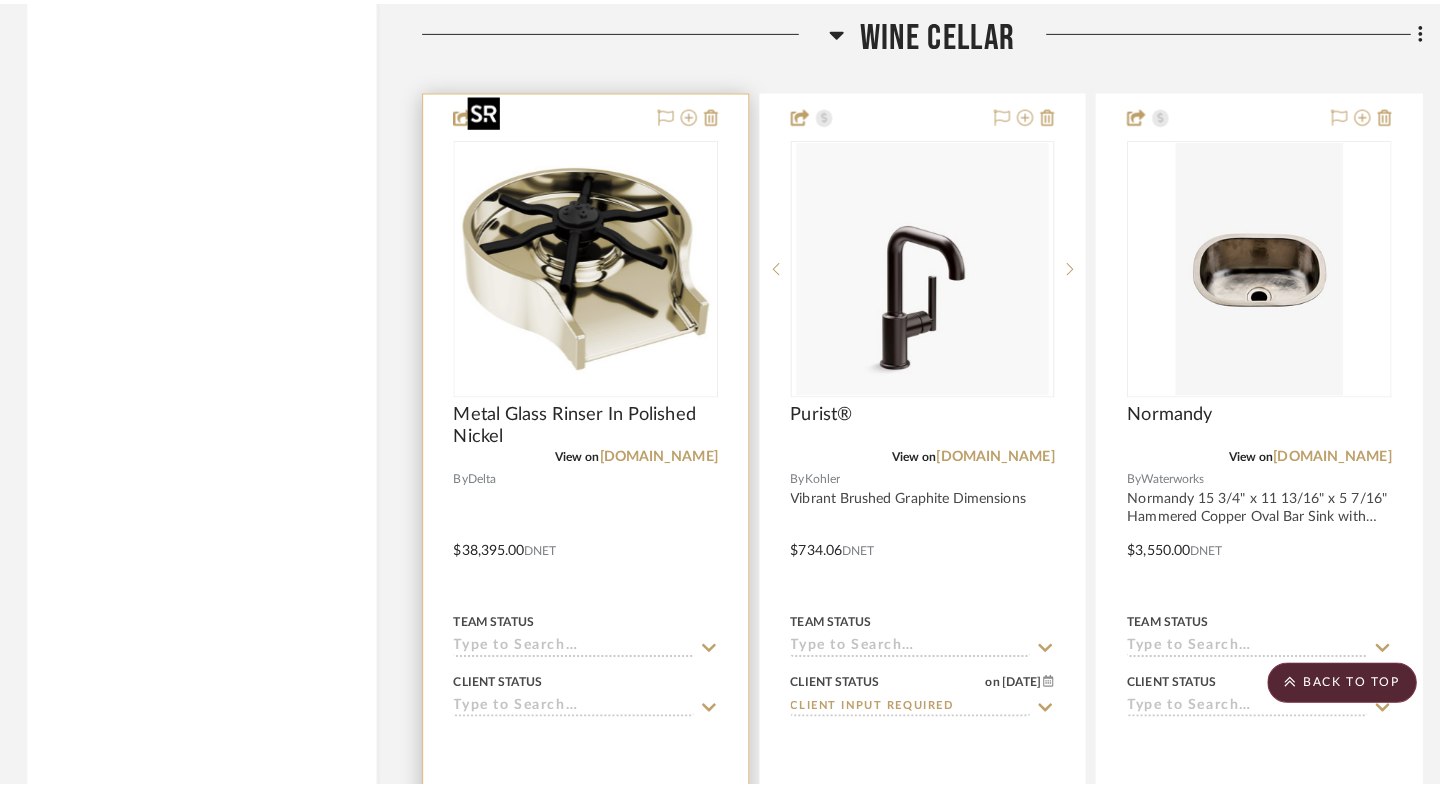 scroll, scrollTop: 0, scrollLeft: 0, axis: both 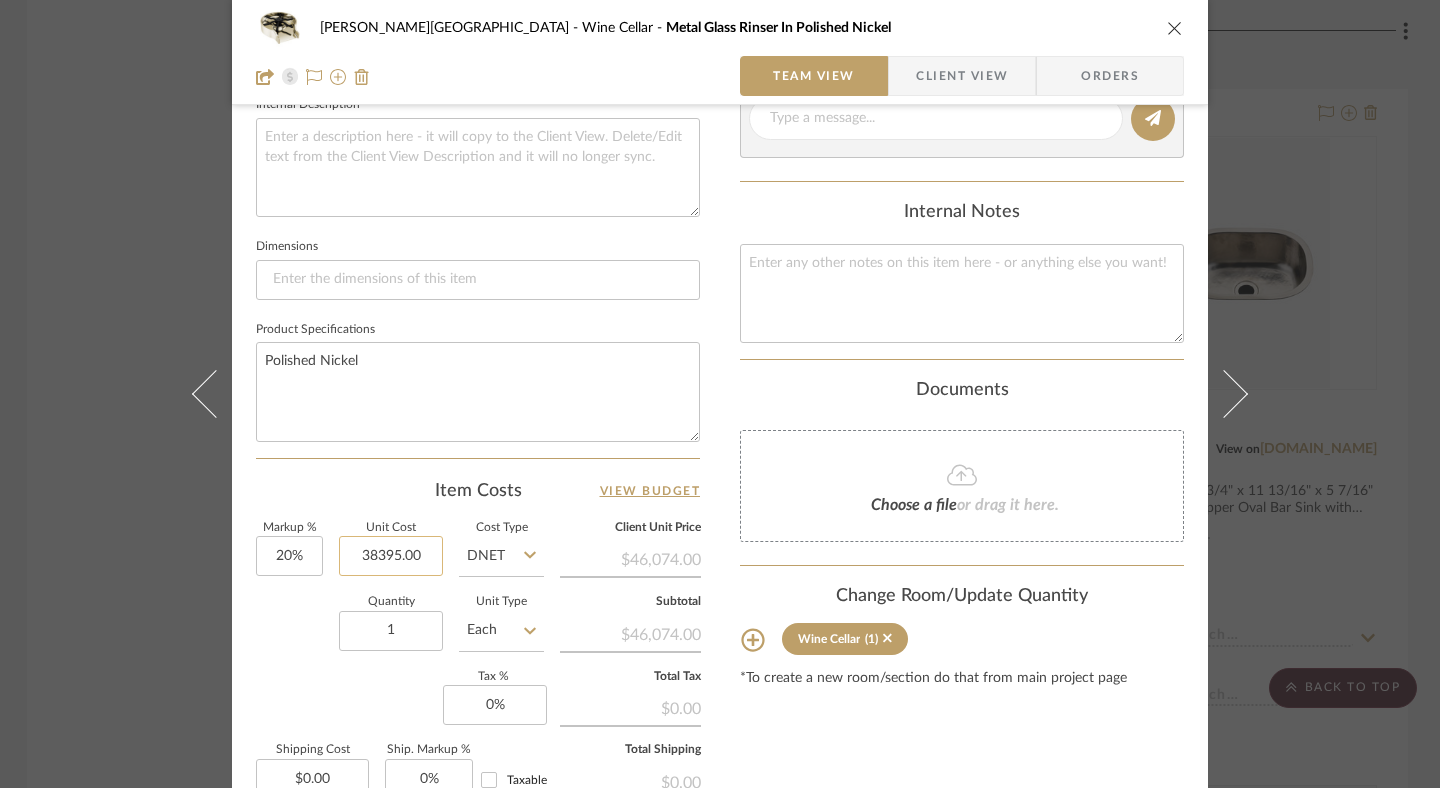 click on "38395.00" 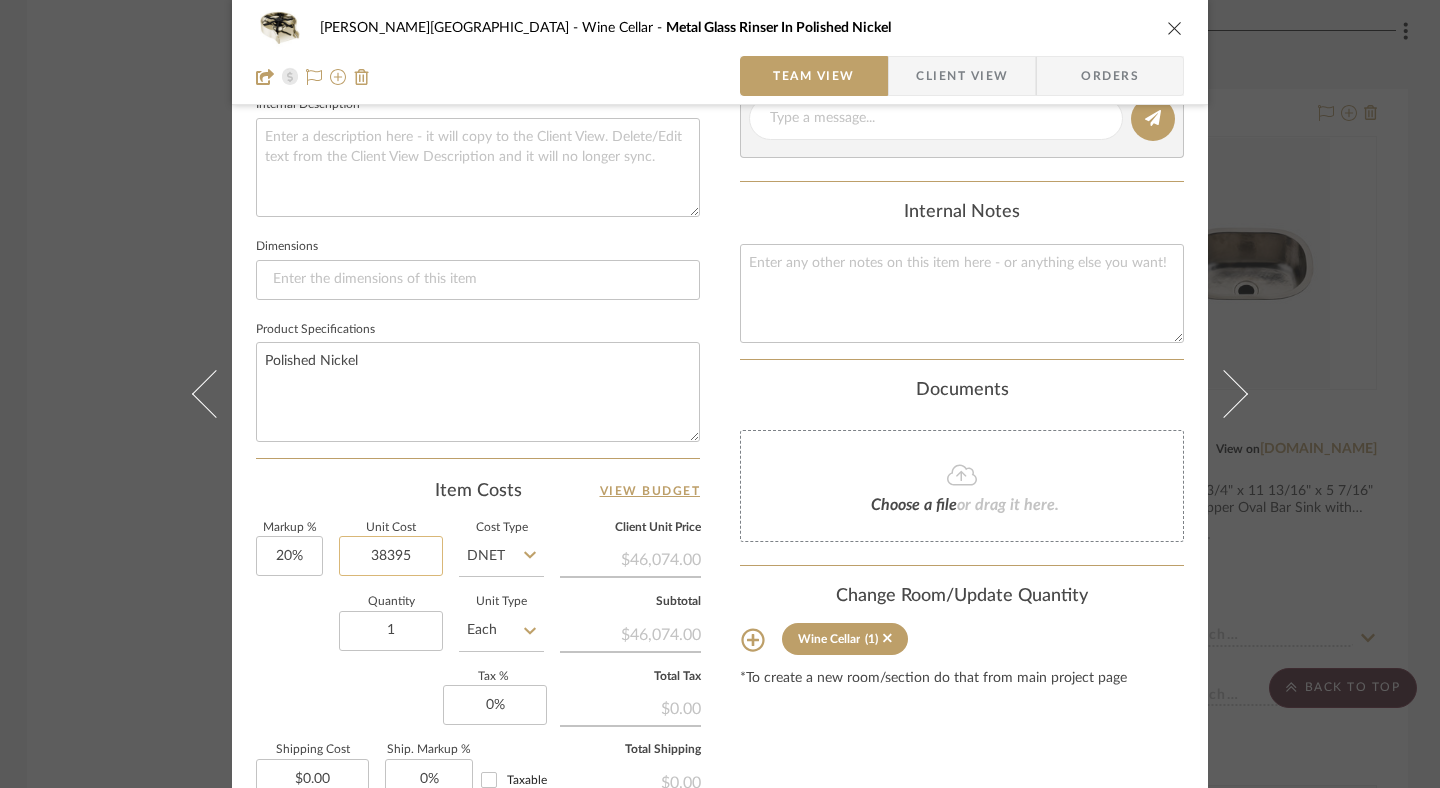 click on "38395" 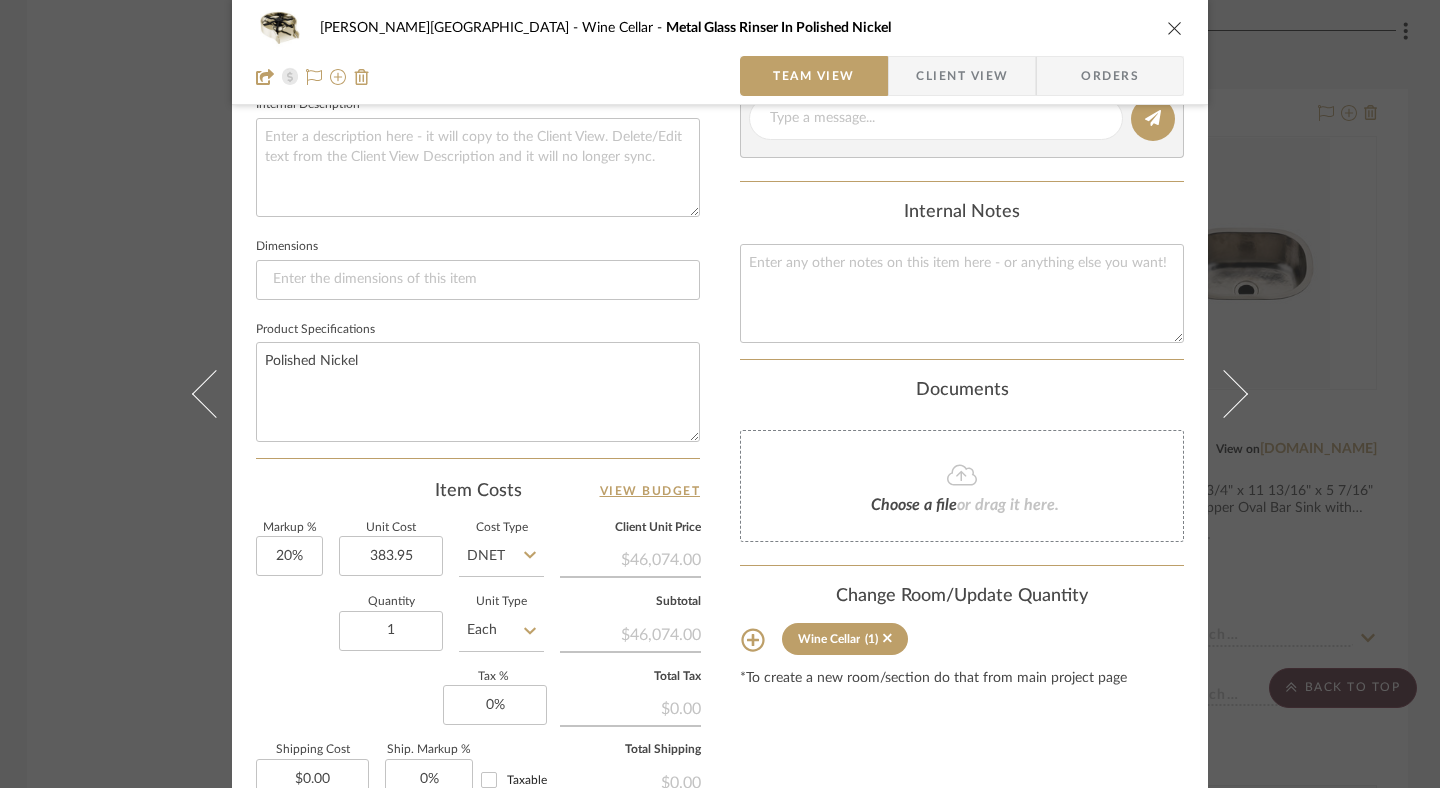 type on "$383.95" 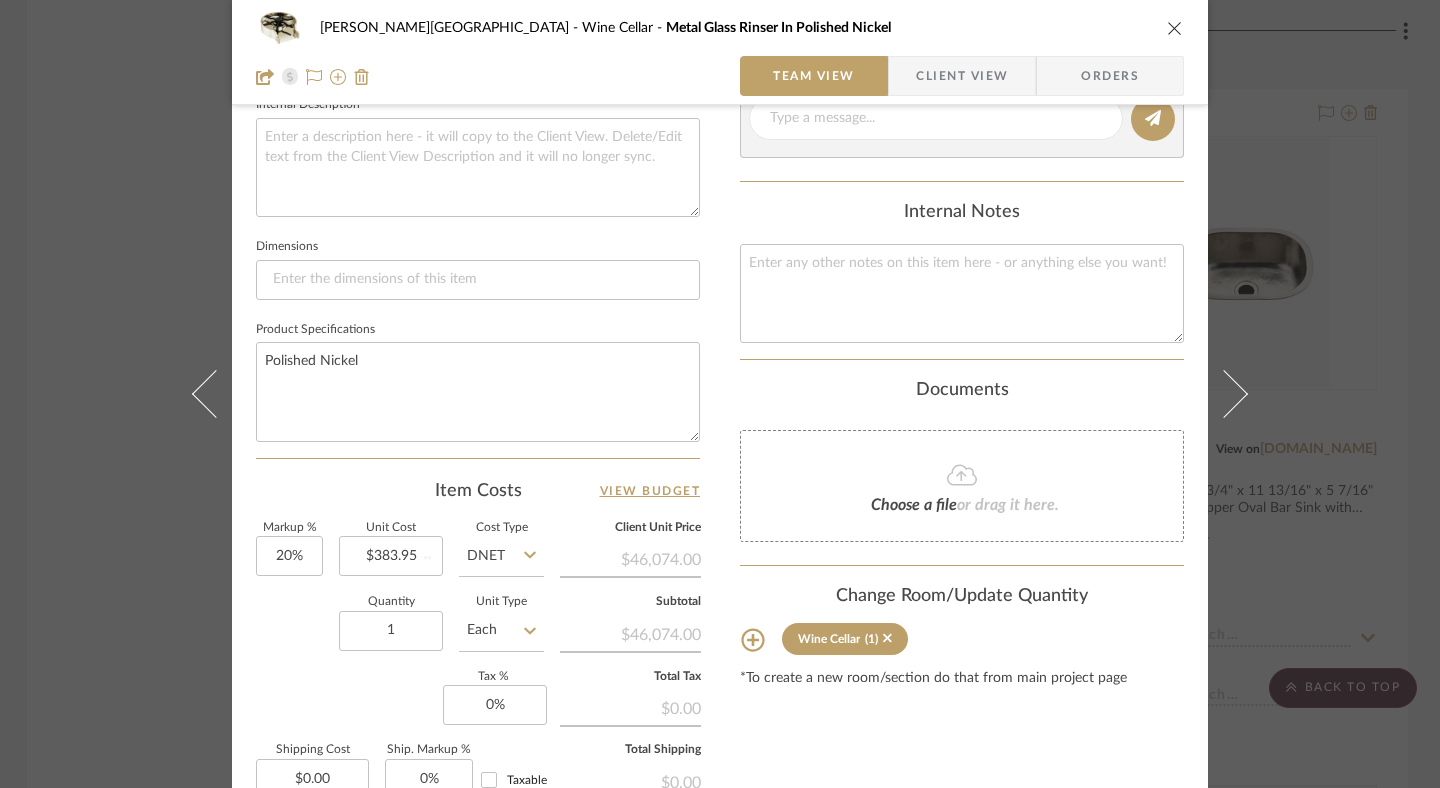 type 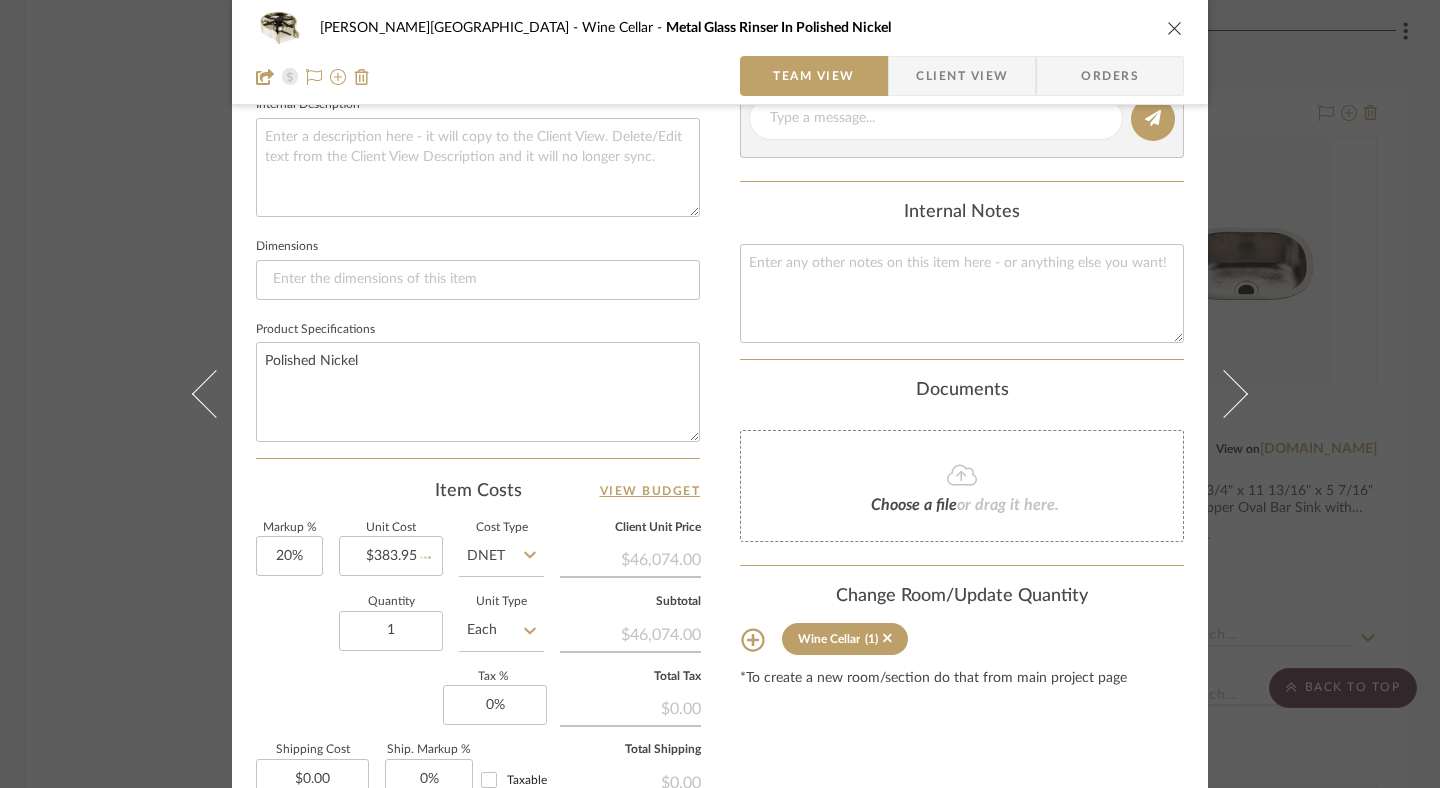 type 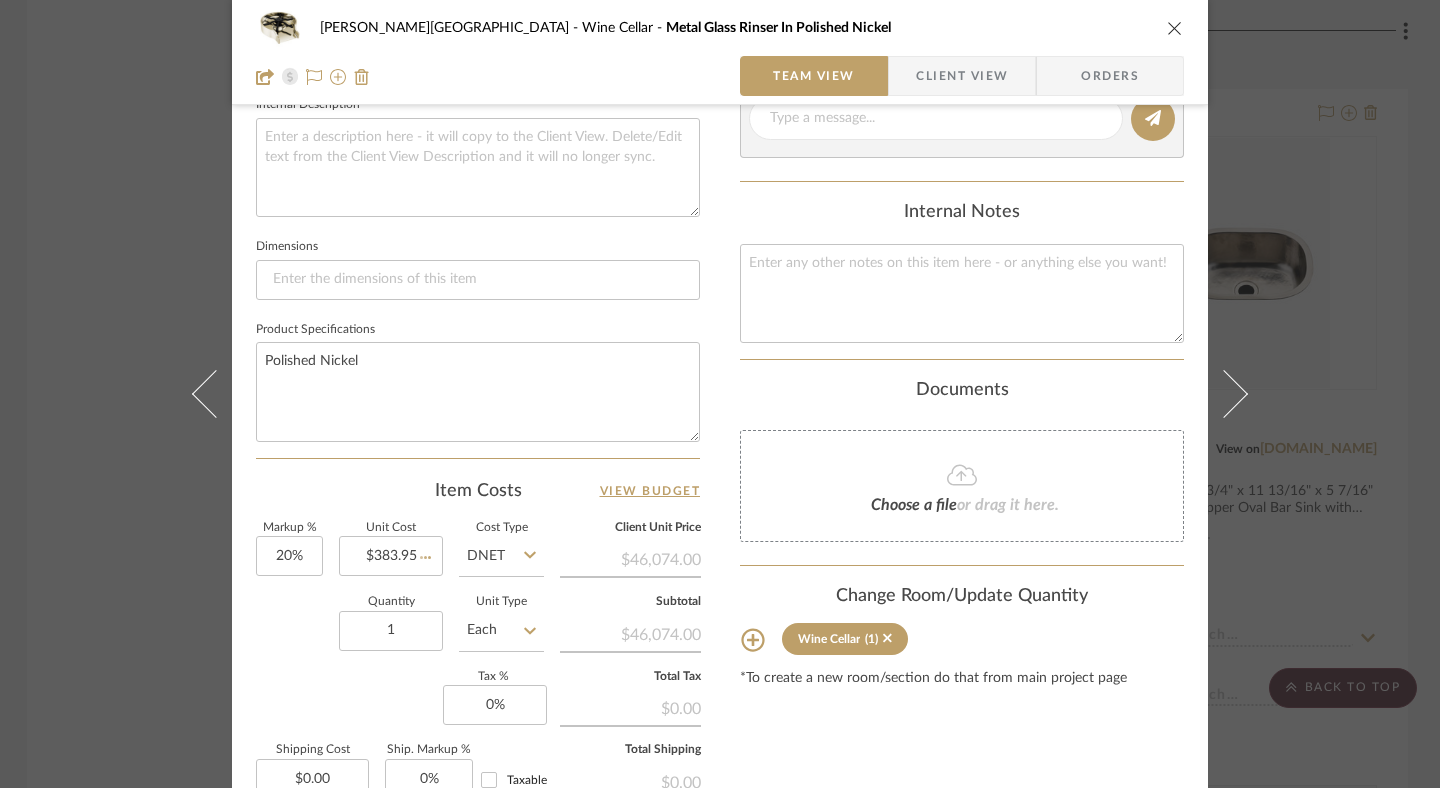 type 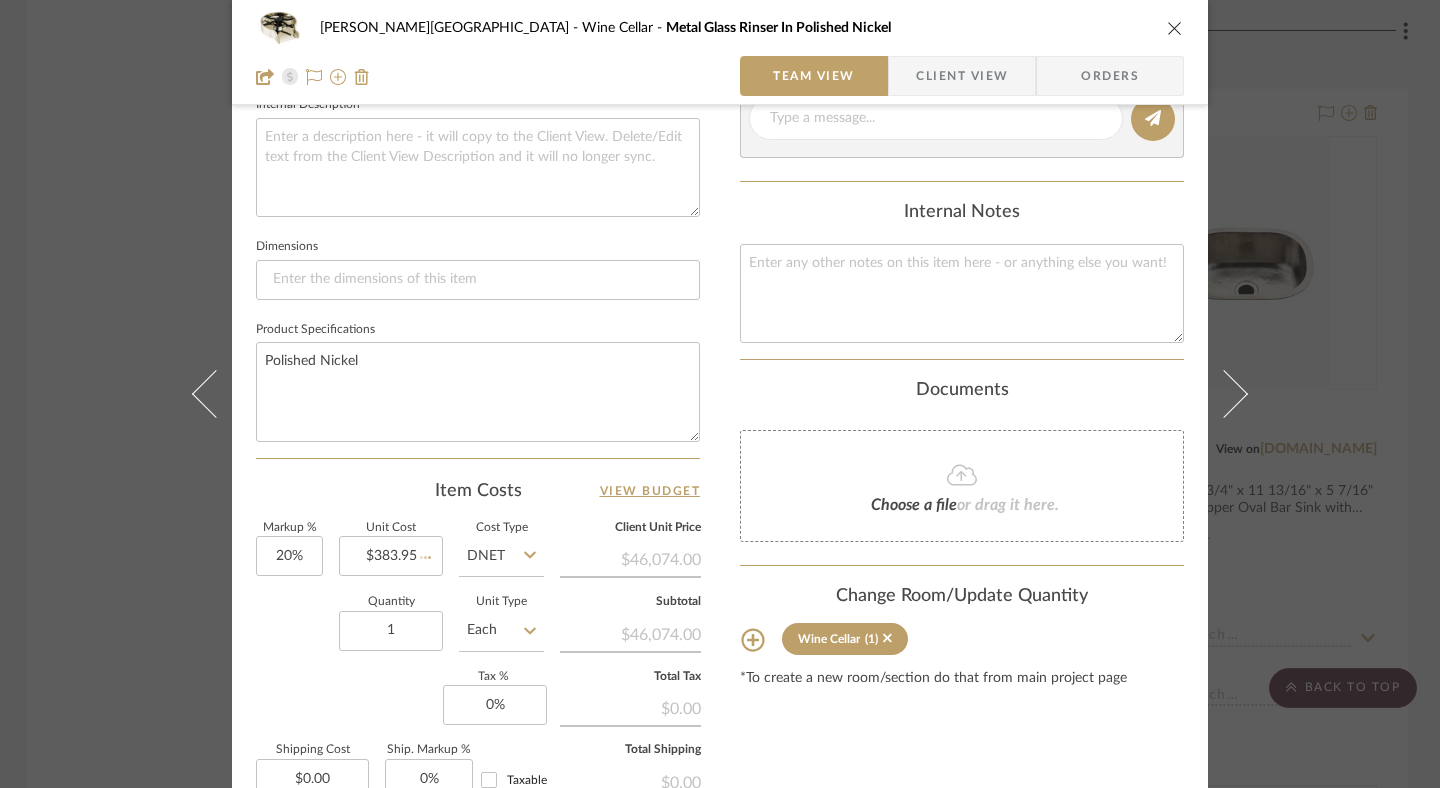 type 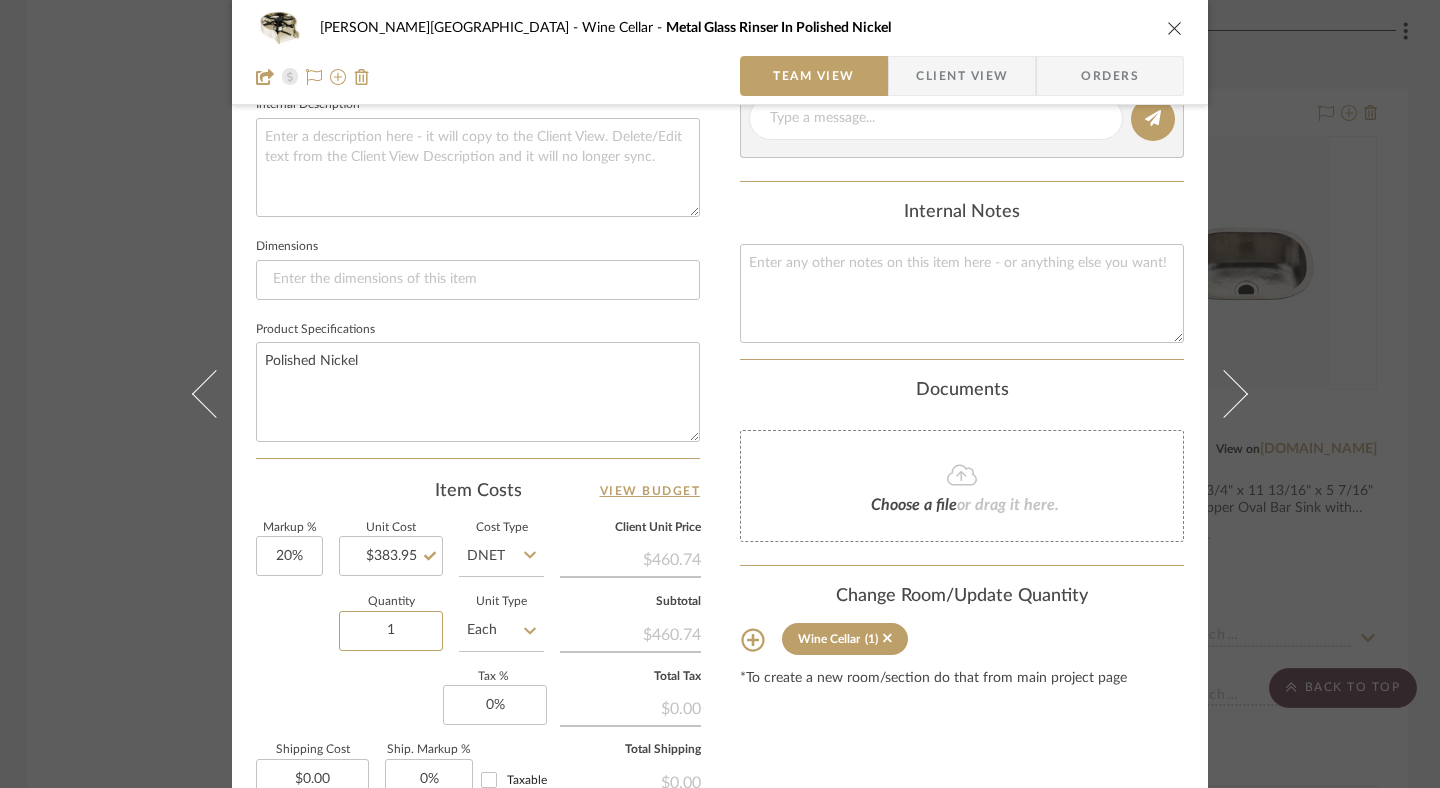 scroll, scrollTop: 972, scrollLeft: 0, axis: vertical 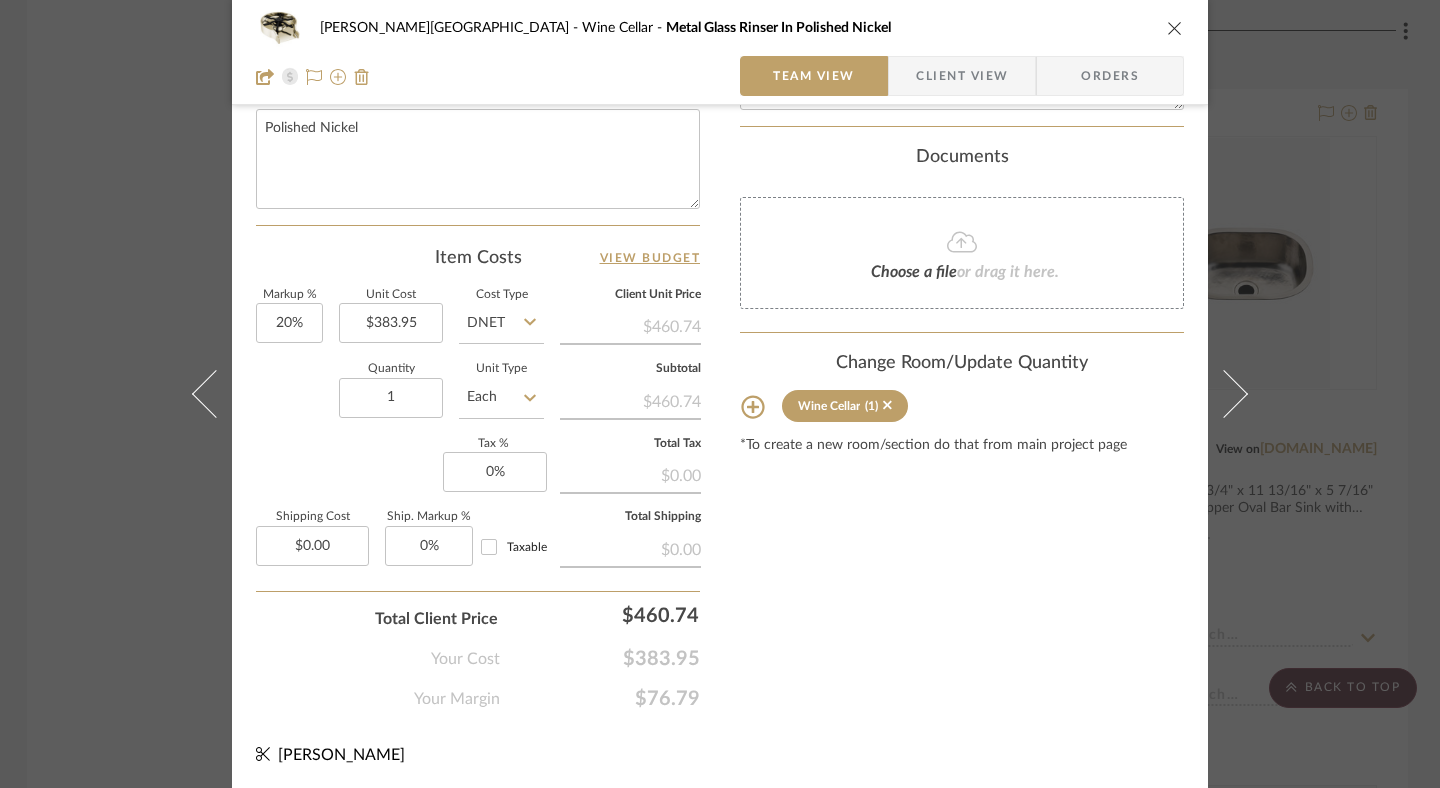 click at bounding box center [1175, 28] 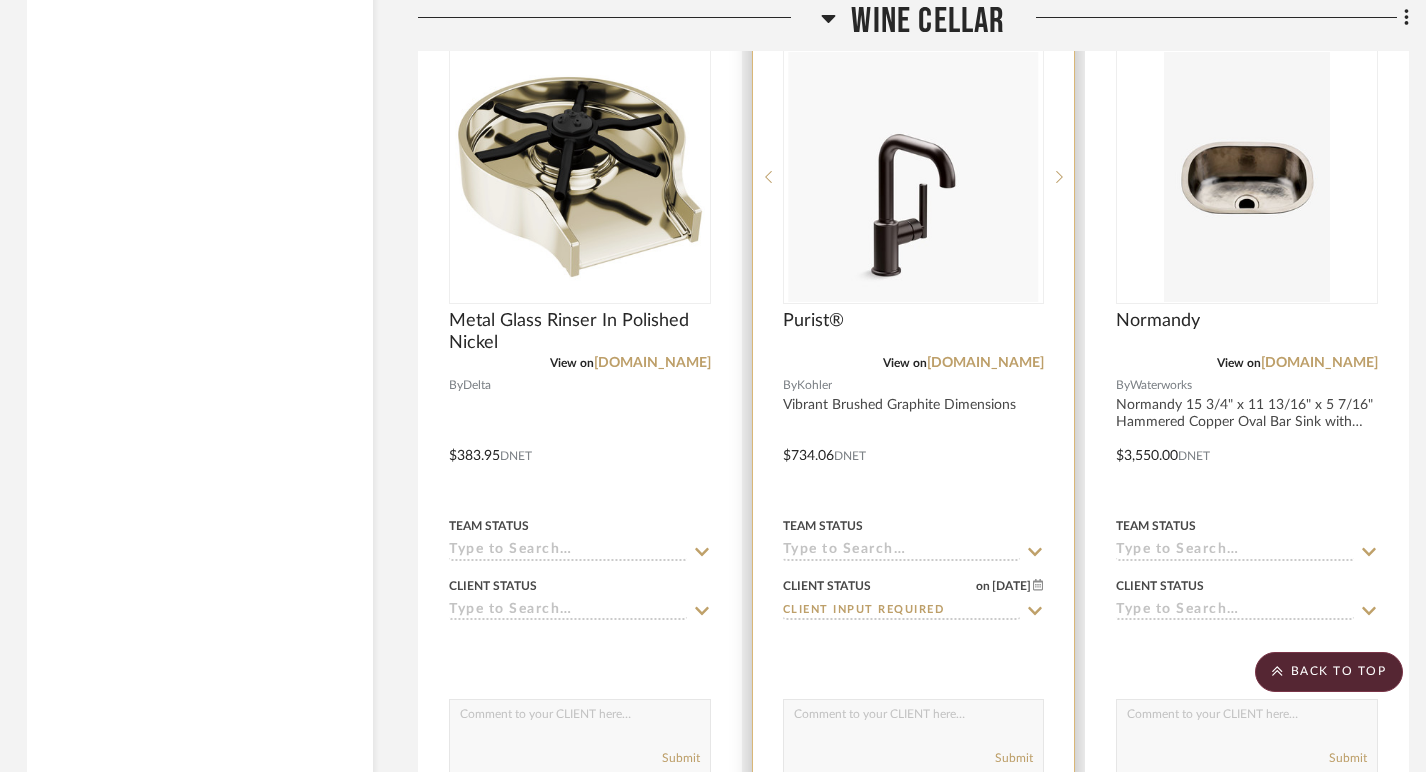scroll, scrollTop: 3810, scrollLeft: 3, axis: both 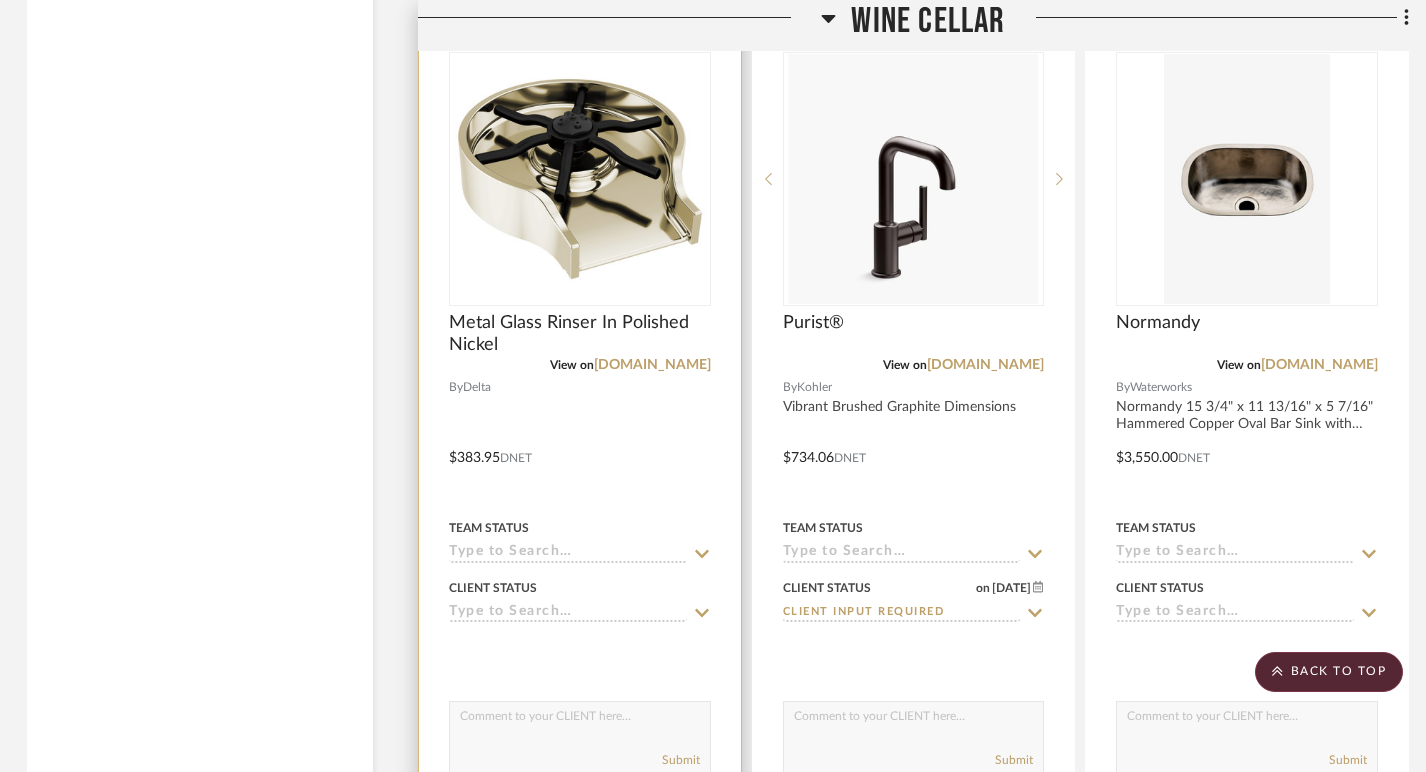 click 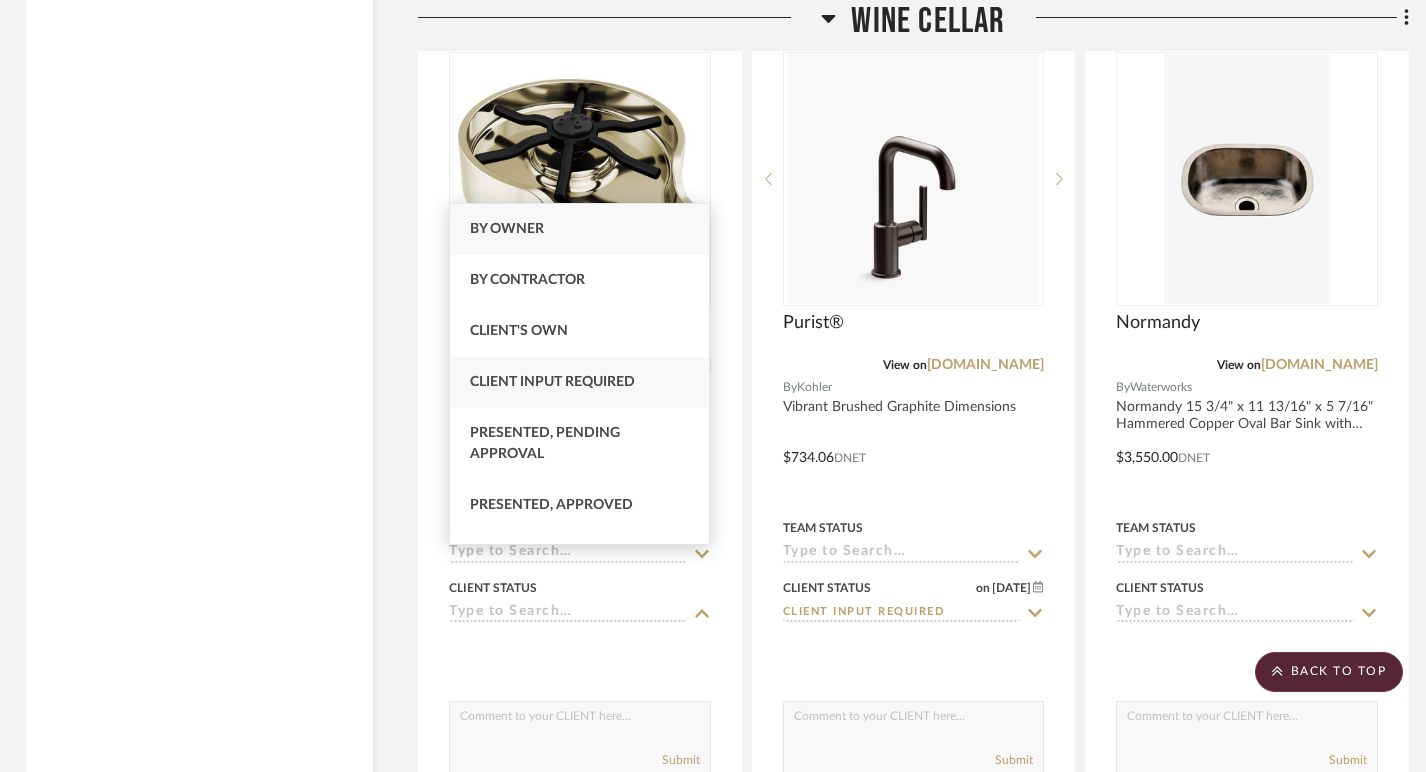 click on "Client Input Required" at bounding box center [552, 382] 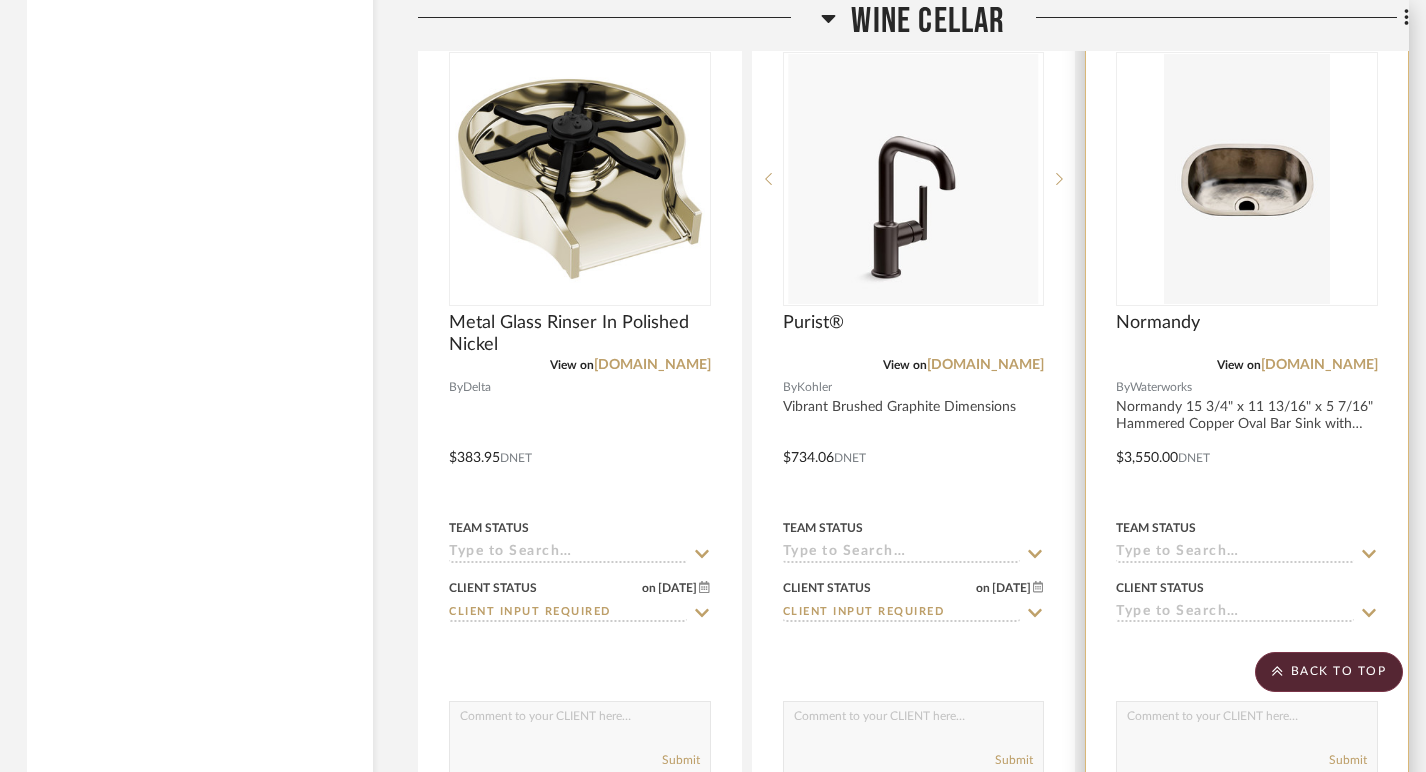 click 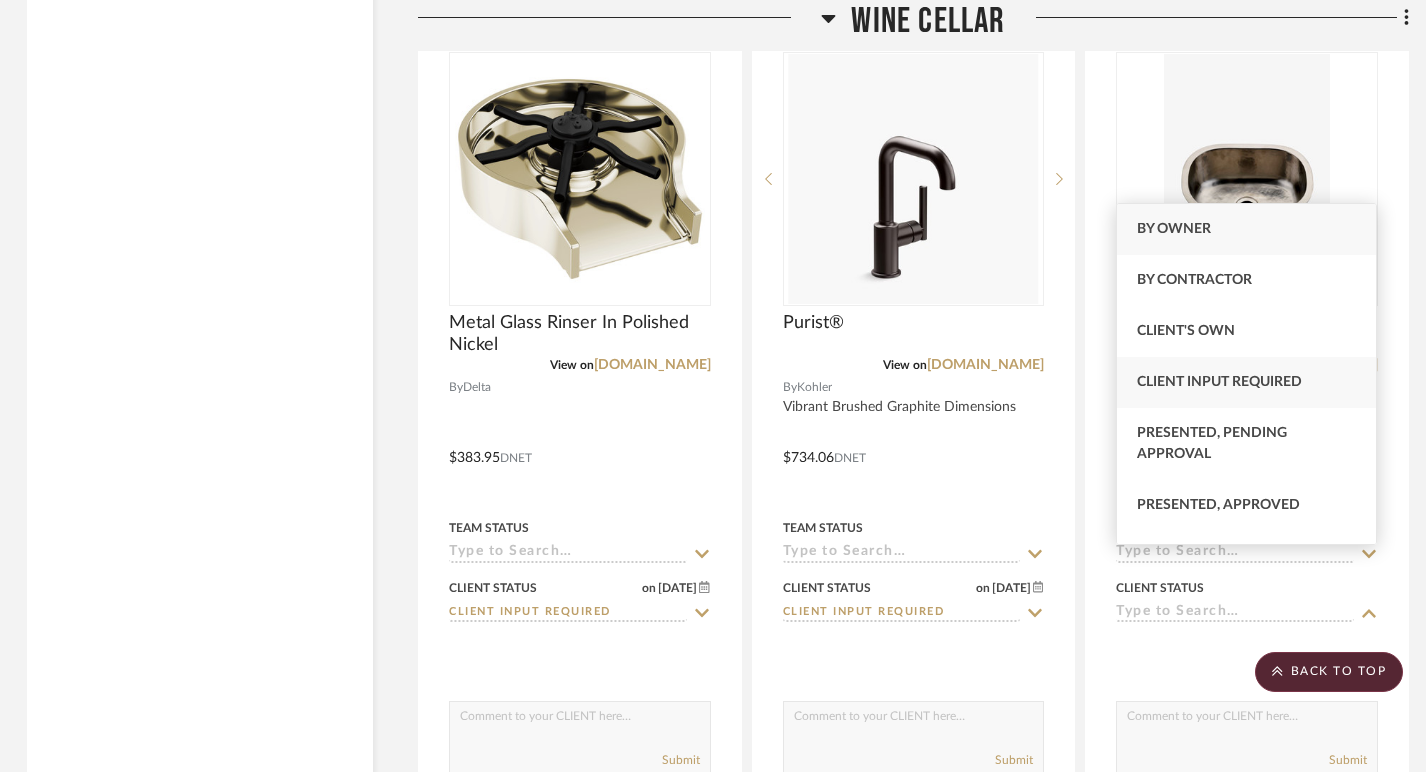 click on "Client Input Required" at bounding box center (1219, 382) 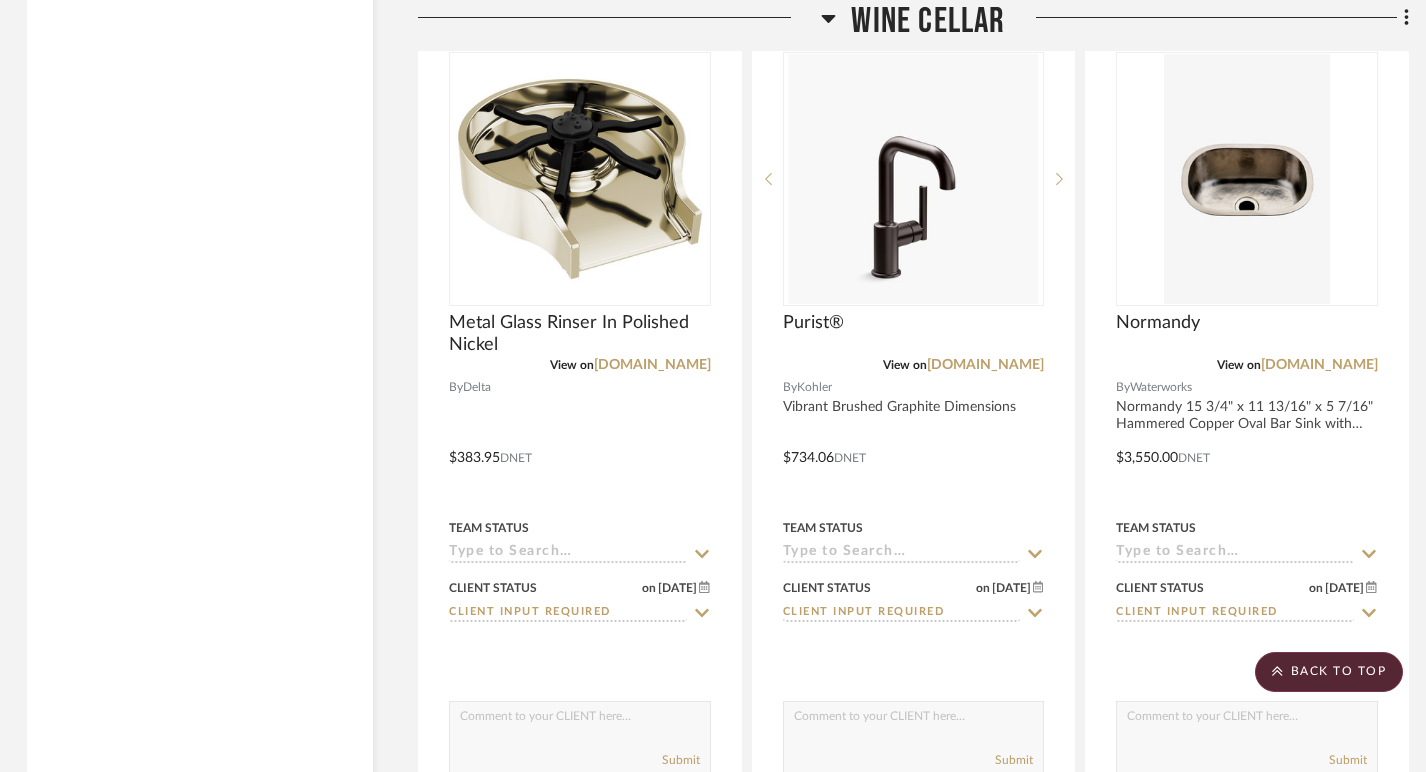 click on "Filter by keyword, category or name prior to exporting to Excel or Bulk Actions Team Comments All Team Comments Team Comments in last day Team Comments in last week Flagged Shared with Client Client Status Client Input Required  (7)  Client Feedback No Feedback  (7)  Client Comments All Client Comments Client Comments in last day Client Comments in last week Added To PO Category  Seating   (1)   Kitchen   (7)   Lighting   (2)   Bath   (1)   Tile & Stone   (1)  Brand Delta  (1)  Kohler  (4)  Waterstone  (1)  Waterworks  (2)  Upload Method Clipped  (10)  Uploaded  (4)  Added By Nancy Gruse  (14)  Item Type Product  (12)  Inspiration Image  (2)  Lead Time Weeks In Stock Price 0  7,500 +  0 7500  Filter Products   Displaying 14 products  Reorder Rooms LOADING Documents Exterior Add some items in this section: Quick Add Items  Upload Item   Clip from a website   Add via your libraries  Foyer / Entry Add some items in this section: Quick Add Items  Upload Item   Clip from a website   Add via your libraries  Kitchen" 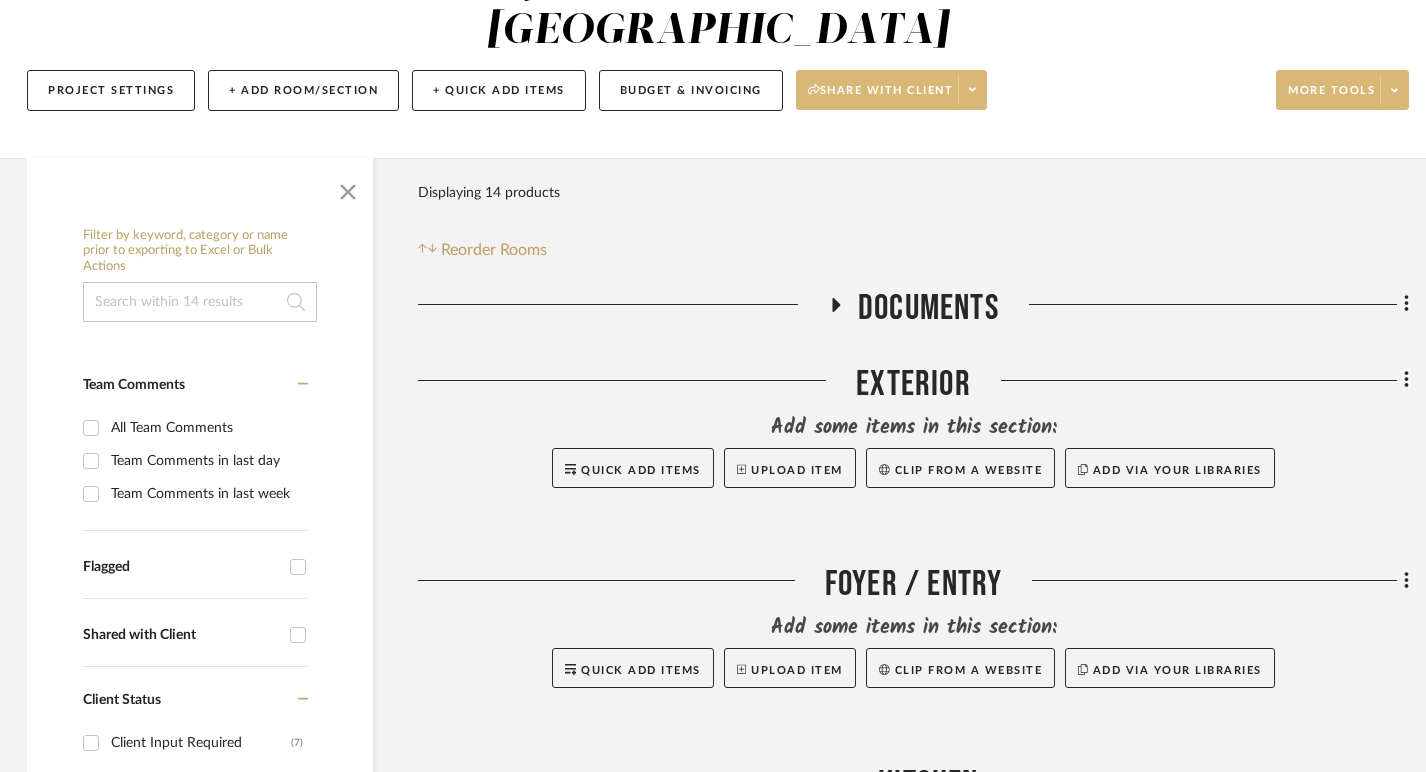 scroll, scrollTop: 0, scrollLeft: 3, axis: horizontal 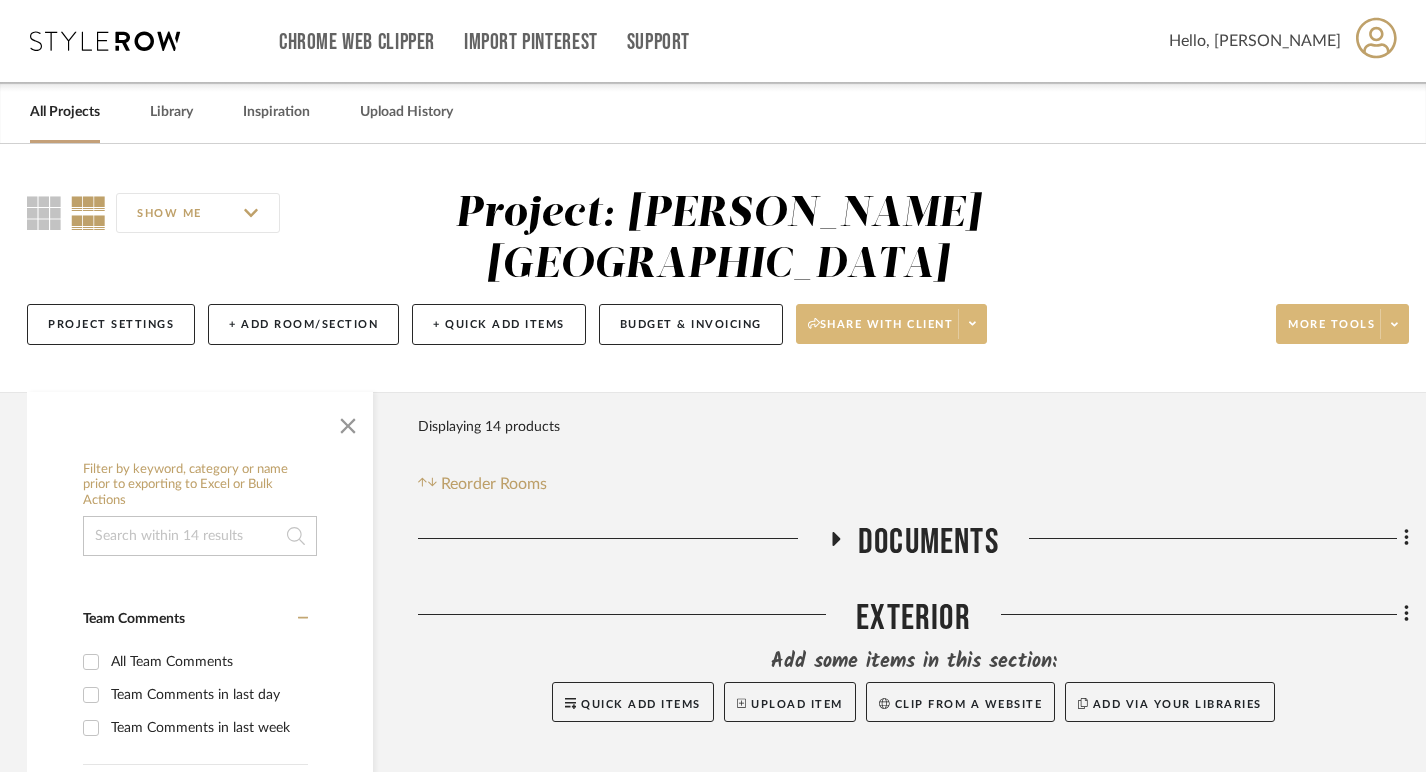 click 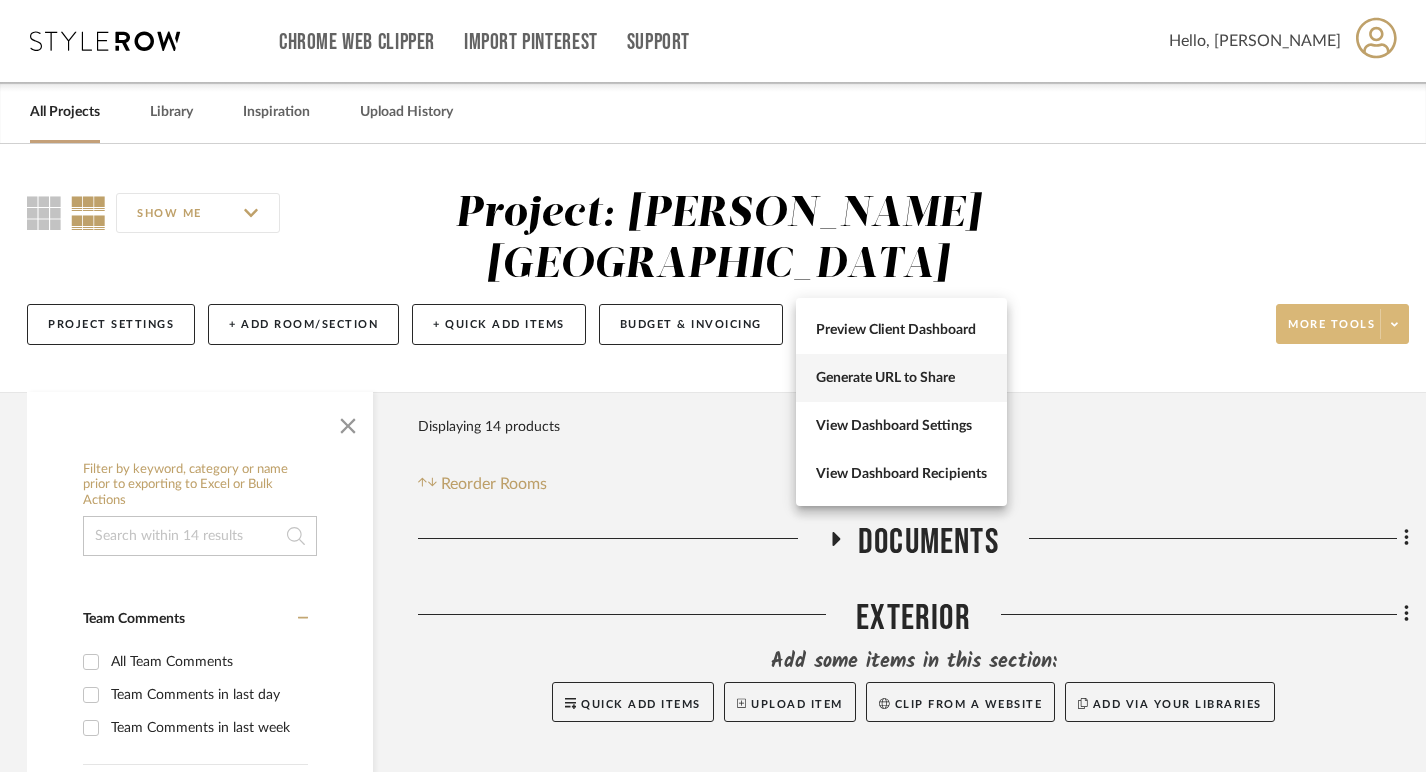 click on "Generate URL to Share" at bounding box center [901, 378] 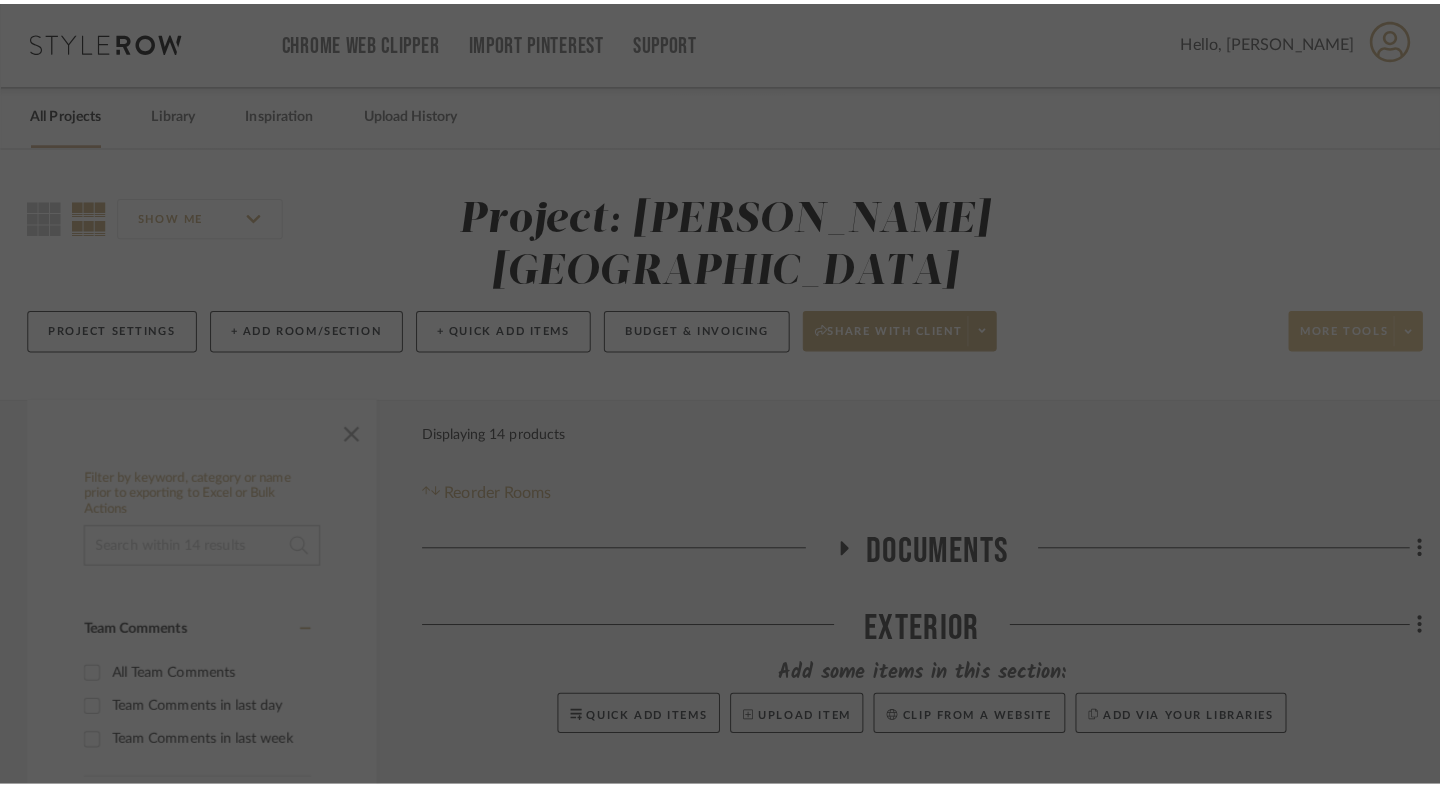 scroll, scrollTop: 0, scrollLeft: 0, axis: both 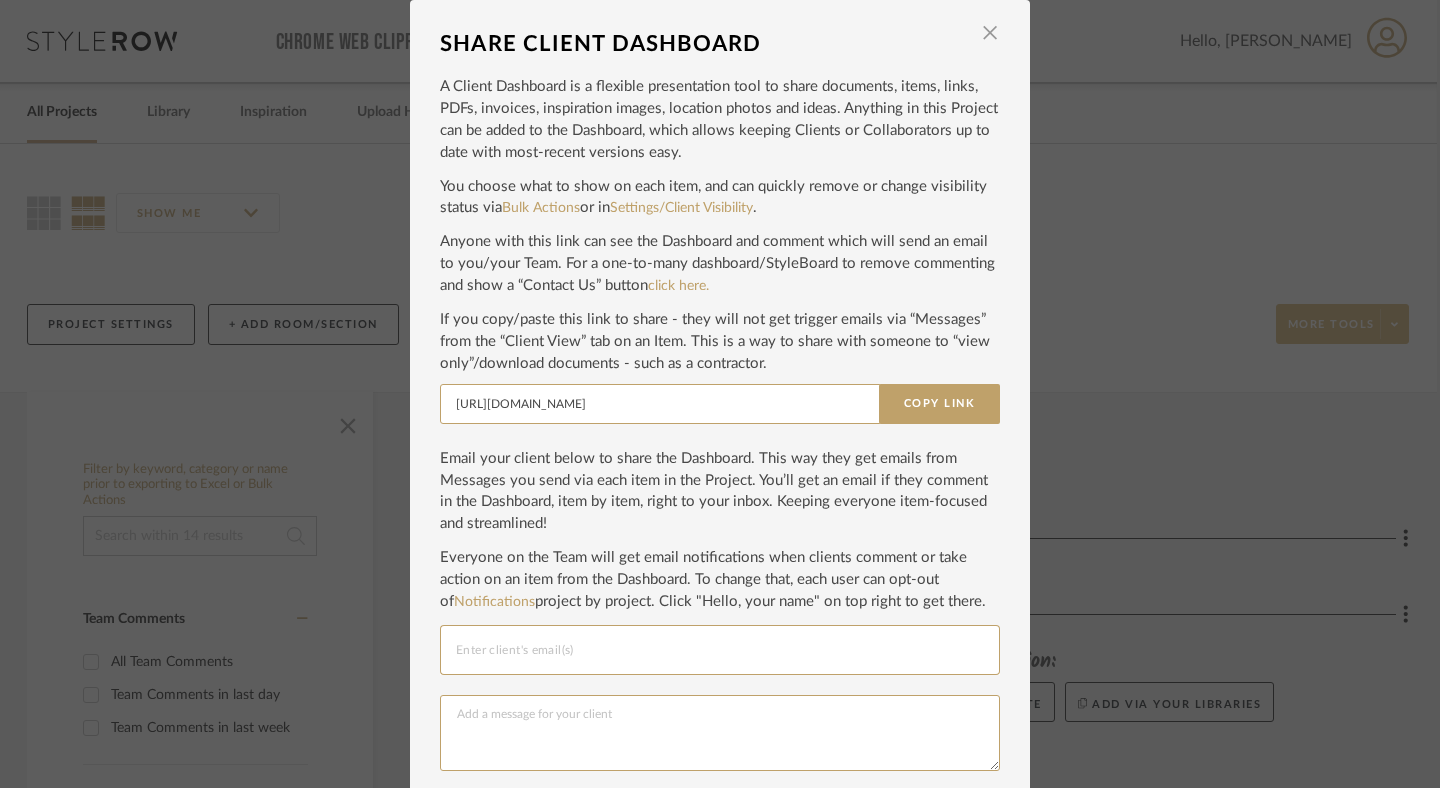 click on "Email your client below to share the Dashboard. This way they get emails from Messages you send via each item in the Project. You’ll get an email if they comment in the Dashboard, item by item, right to your inbox. Keeping everyone item-focused and streamlined!" at bounding box center (720, 492) 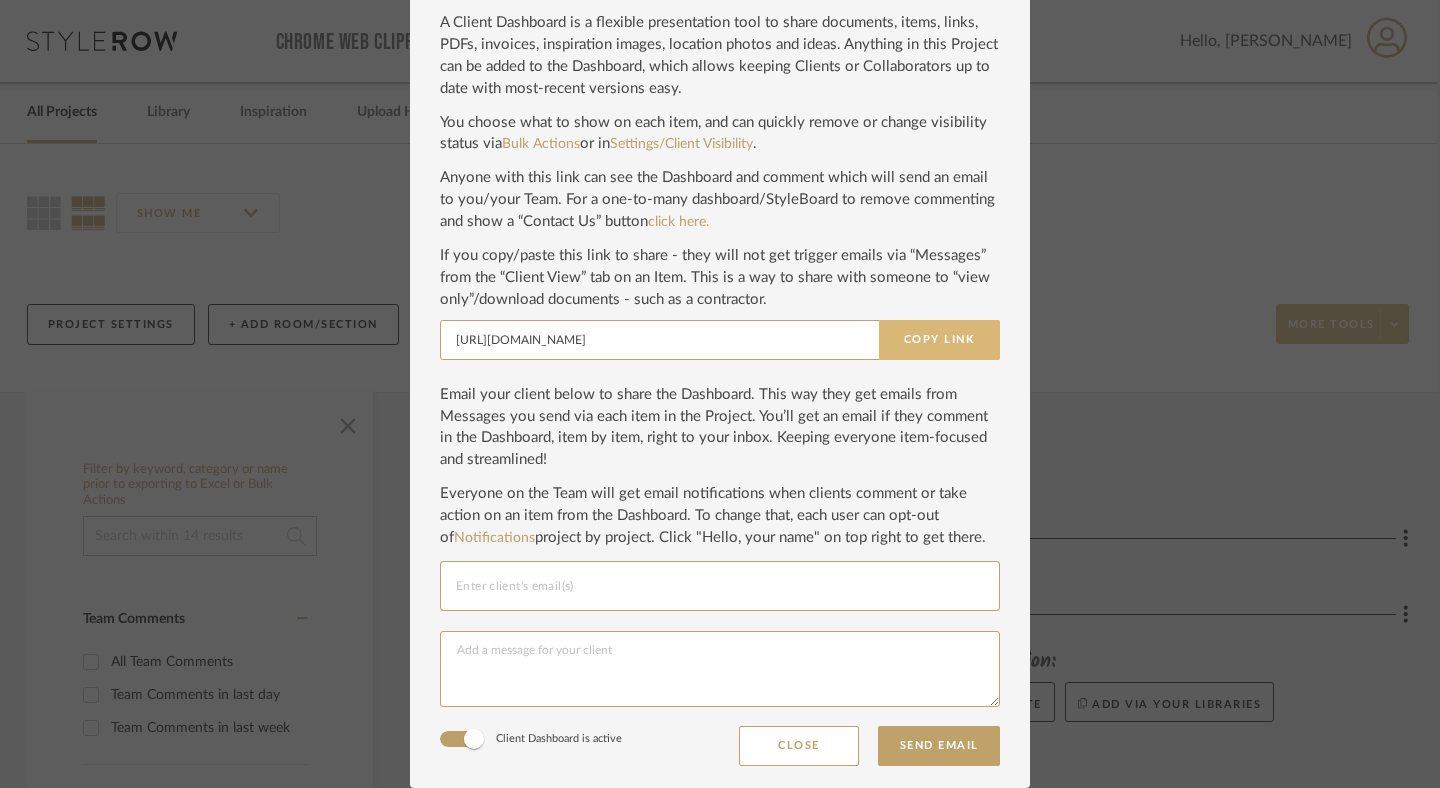click on "Copy Link" at bounding box center [939, 340] 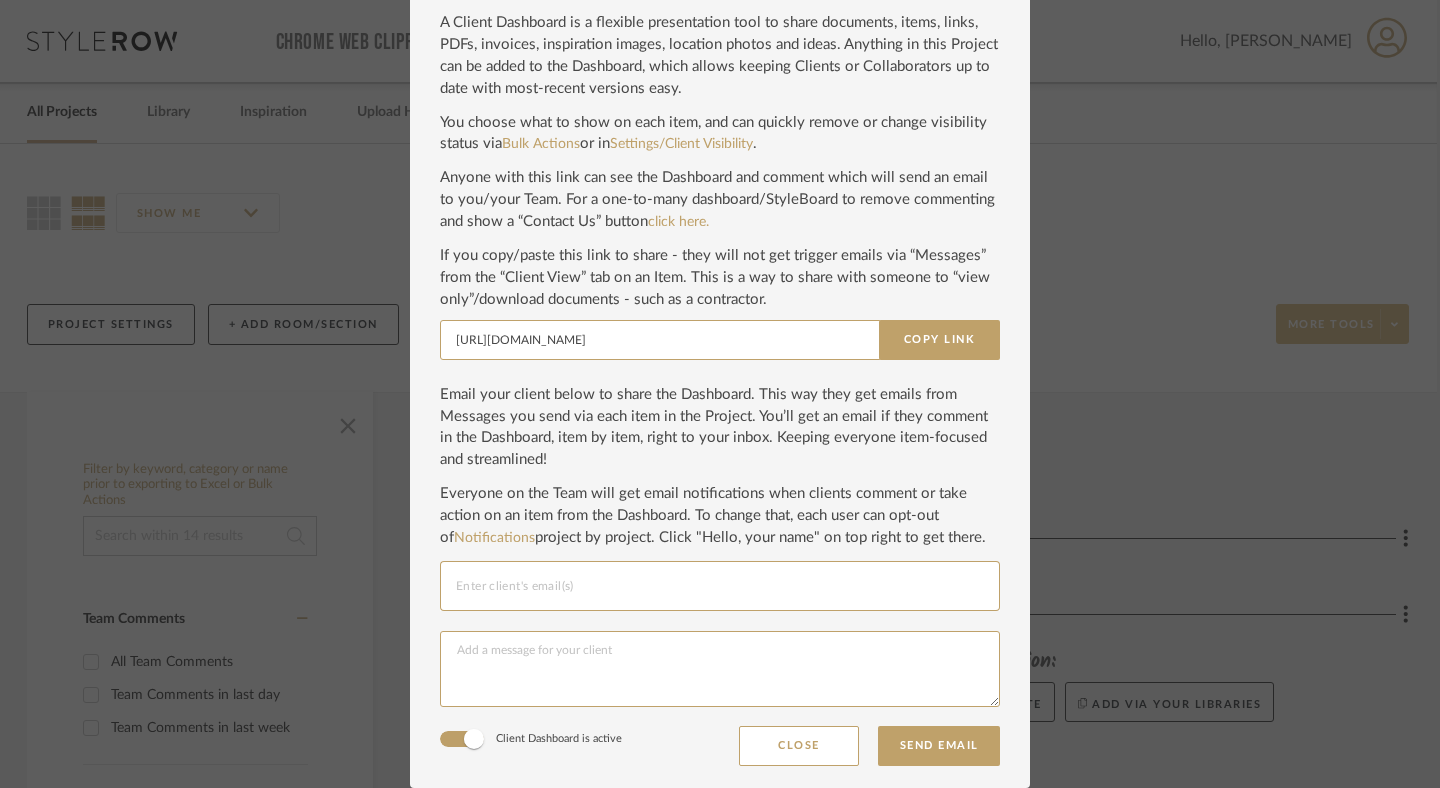 scroll, scrollTop: 0, scrollLeft: 0, axis: both 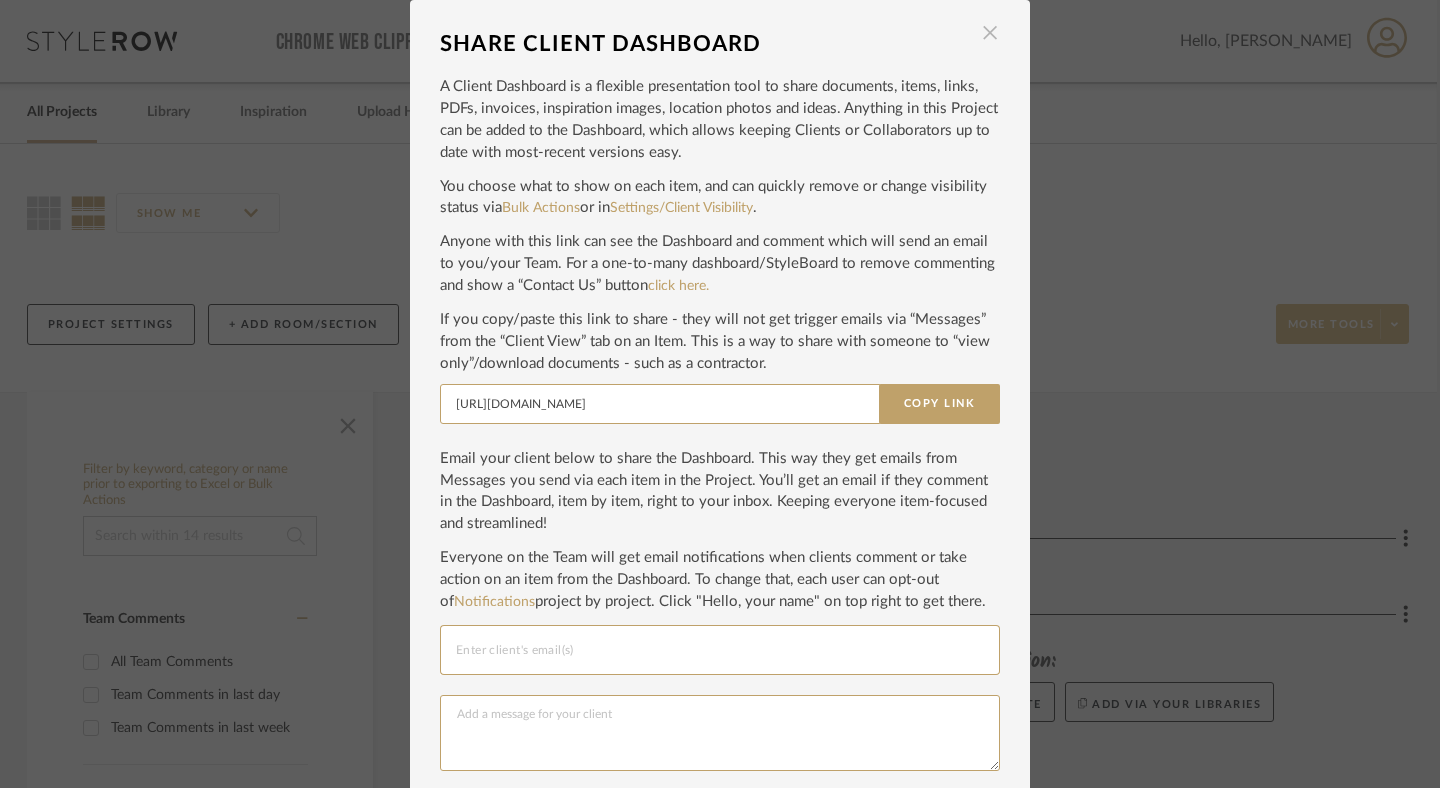 click at bounding box center [990, 33] 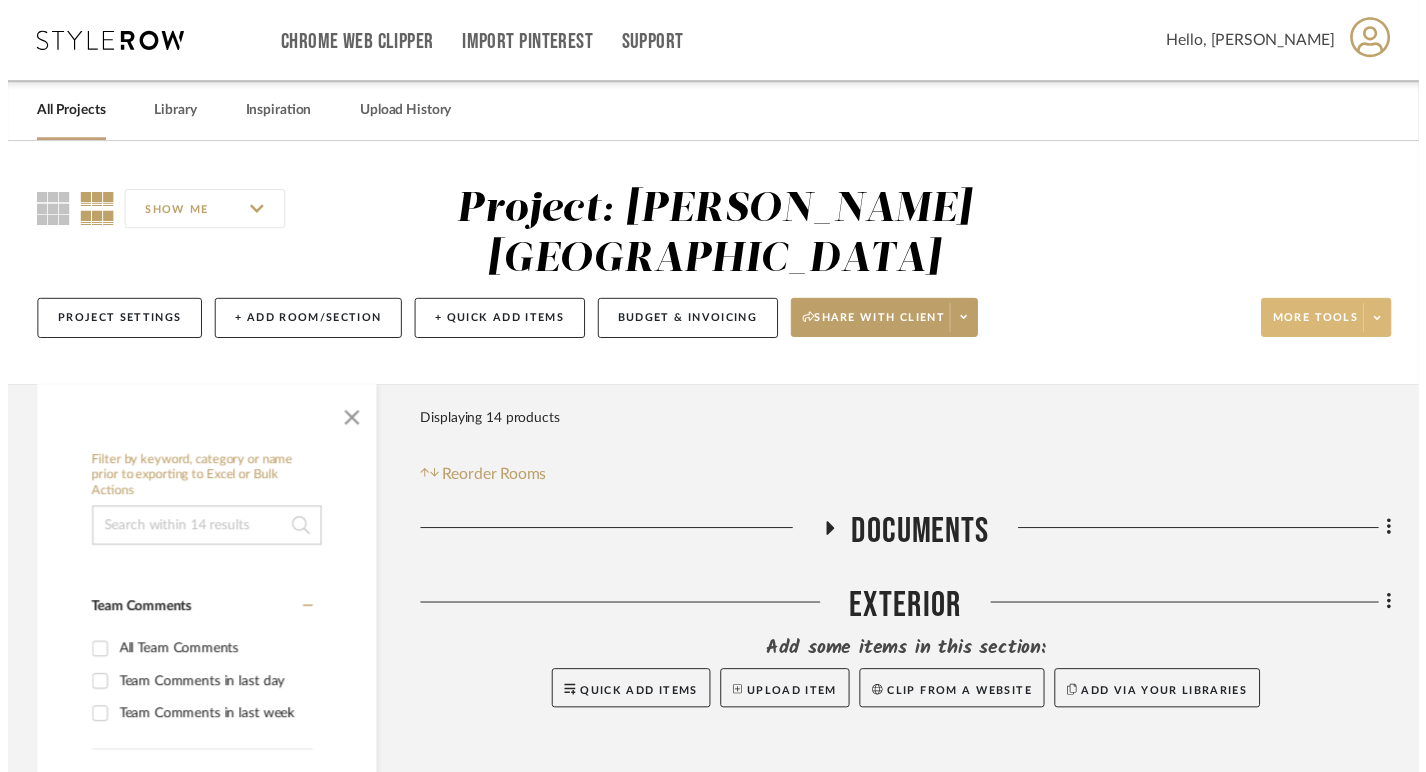 scroll, scrollTop: 0, scrollLeft: 3, axis: horizontal 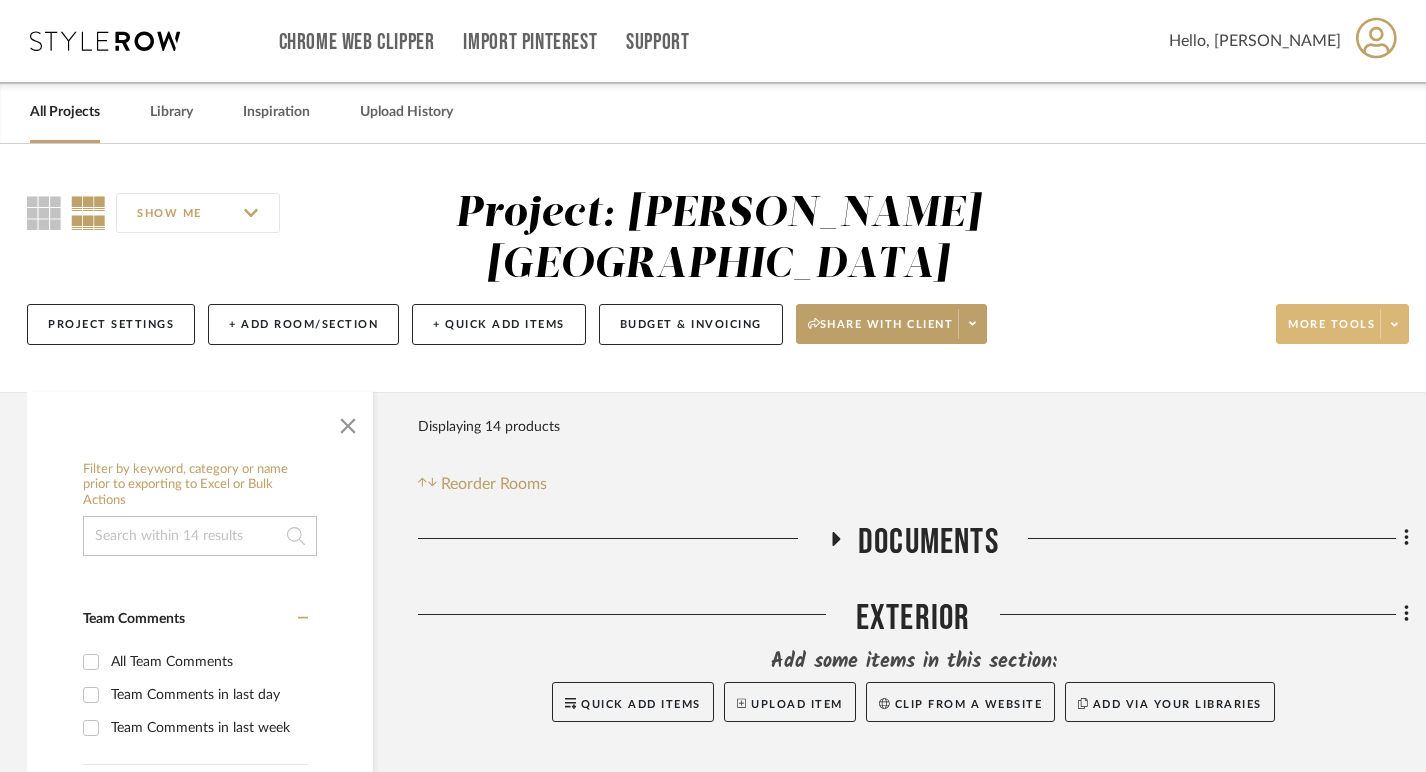 click on "SHOW ME  Project: Rankin Fieldhouse   Project Settings   + Add Room/Section   + Quick Add Items   Budget & Invoicing   Share with client   More tools" 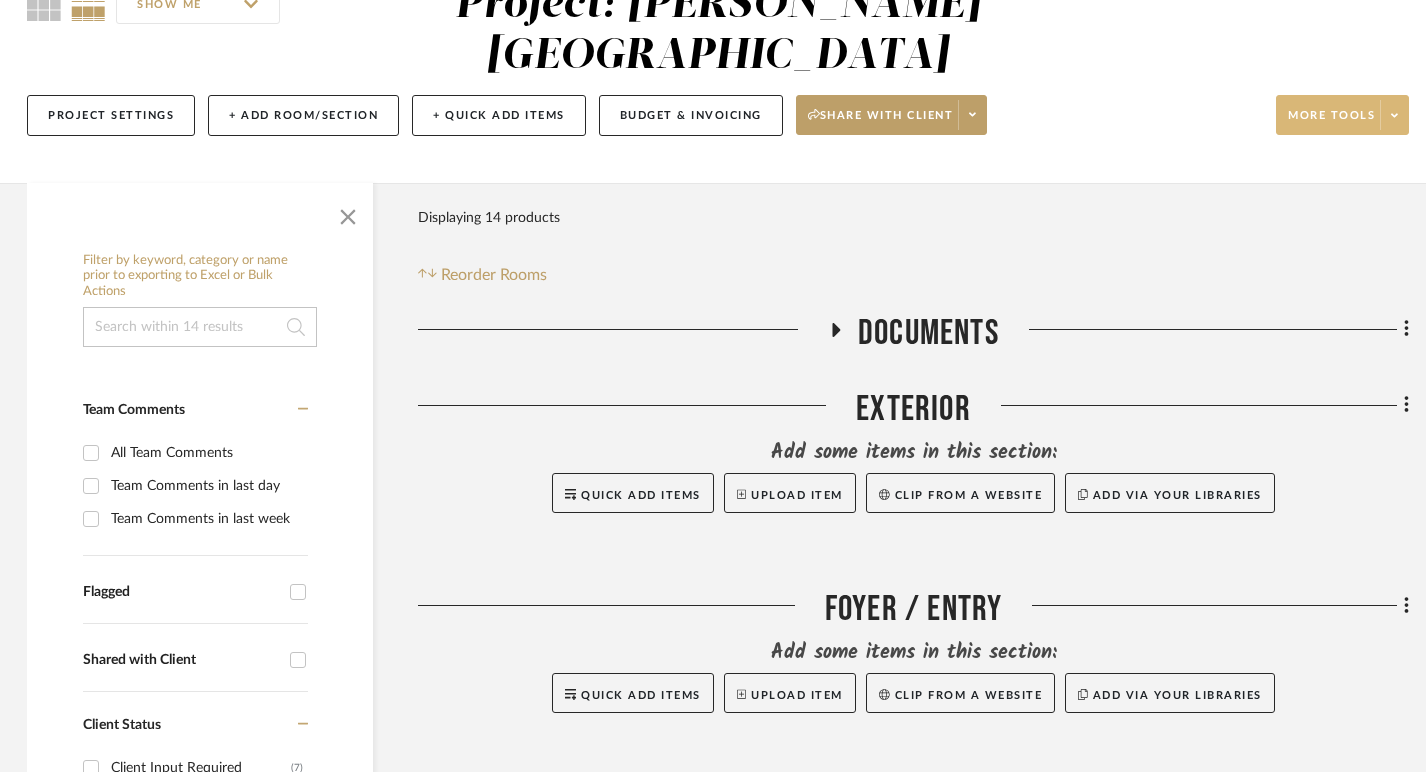 scroll, scrollTop: 244, scrollLeft: 3, axis: both 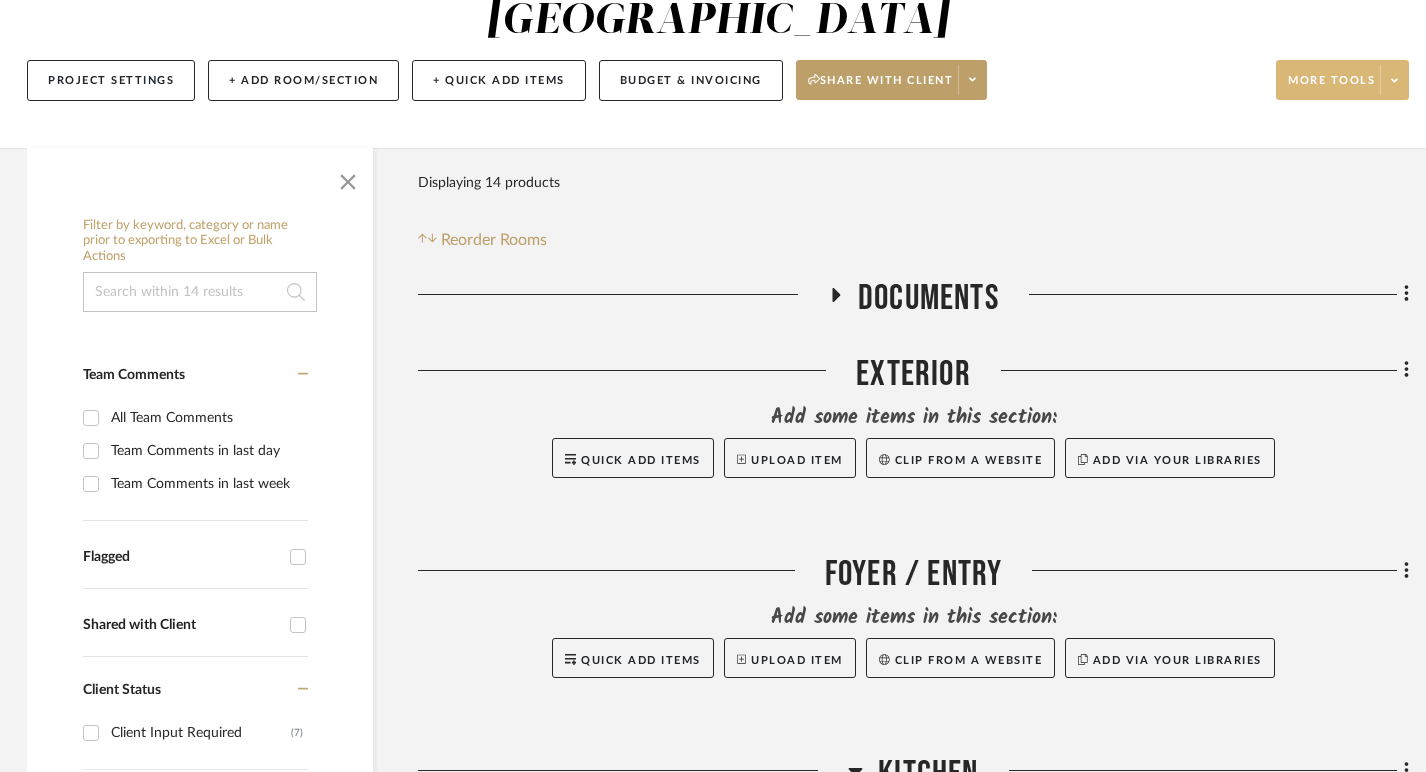 click 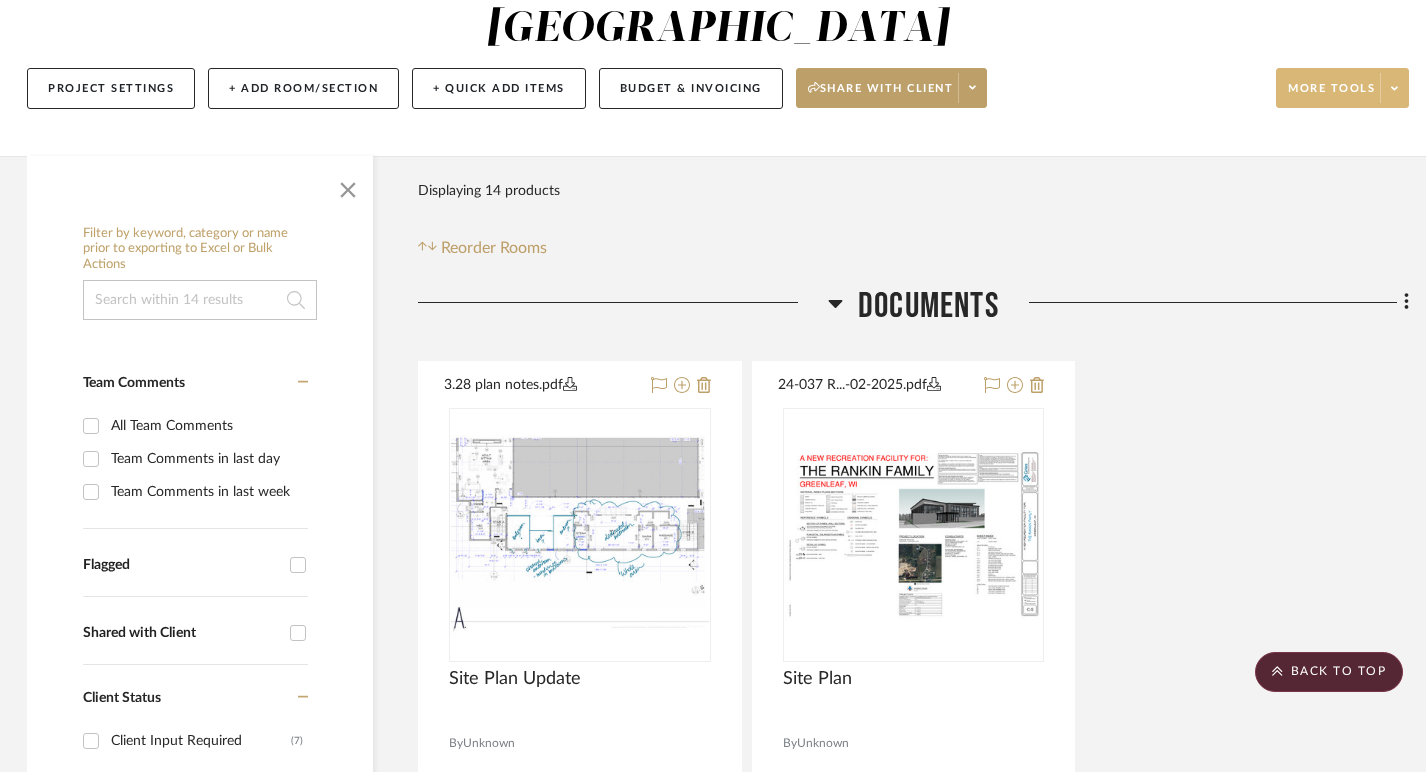 scroll, scrollTop: 0, scrollLeft: 3, axis: horizontal 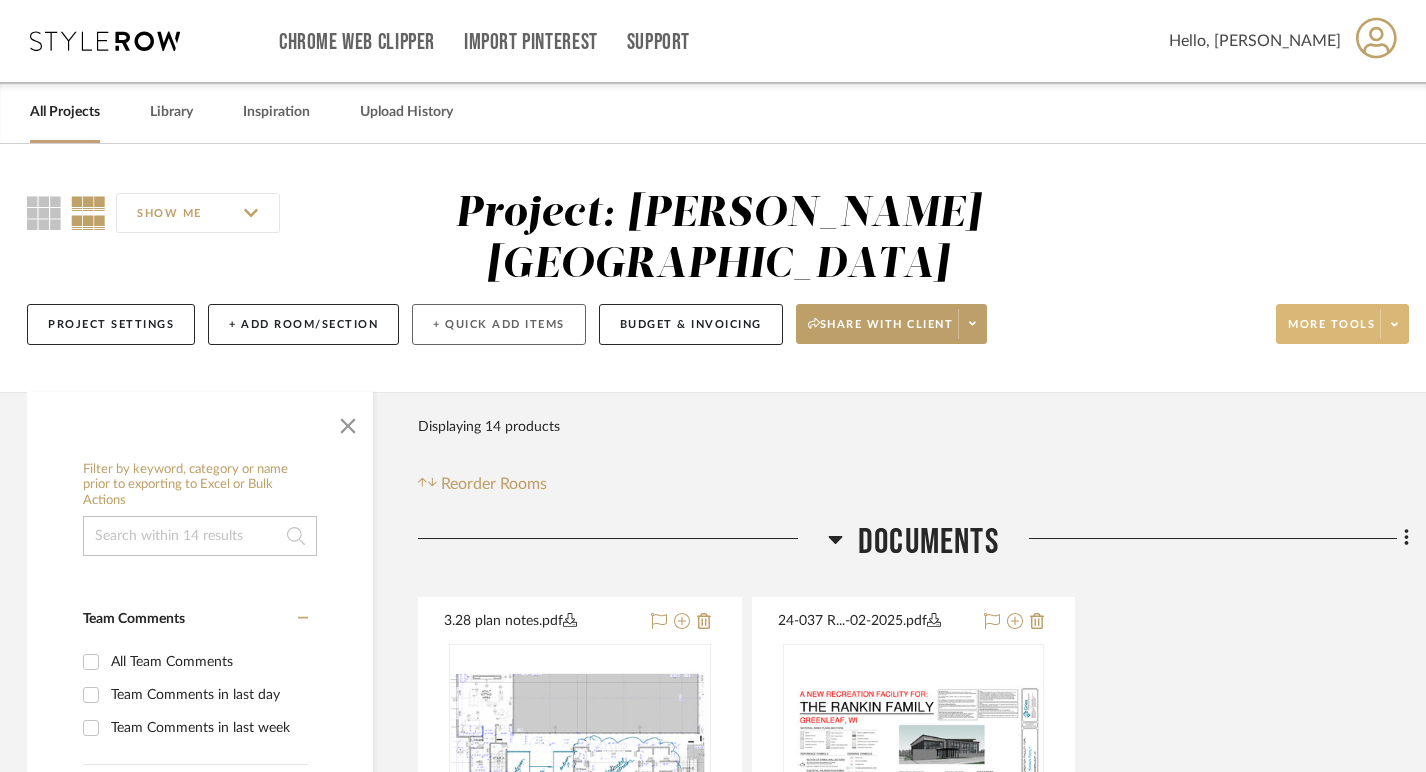 click on "+ Quick Add Items" 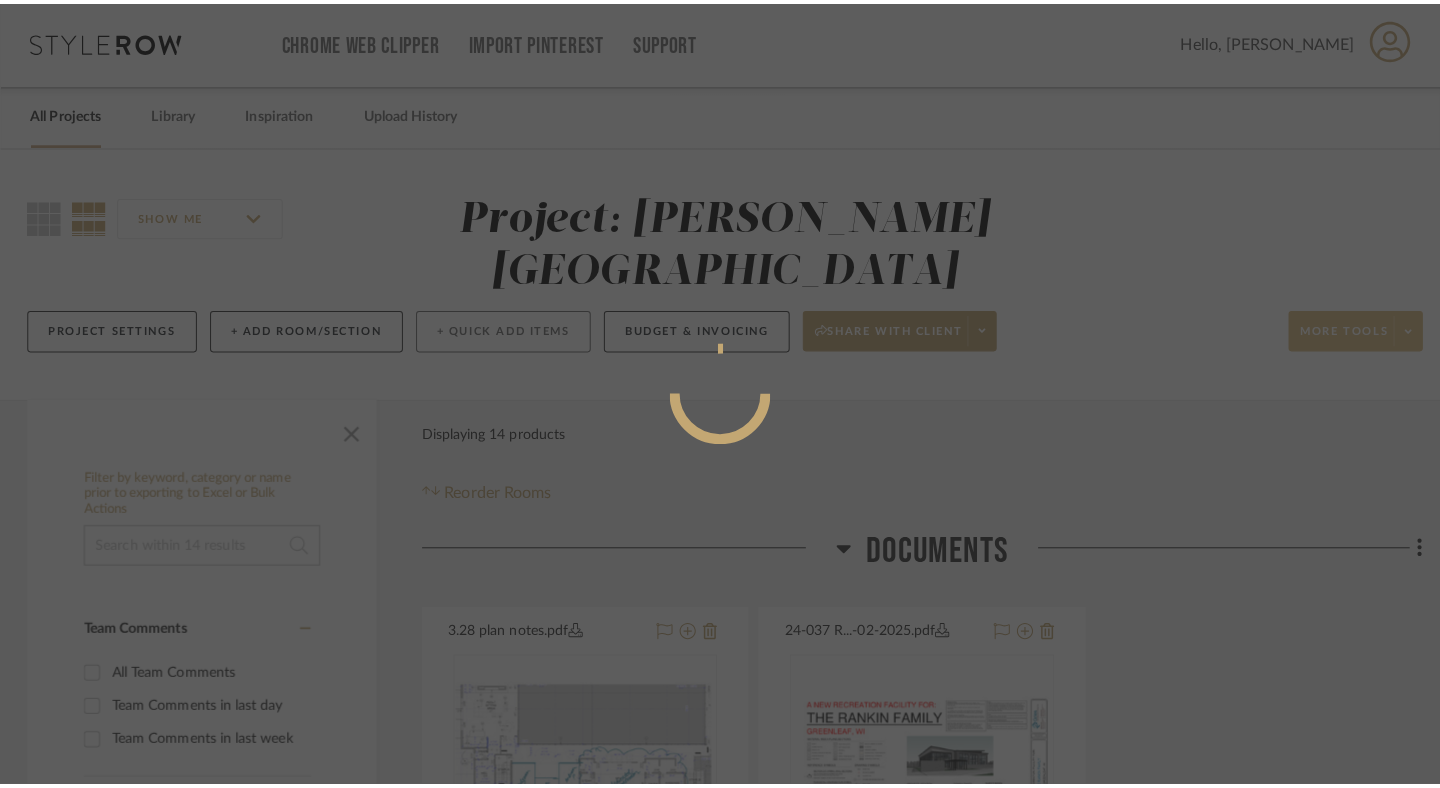 scroll, scrollTop: 0, scrollLeft: 0, axis: both 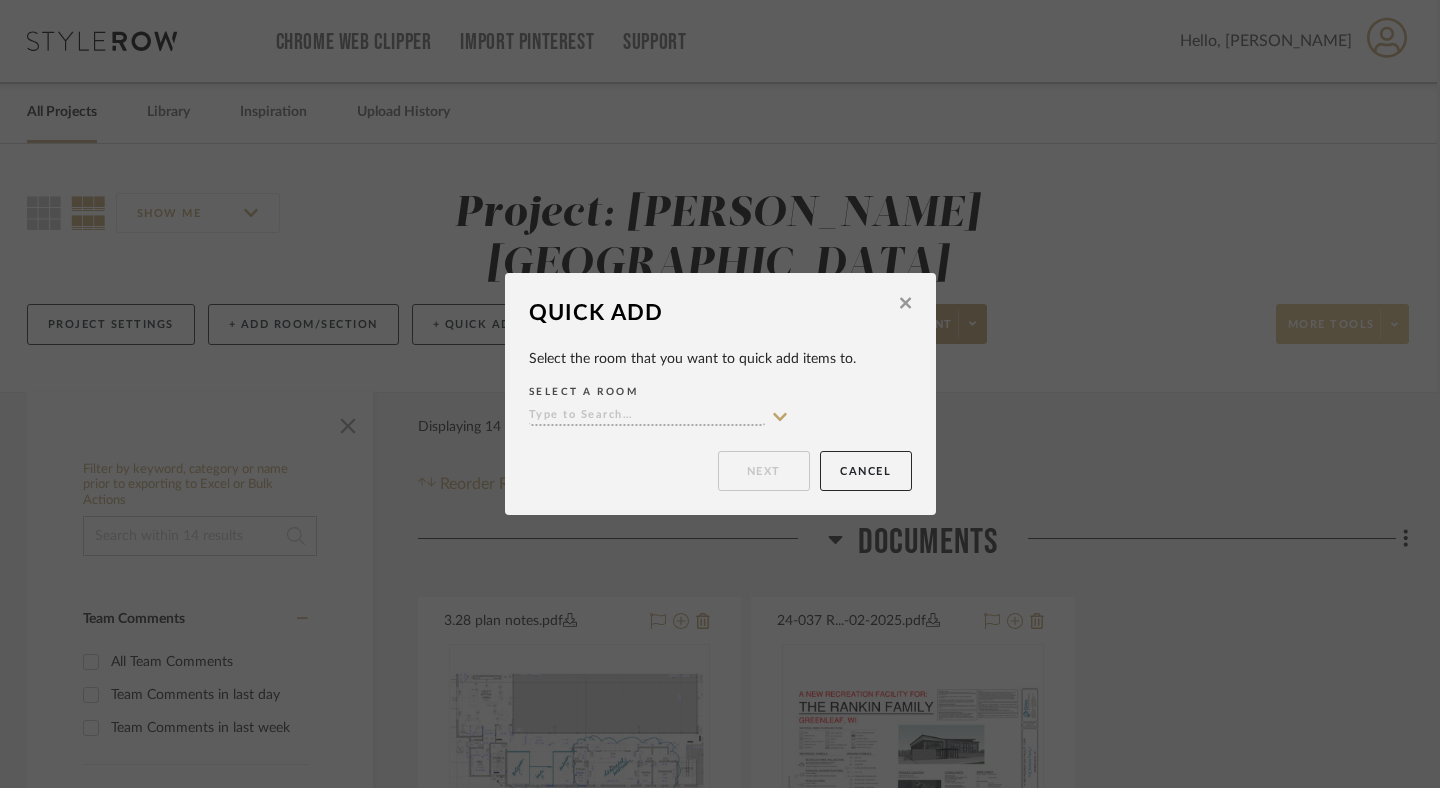 click at bounding box center (647, 416) 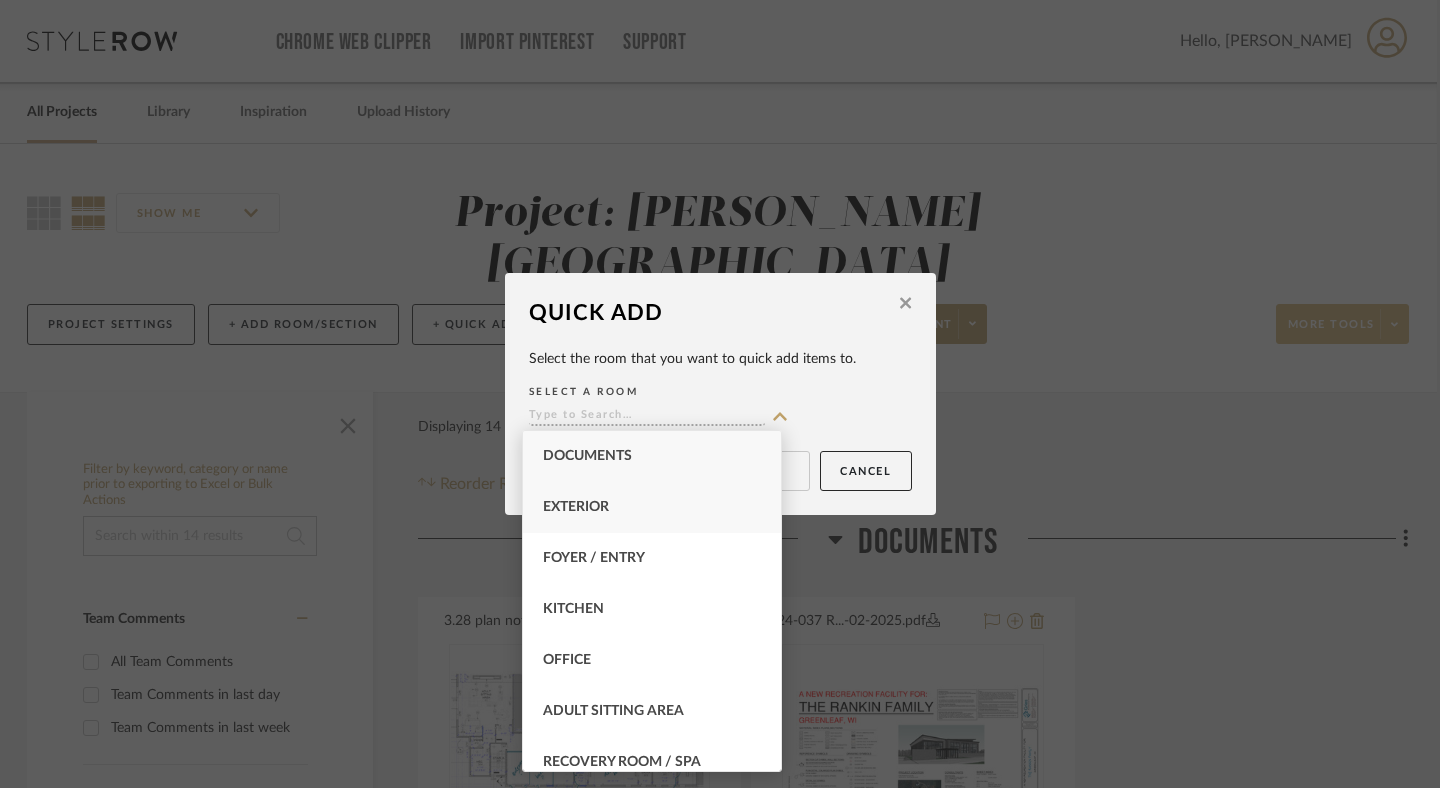scroll, scrollTop: 170, scrollLeft: 0, axis: vertical 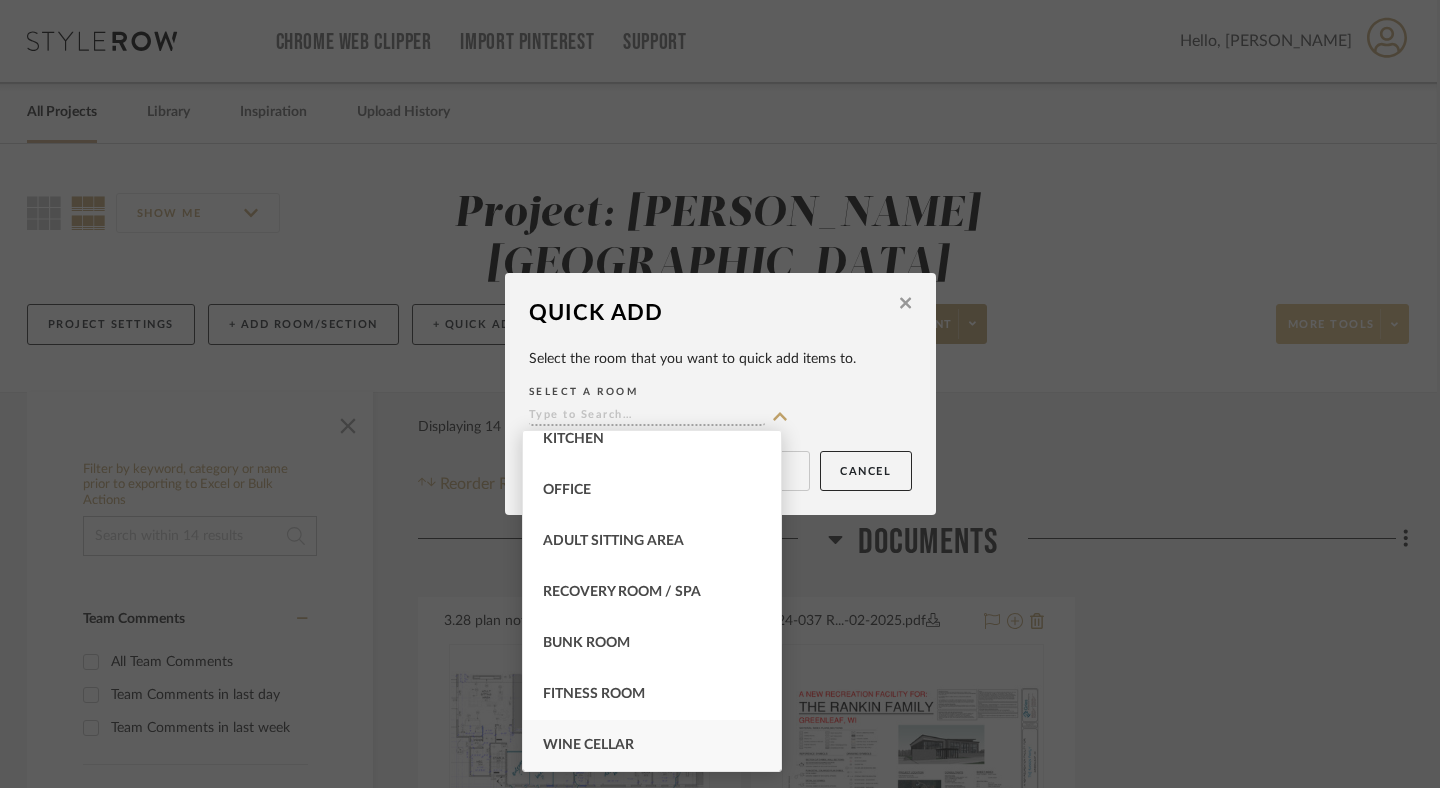 click on "Wine Cellar" at bounding box center [588, 745] 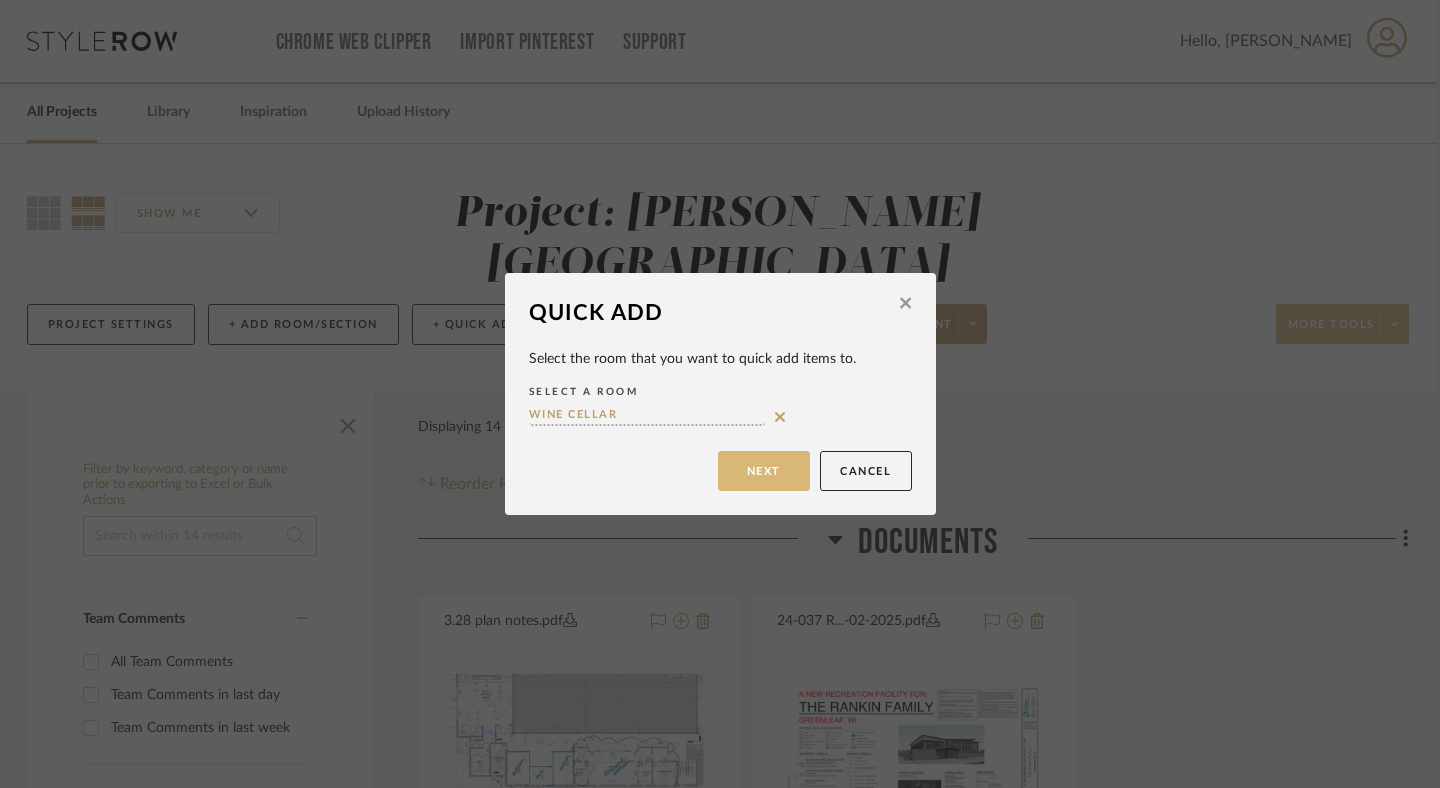 click on "Next" at bounding box center (764, 471) 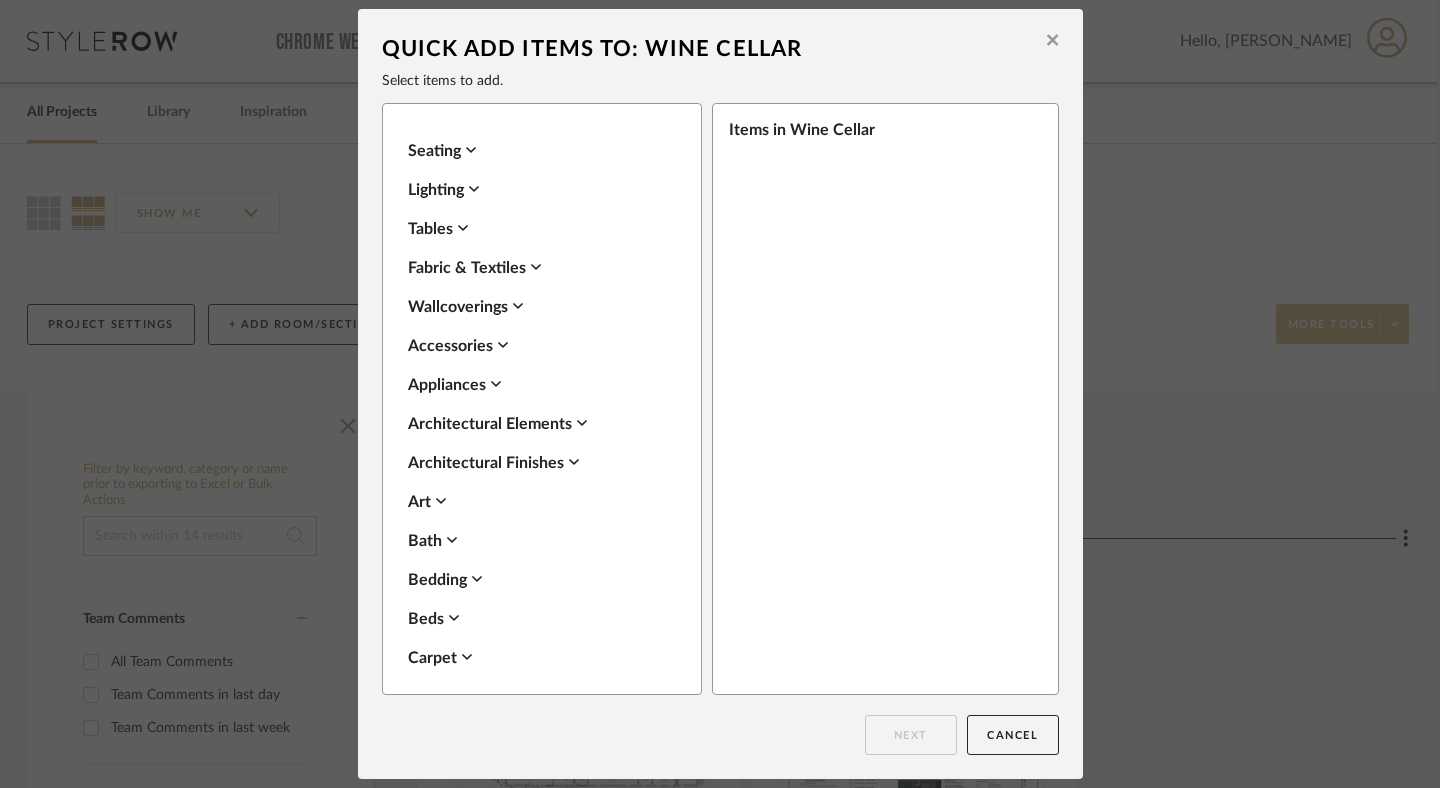 click 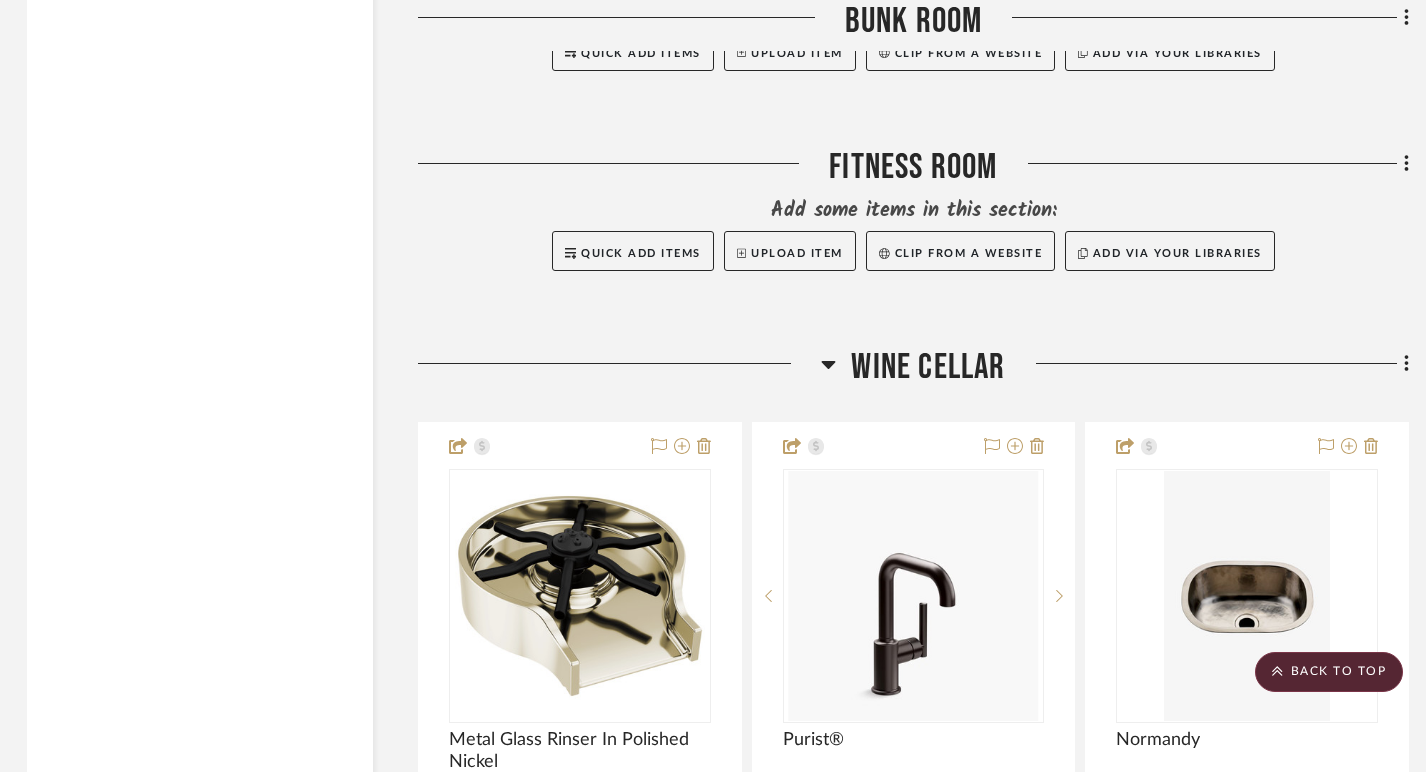 scroll, scrollTop: 4293, scrollLeft: 3, axis: both 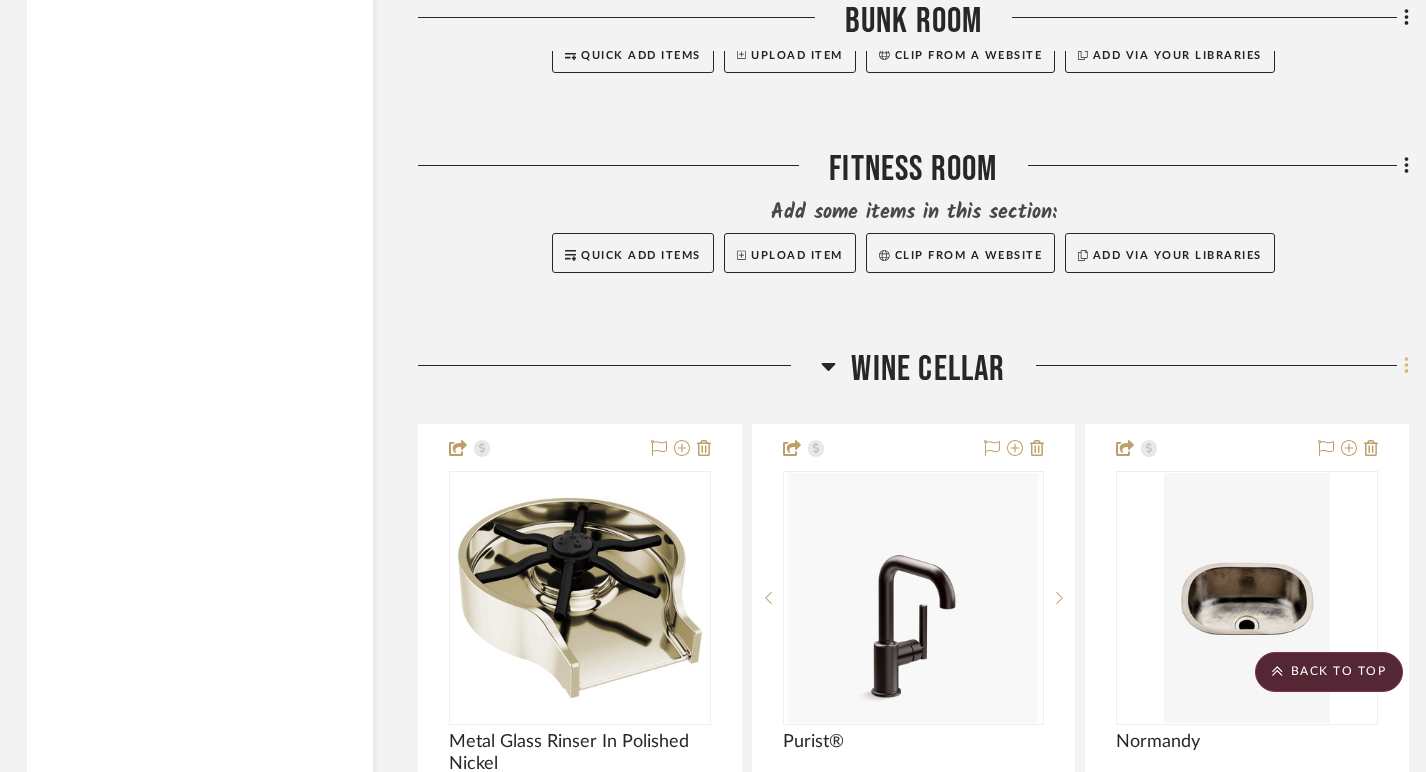 click 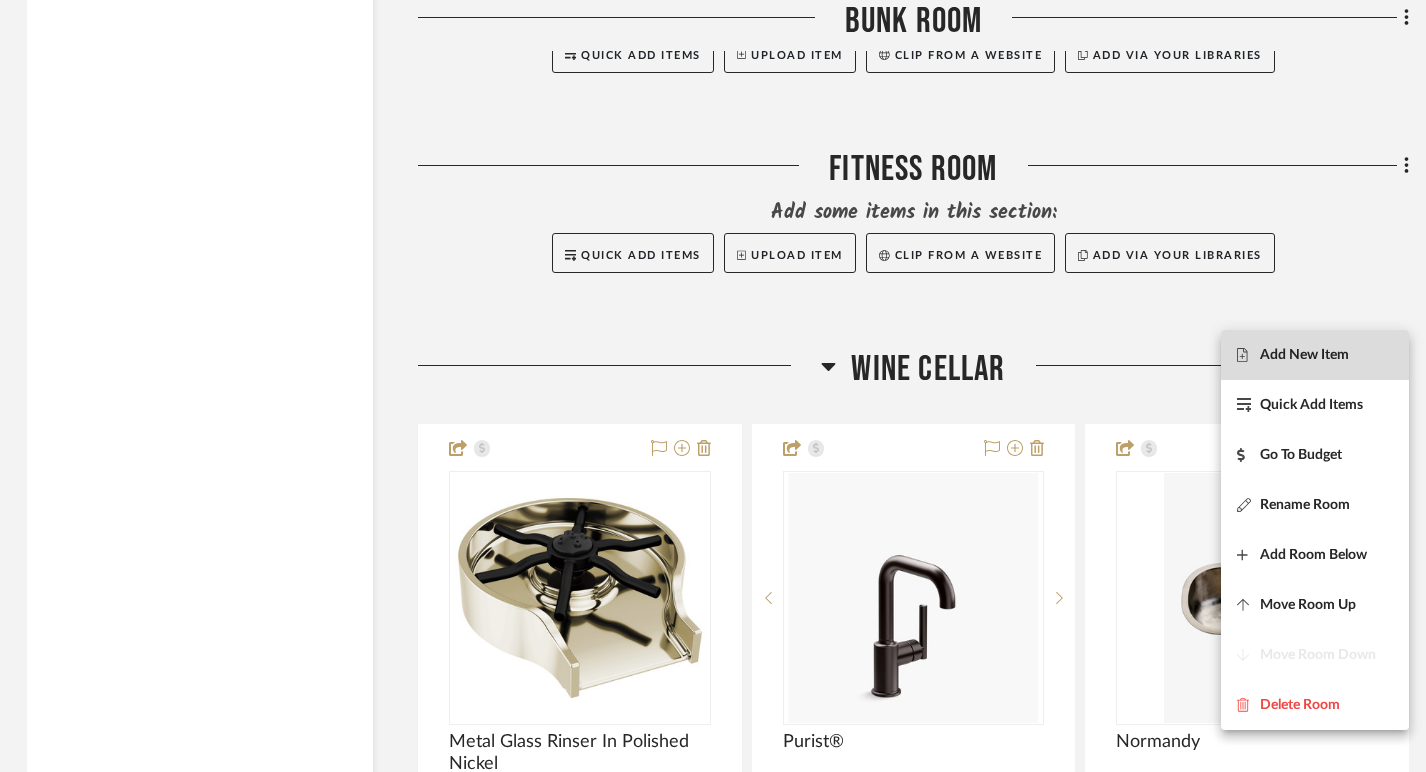 click on "Add New Item" at bounding box center [1315, 355] 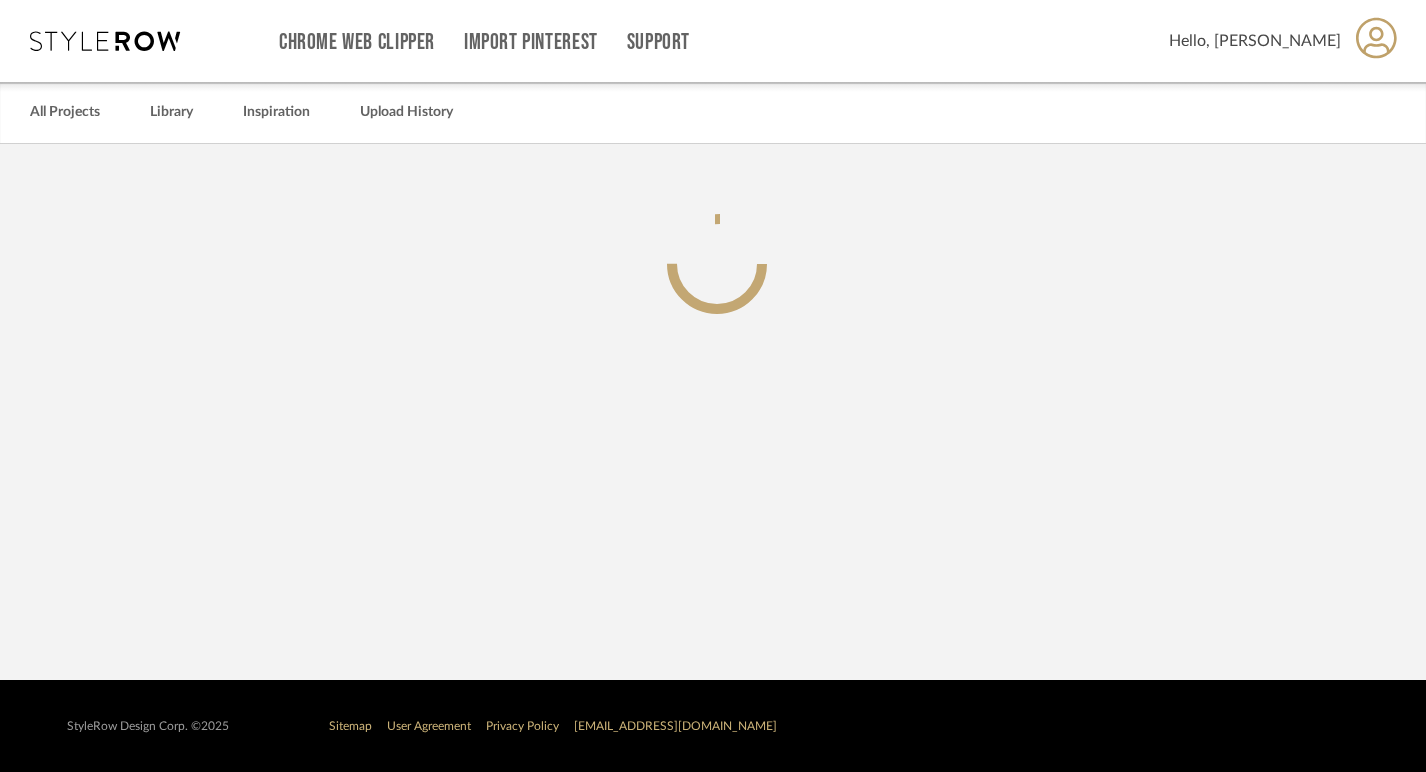 scroll, scrollTop: 0, scrollLeft: 0, axis: both 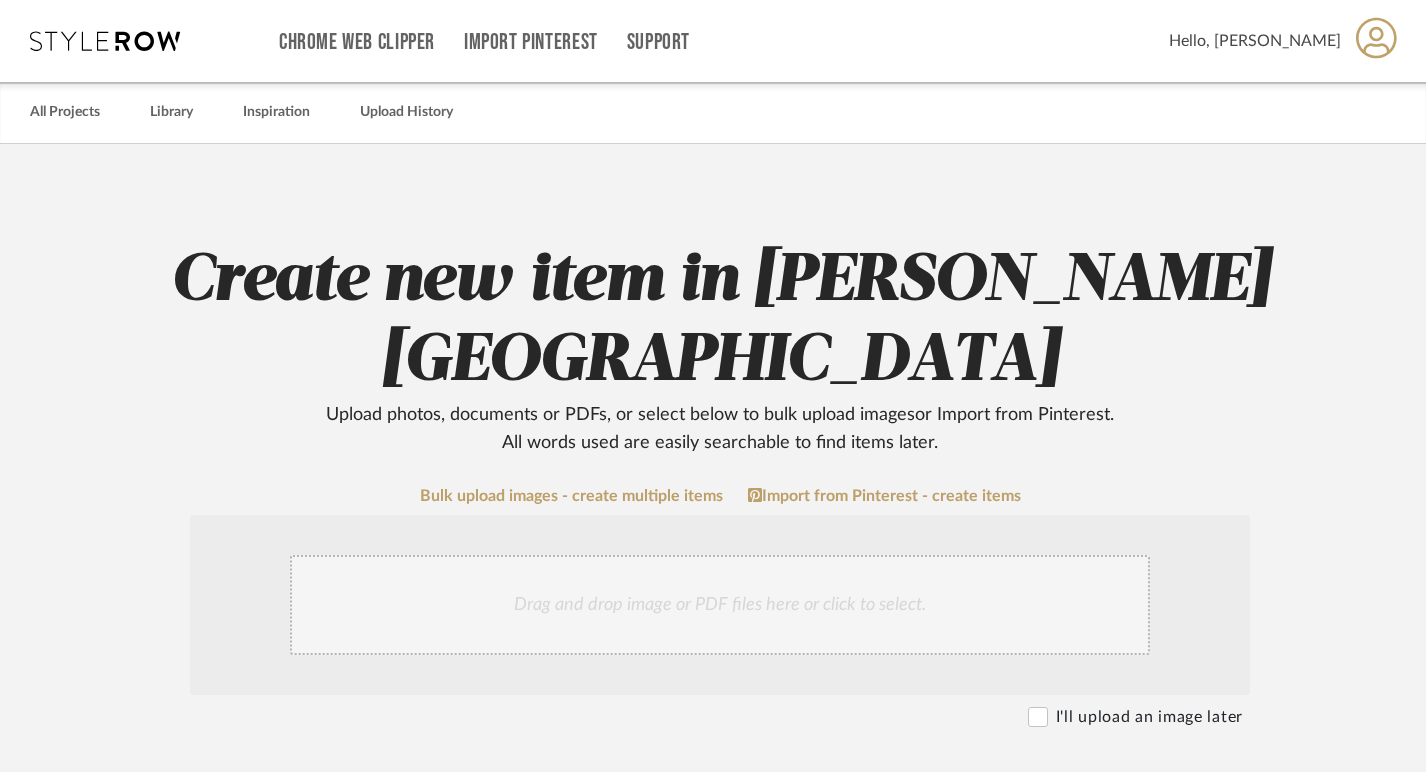 click on "Drag and drop image or PDF files here or click to select." 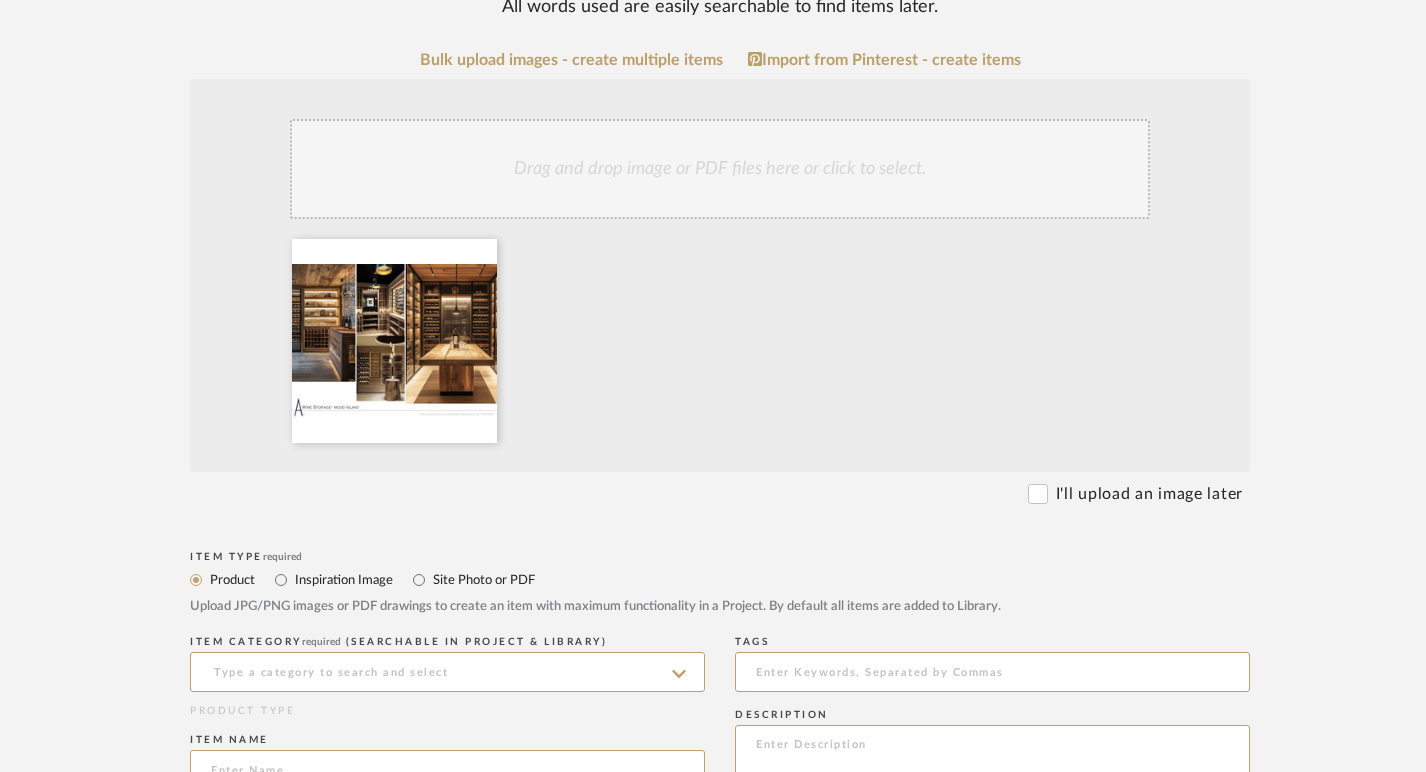 scroll, scrollTop: 434, scrollLeft: 0, axis: vertical 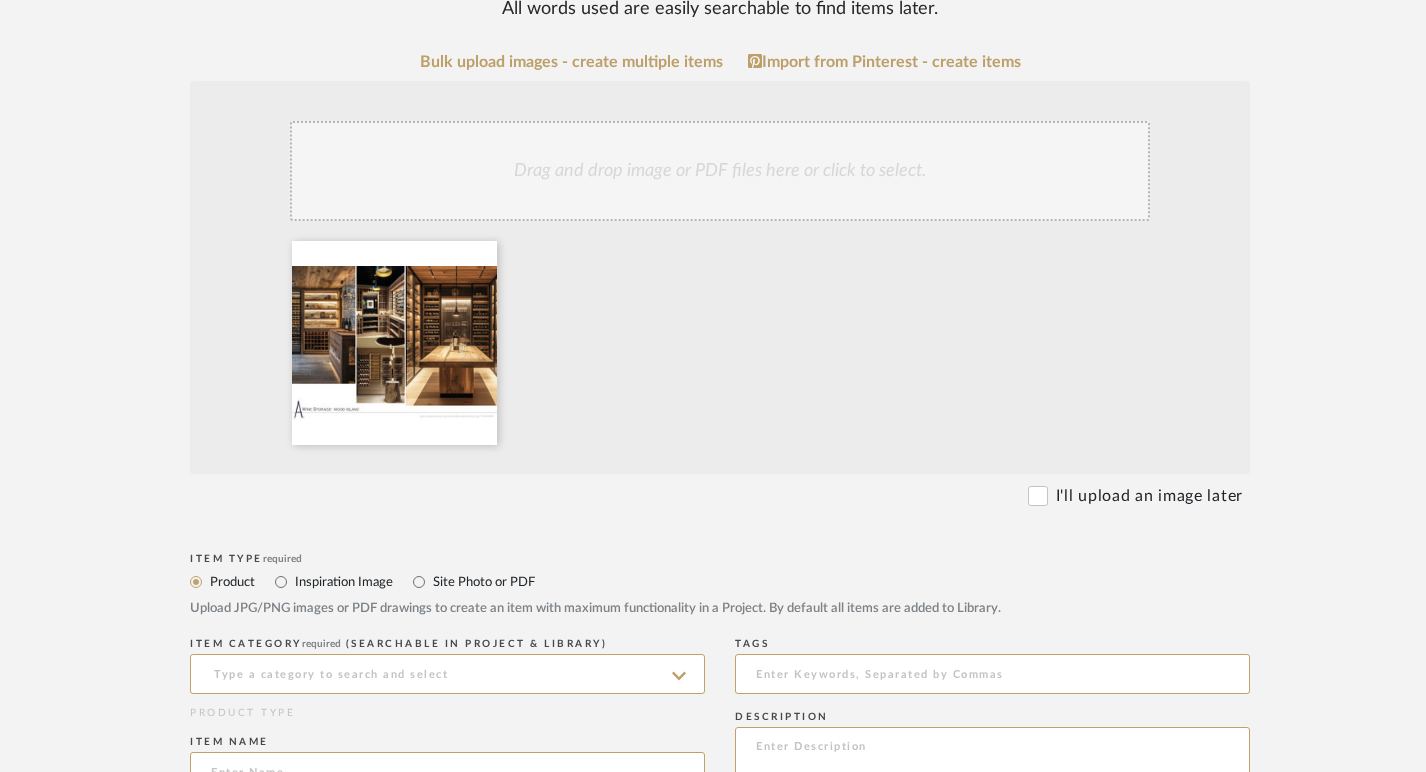 click on "Inspiration Image" at bounding box center [343, 582] 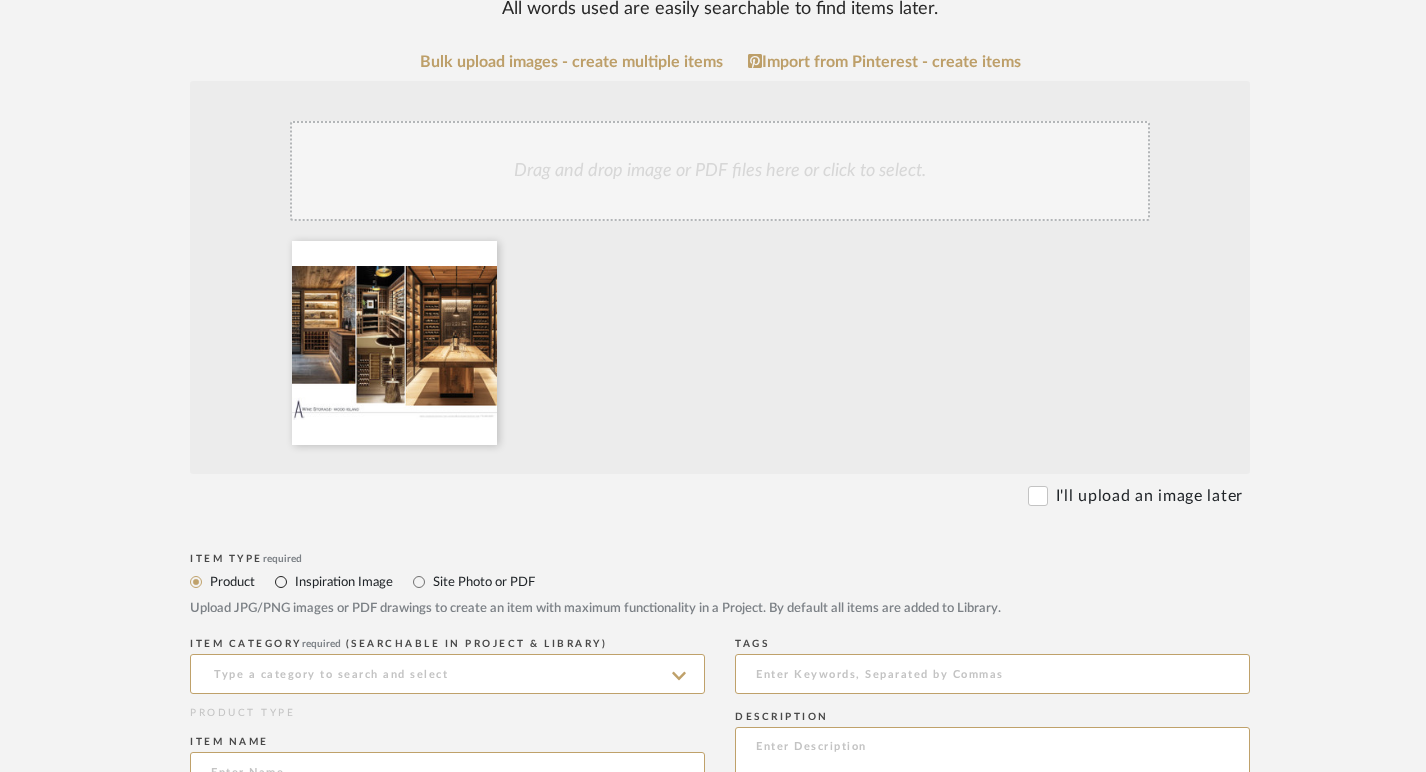 click on "Inspiration Image" at bounding box center [281, 582] 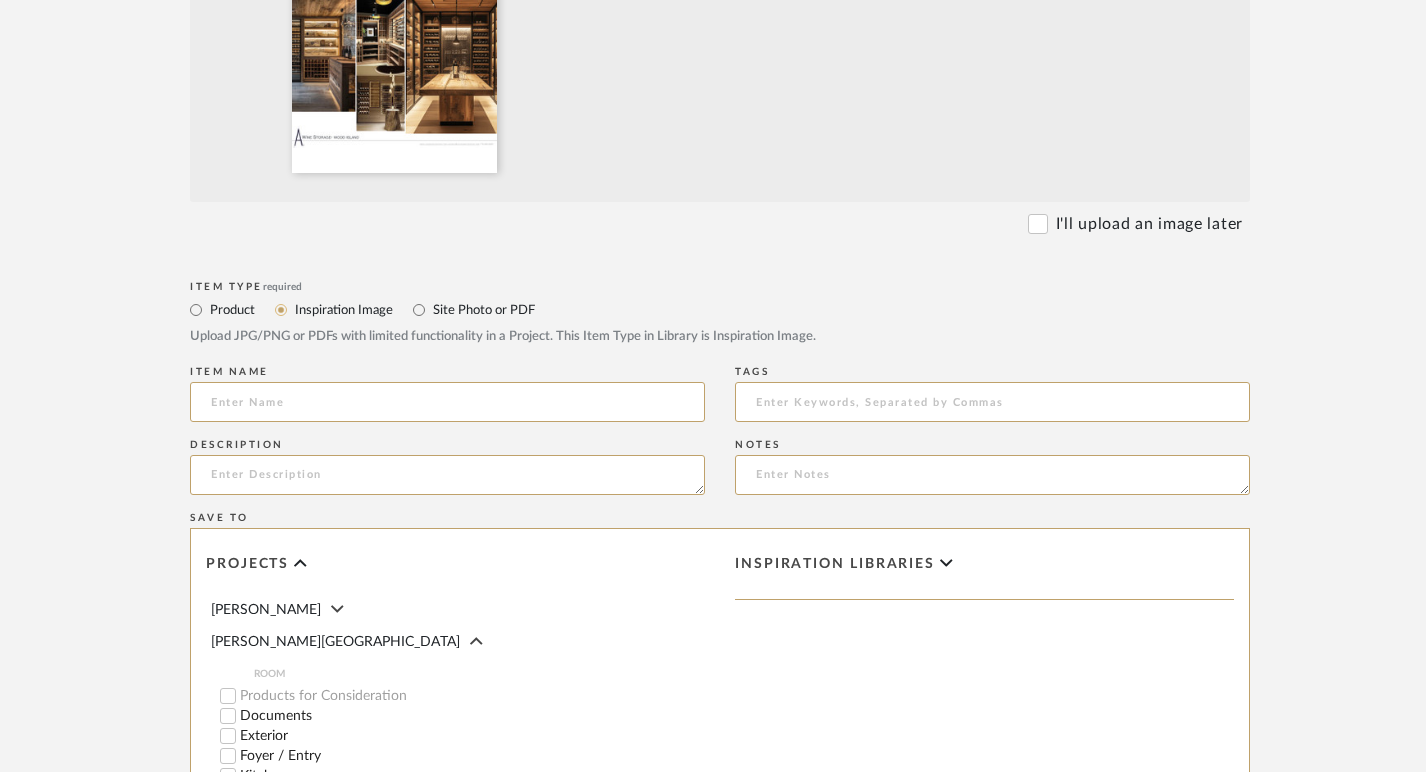 scroll, scrollTop: 711, scrollLeft: 0, axis: vertical 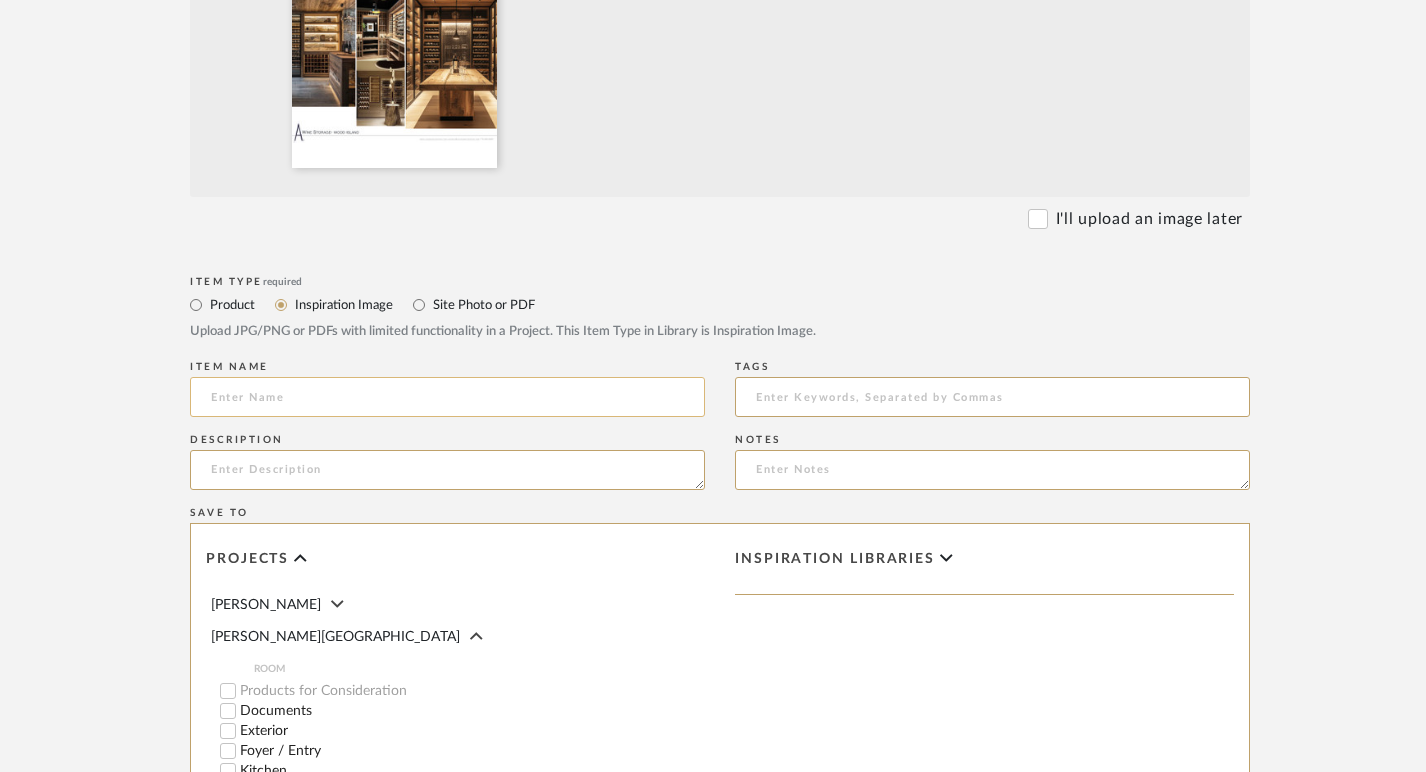 click 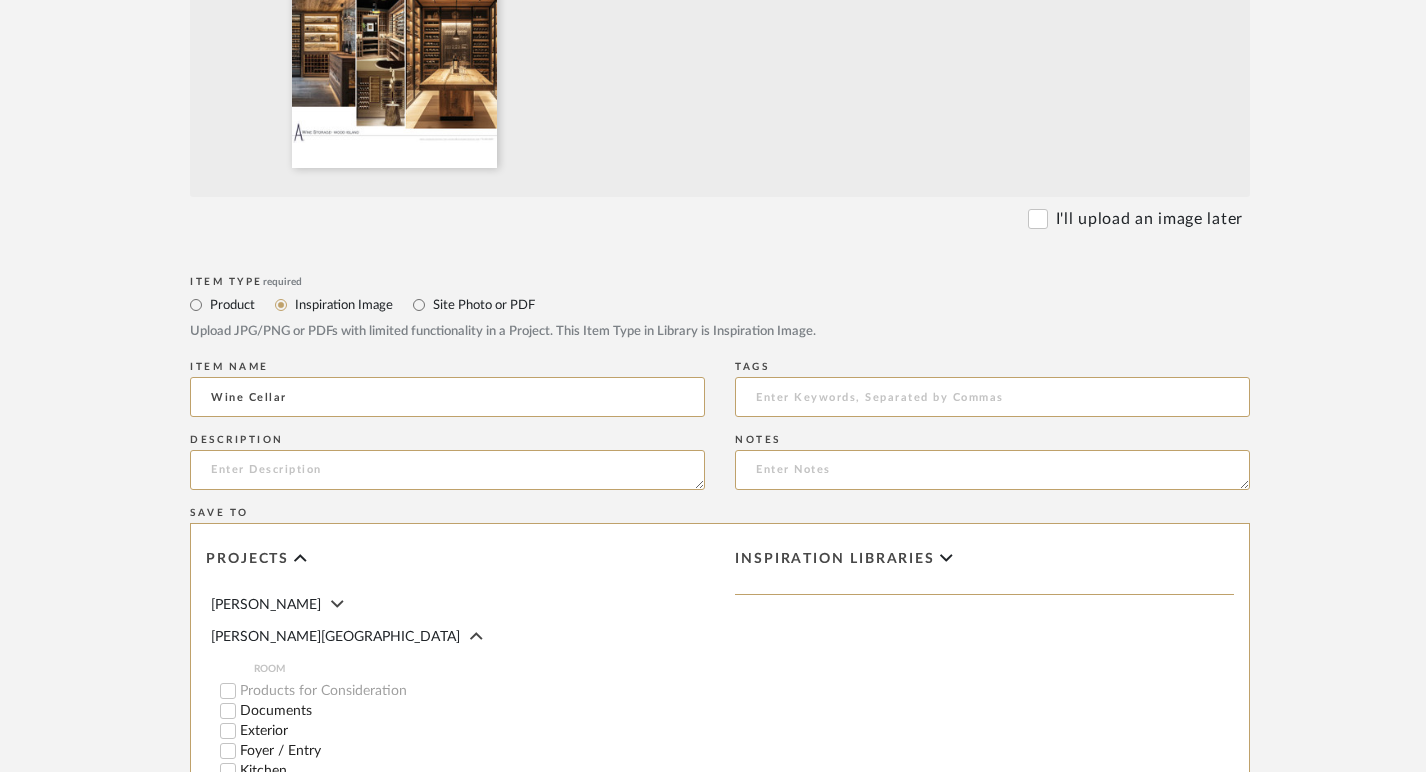 type on "Wine Cellar" 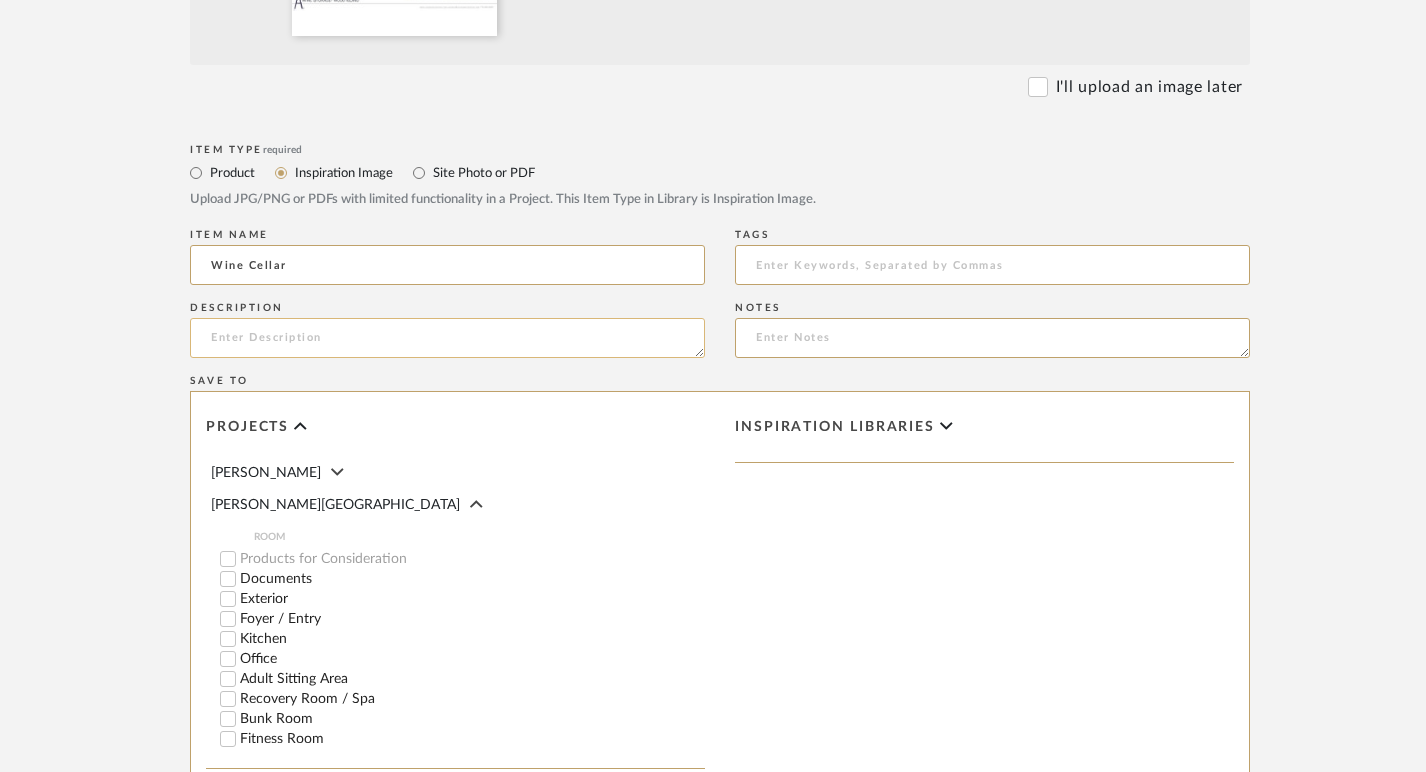 scroll, scrollTop: 842, scrollLeft: 0, axis: vertical 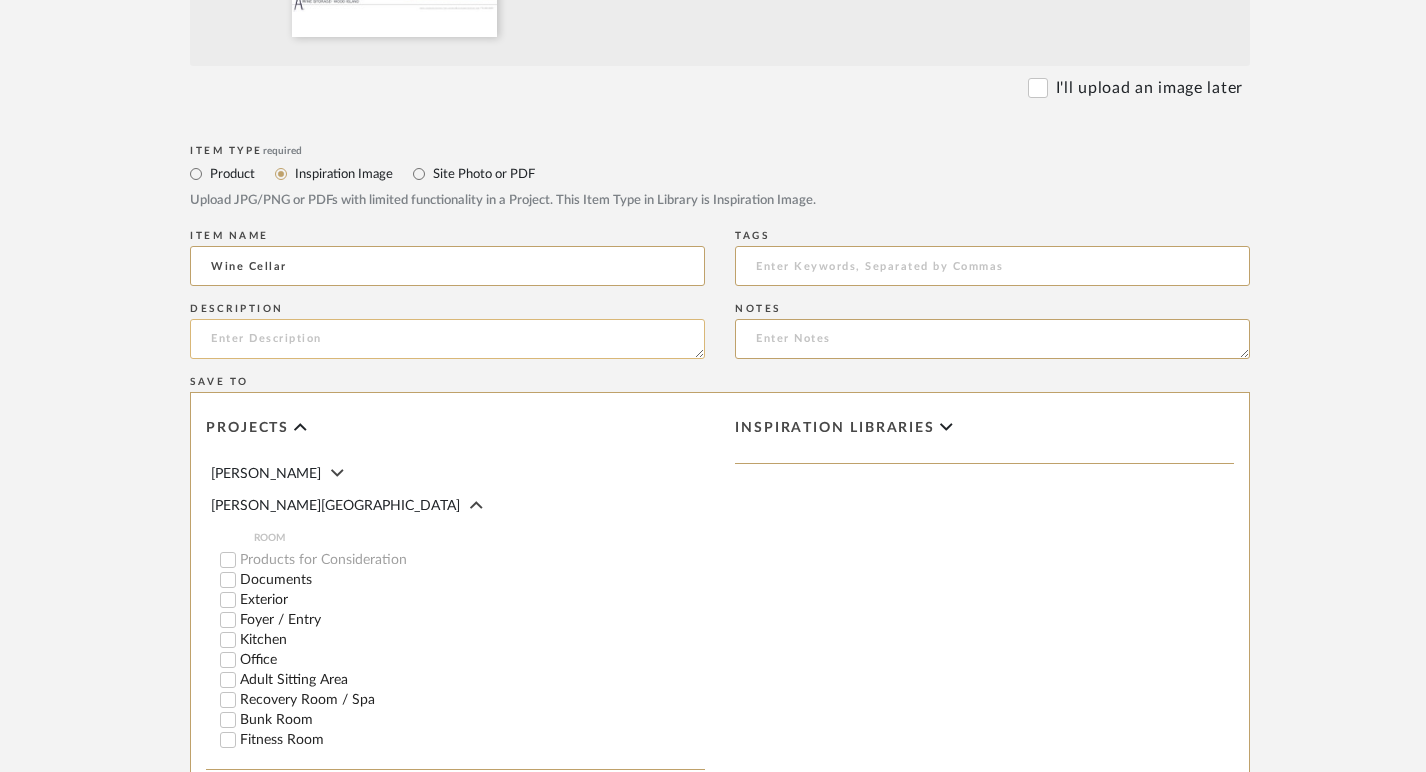 click 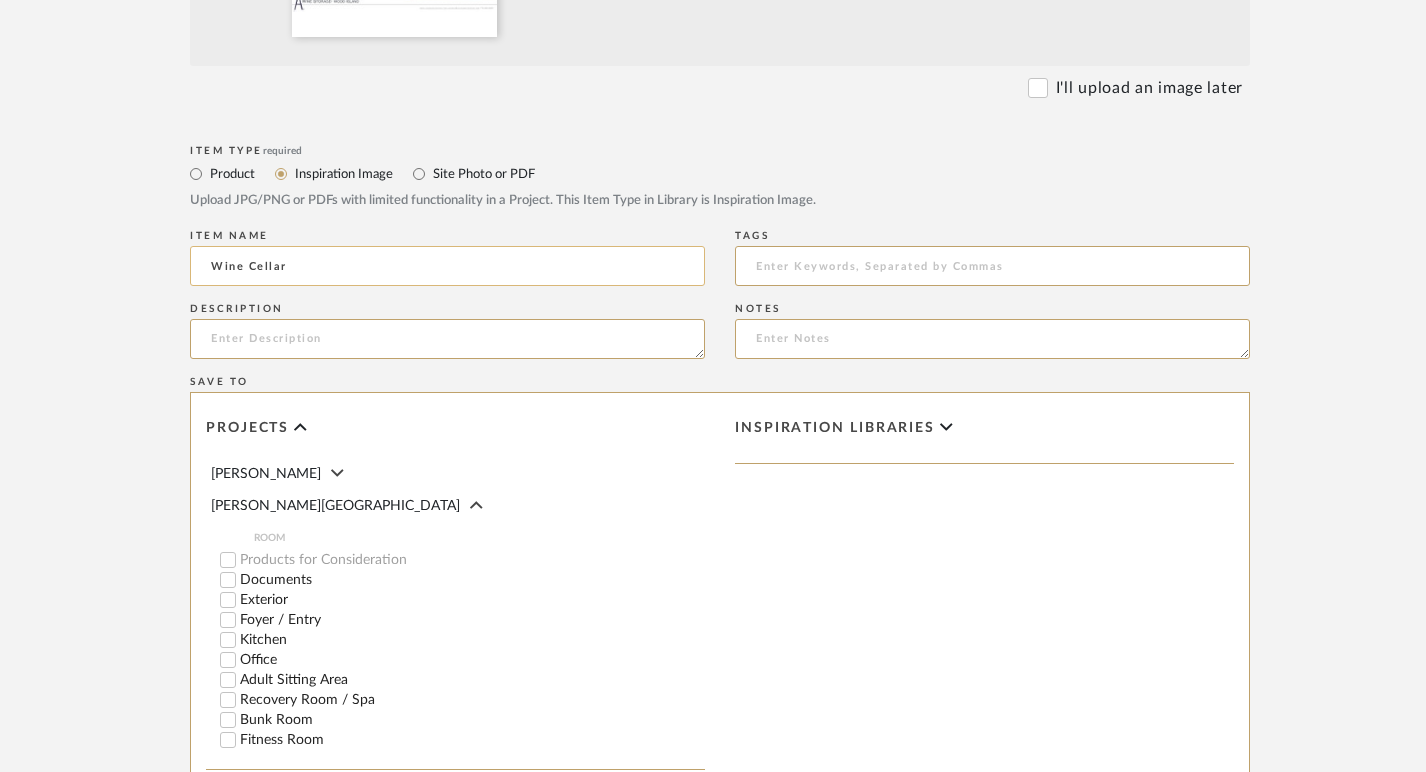 click on "Wine Cellar" 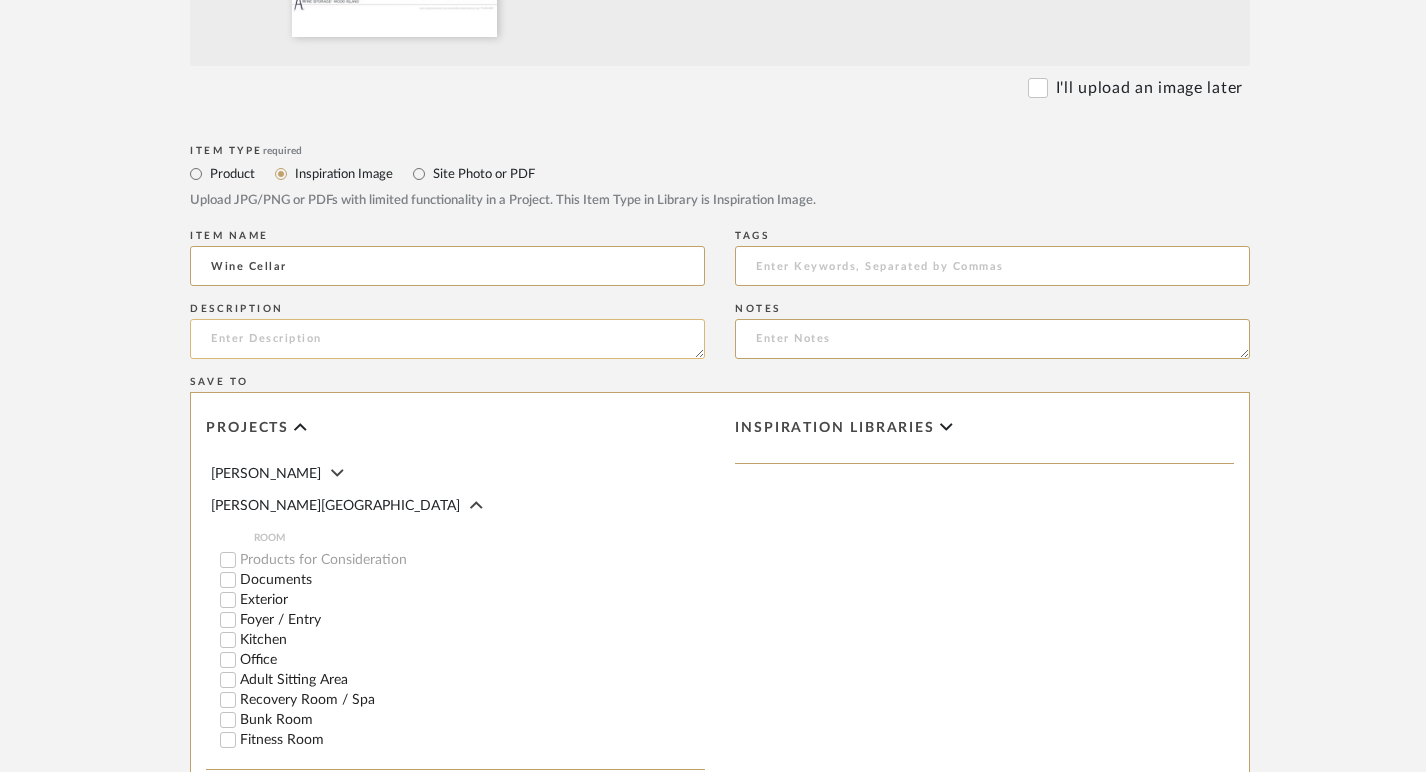 click 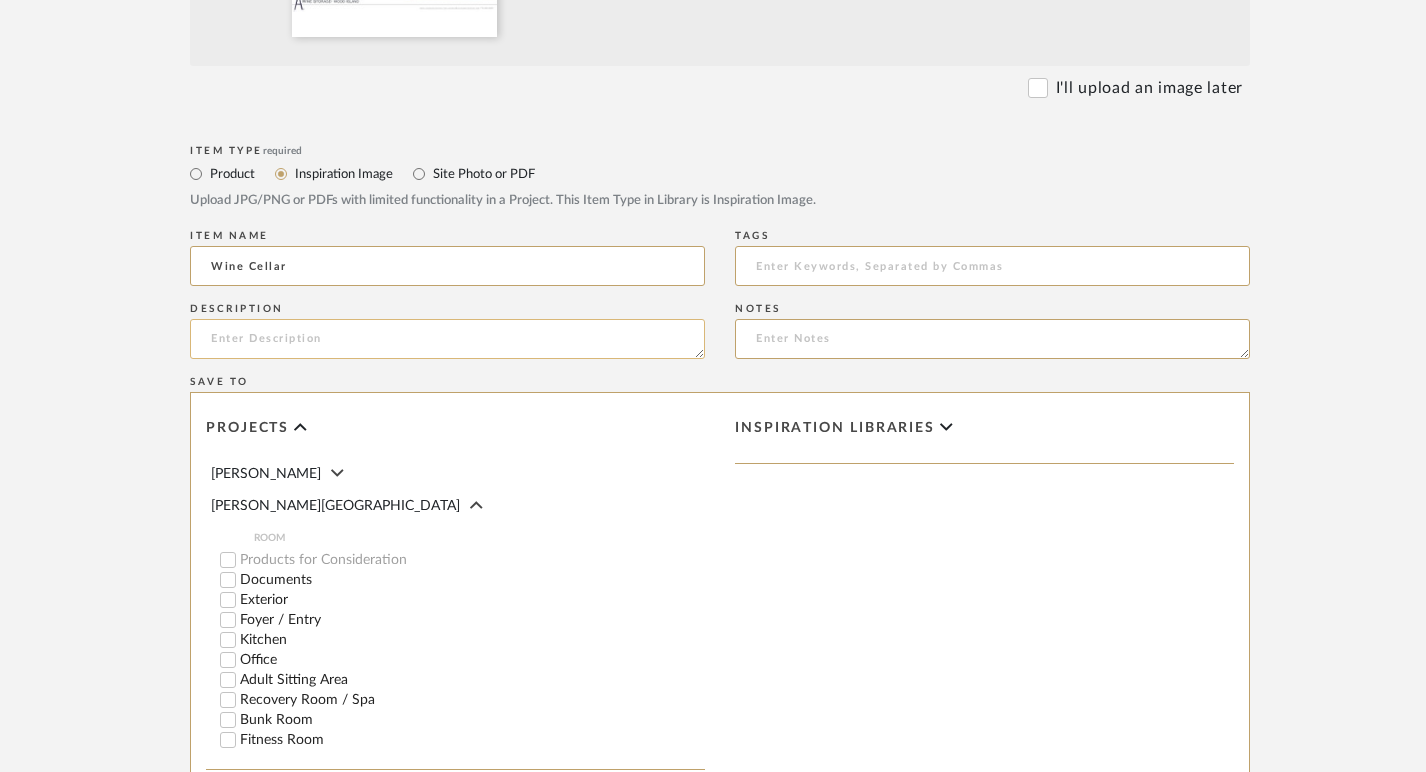 click 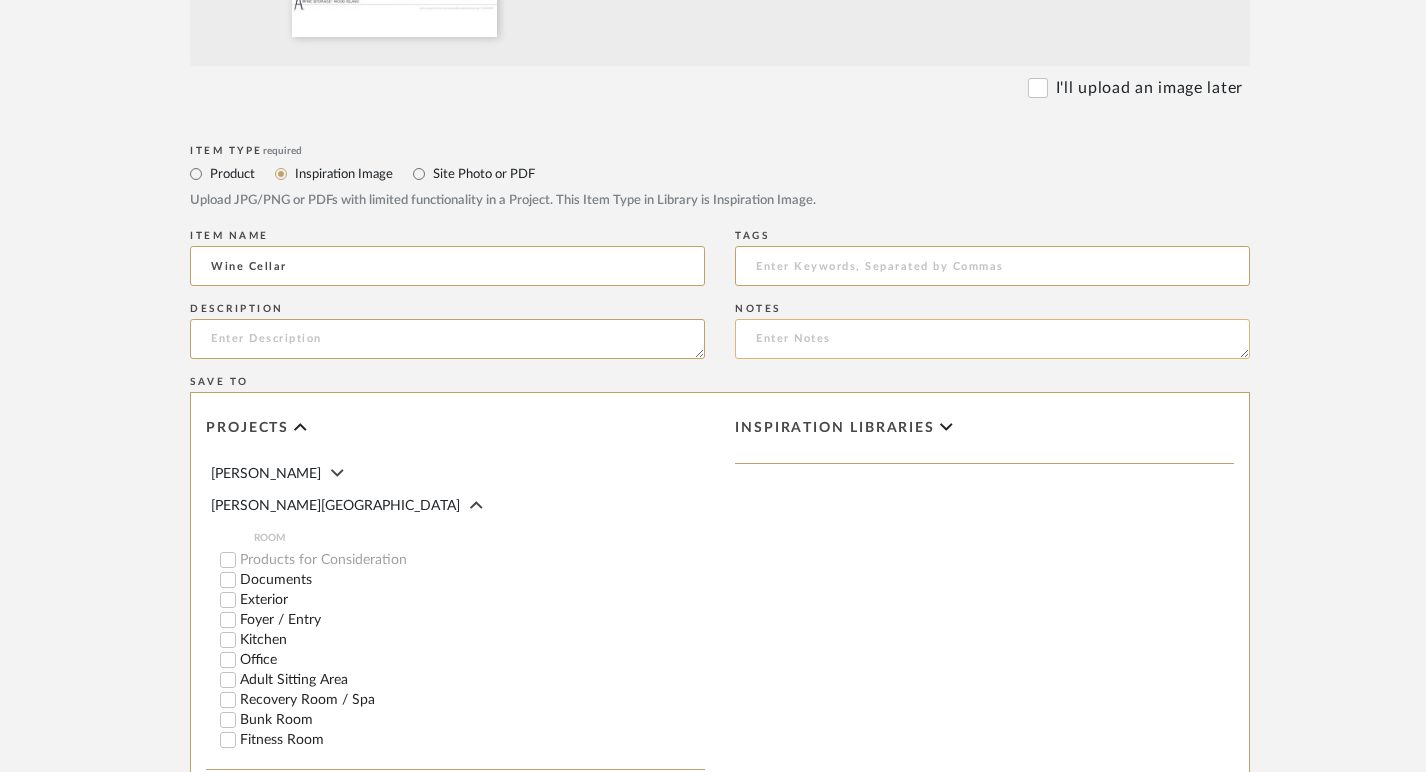 click 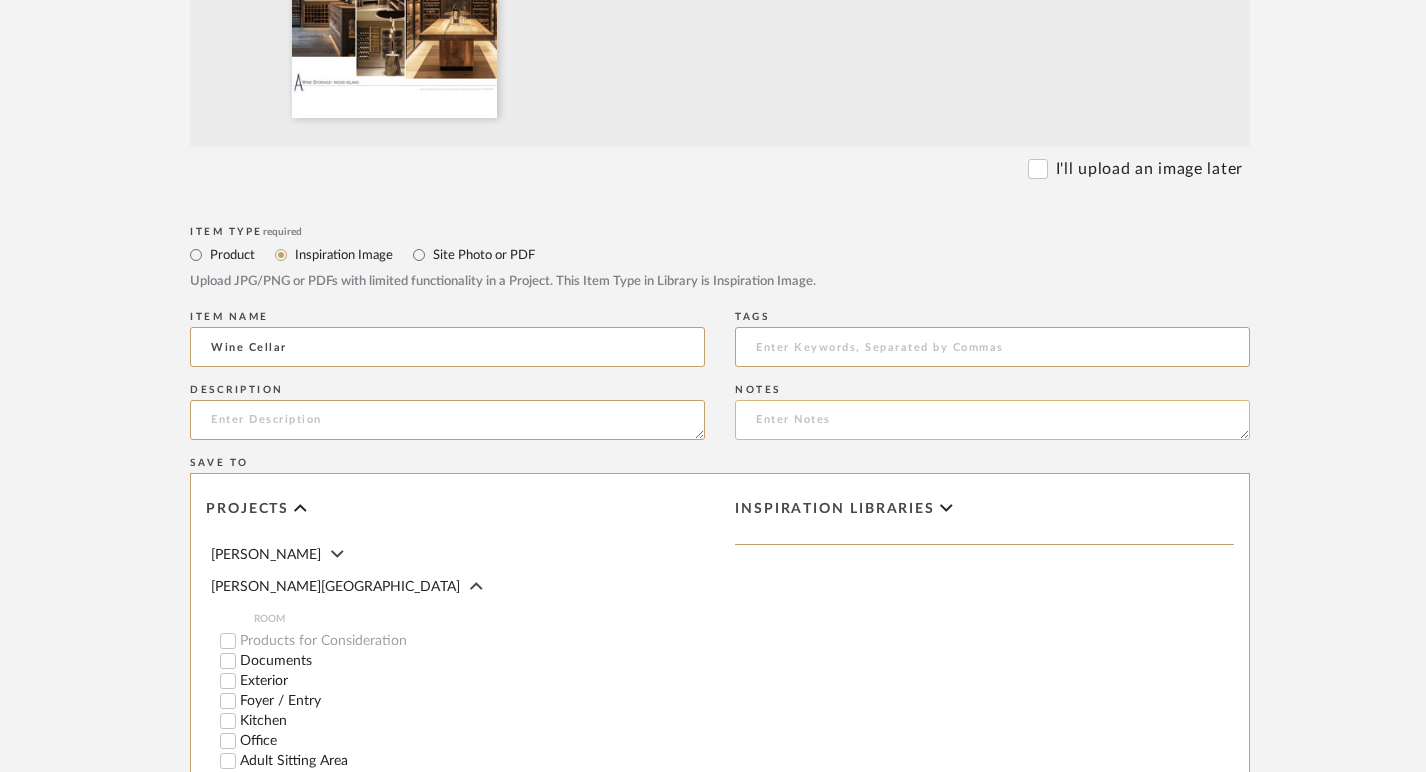 scroll, scrollTop: 762, scrollLeft: 0, axis: vertical 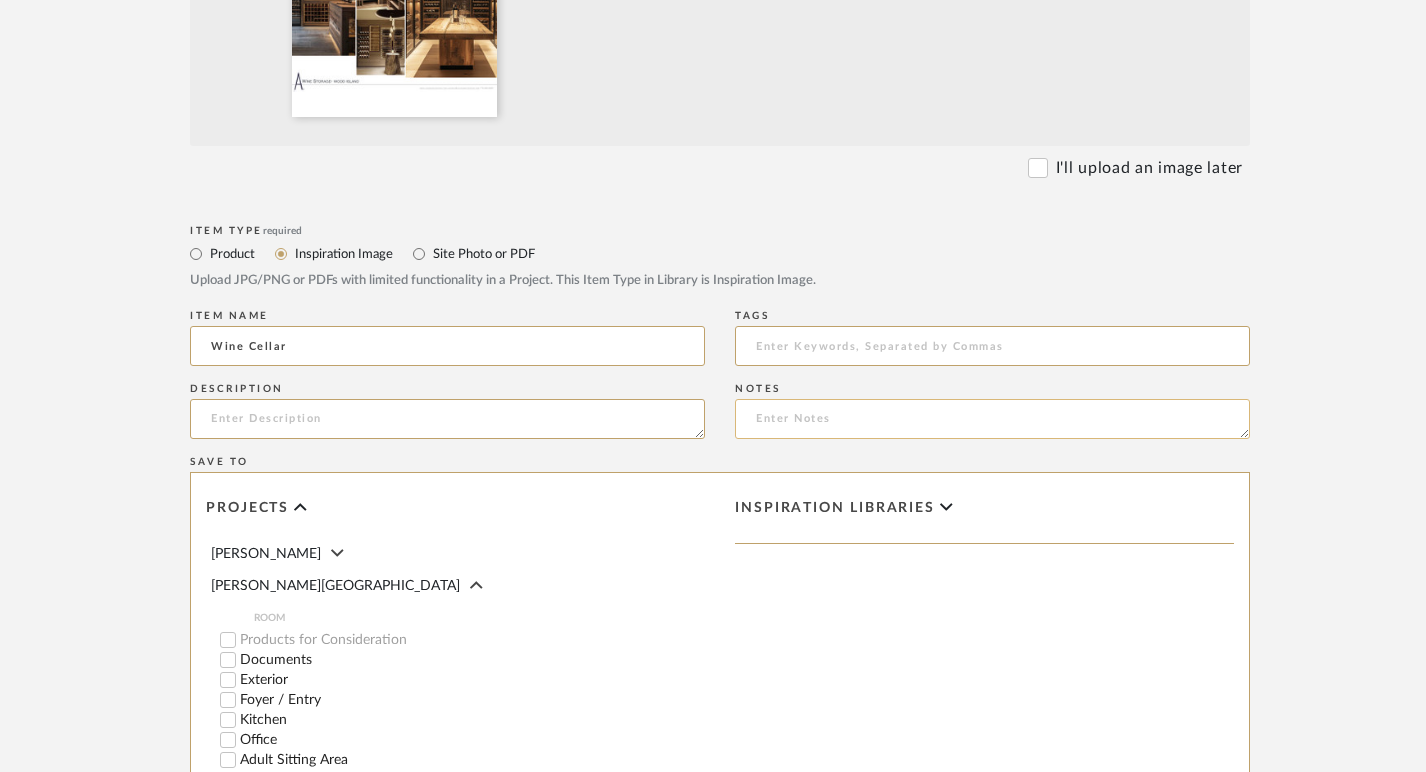click 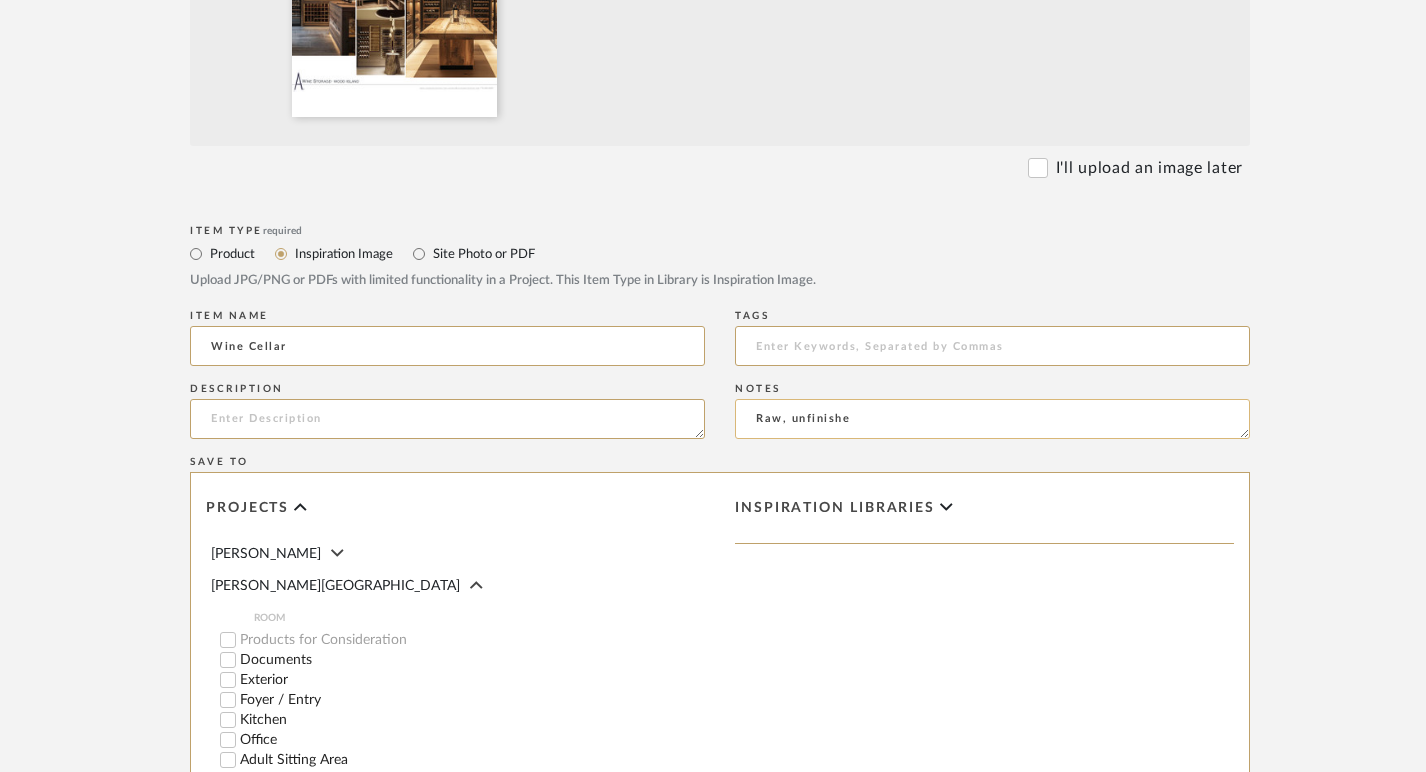 type on "Raw, unfinished" 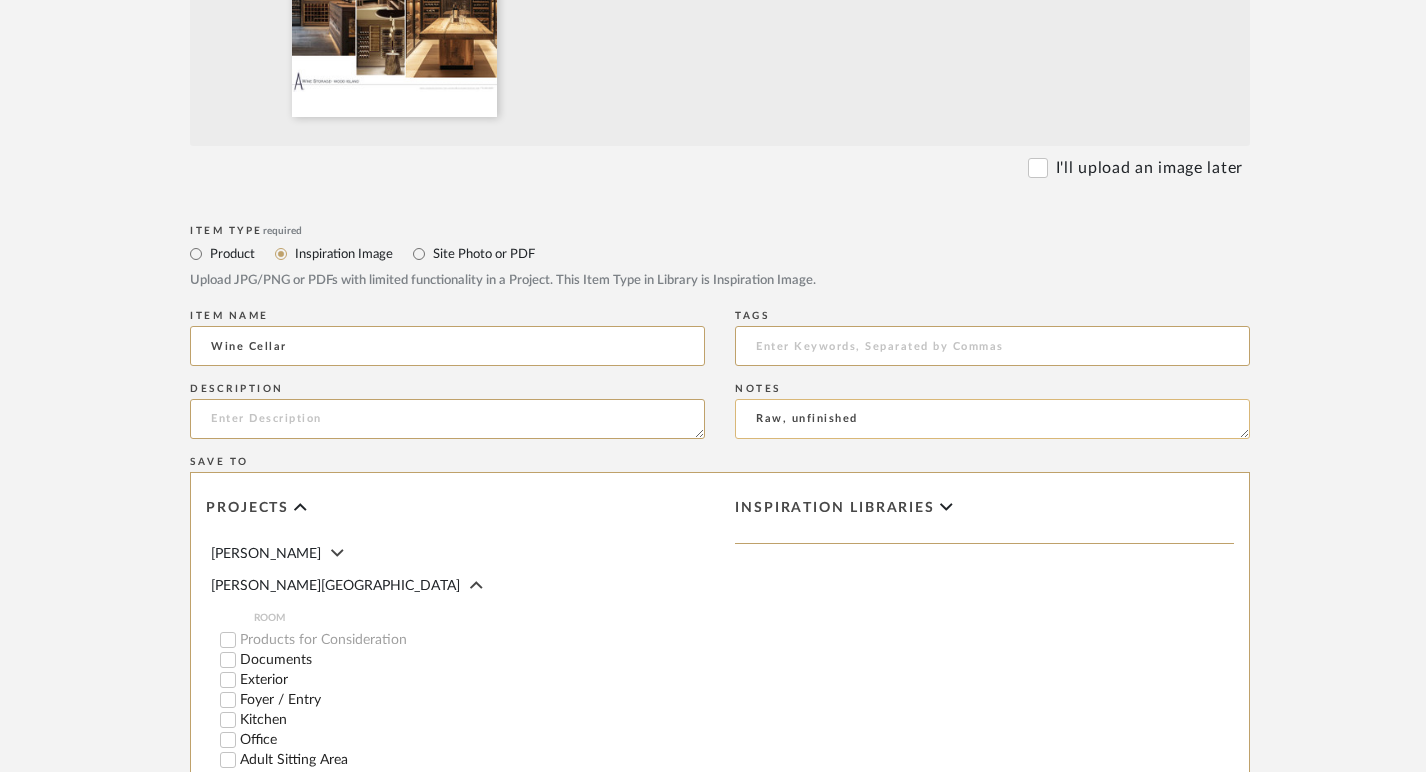 click on "Raw, unfinished" 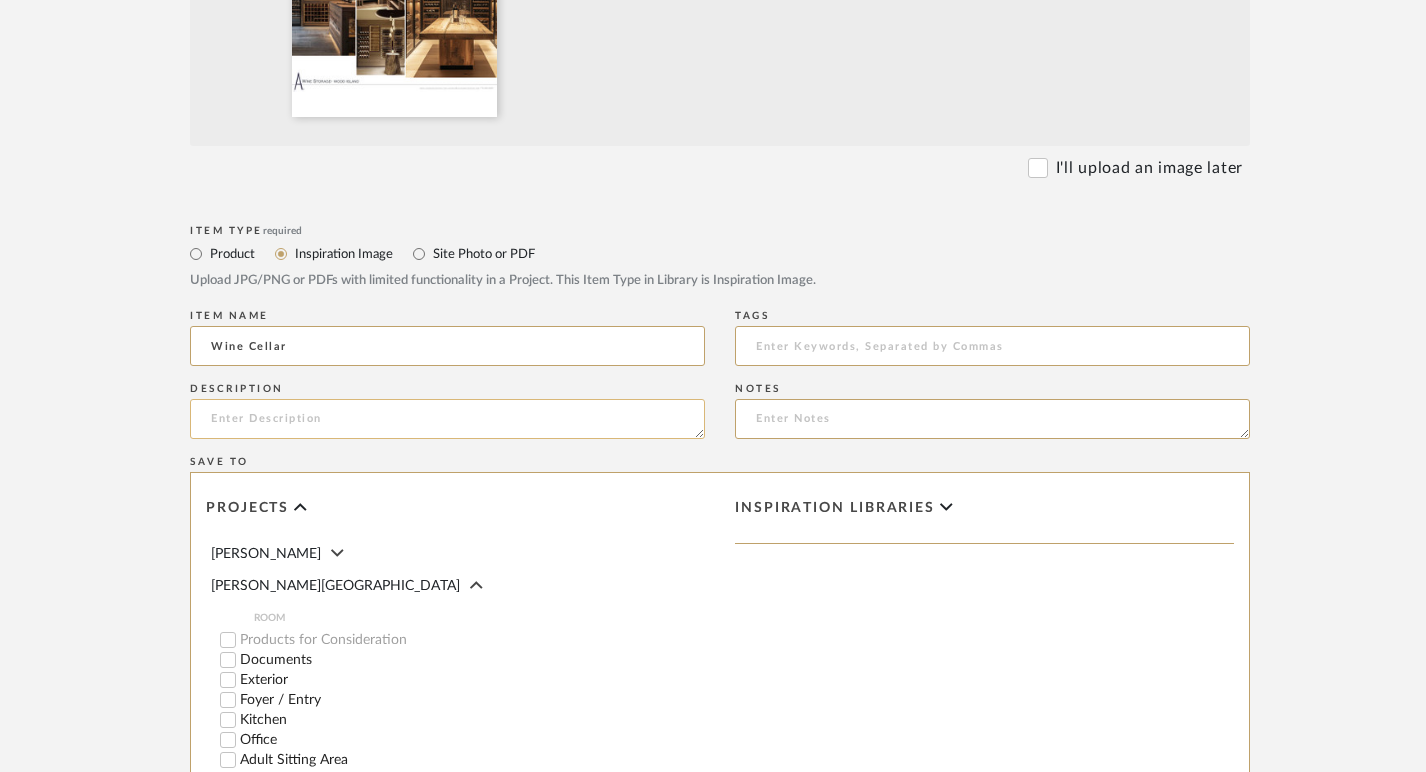 click 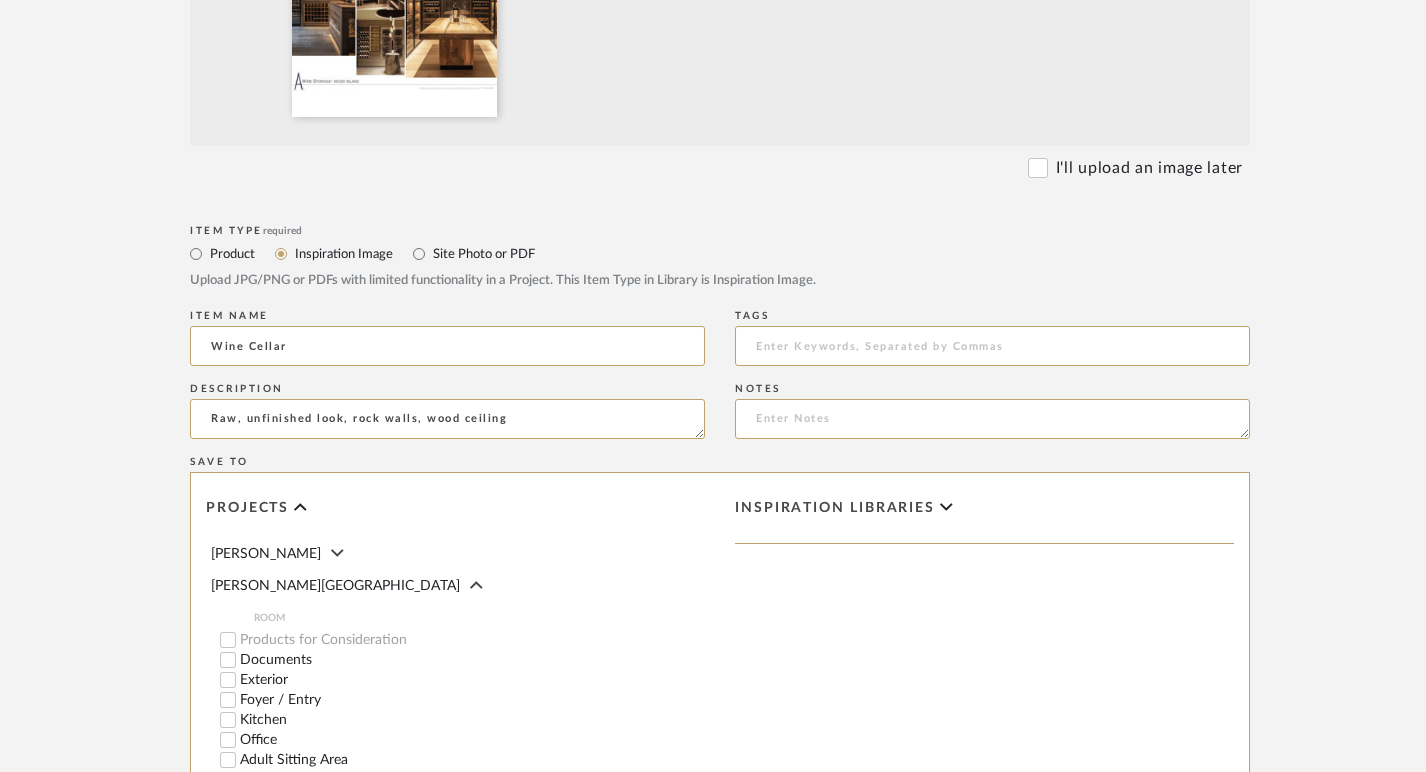 scroll, scrollTop: 1079, scrollLeft: 0, axis: vertical 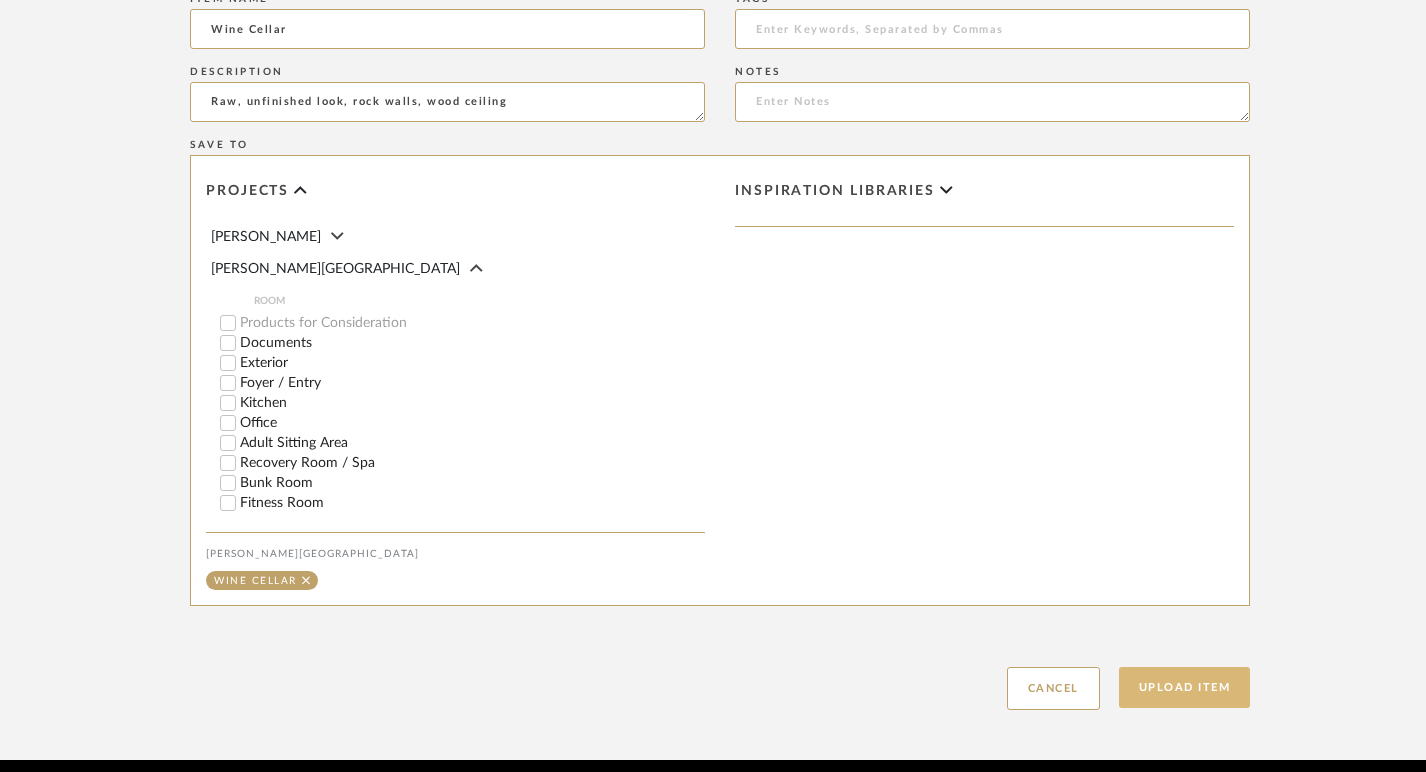 type on "Raw, unfinished look, rock walls, wood ceiling" 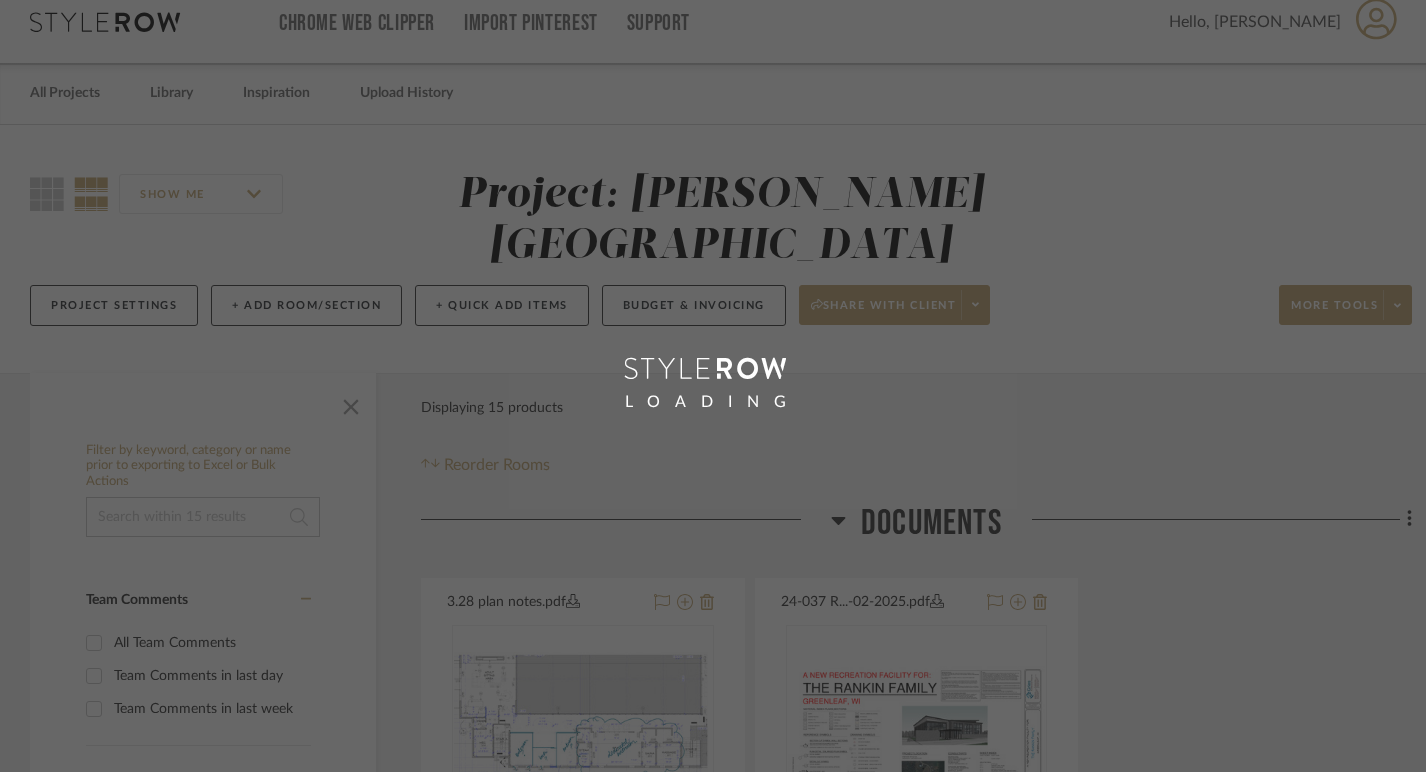 scroll, scrollTop: 0, scrollLeft: 0, axis: both 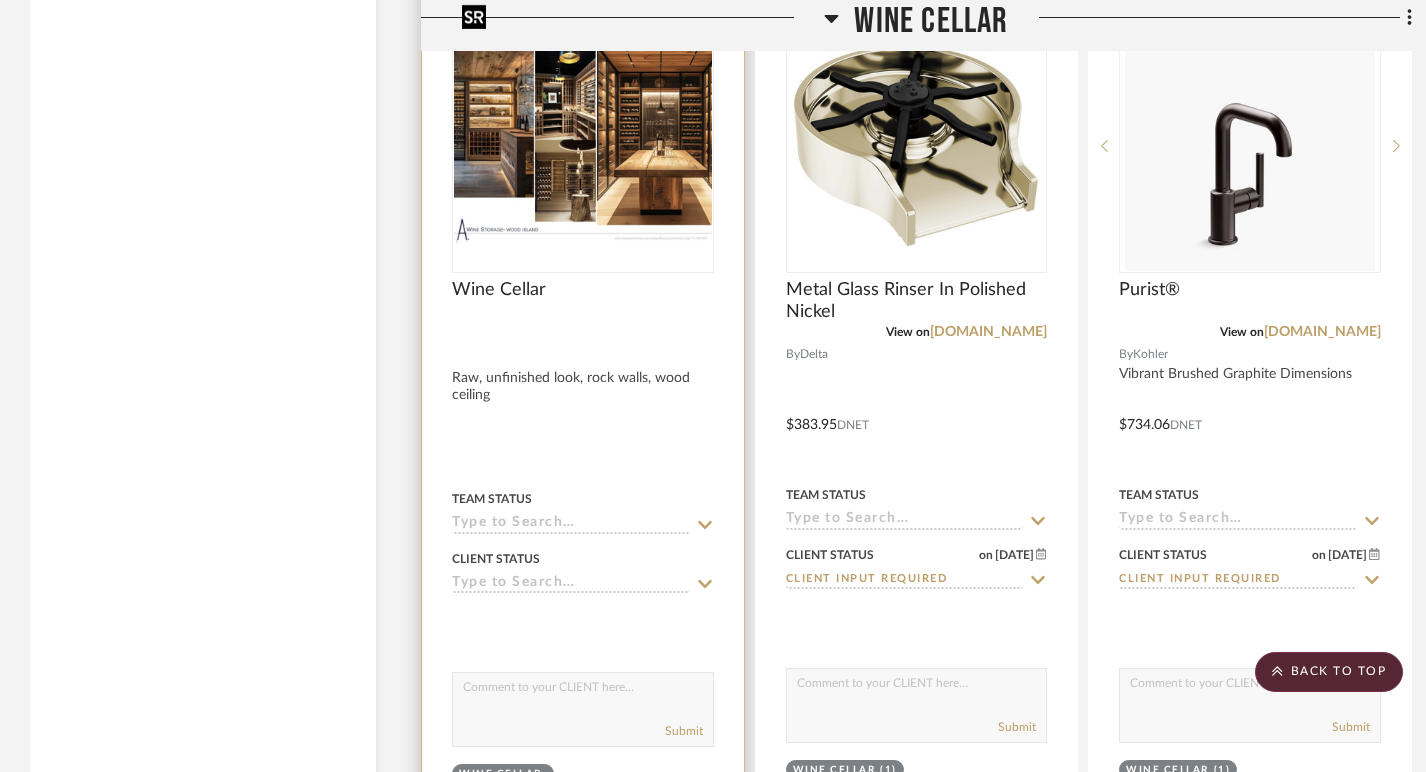 click at bounding box center [583, 146] 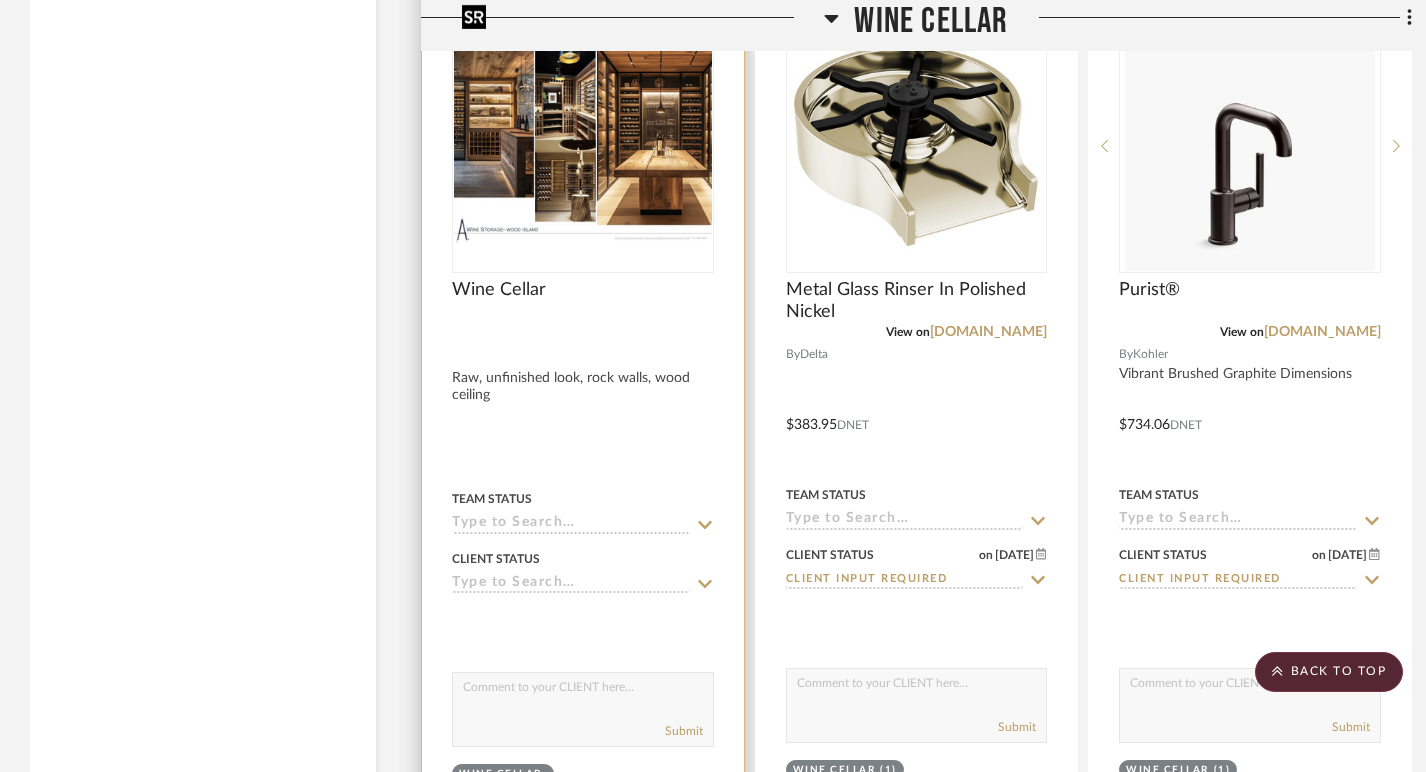 click at bounding box center [583, 147] 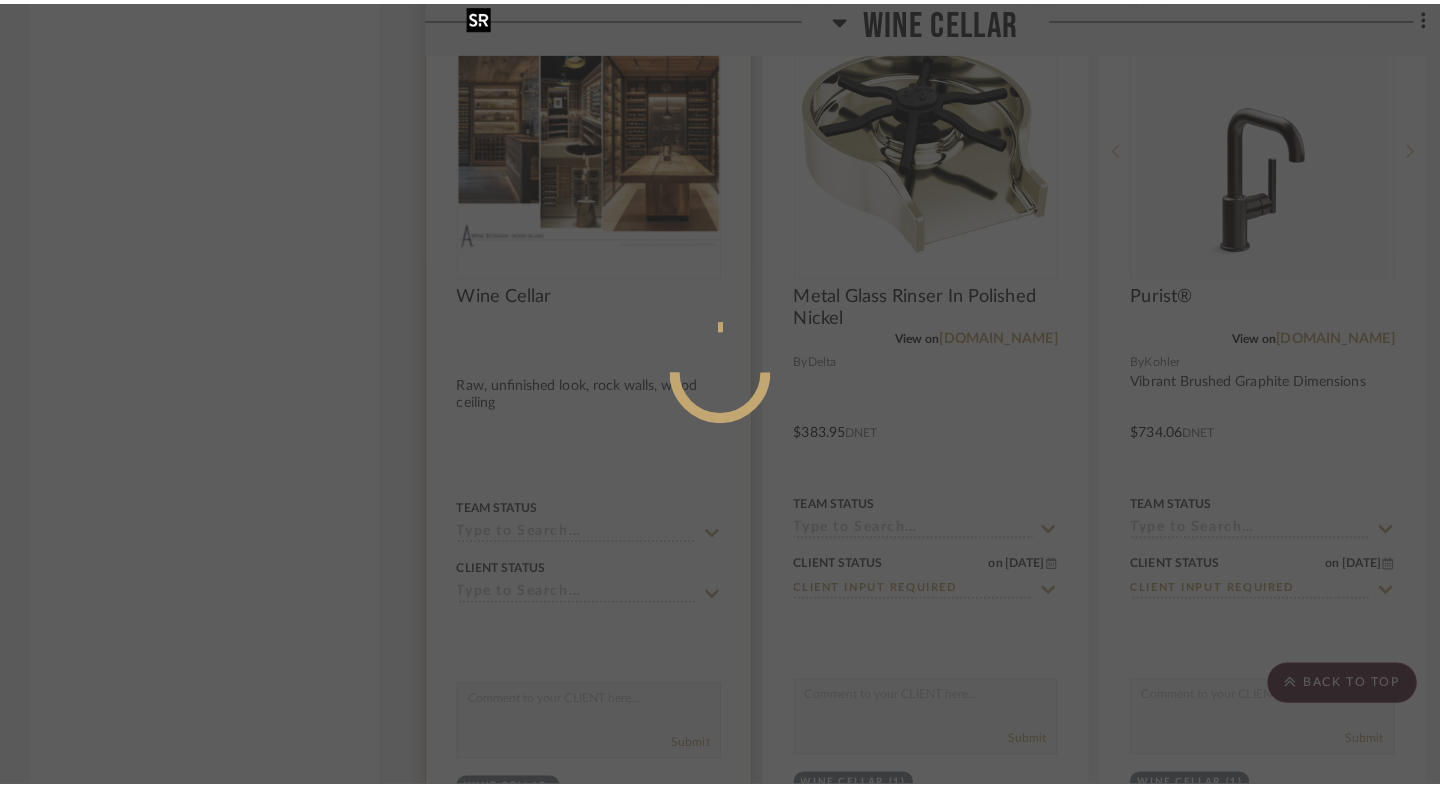 scroll, scrollTop: 0, scrollLeft: 0, axis: both 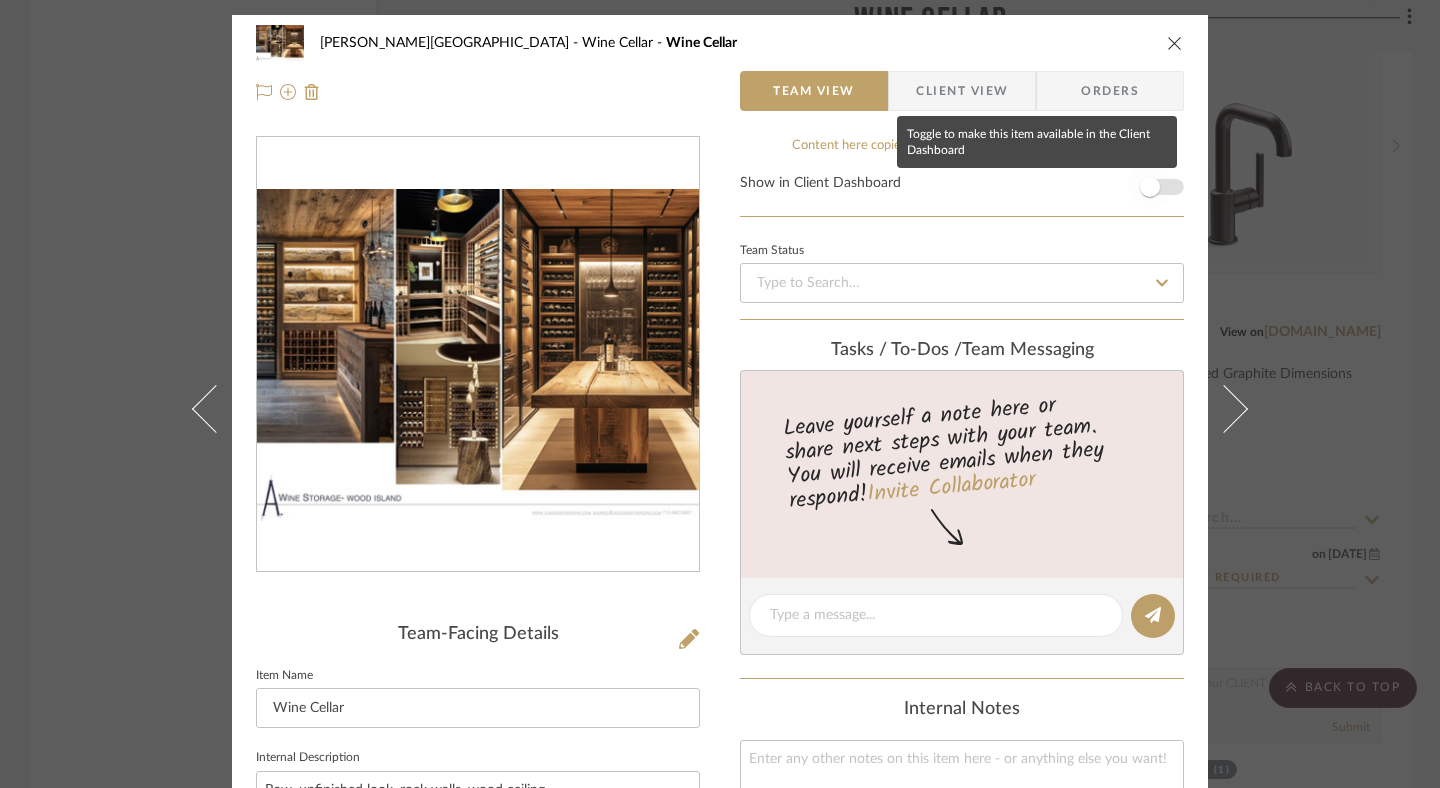 click at bounding box center [1150, 187] 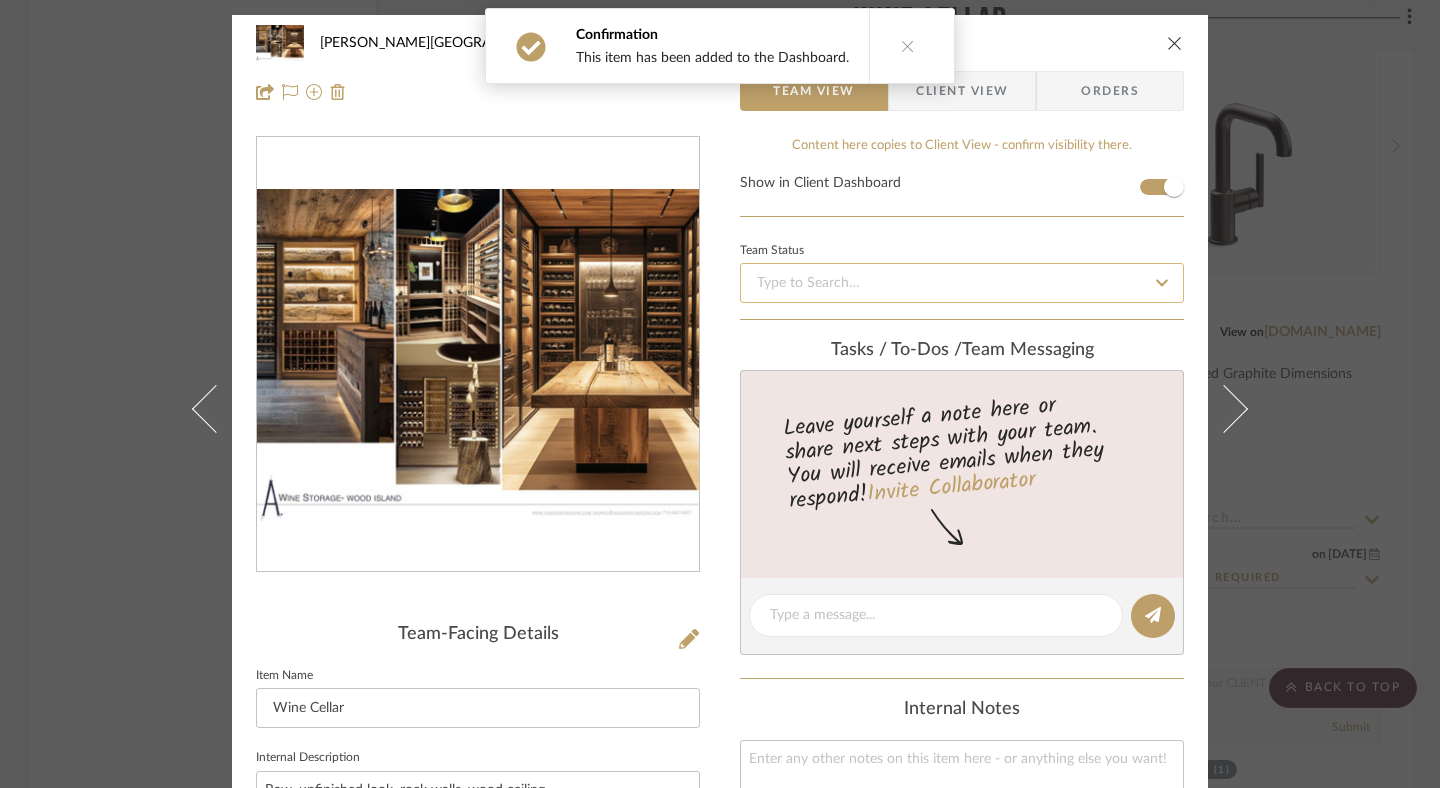 click 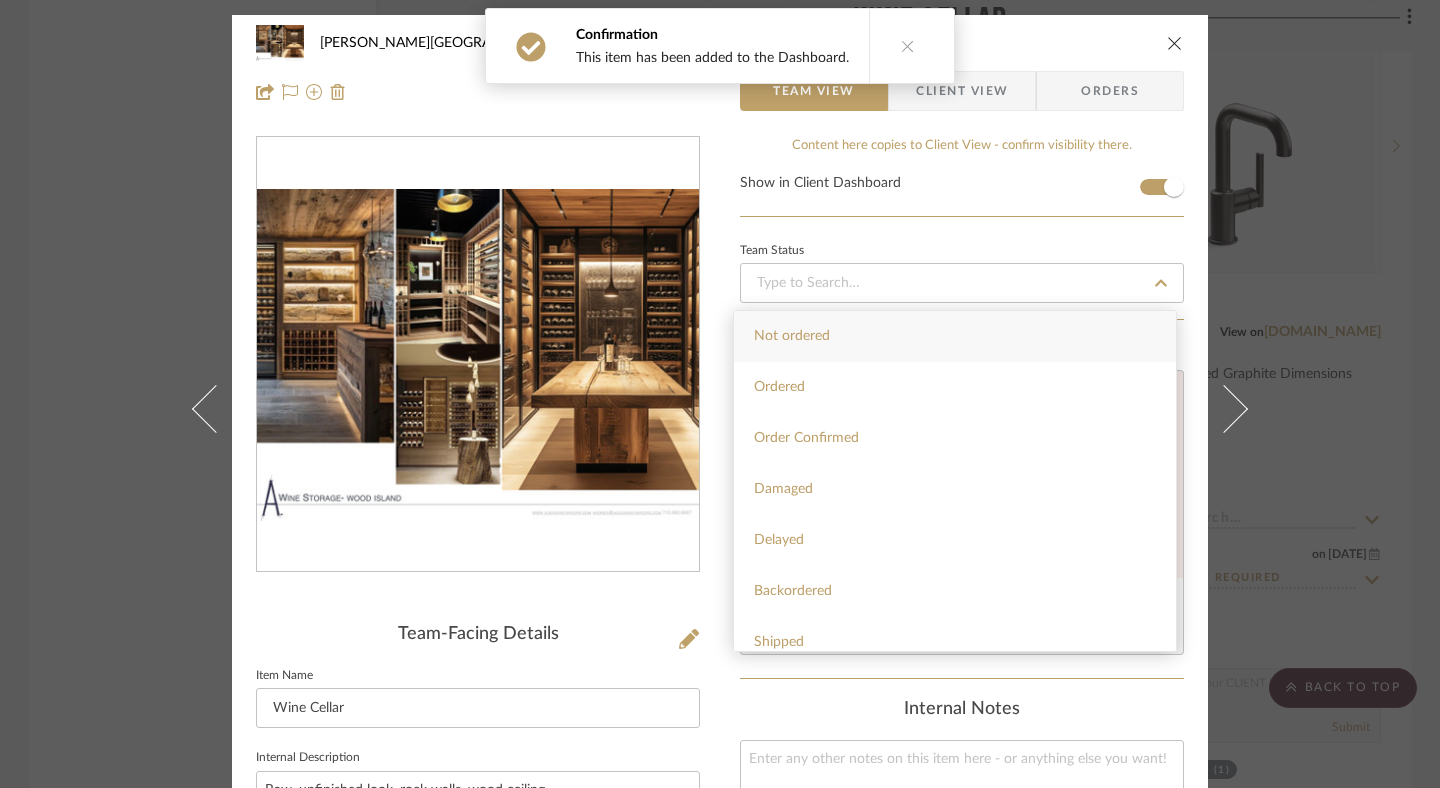 click on "Content here copies to Client View - confirm visibility there.  Show in Client Dashboard  Team Status Tasks / To-Dos /  team Messaging  Leave yourself a note here or share next steps with your team. You will receive emails when they
respond!  Invite Collaborator Internal Notes  Documents  Choose a file  or drag it here. Change Room/Update Quantity  Wine Cellar  *To create a new room/section do that from main project page" at bounding box center (962, 660) 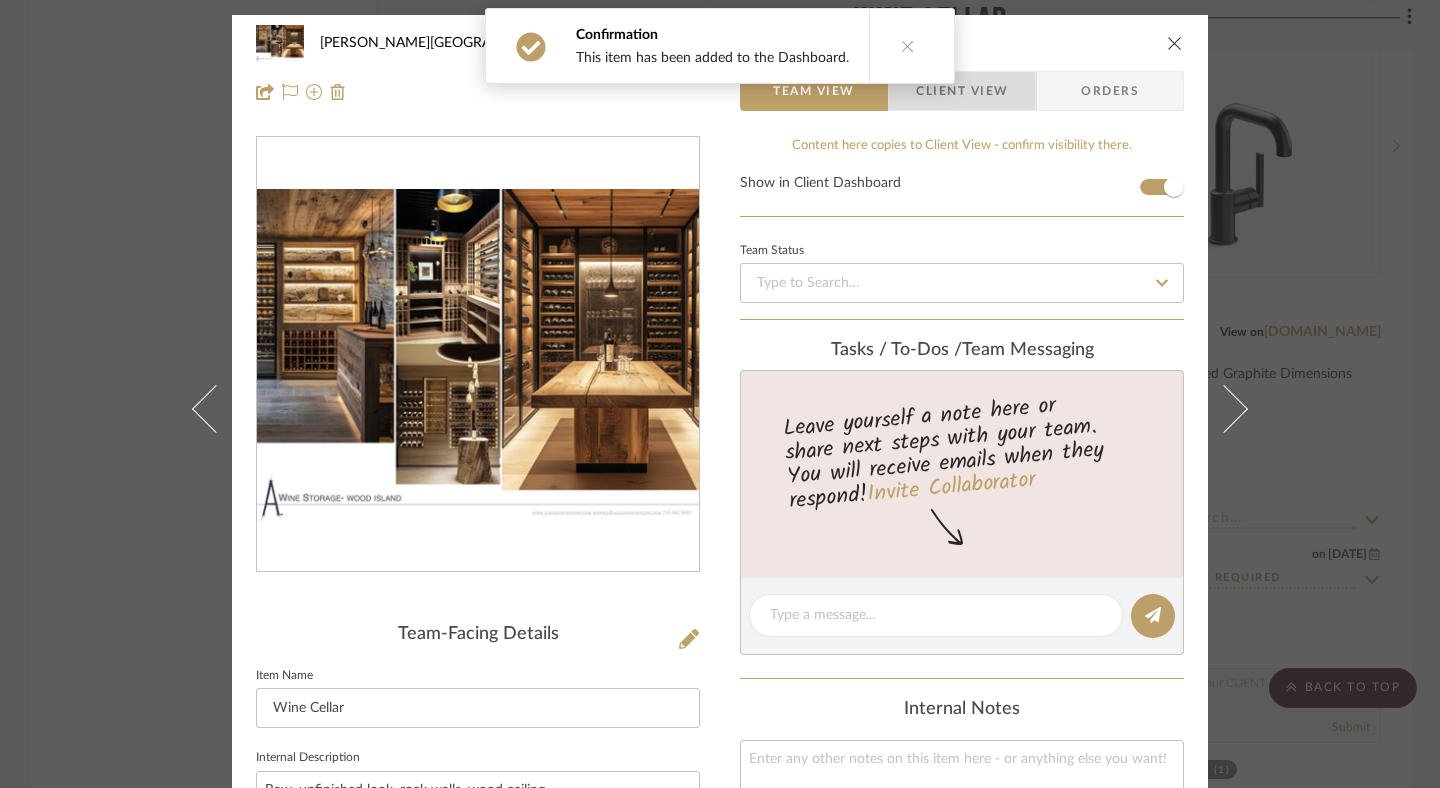 click on "Client View" at bounding box center [962, 91] 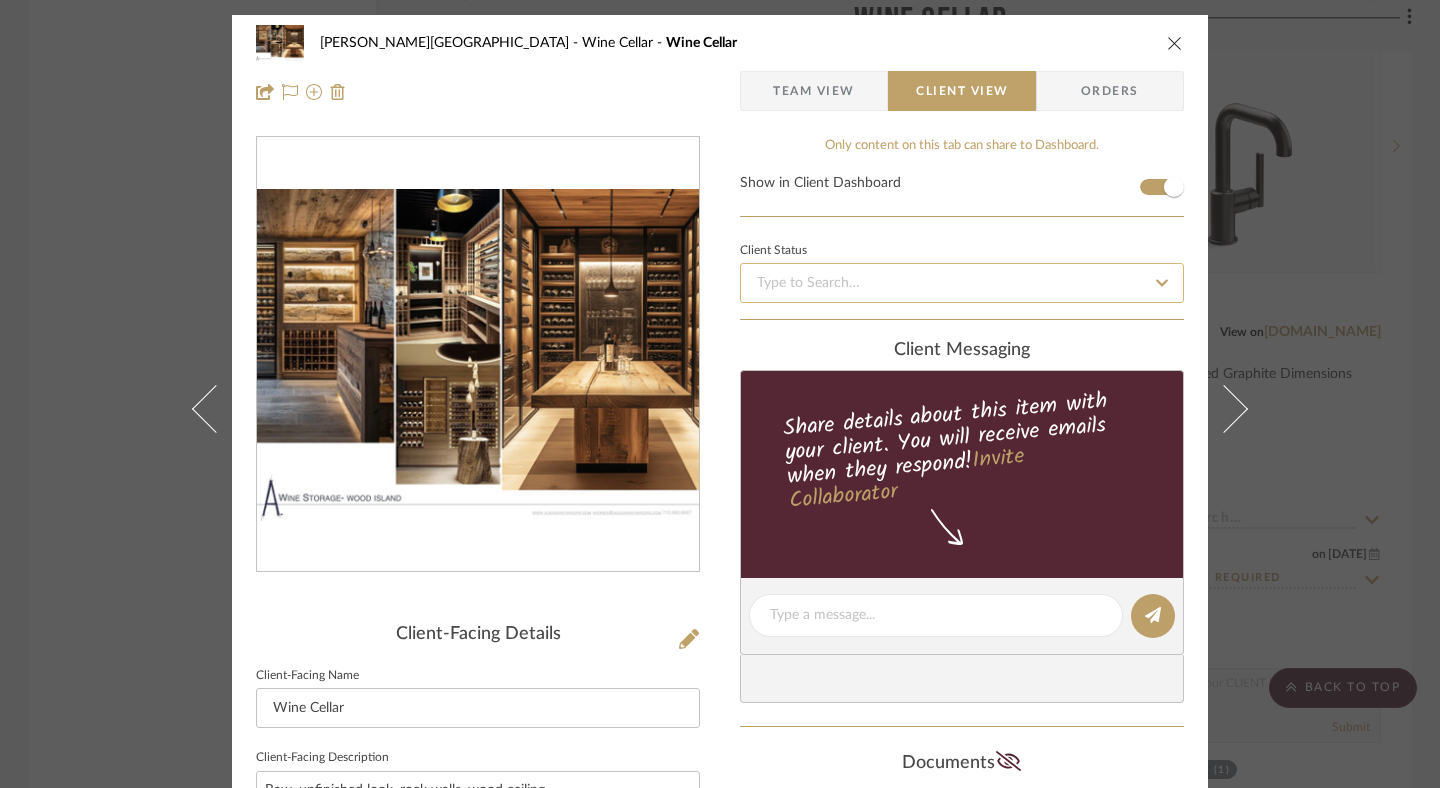 click 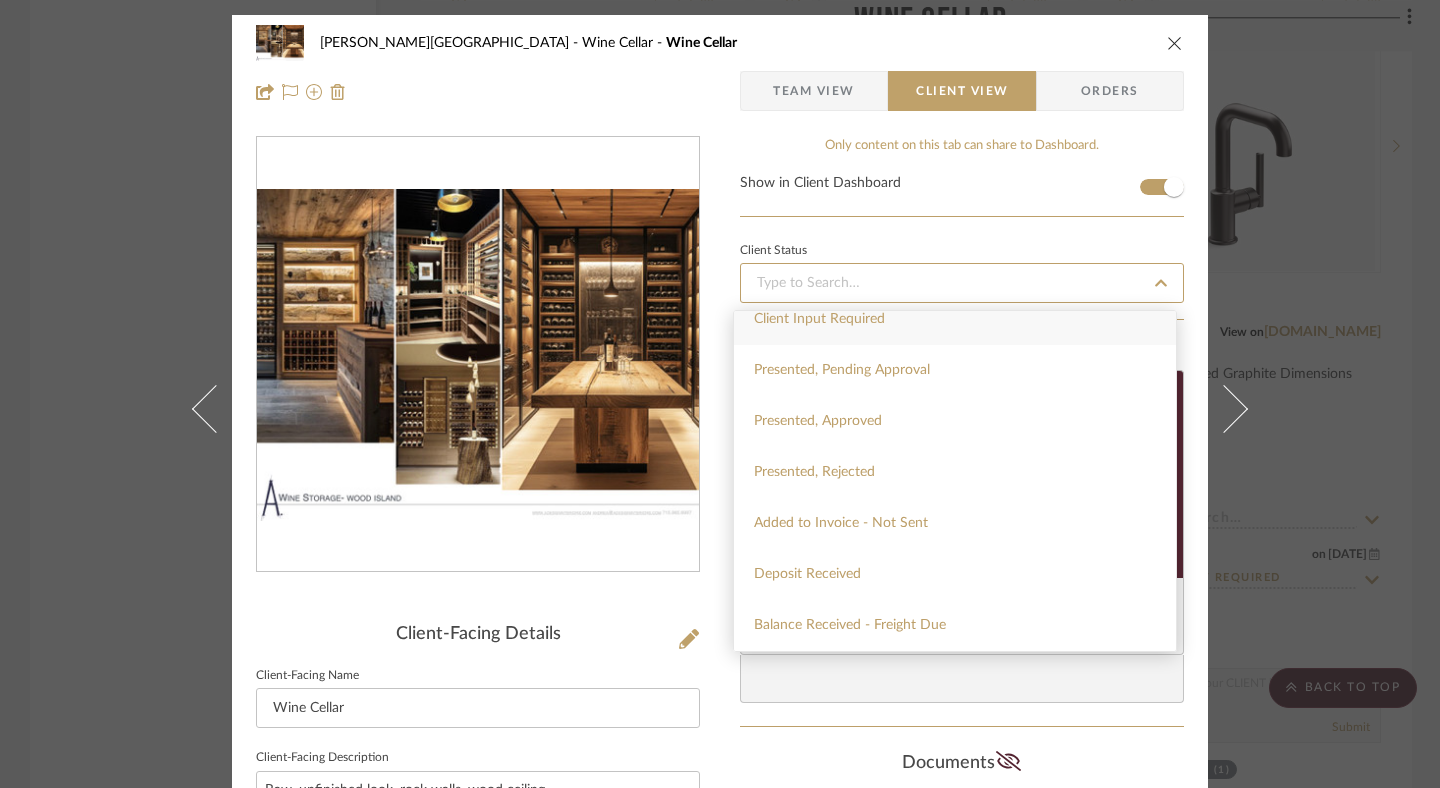 scroll, scrollTop: 0, scrollLeft: 0, axis: both 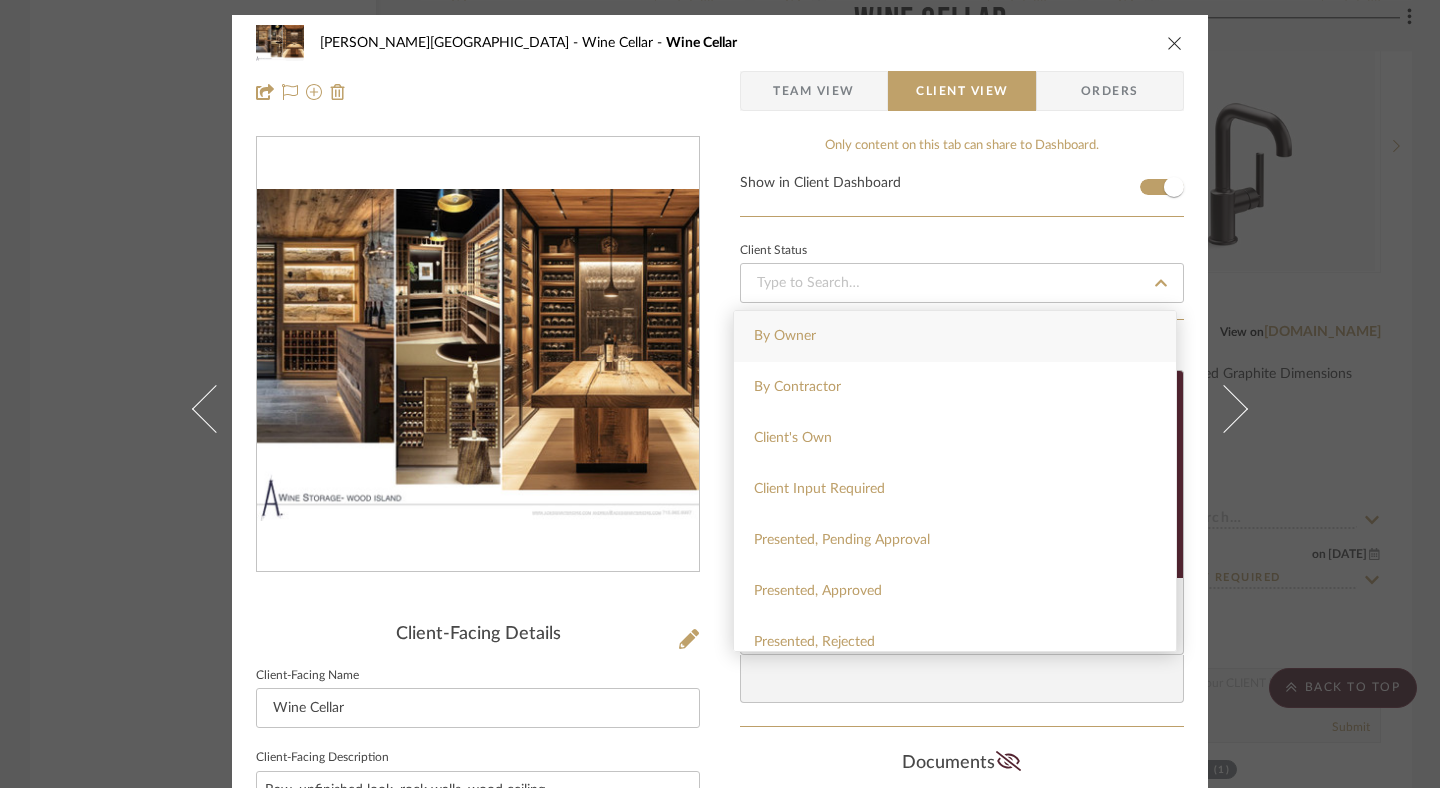 click on "Show in Client Dashboard" at bounding box center [962, 196] 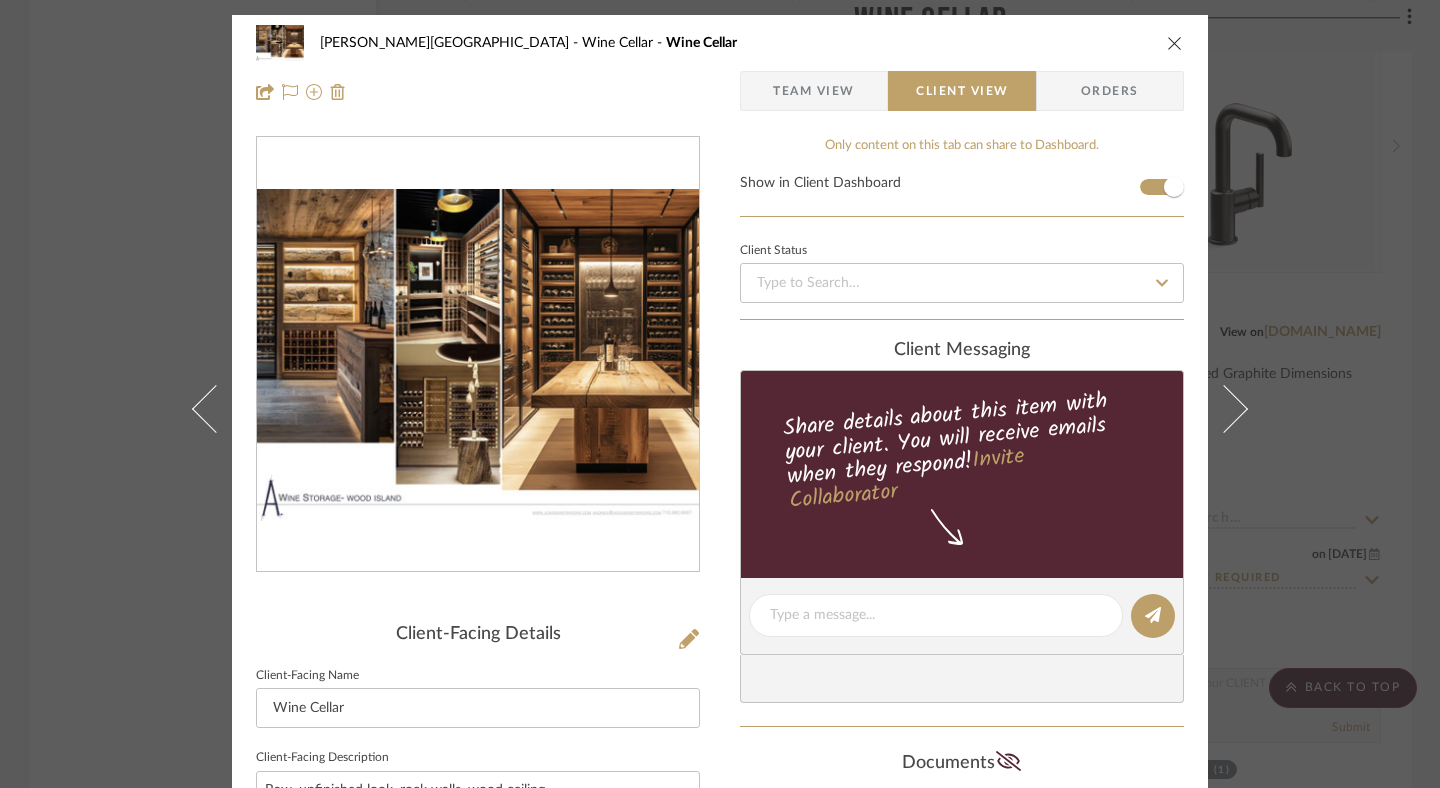 scroll, scrollTop: 233, scrollLeft: 0, axis: vertical 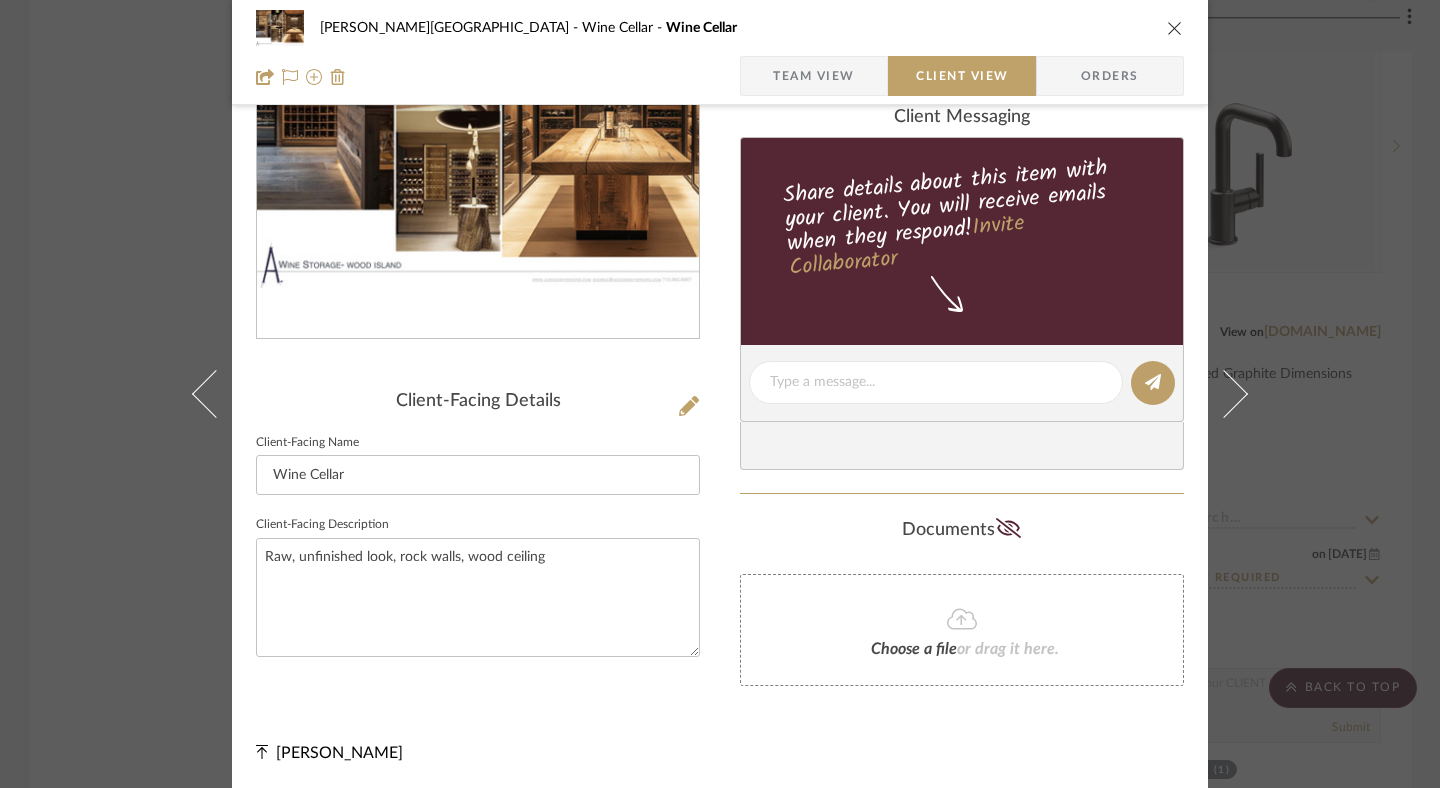 click at bounding box center [1175, 28] 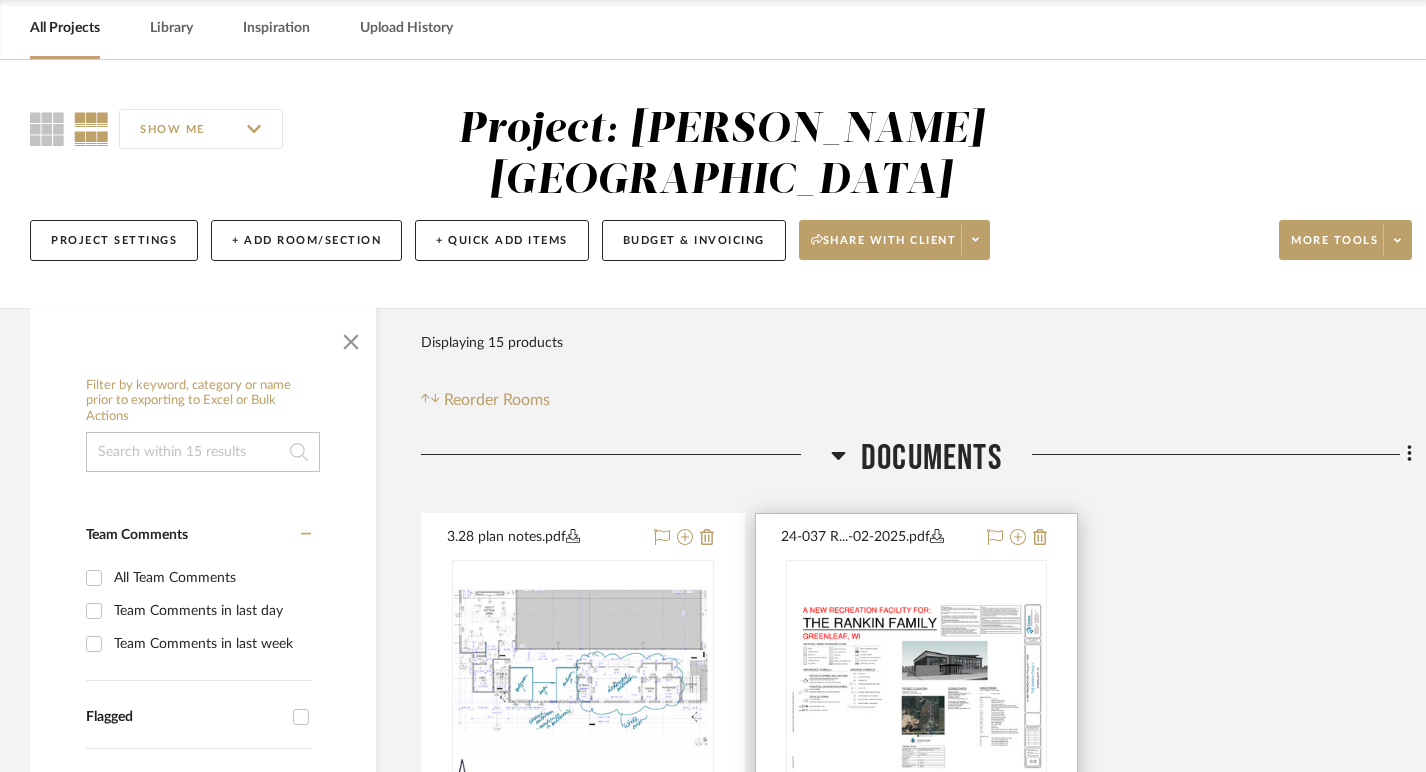 scroll, scrollTop: 89, scrollLeft: 0, axis: vertical 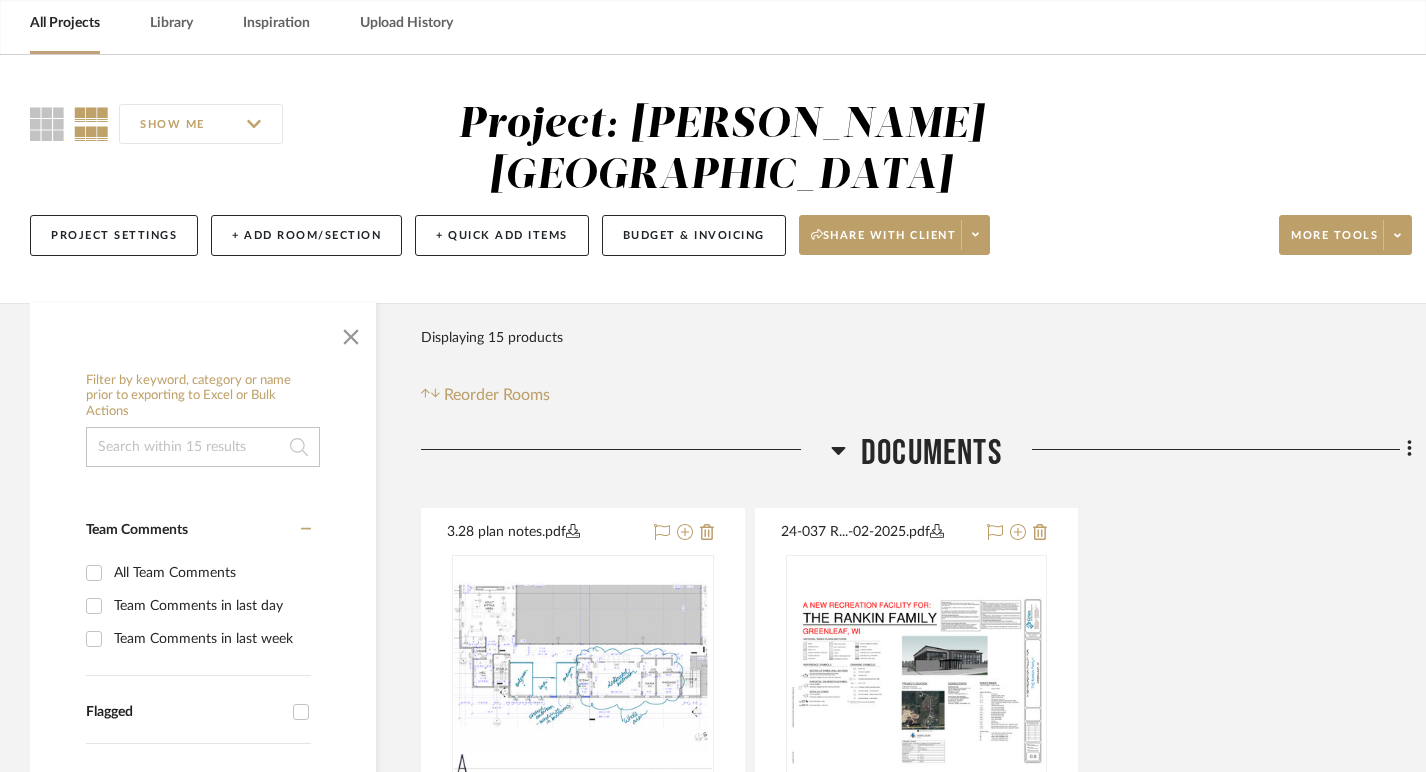 click 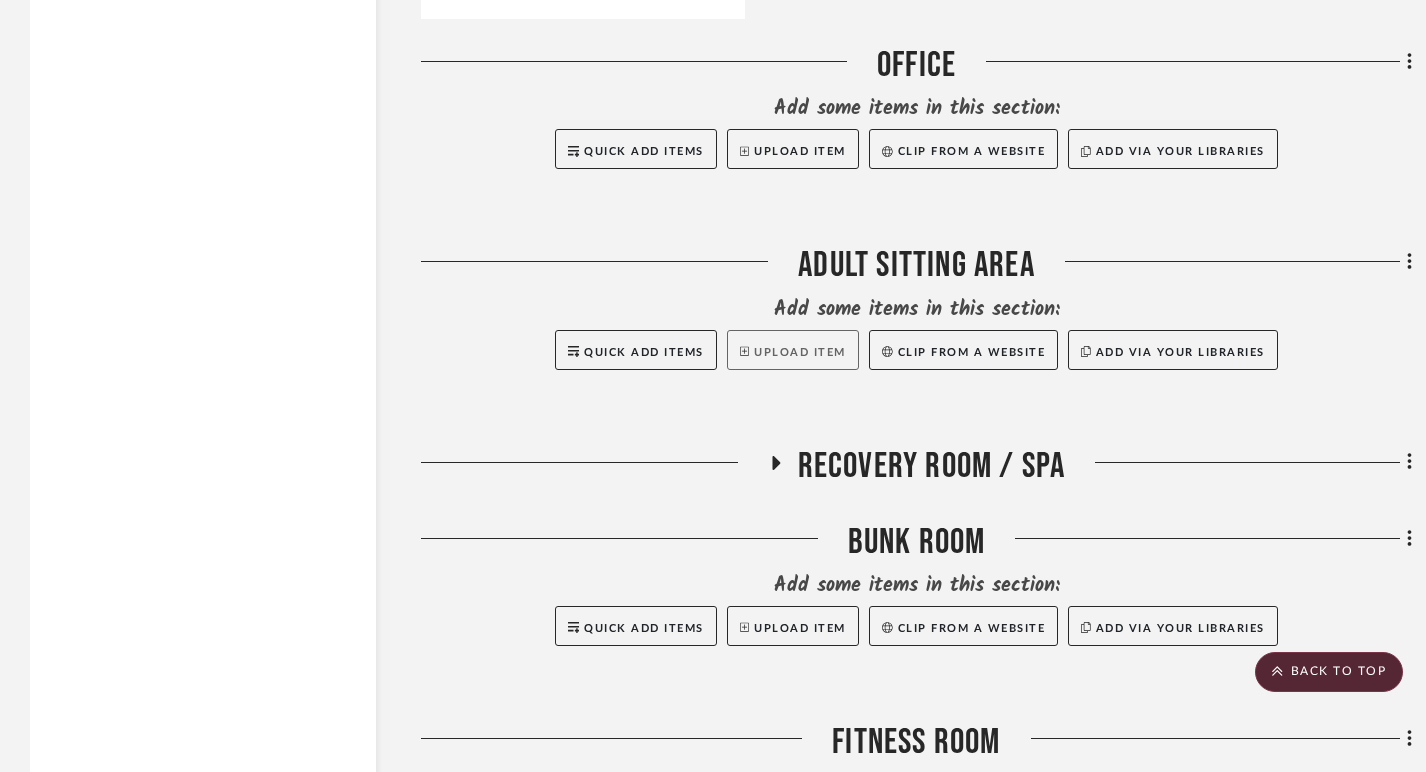 scroll, scrollTop: 2847, scrollLeft: 0, axis: vertical 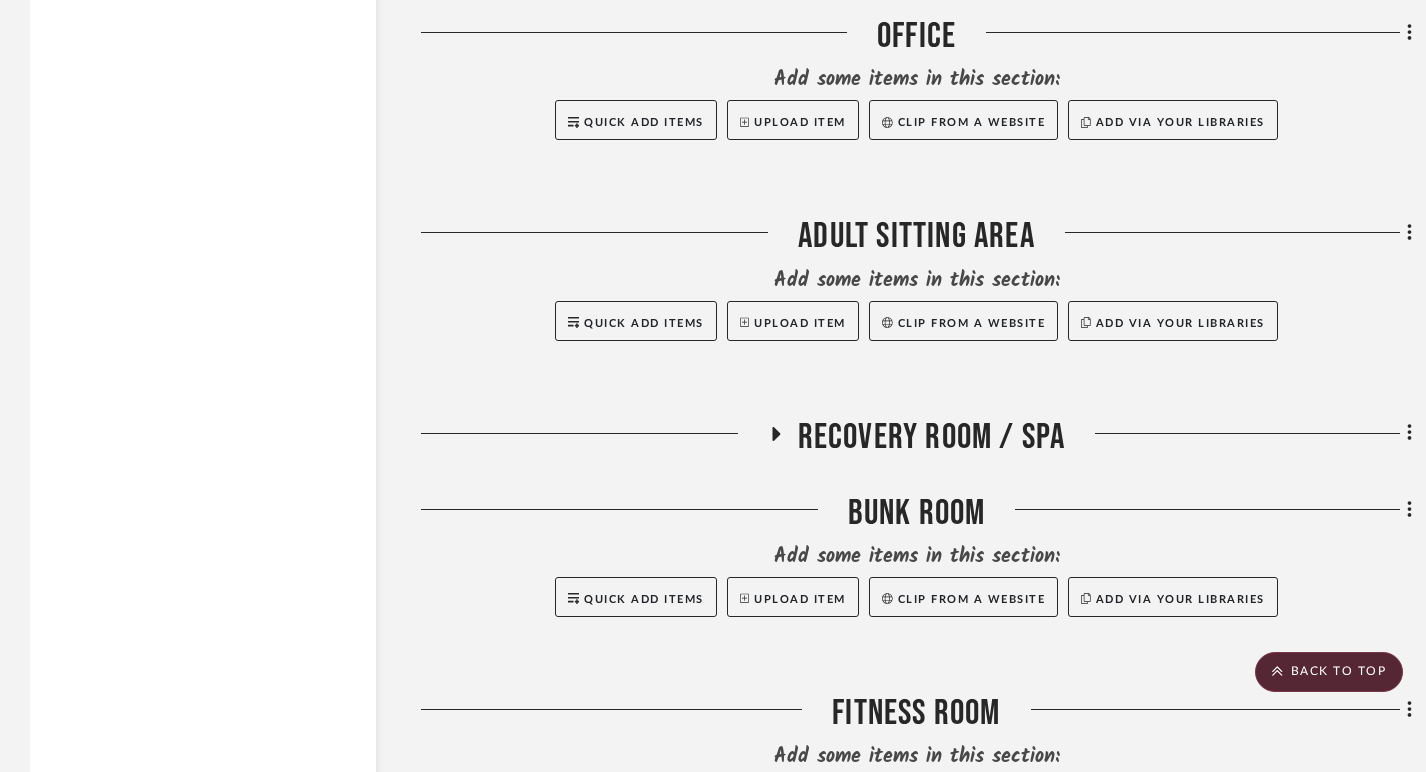 click 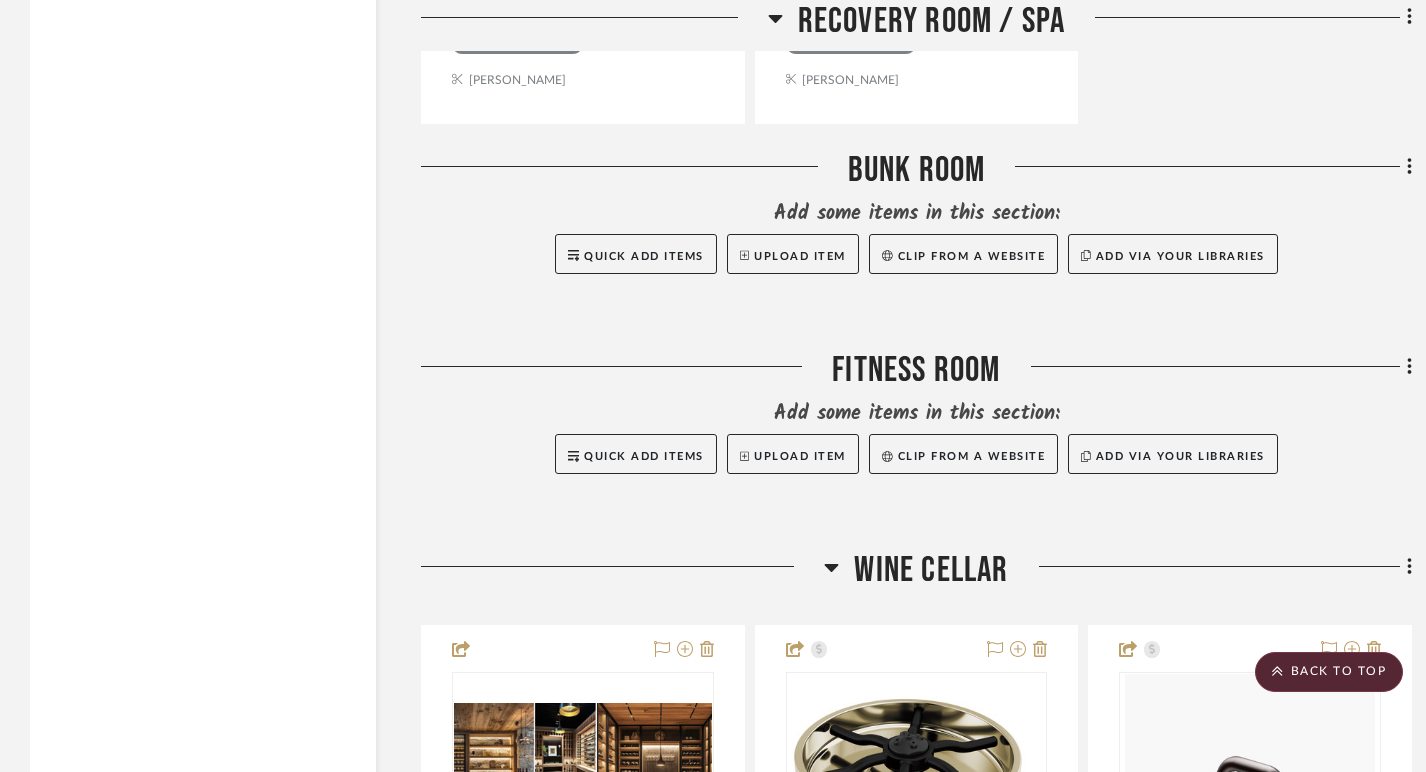 scroll, scrollTop: 4979, scrollLeft: 0, axis: vertical 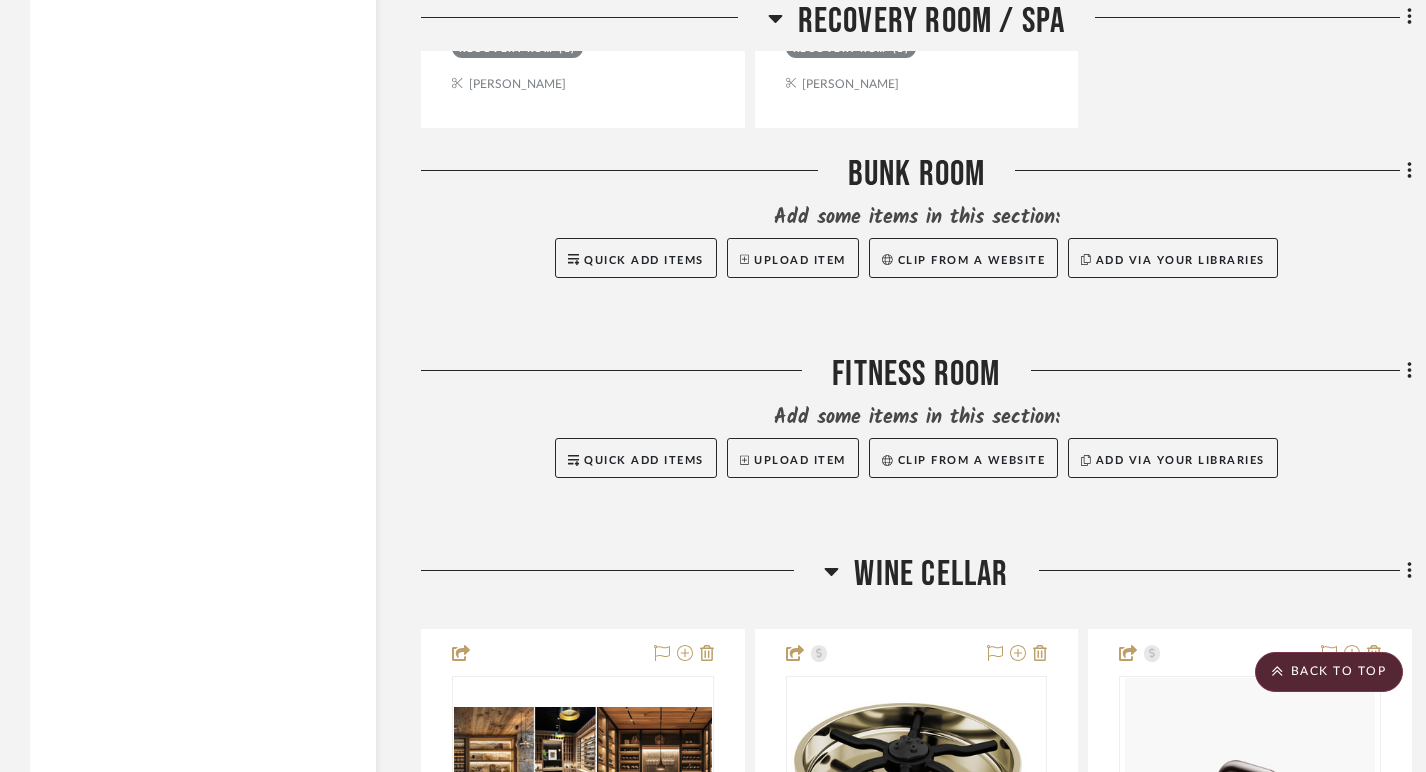 click on "Fitness Room" 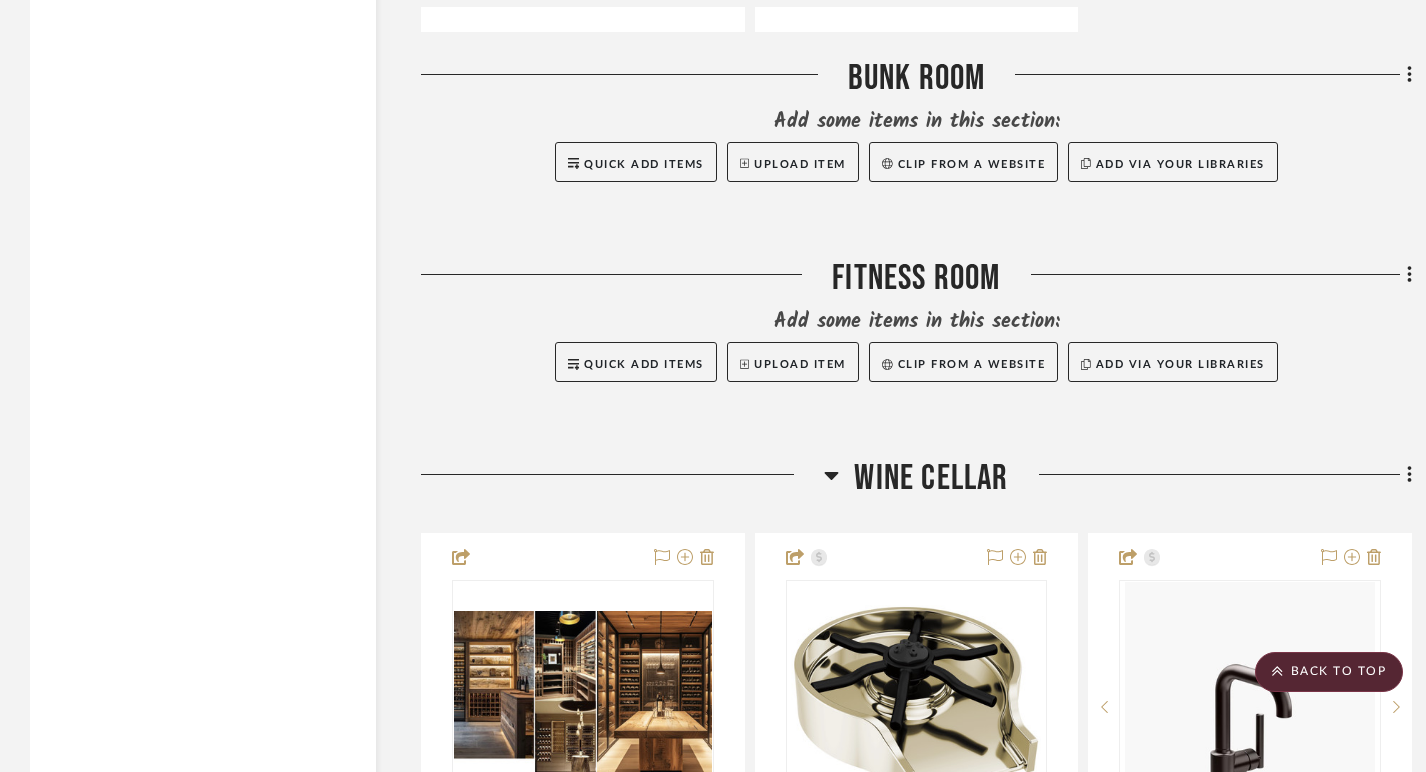 click 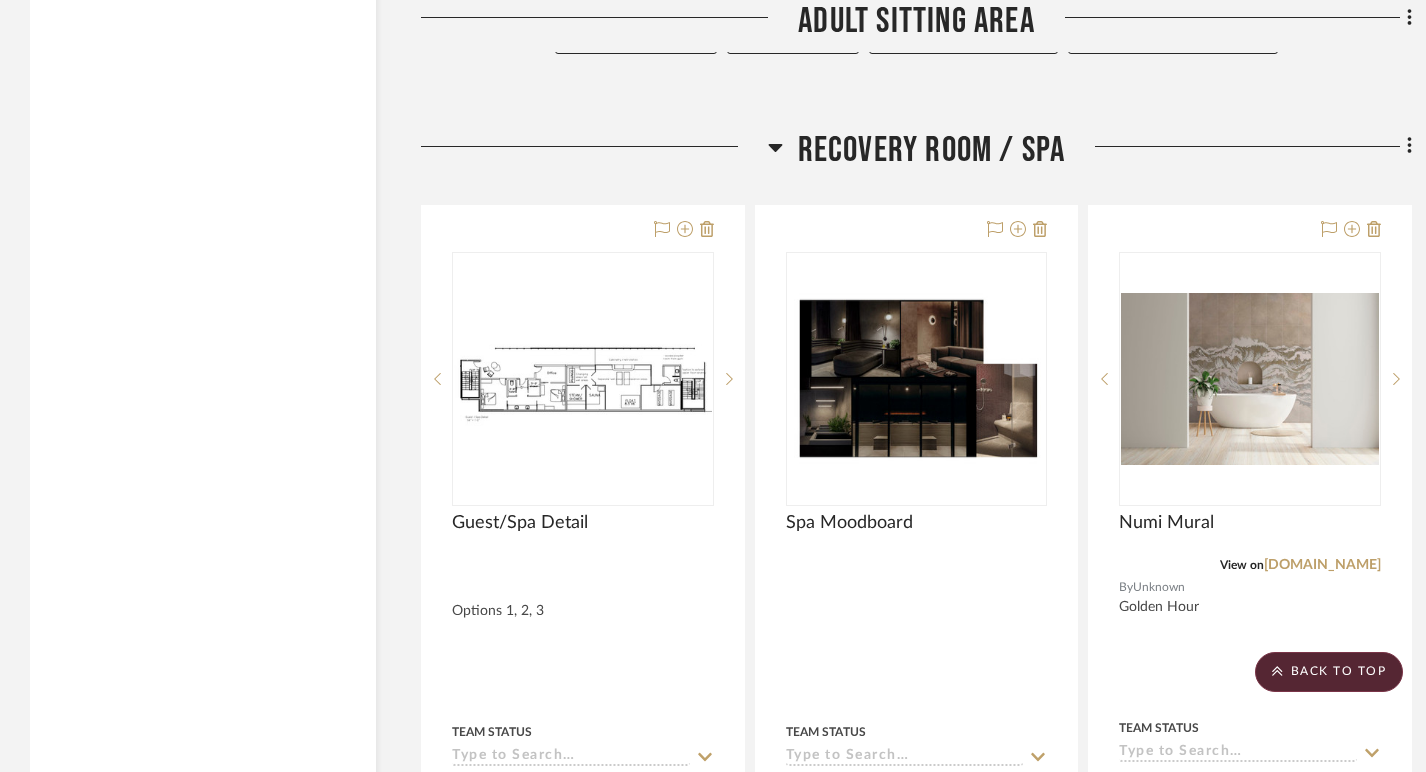 scroll, scrollTop: 3131, scrollLeft: 0, axis: vertical 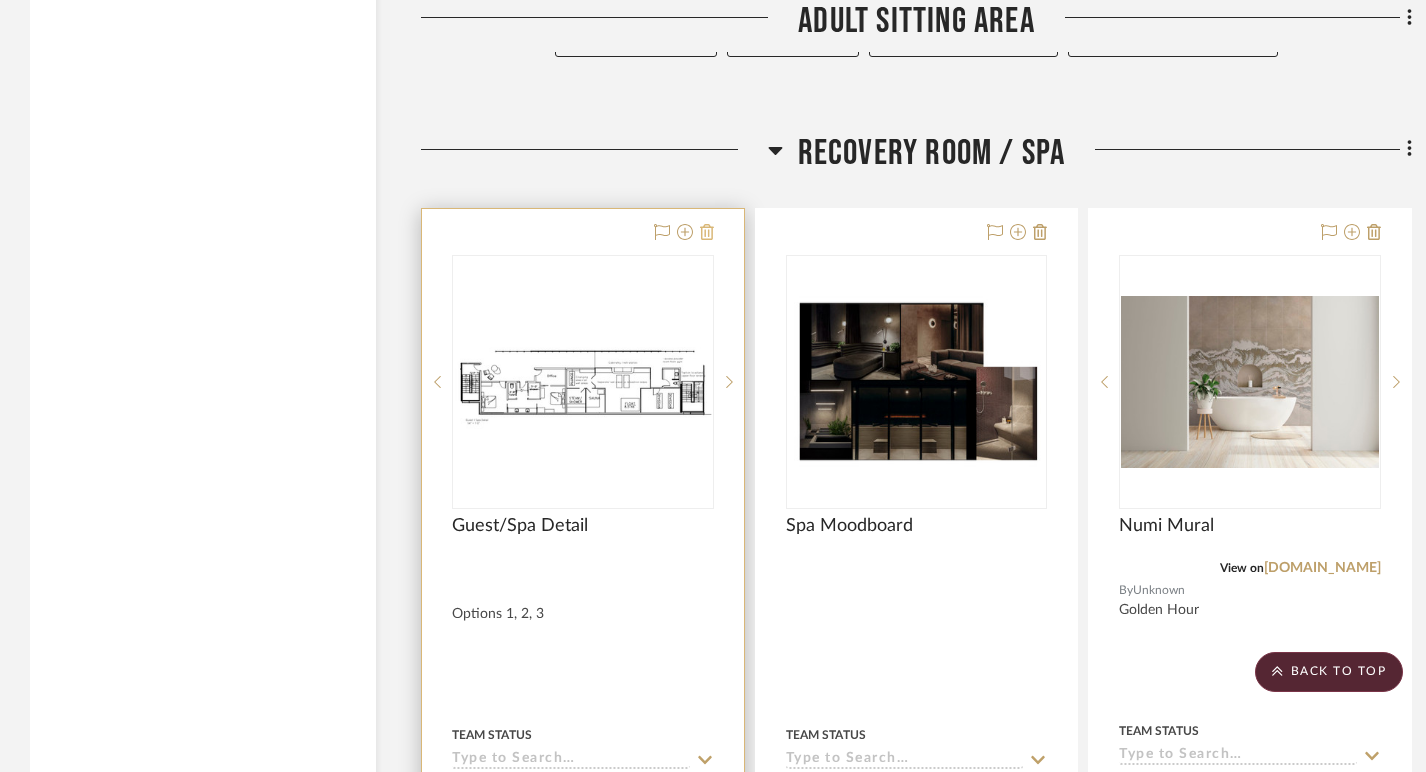 click 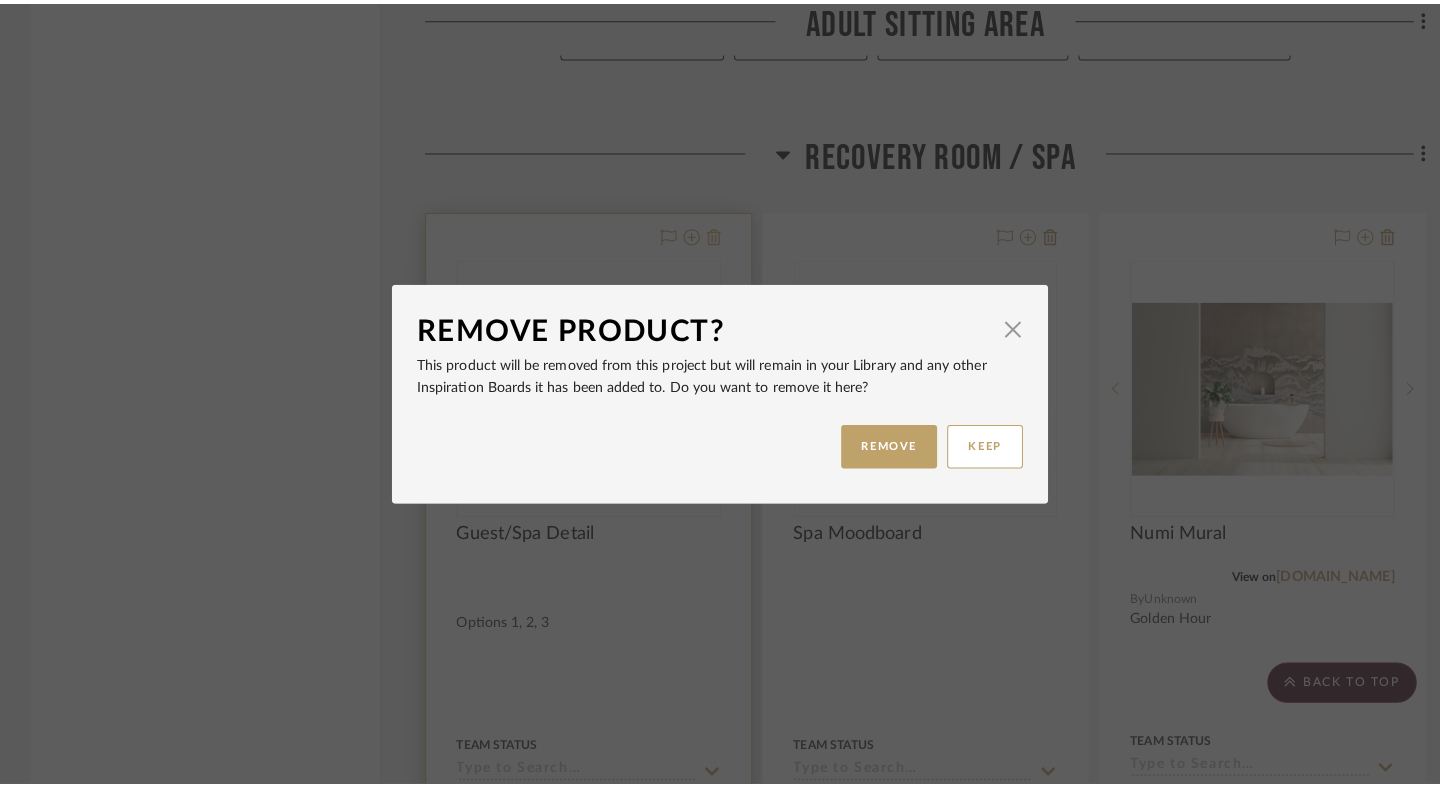 scroll, scrollTop: 0, scrollLeft: 0, axis: both 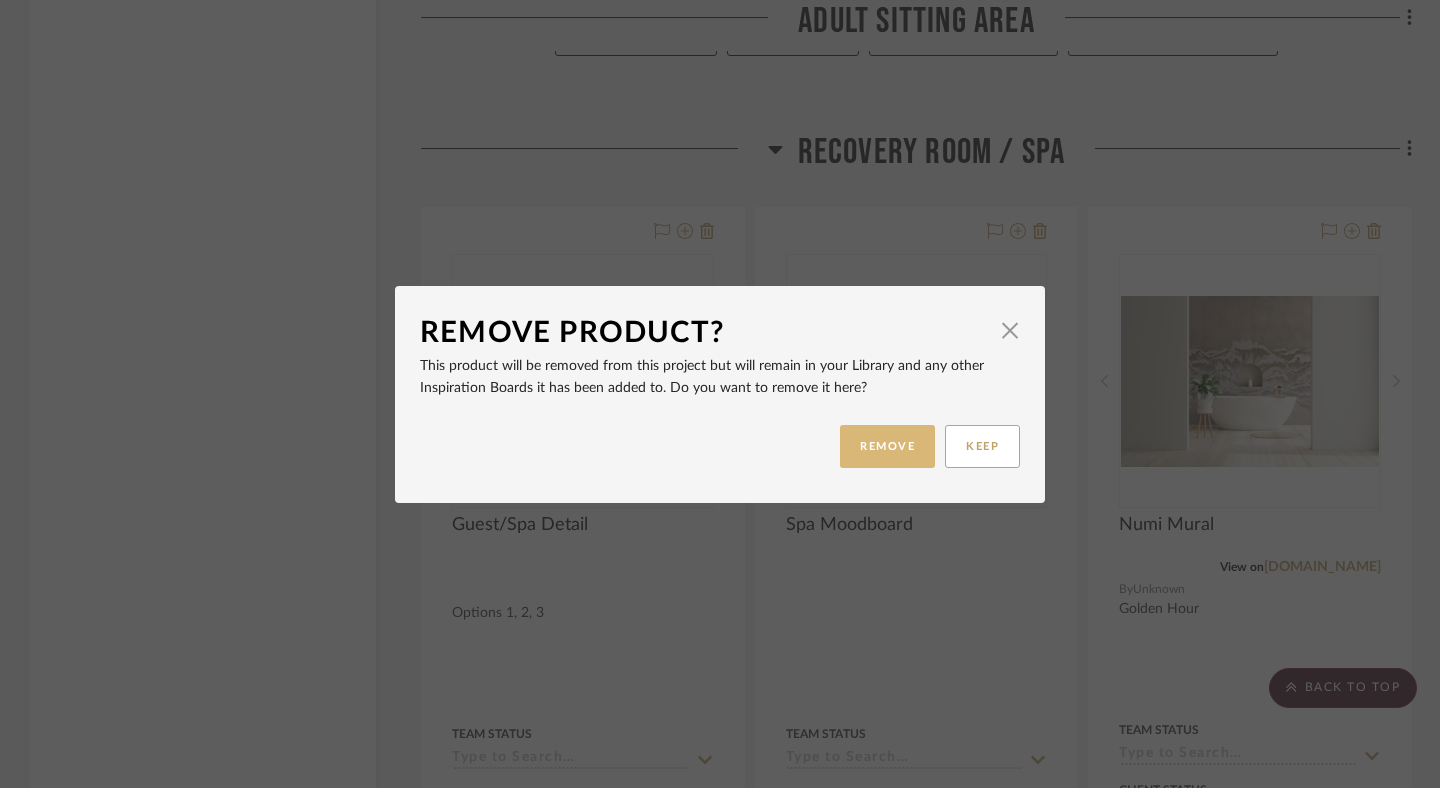 click on "REMOVE" at bounding box center [887, 446] 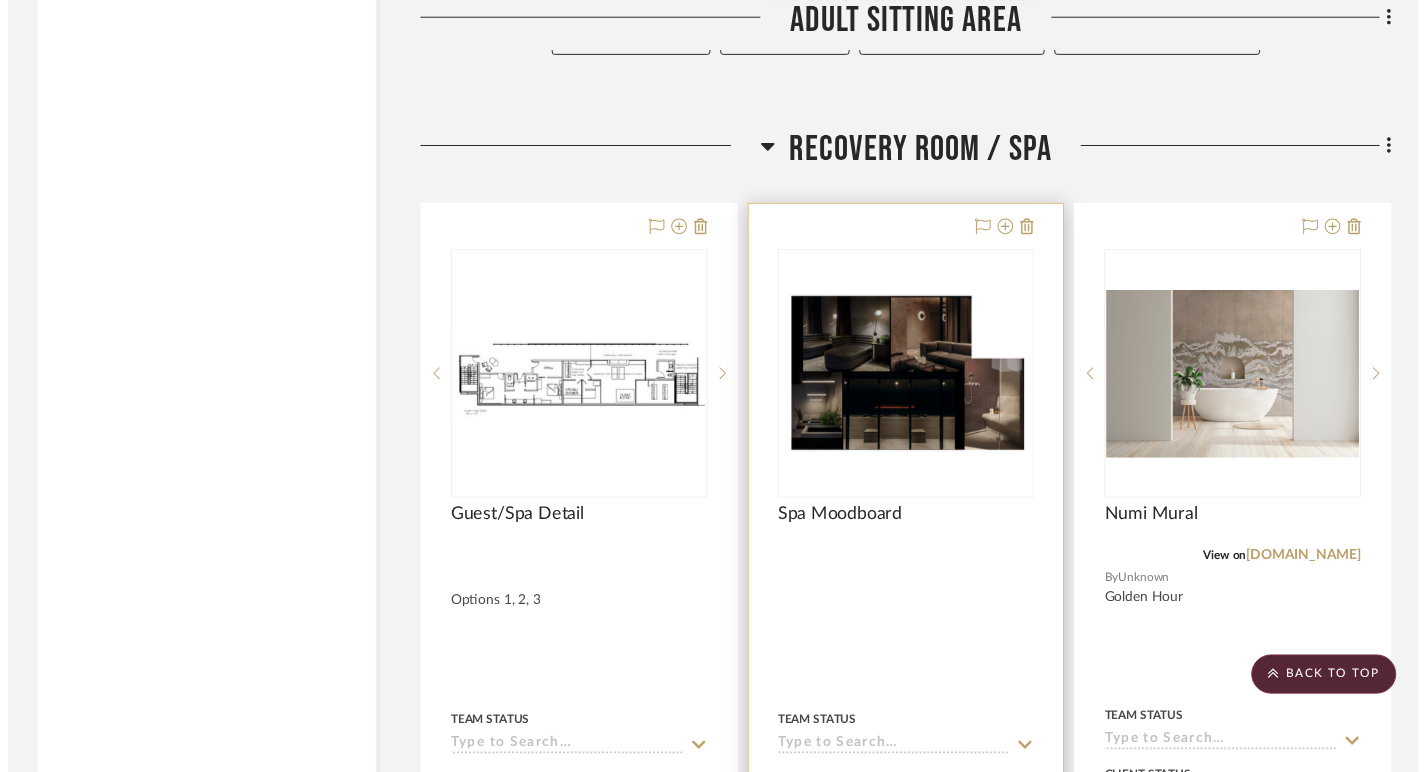 scroll, scrollTop: 3131, scrollLeft: 0, axis: vertical 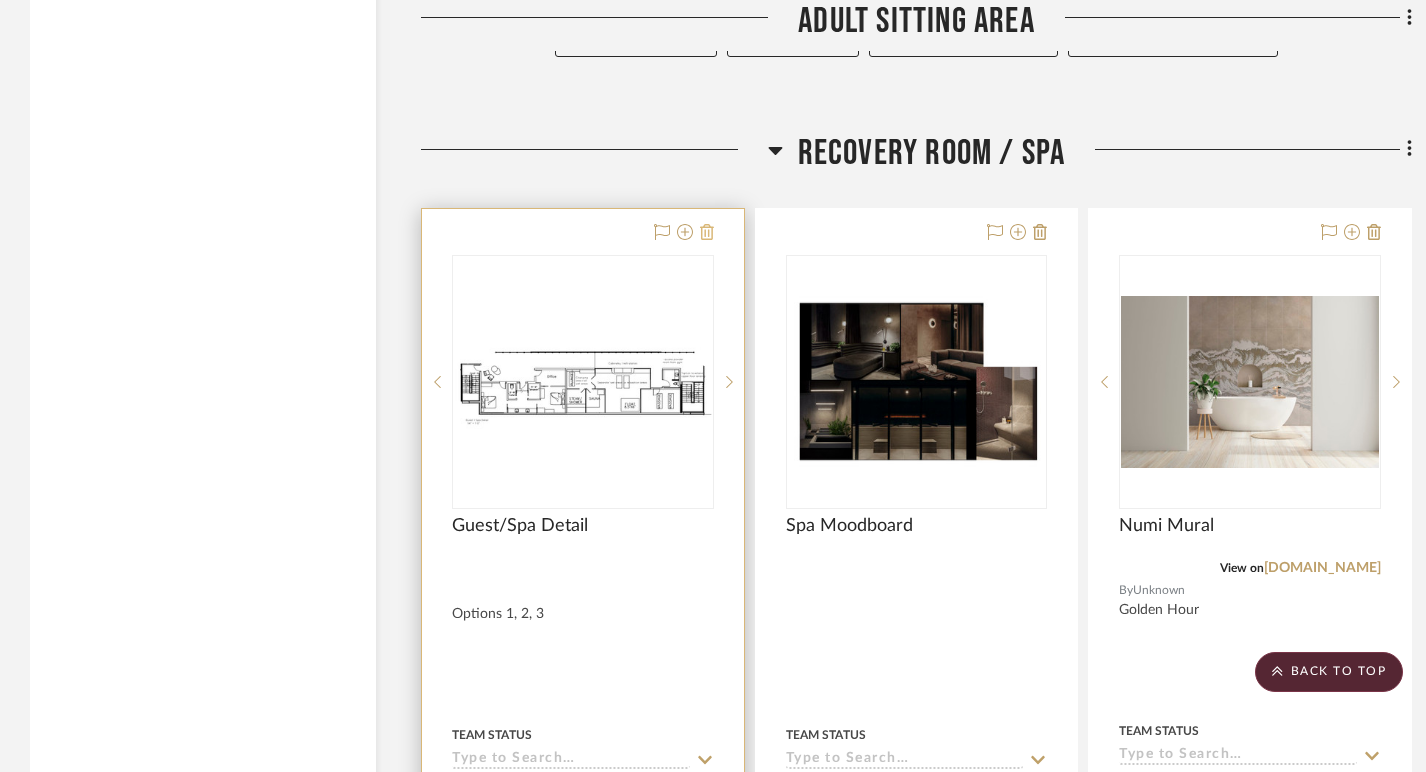 click 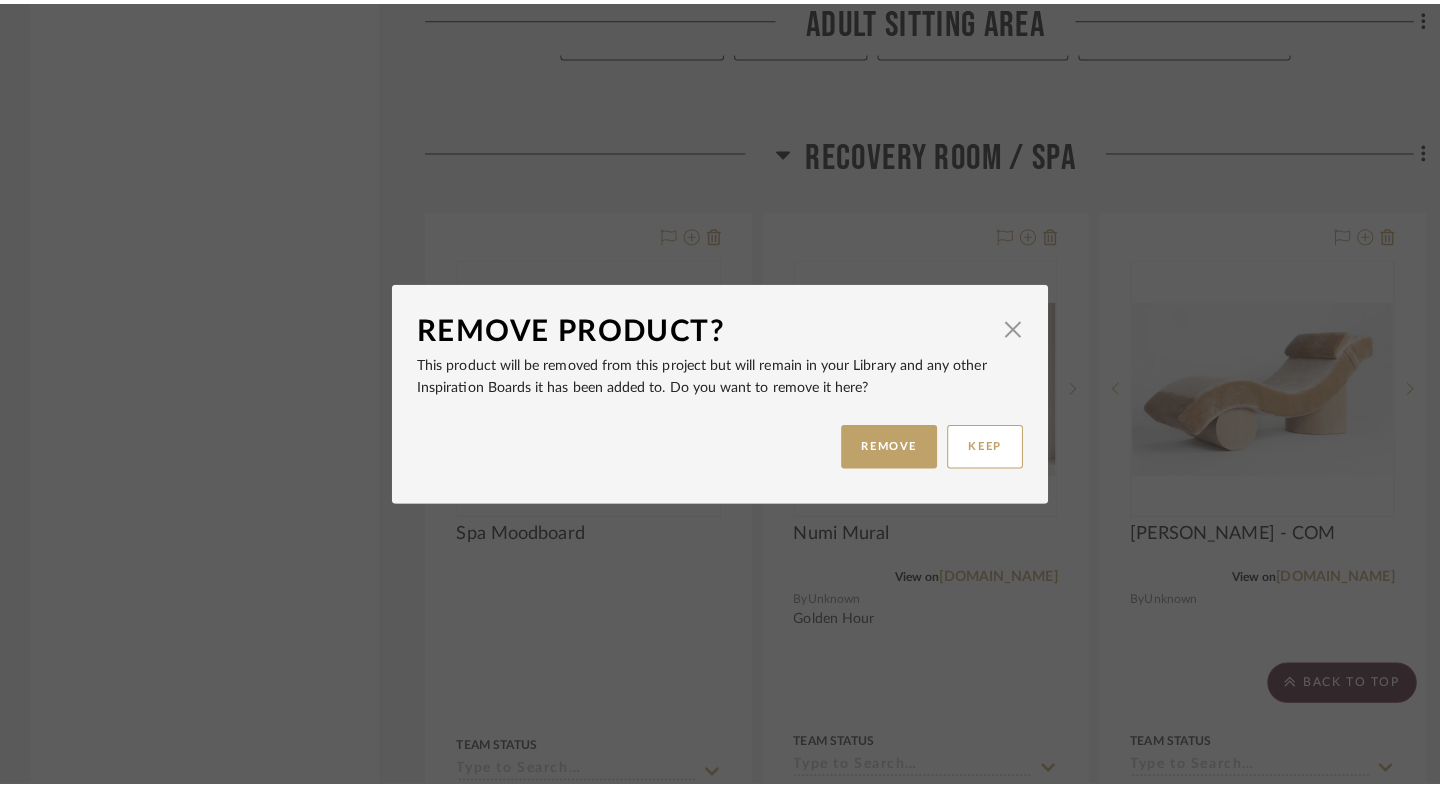 scroll, scrollTop: 0, scrollLeft: 0, axis: both 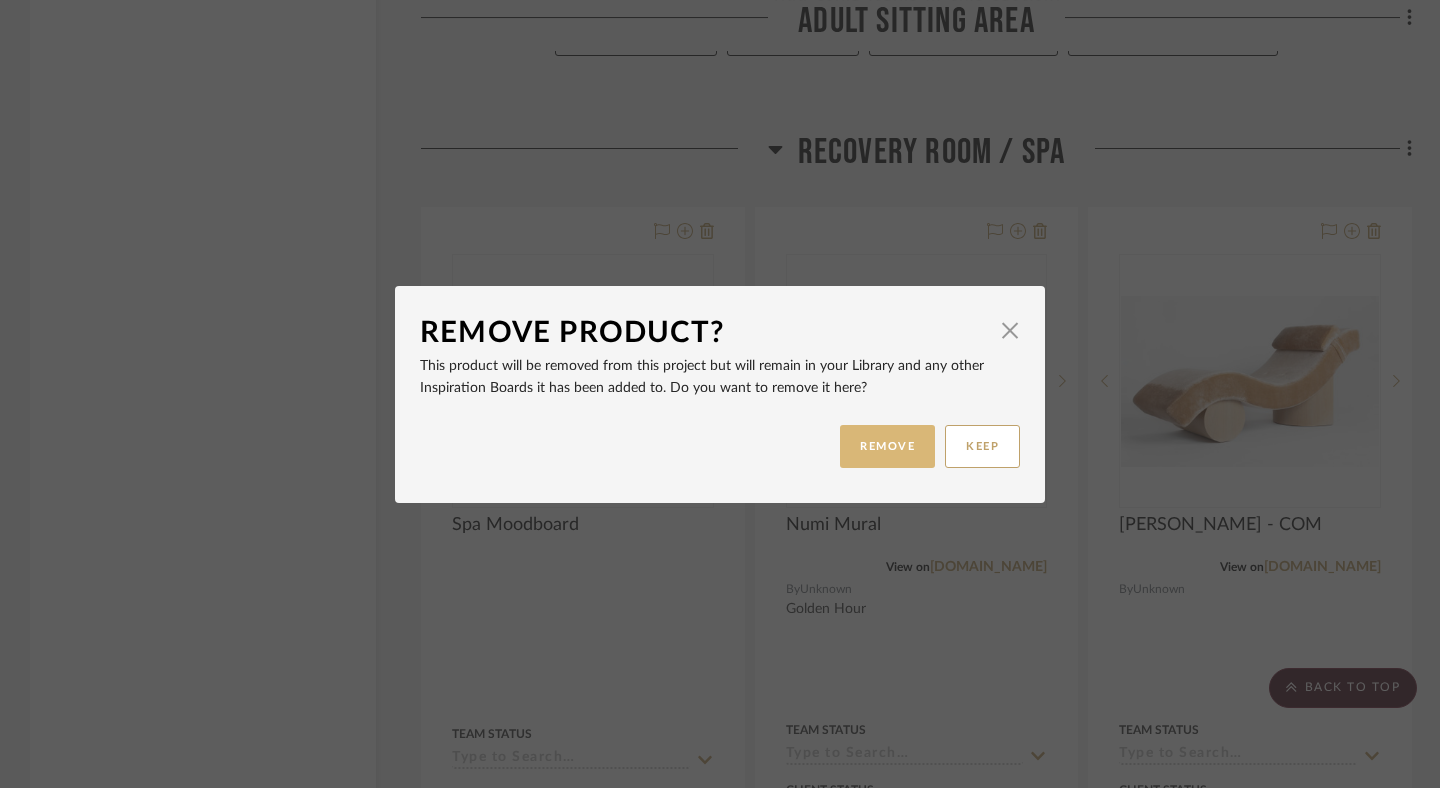 click on "REMOVE" at bounding box center (887, 446) 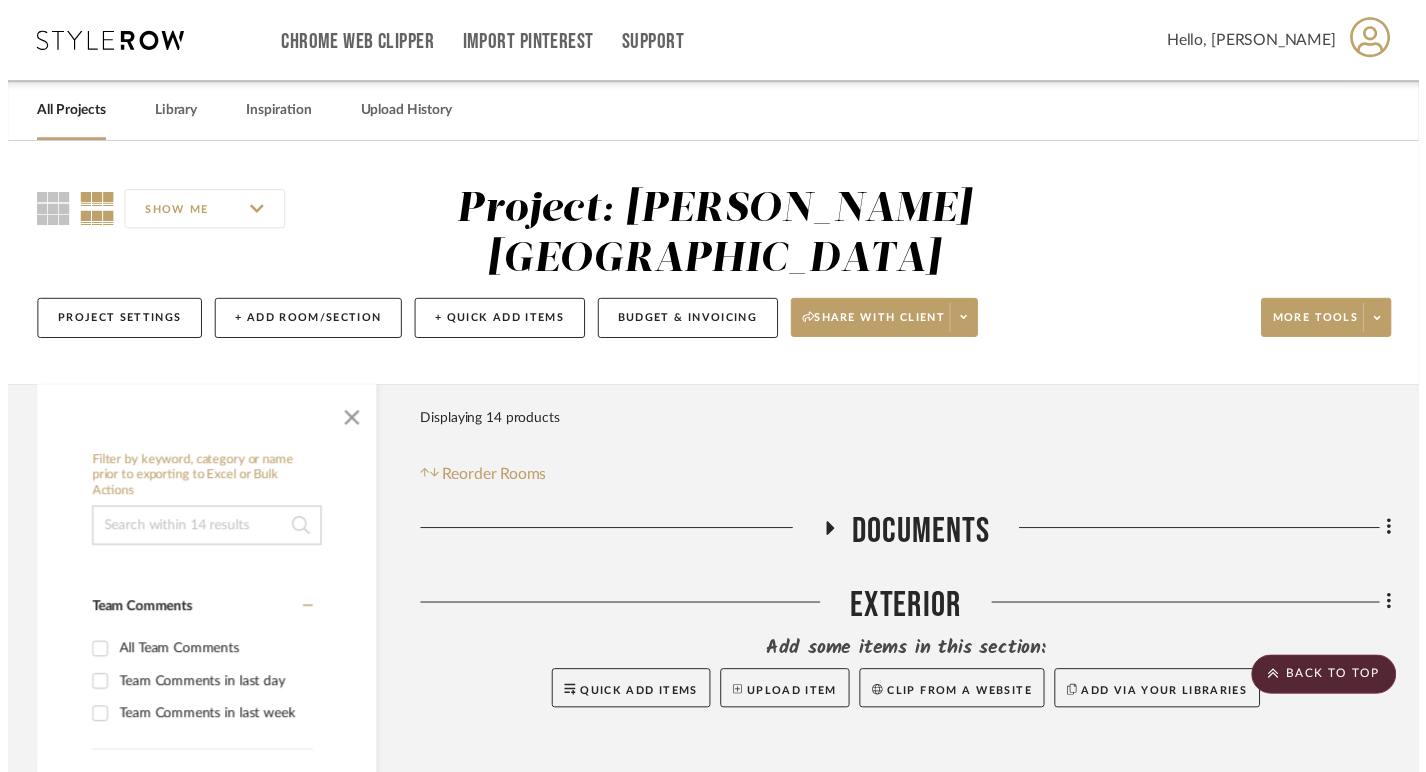 scroll, scrollTop: 3131, scrollLeft: 0, axis: vertical 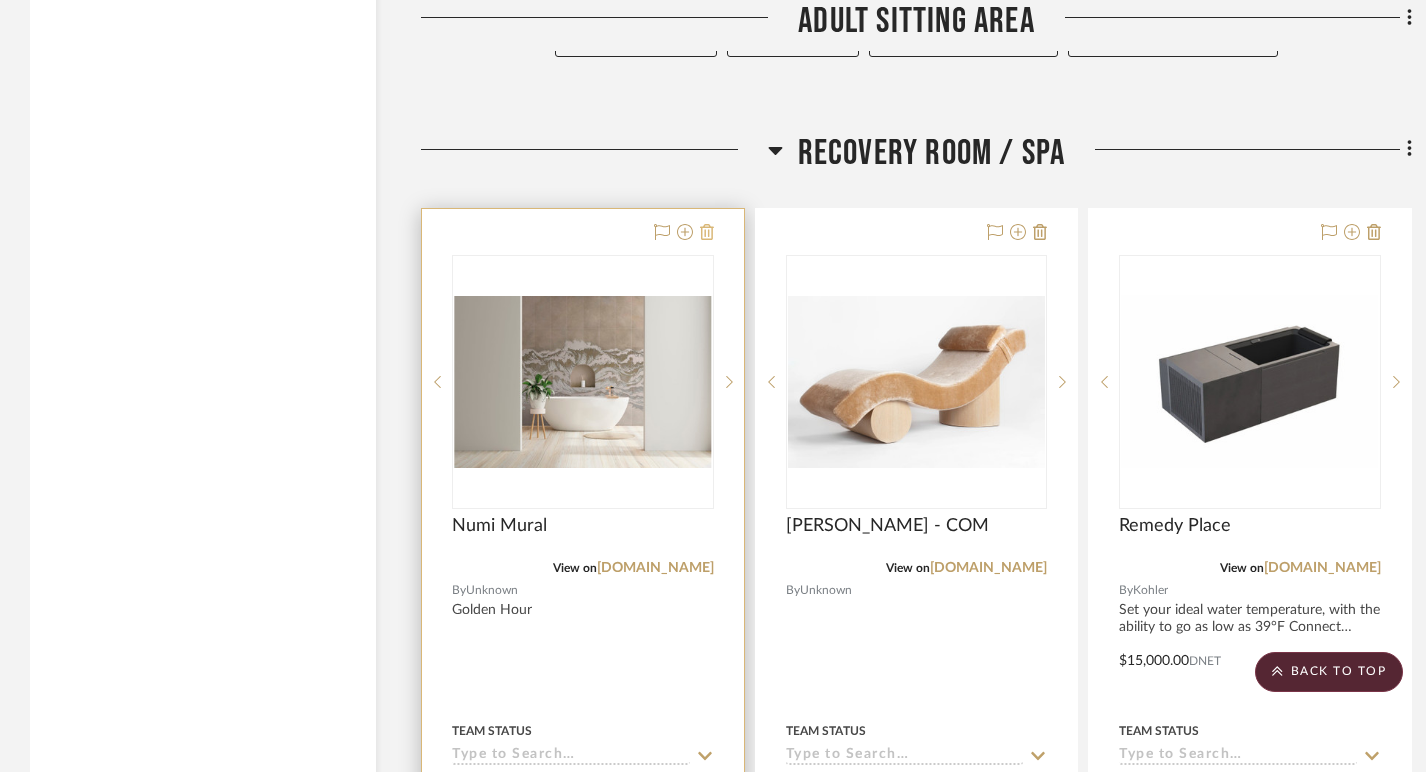 click 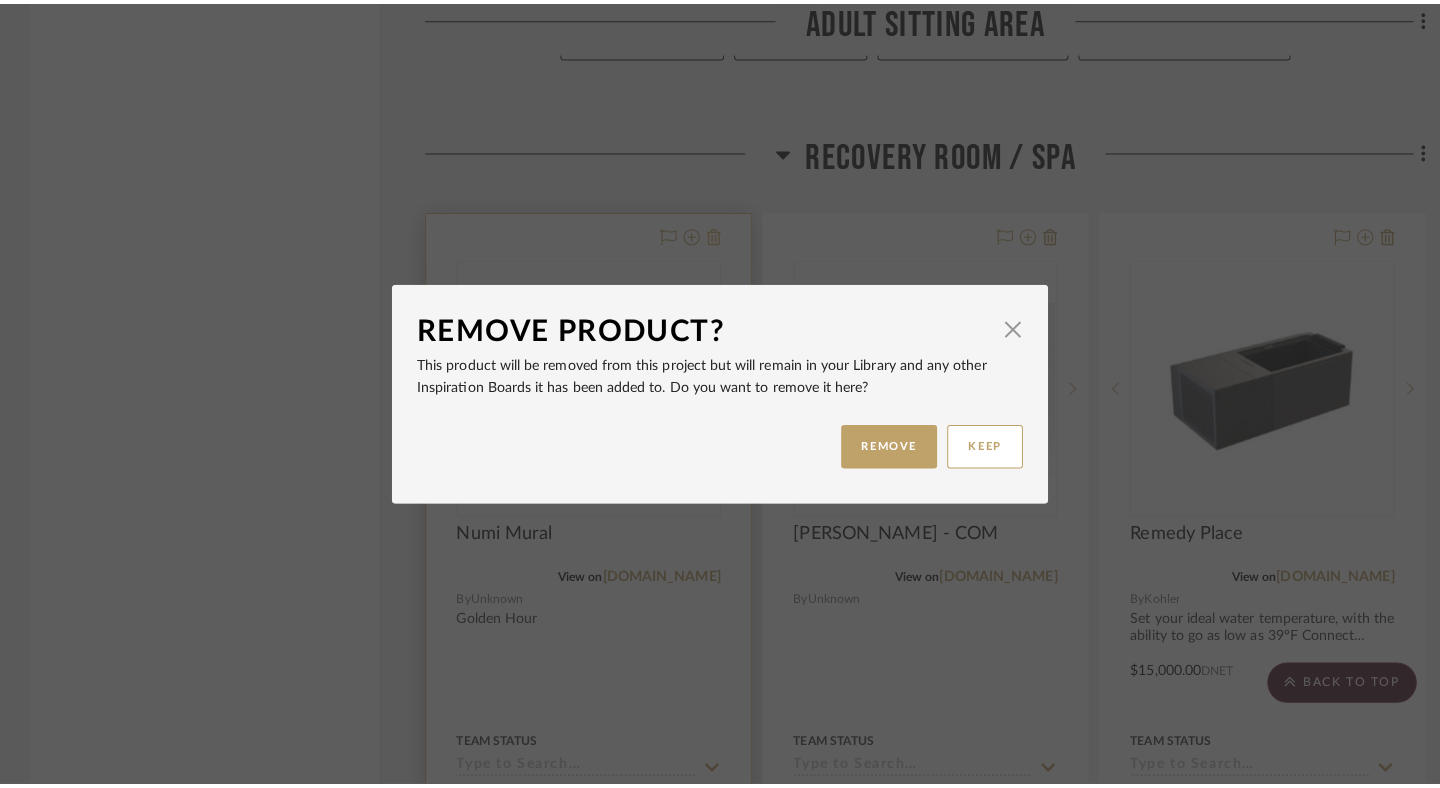 scroll, scrollTop: 0, scrollLeft: 0, axis: both 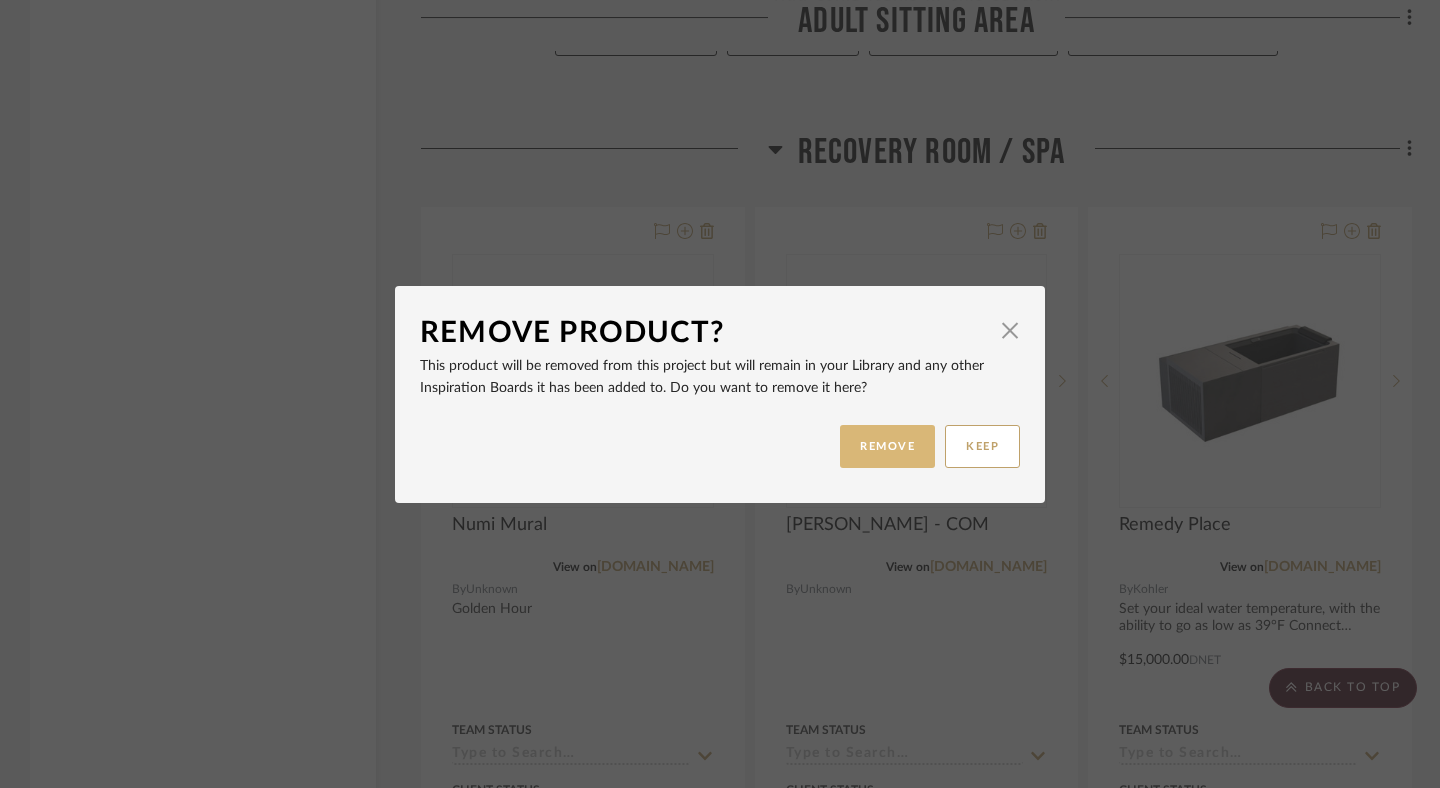click on "REMOVE" at bounding box center (887, 446) 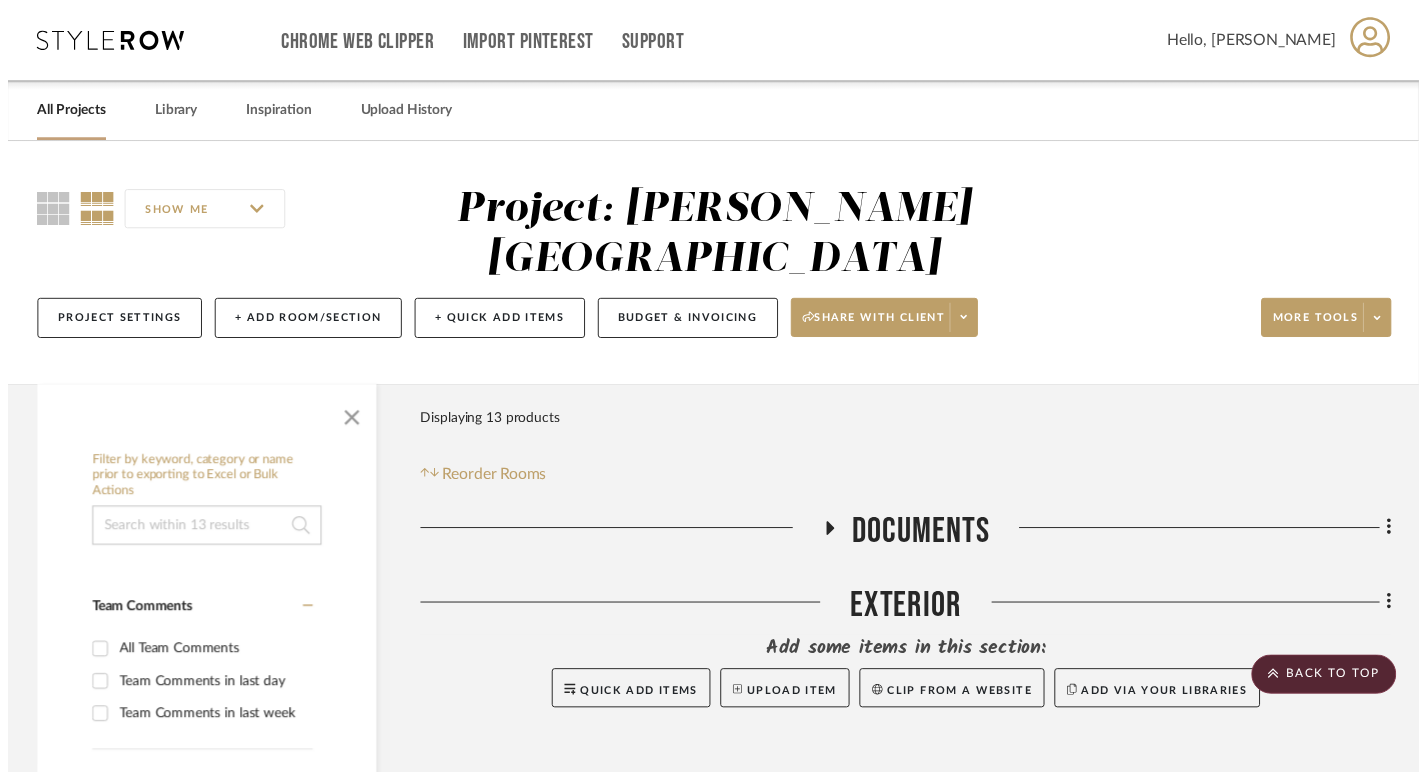 scroll, scrollTop: 3131, scrollLeft: 0, axis: vertical 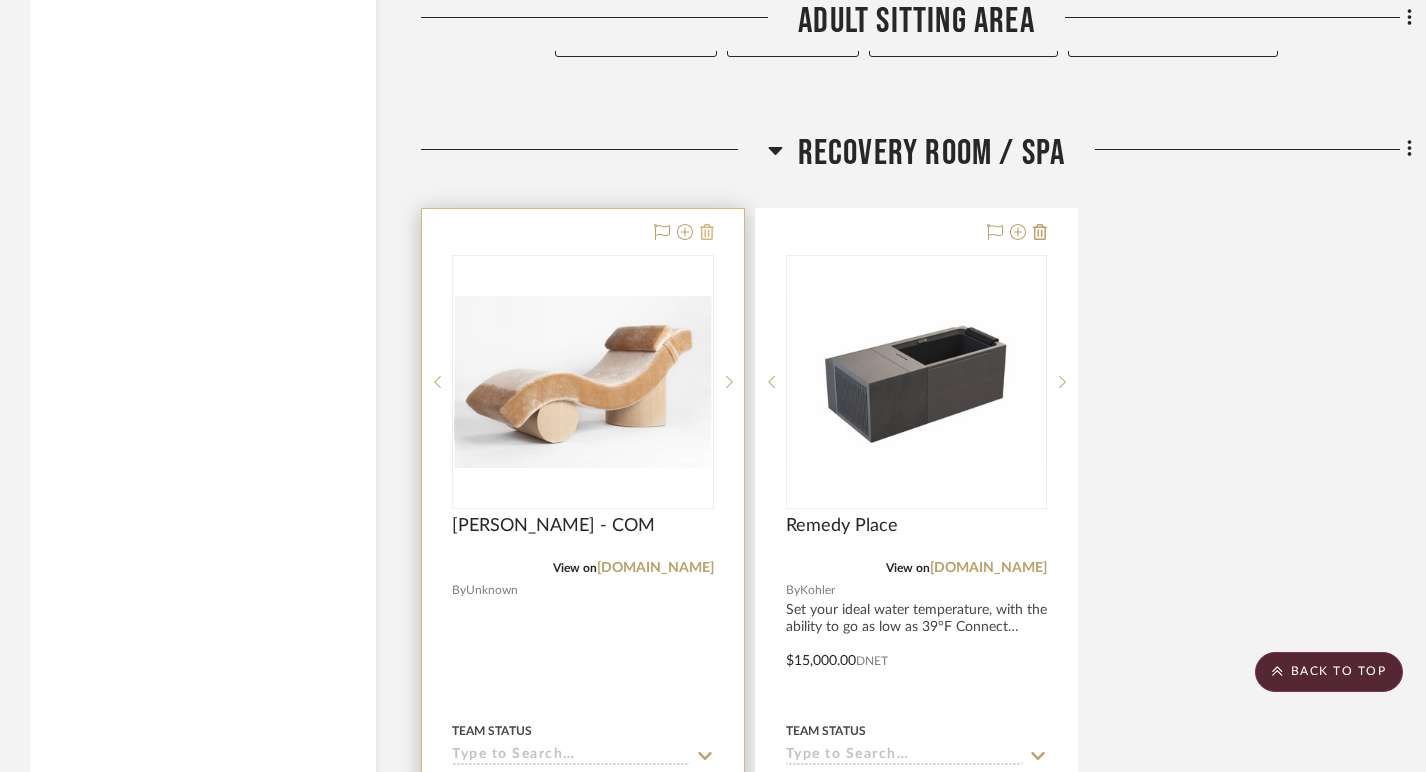 click 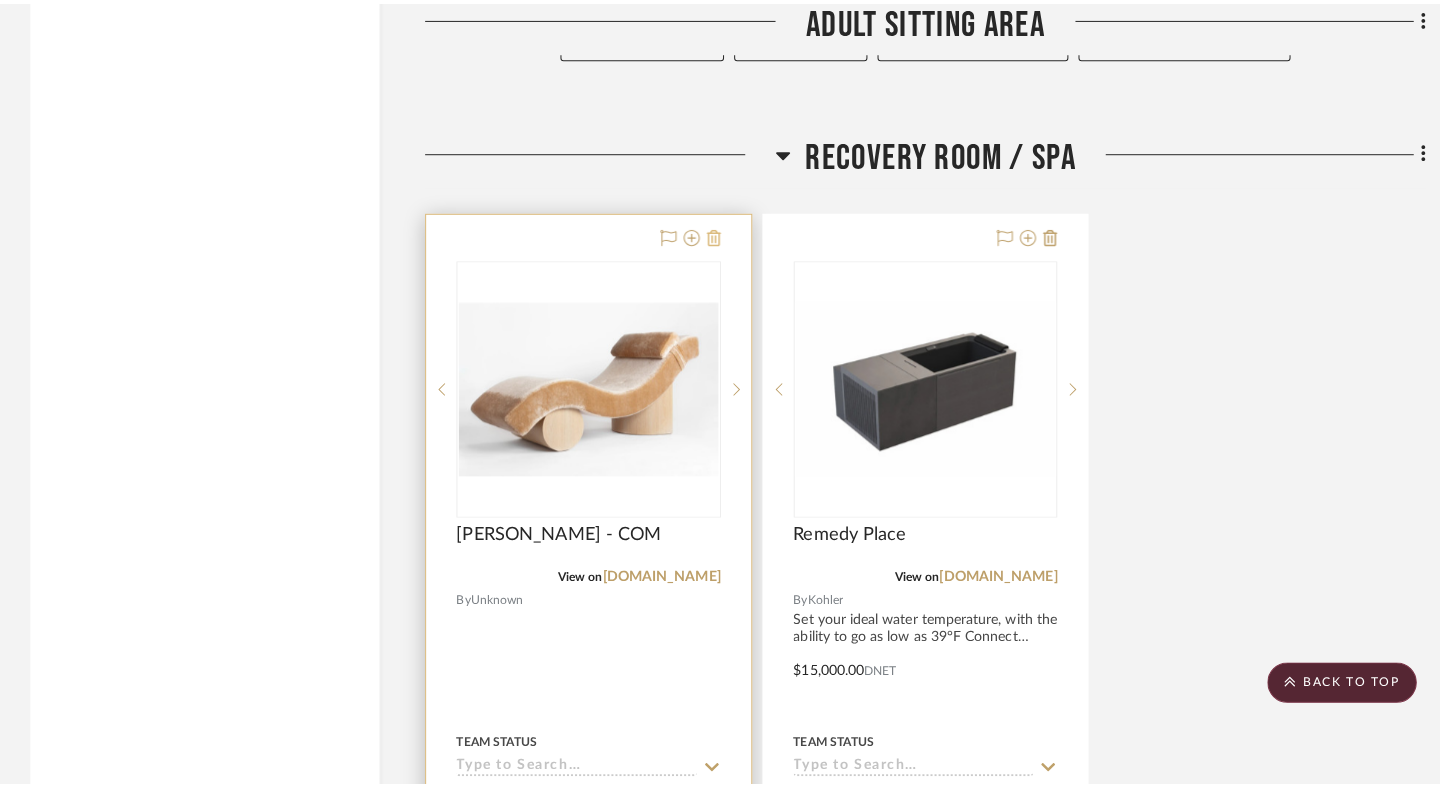 scroll, scrollTop: 0, scrollLeft: 0, axis: both 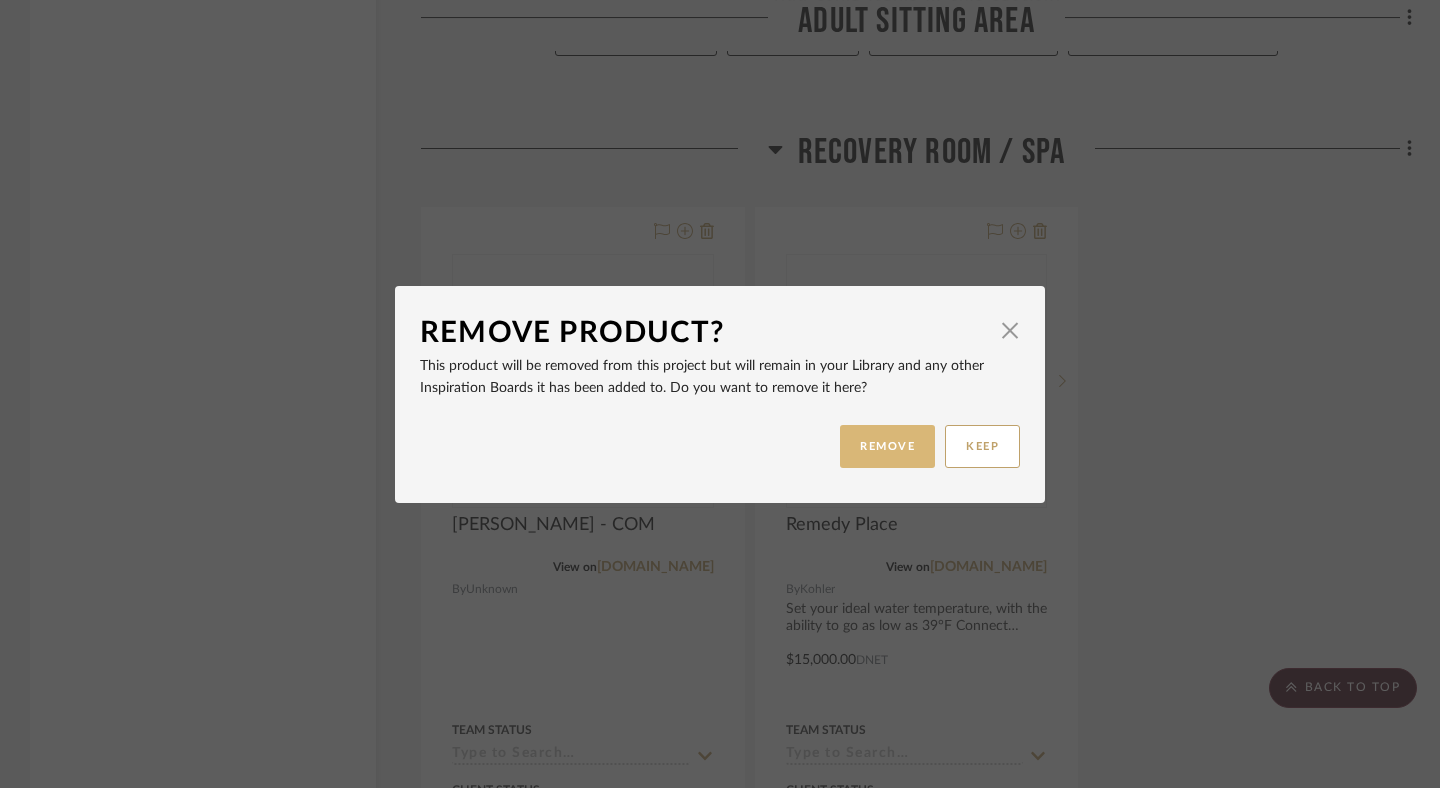 click on "REMOVE" at bounding box center (887, 446) 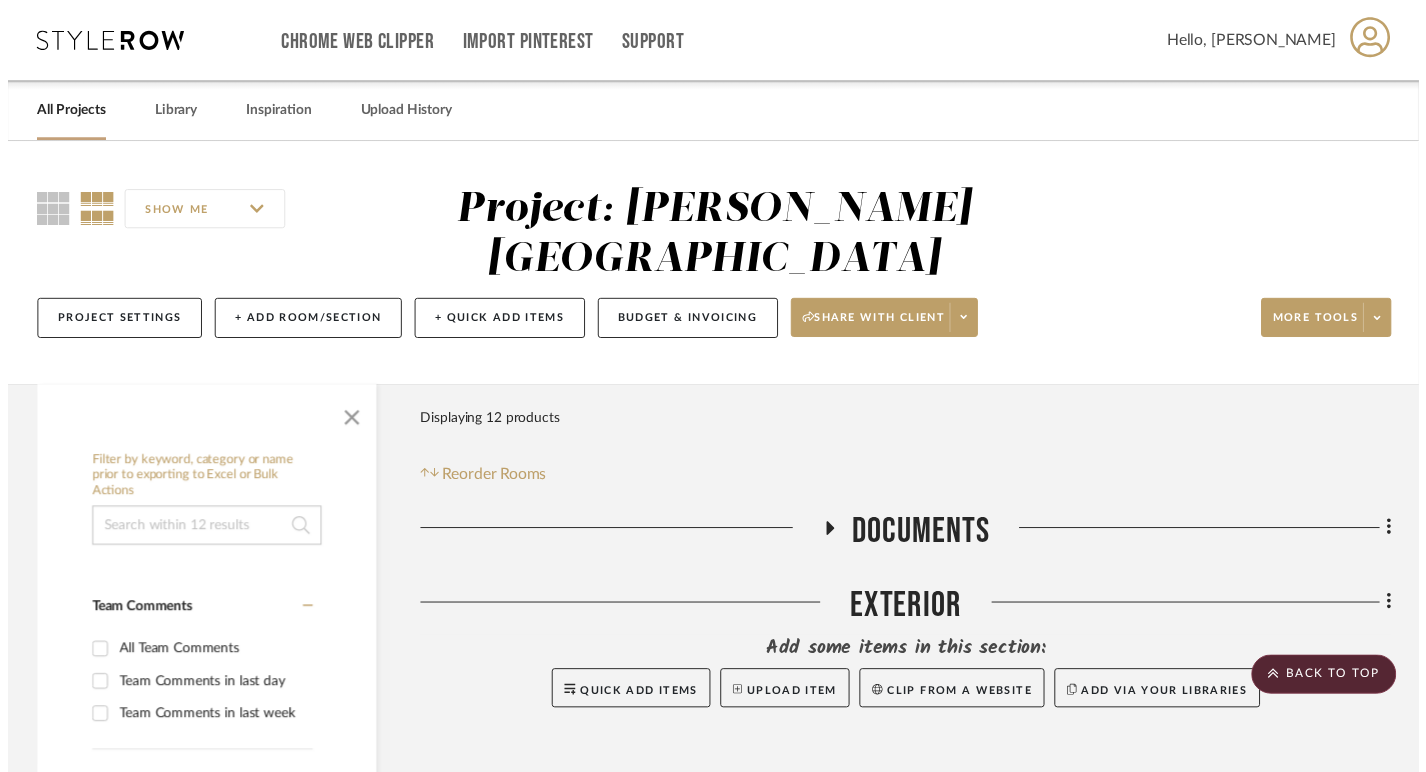 scroll, scrollTop: 3131, scrollLeft: 0, axis: vertical 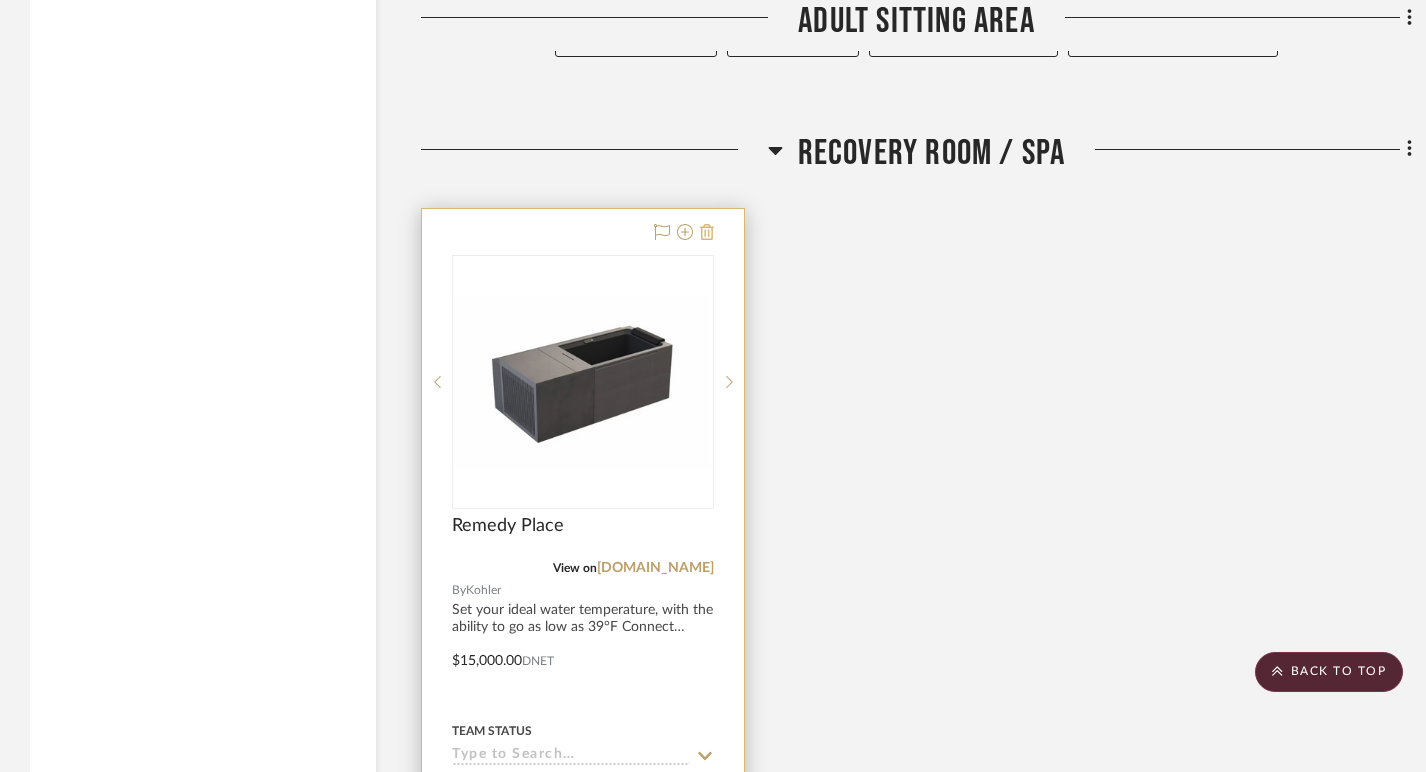click 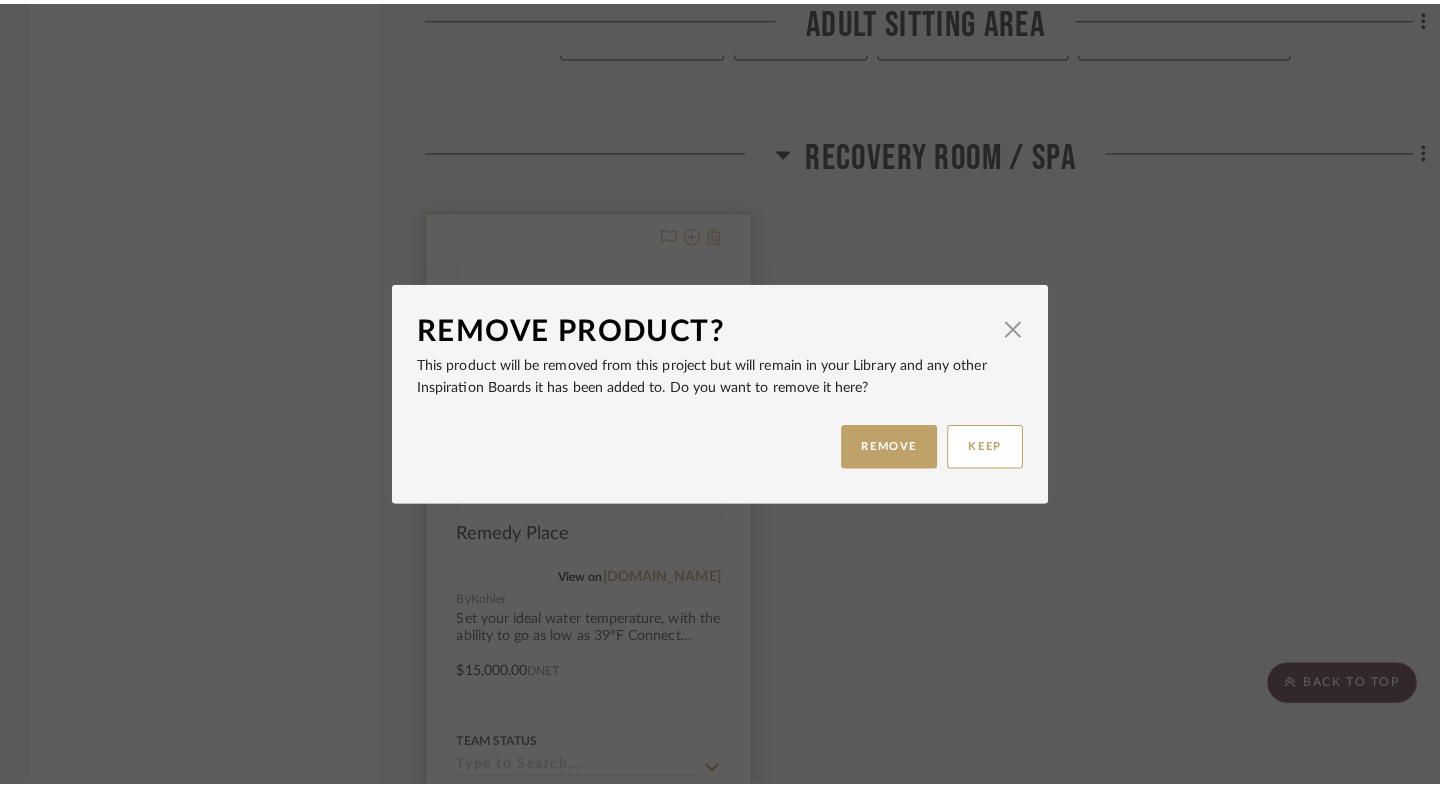 scroll, scrollTop: 0, scrollLeft: 0, axis: both 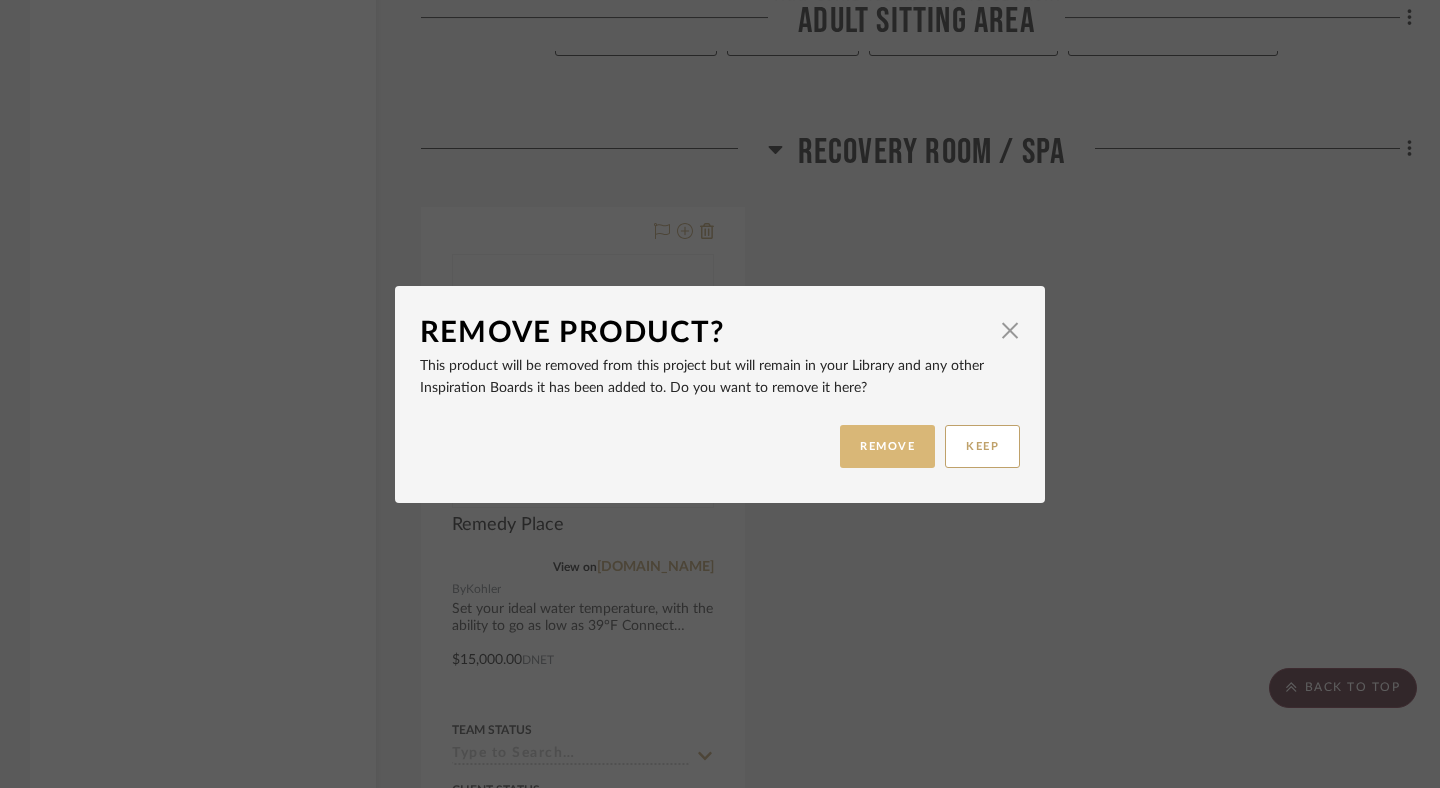 click on "REMOVE" at bounding box center [887, 446] 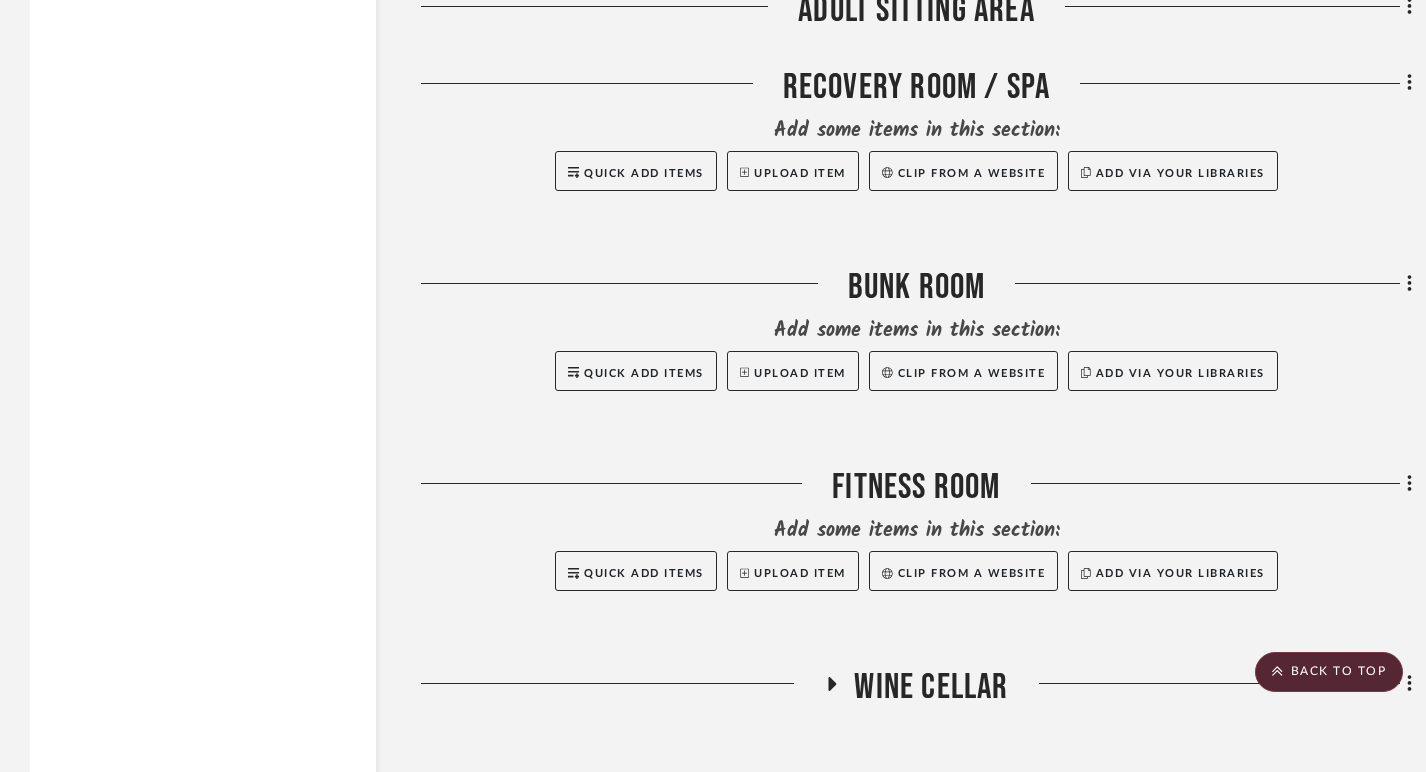 scroll, scrollTop: 3168, scrollLeft: 0, axis: vertical 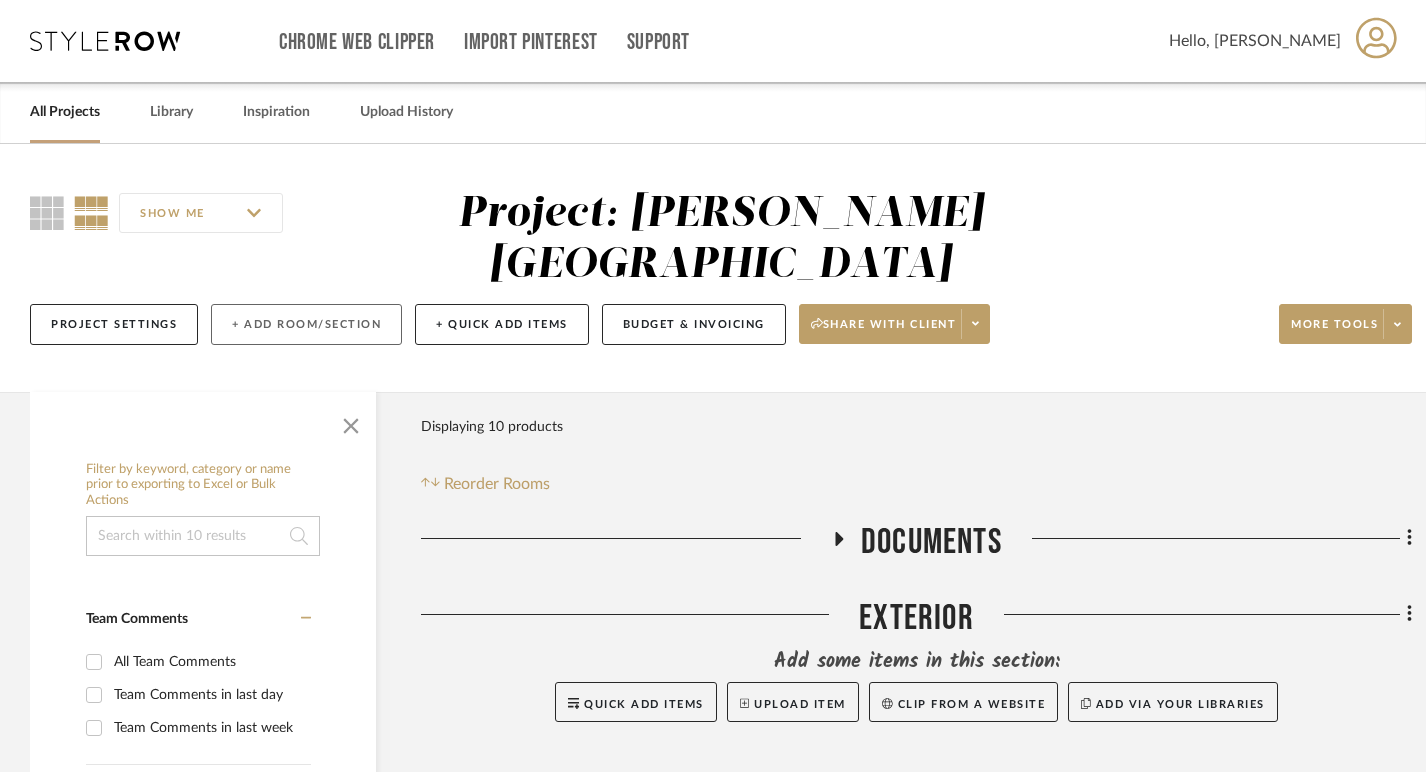 click on "+ Add Room/Section" 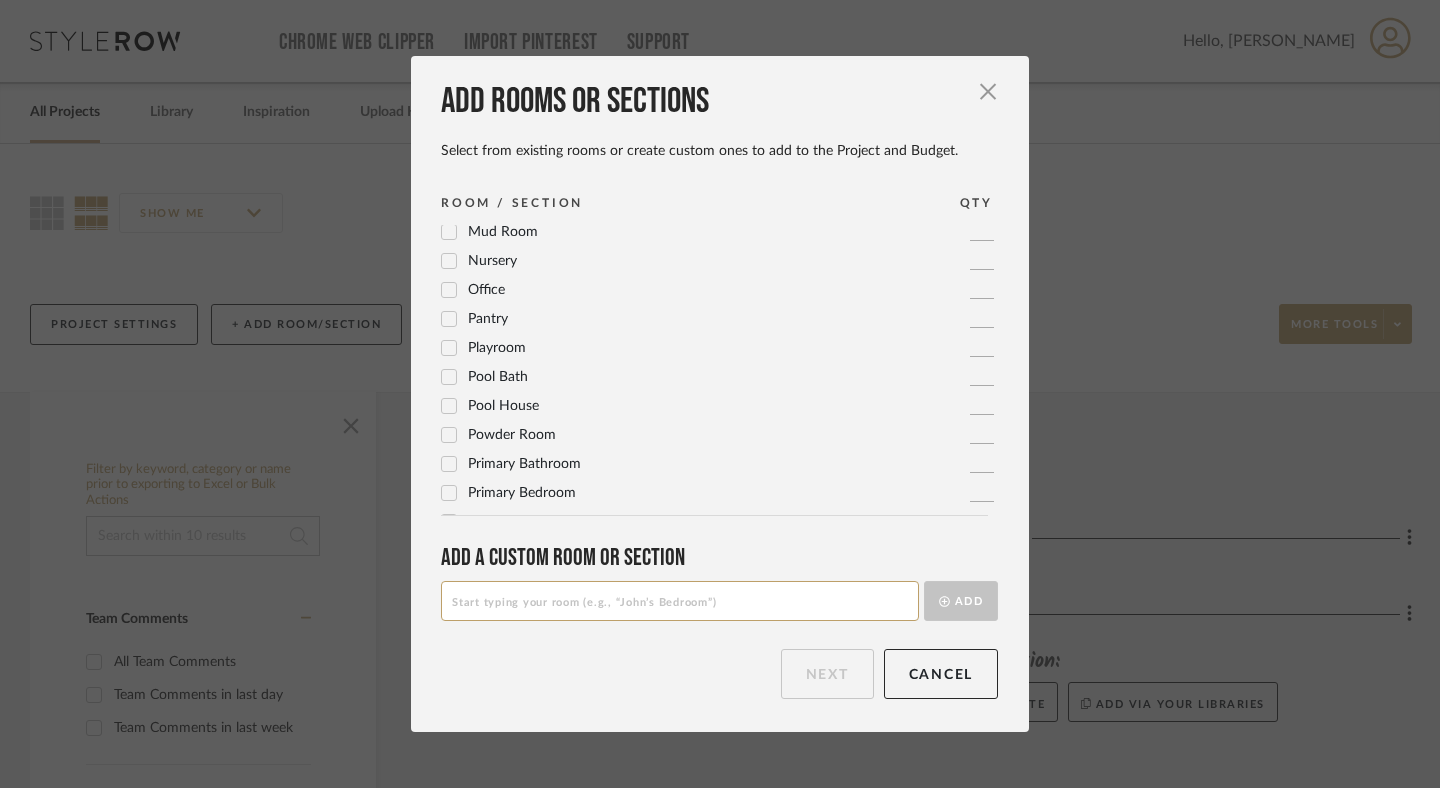 scroll, scrollTop: 667, scrollLeft: 0, axis: vertical 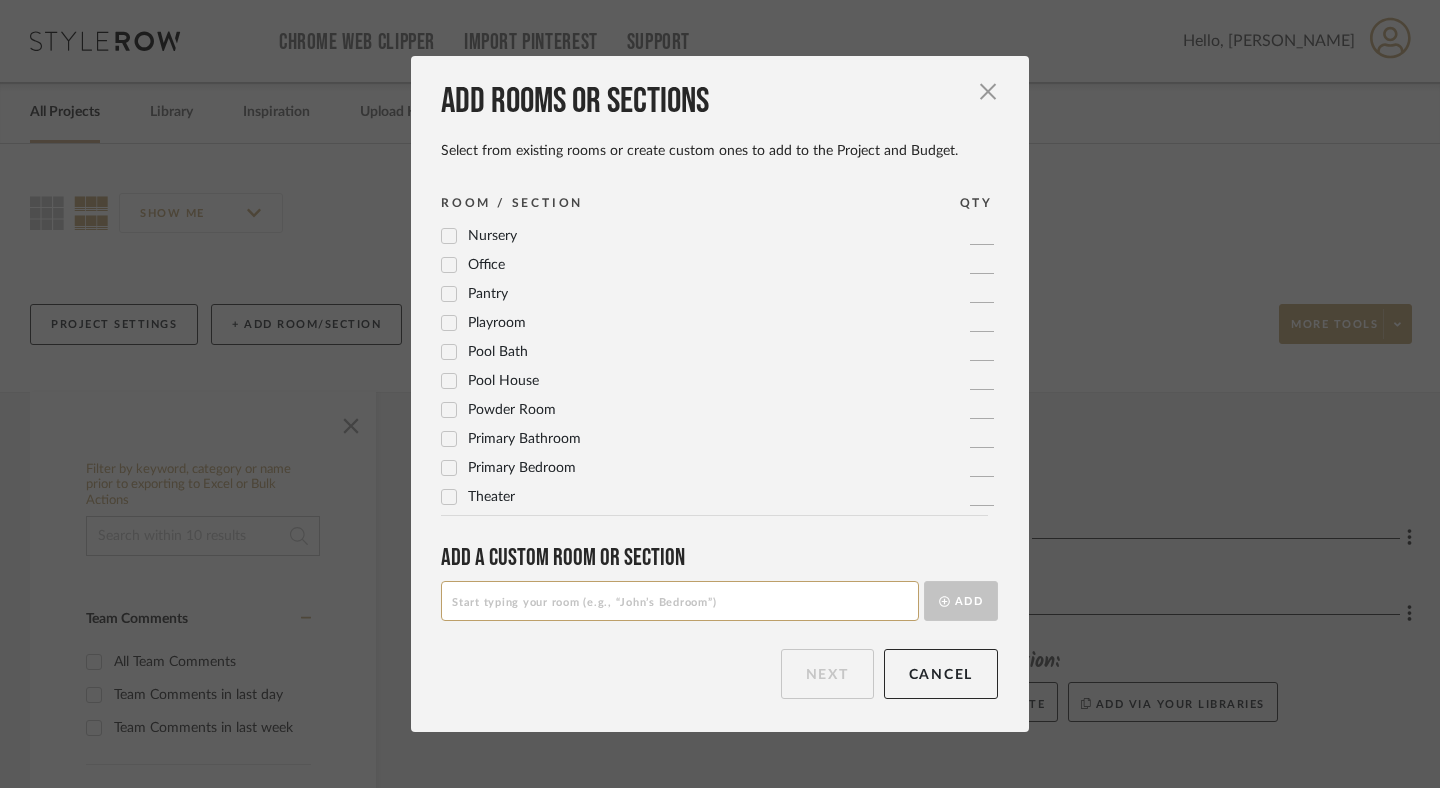 click at bounding box center [680, 601] 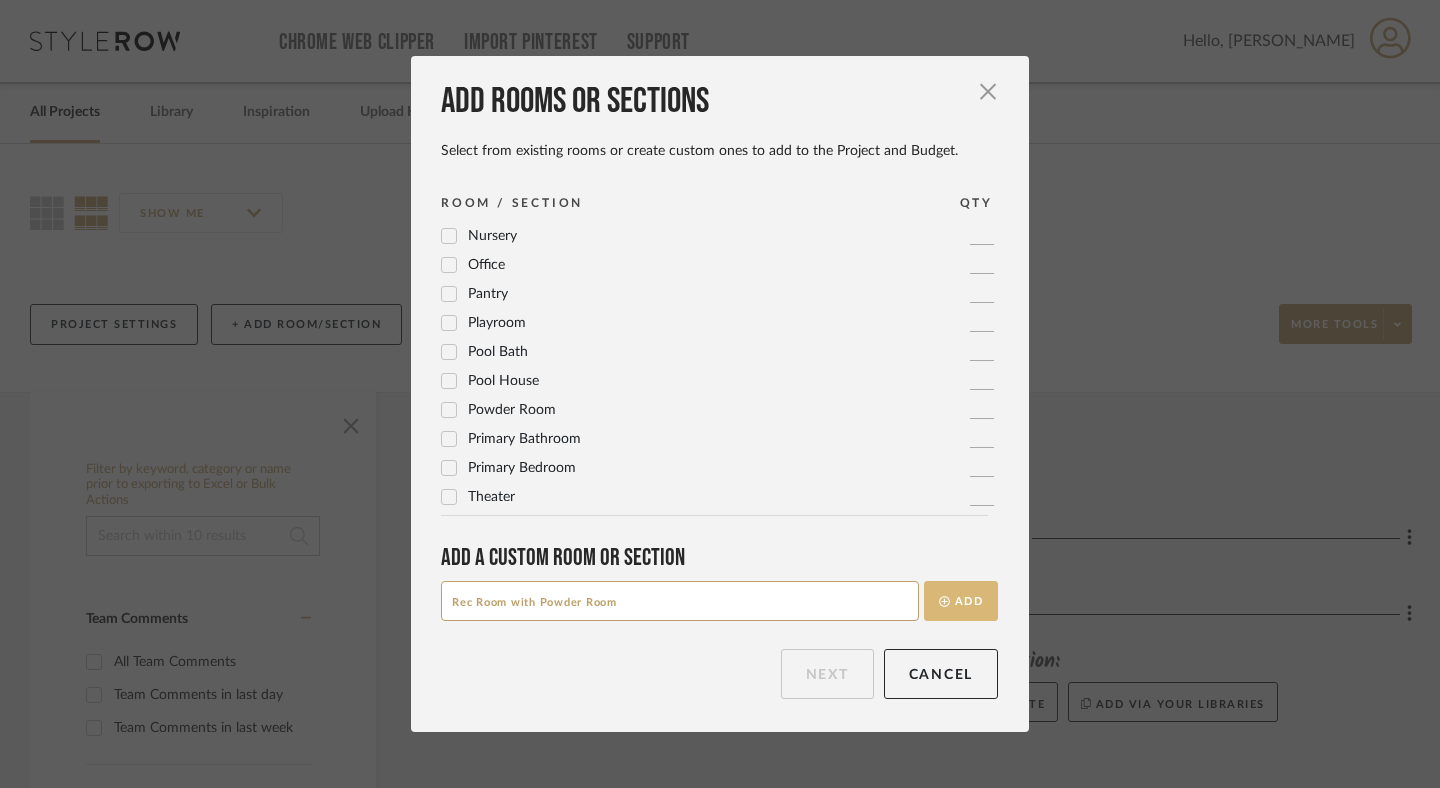 type on "Rec Room with Powder Room" 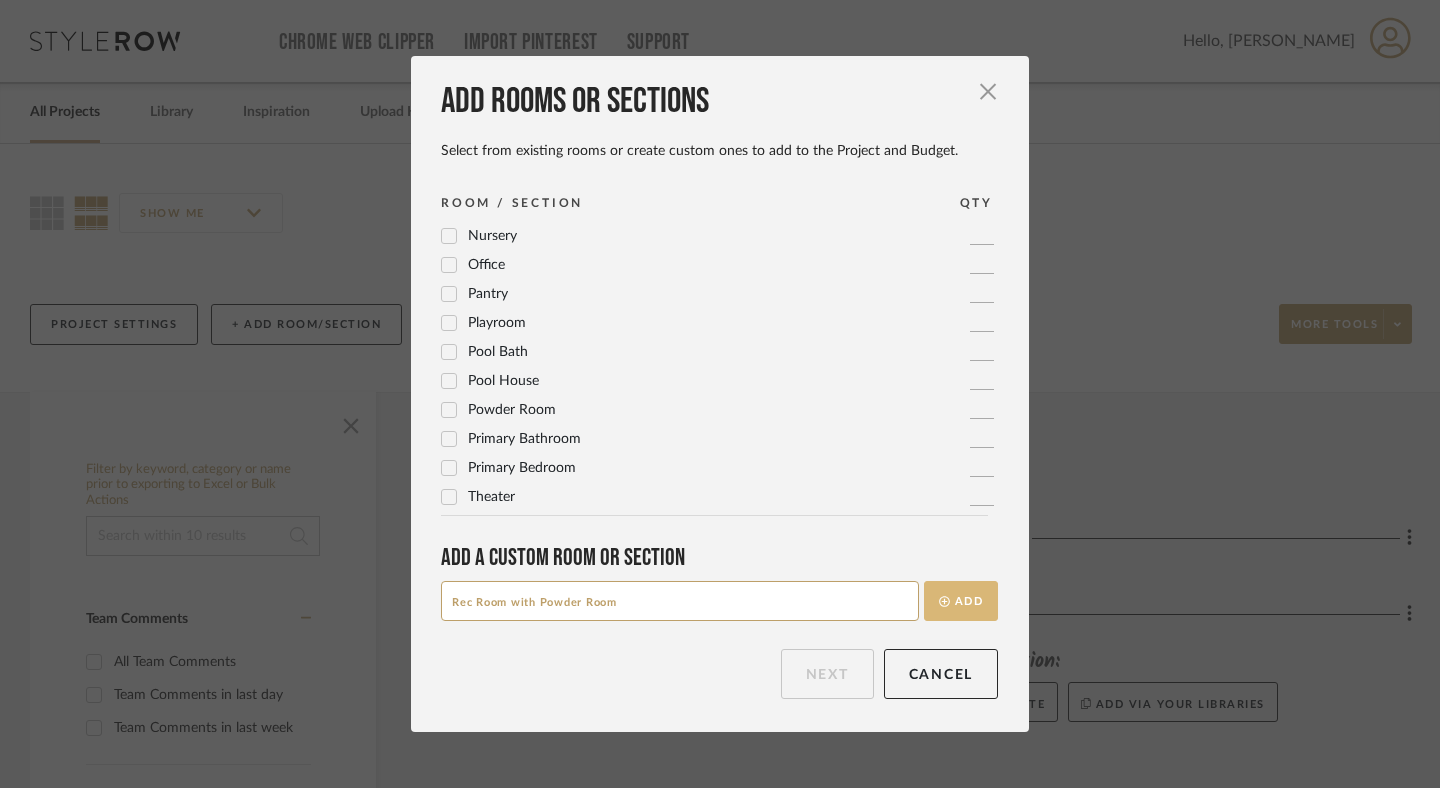 click on "Add" at bounding box center [961, 601] 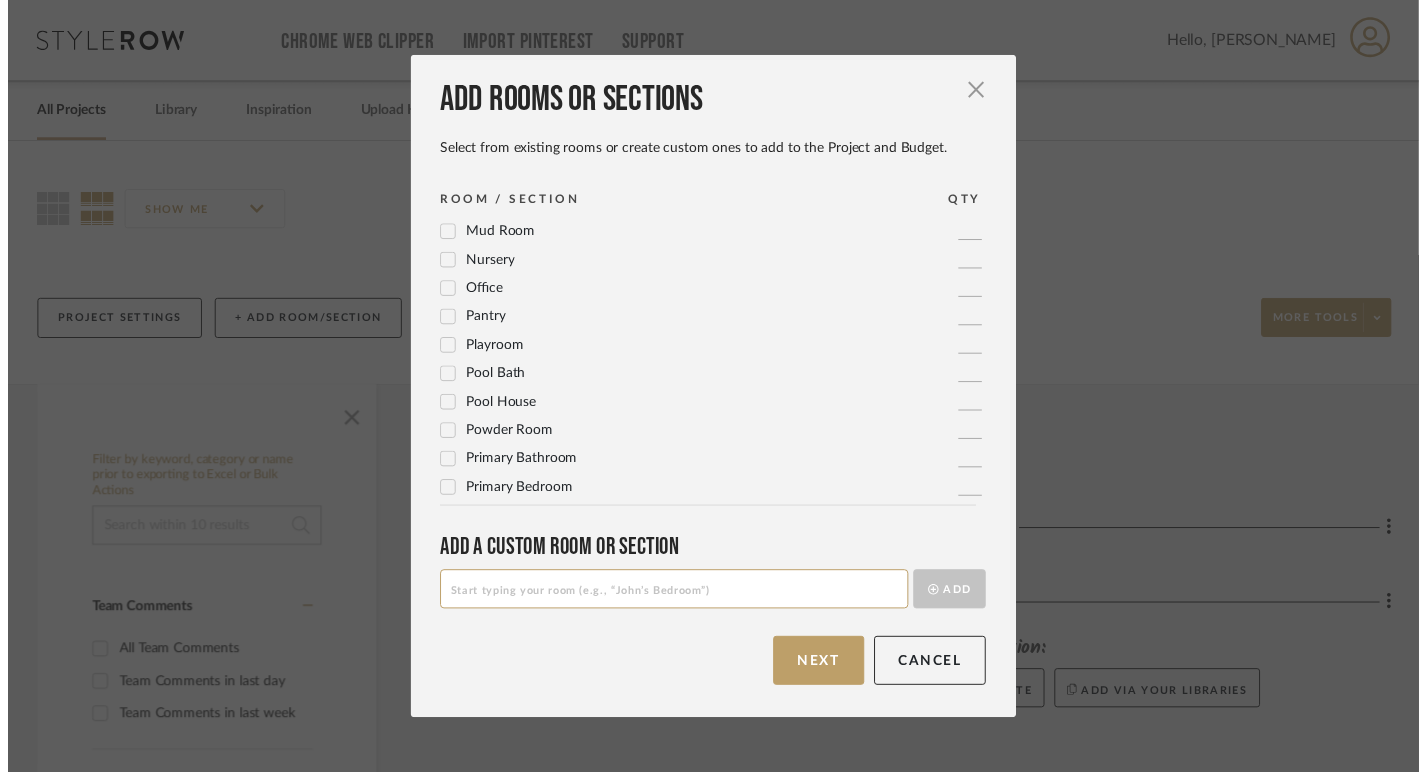 scroll, scrollTop: 0, scrollLeft: 0, axis: both 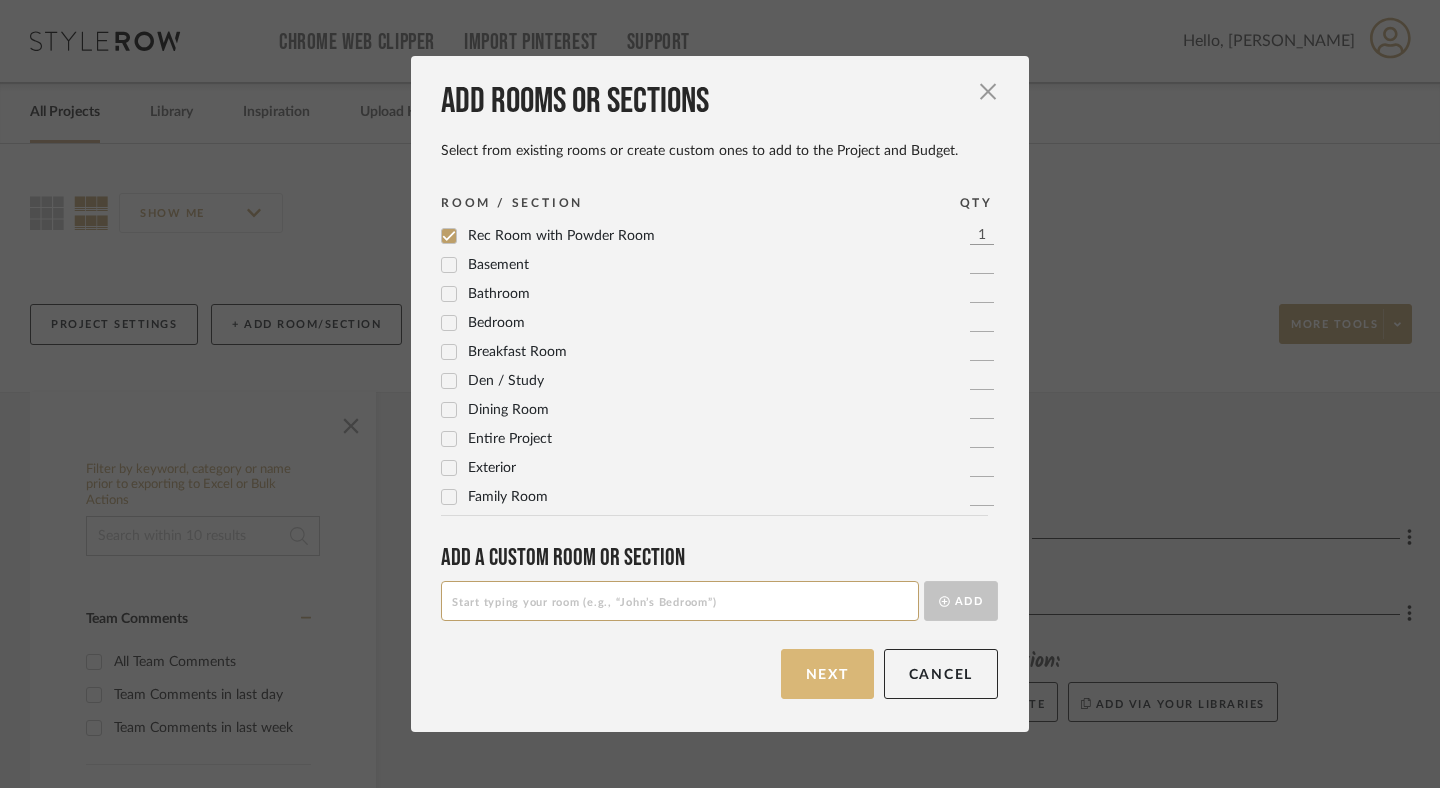 click on "Next" at bounding box center [827, 674] 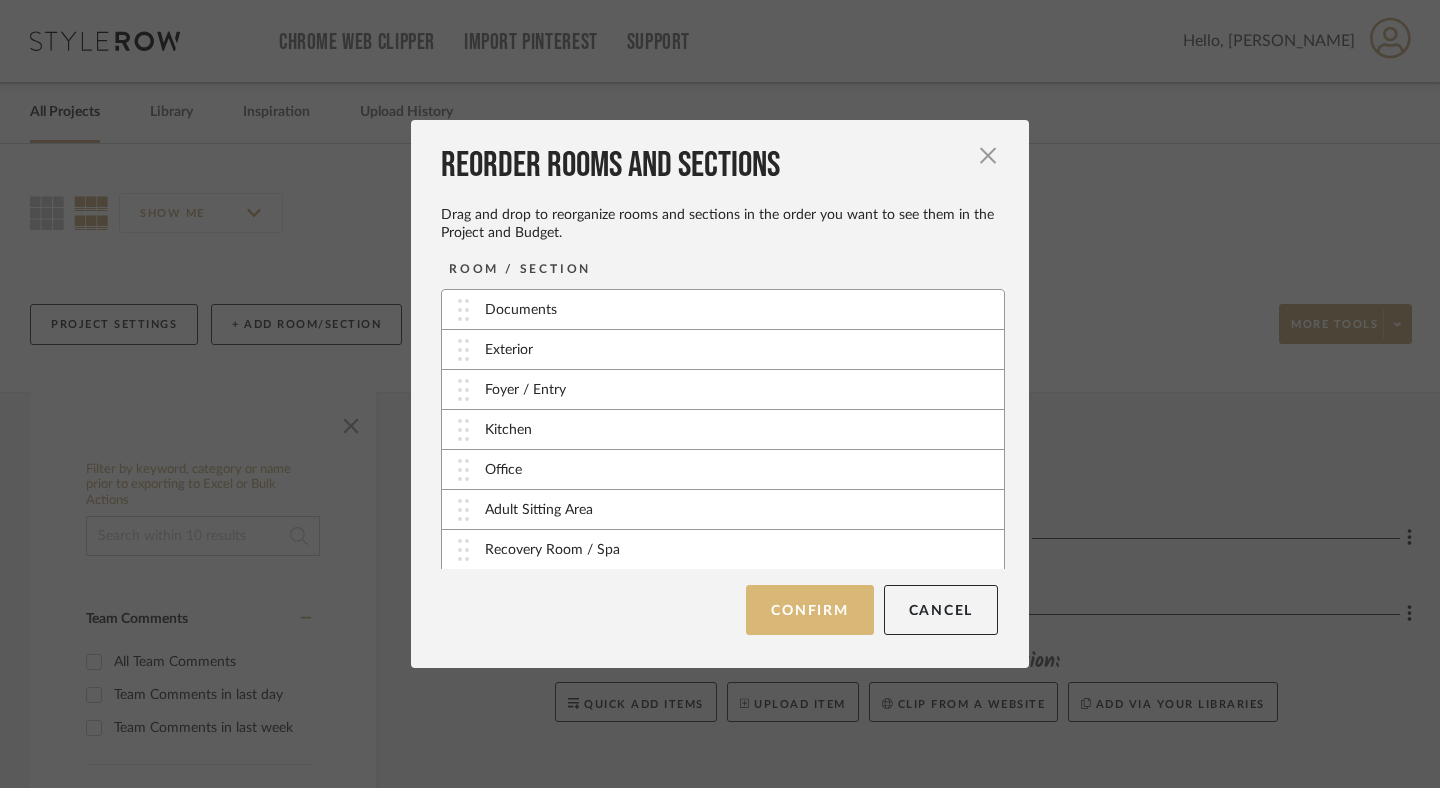 click on "Confirm" at bounding box center (809, 610) 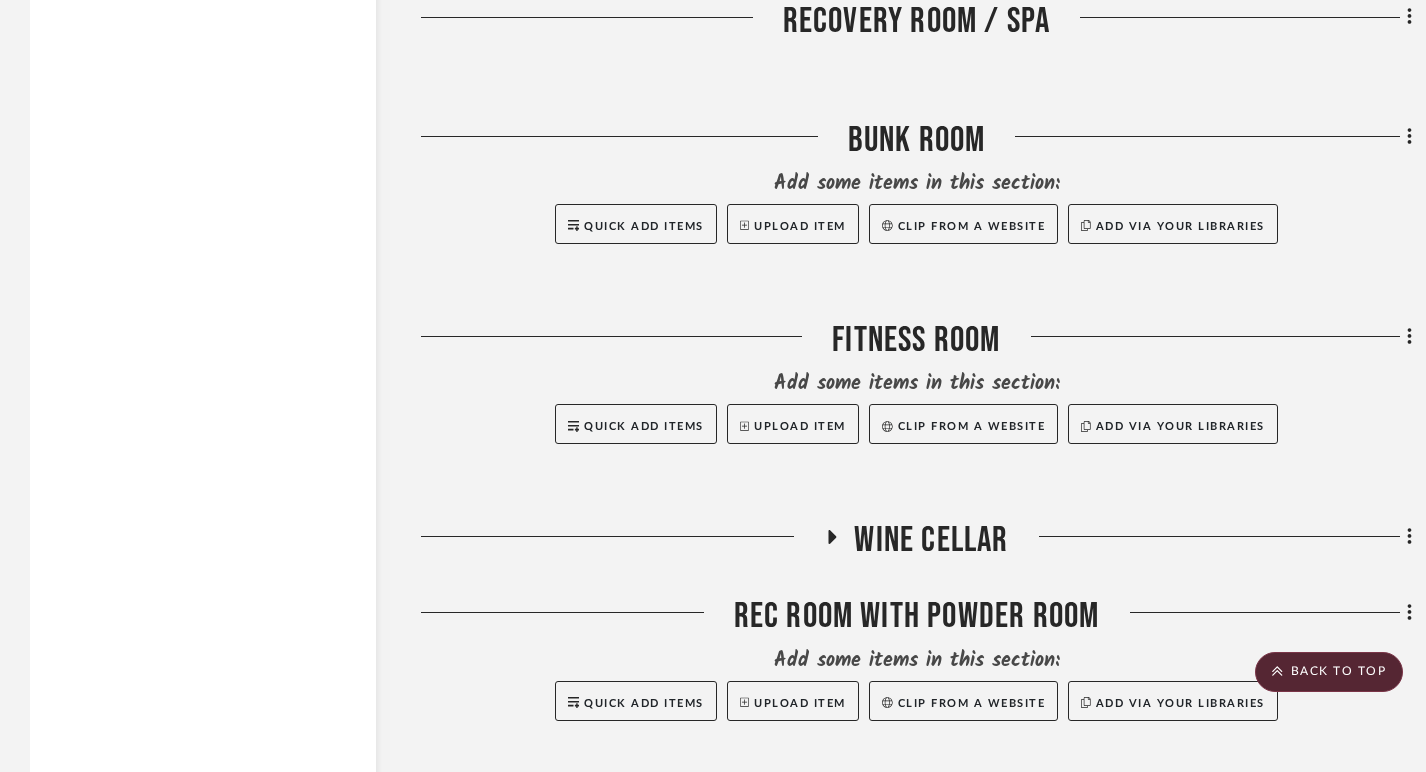 scroll, scrollTop: 3421, scrollLeft: 0, axis: vertical 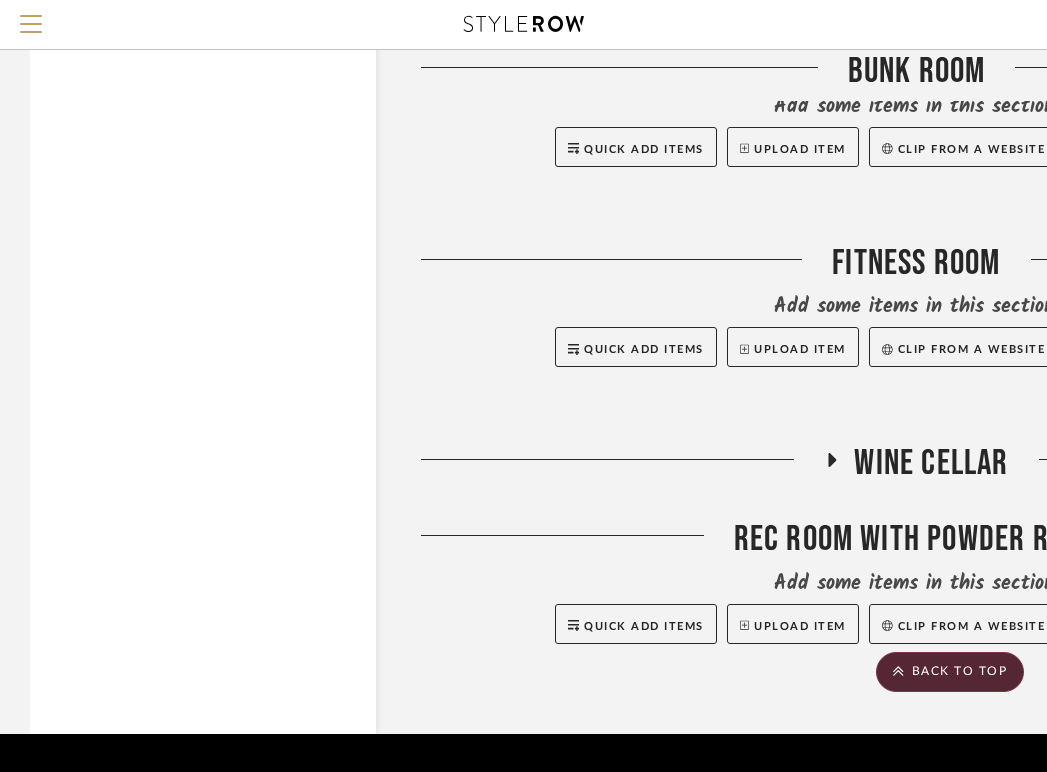 type 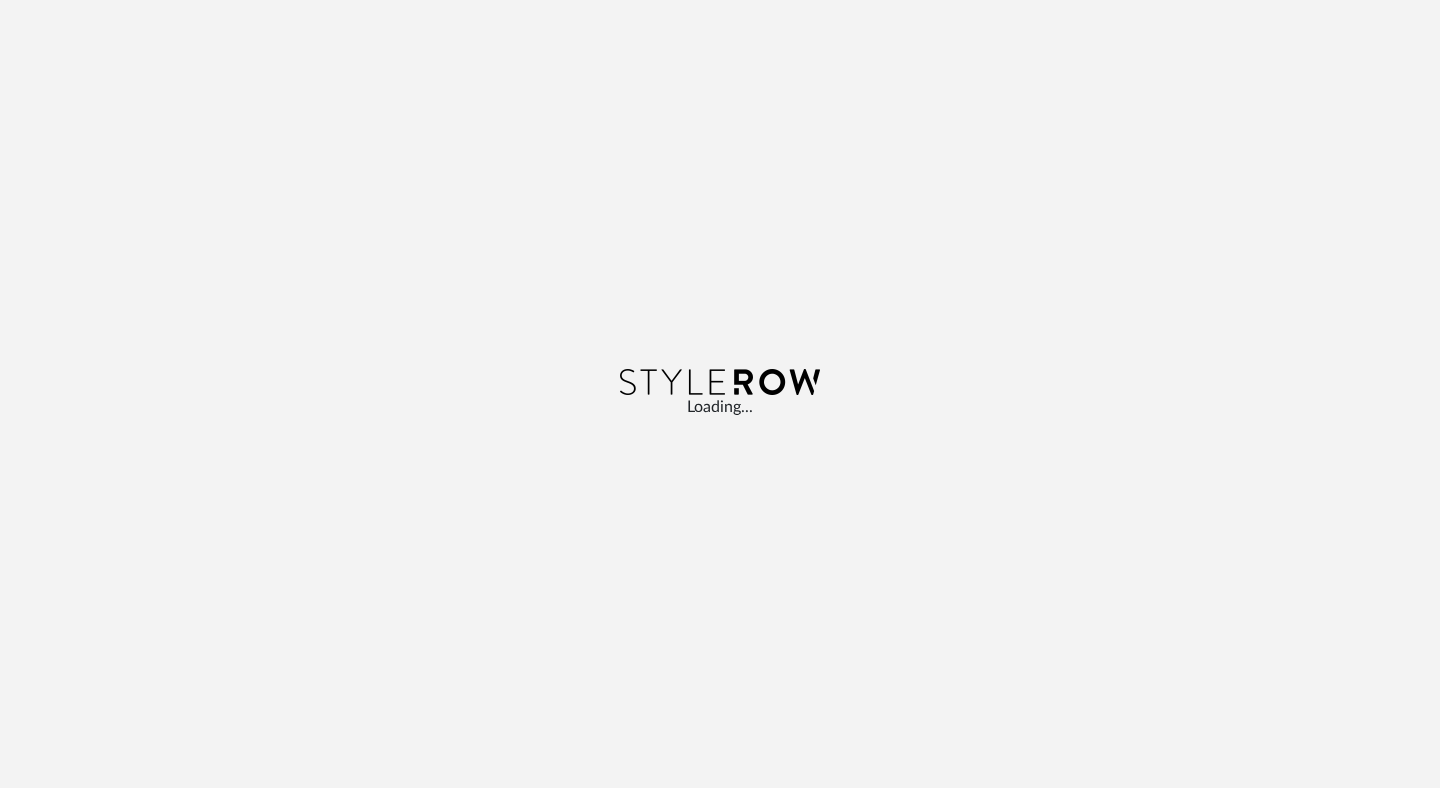 scroll, scrollTop: 0, scrollLeft: 0, axis: both 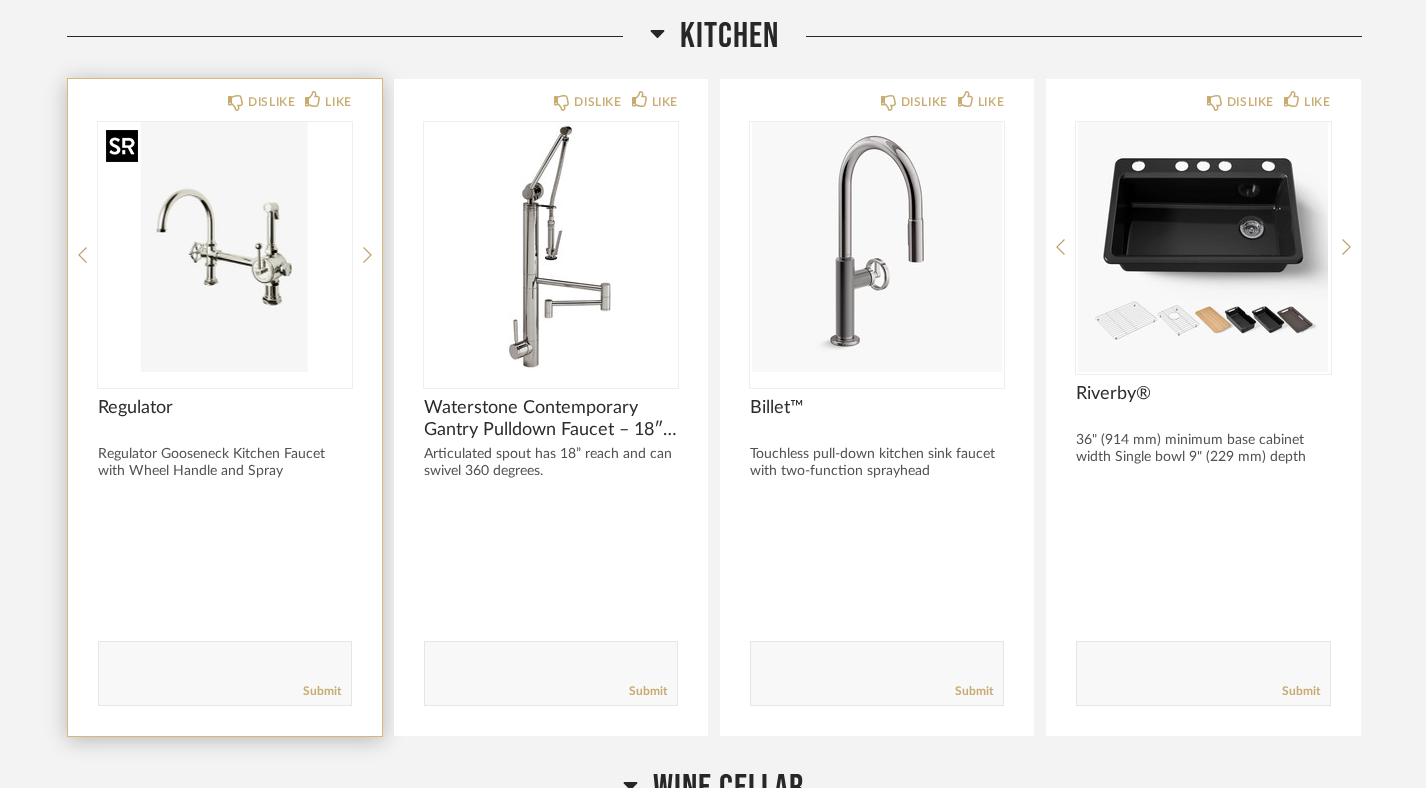 click at bounding box center [225, 247] 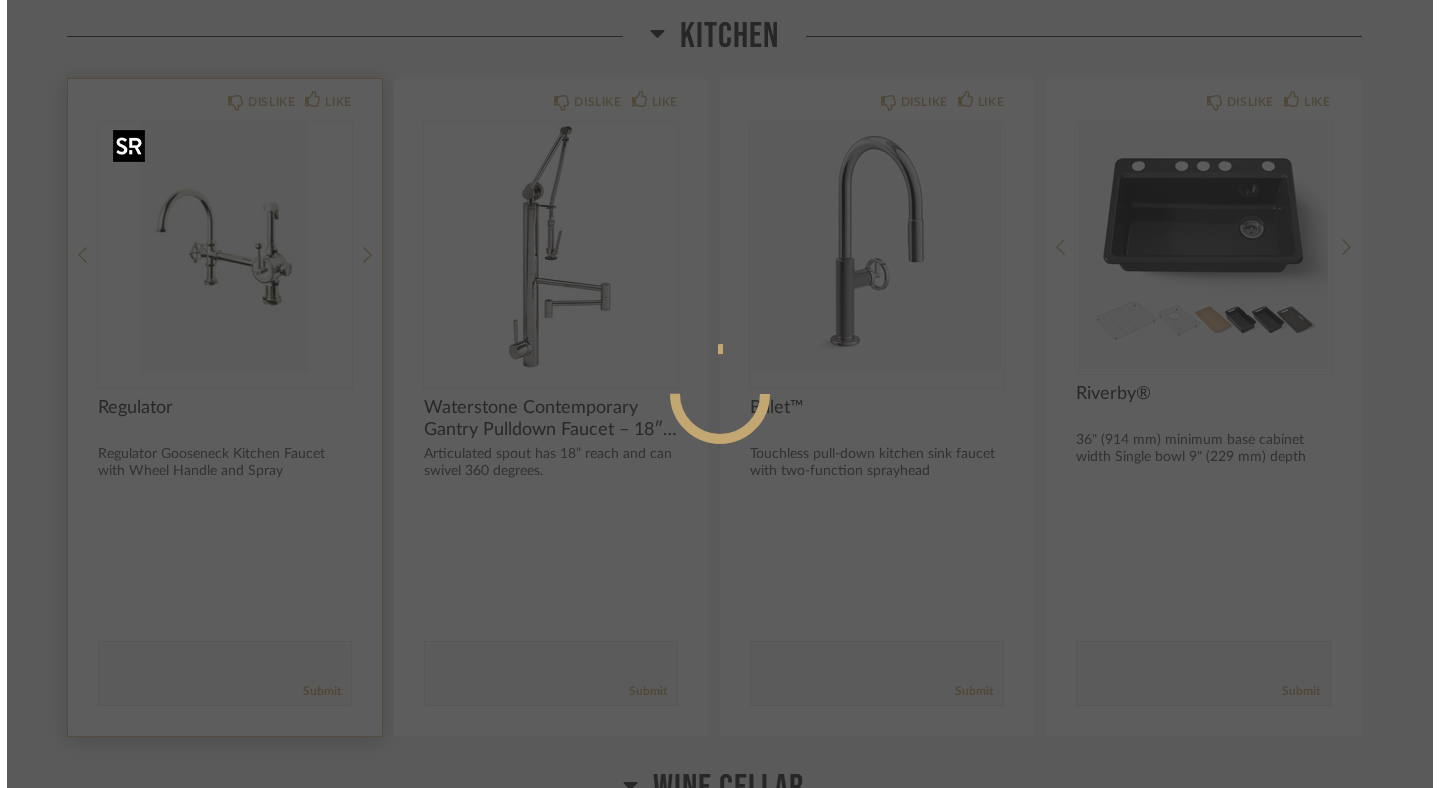 scroll, scrollTop: 0, scrollLeft: 0, axis: both 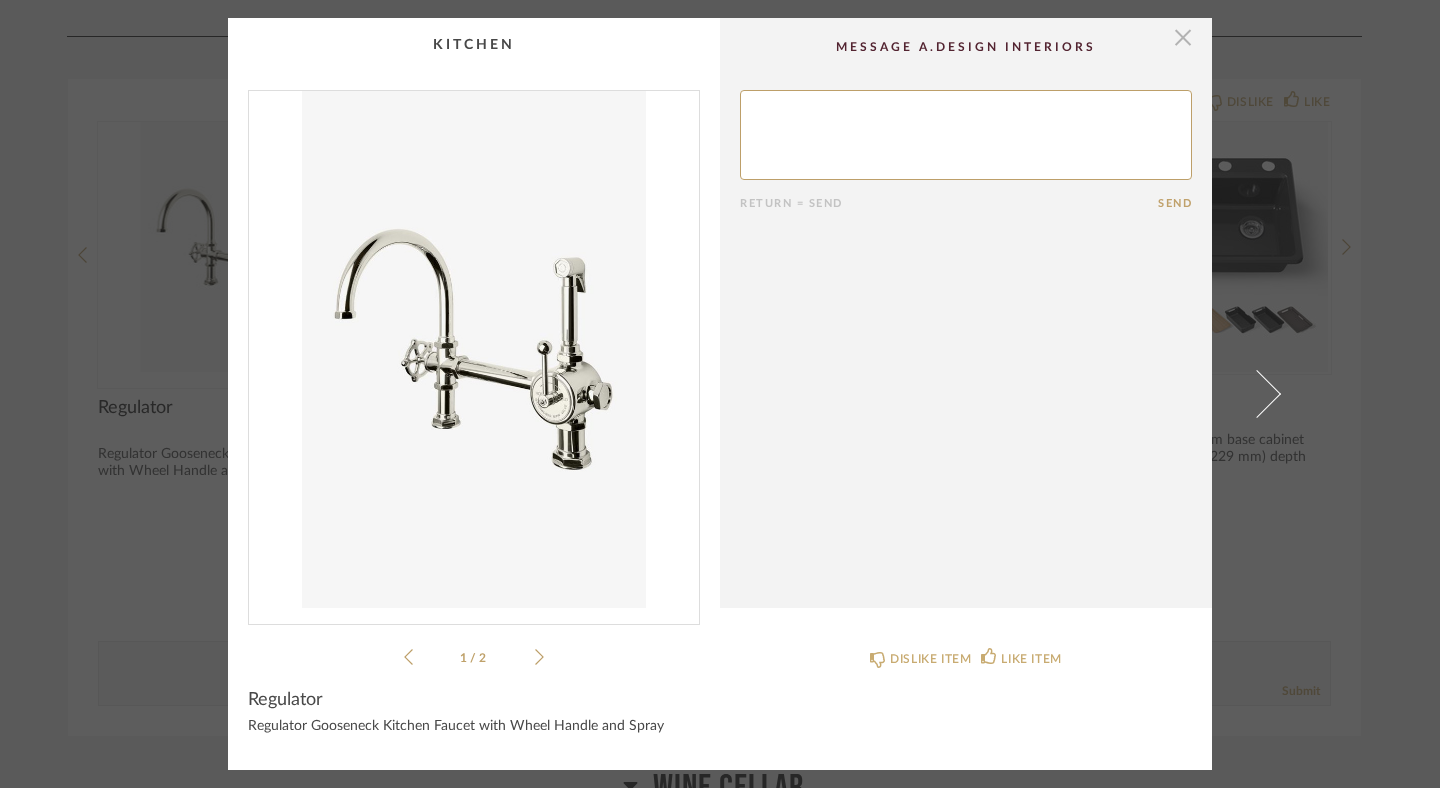 click at bounding box center [1183, 38] 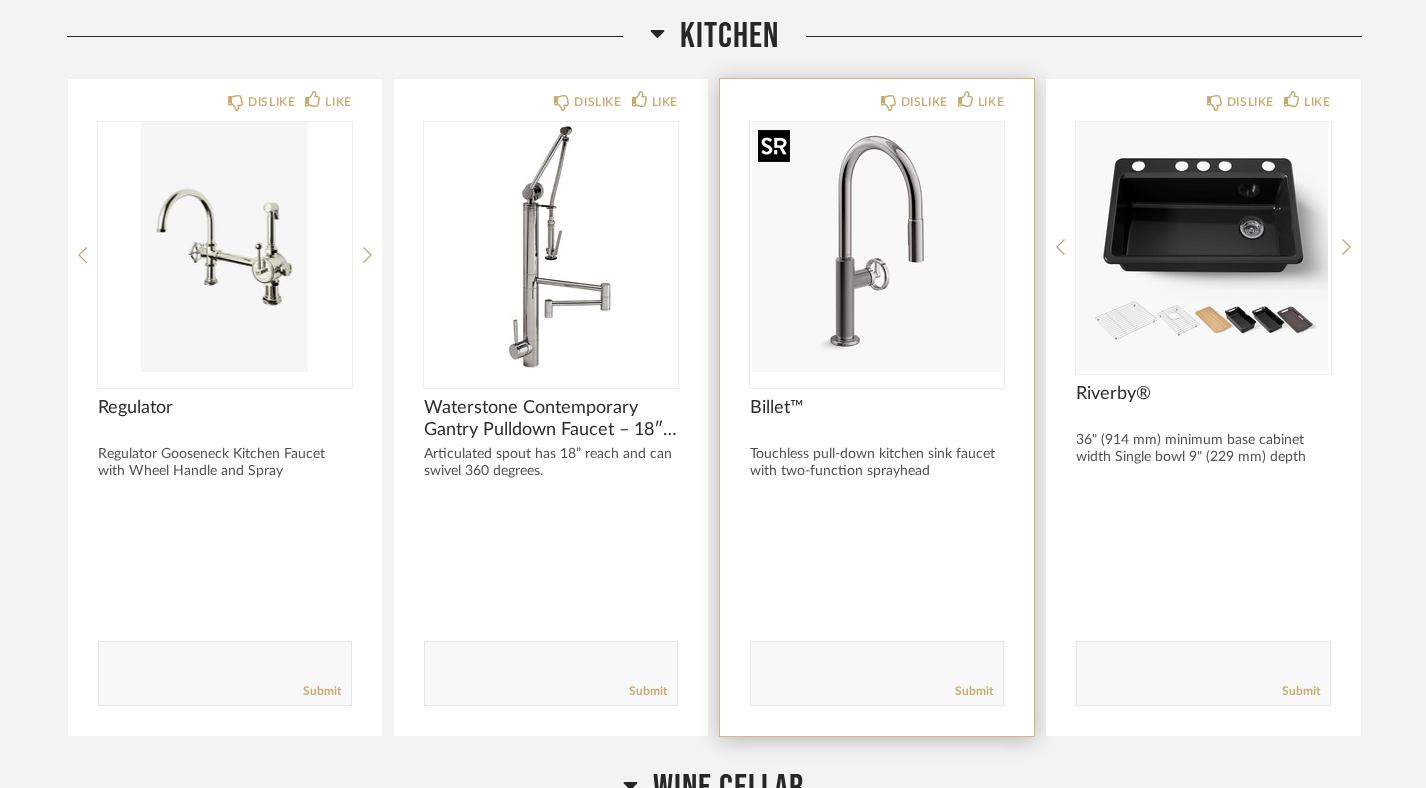 scroll, scrollTop: 0, scrollLeft: 0, axis: both 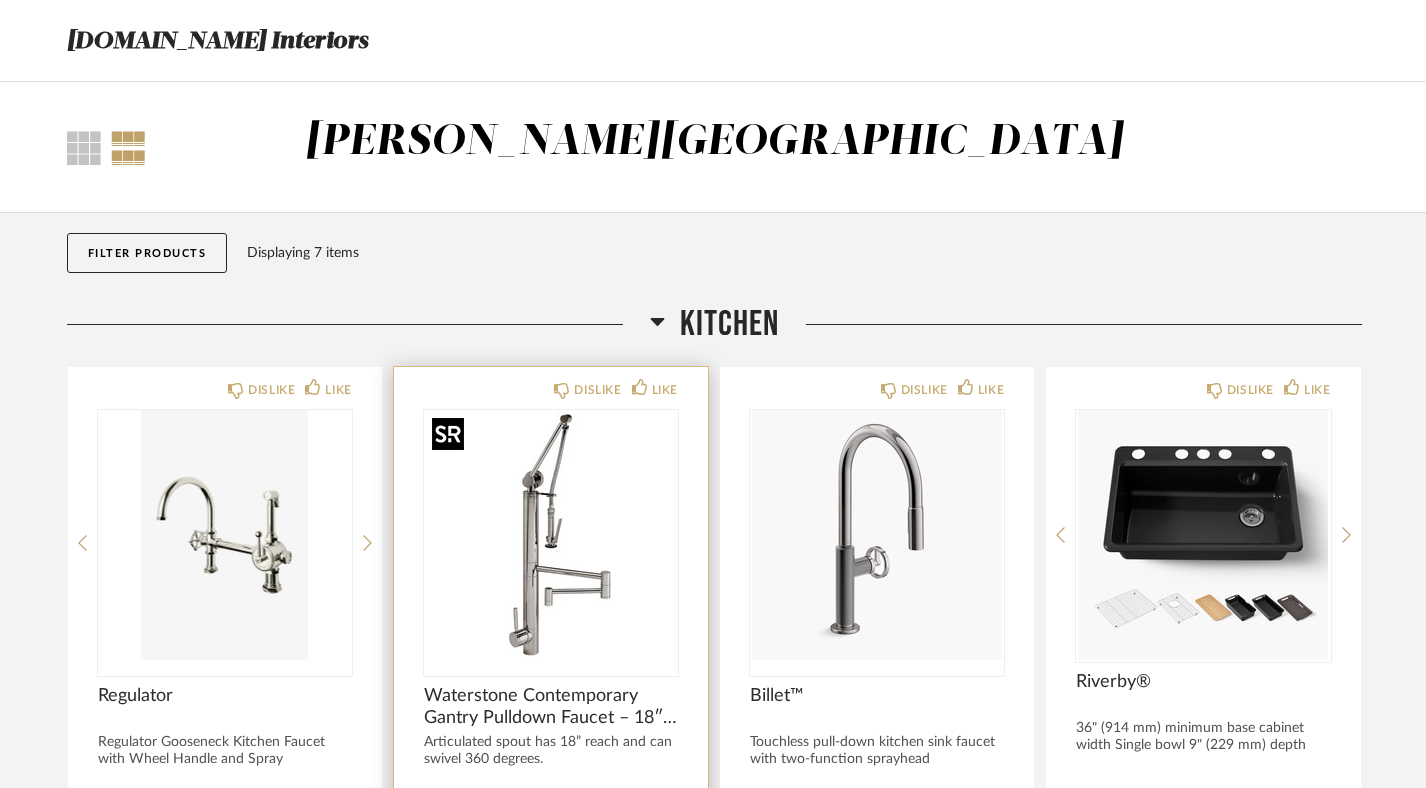 click at bounding box center (551, 535) 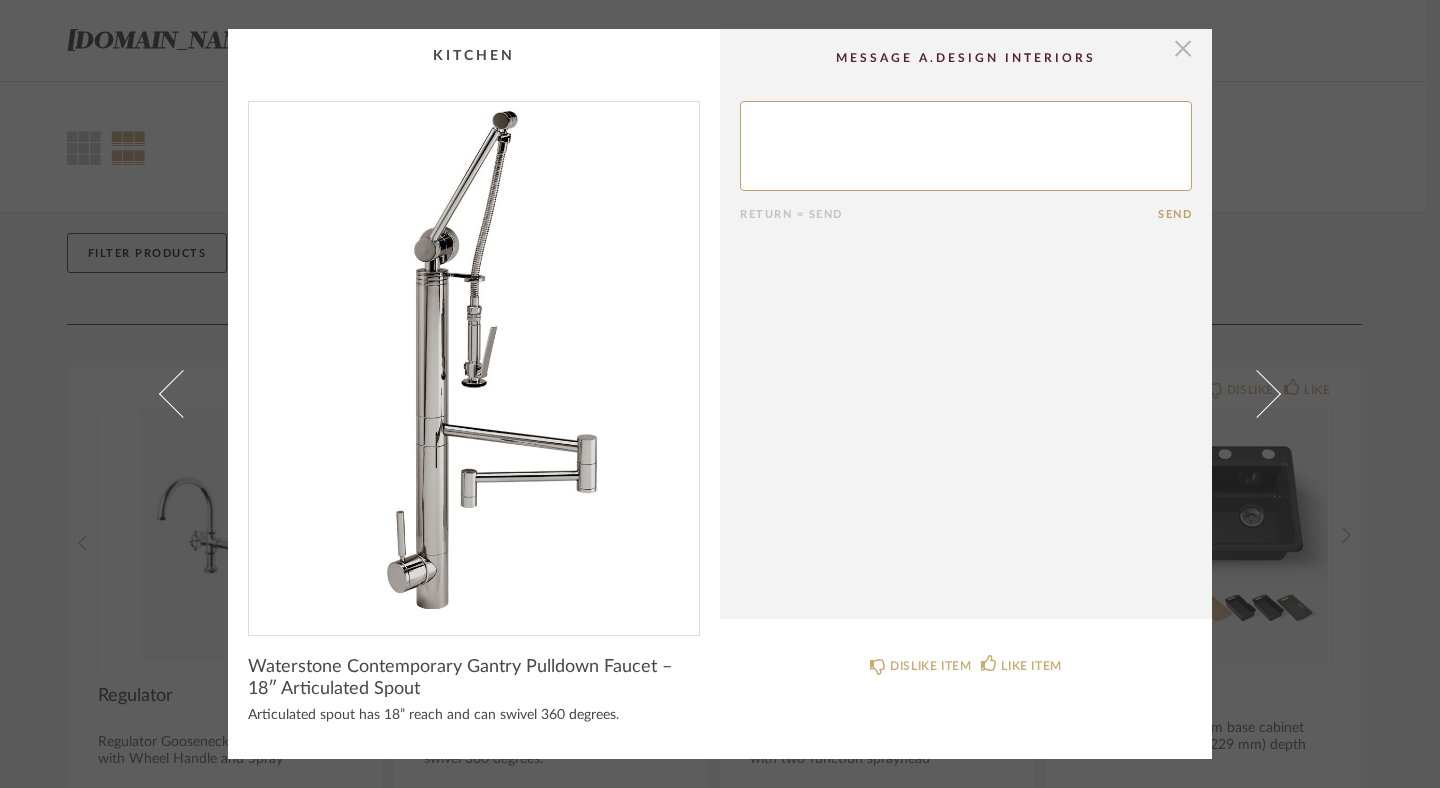 click at bounding box center (1183, 49) 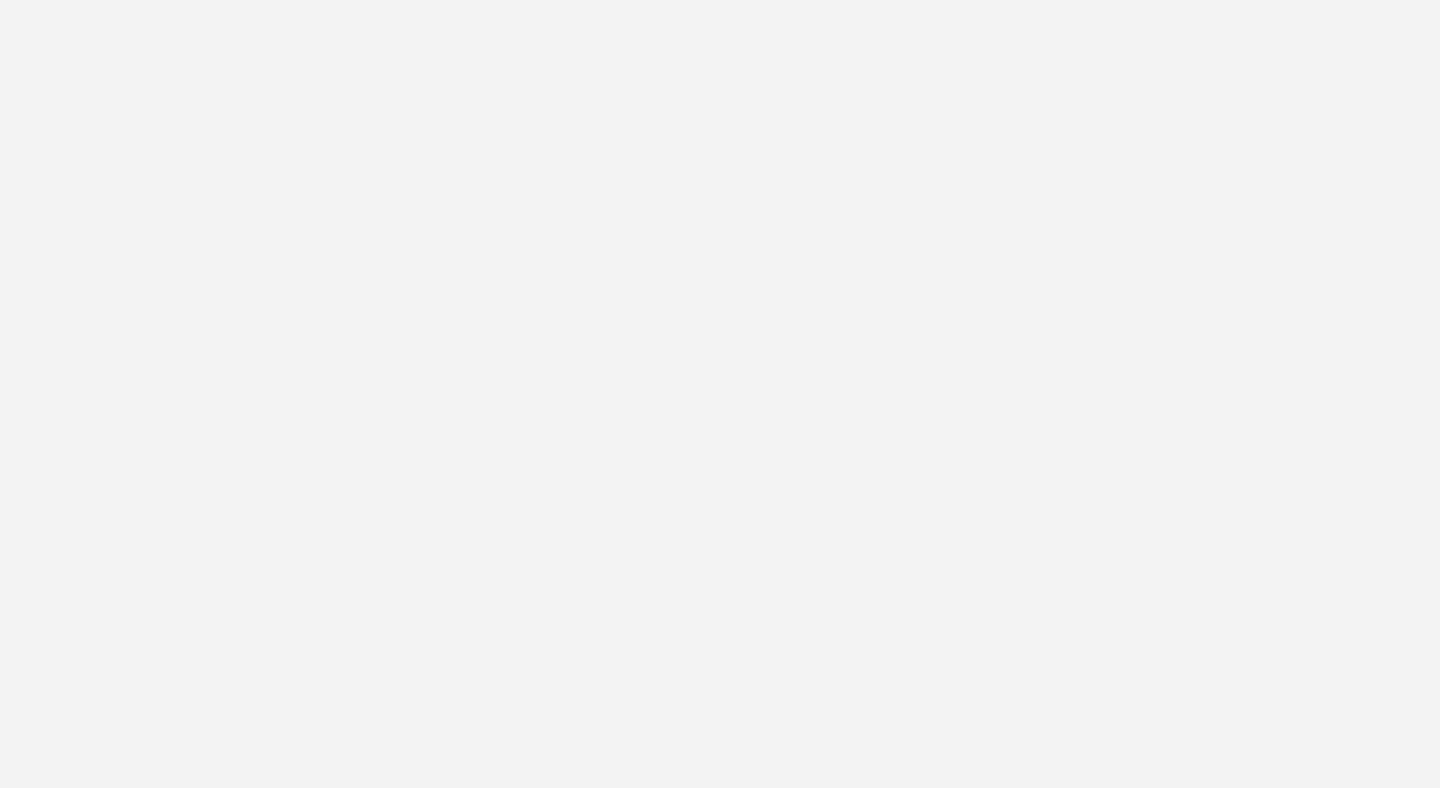 scroll, scrollTop: 0, scrollLeft: 0, axis: both 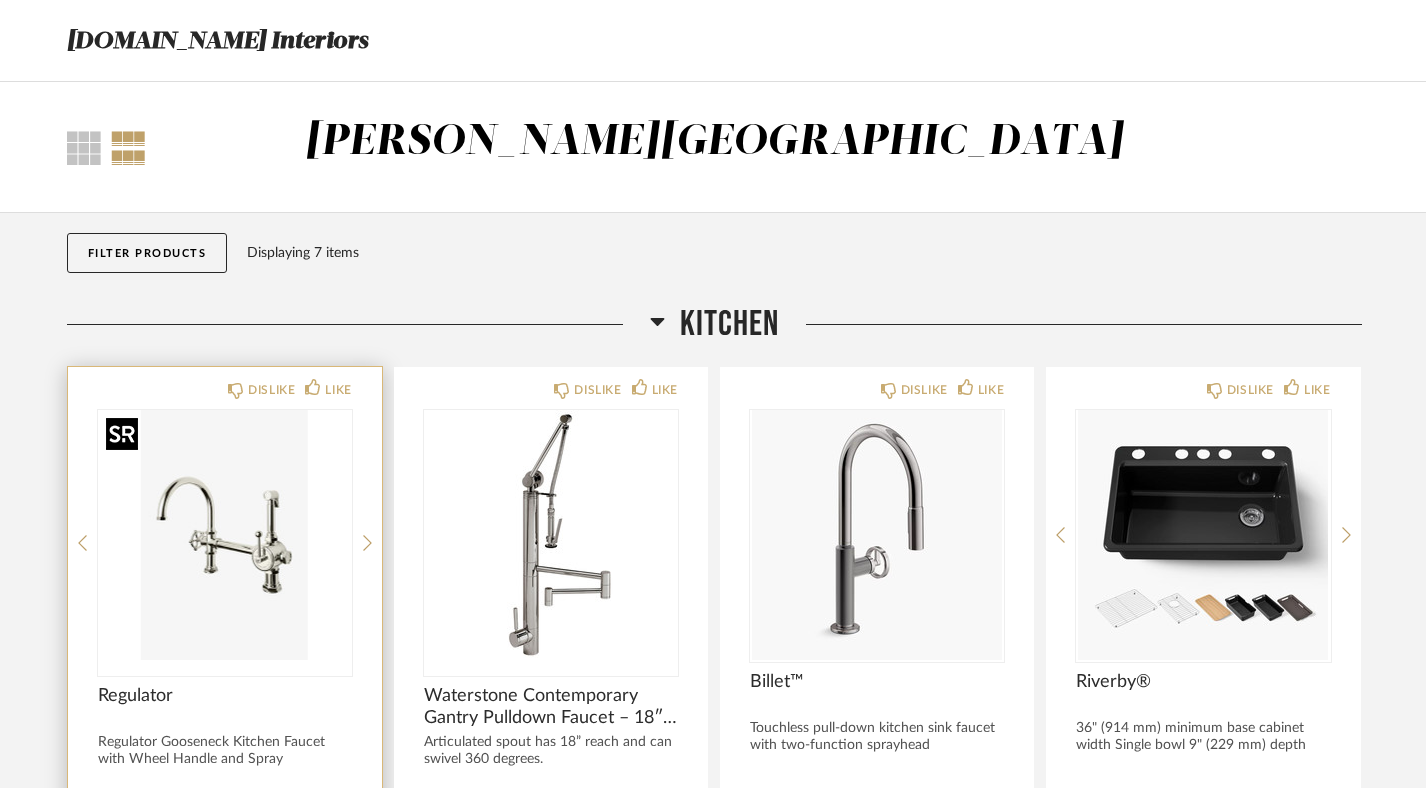 click 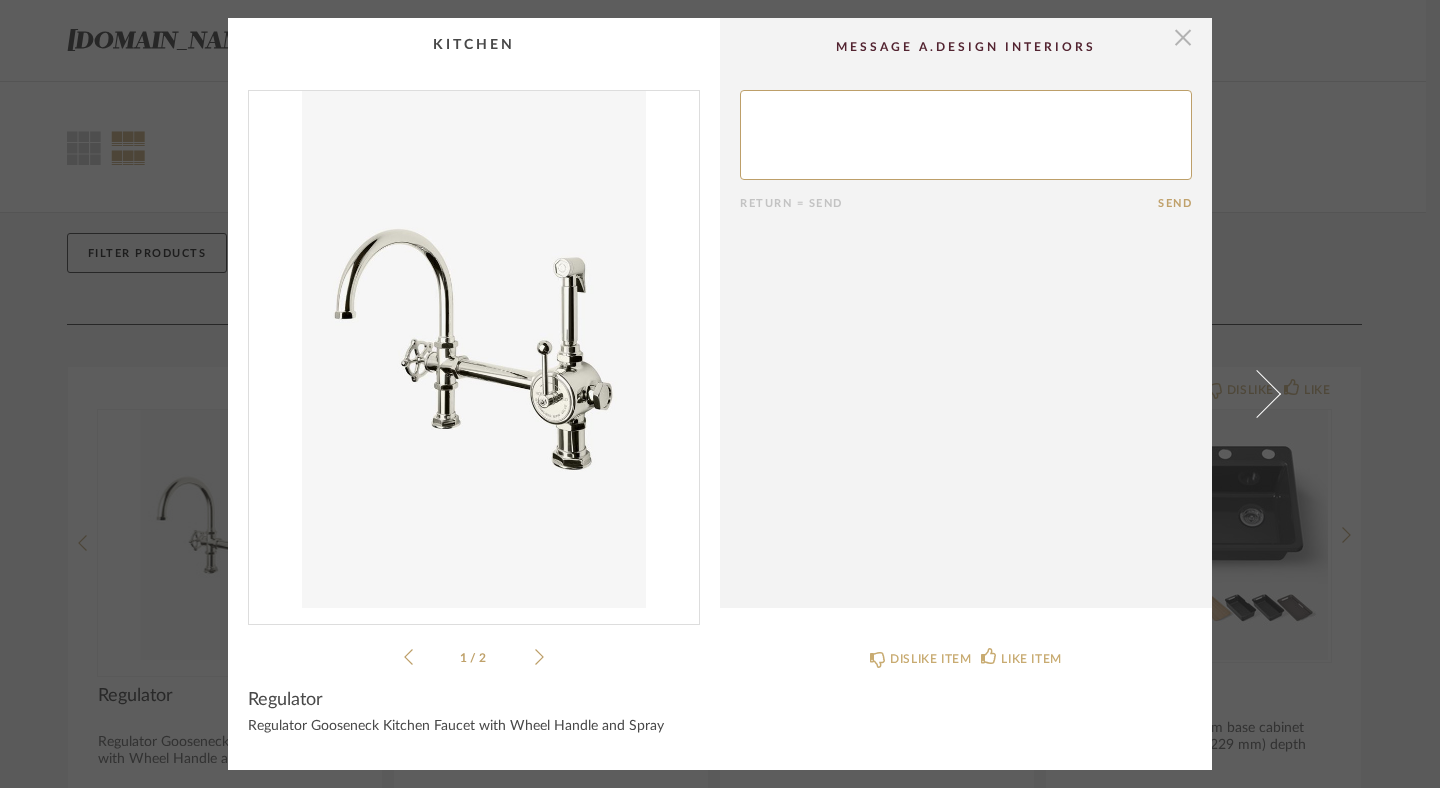 click at bounding box center (1183, 38) 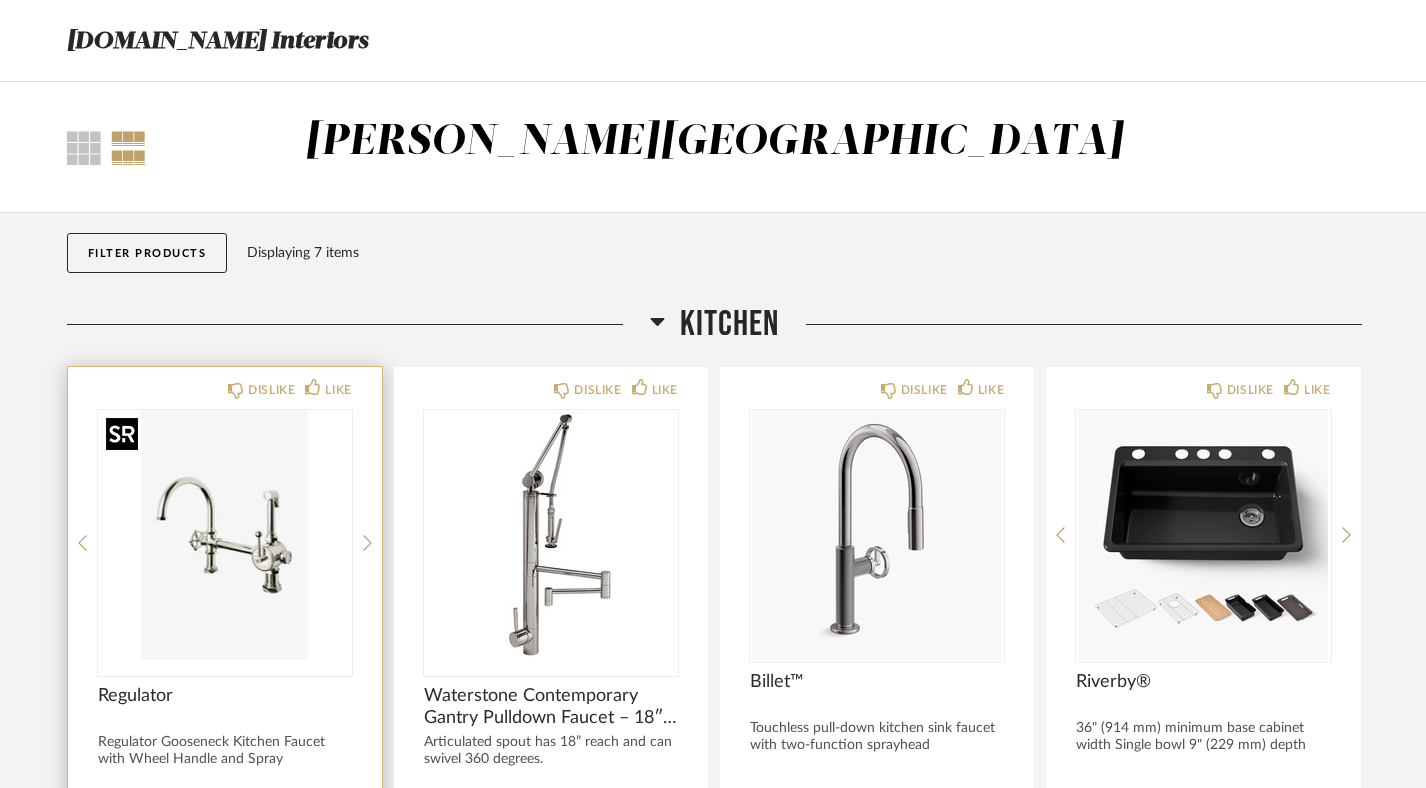 click at bounding box center [225, 535] 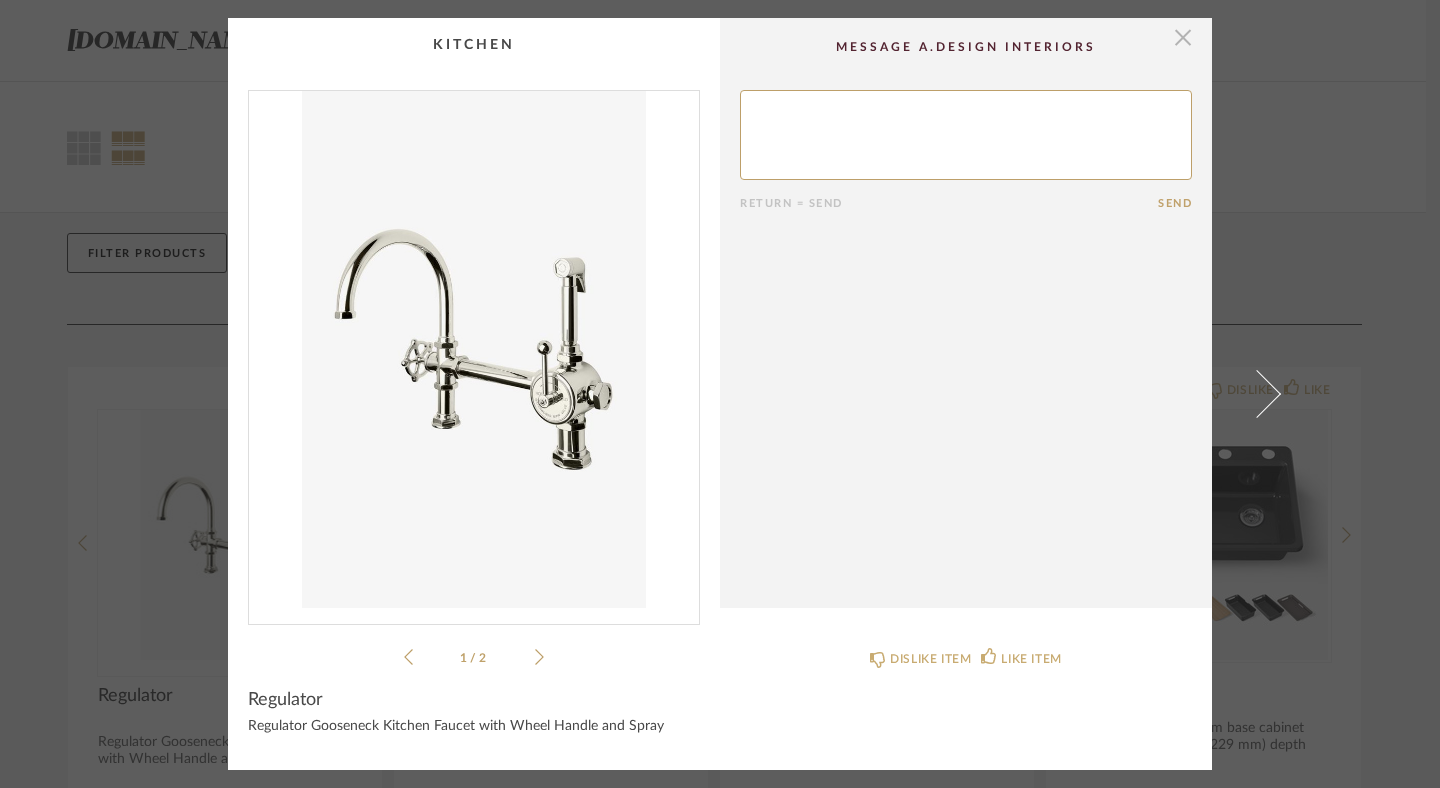 click at bounding box center [1183, 38] 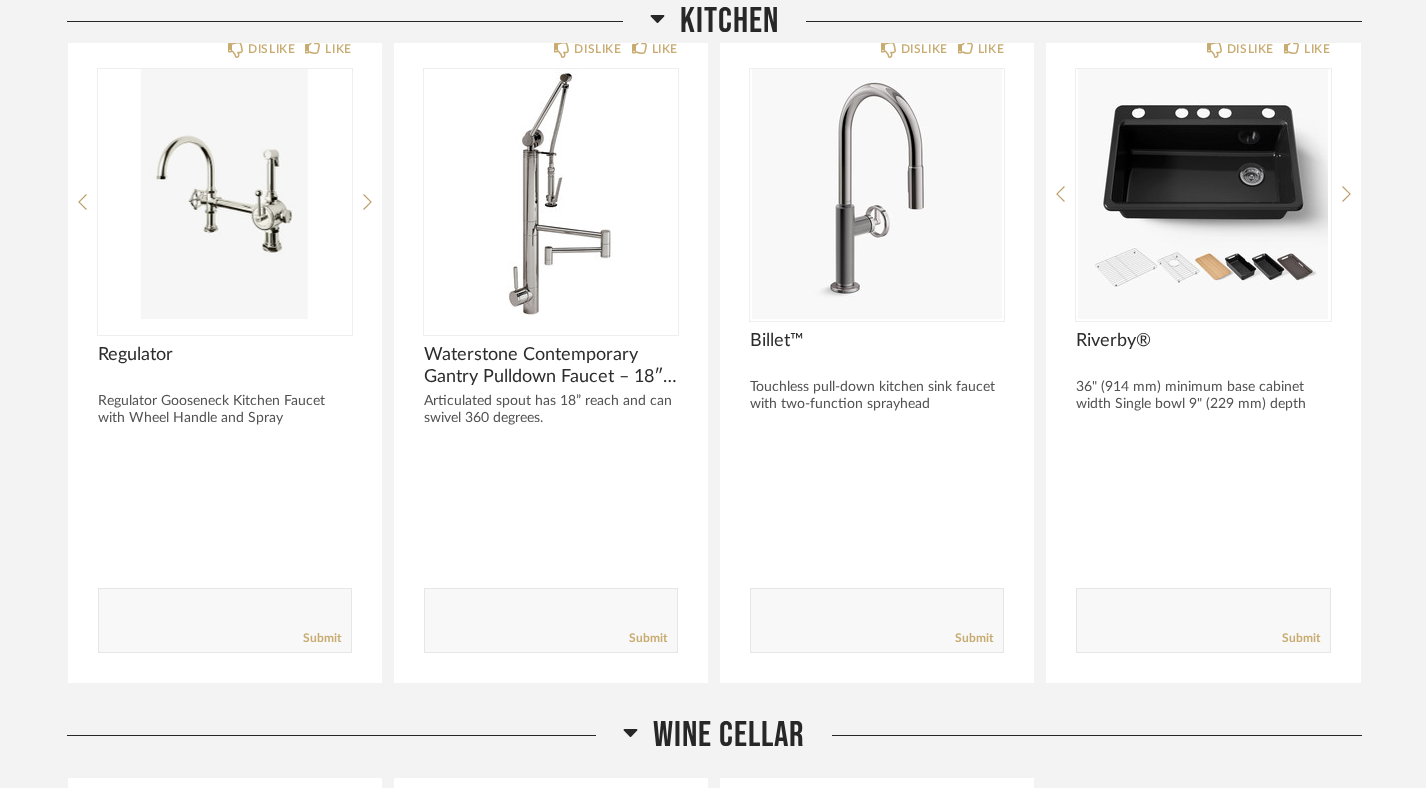 scroll, scrollTop: 347, scrollLeft: 0, axis: vertical 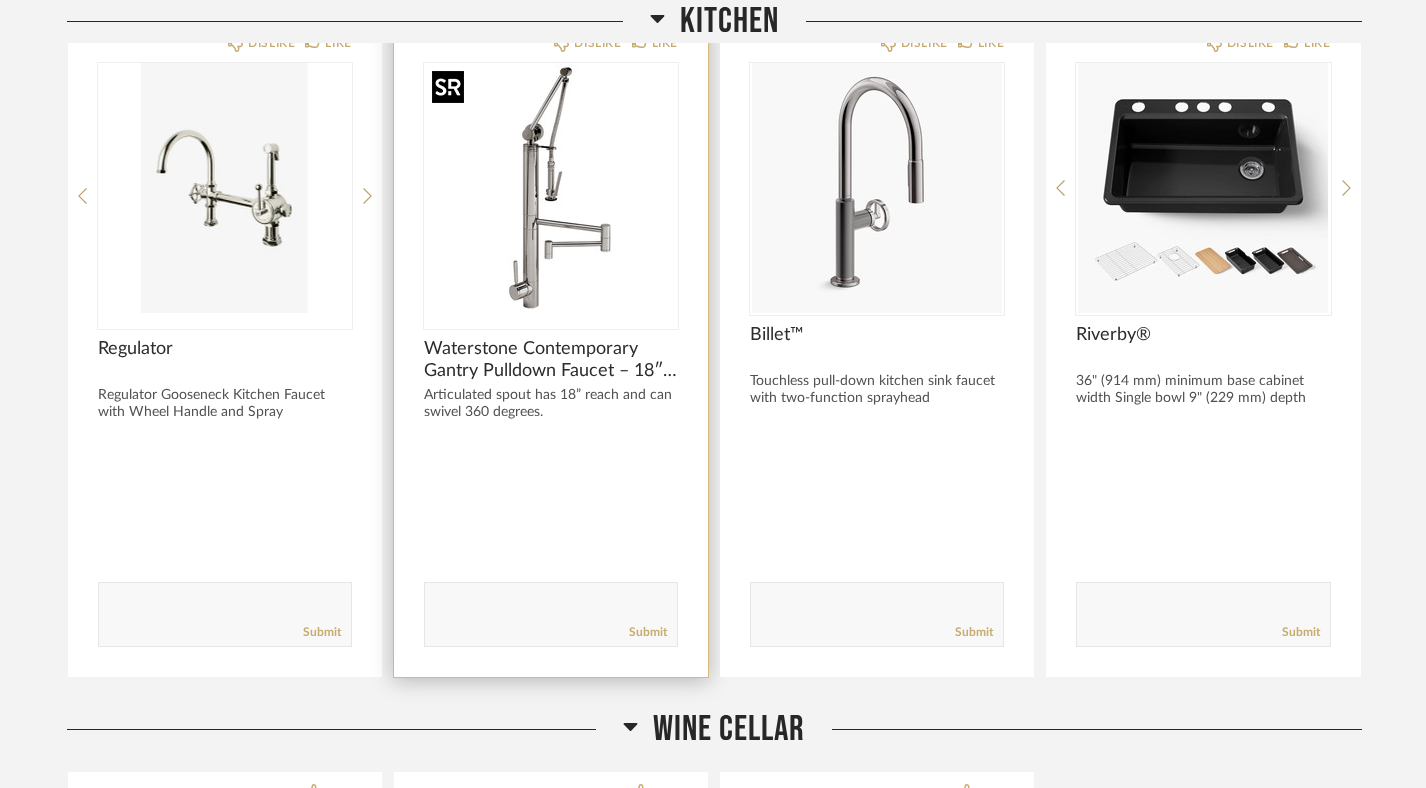 click at bounding box center [551, 188] 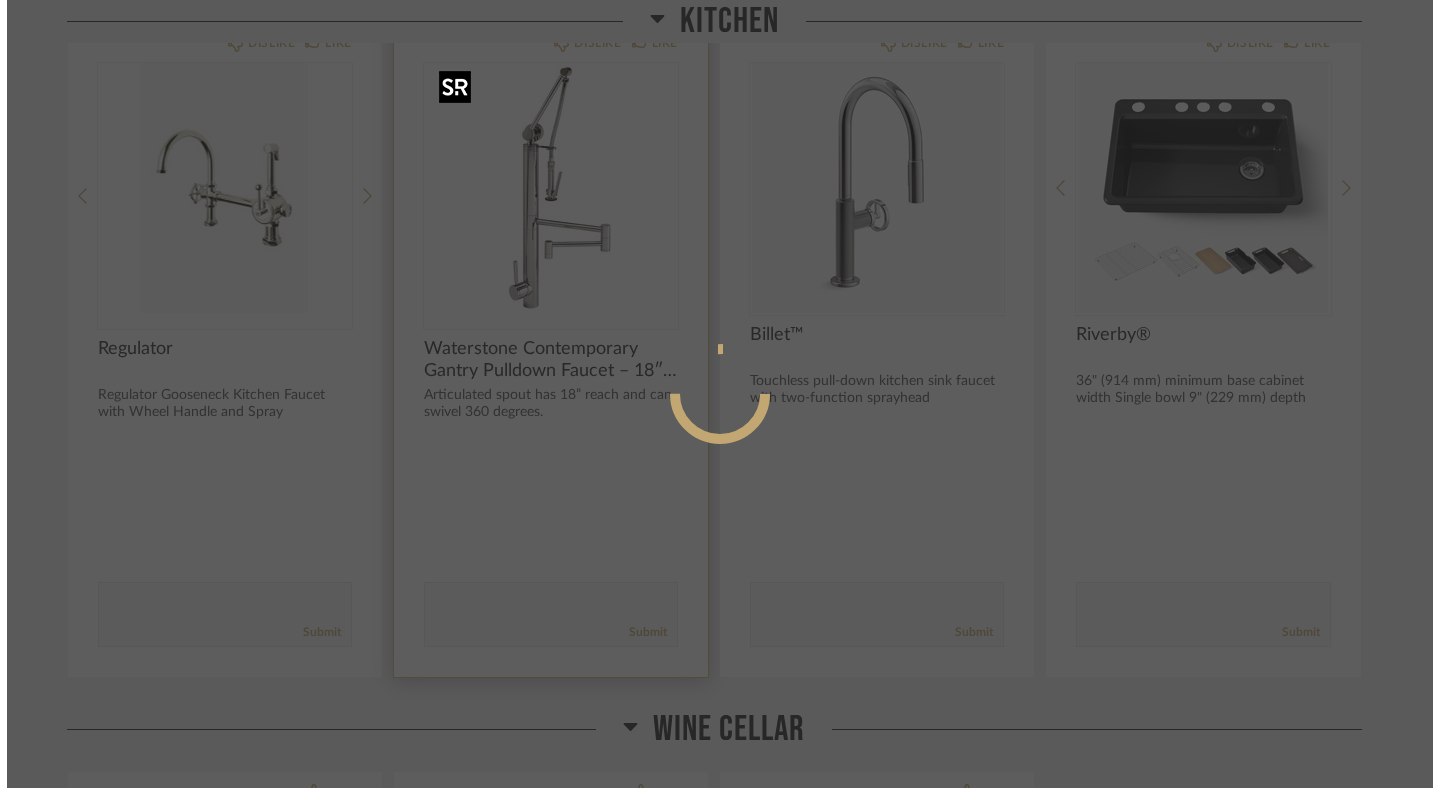 scroll, scrollTop: 0, scrollLeft: 0, axis: both 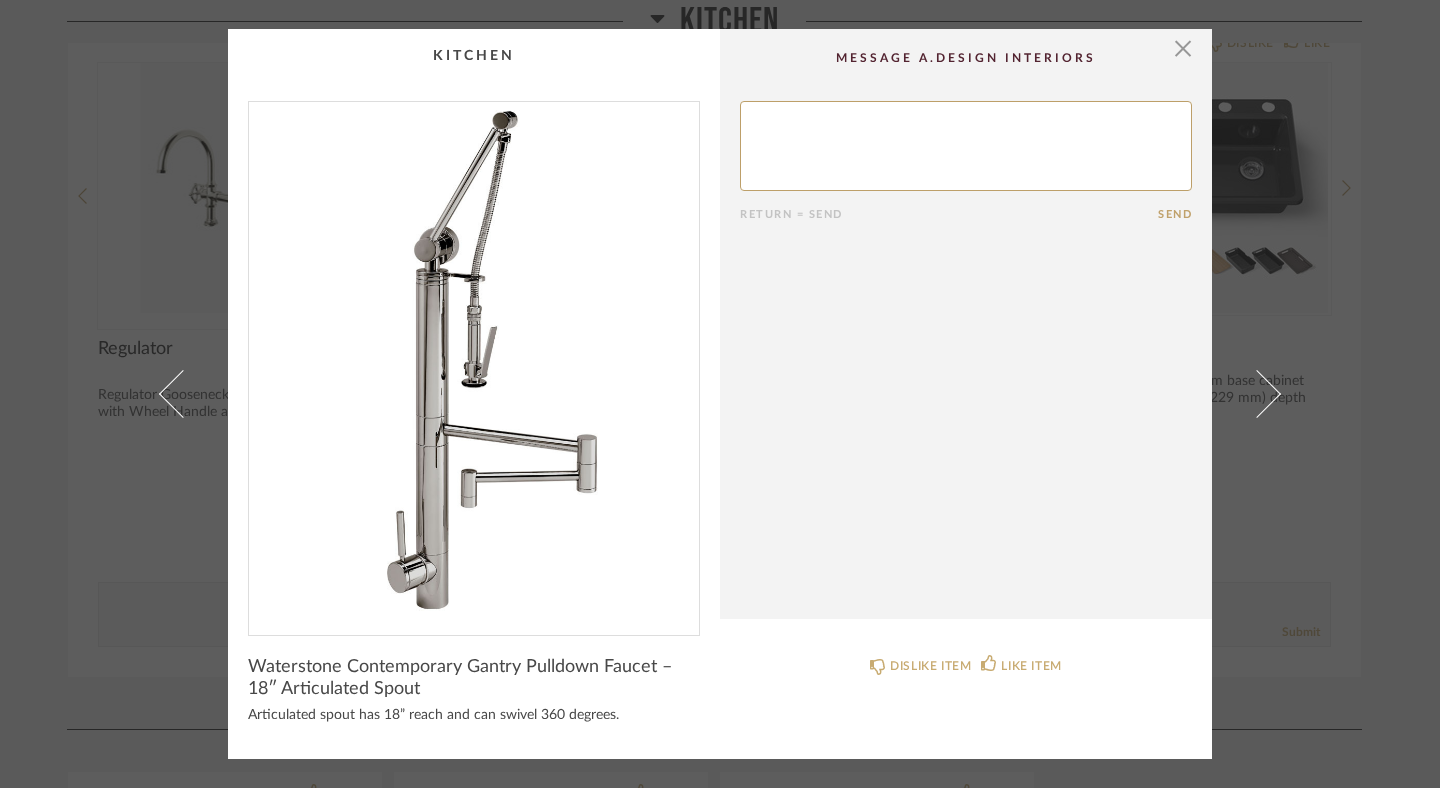click 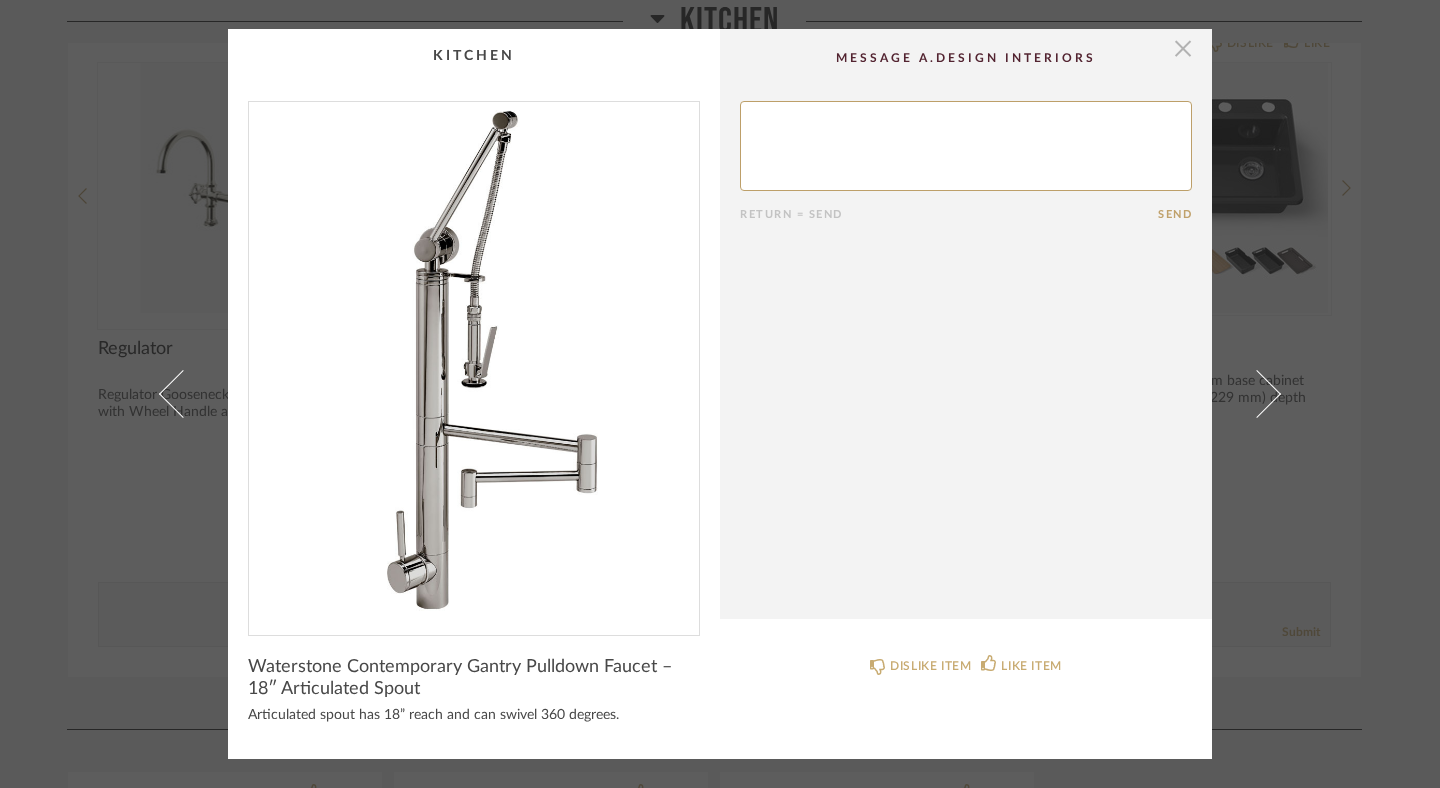 click at bounding box center [1183, 49] 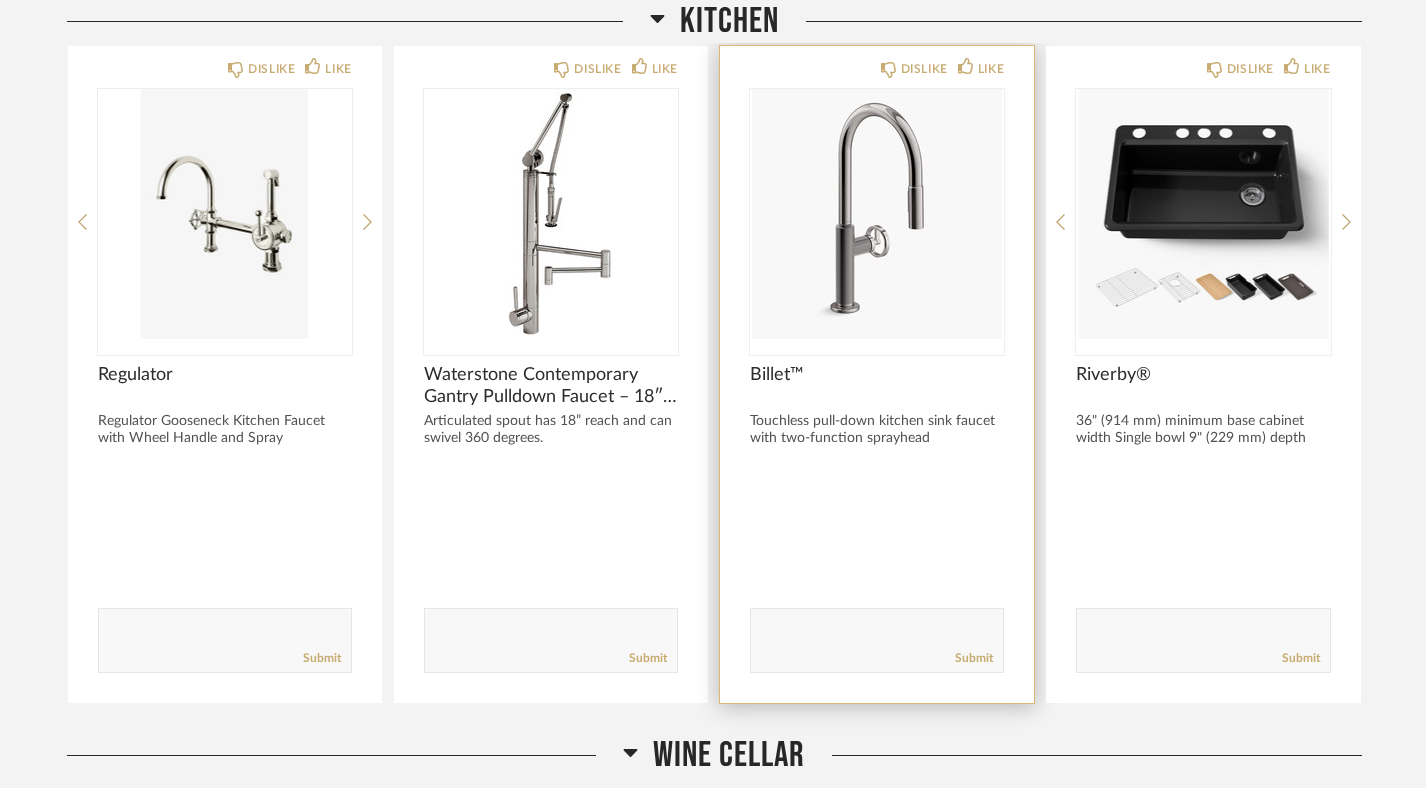 scroll, scrollTop: 318, scrollLeft: 0, axis: vertical 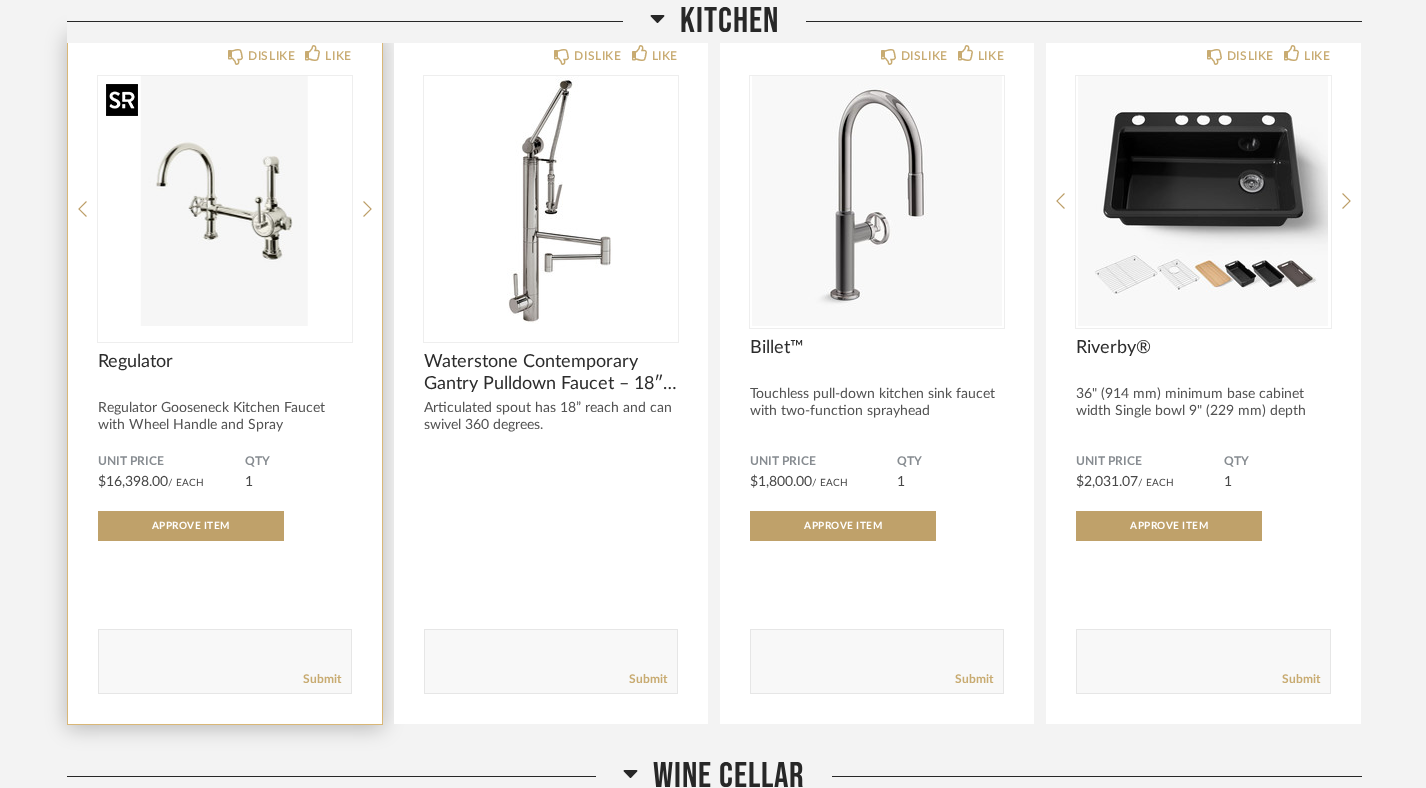 click at bounding box center [225, 201] 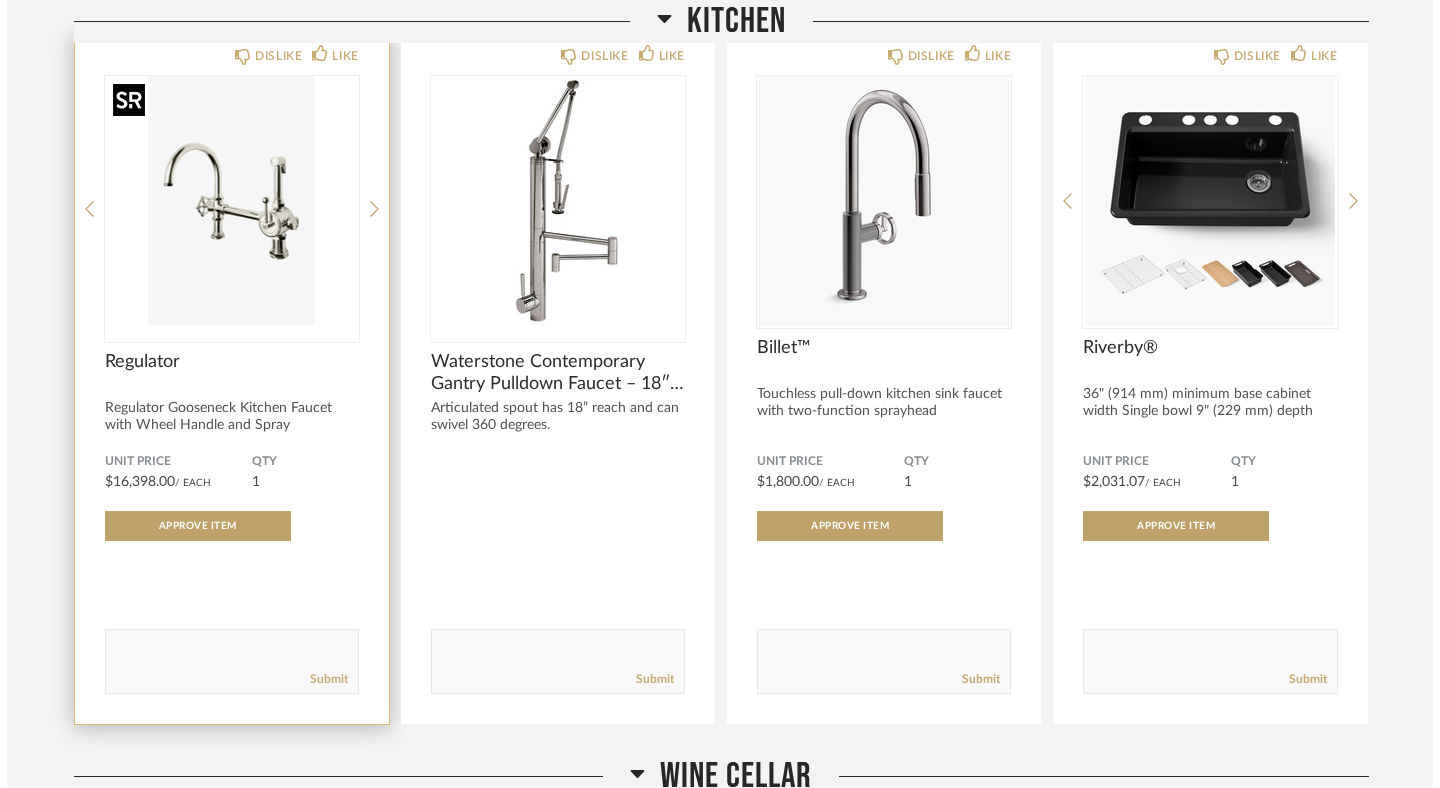 scroll, scrollTop: 0, scrollLeft: 0, axis: both 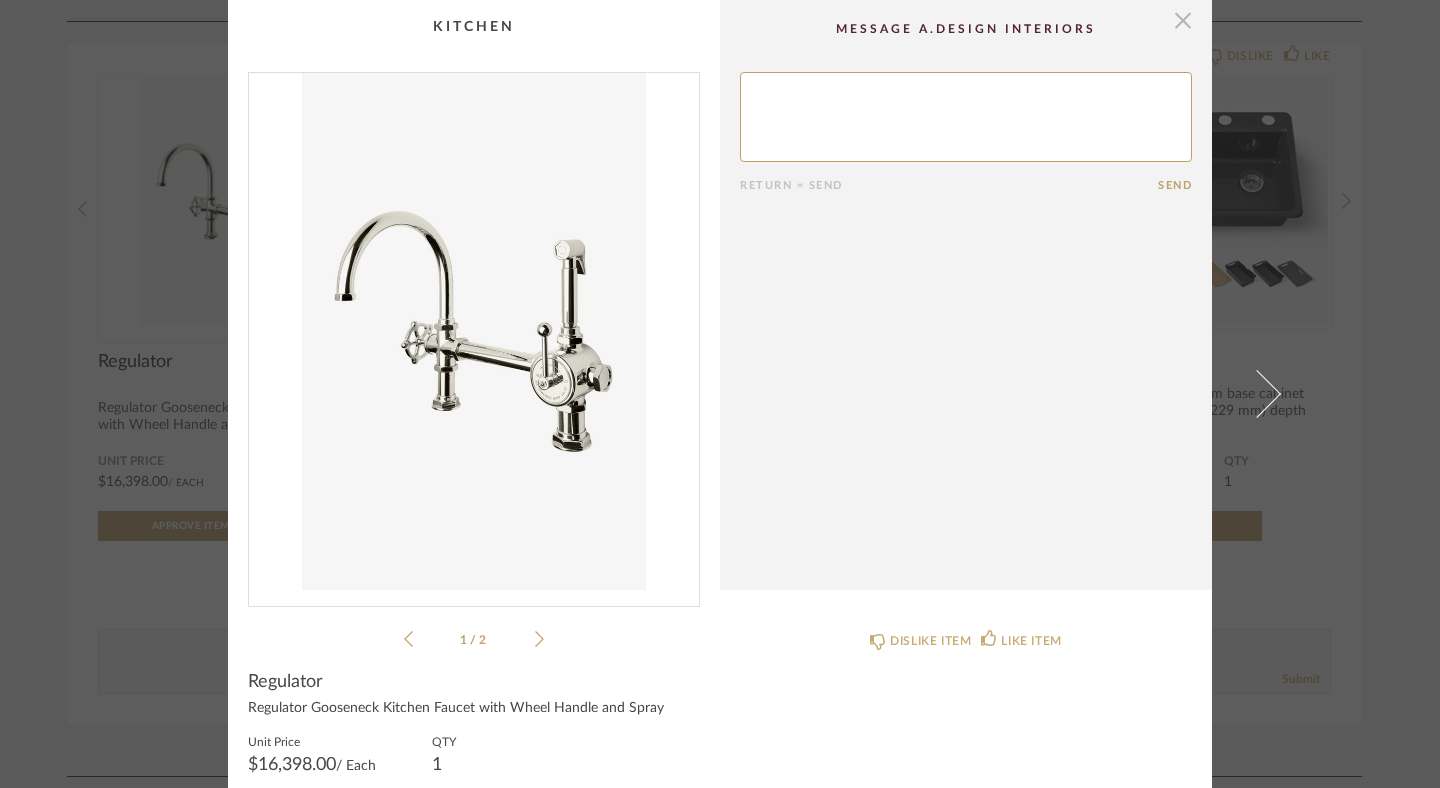 click at bounding box center [1183, 20] 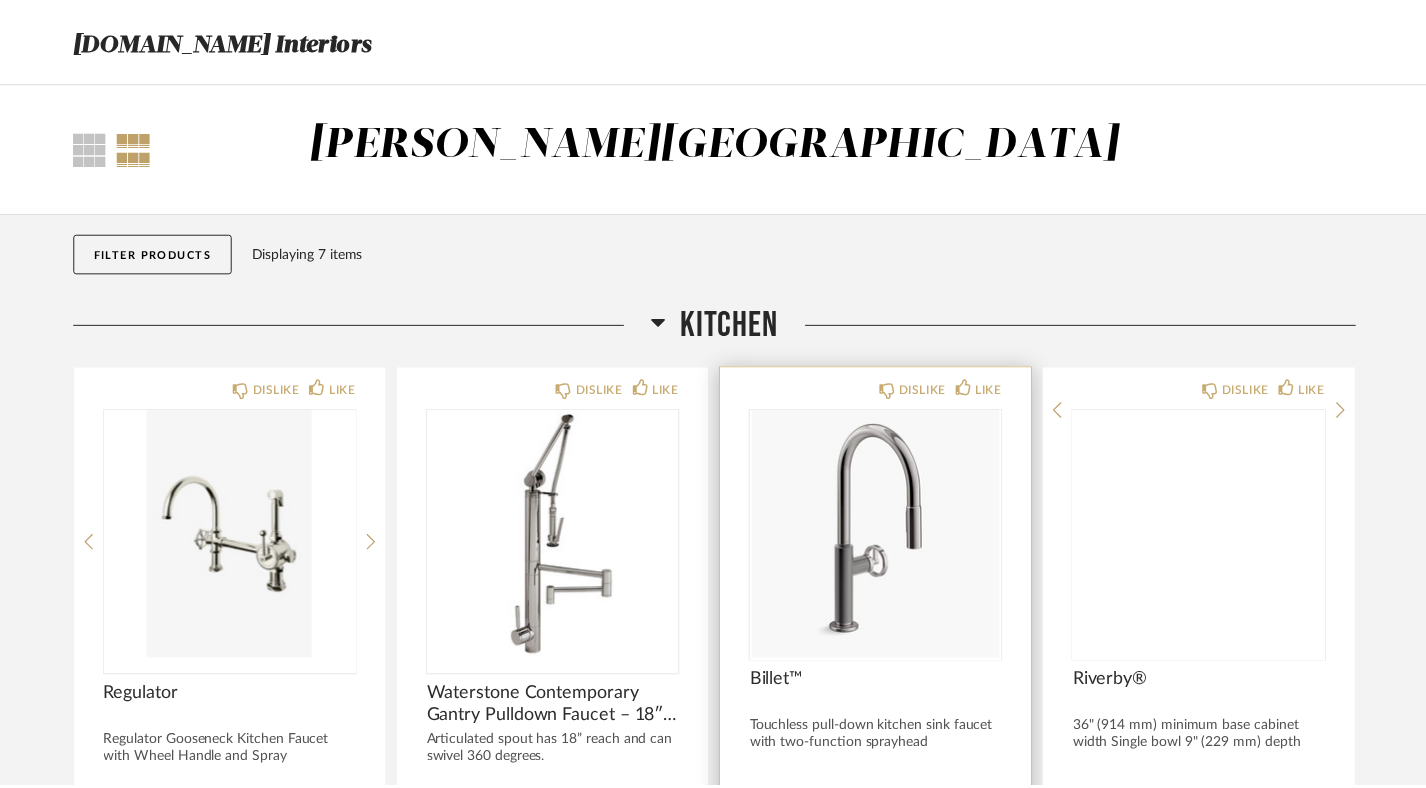 scroll, scrollTop: 334, scrollLeft: 0, axis: vertical 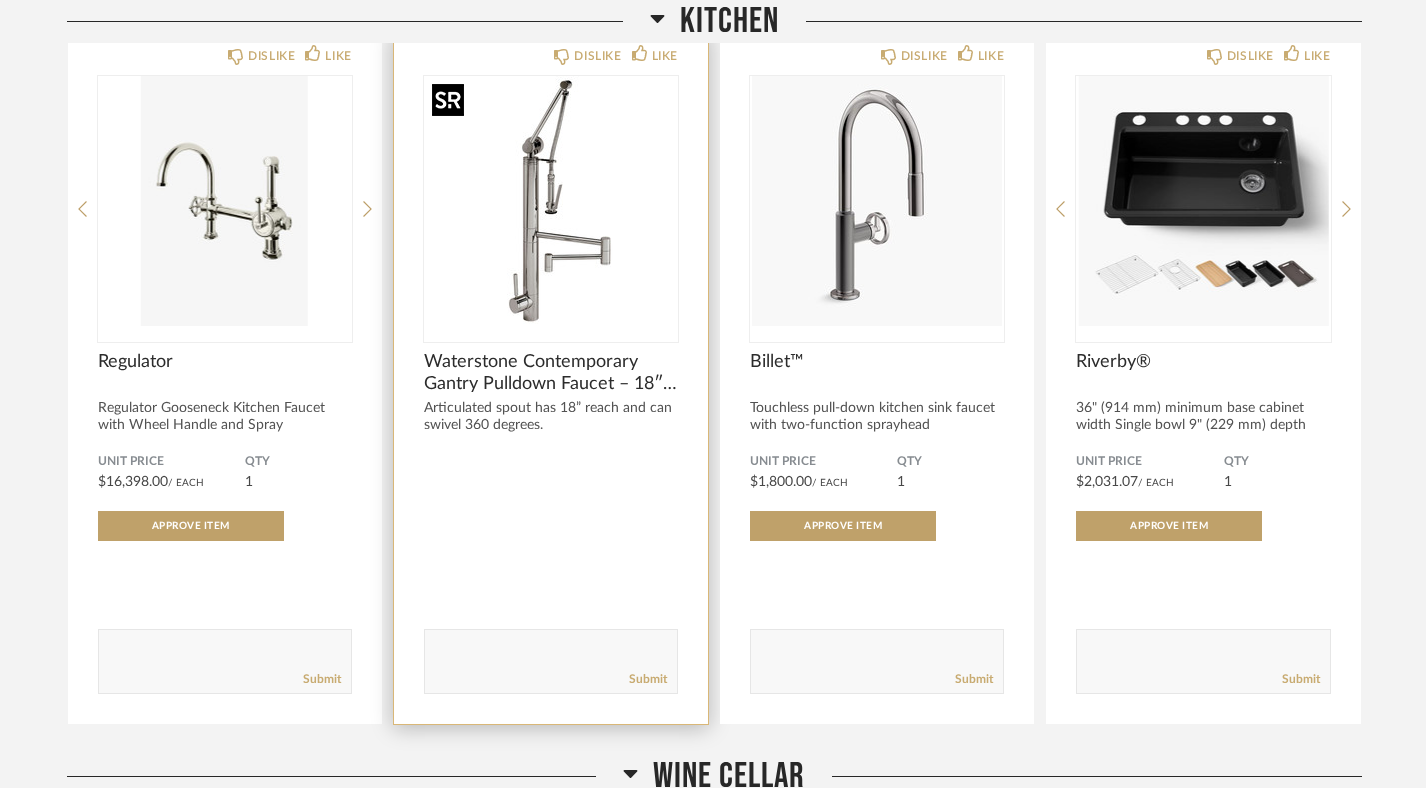 click at bounding box center (551, 201) 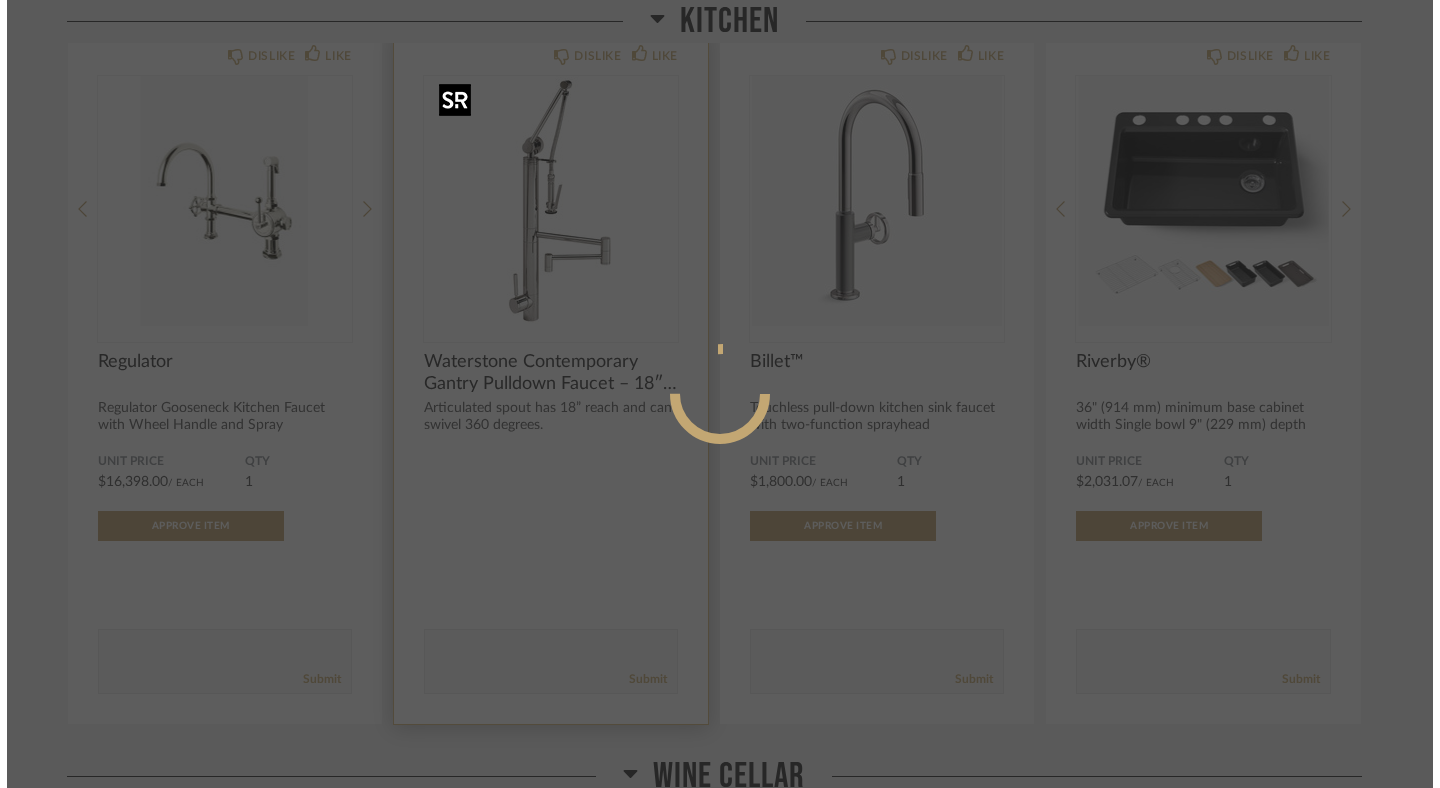 scroll, scrollTop: 0, scrollLeft: 0, axis: both 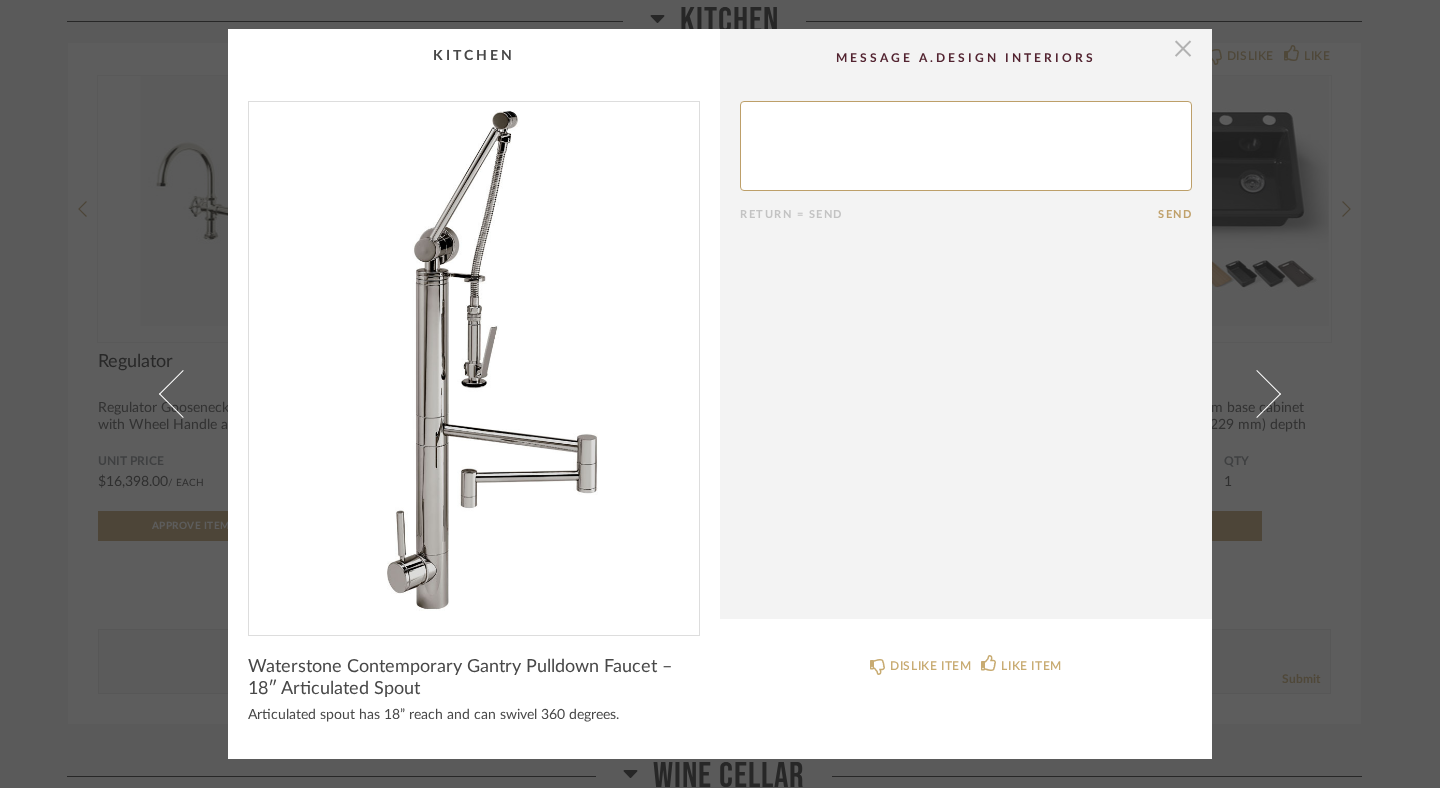 click at bounding box center [1183, 49] 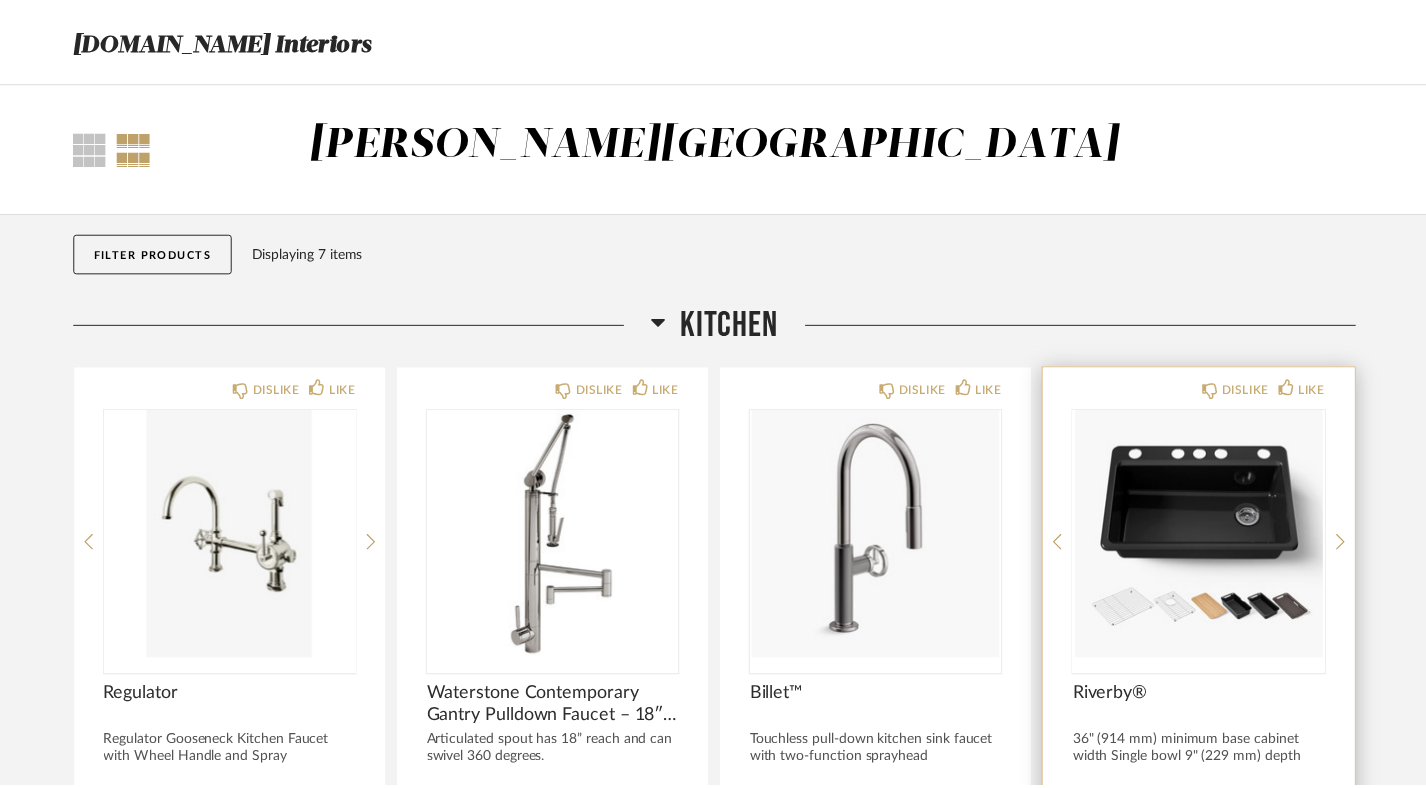 scroll, scrollTop: 334, scrollLeft: 0, axis: vertical 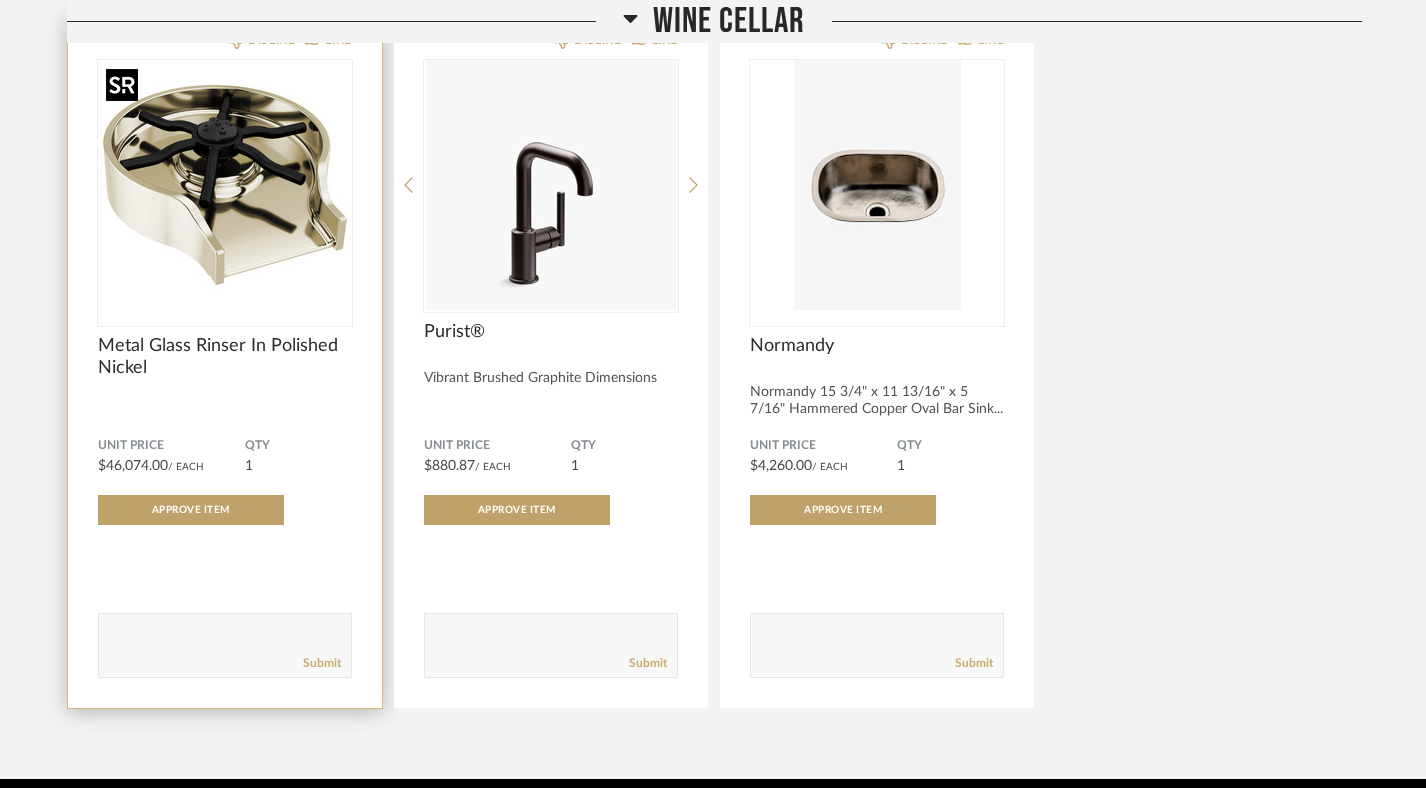 click at bounding box center (225, 185) 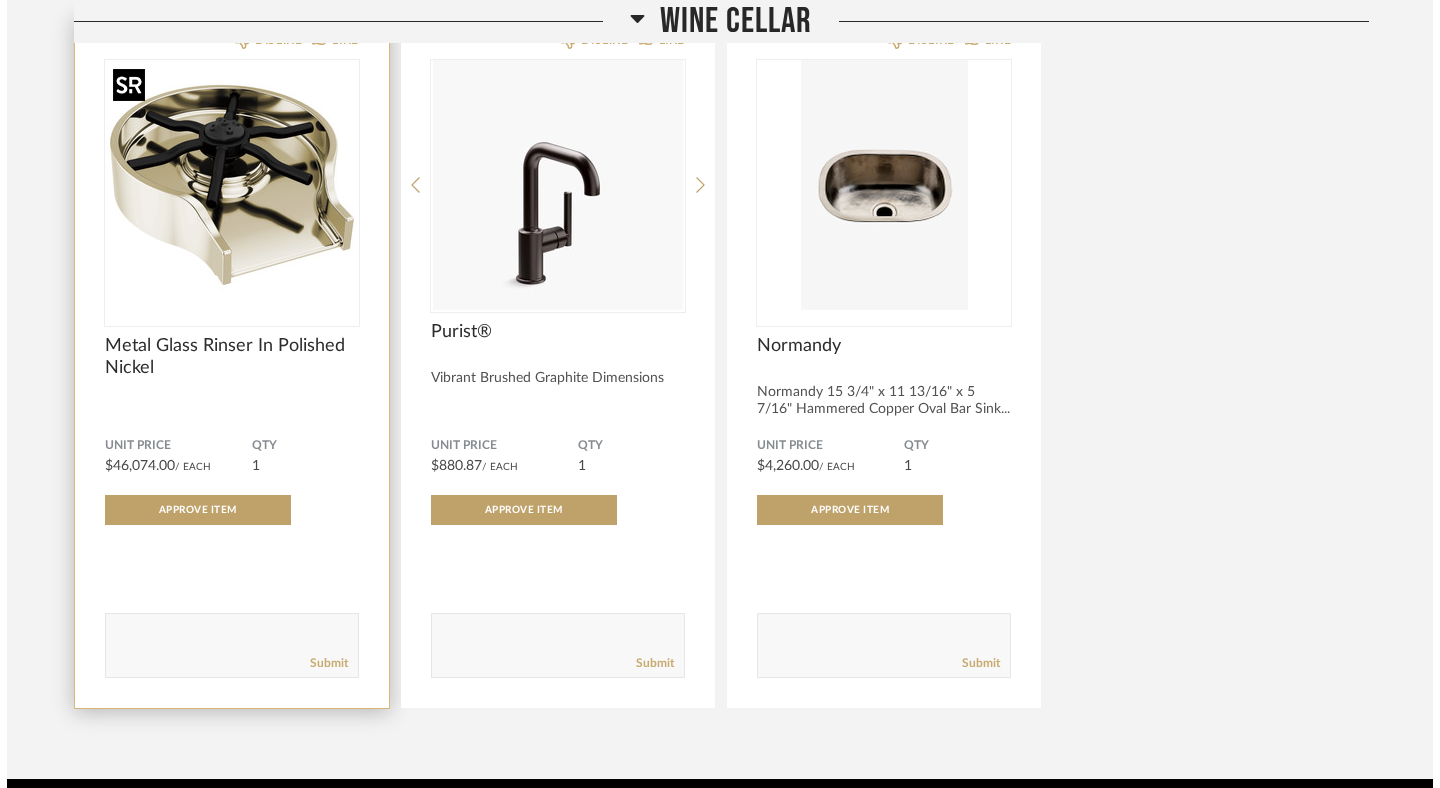scroll, scrollTop: 0, scrollLeft: 0, axis: both 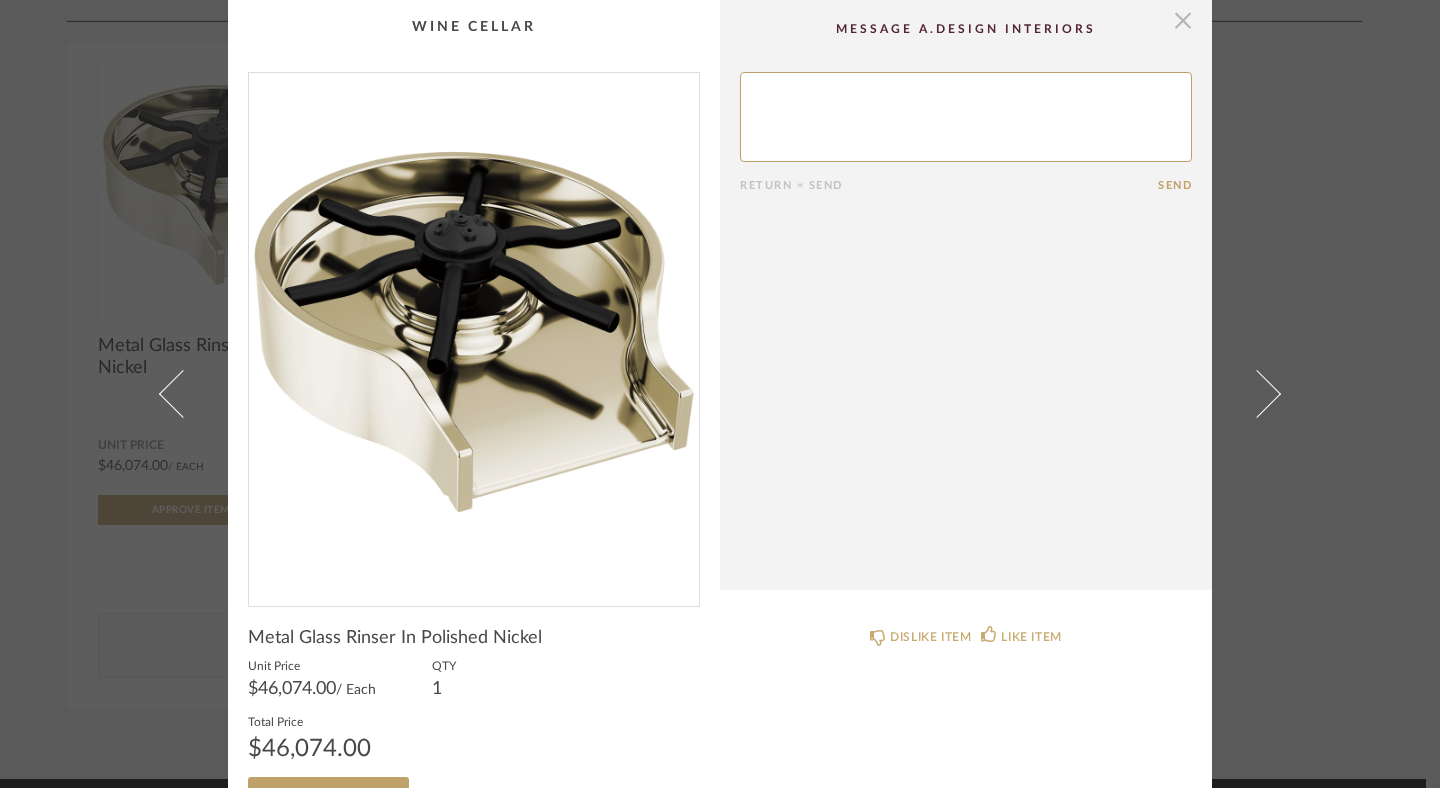 click at bounding box center [1183, 20] 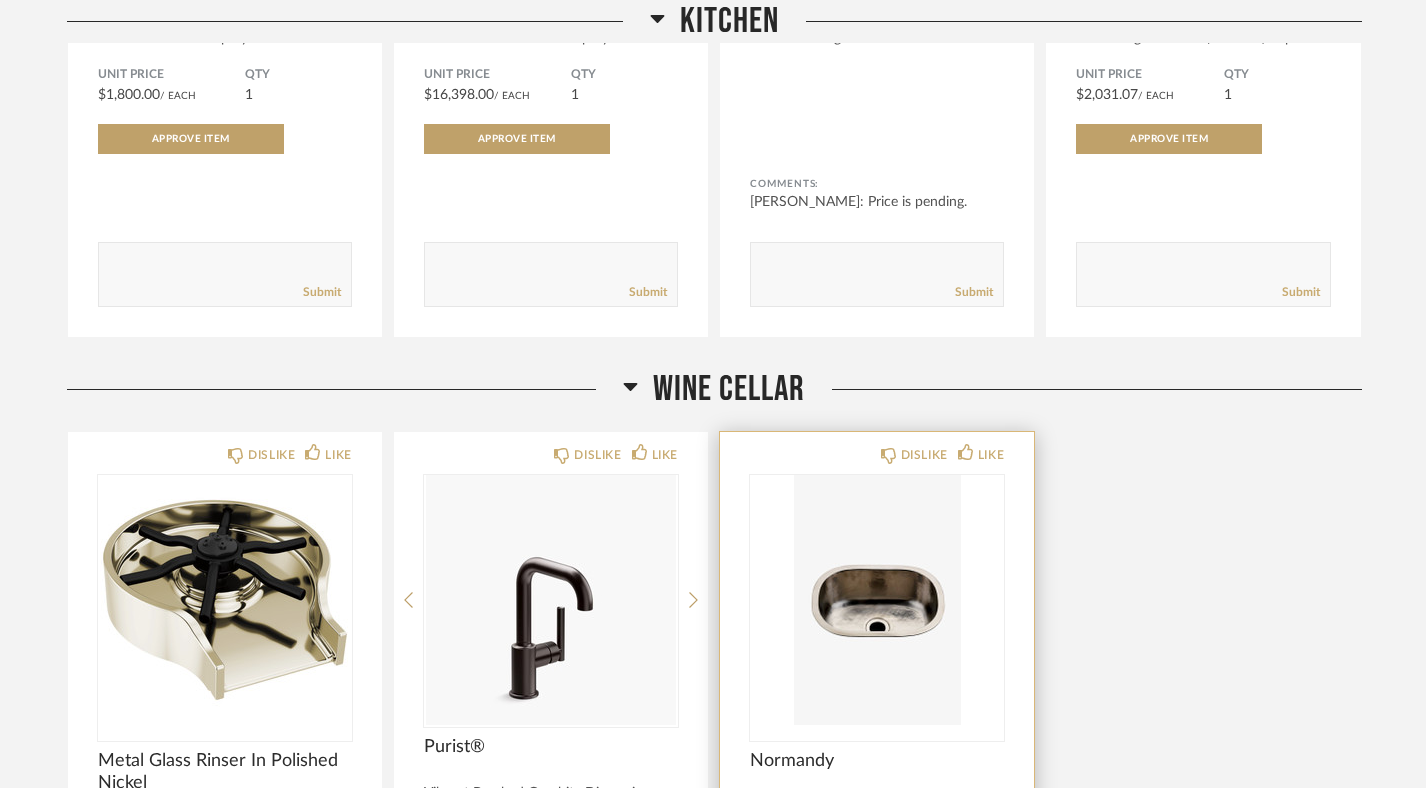 scroll, scrollTop: 0, scrollLeft: 0, axis: both 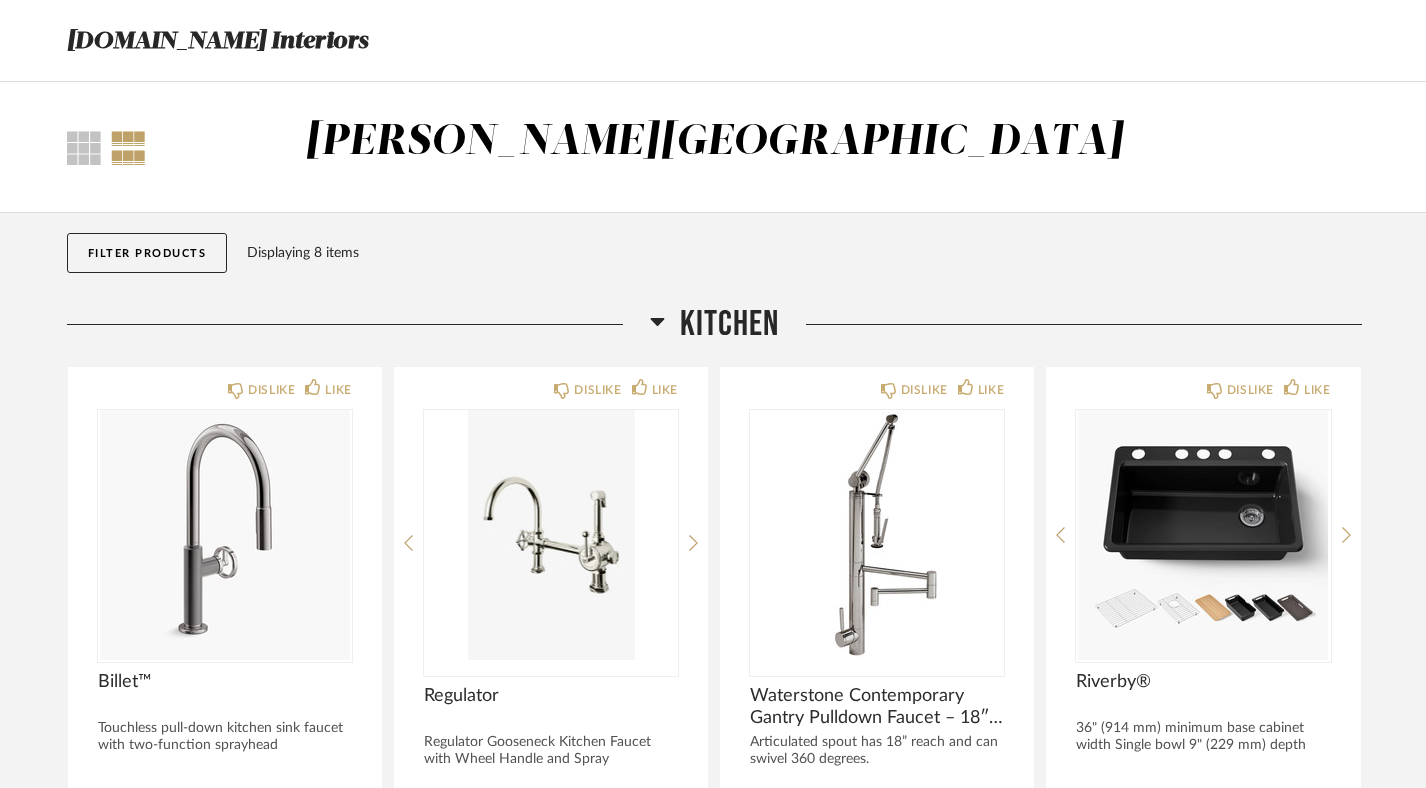 click 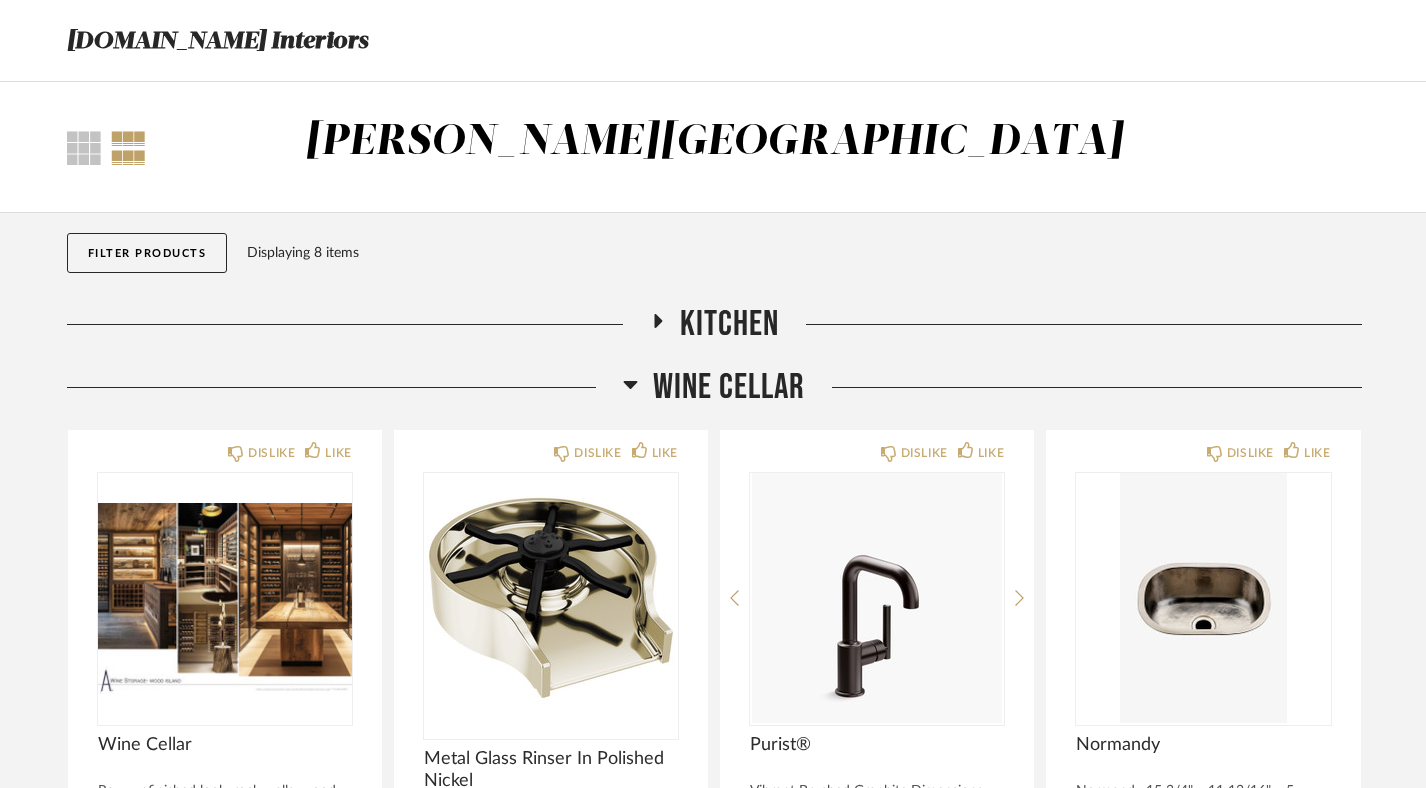 click 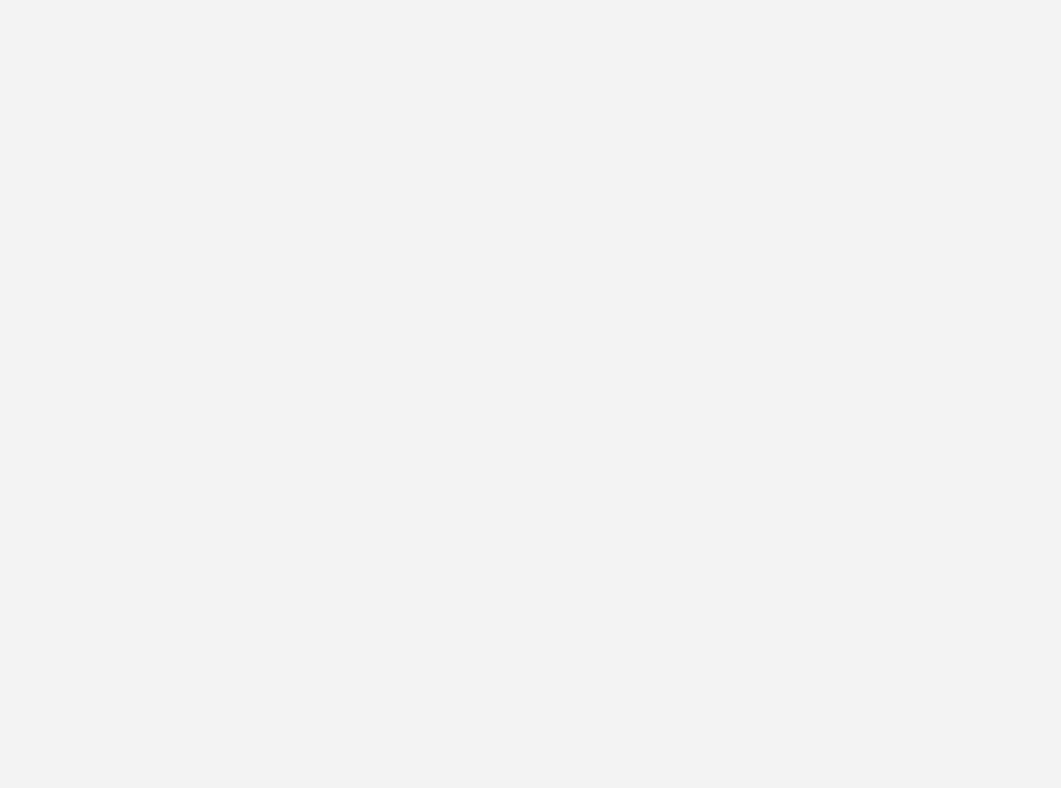 scroll, scrollTop: 0, scrollLeft: 0, axis: both 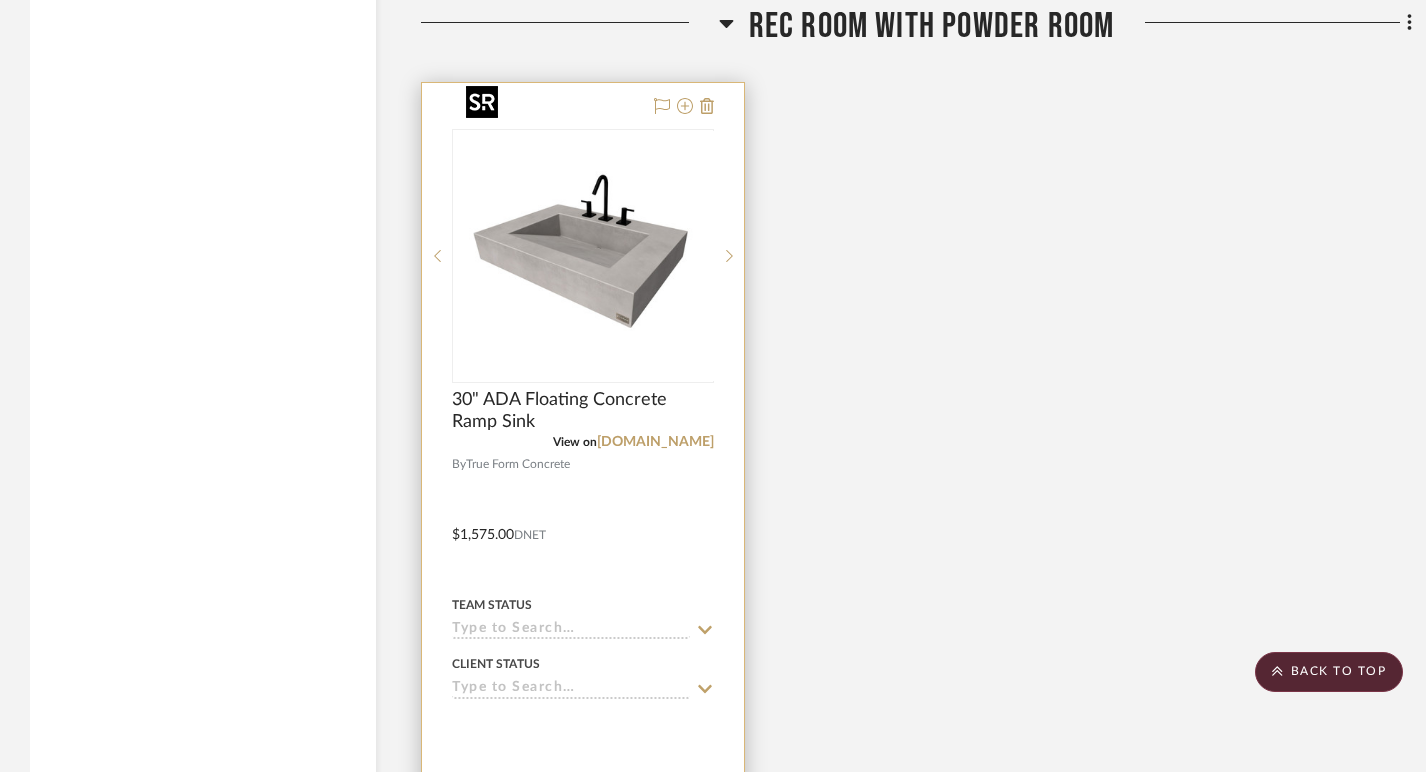 click at bounding box center [583, 256] 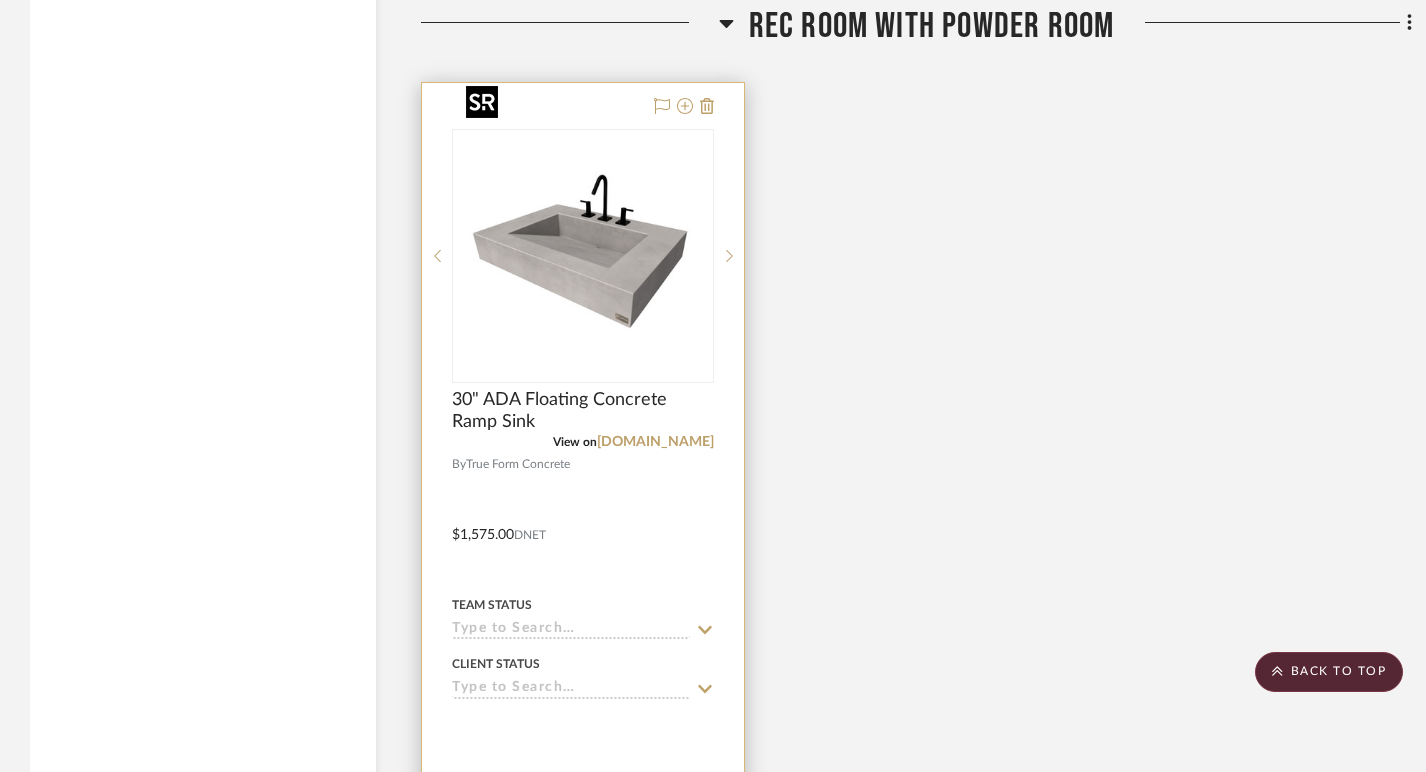 click at bounding box center [583, 256] 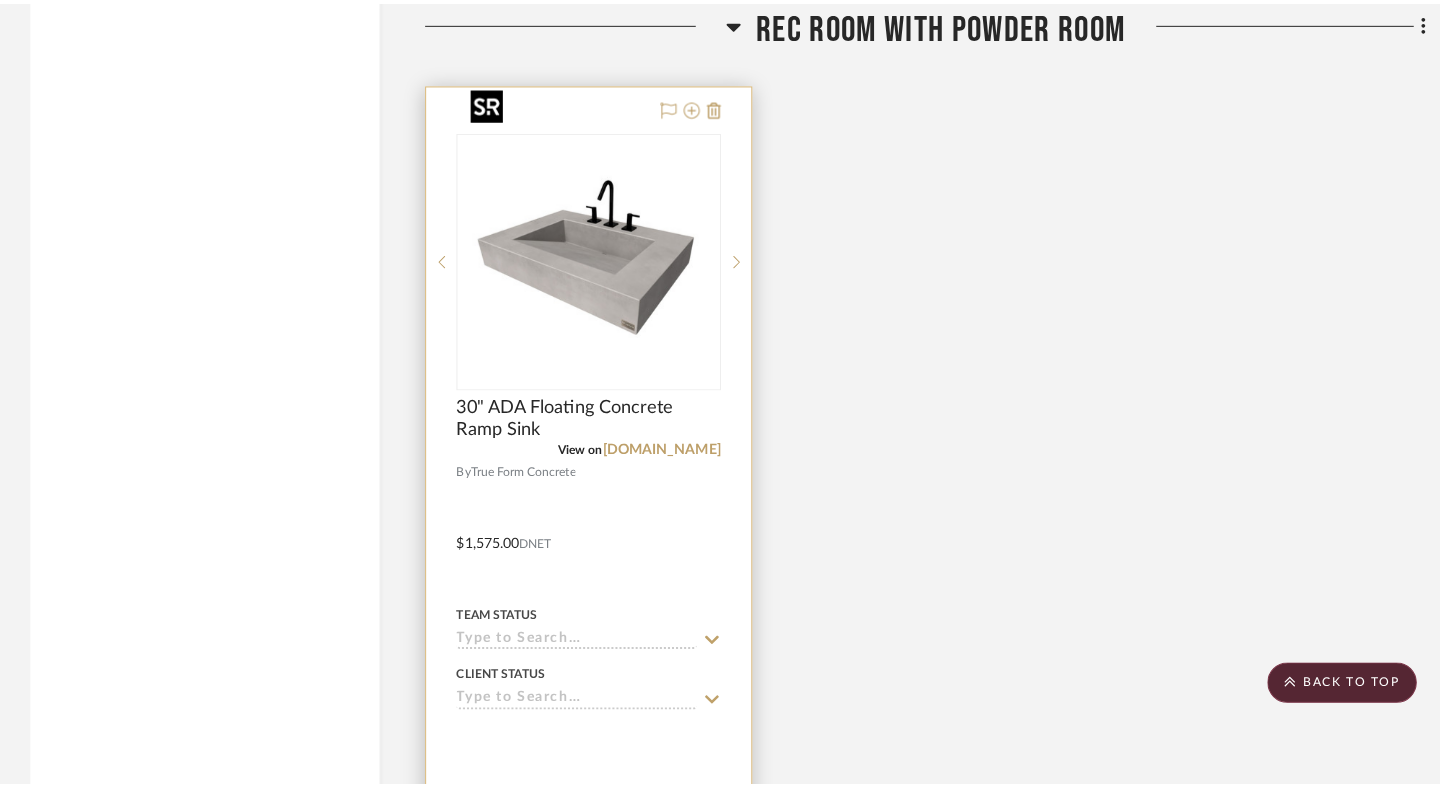 scroll, scrollTop: 0, scrollLeft: 0, axis: both 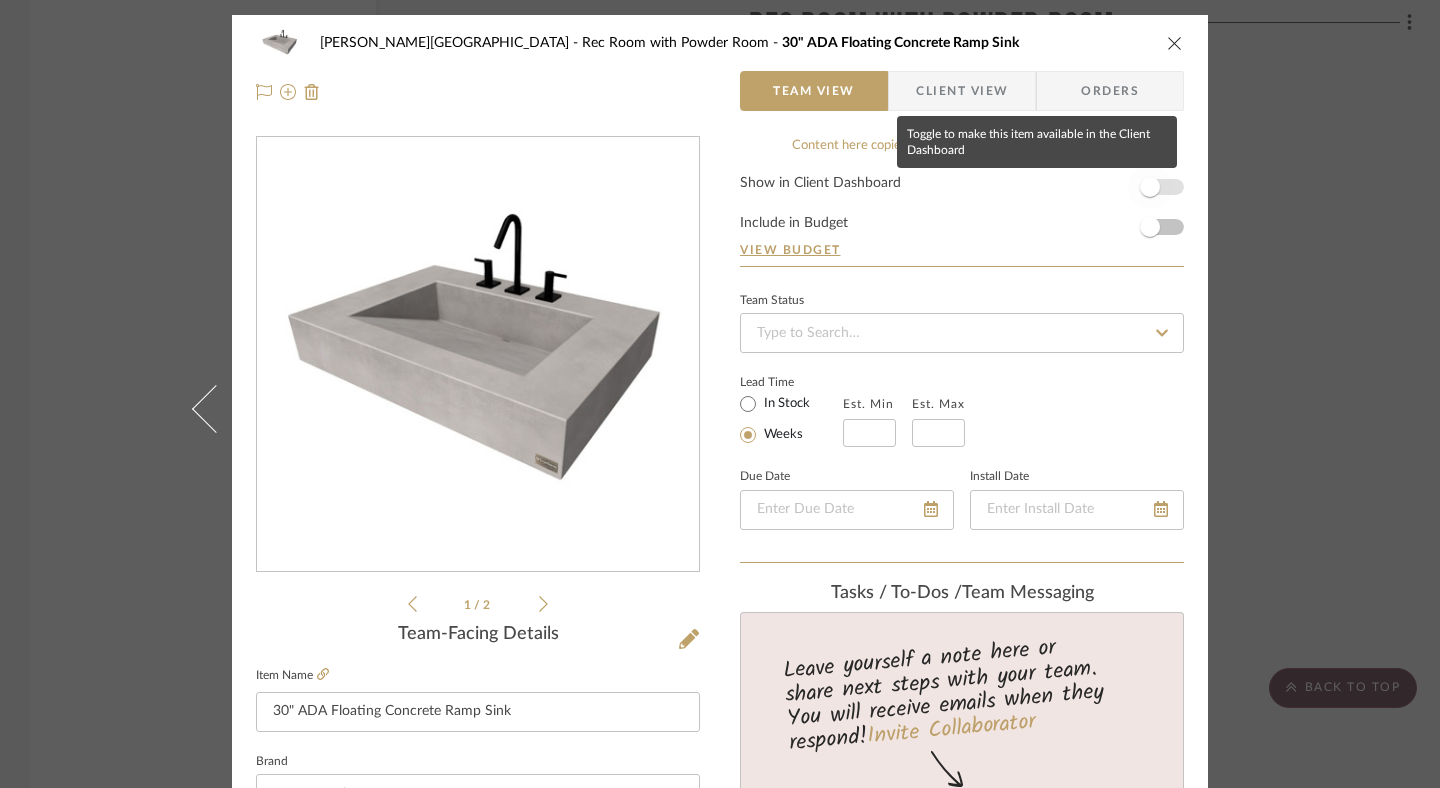 click at bounding box center (1150, 187) 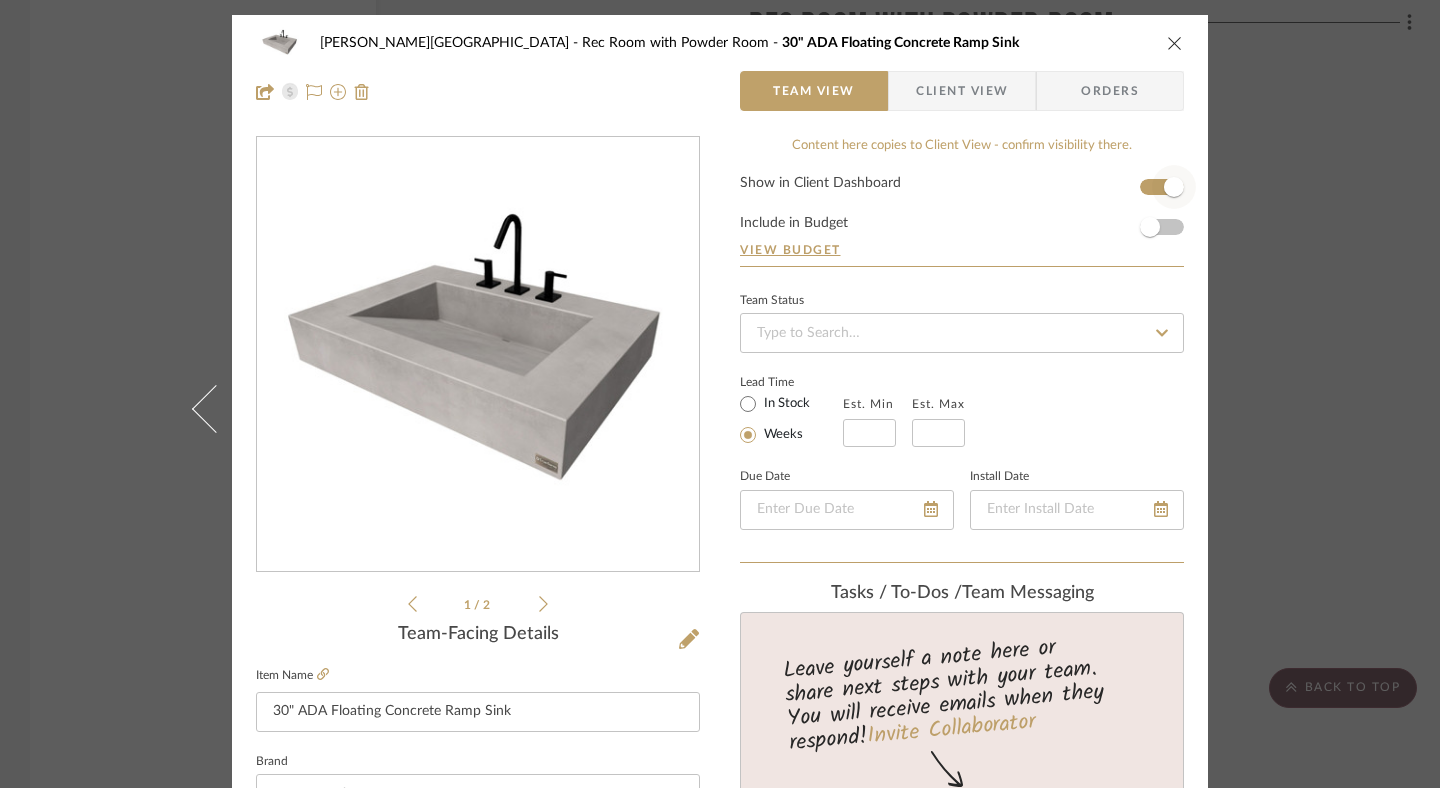 type 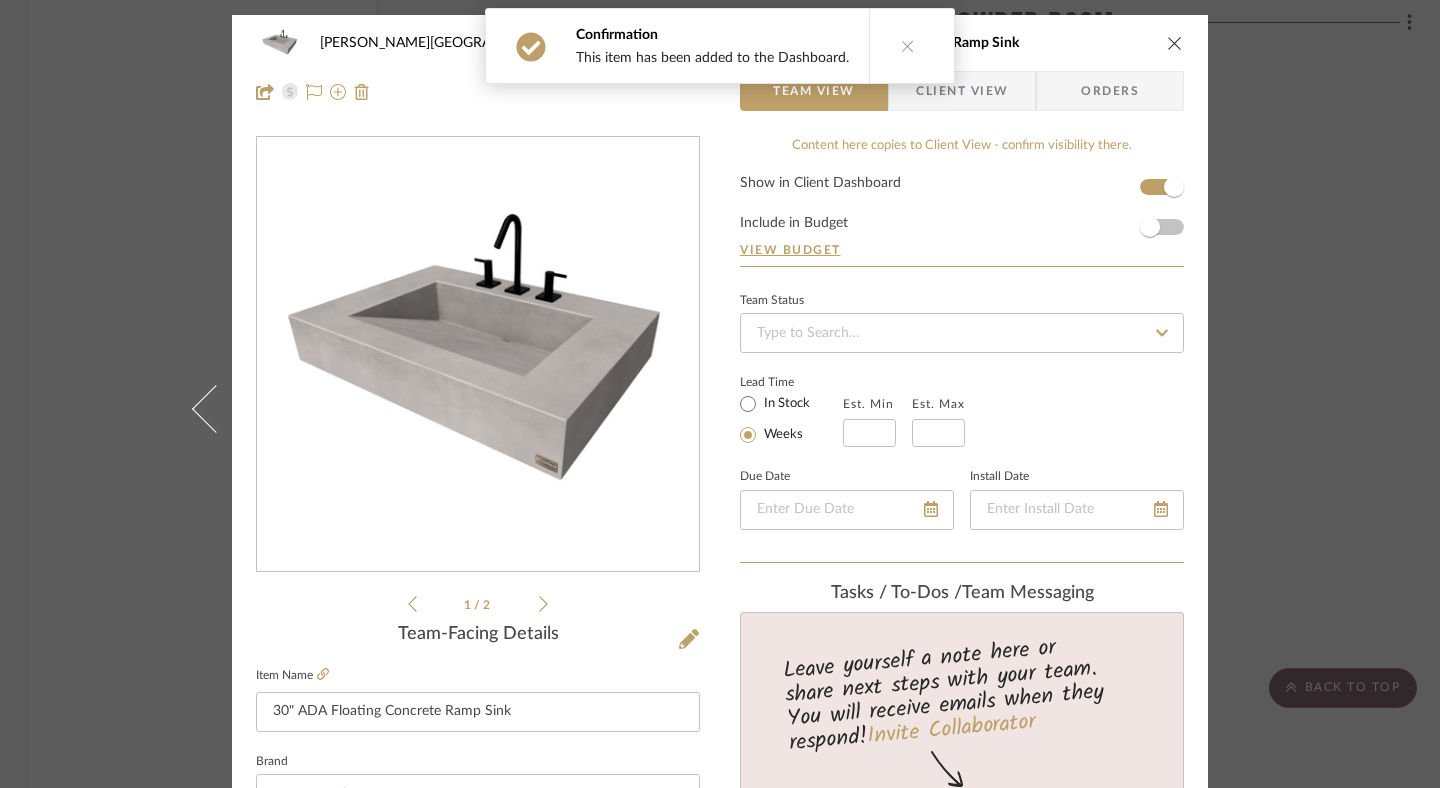 click at bounding box center [1175, 43] 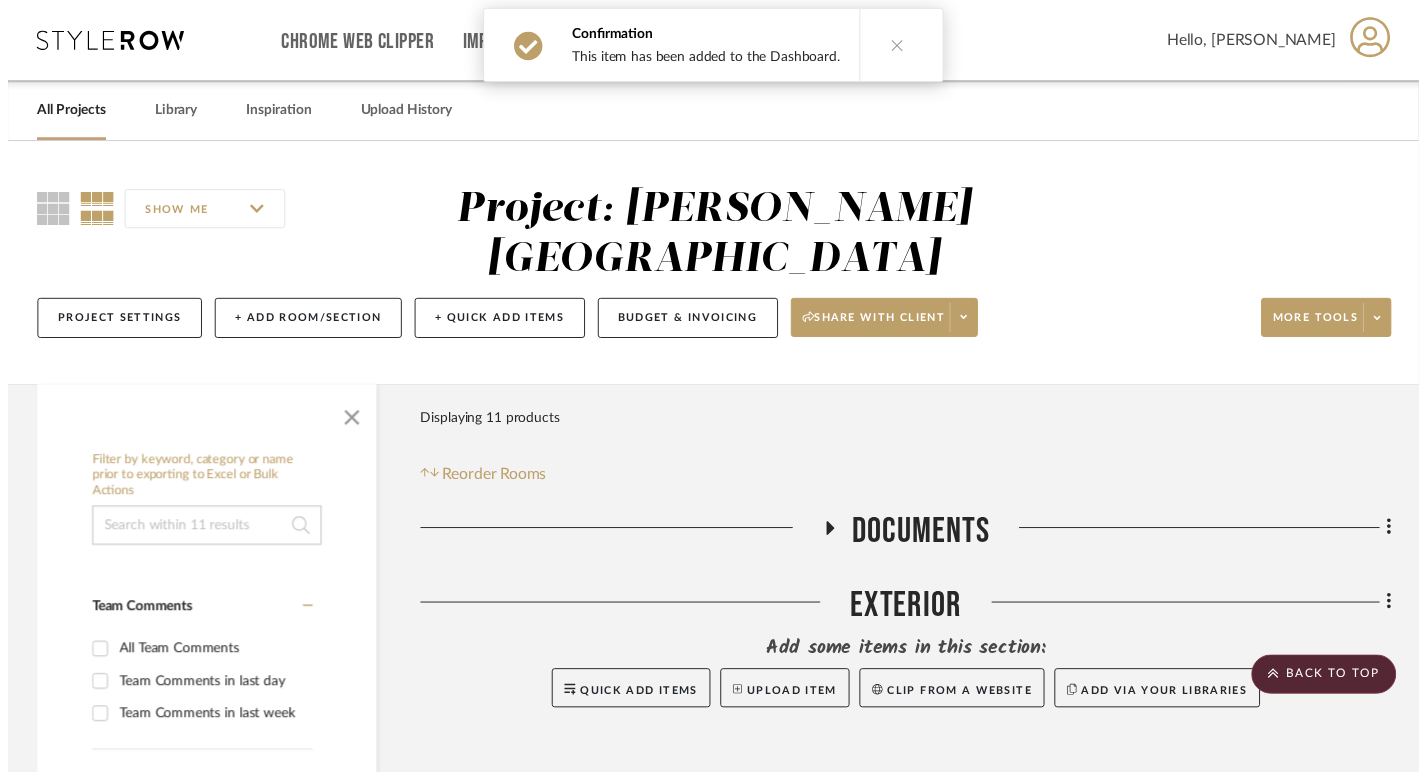 scroll, scrollTop: 3934, scrollLeft: 0, axis: vertical 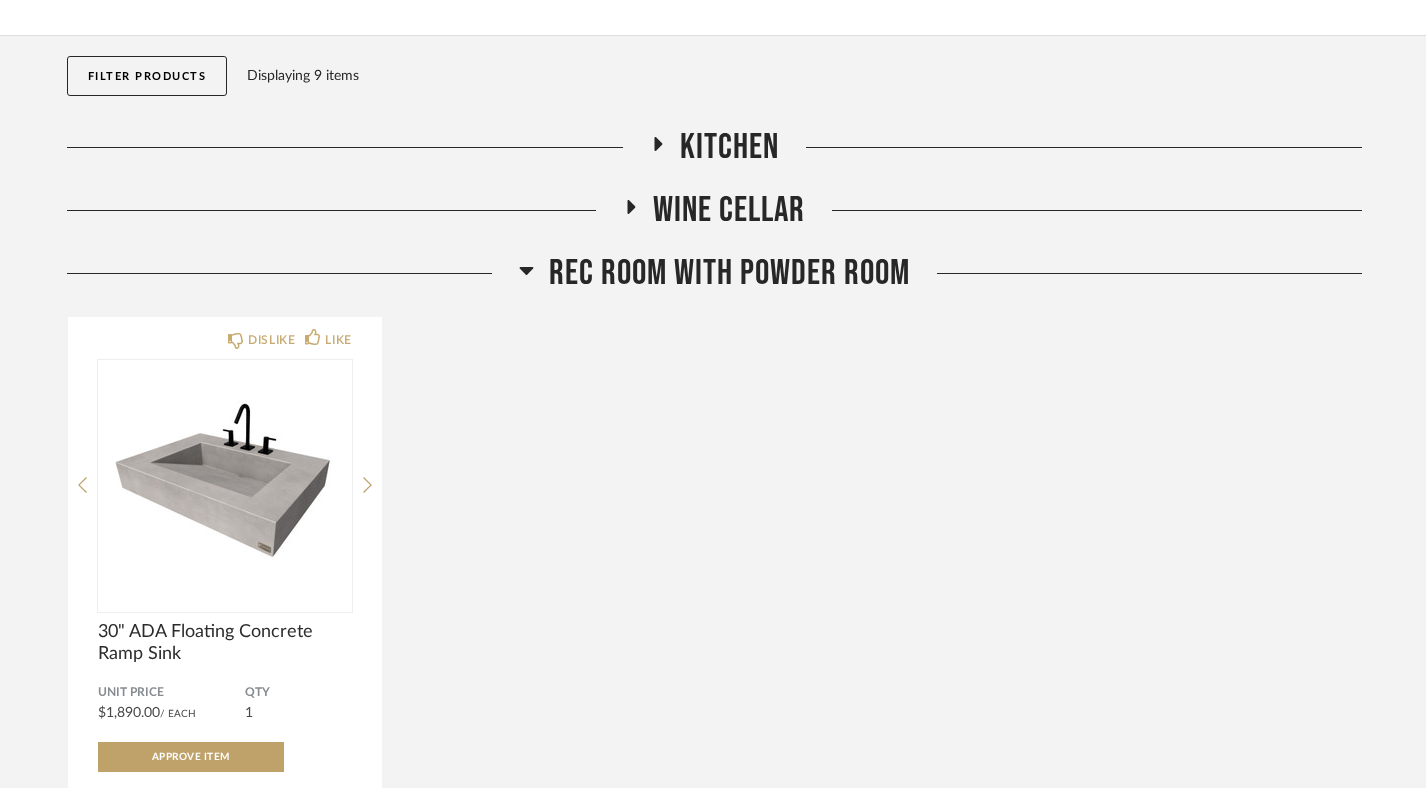 click 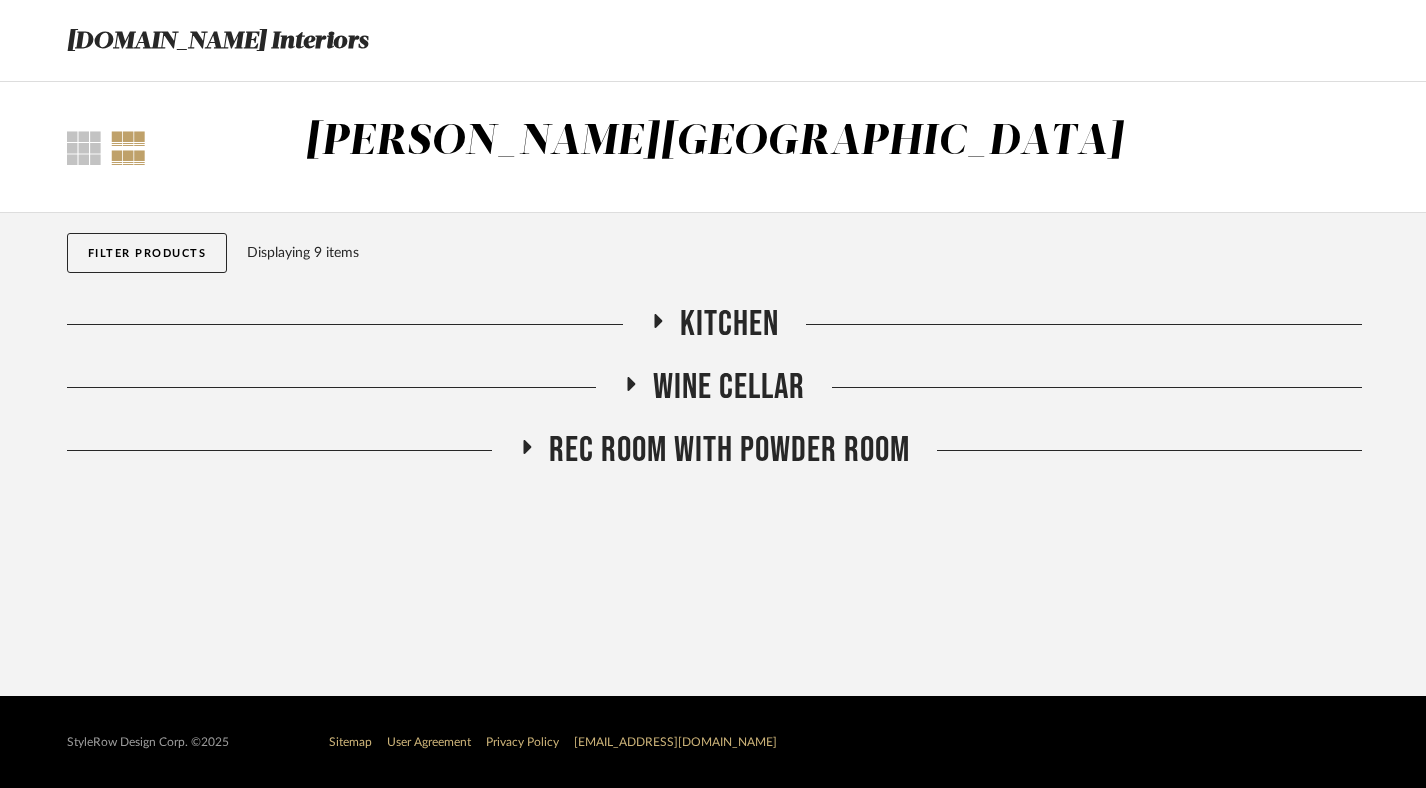 scroll, scrollTop: 0, scrollLeft: 0, axis: both 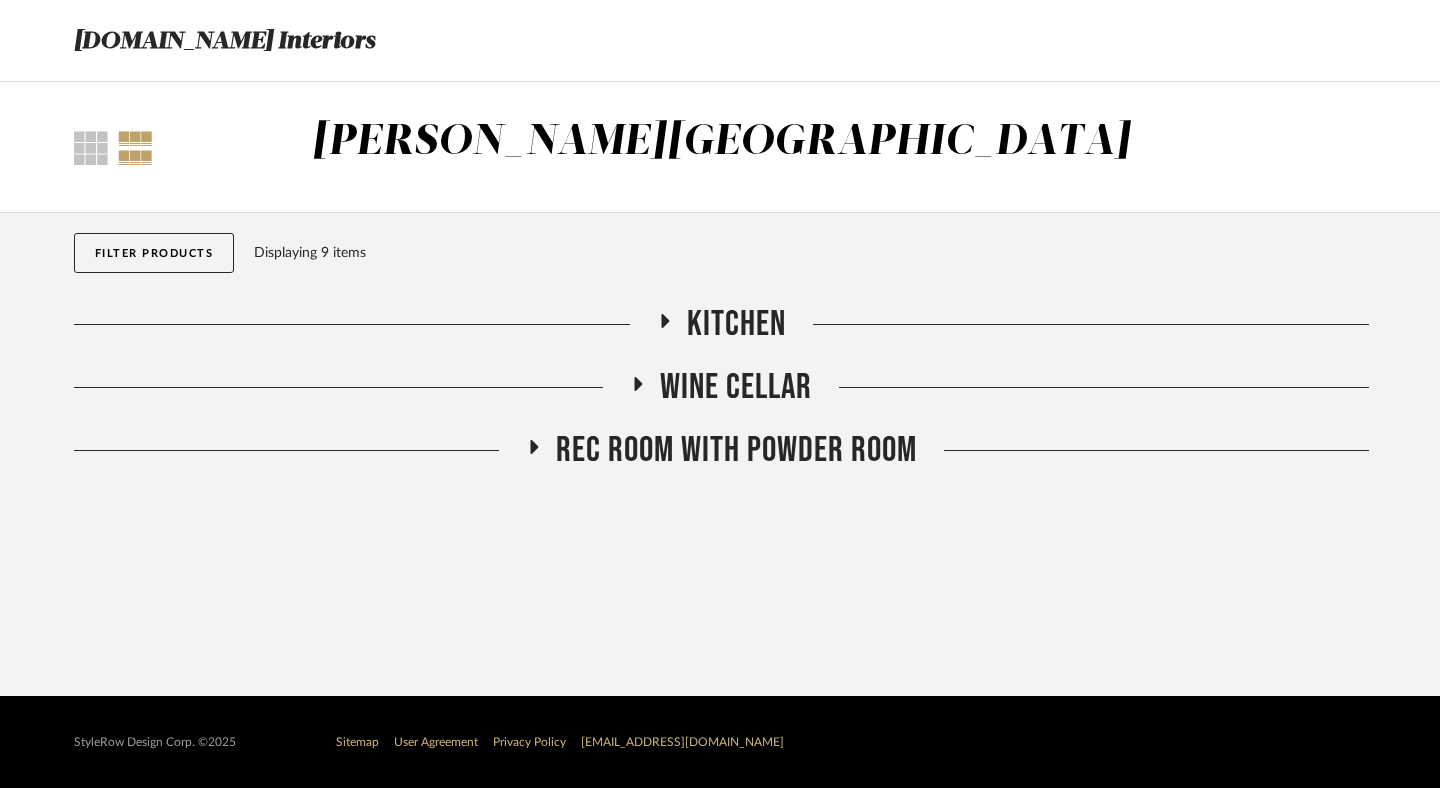 click 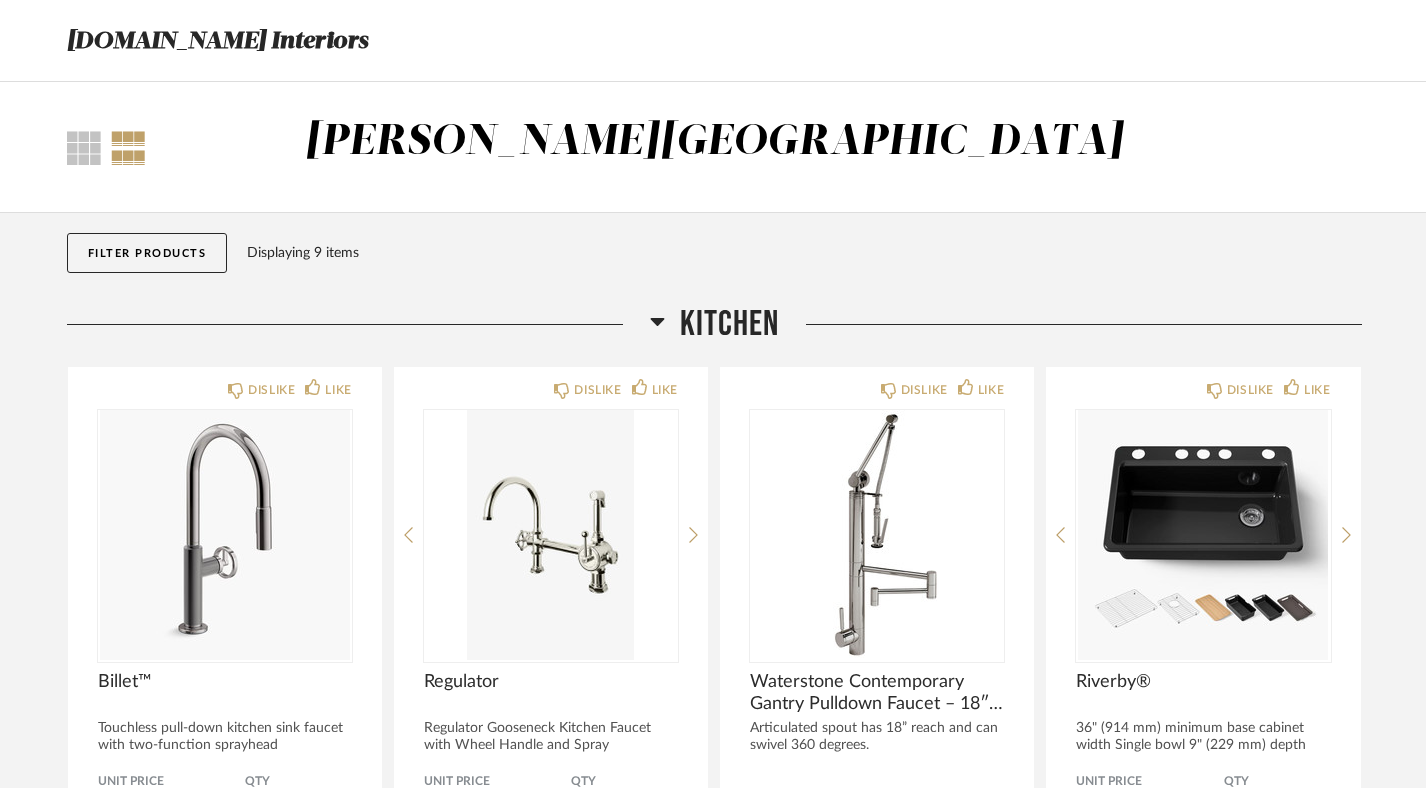click 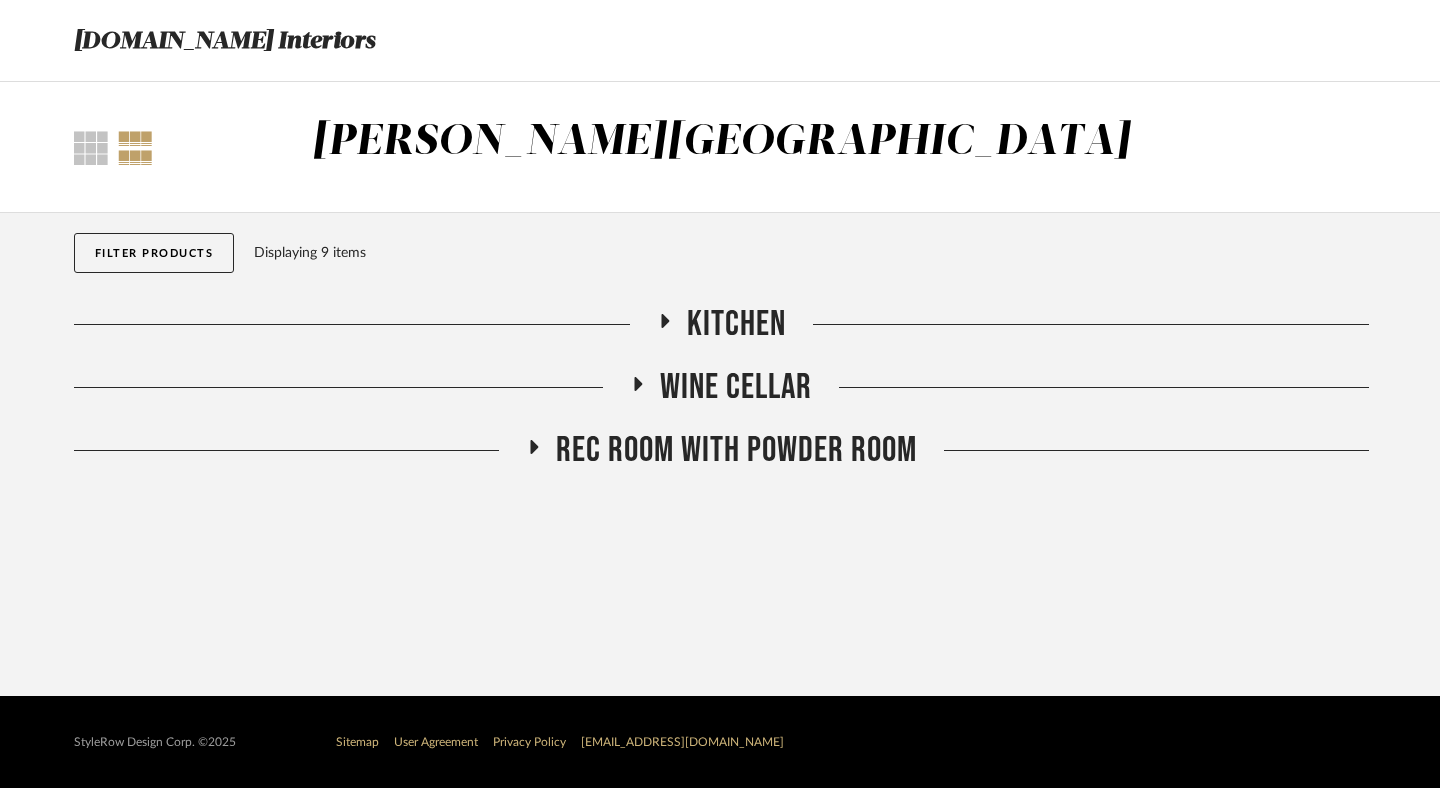 click on "Filter Products" 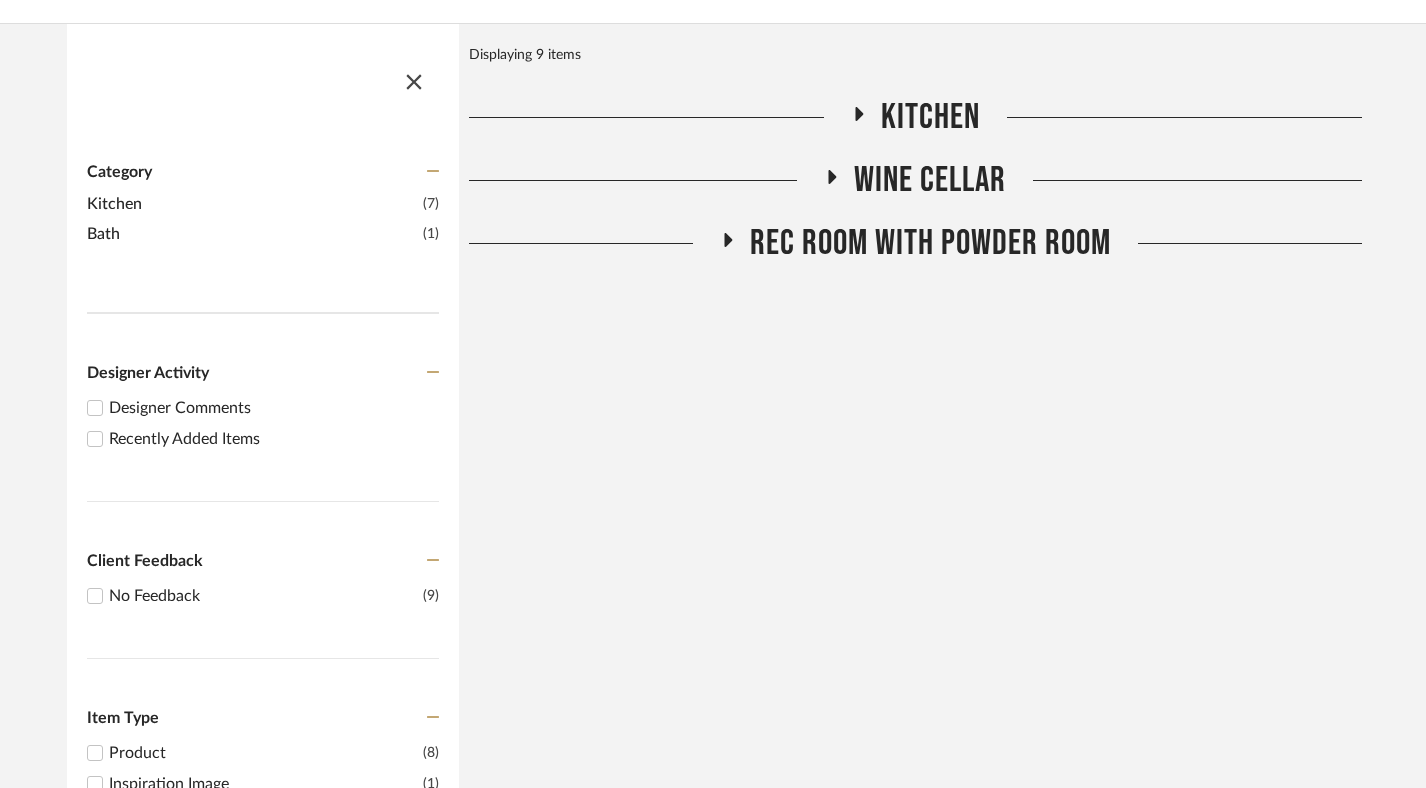 scroll, scrollTop: 355, scrollLeft: 0, axis: vertical 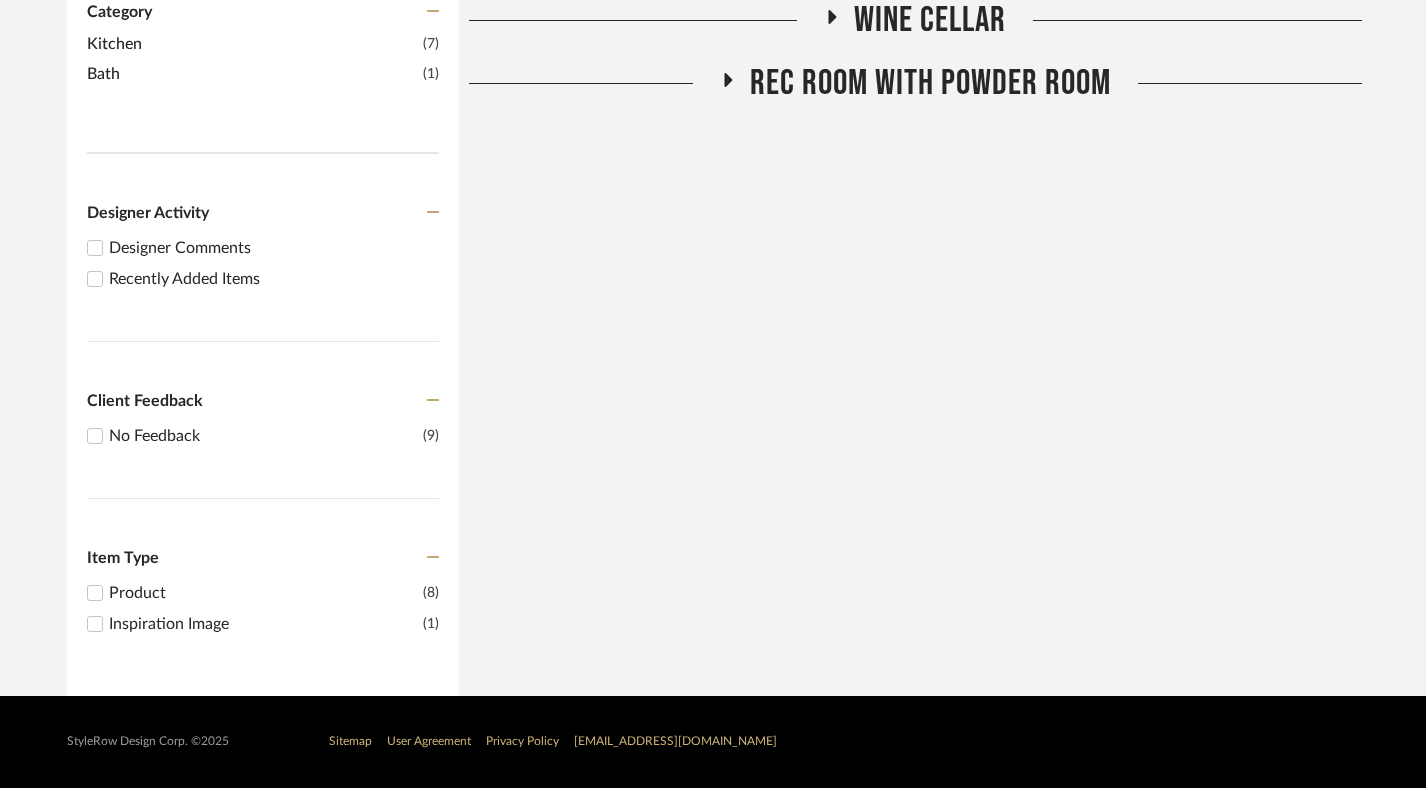 click on "Product" at bounding box center (266, 593) 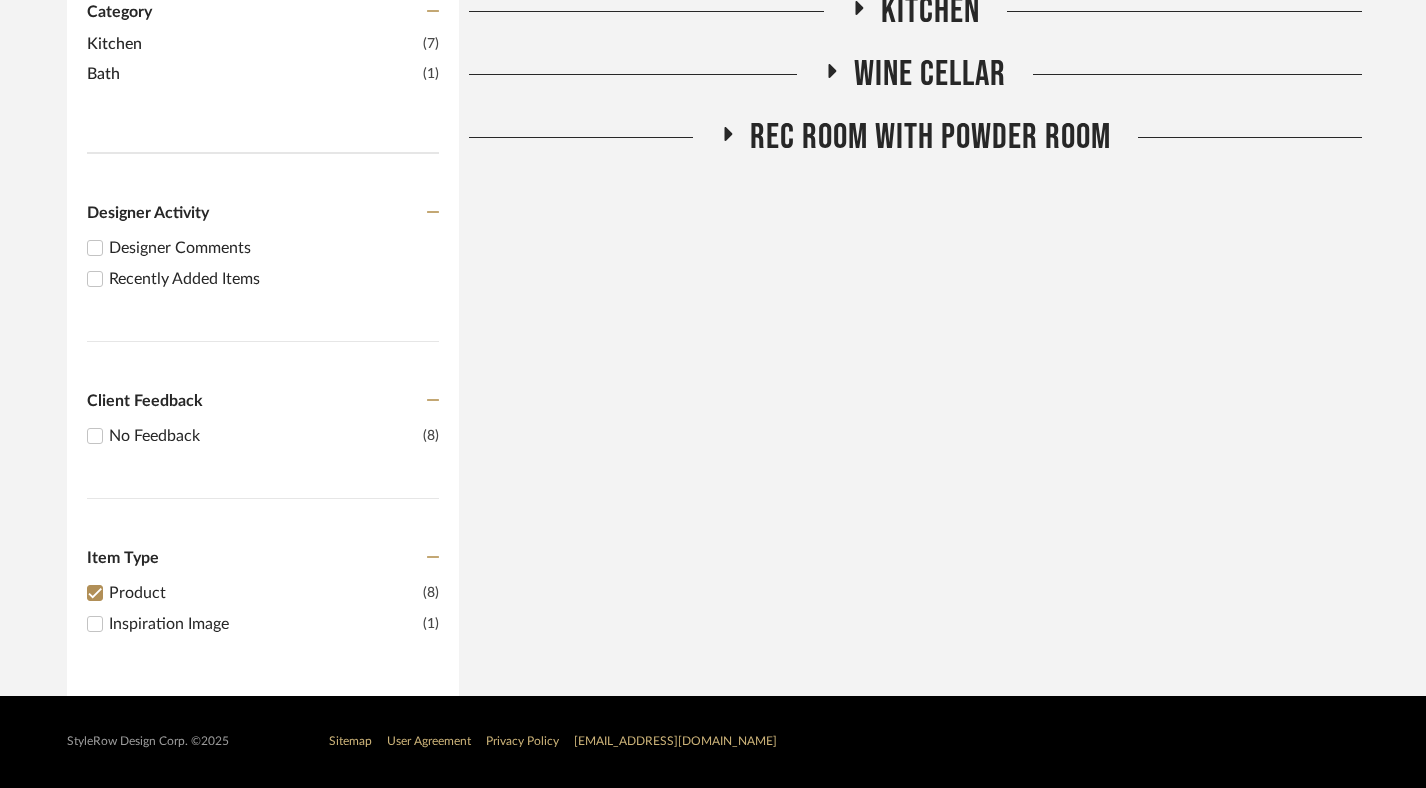 click on "Product" at bounding box center (266, 593) 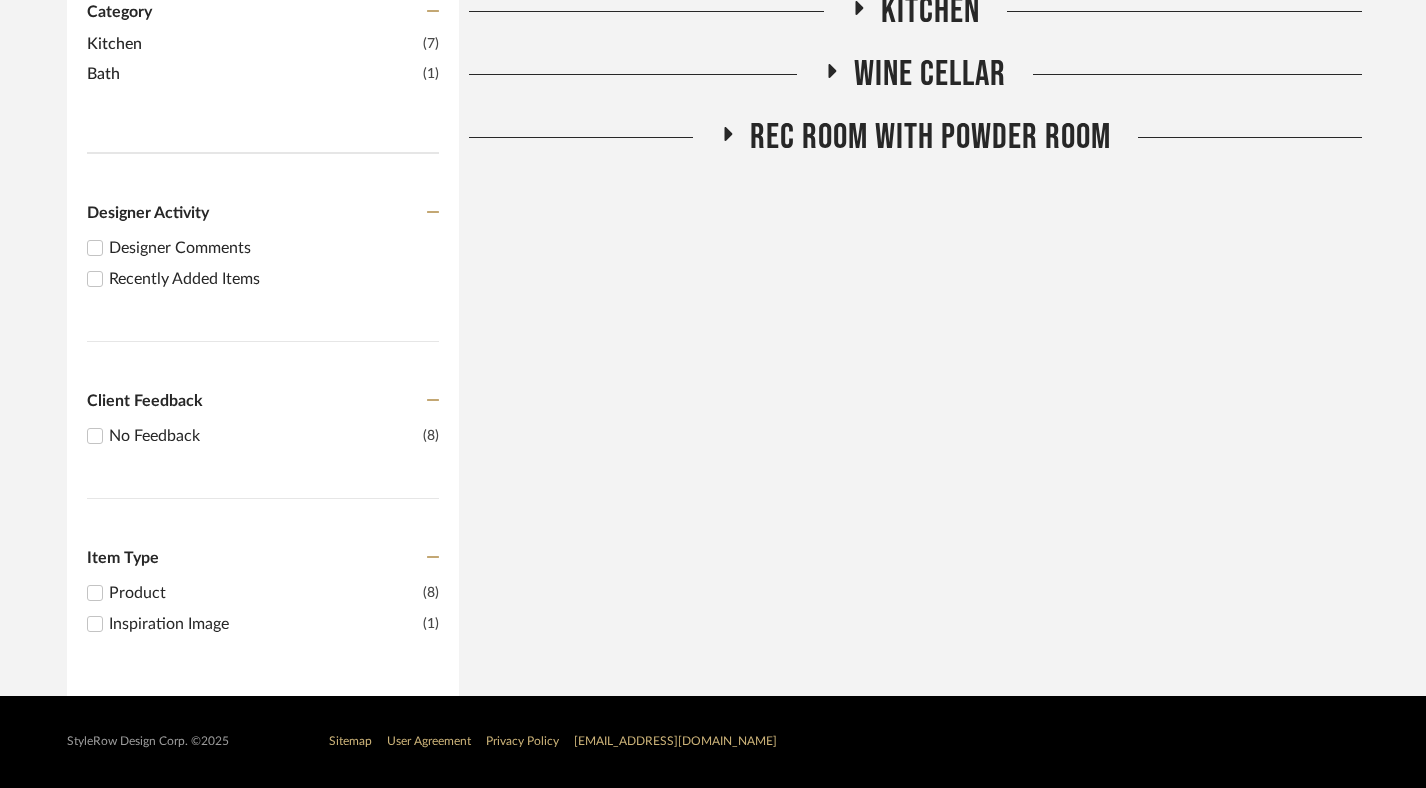 checkbox on "false" 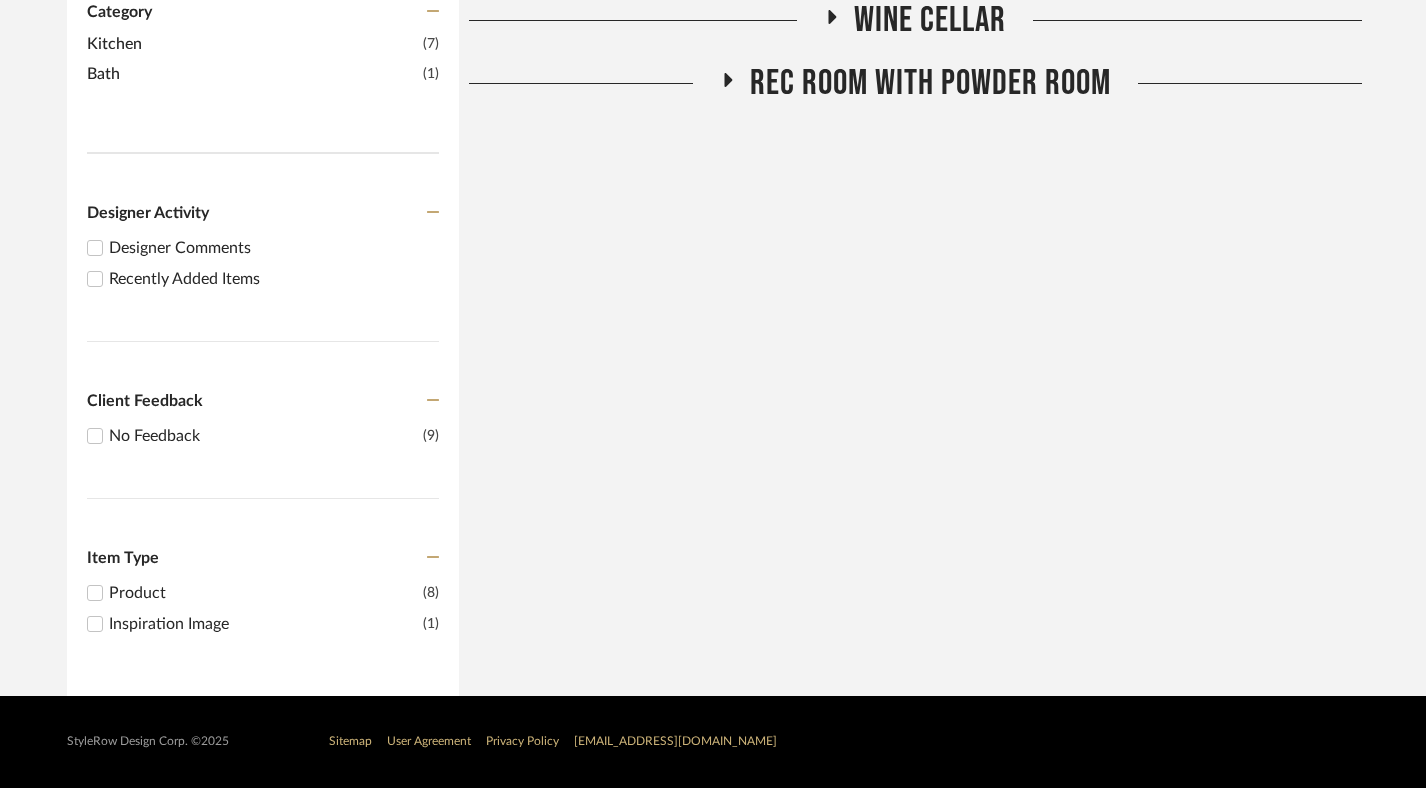 scroll, scrollTop: 0, scrollLeft: 0, axis: both 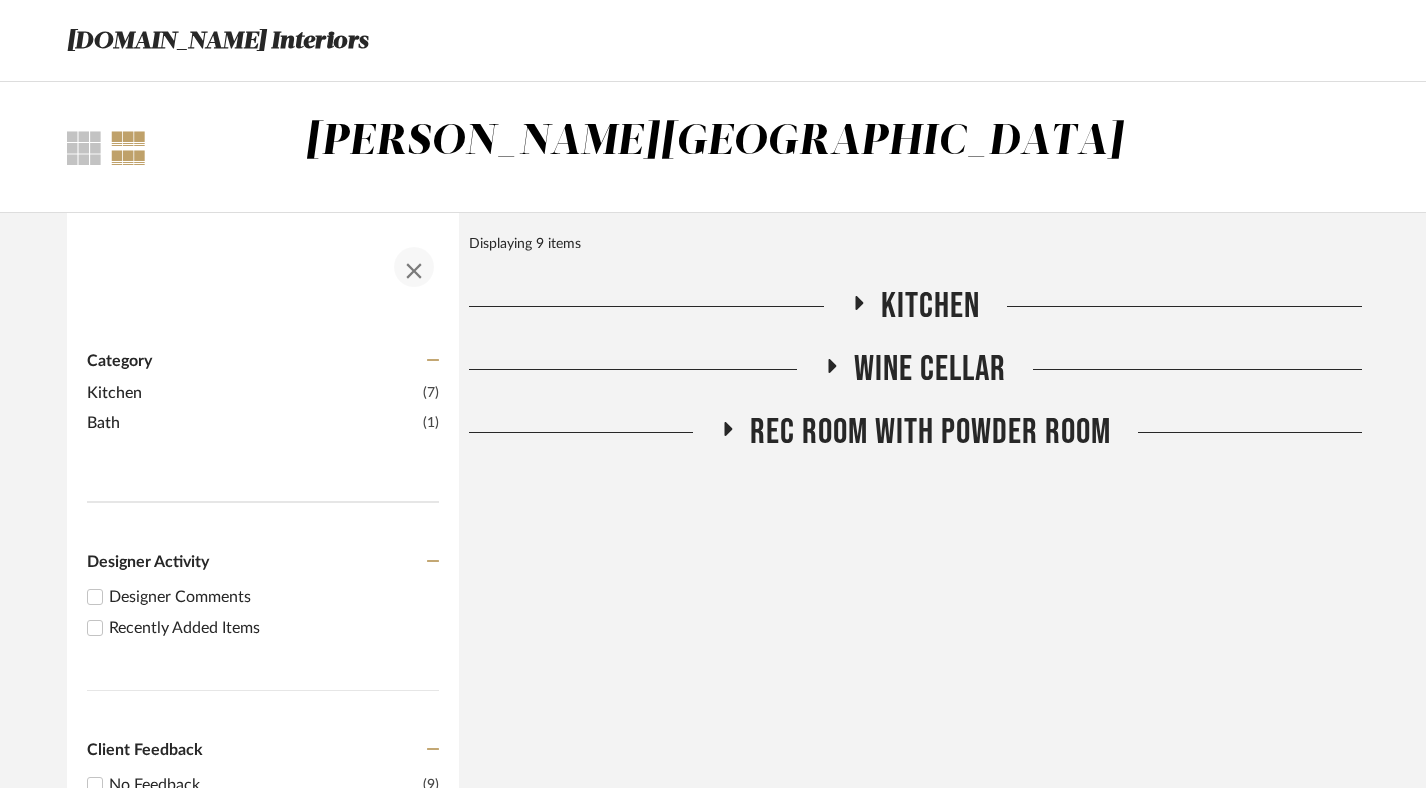click 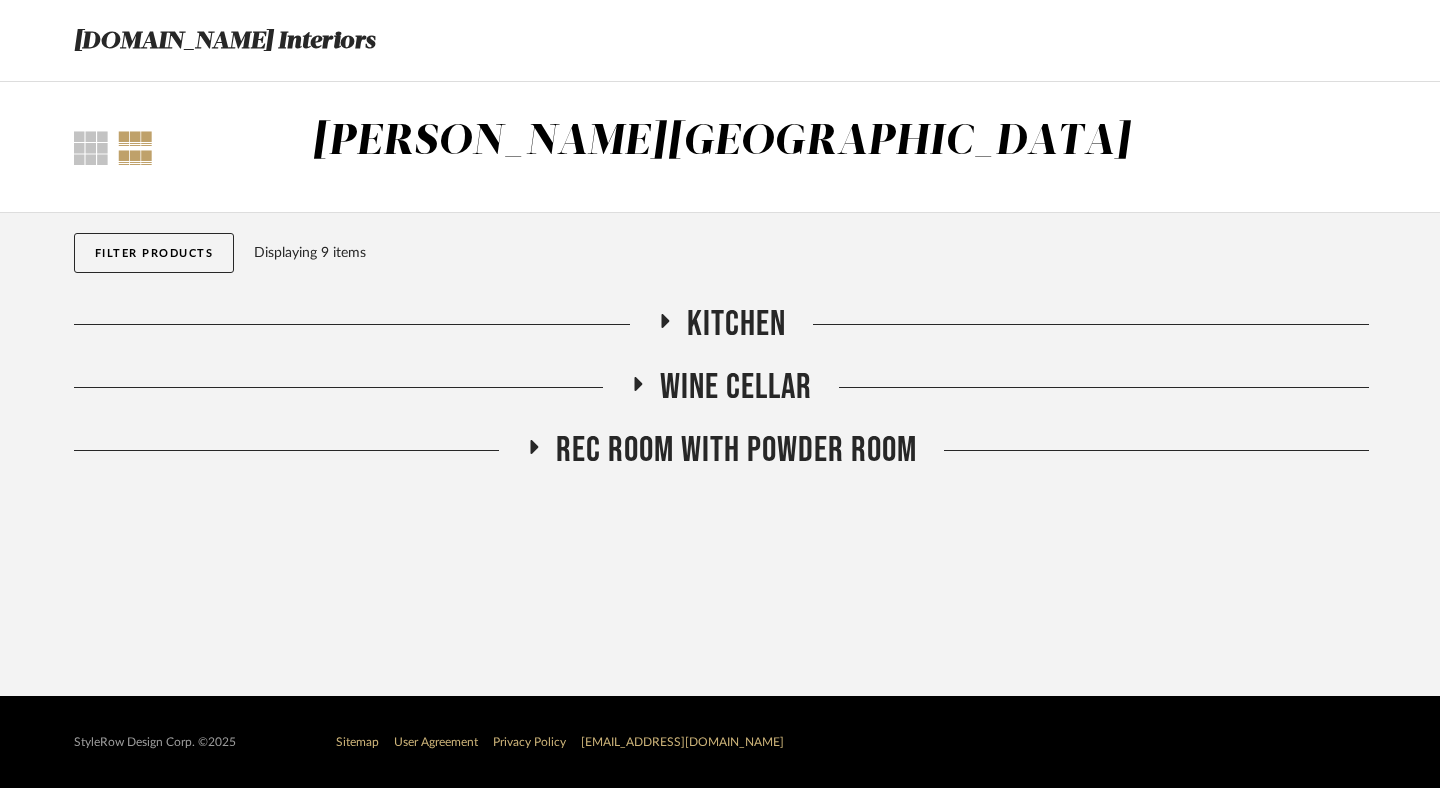 click 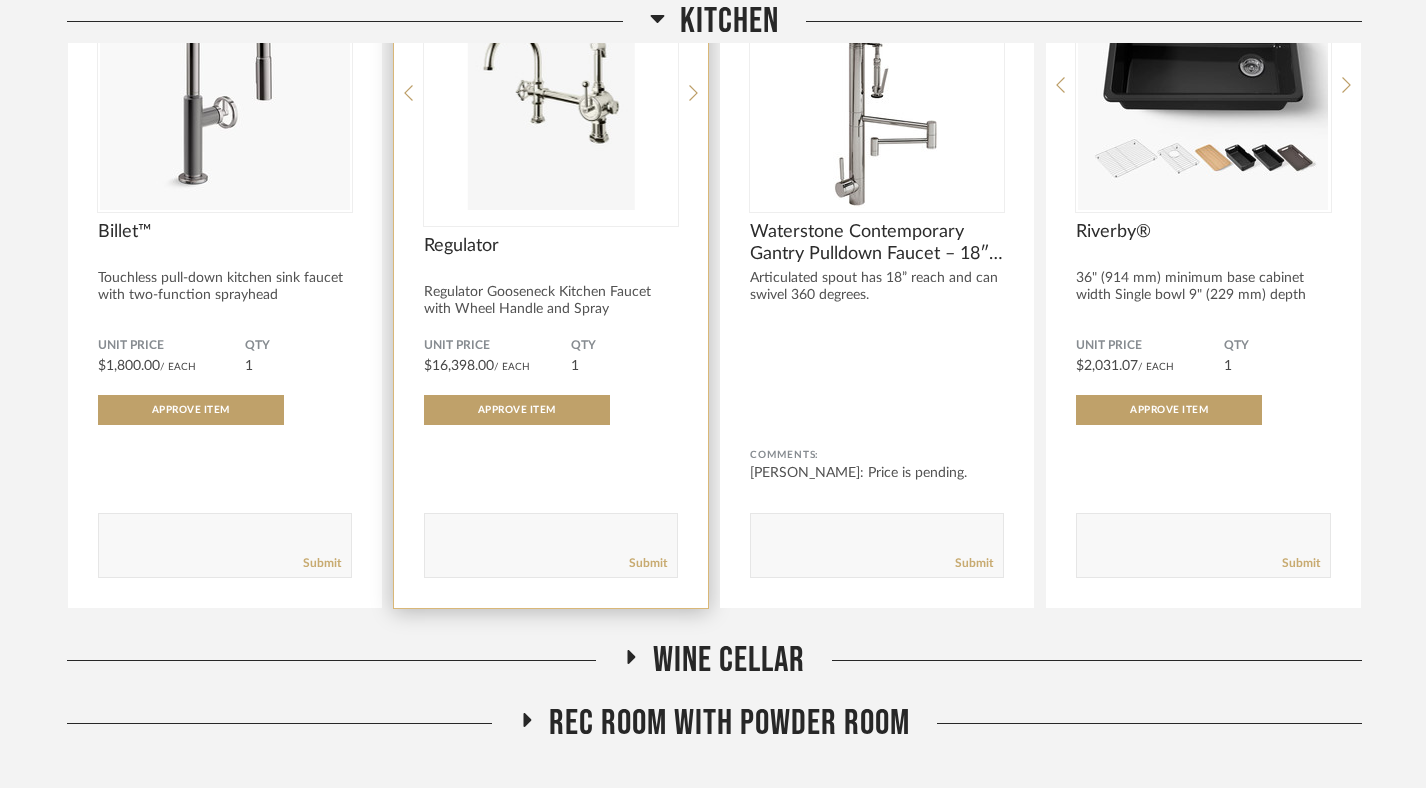 scroll, scrollTop: 560, scrollLeft: 0, axis: vertical 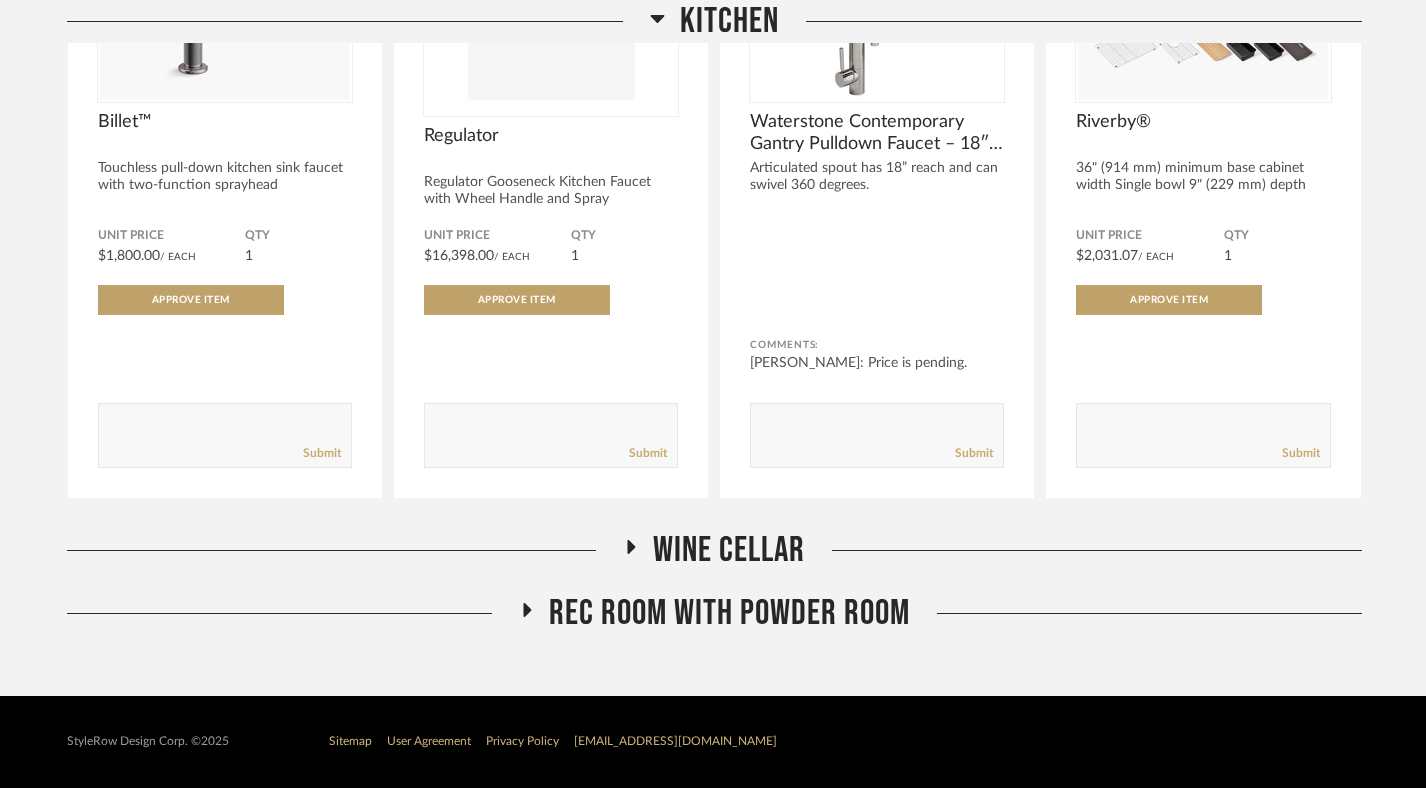 click 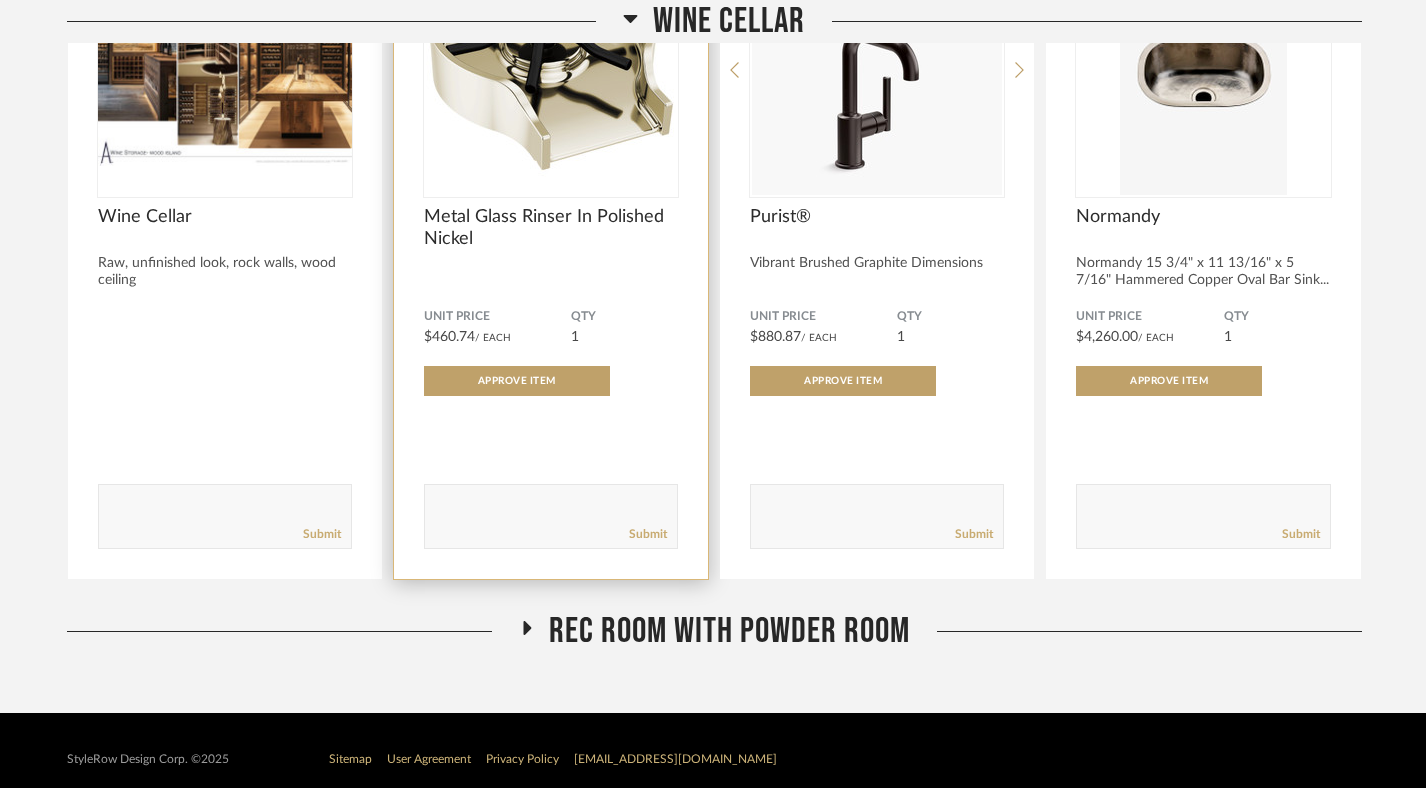scroll, scrollTop: 1270, scrollLeft: 0, axis: vertical 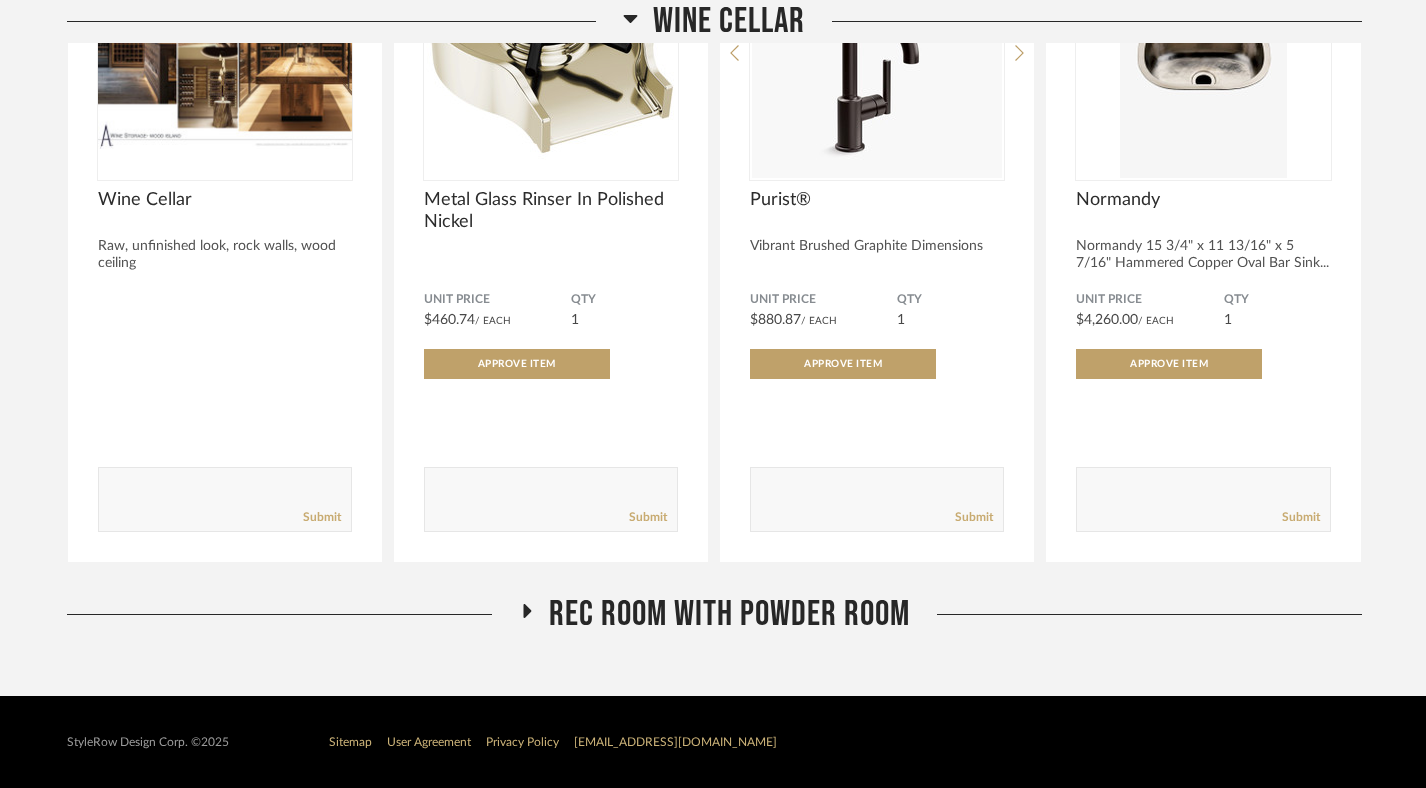 click 